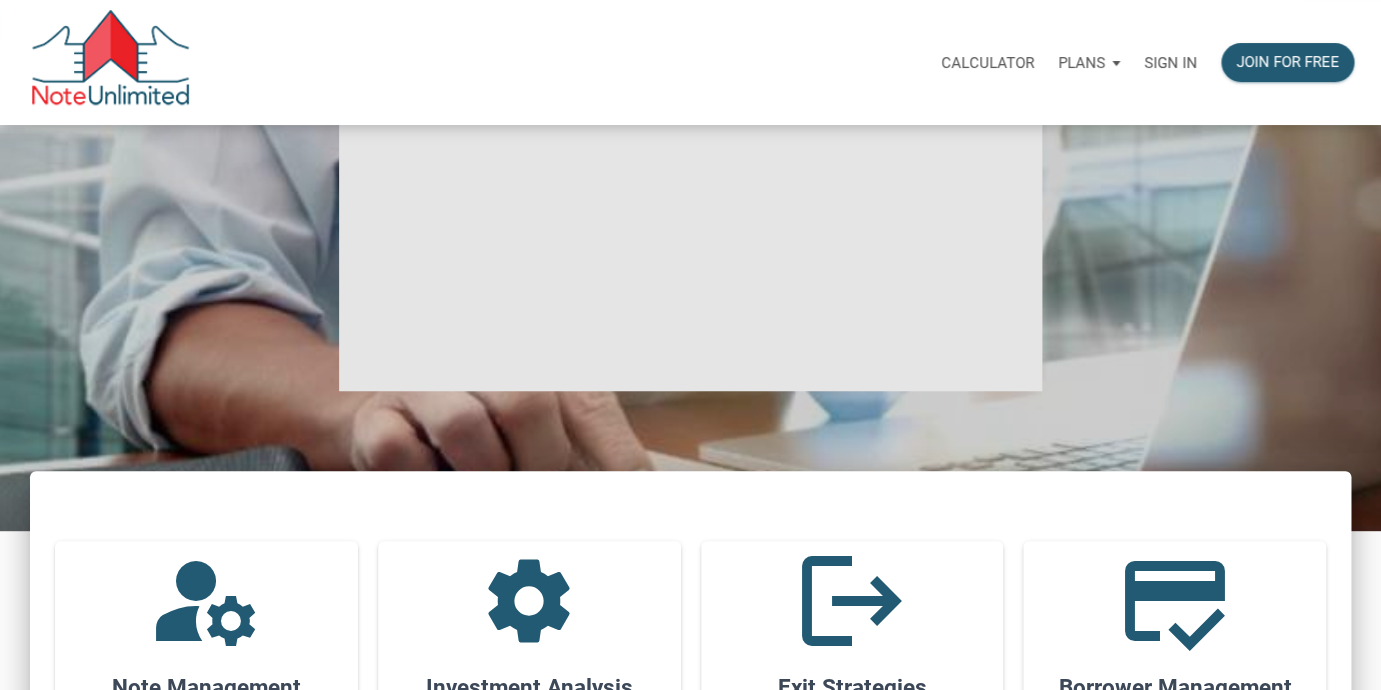 scroll, scrollTop: 0, scrollLeft: 0, axis: both 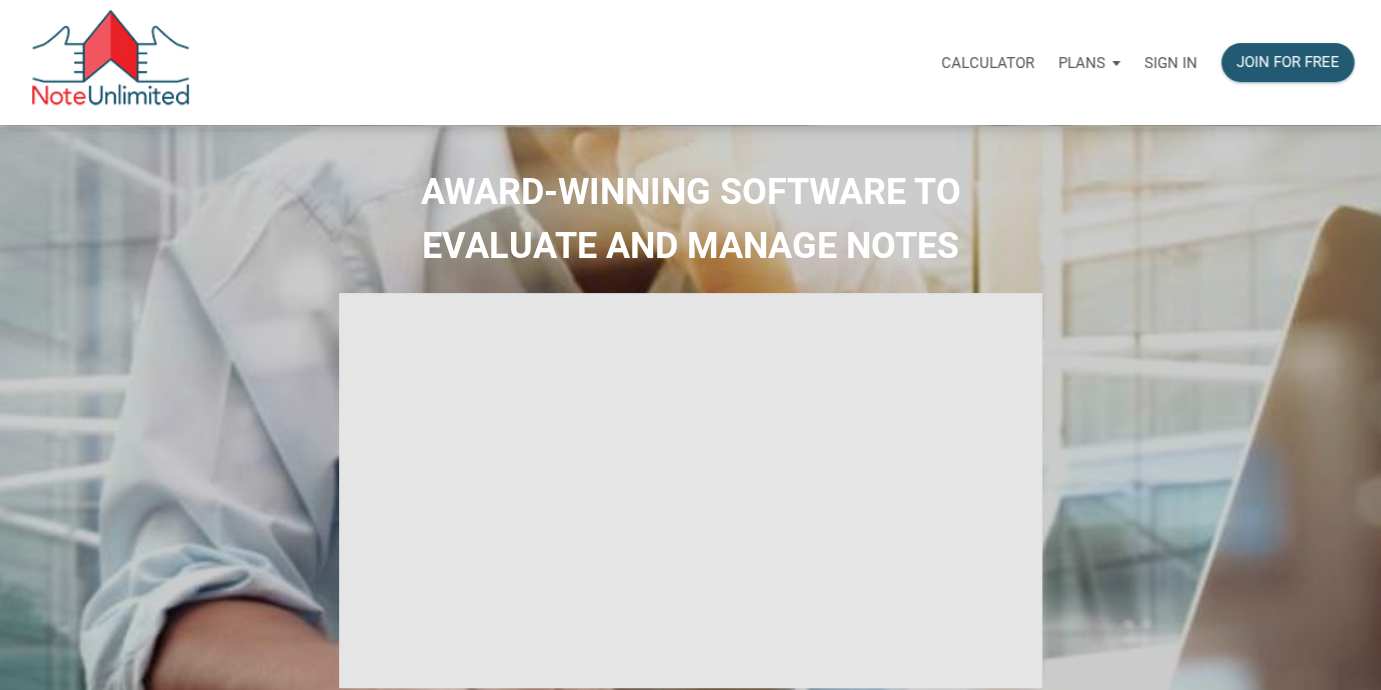 click on "Sign in" at bounding box center (1170, 63) 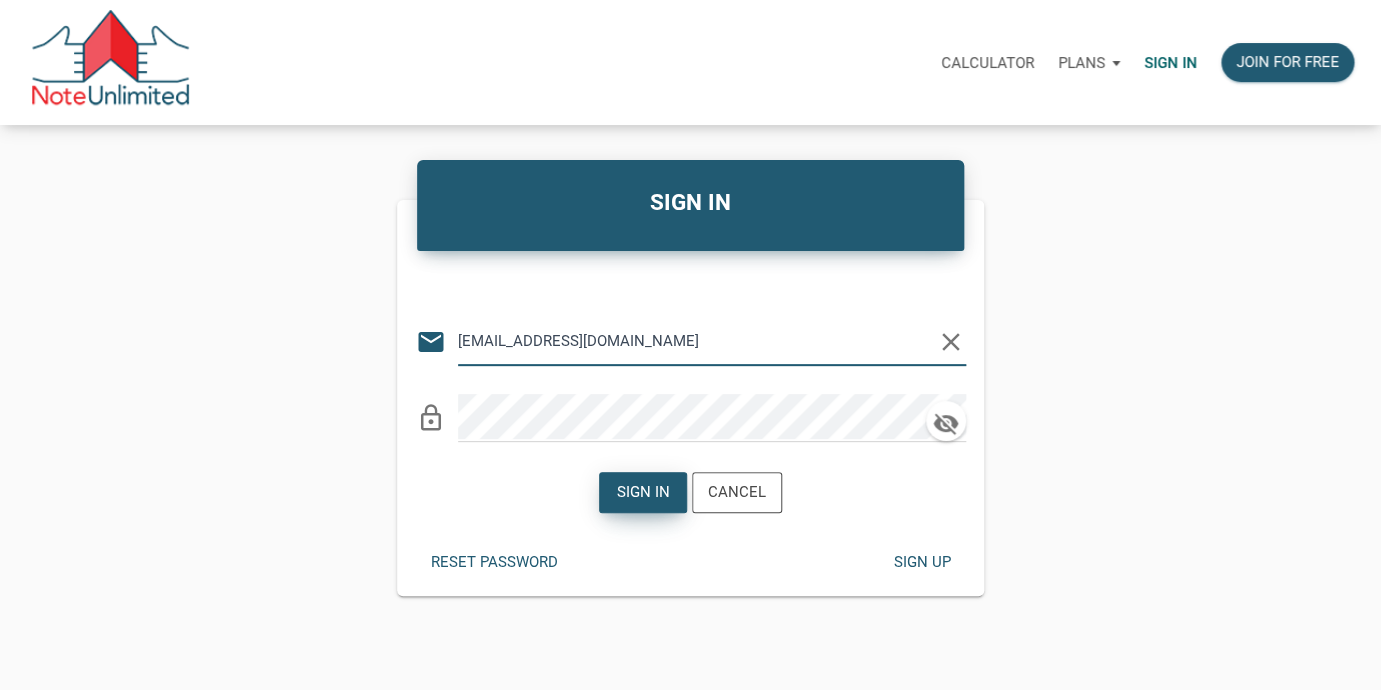 type on "lethasiddons@gmail.com" 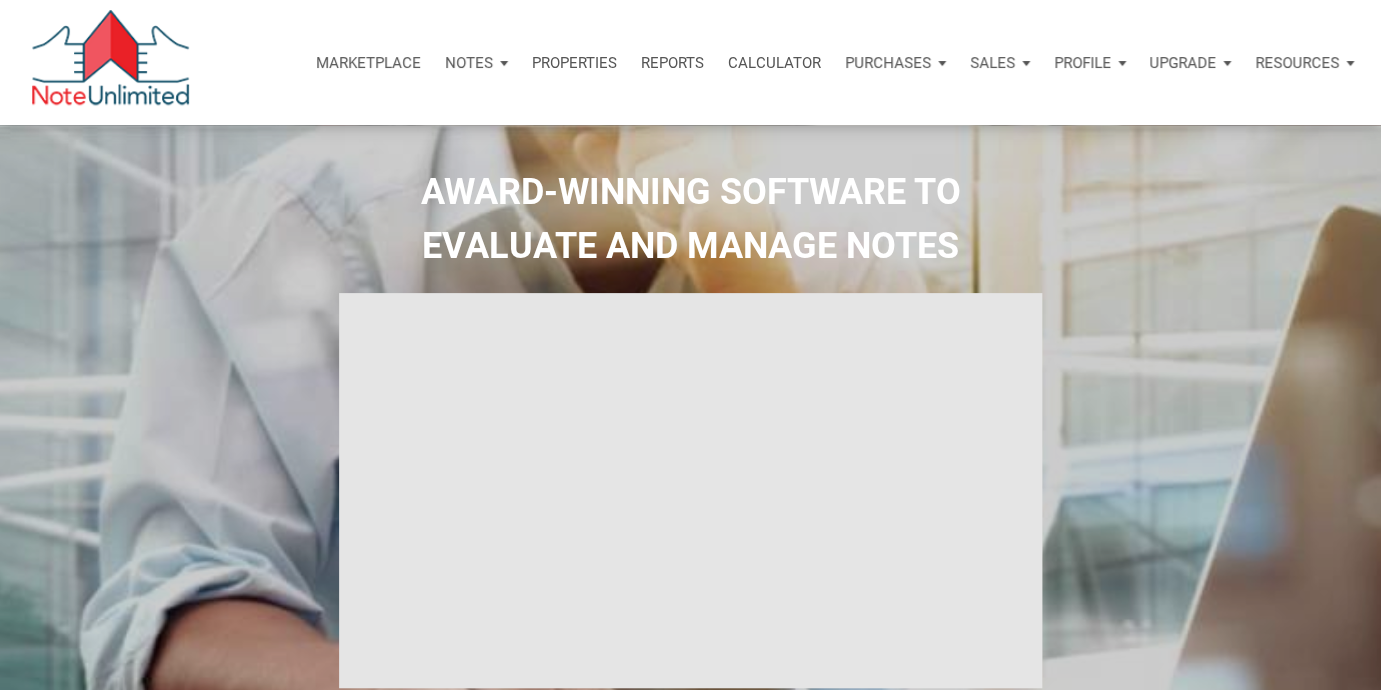 type on "Introduction to new features" 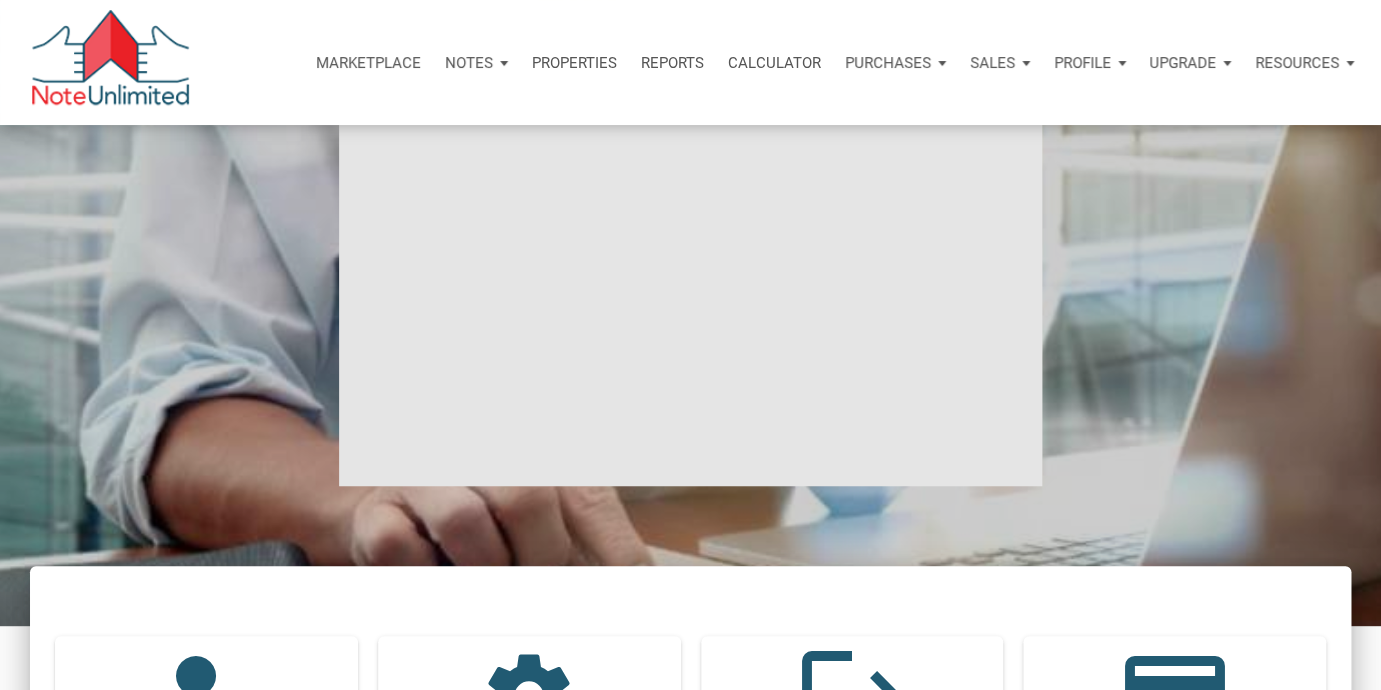 scroll, scrollTop: 204, scrollLeft: 0, axis: vertical 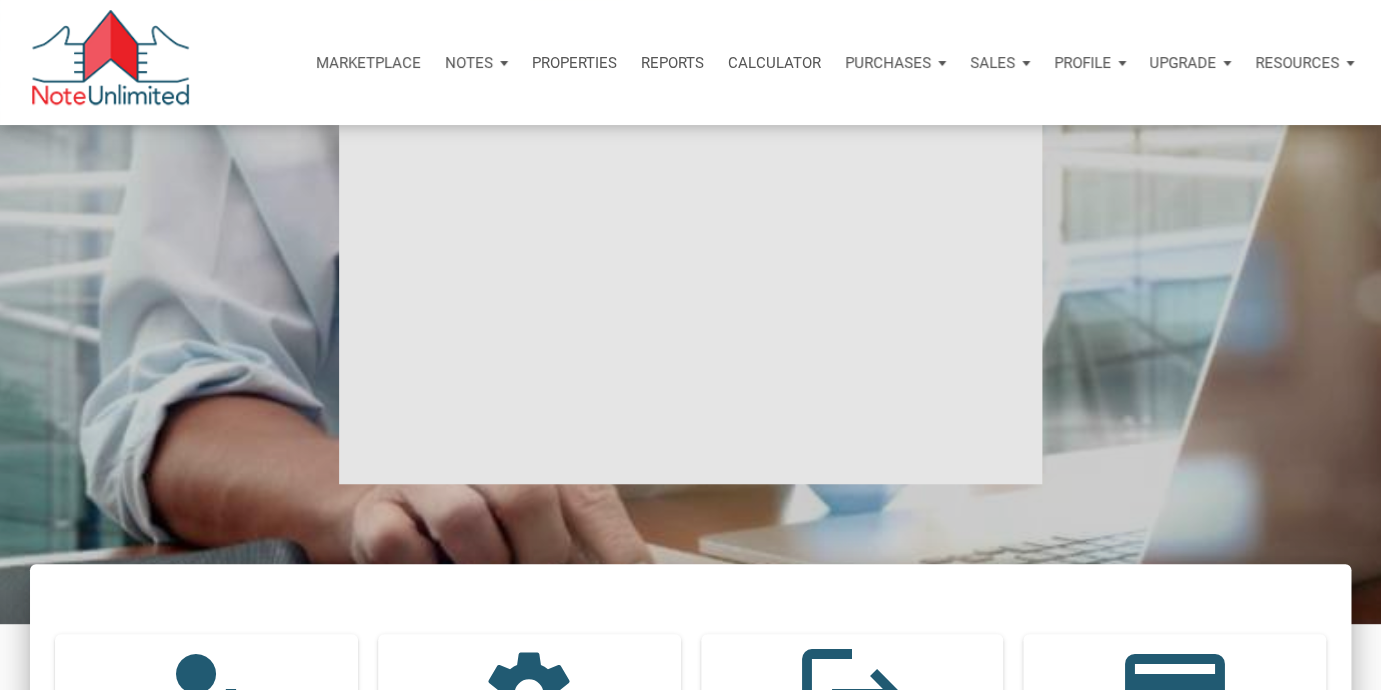 click on "Notes" at bounding box center [476, 63] 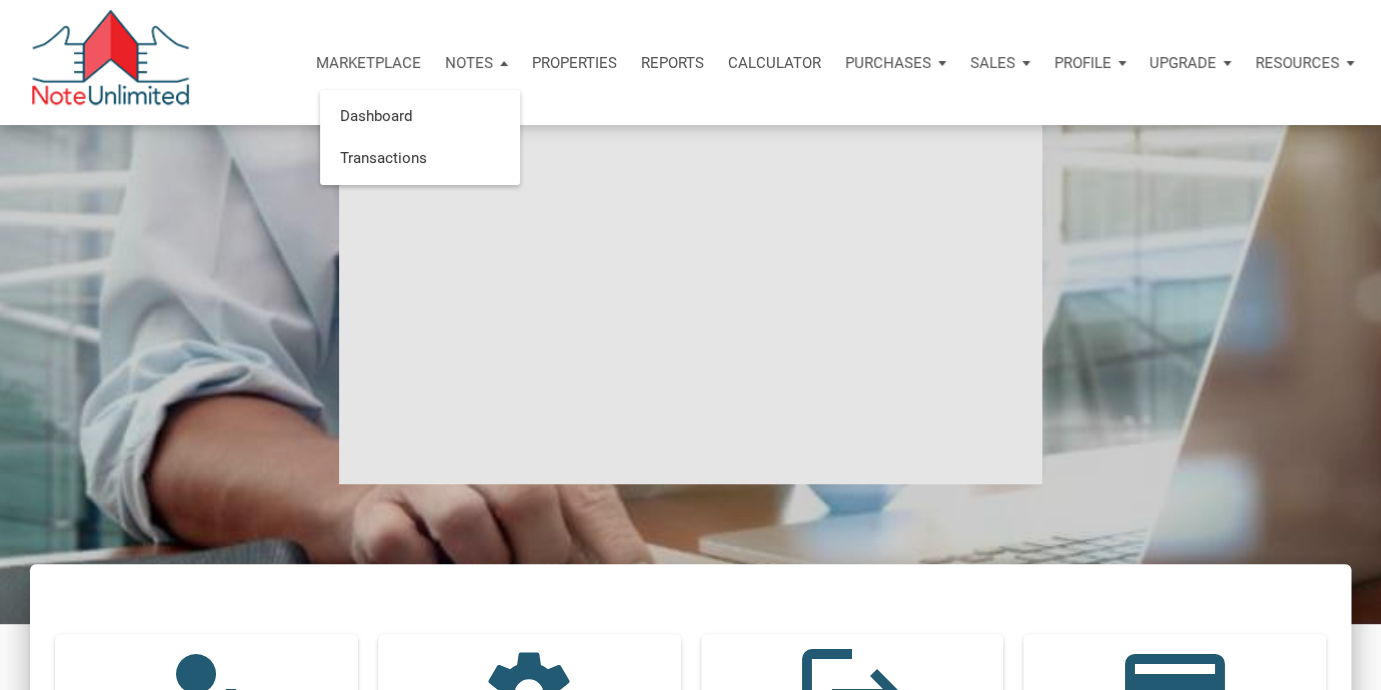 click on "AWARD-WINNING SOFTWARE TO  EVALUATE AND MANAGE NOTES" at bounding box center [690, 272] 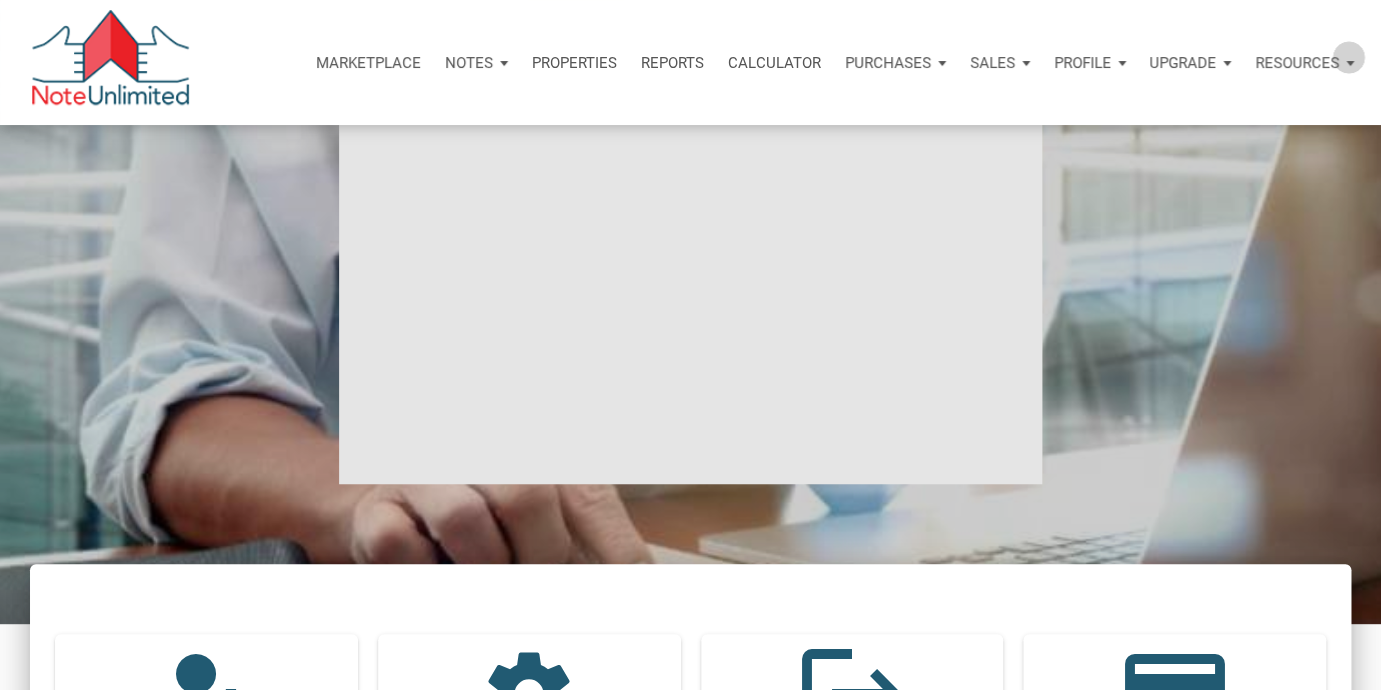 click on "Resources" at bounding box center [1304, 63] 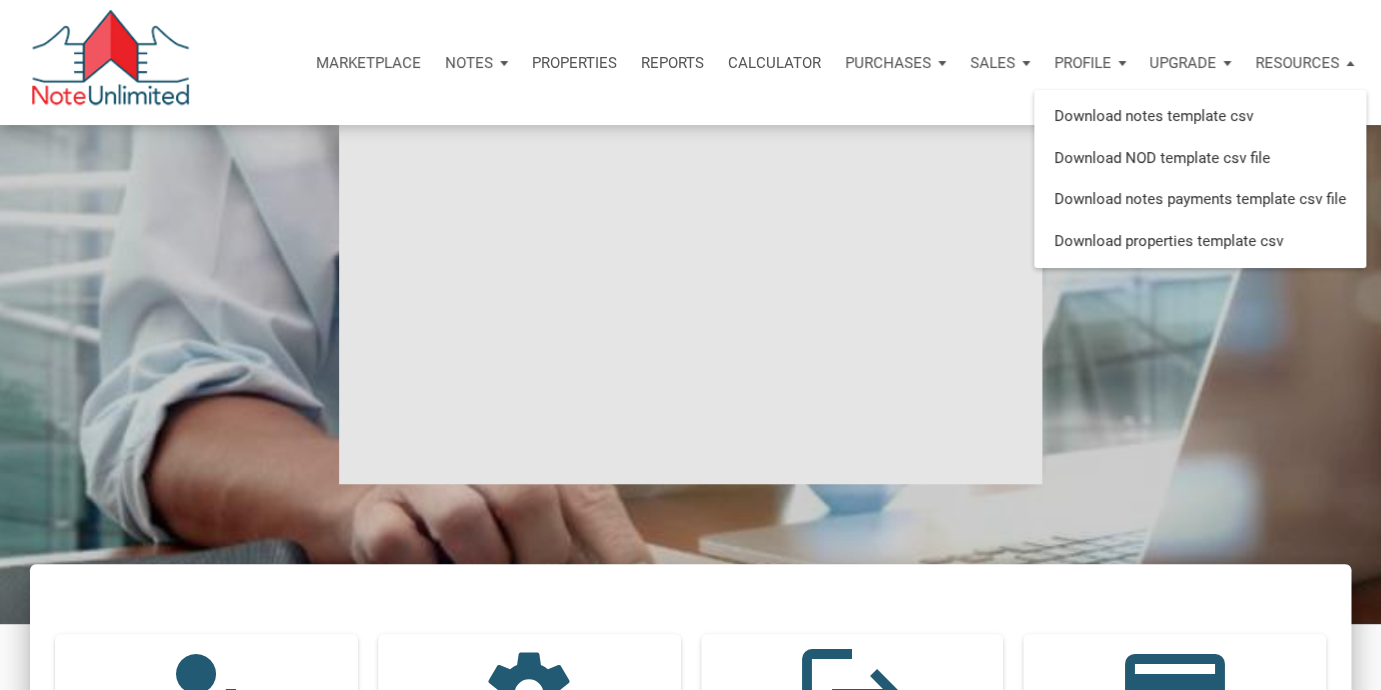 click on "AWARD-WINNING SOFTWARE TO  EVALUATE AND MANAGE NOTES" at bounding box center (690, 272) 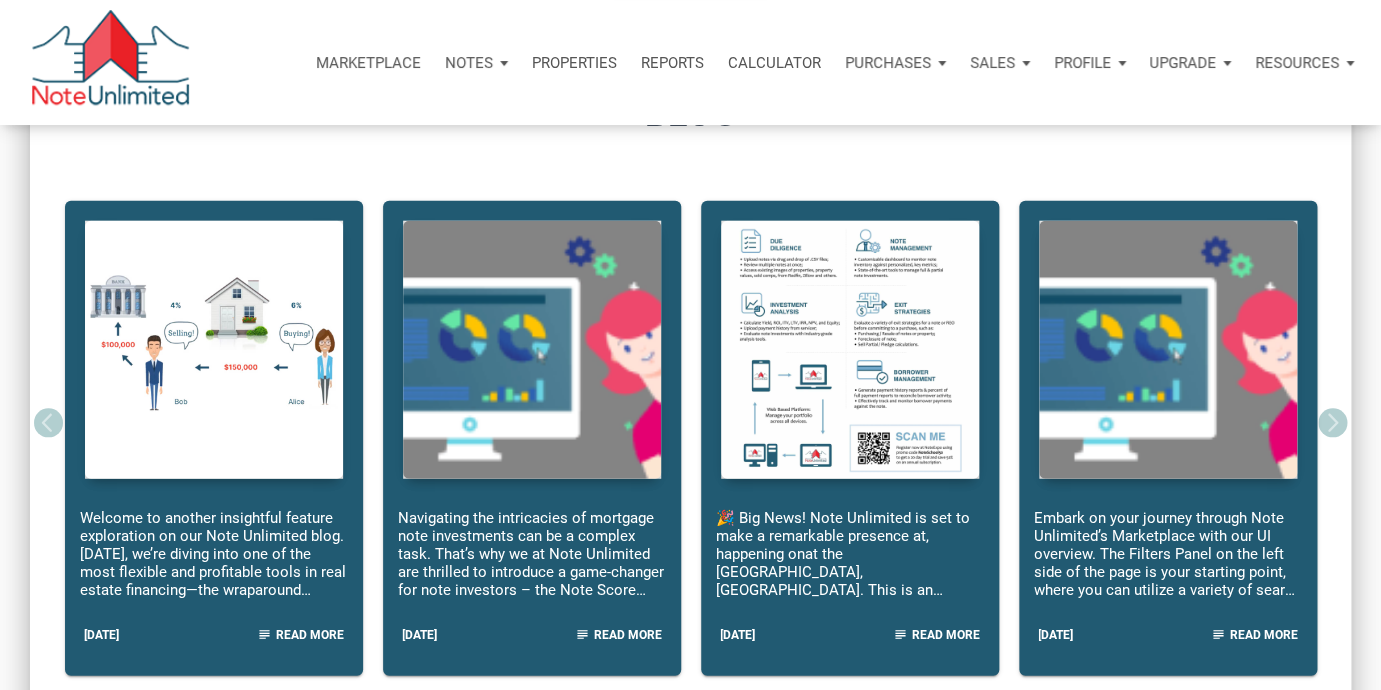 scroll, scrollTop: 1703, scrollLeft: 0, axis: vertical 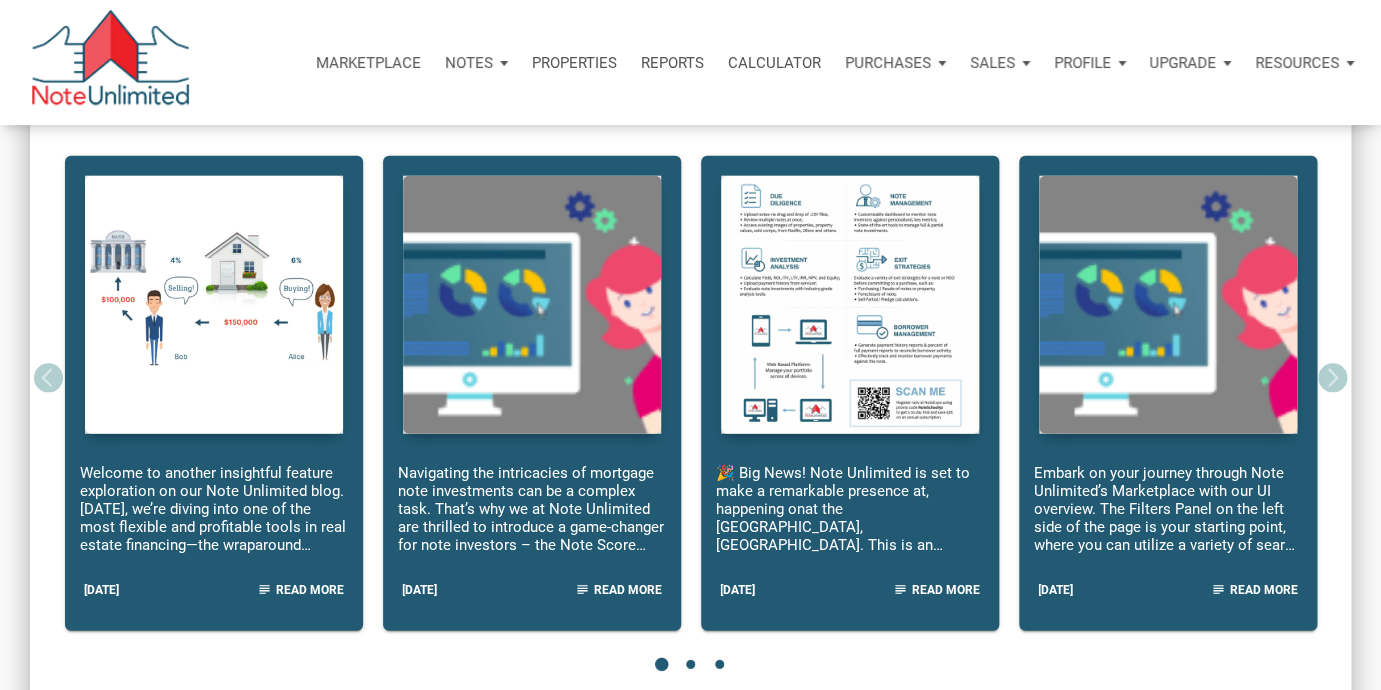 click at bounding box center [214, 305] 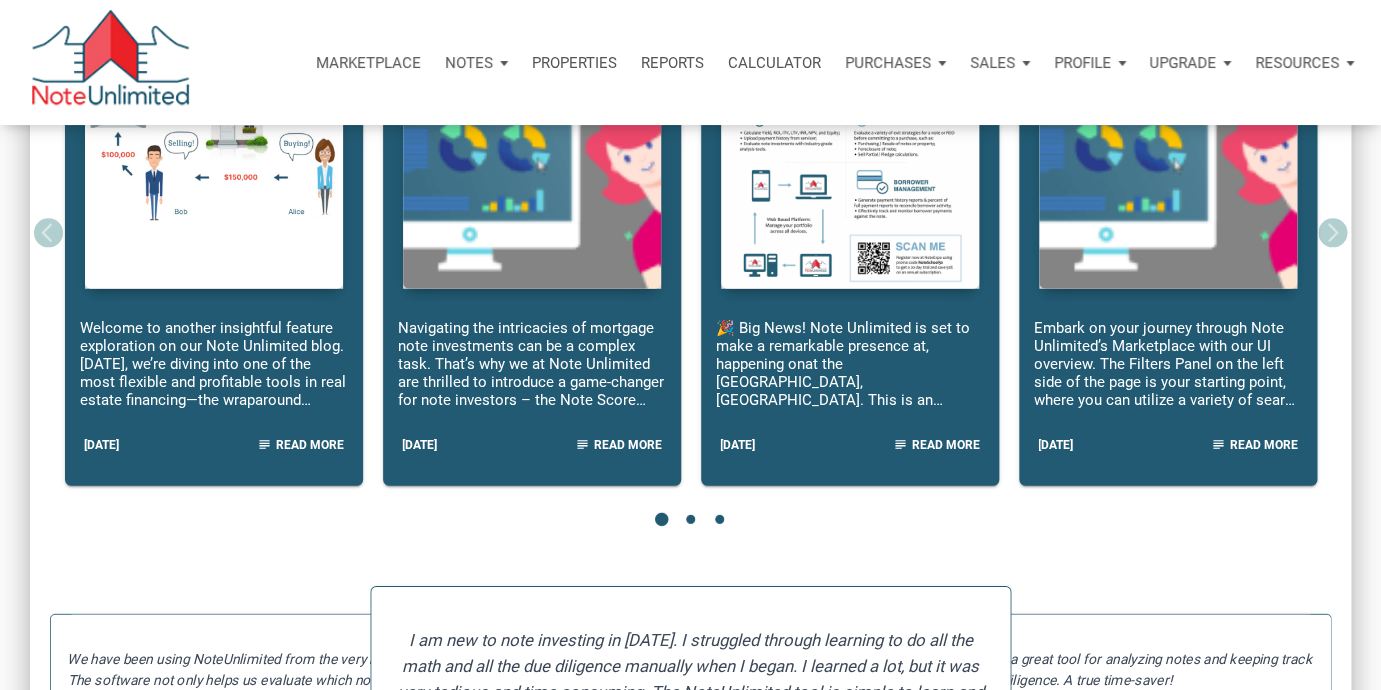 scroll, scrollTop: 1863, scrollLeft: 0, axis: vertical 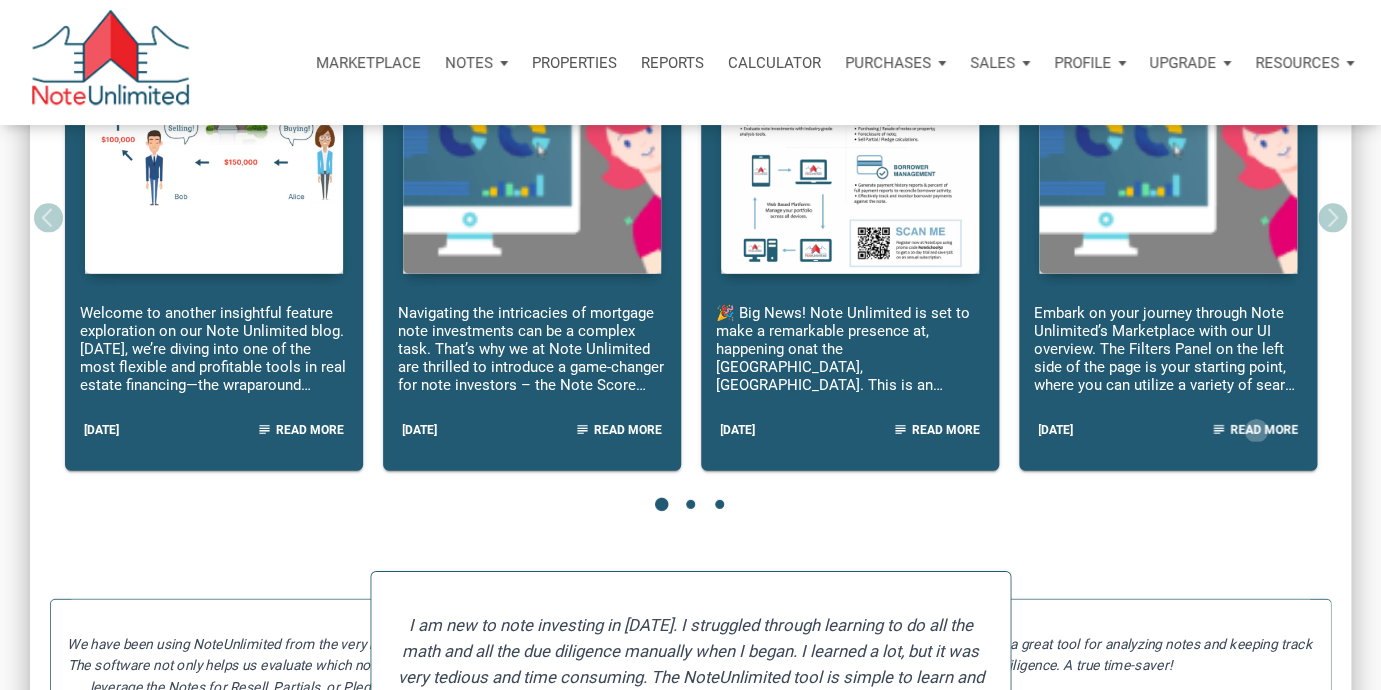 click on "subject  Read More" at bounding box center (1252, 430) 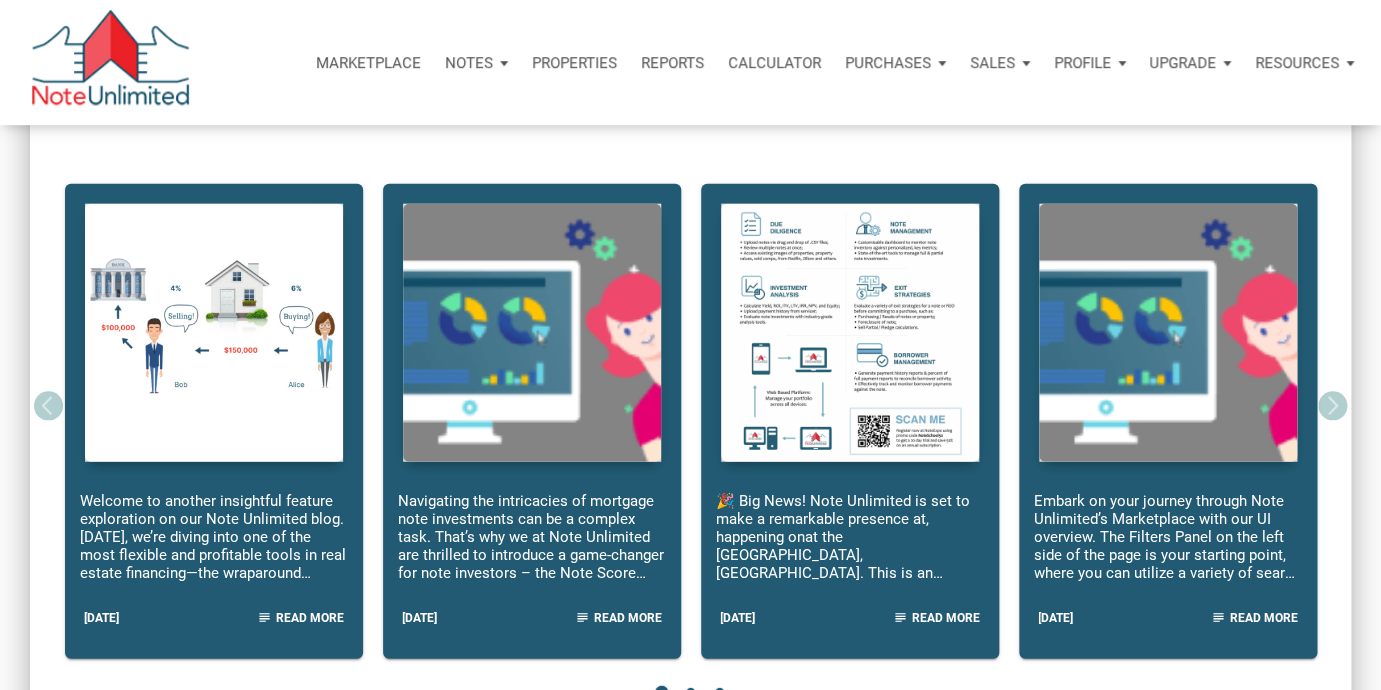 scroll, scrollTop: 1672, scrollLeft: 0, axis: vertical 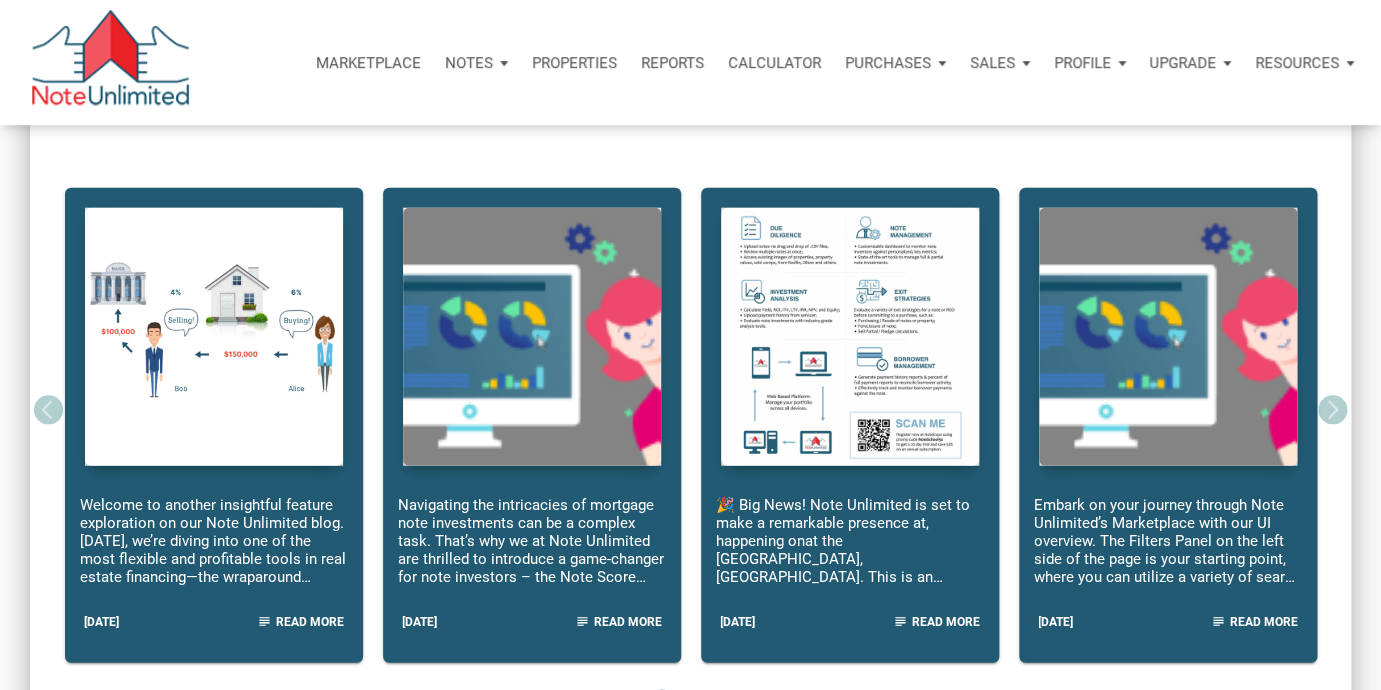 click on "subject  Read More" at bounding box center (934, 621) 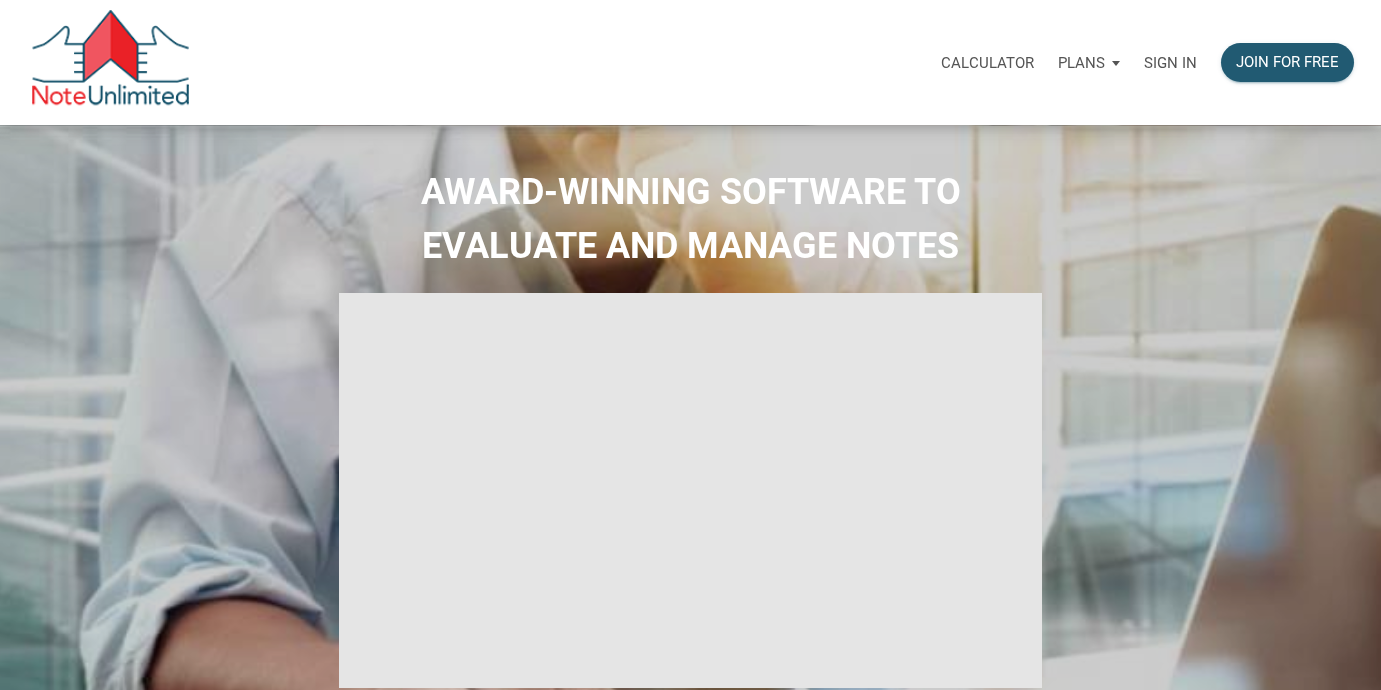 scroll, scrollTop: 0, scrollLeft: 0, axis: both 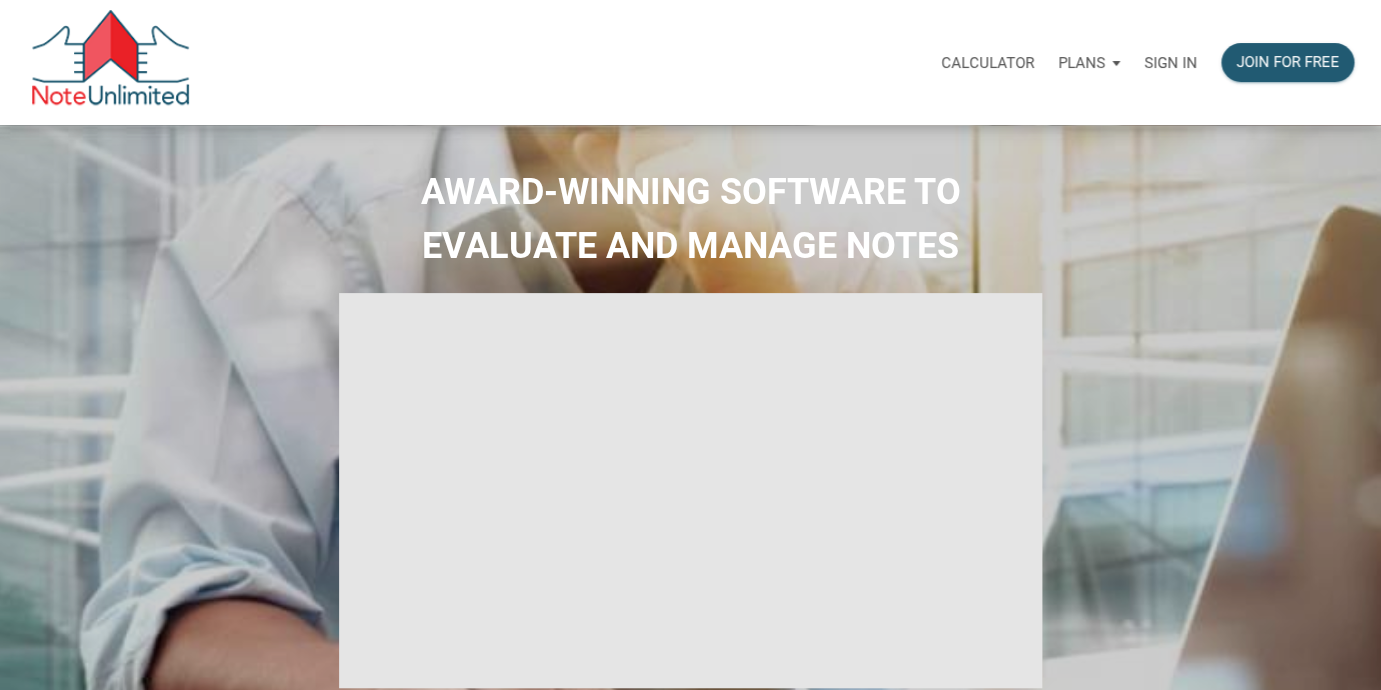 click on "Sign in" at bounding box center [1170, 63] 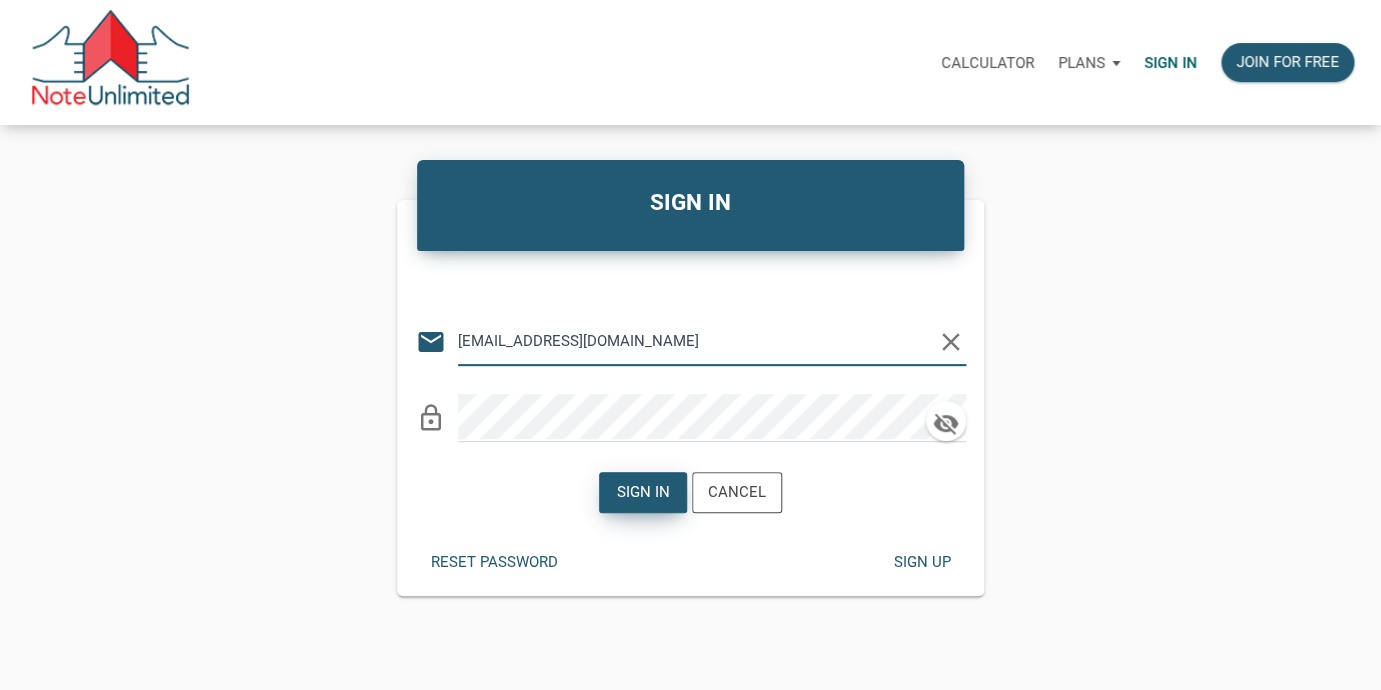 type on "[EMAIL_ADDRESS][DOMAIN_NAME]" 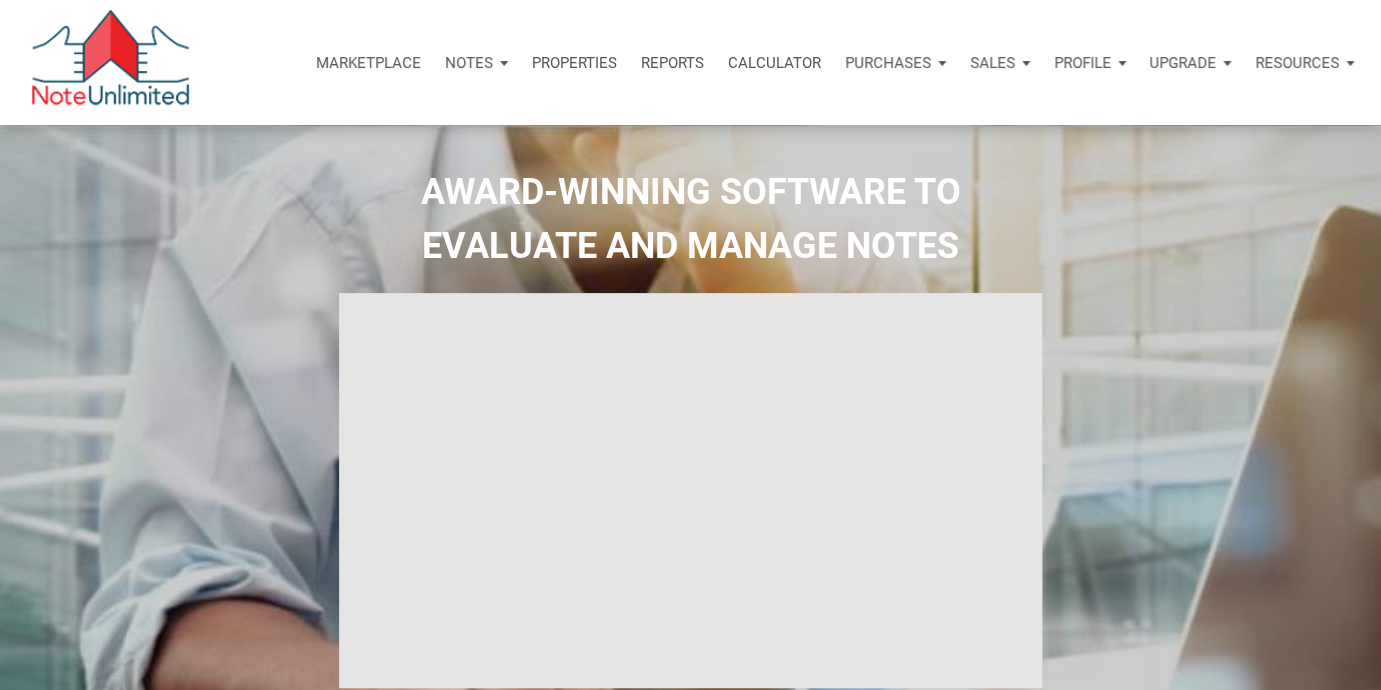 type on "Introduction to new features" 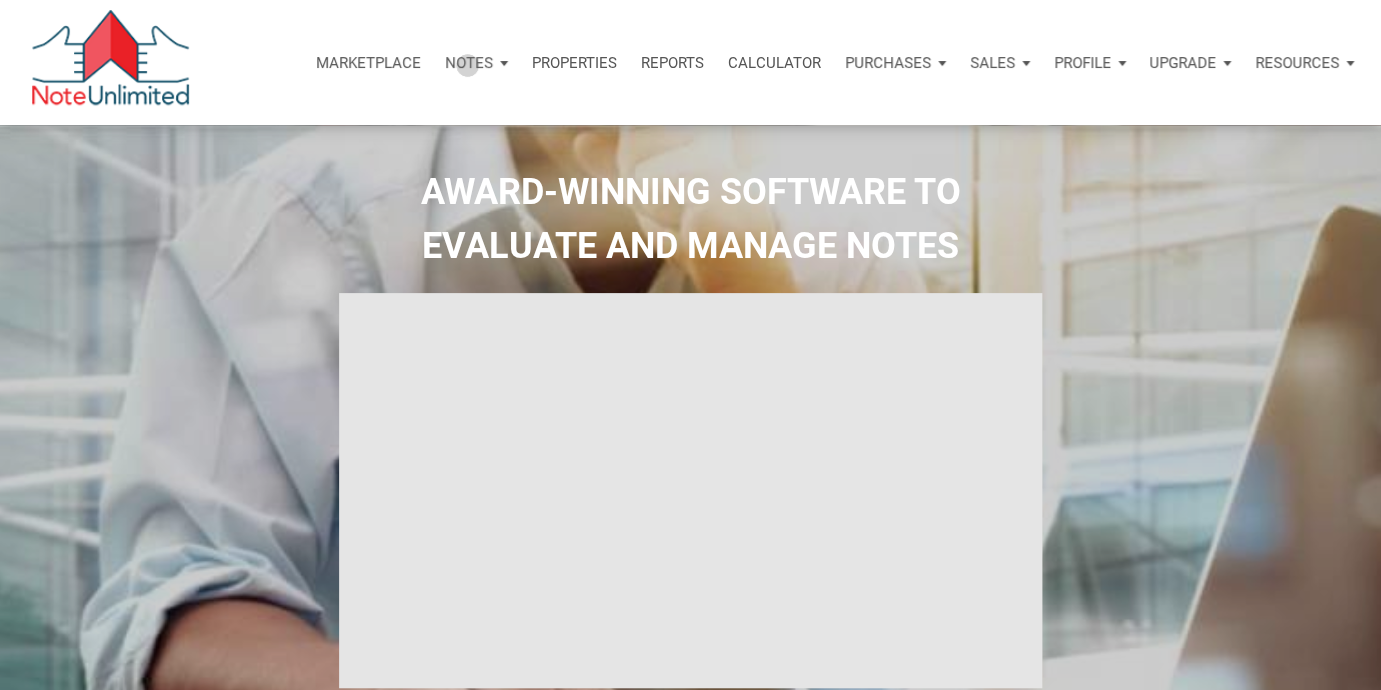 click on "Notes" at bounding box center [469, 63] 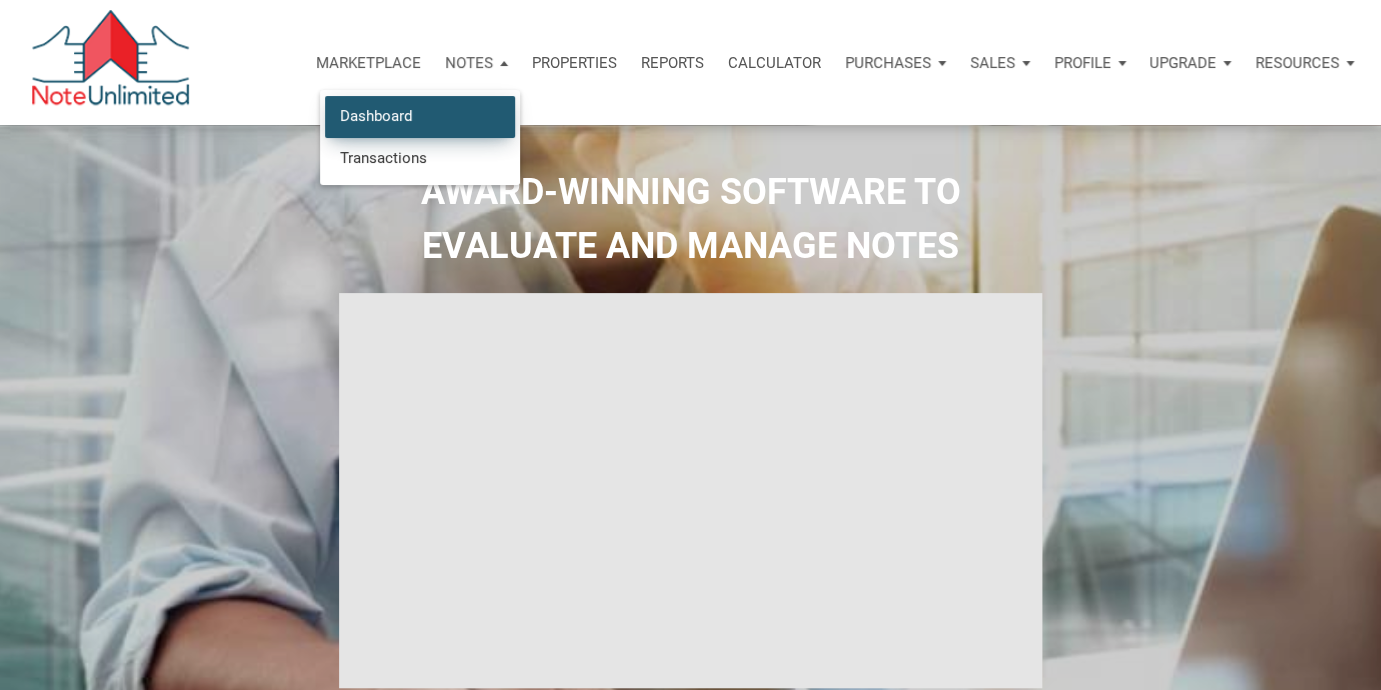 click on "Dashboard" at bounding box center (420, 116) 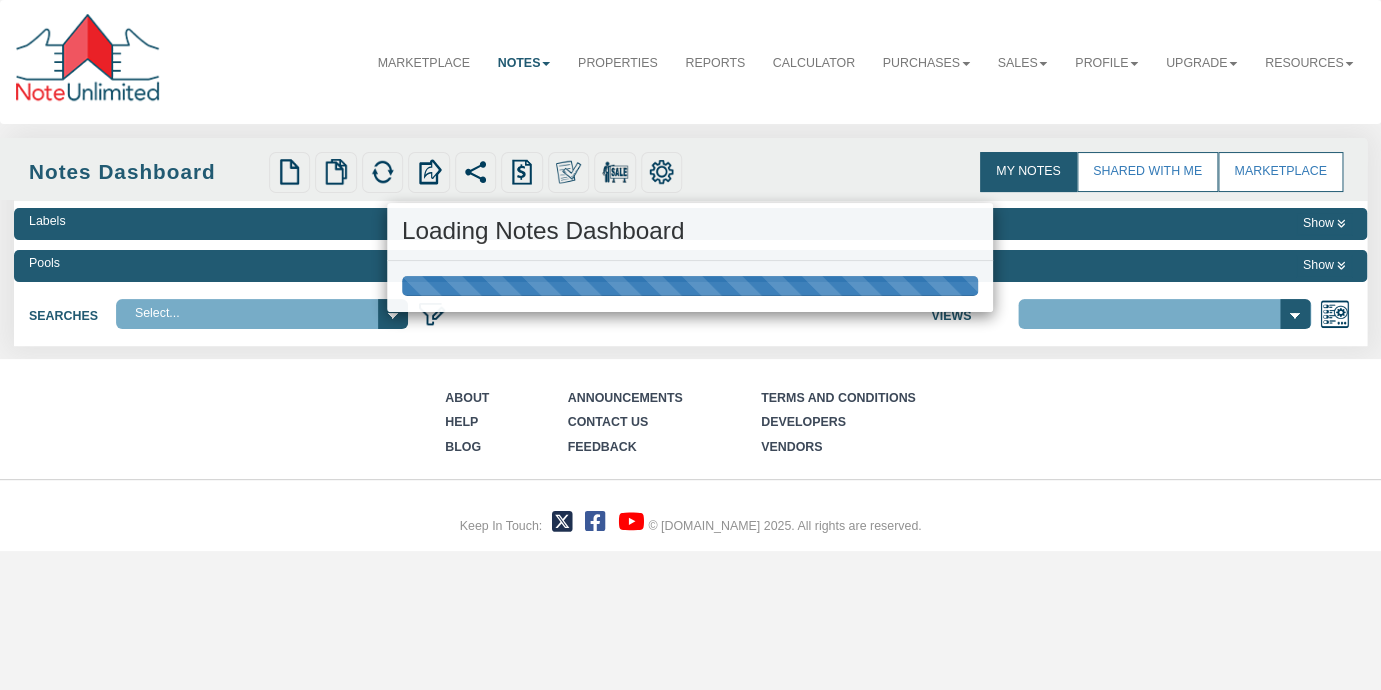 select on "3" 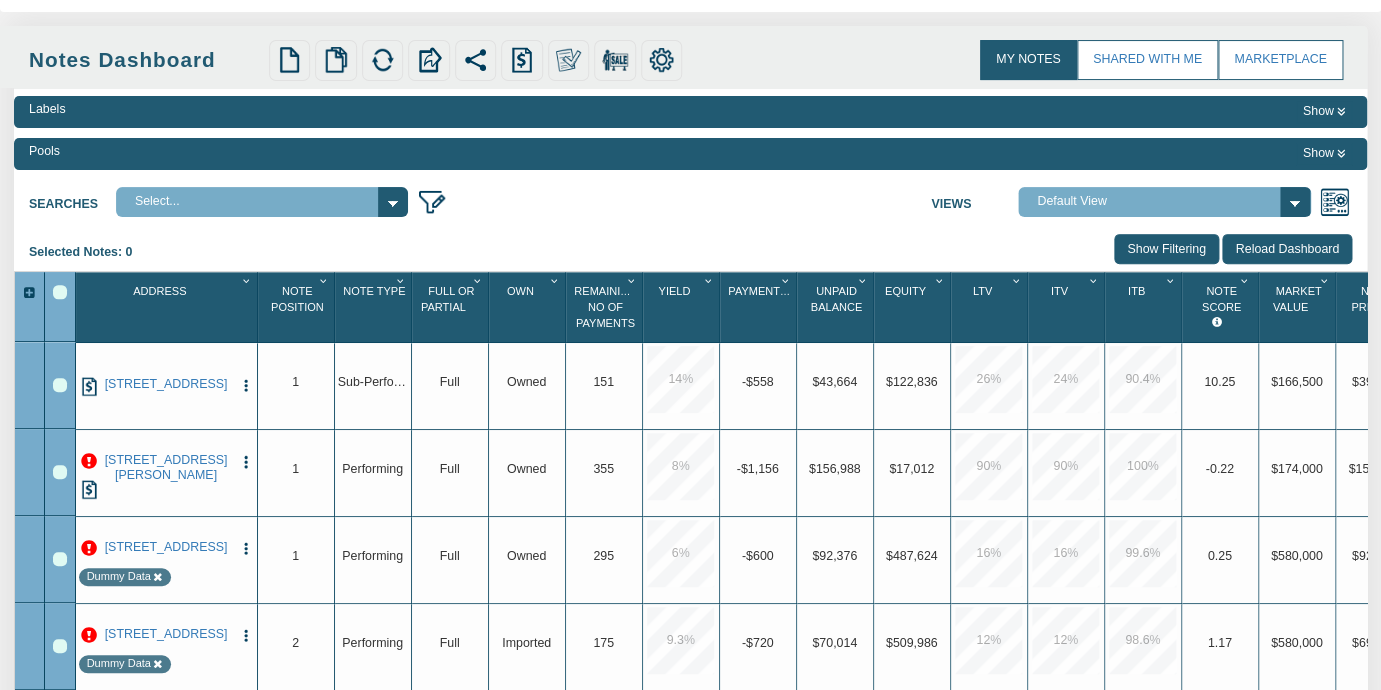 scroll, scrollTop: 177, scrollLeft: 0, axis: vertical 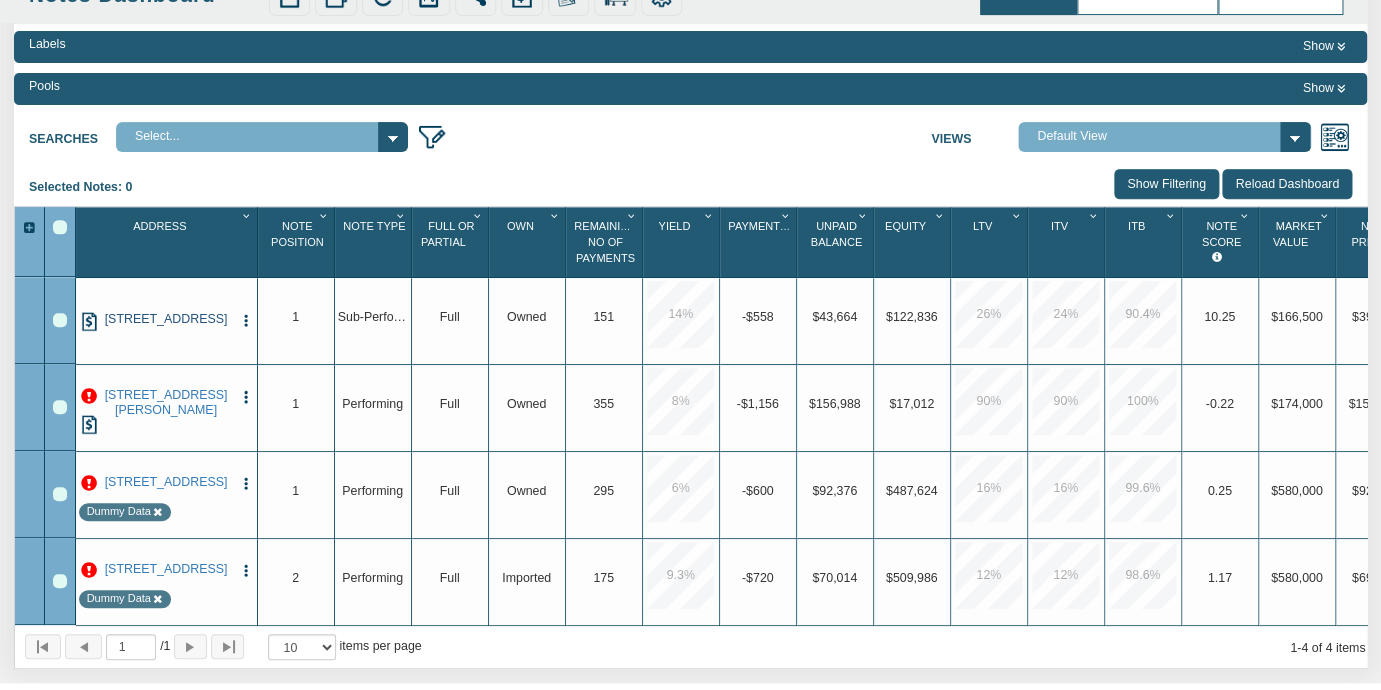 click on "[STREET_ADDRESS]" at bounding box center [166, 319] 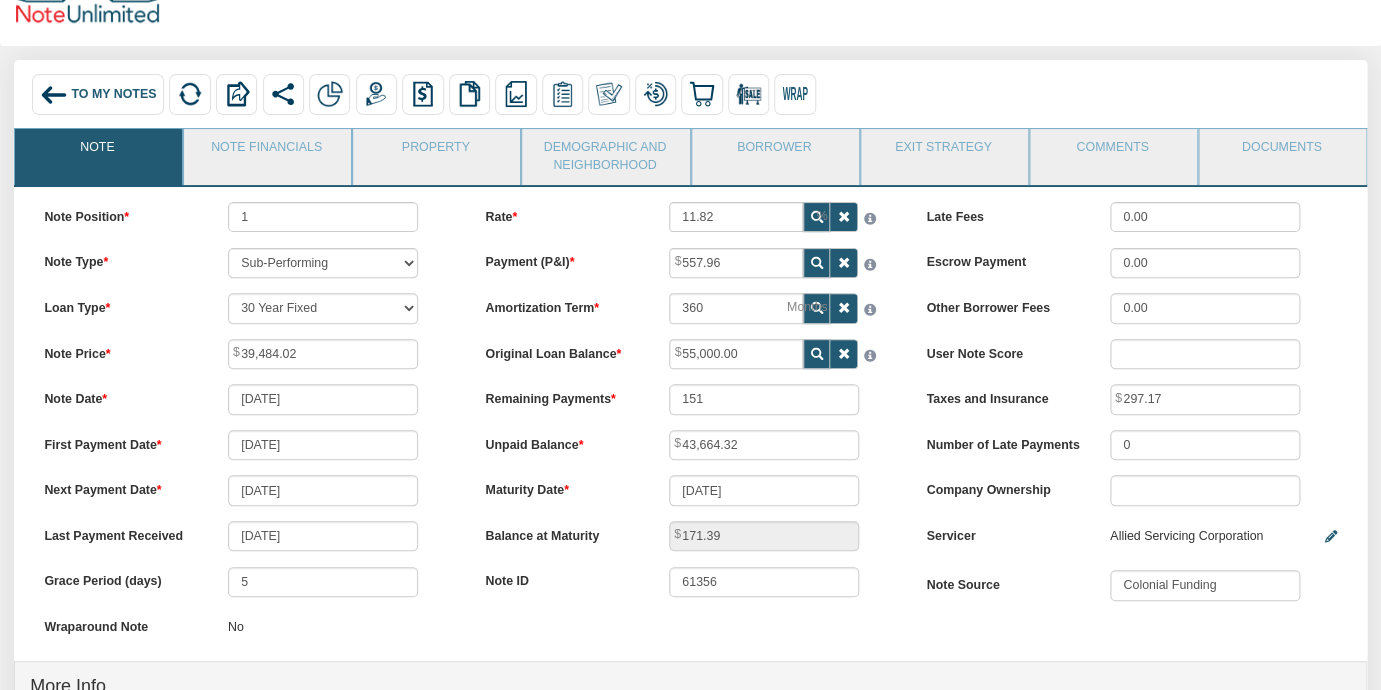 scroll, scrollTop: 30, scrollLeft: 0, axis: vertical 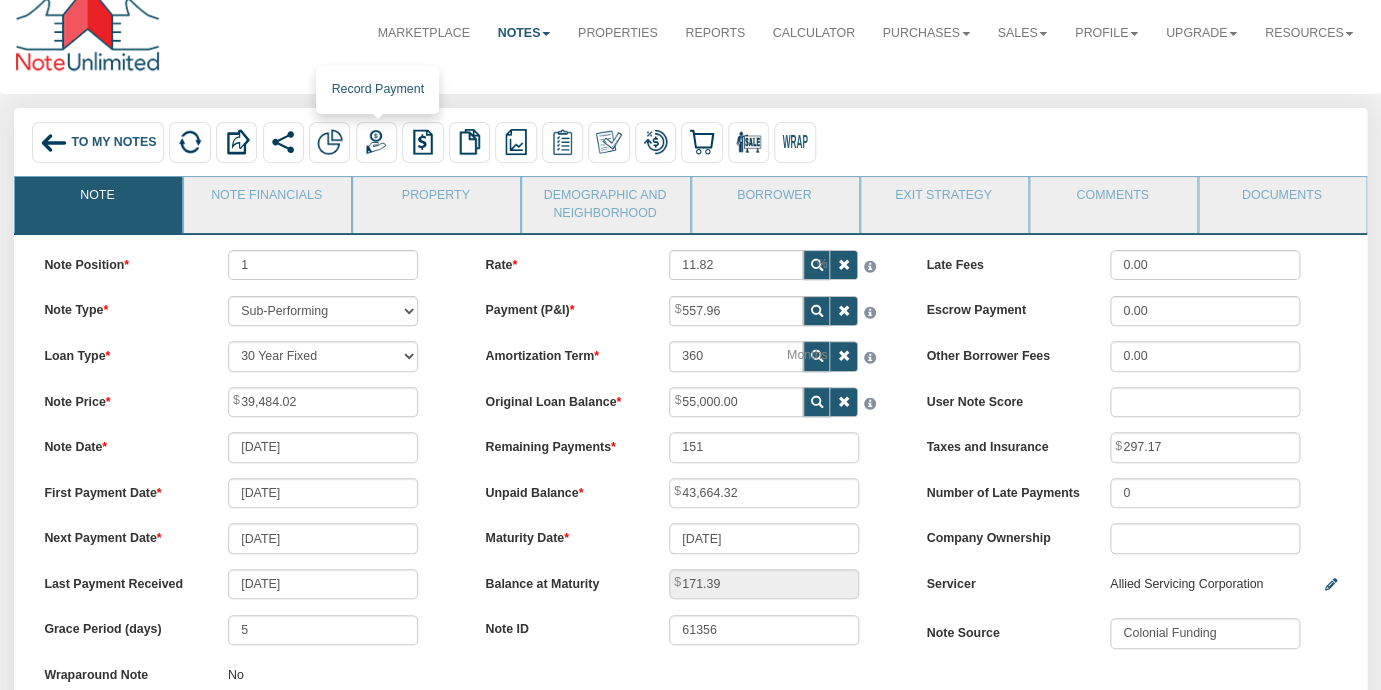 click at bounding box center [376, 142] 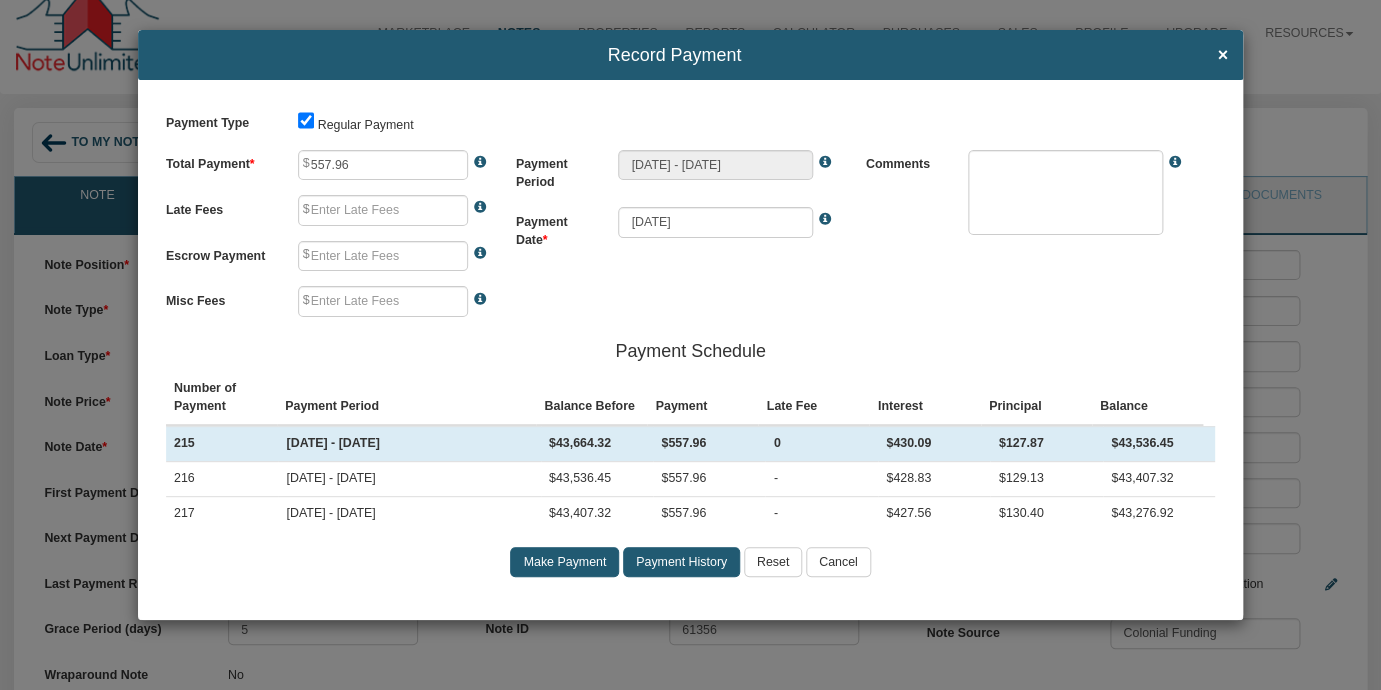 type on "0.00" 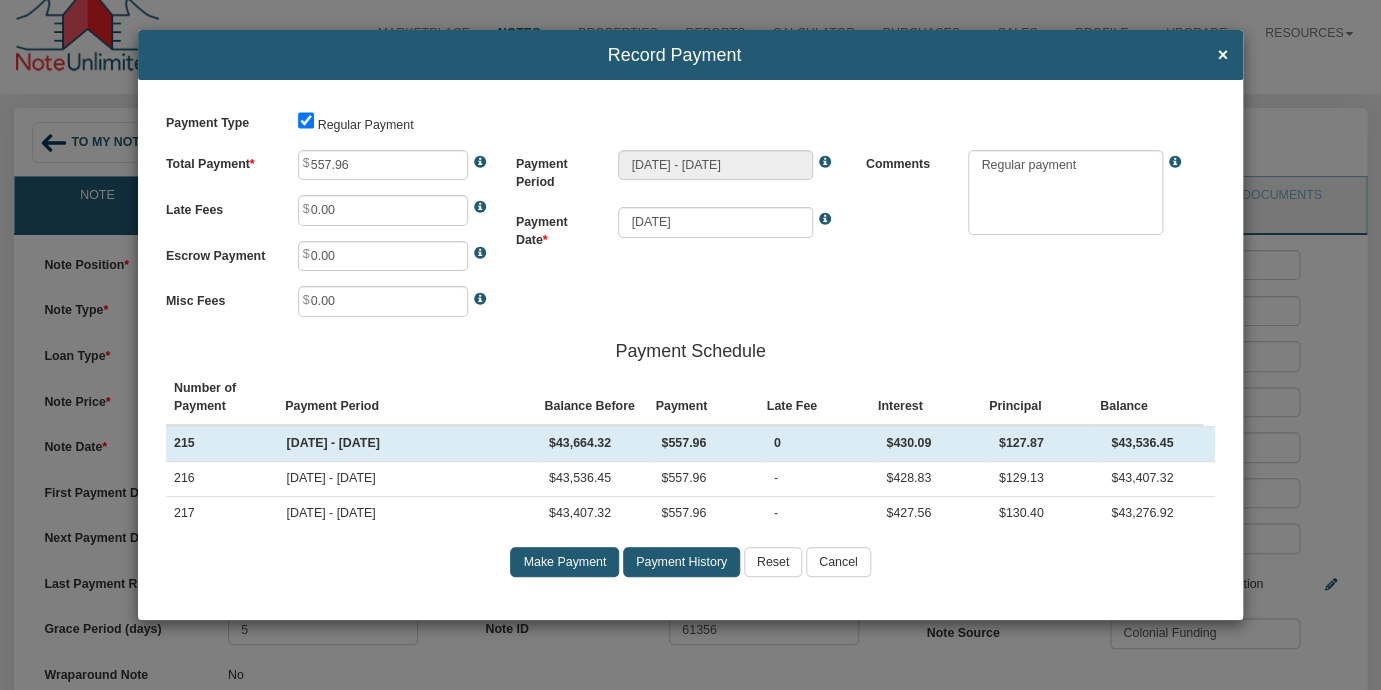 click on "Cancel" at bounding box center [838, 562] 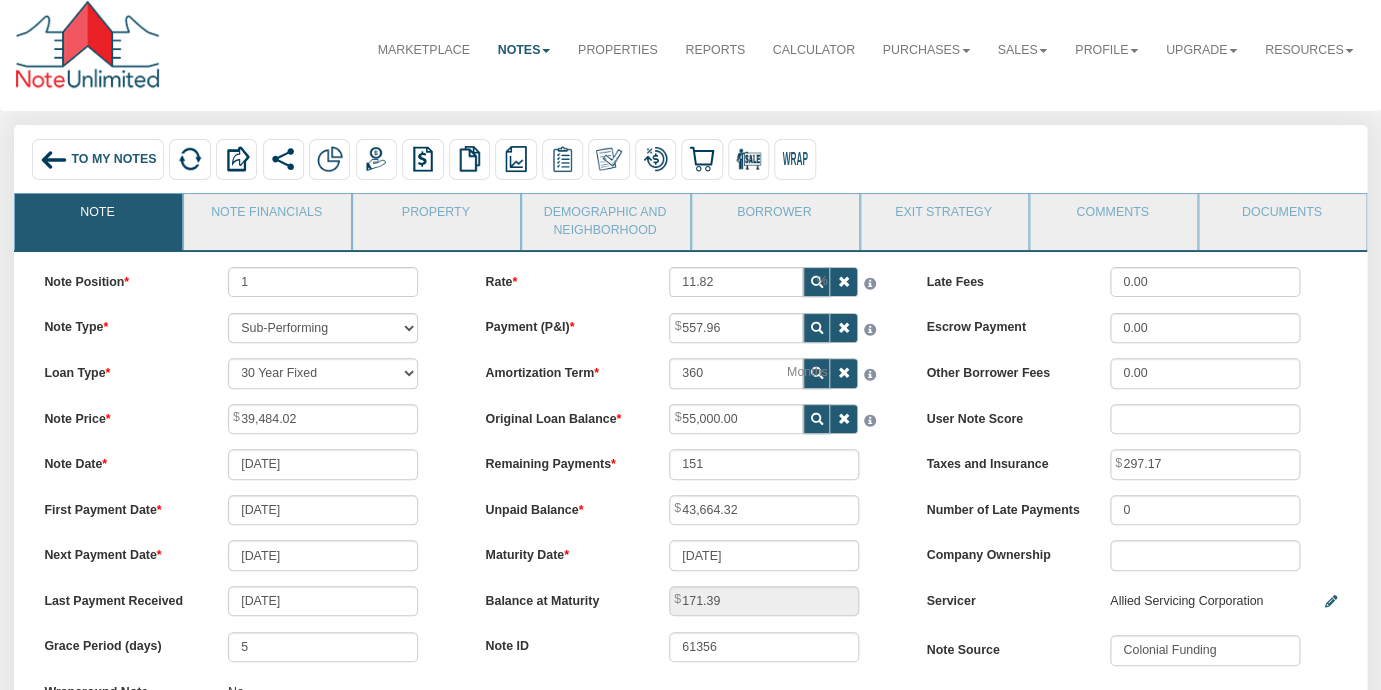 scroll, scrollTop: 0, scrollLeft: 0, axis: both 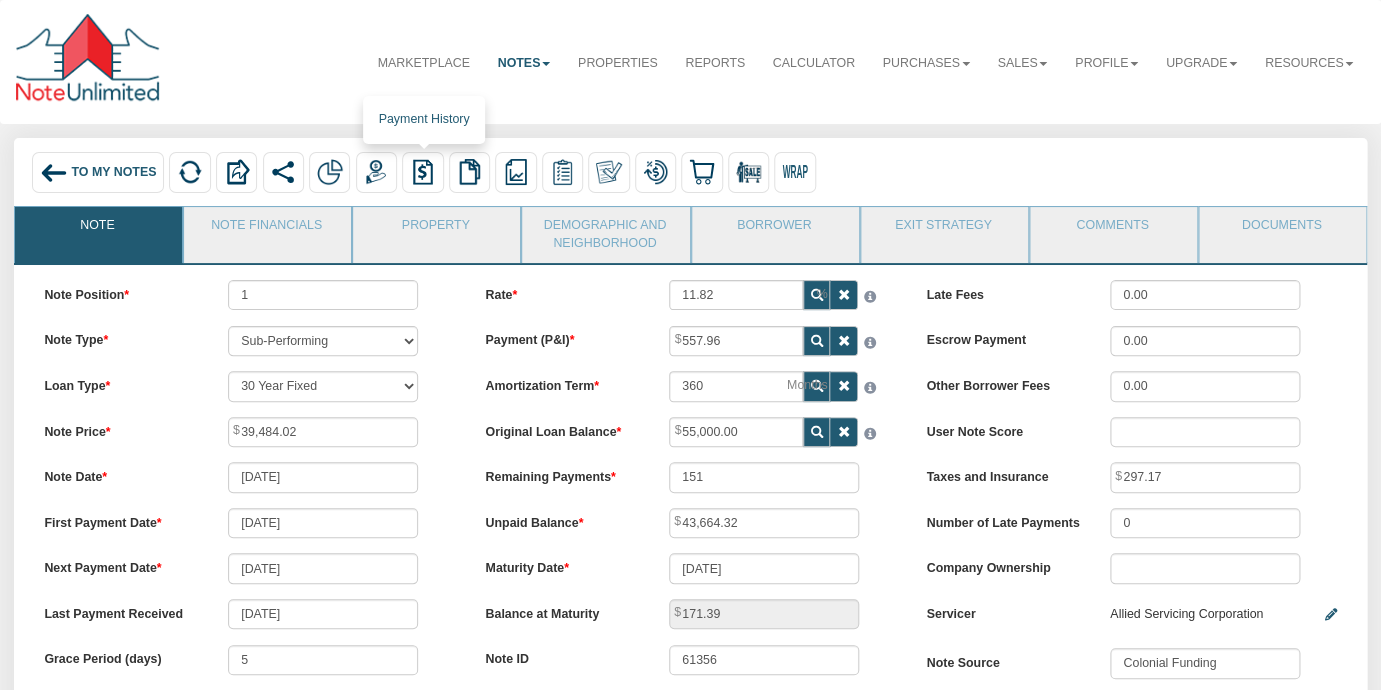 click at bounding box center (423, 172) 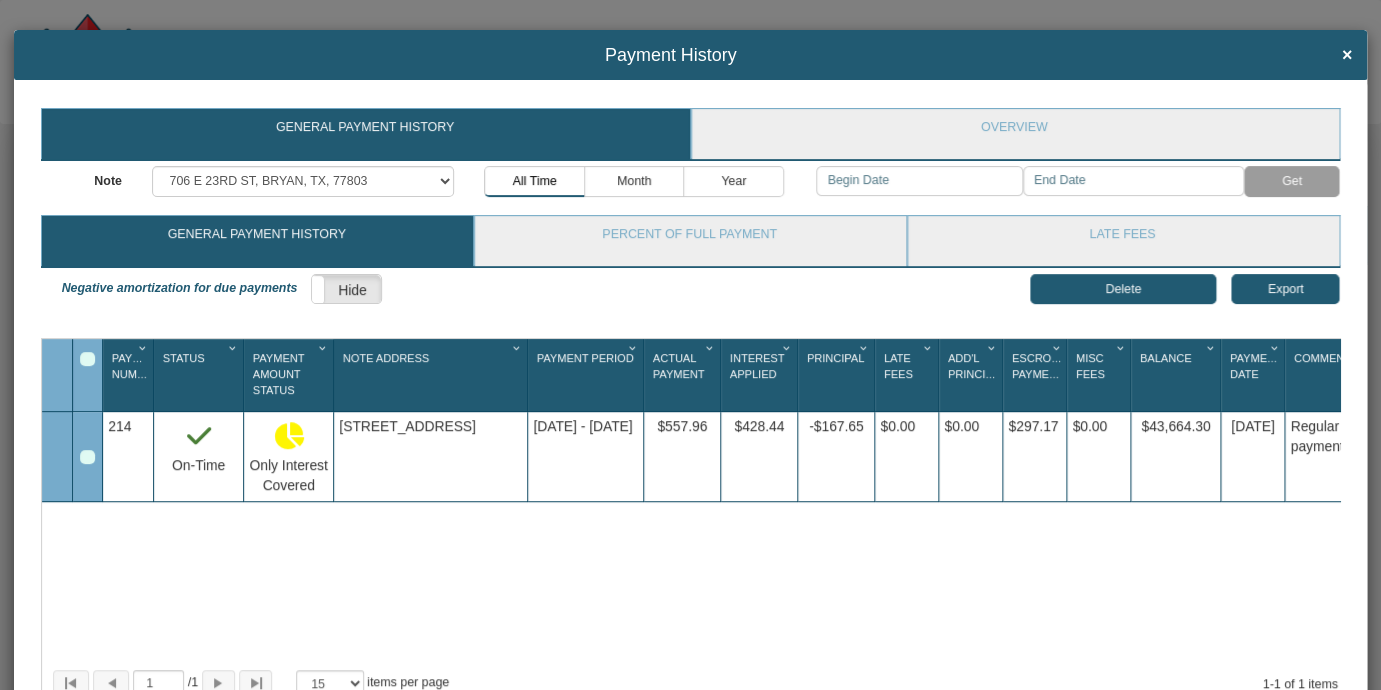scroll, scrollTop: 0, scrollLeft: 48, axis: horizontal 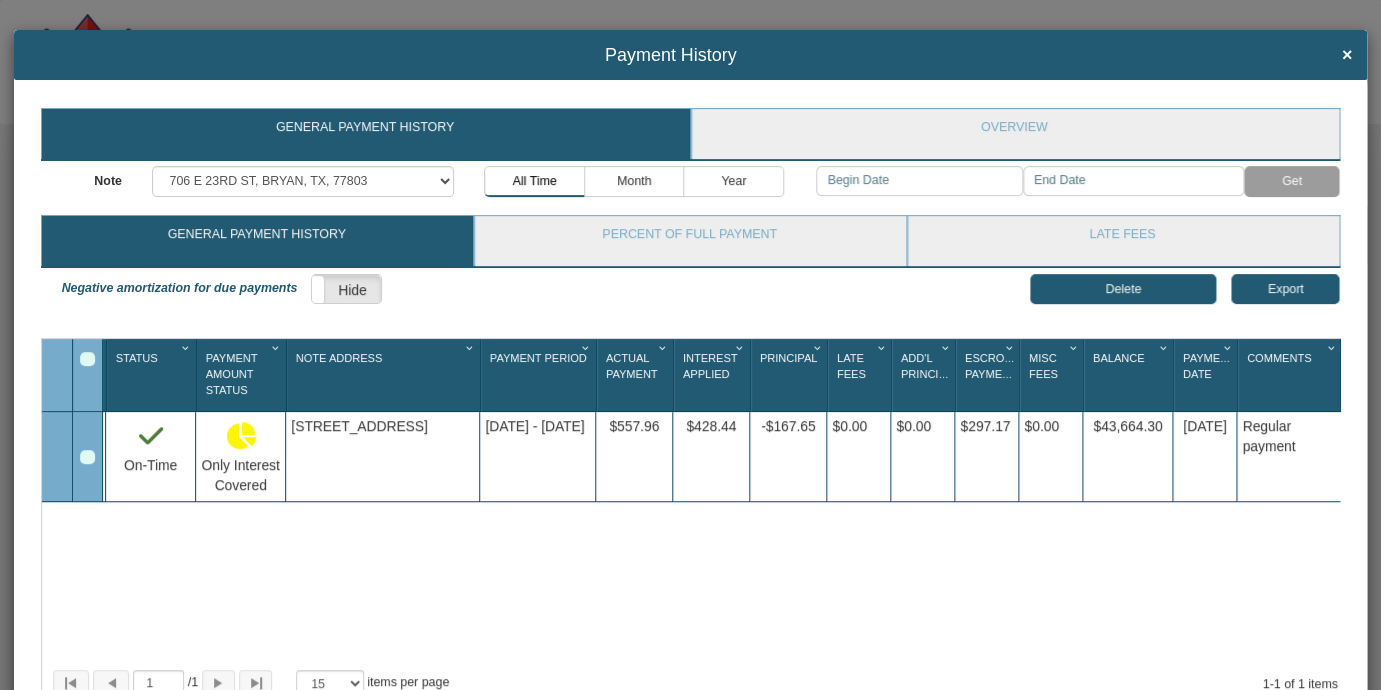 click at bounding box center [87, 457] 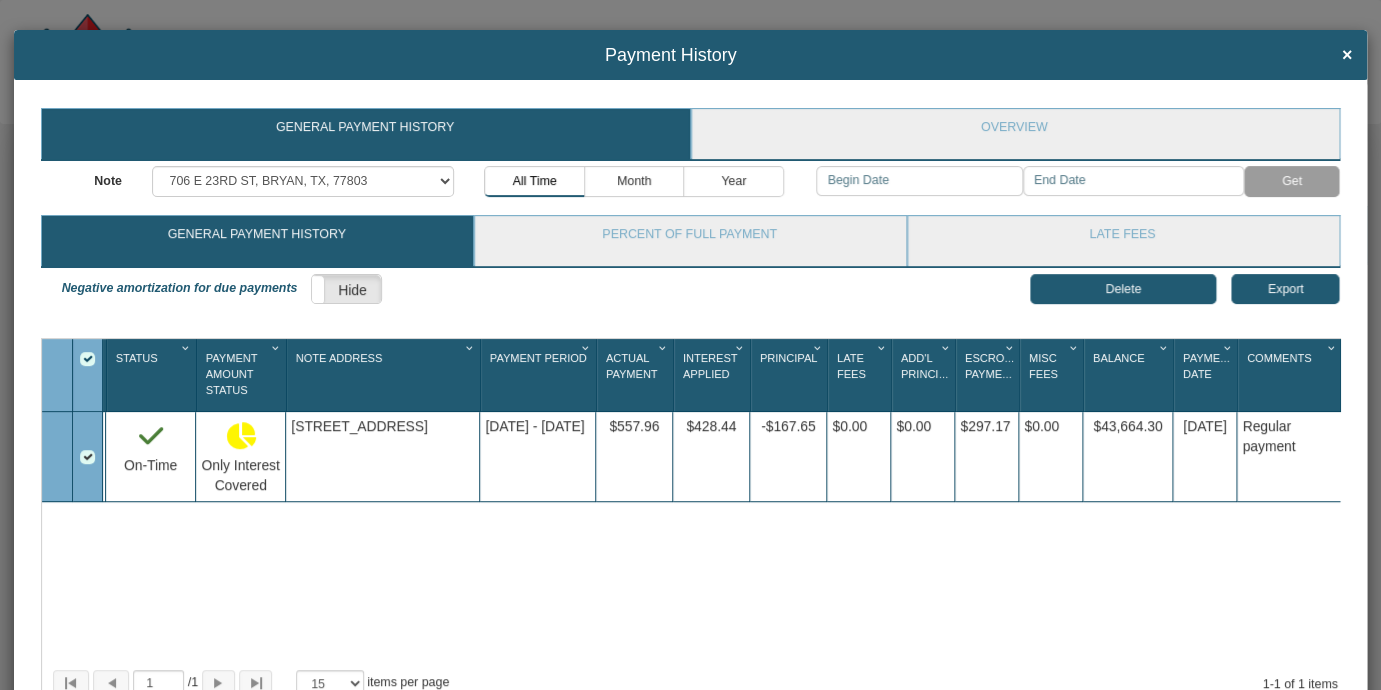 click on "$557.96" at bounding box center (634, 456) 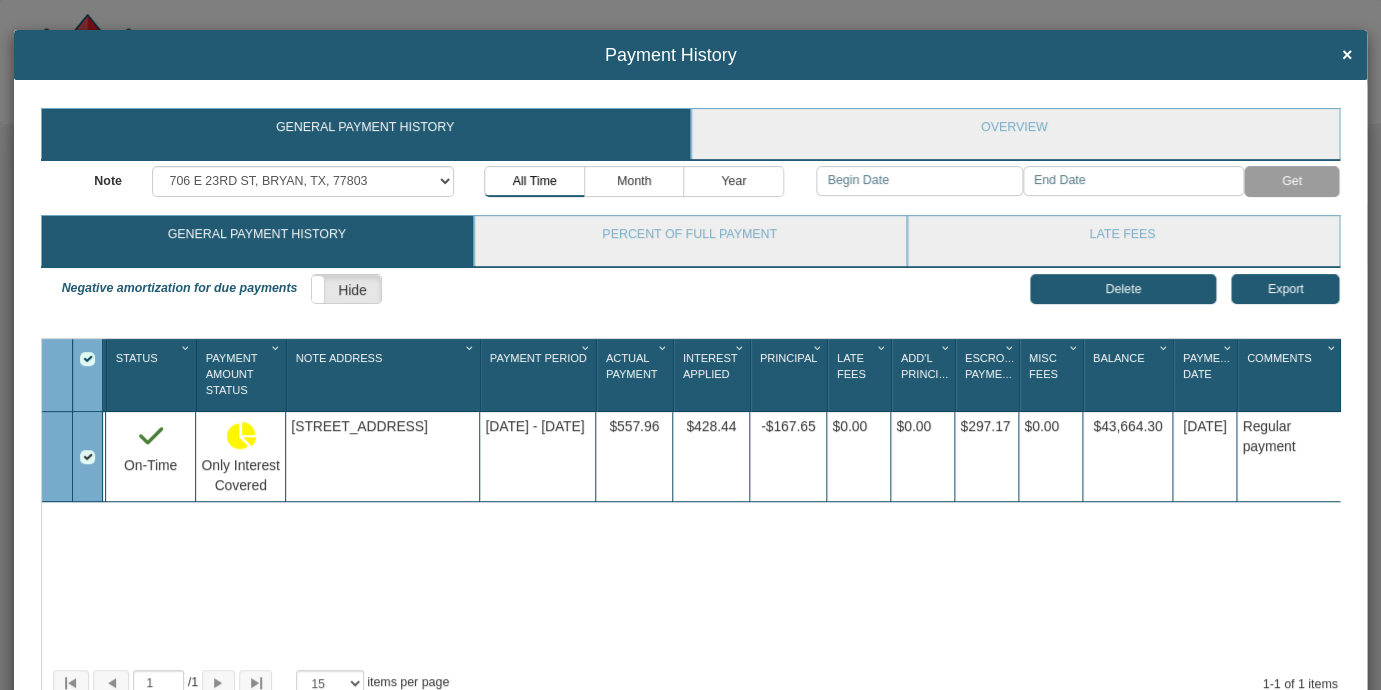 click on "Delete" at bounding box center [1123, 289] 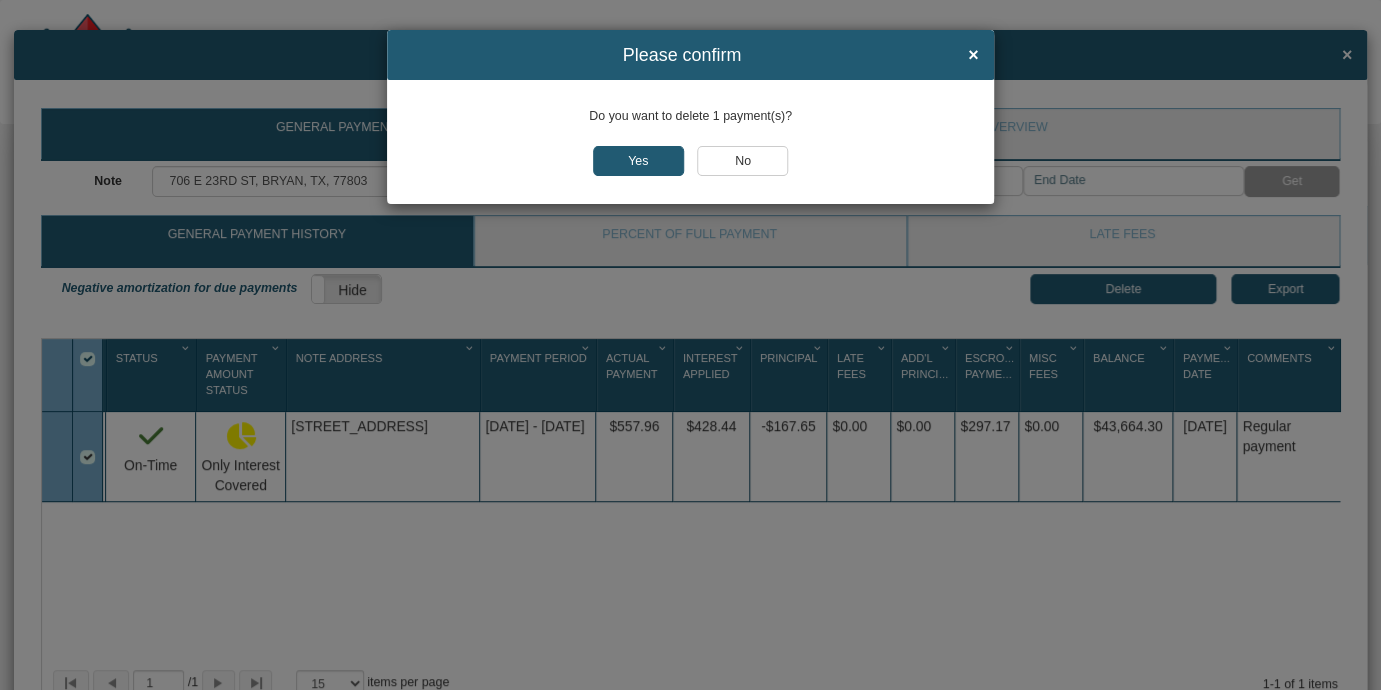 click on "Yes" at bounding box center (638, 161) 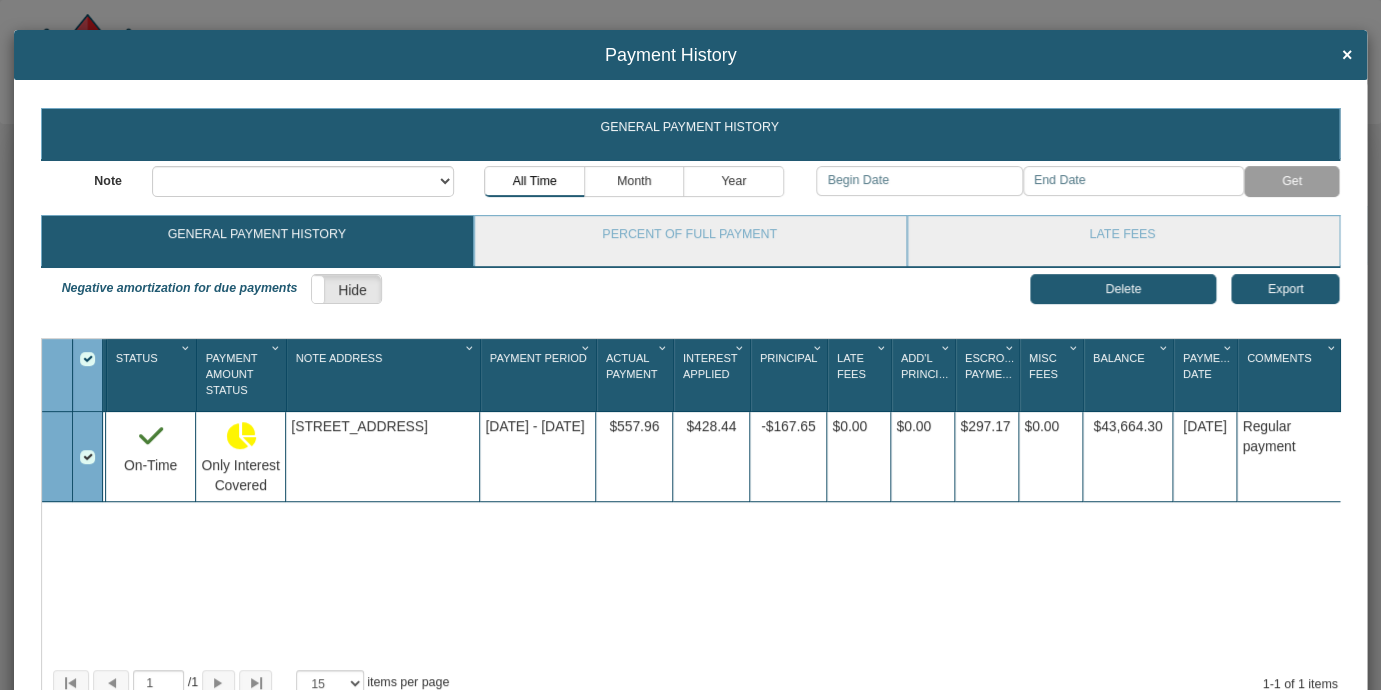 select on "object:5130" 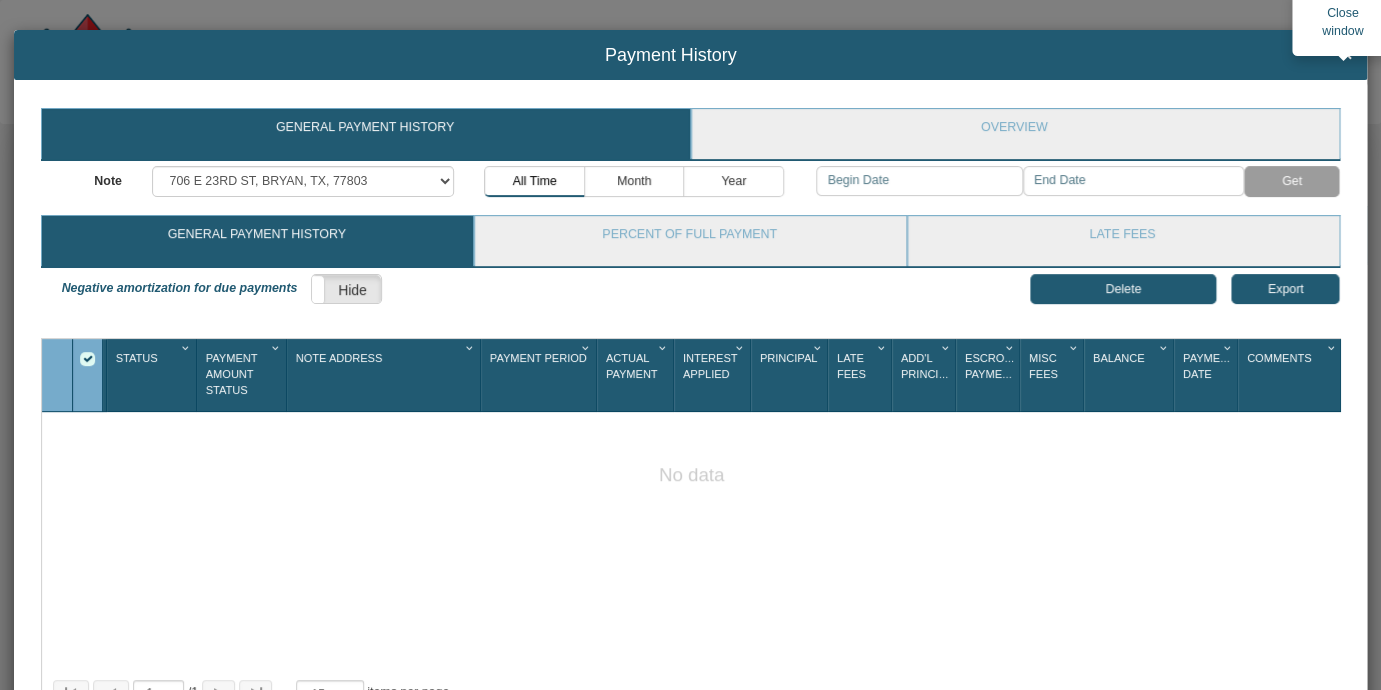 click on "×" at bounding box center (1347, 56) 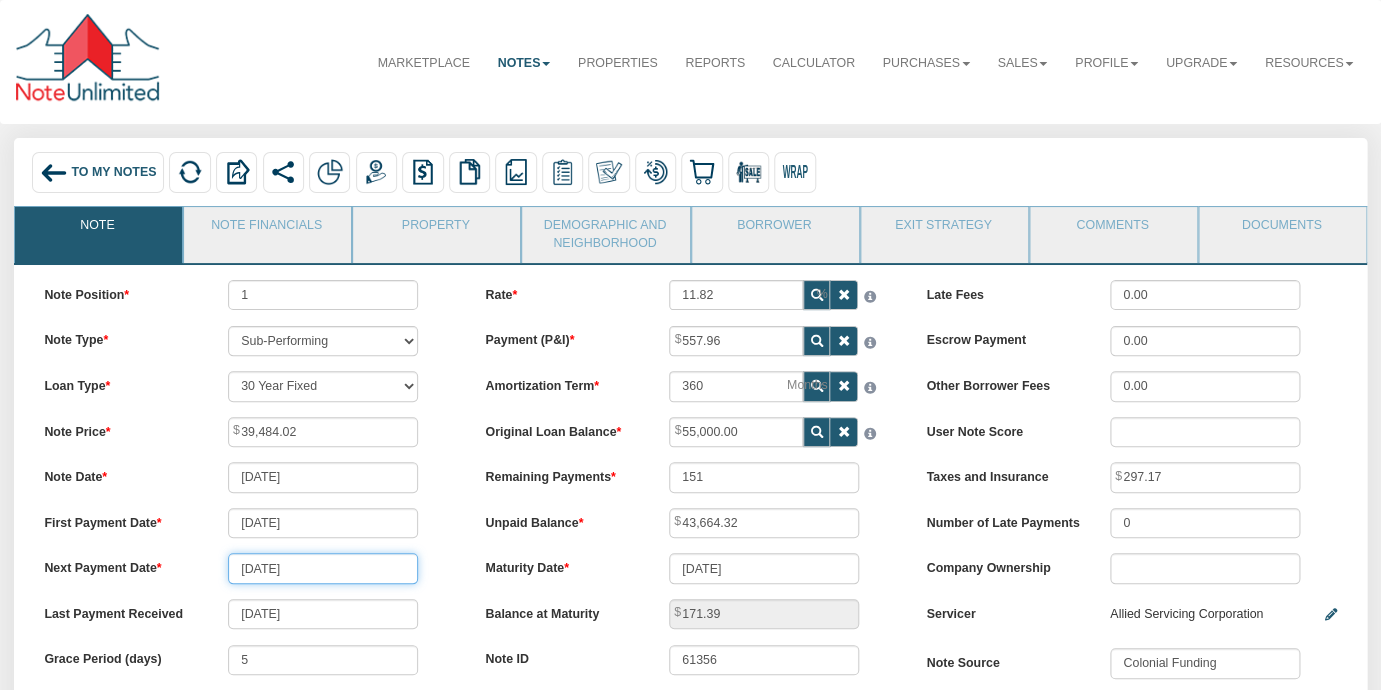 click on "[DATE]" at bounding box center (323, 568) 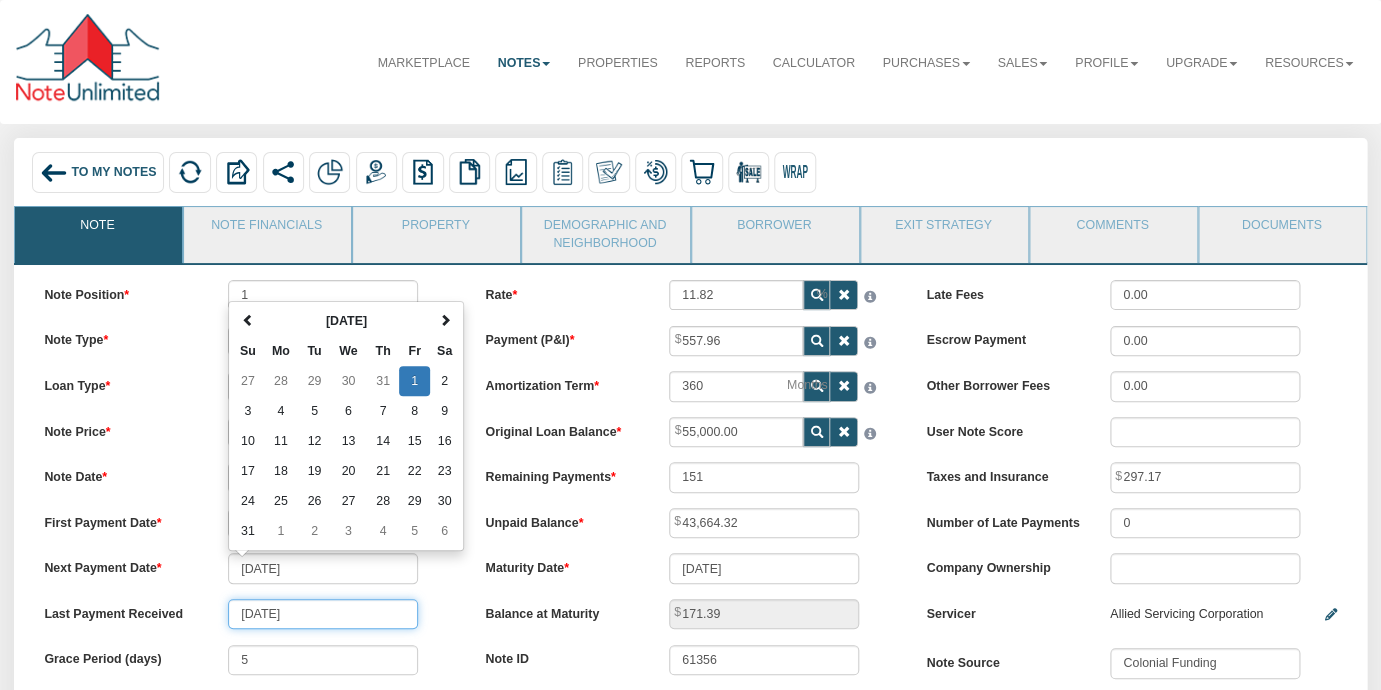 click on "[DATE]" at bounding box center (323, 614) 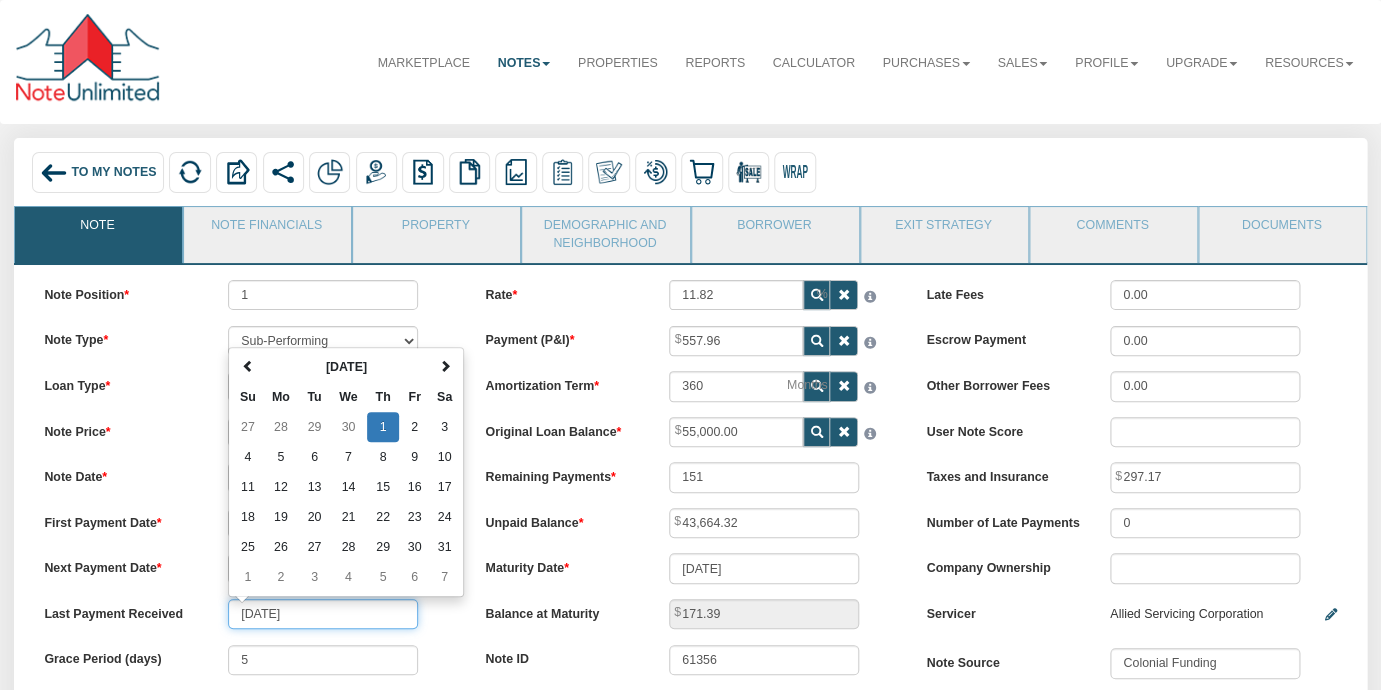 type on "[DATE]" 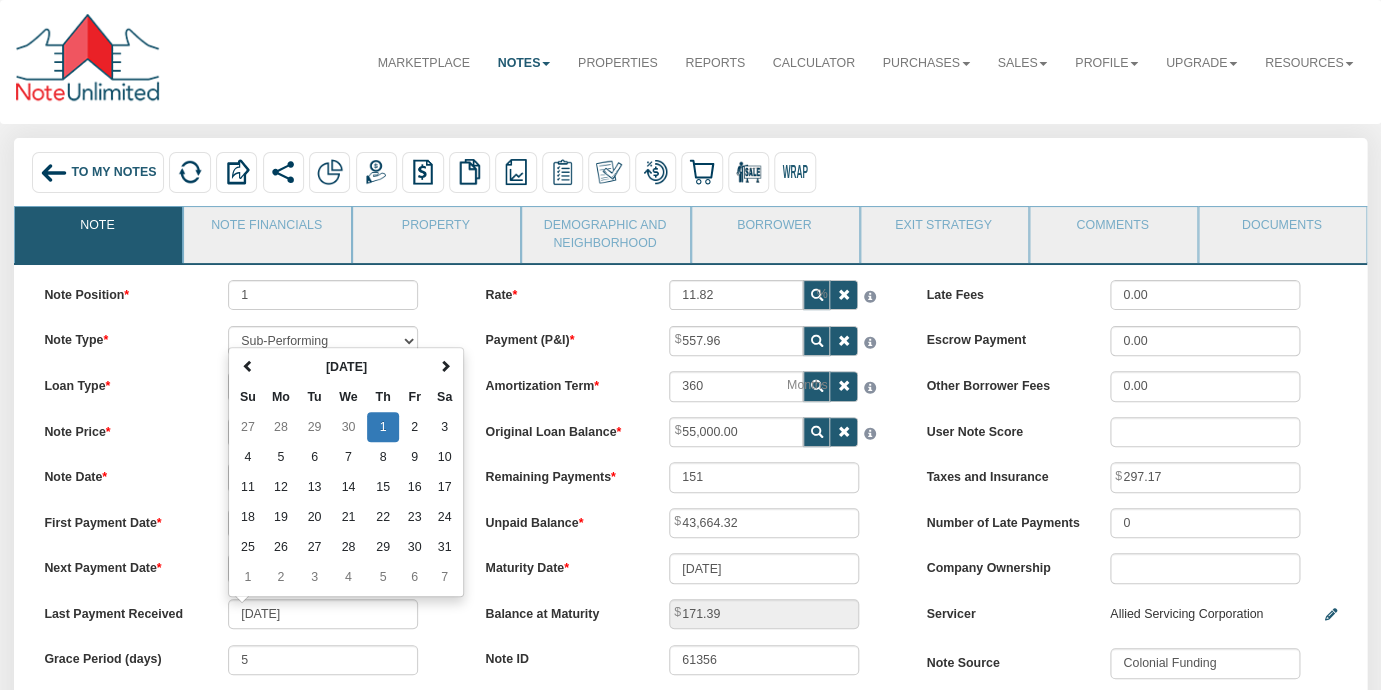click on "Last Payment Received
04/01/2025 May 2025 Su Mo Tu We Th Fr Sa 27 28 29 30 1 2 3 4 5 6 7 8 9 10 11 12 13 14 15 16 17 18 19 20 21 22 23 24 25 26 27 28 29 30 31 1 2 3 4 5 6 7 2025 Jan Feb Mar Apr May Jun Jul Aug Sep Oct Nov Dec 2020-2031 2020 2021 2022 2023 2024 2025 2026 2027 2028 2029 2030 2031 2000-2107 2000 - 2011 2012 - 2023 2024 - 2035 2036 - 2047 2048 - 2059 2060 - 2071 2072 - 2083 2084 - 2095 2096 - 2107" at bounding box center [249, 614] 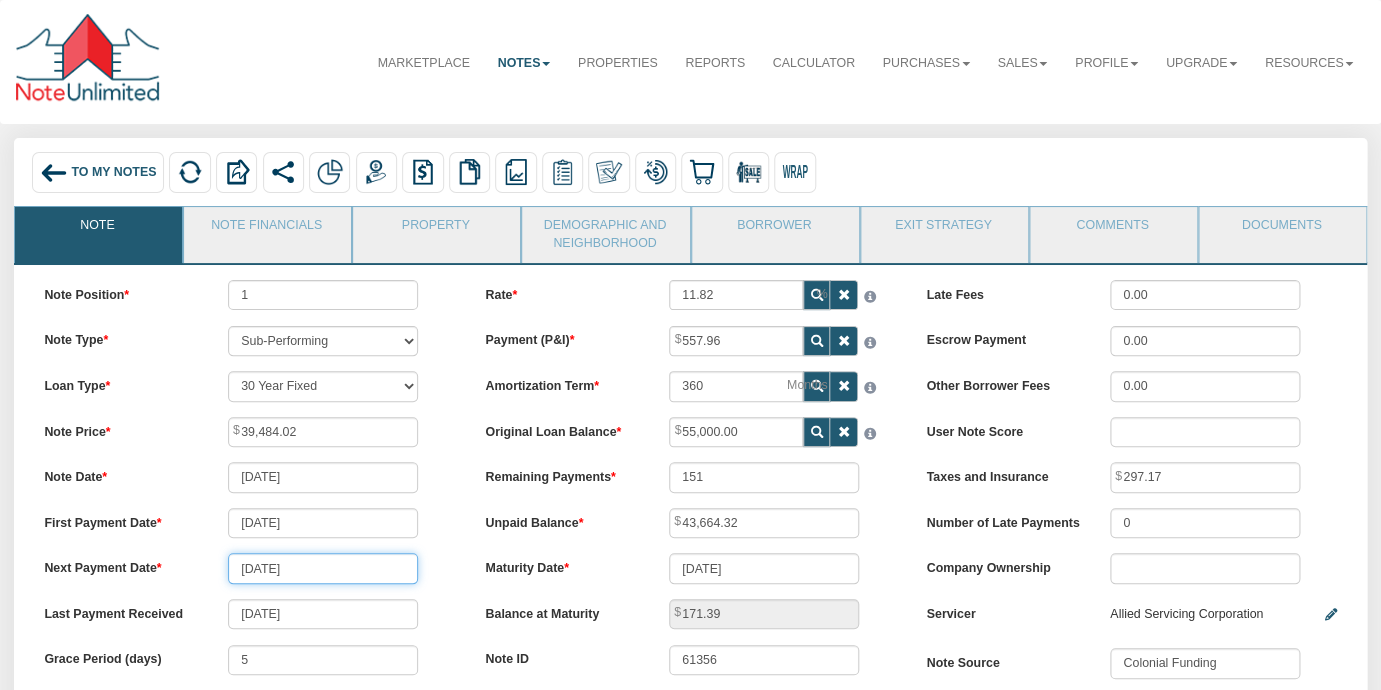 click on "[DATE]" at bounding box center [323, 568] 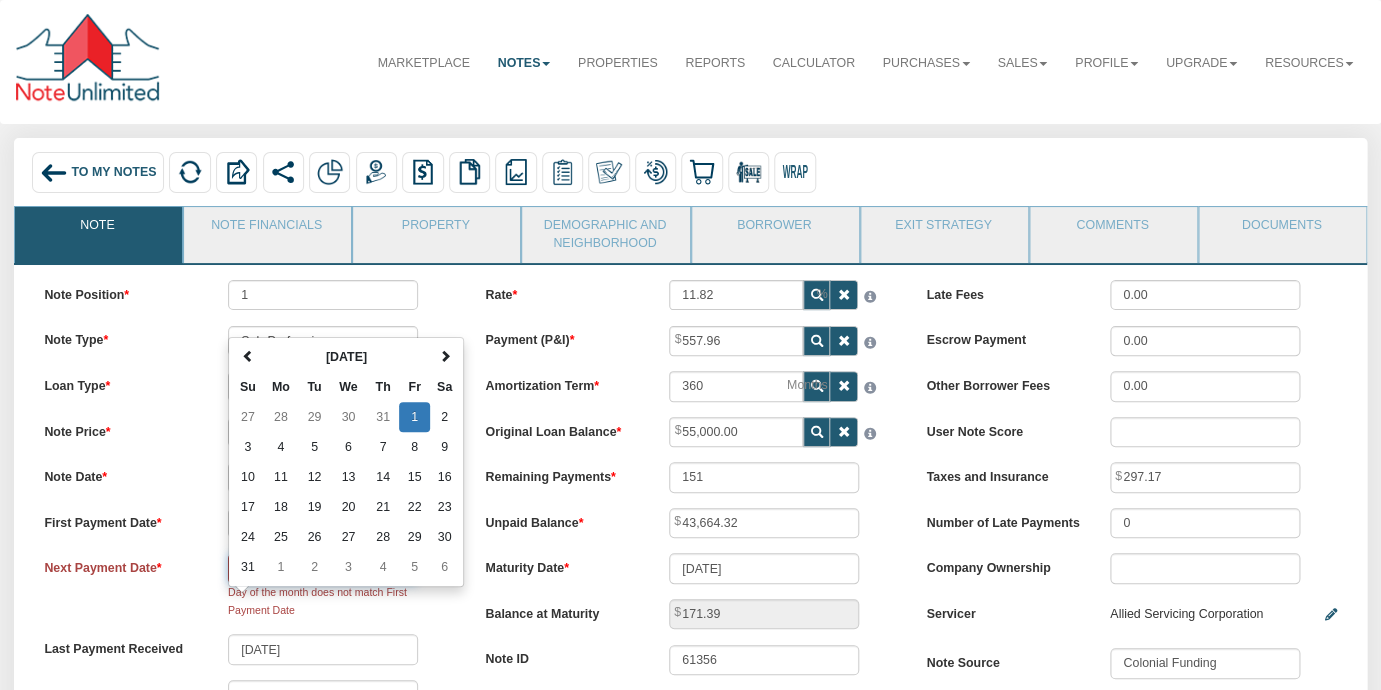 type on "[DATE]" 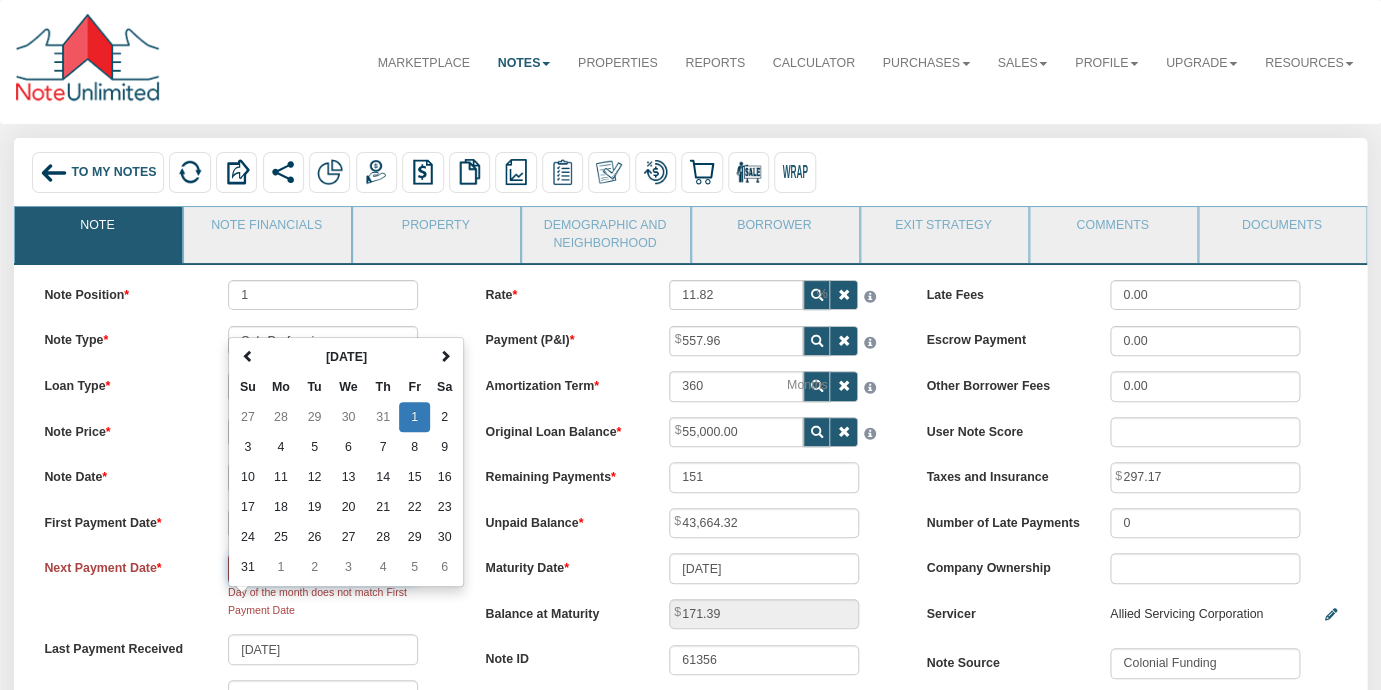 type on "43,751.93" 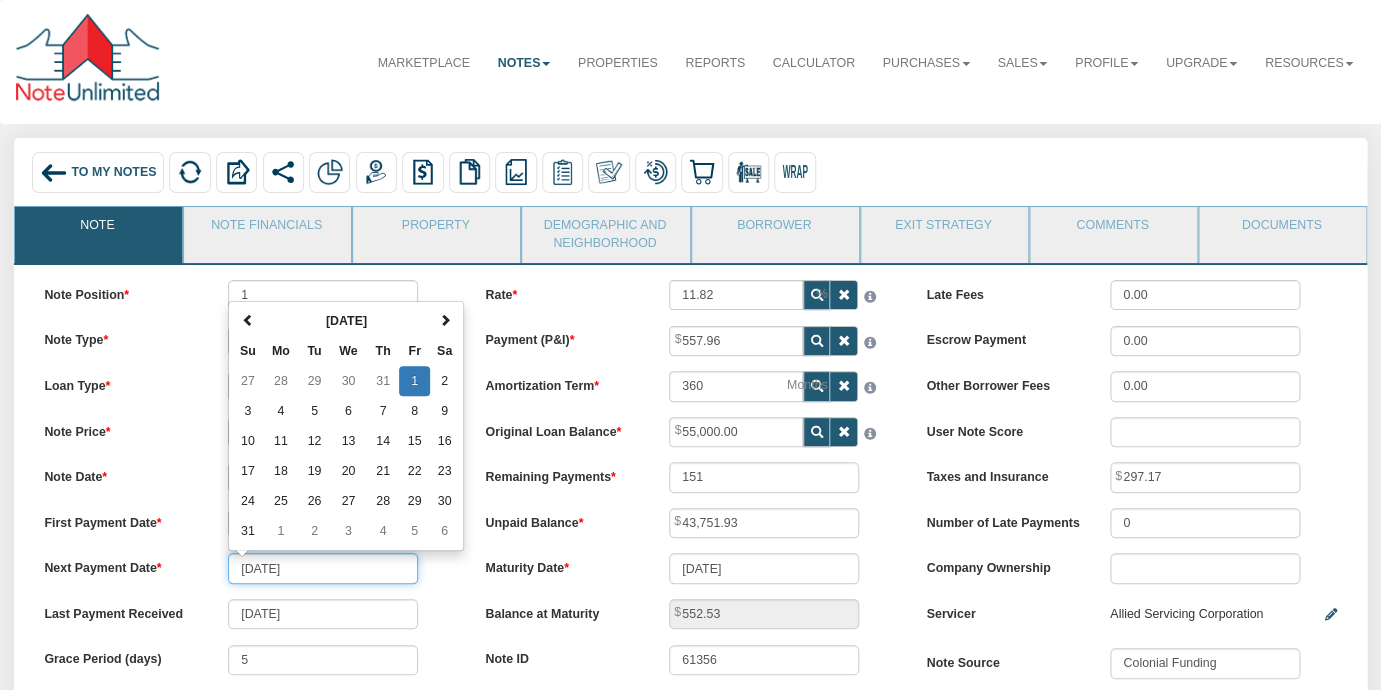 type on "[DATE]" 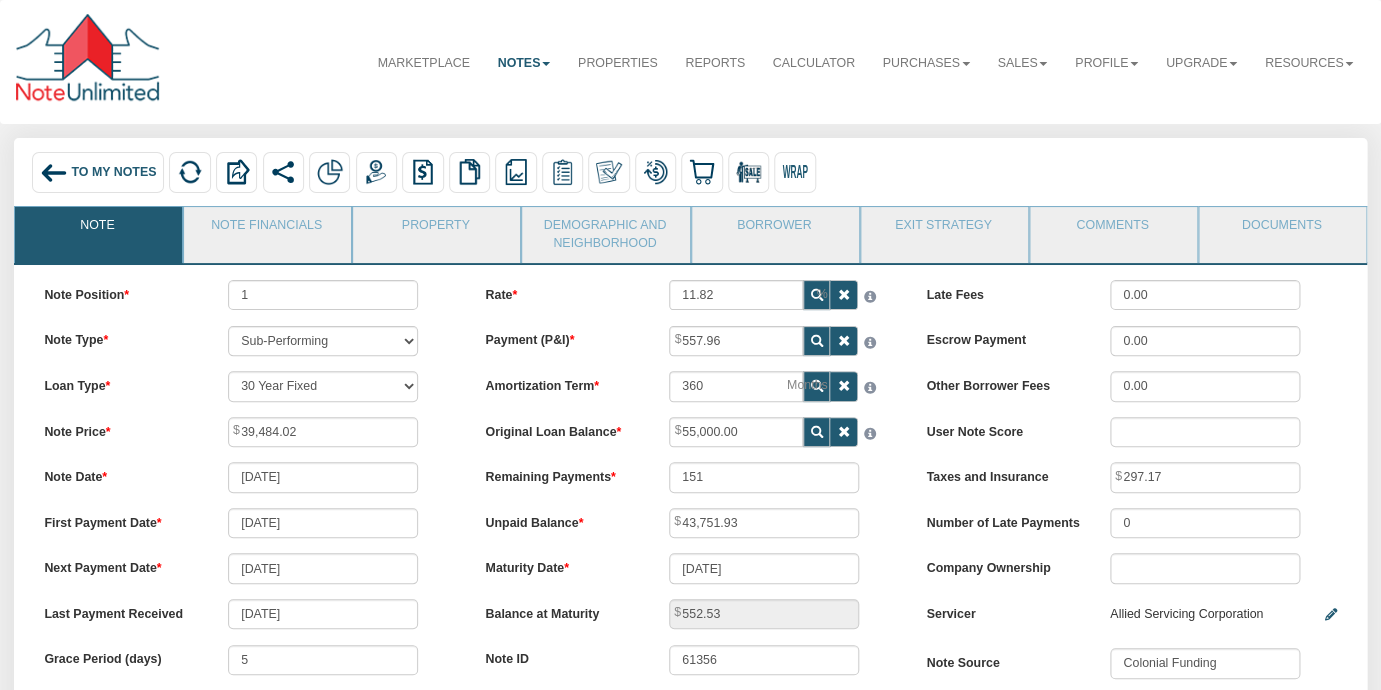 click on "Note Position
1
Note Type
Performing Forthcoming Non-Performing REO Sub-Performing Unknown
Loan Type
30 Year Fixed 15 Year Fixed 20 Year Fixed 40 Year Fixed 5 years balloon loan with 30 years amortization 7 years balloon loan with 30 years amortization Cash payment No loan Custom Fixed Custom loan with balloon
Note Price
39,484.02
Note Date
[DATE]
5 No" at bounding box center (249, 509) 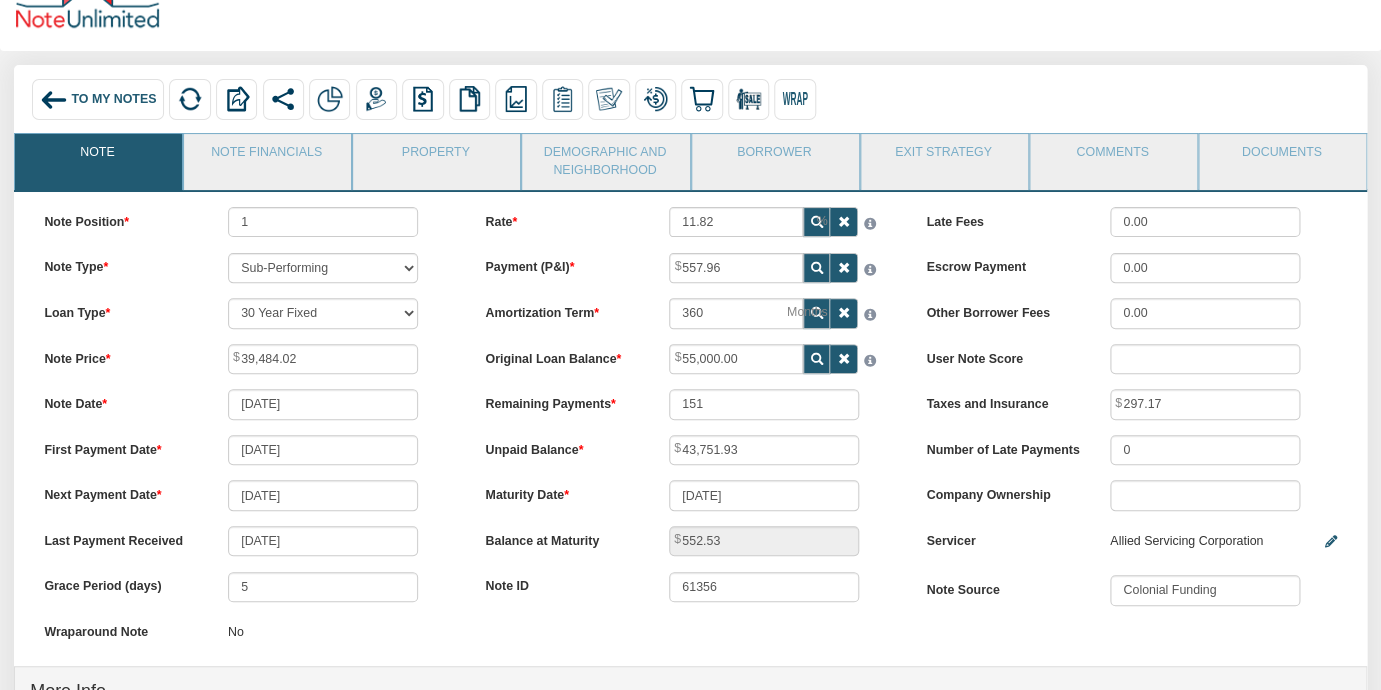 scroll, scrollTop: 0, scrollLeft: 0, axis: both 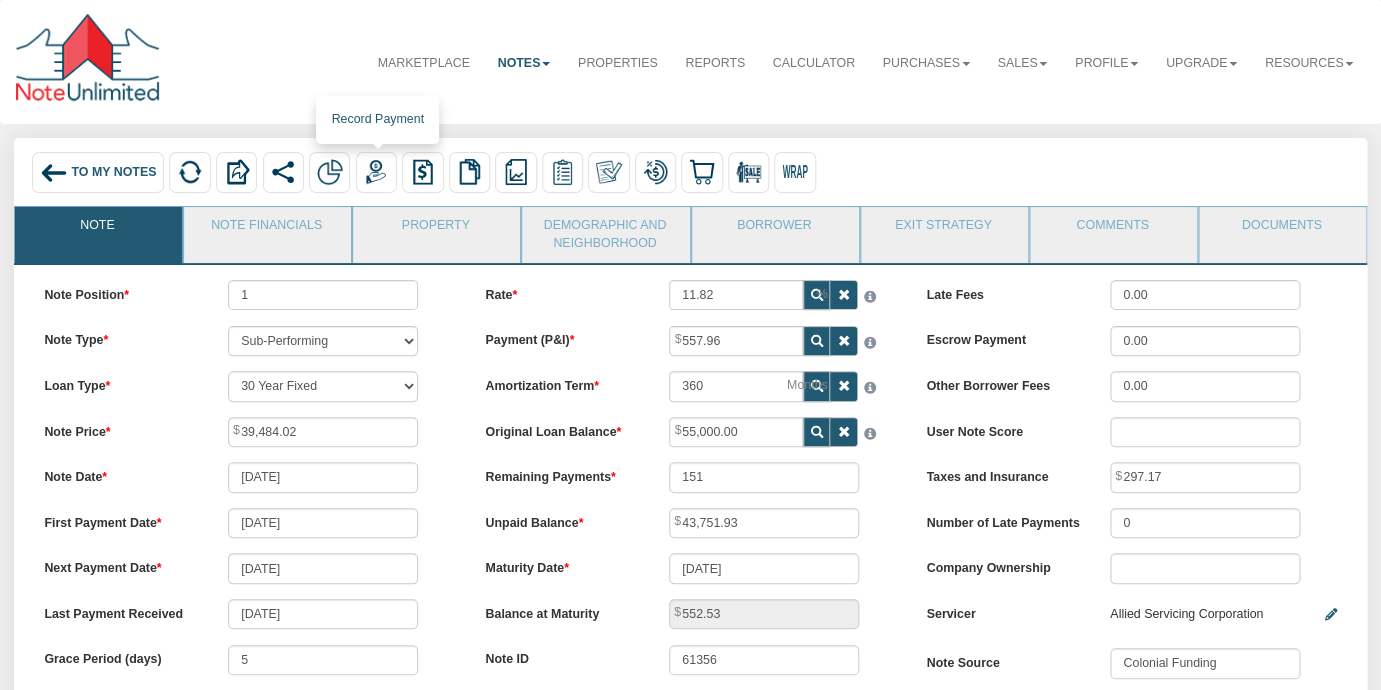 click at bounding box center [376, 172] 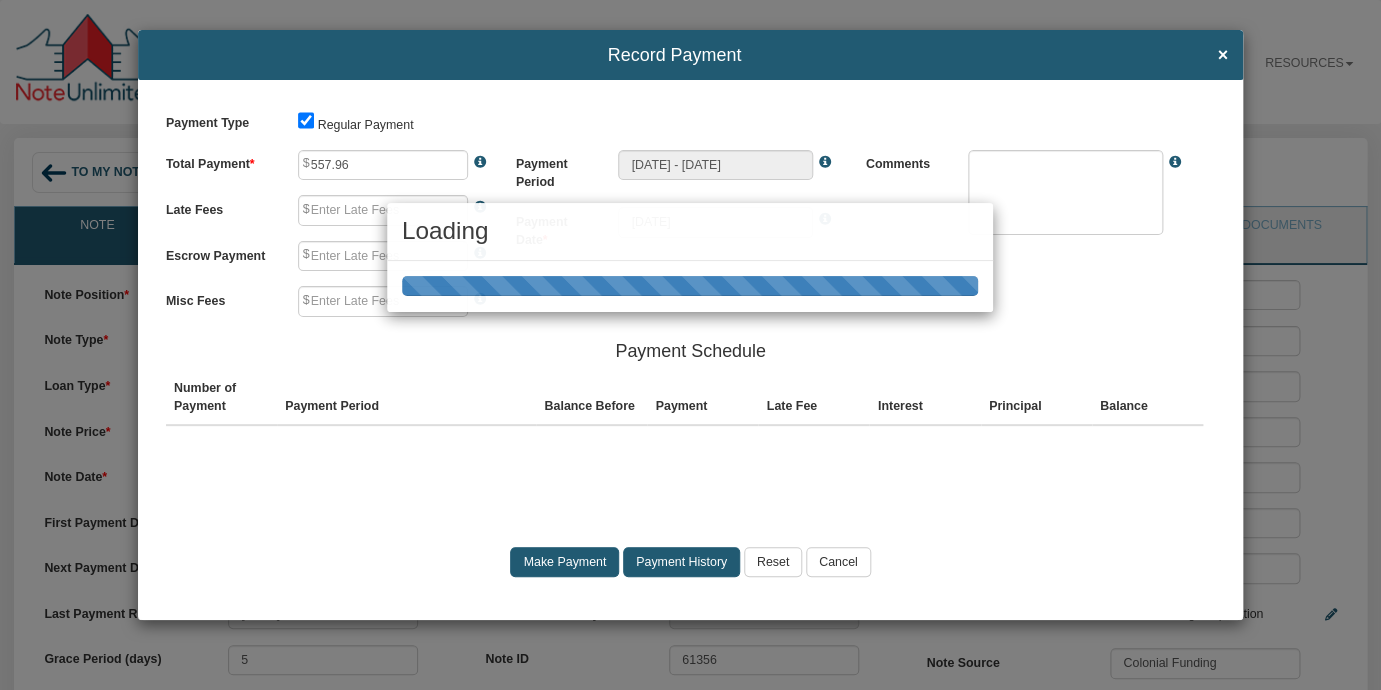 type on "0.00" 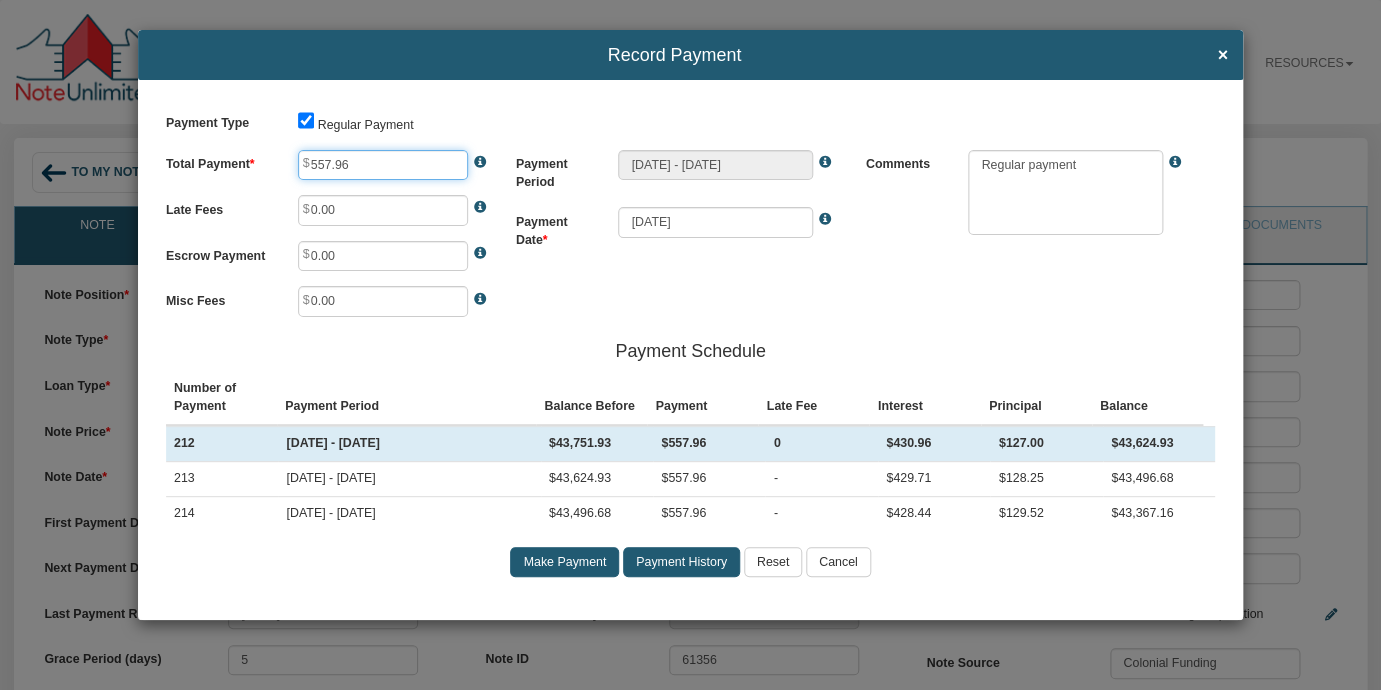 click on "557.96" at bounding box center (383, 165) 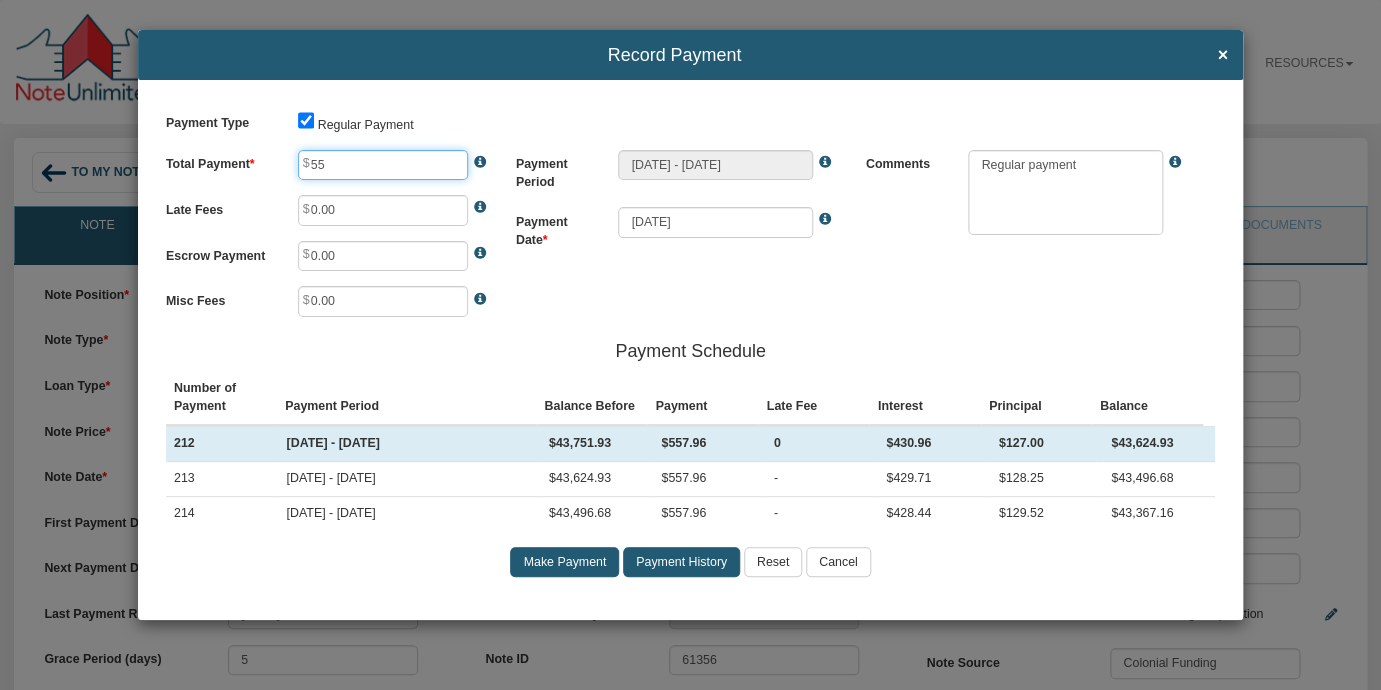 type on "5" 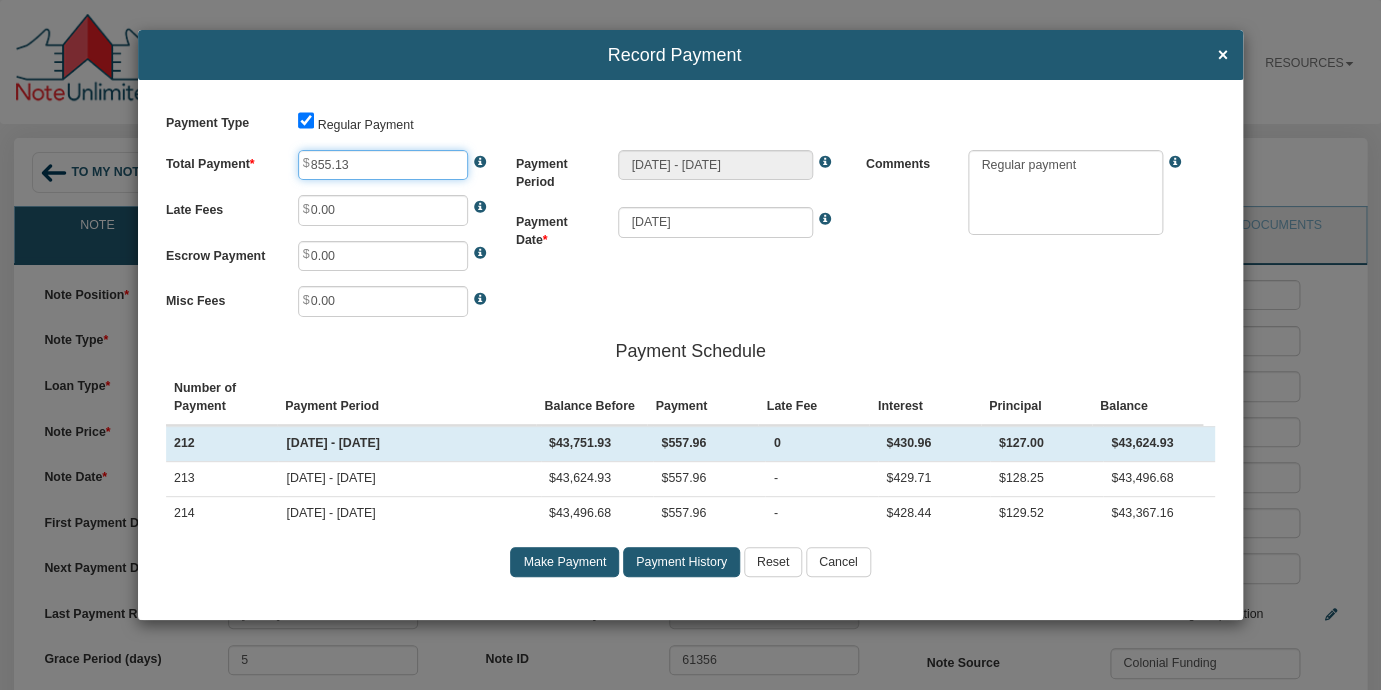type on "855.13" 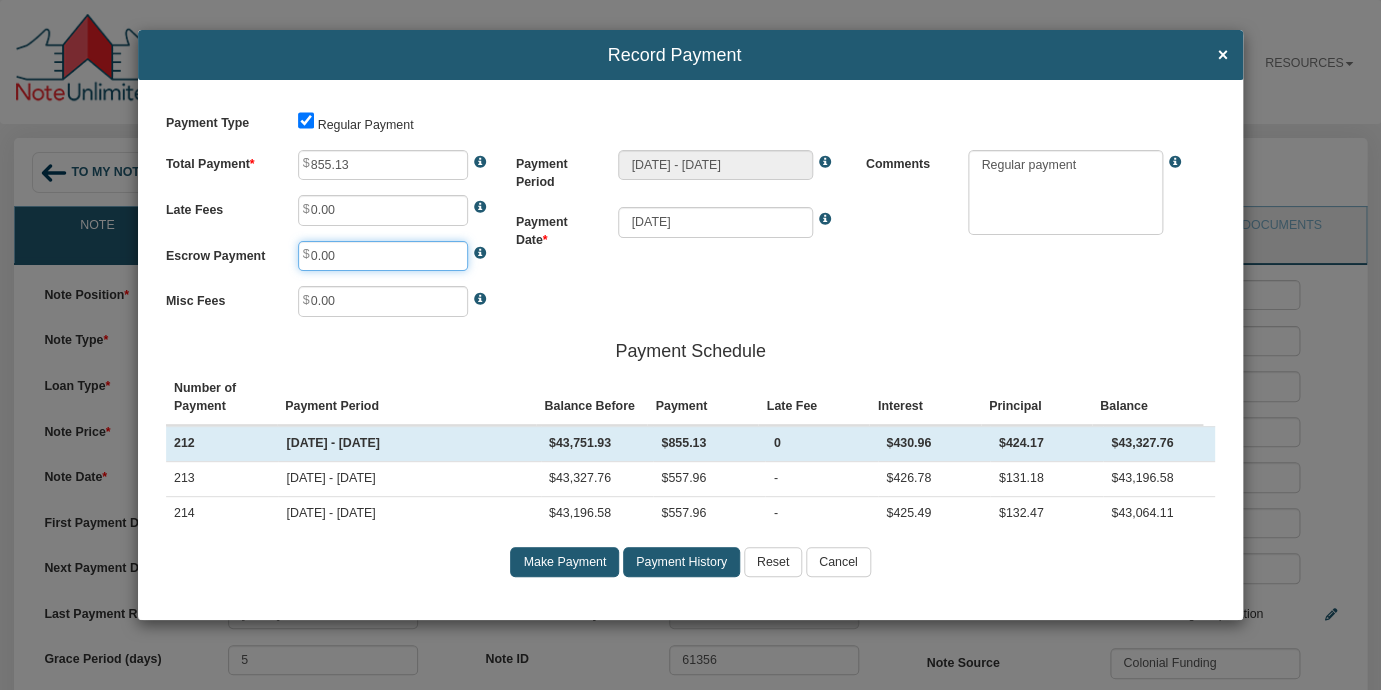 click on "0.00" at bounding box center (383, 256) 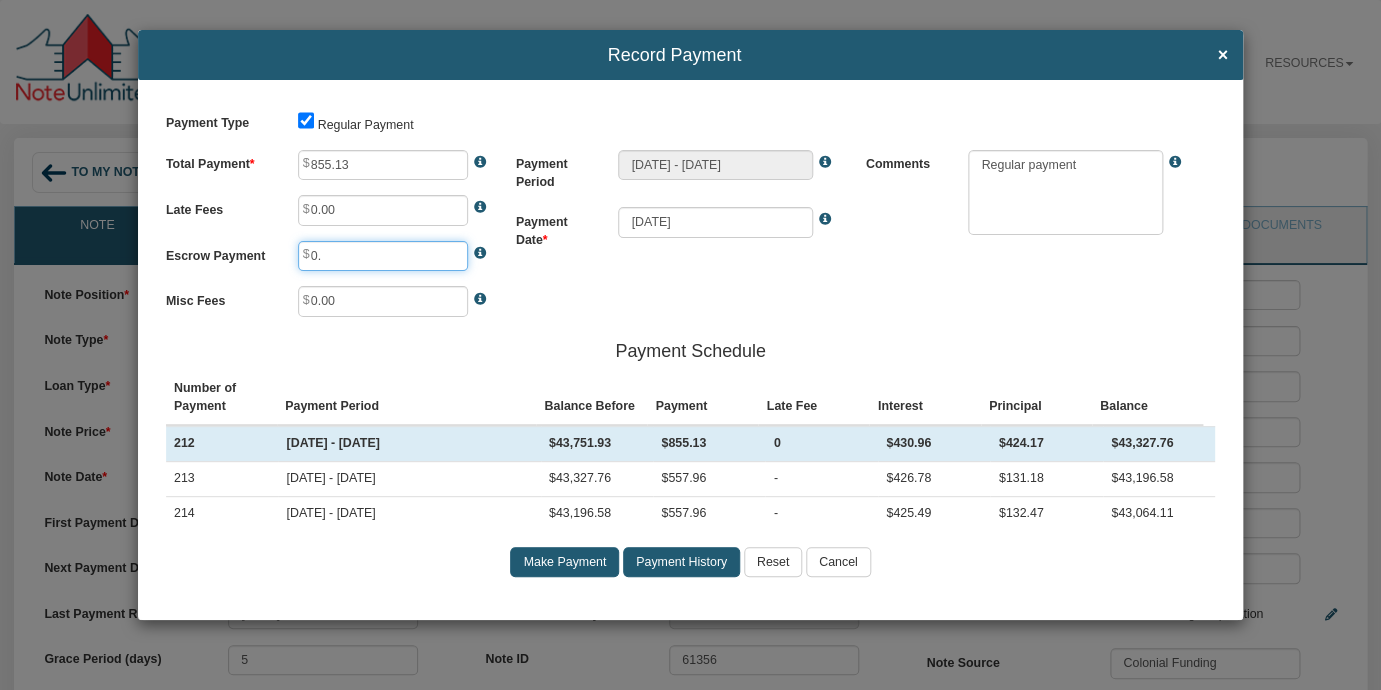 type on "0" 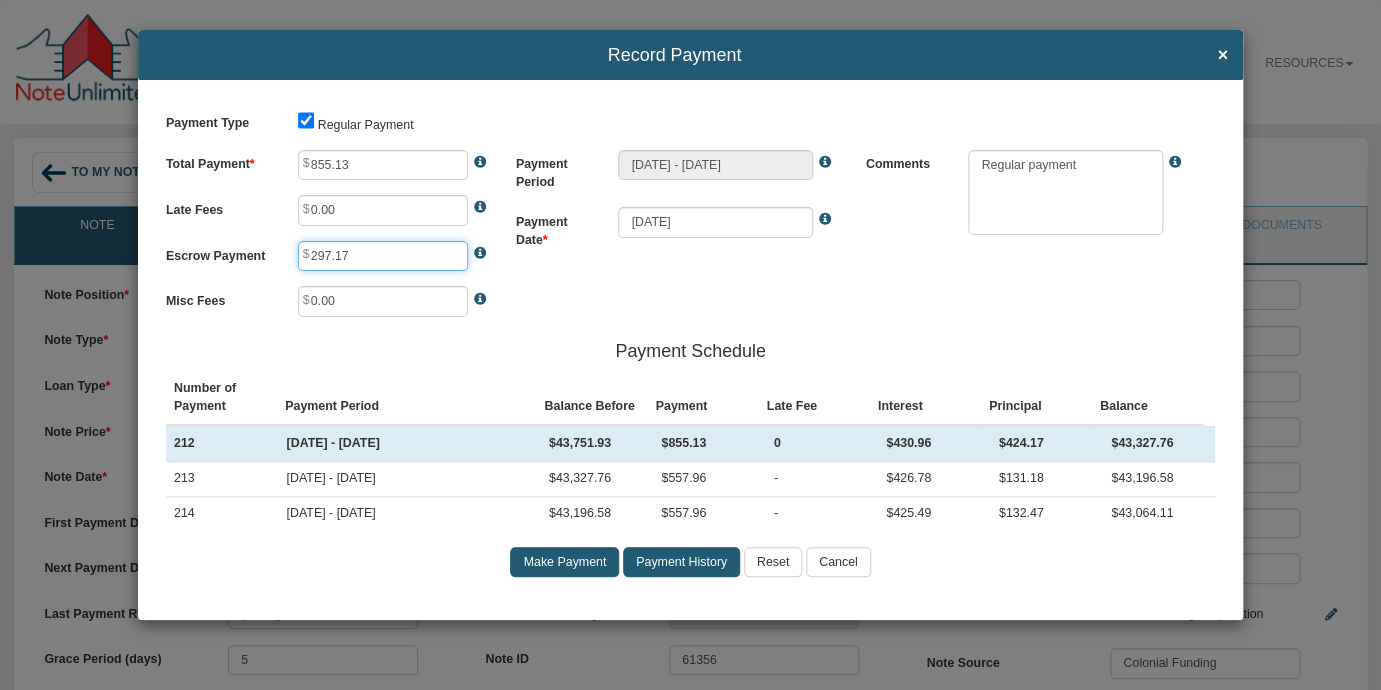 type on "297.17" 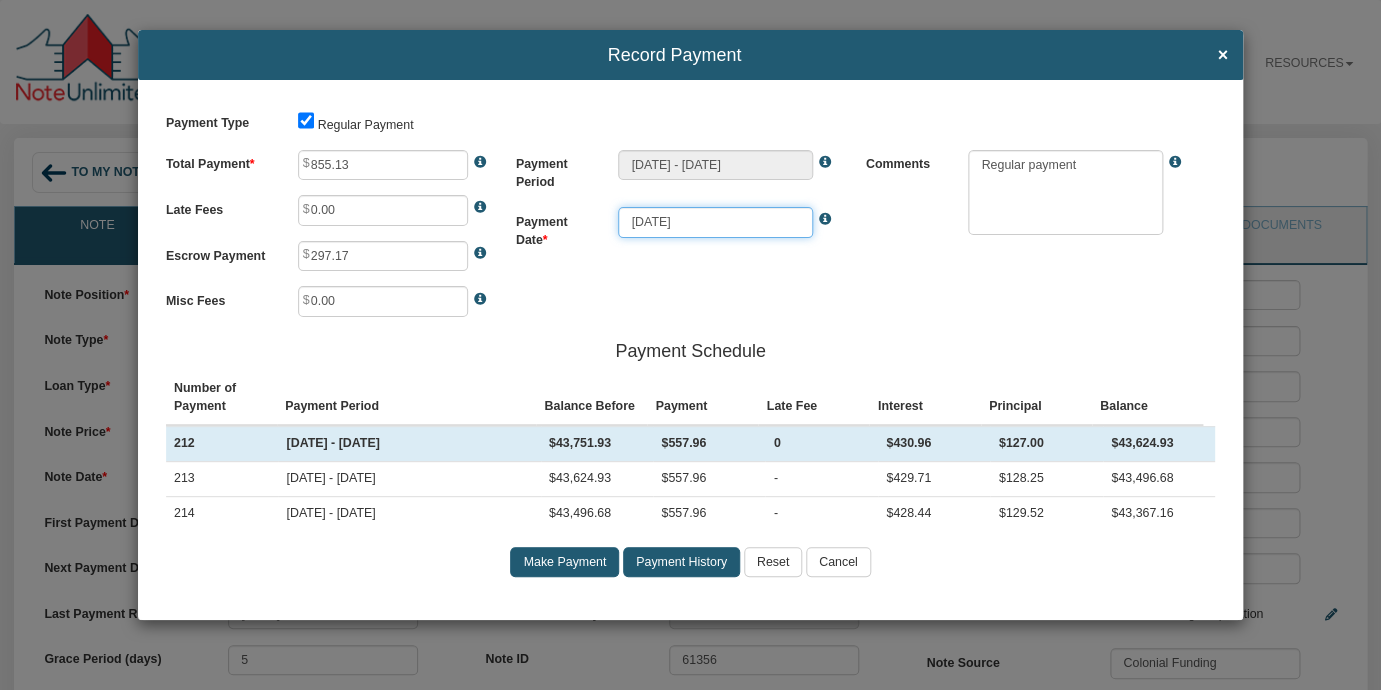 click on "[DATE]" at bounding box center [715, 222] 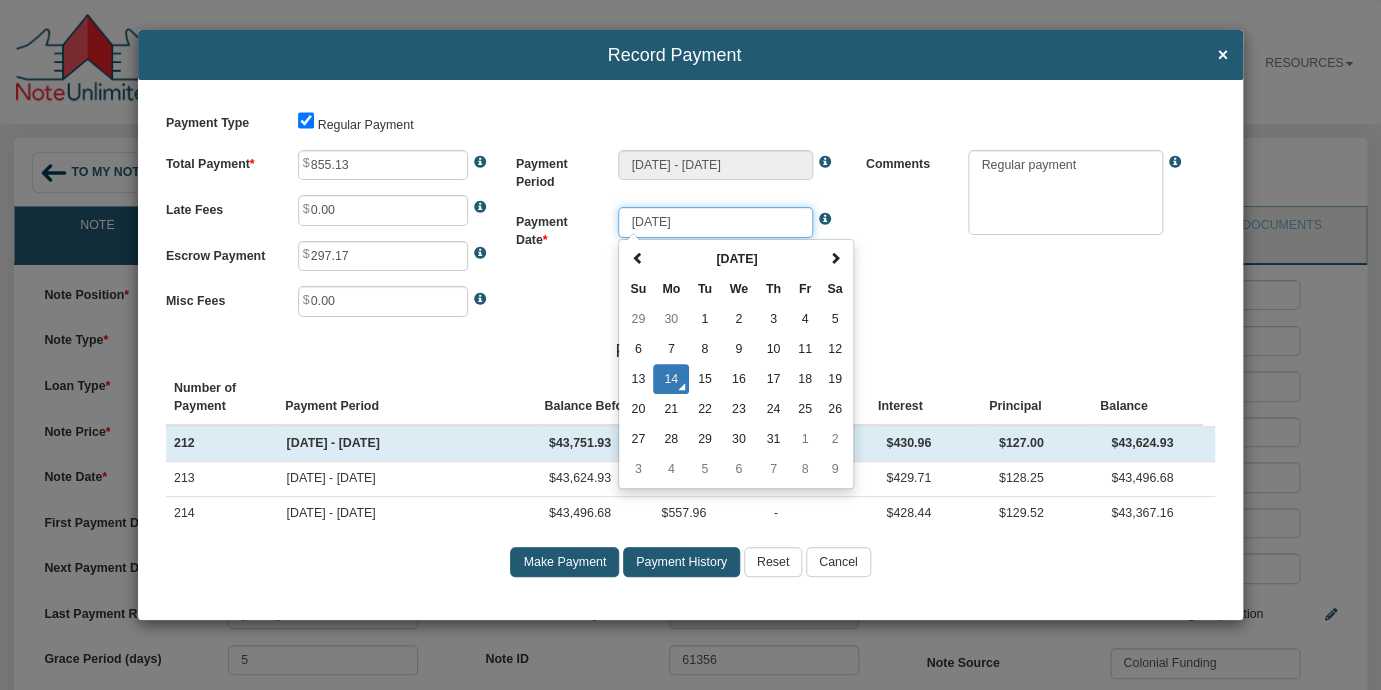 drag, startPoint x: 724, startPoint y: 223, endPoint x: 571, endPoint y: 221, distance: 153.01308 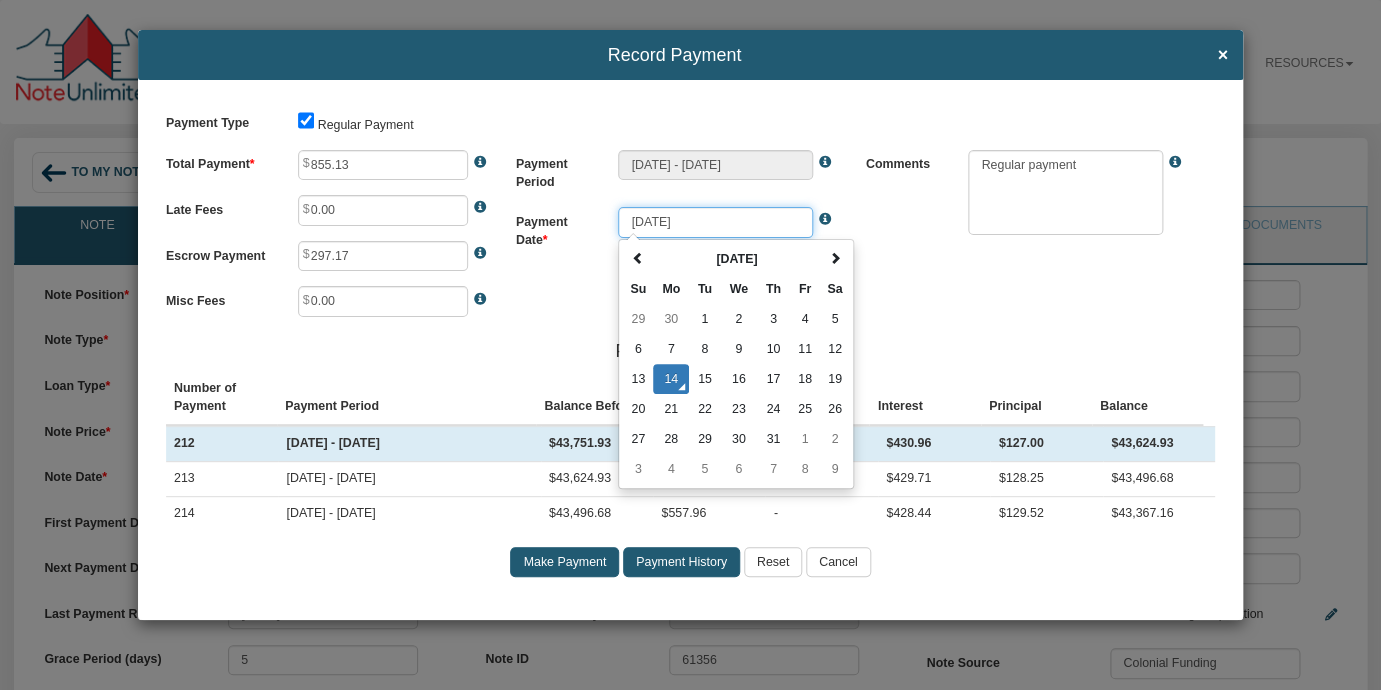 type on "[DATE]" 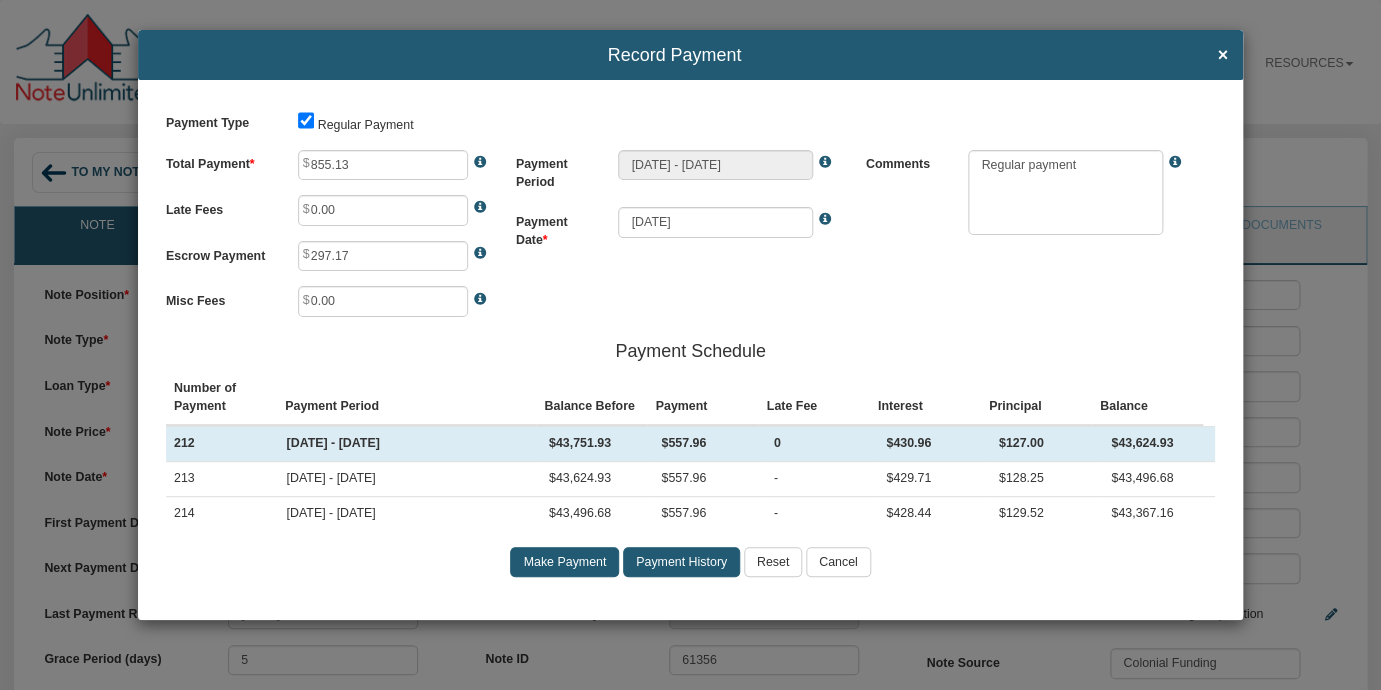 click on "Payment Type
Regular Payment
Total Payment
855.13
Late Fees
0.00
Escrow Payment
297.17
0" at bounding box center [690, 349] 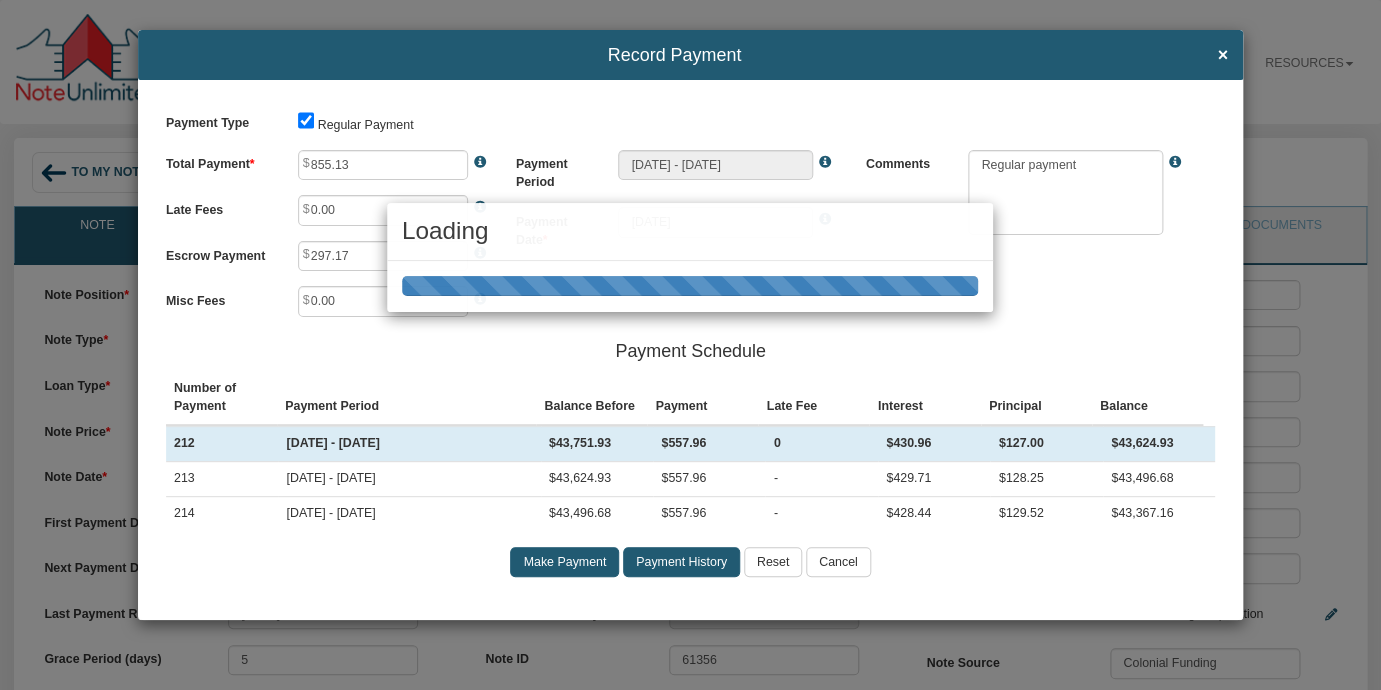 type on "[DATE] - [DATE]" 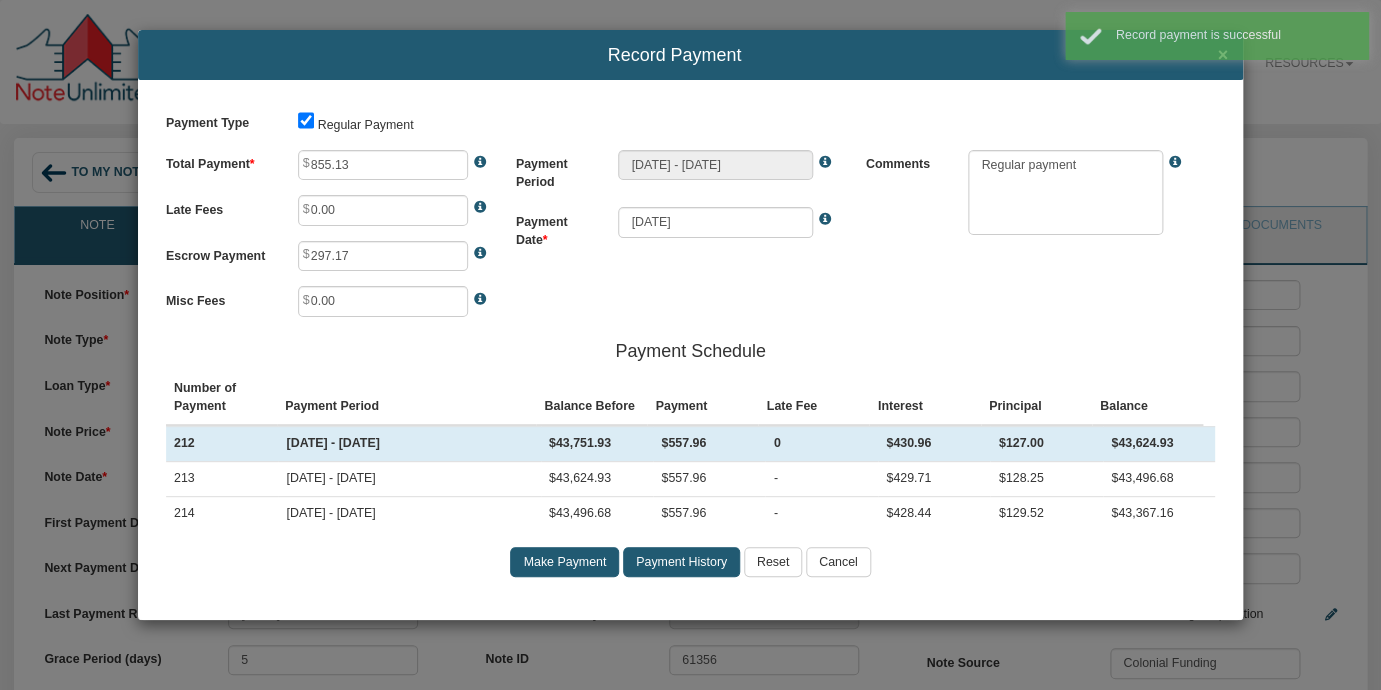 type on "557.96" 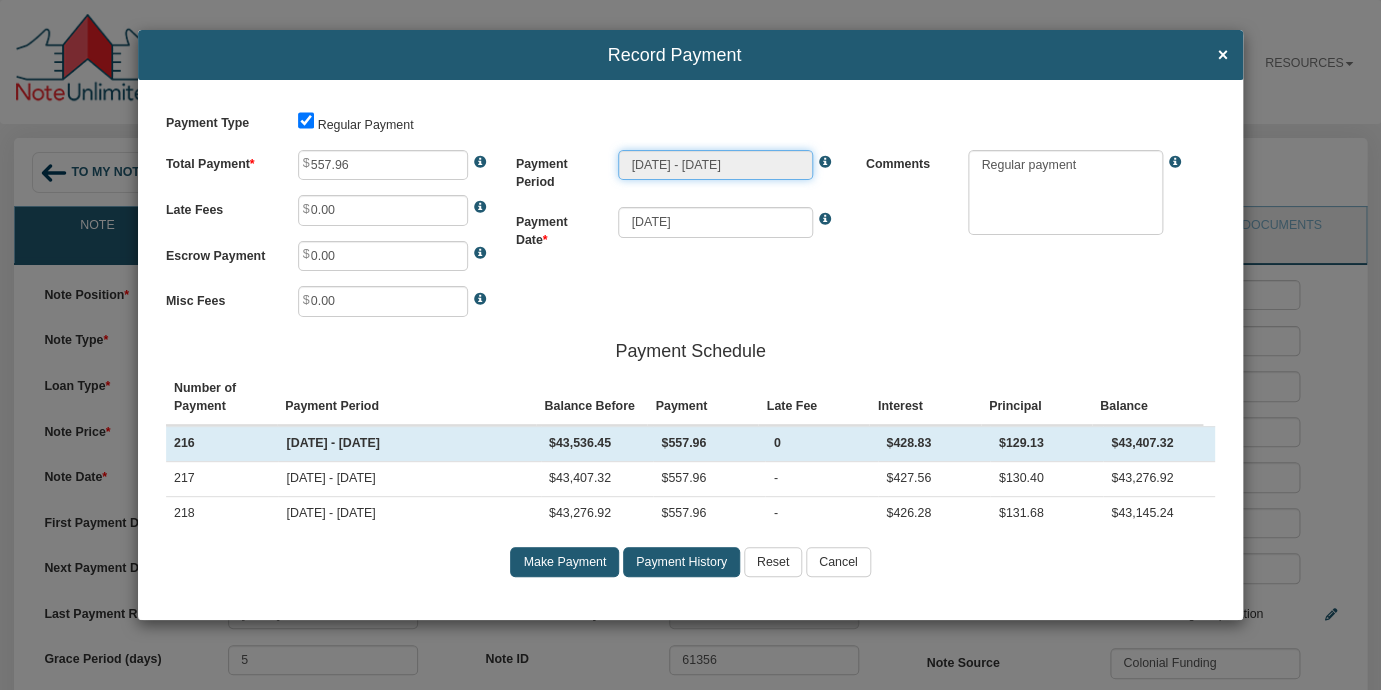 click on "[DATE] - [DATE]" at bounding box center (715, 165) 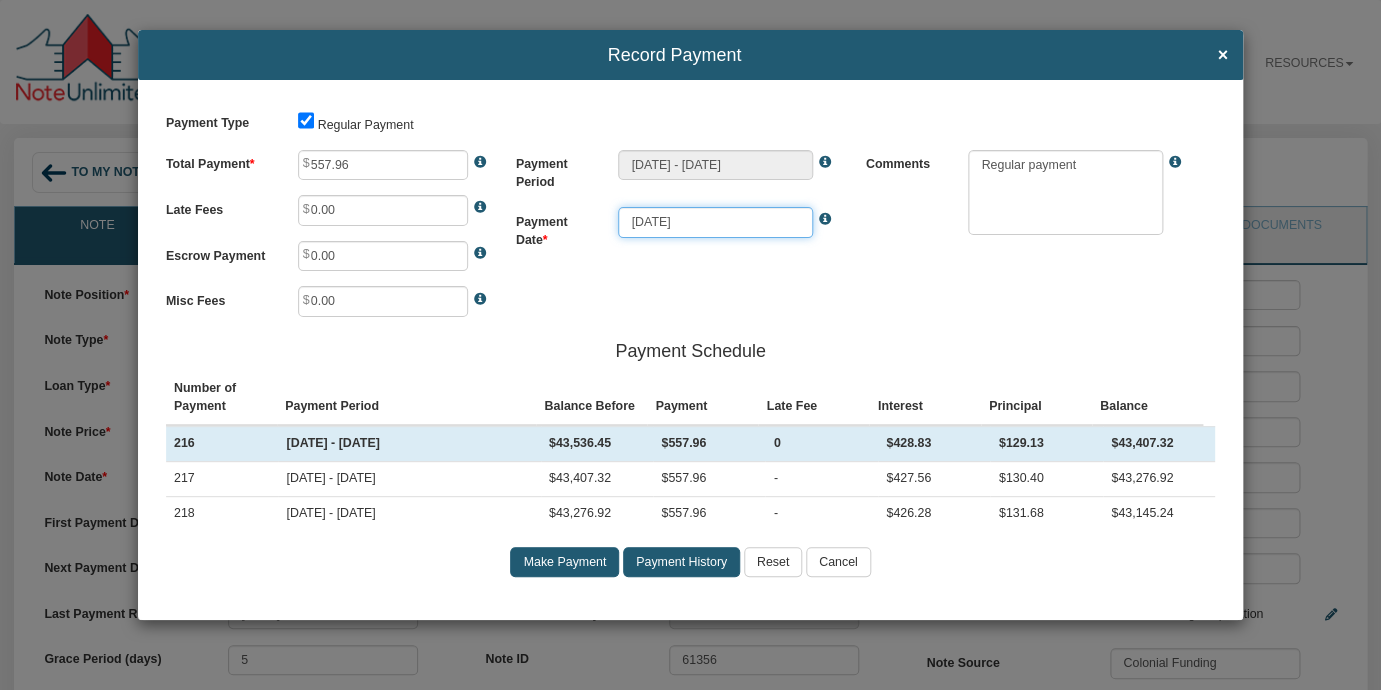 click on "[DATE]" at bounding box center [715, 222] 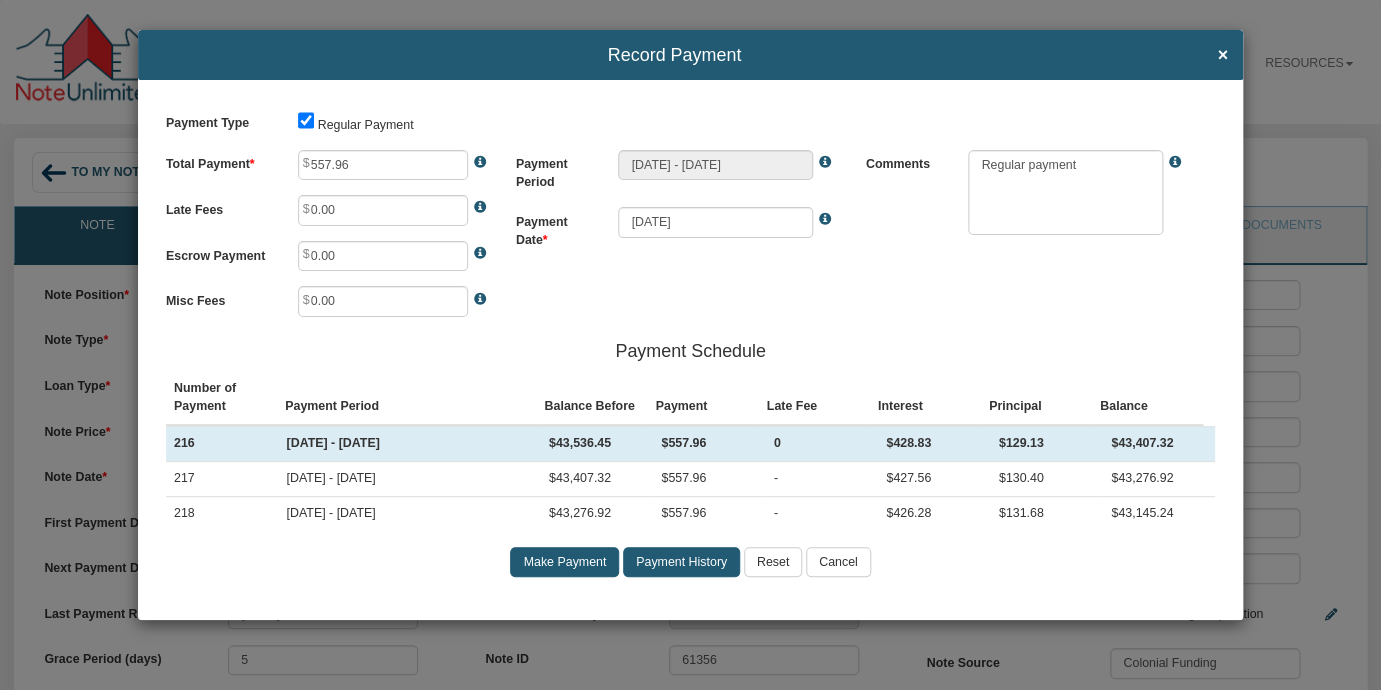 click on "Payment Type
Regular Payment
Total Payment
557.96
Late Fees
0.00
Escrow Payment
0.00
0 -" at bounding box center [690, 349] 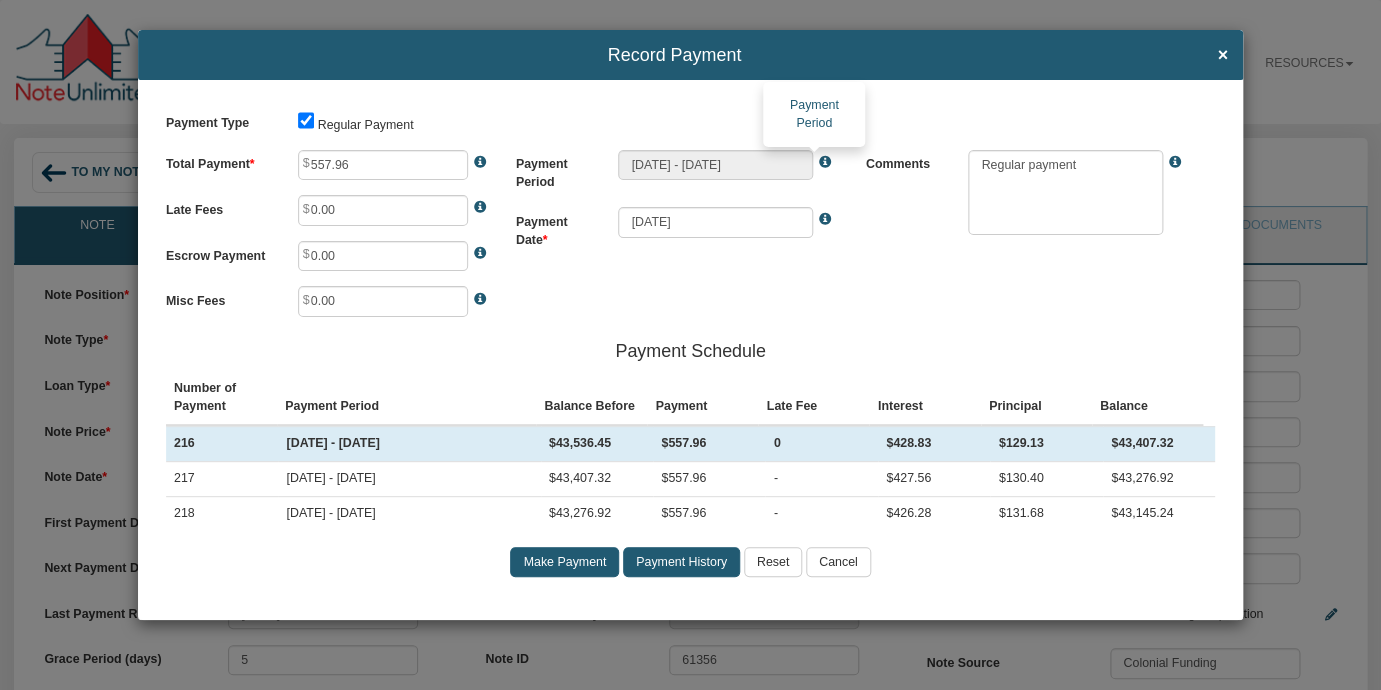 click at bounding box center (822, 162) 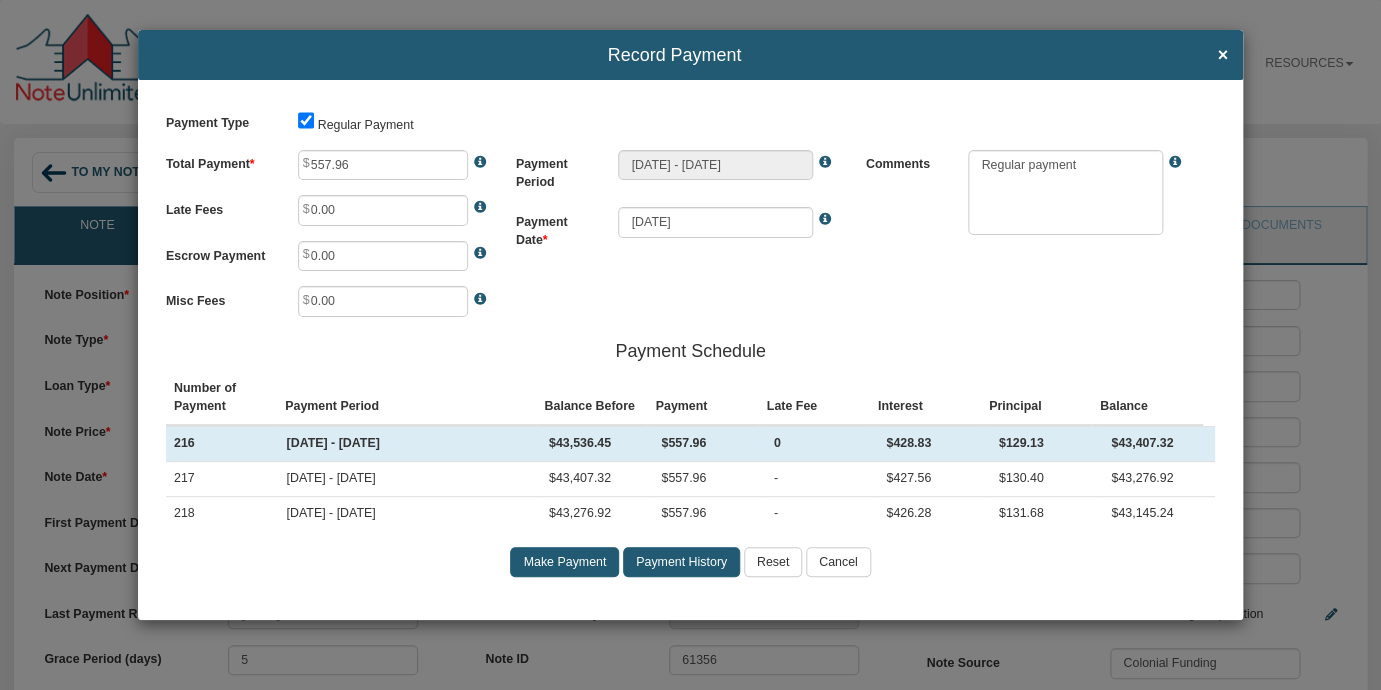 click on "Cancel" at bounding box center [838, 562] 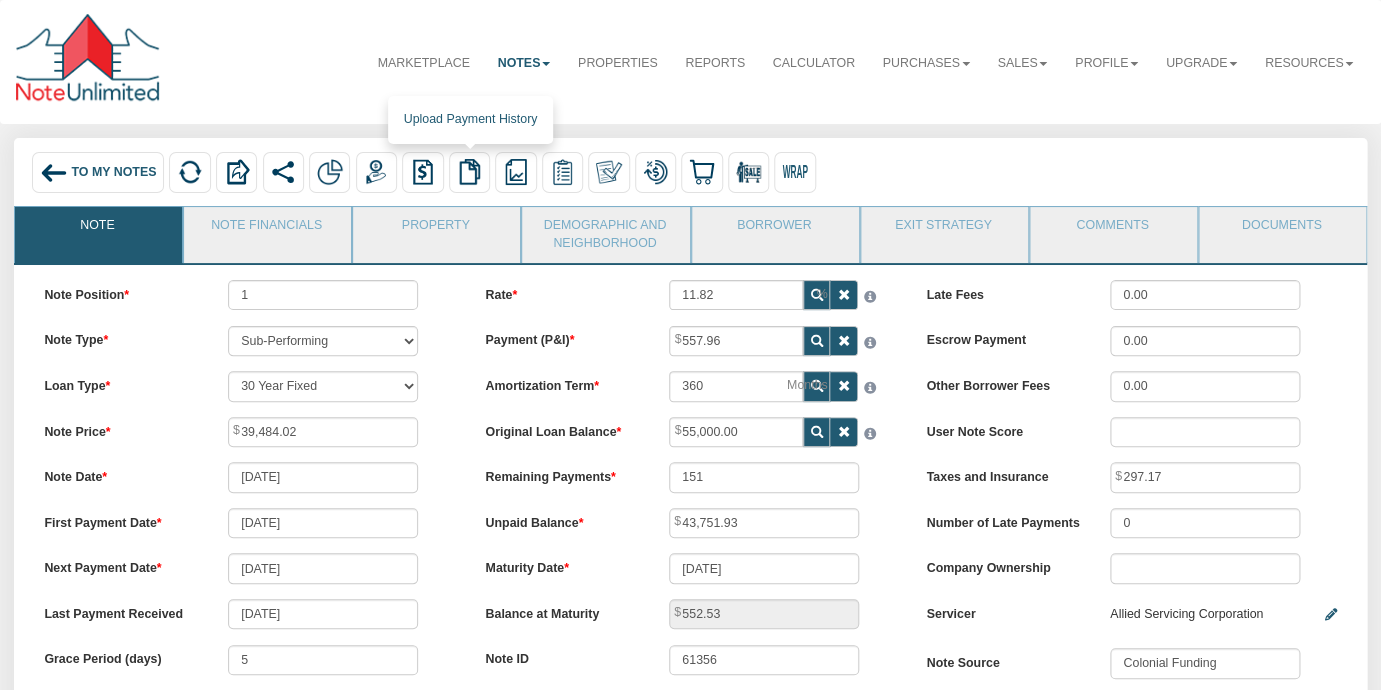 click at bounding box center [470, 172] 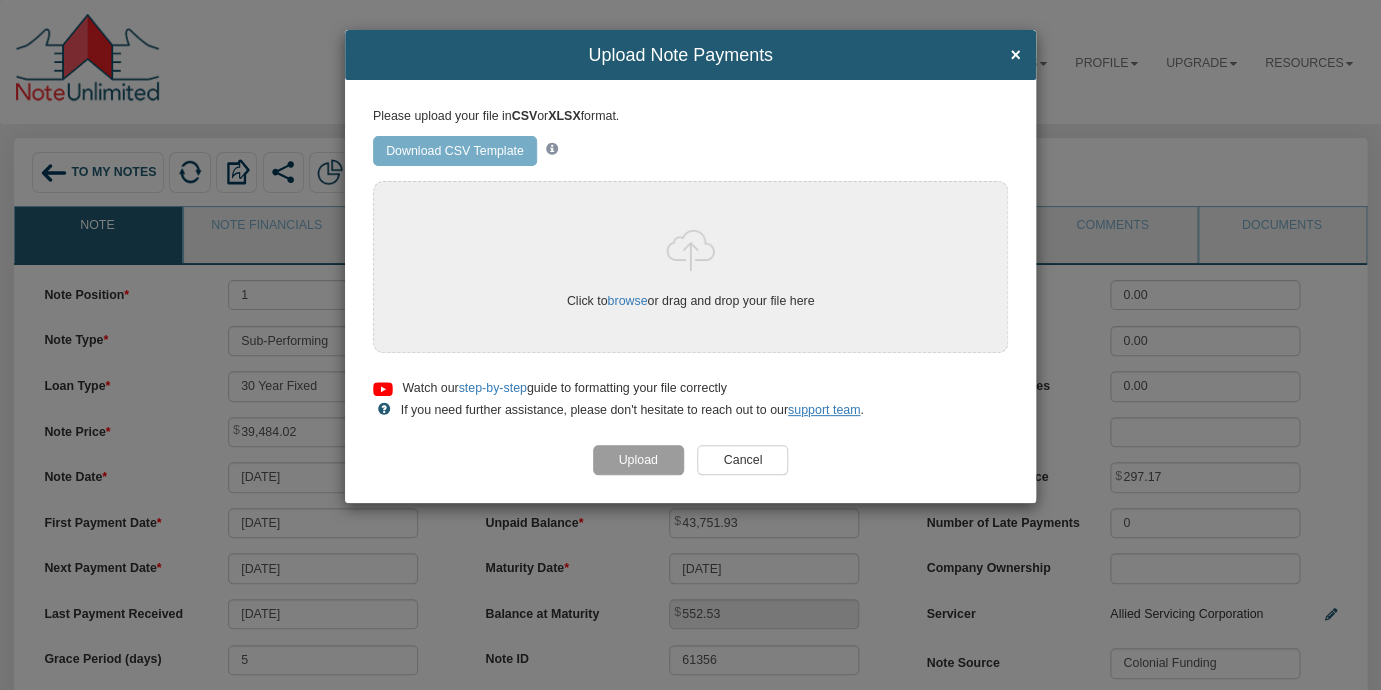 click on "Cancel" at bounding box center (742, 460) 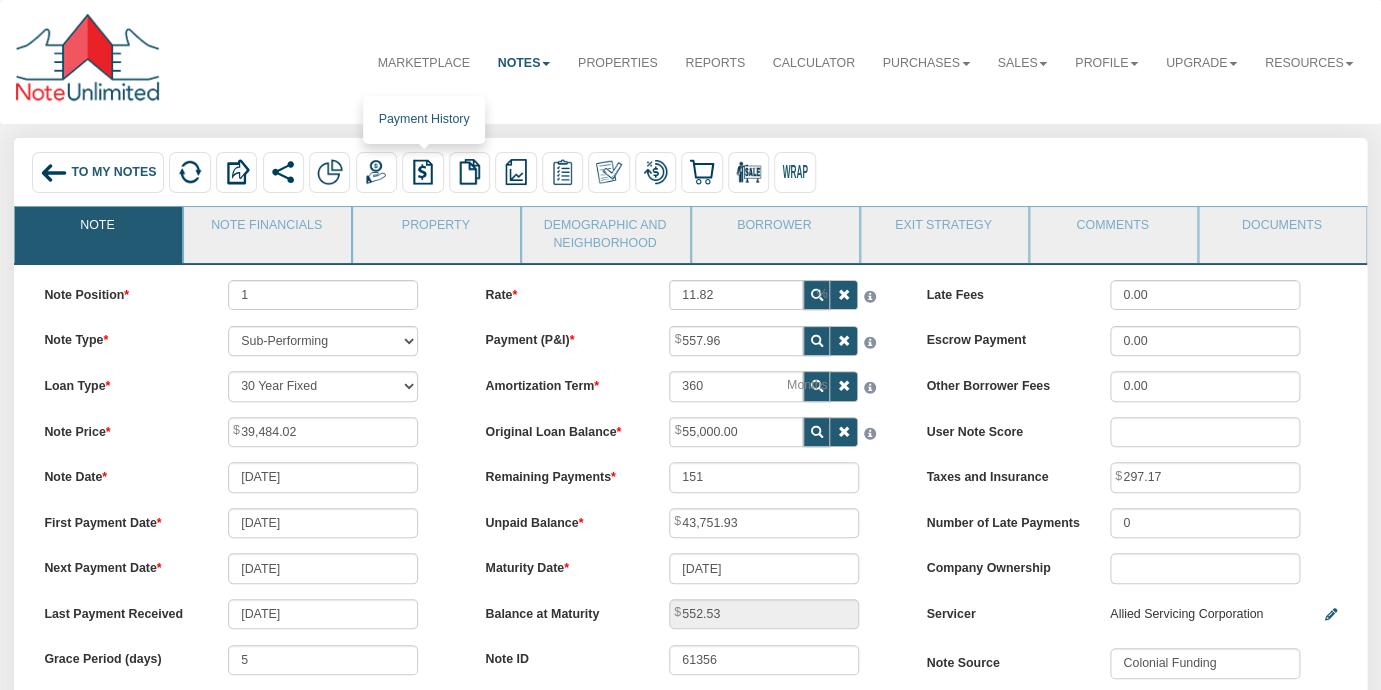 click at bounding box center [423, 172] 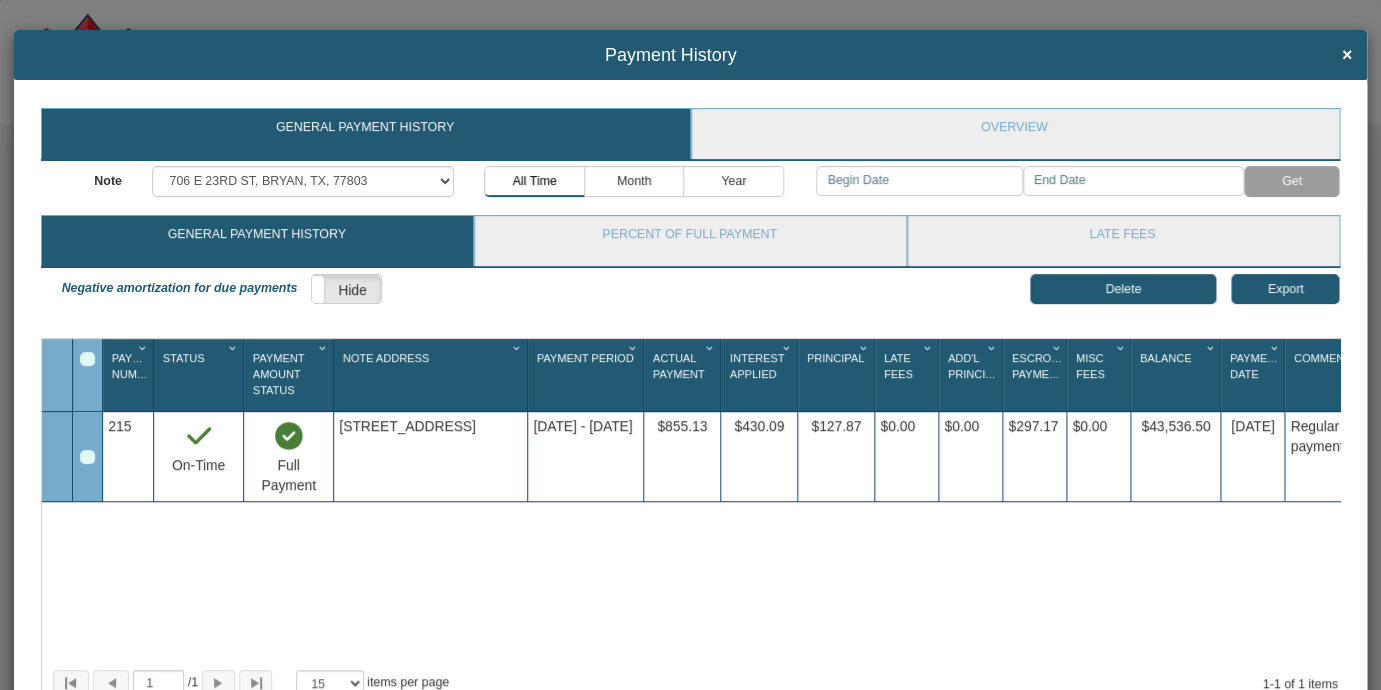 click at bounding box center (87, 457) 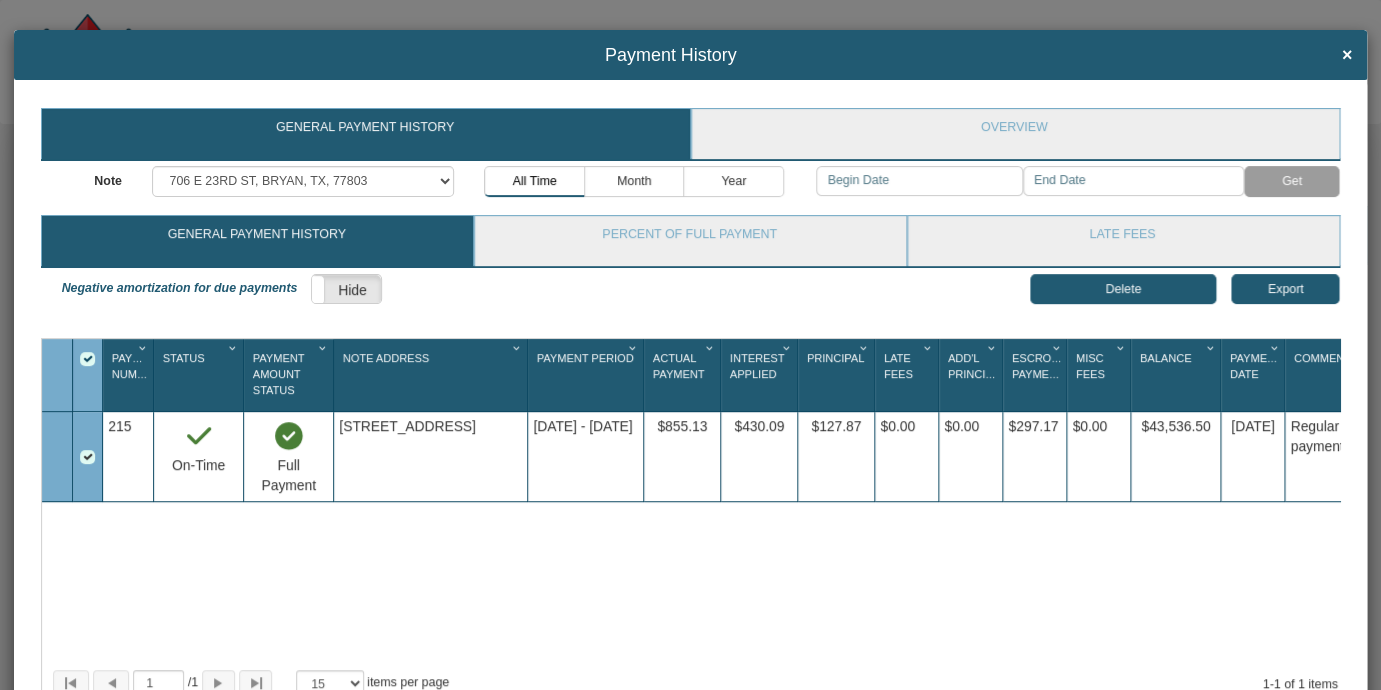 click on "Delete" at bounding box center [1123, 289] 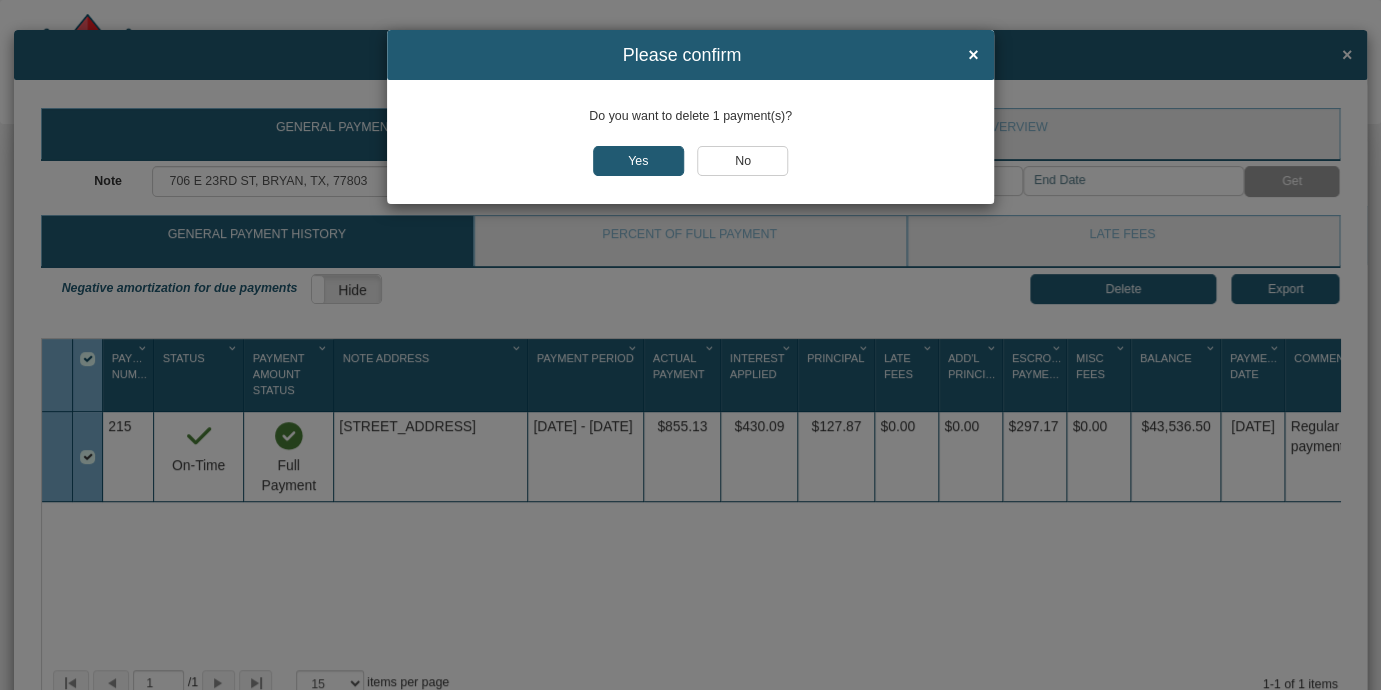 click on "Yes" at bounding box center (638, 161) 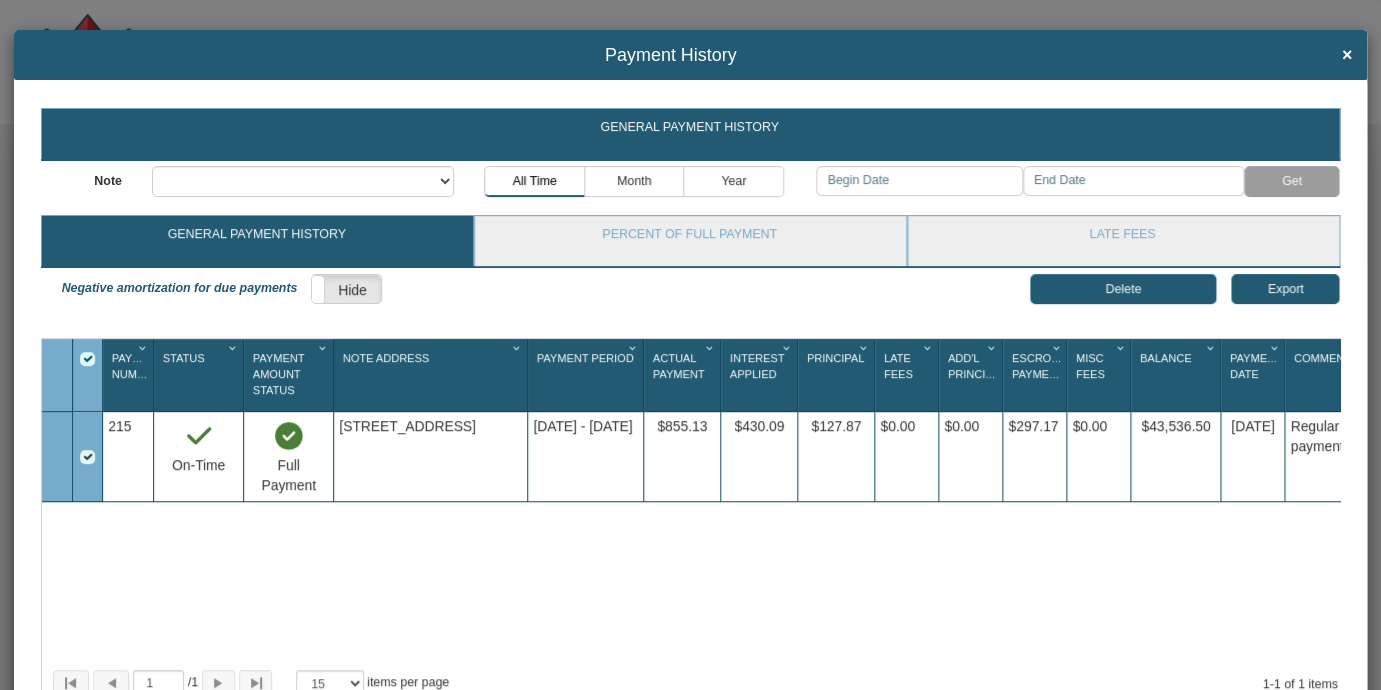 select on "object:10640" 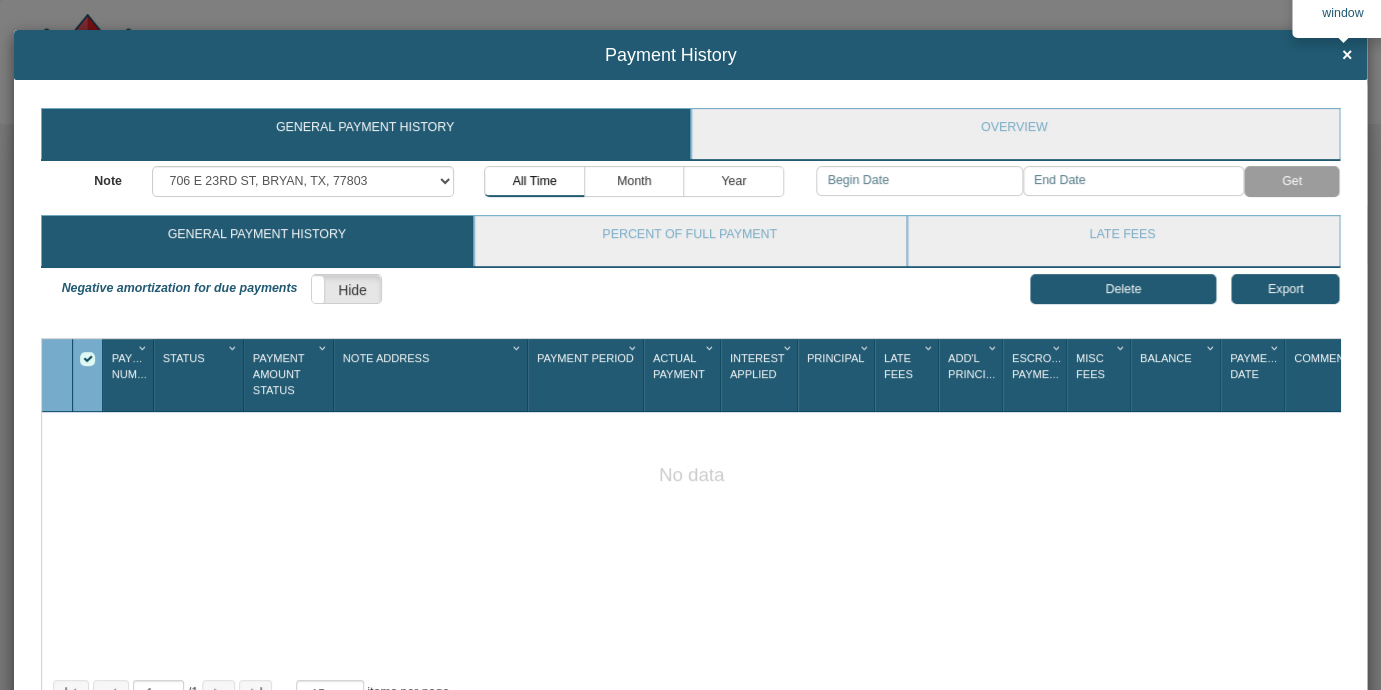 click on "×" at bounding box center [1347, 56] 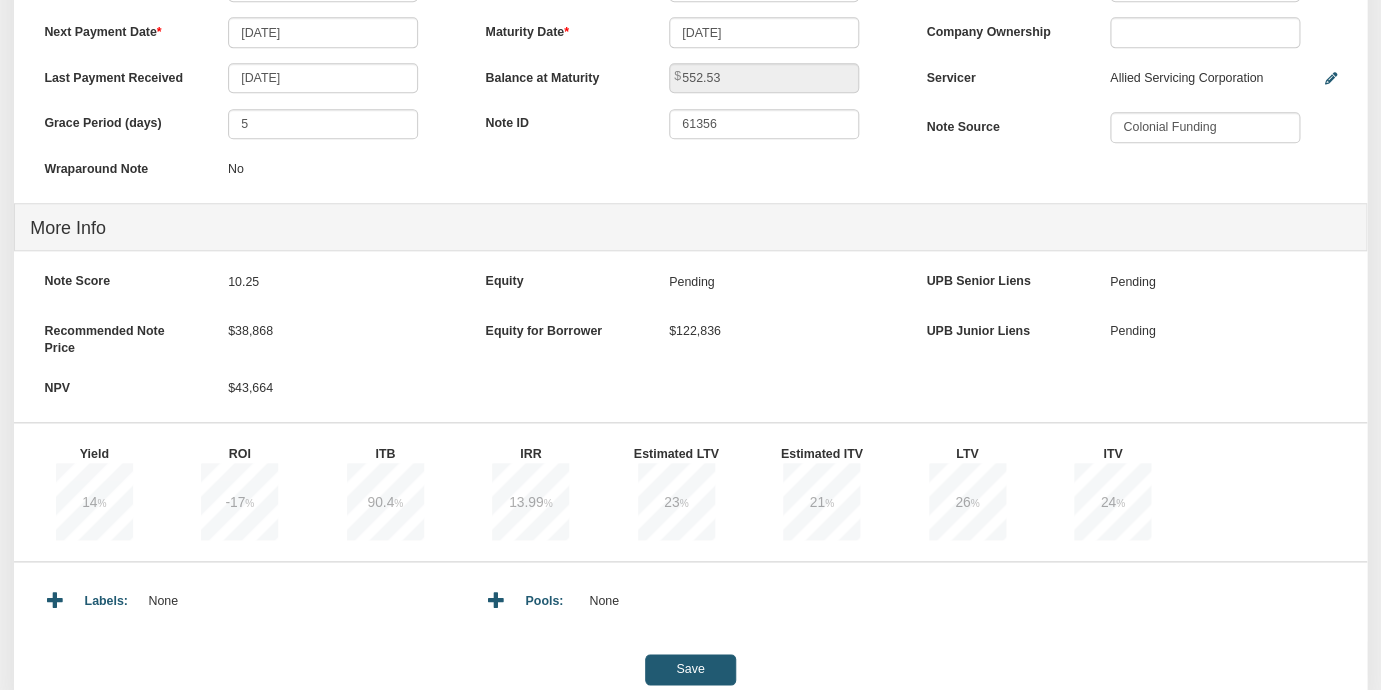 scroll, scrollTop: 567, scrollLeft: 0, axis: vertical 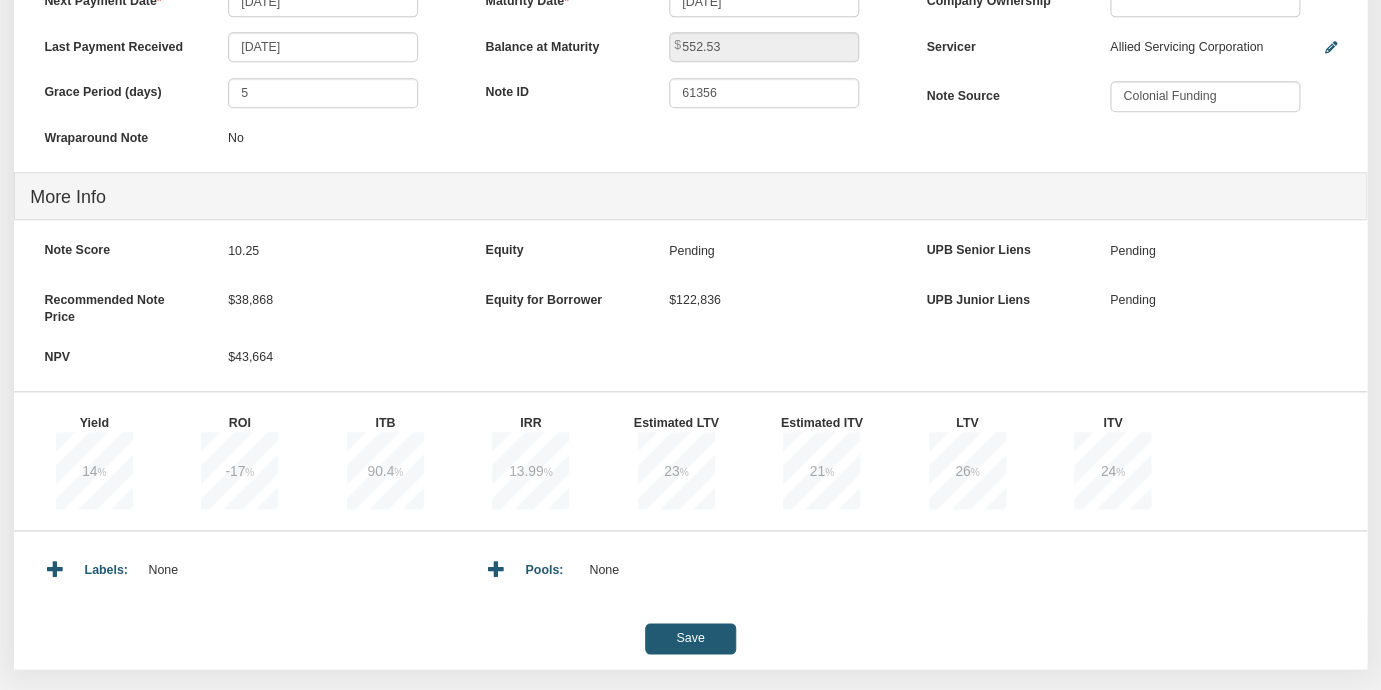 click on "Save" at bounding box center [690, 638] 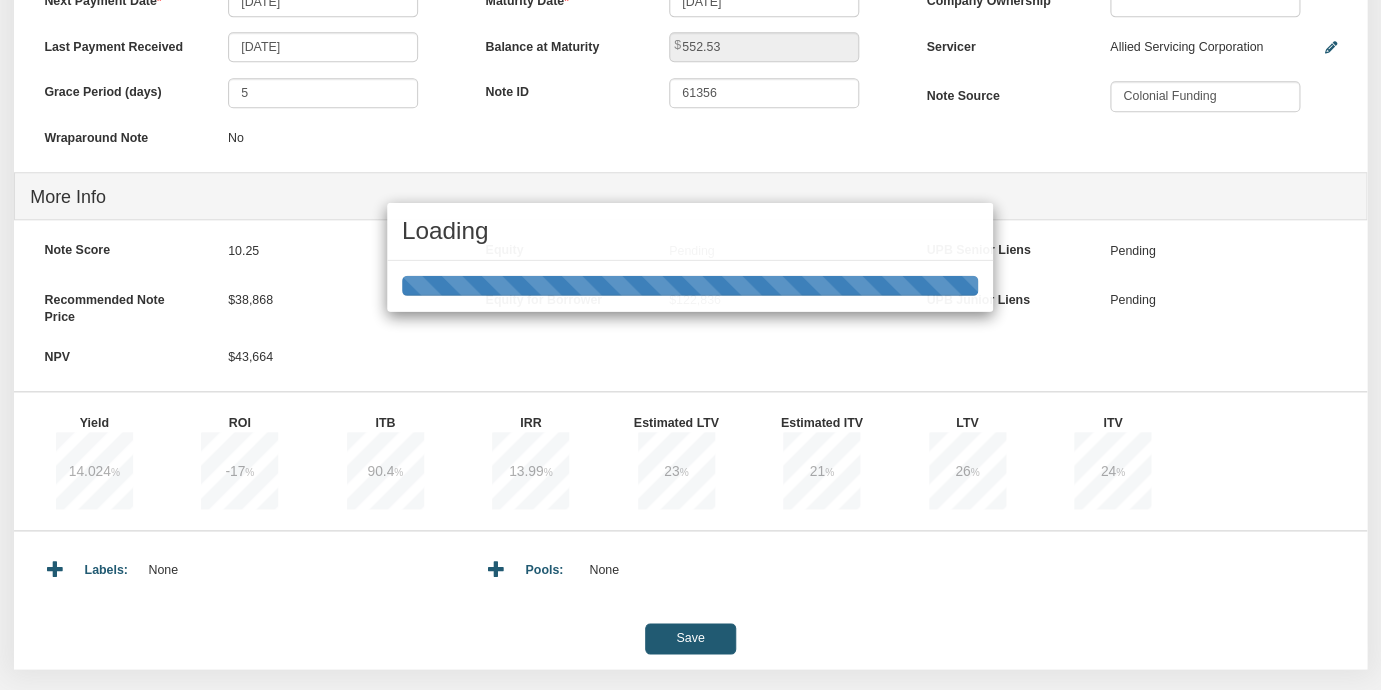 type on "552.51" 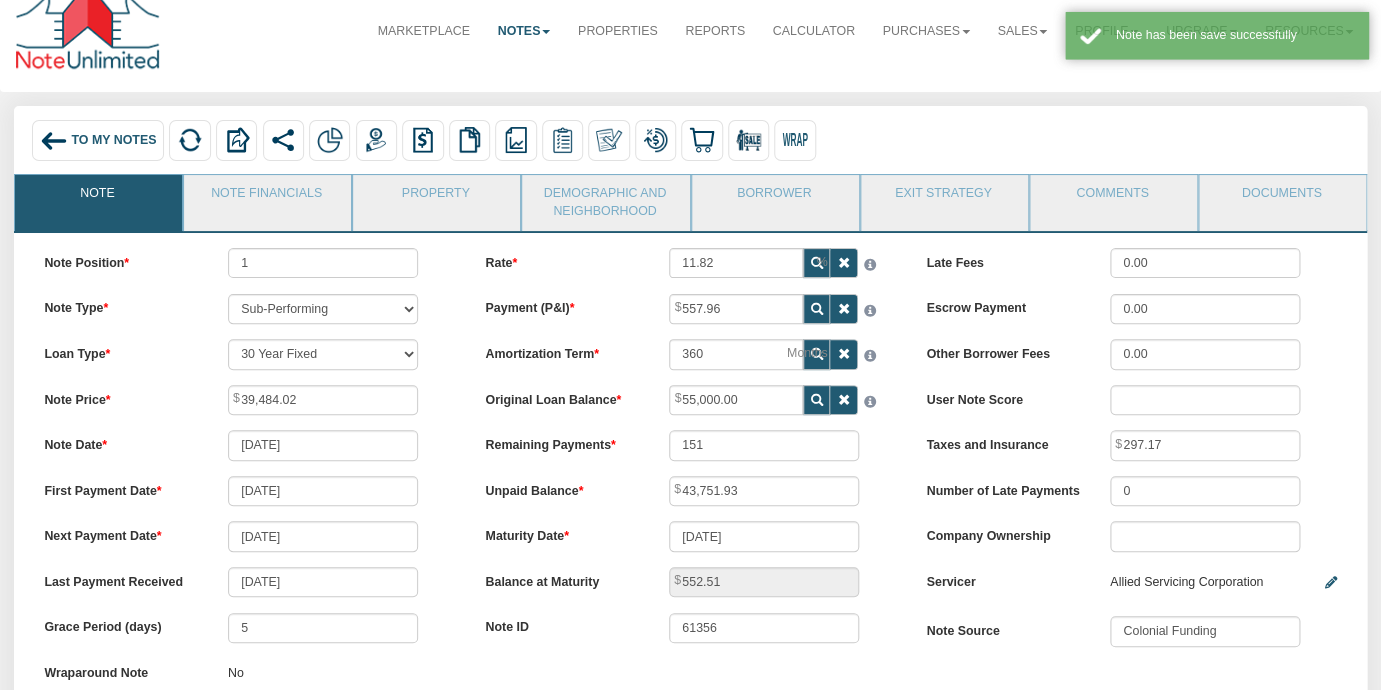 scroll, scrollTop: 13, scrollLeft: 0, axis: vertical 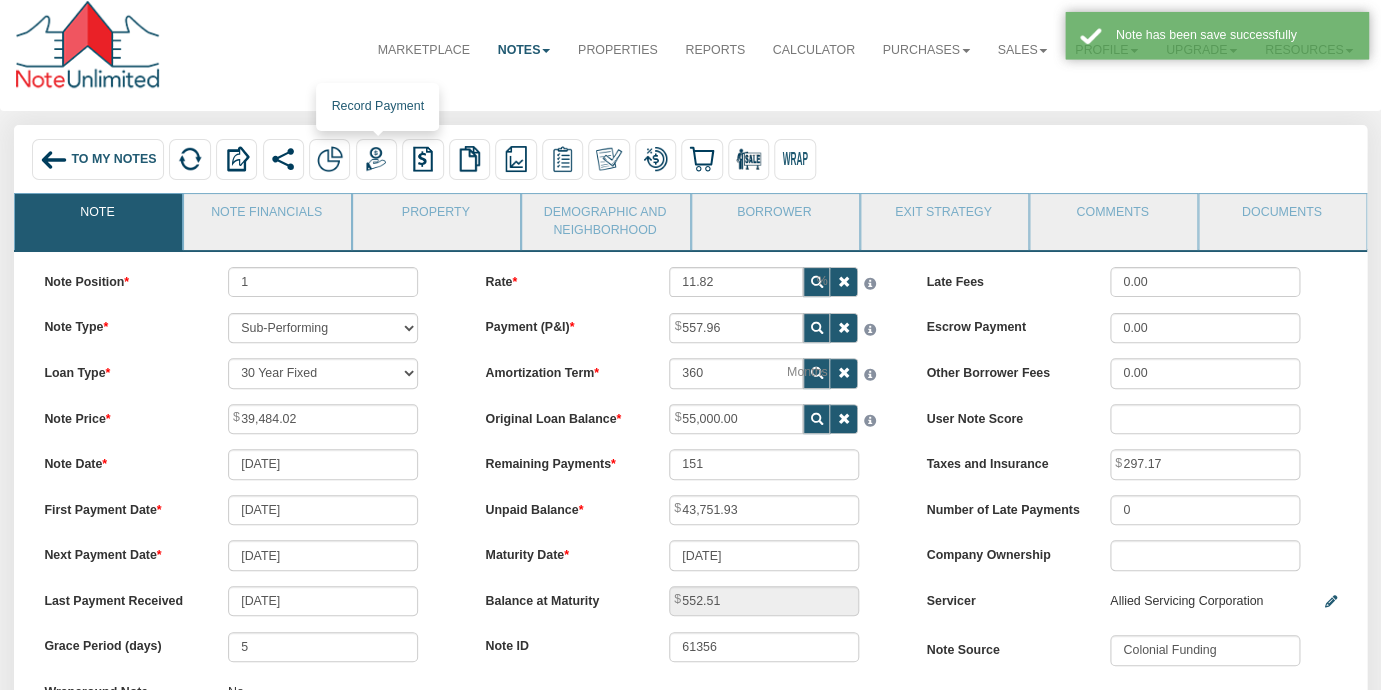 click at bounding box center (376, 159) 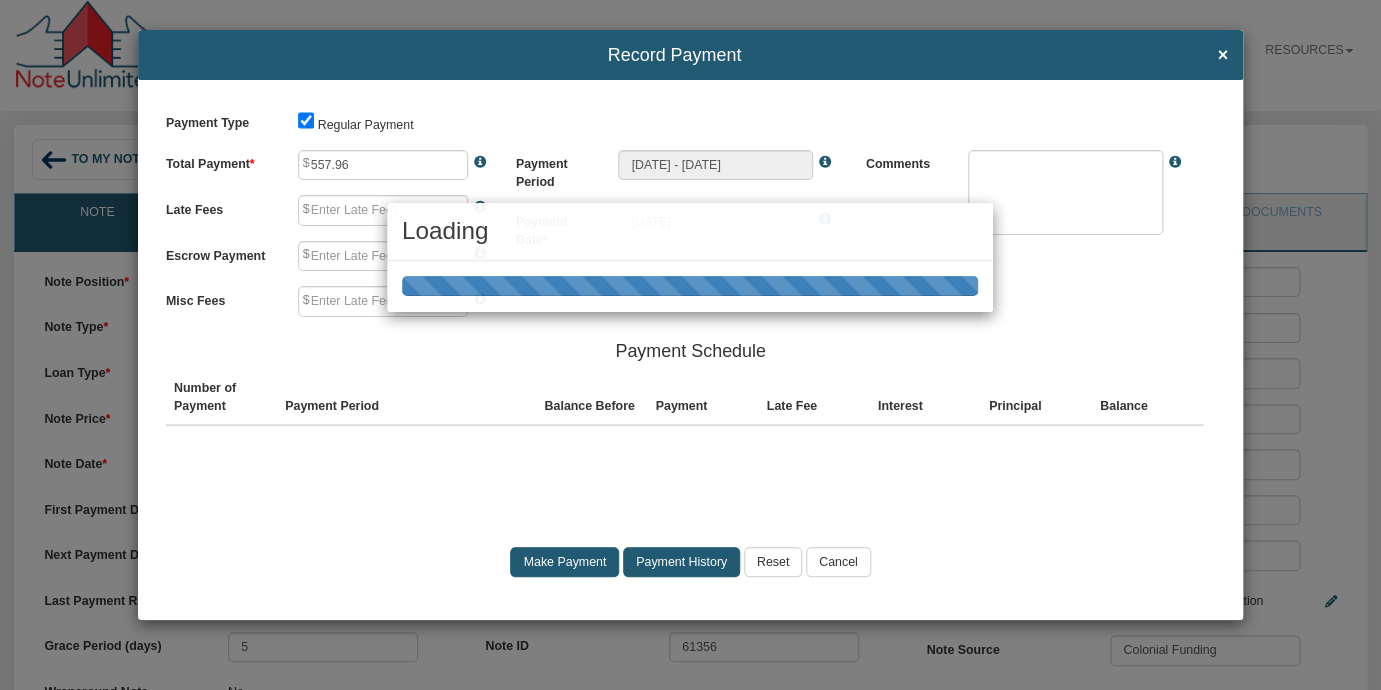 type on "0.00" 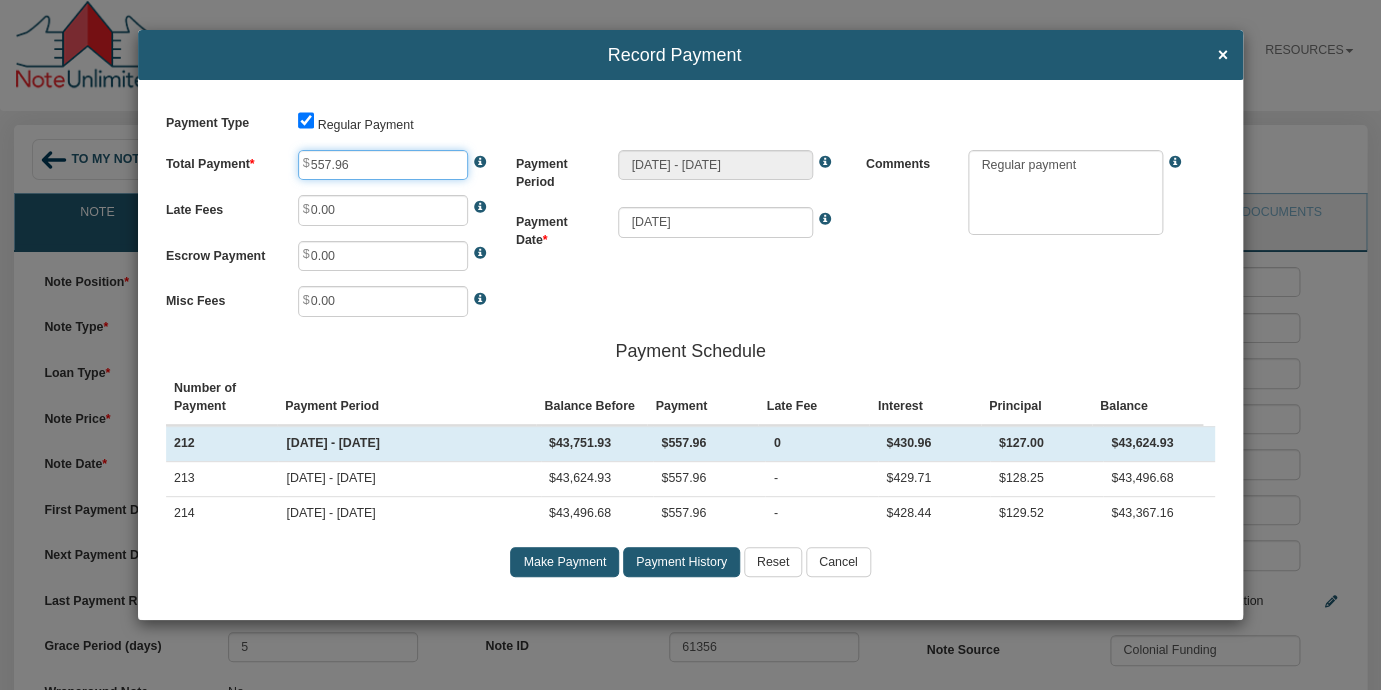 click on "557.96" at bounding box center (383, 165) 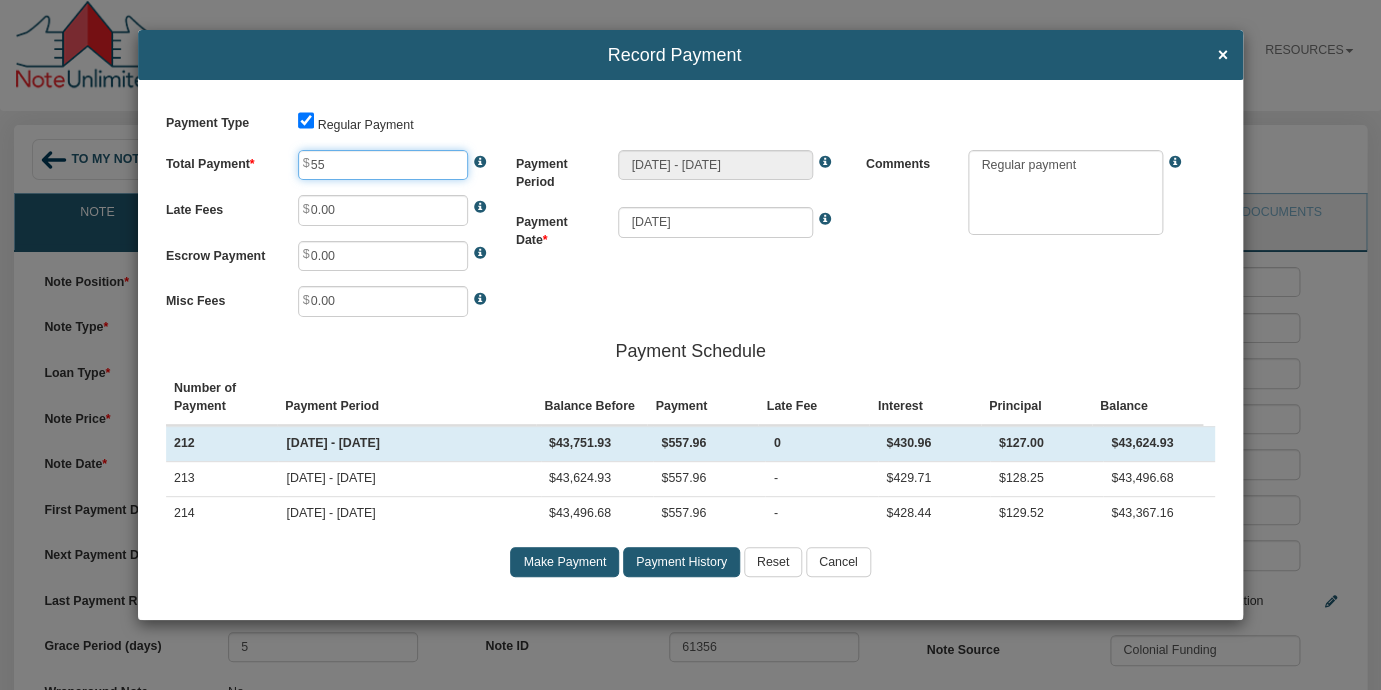 type on "5" 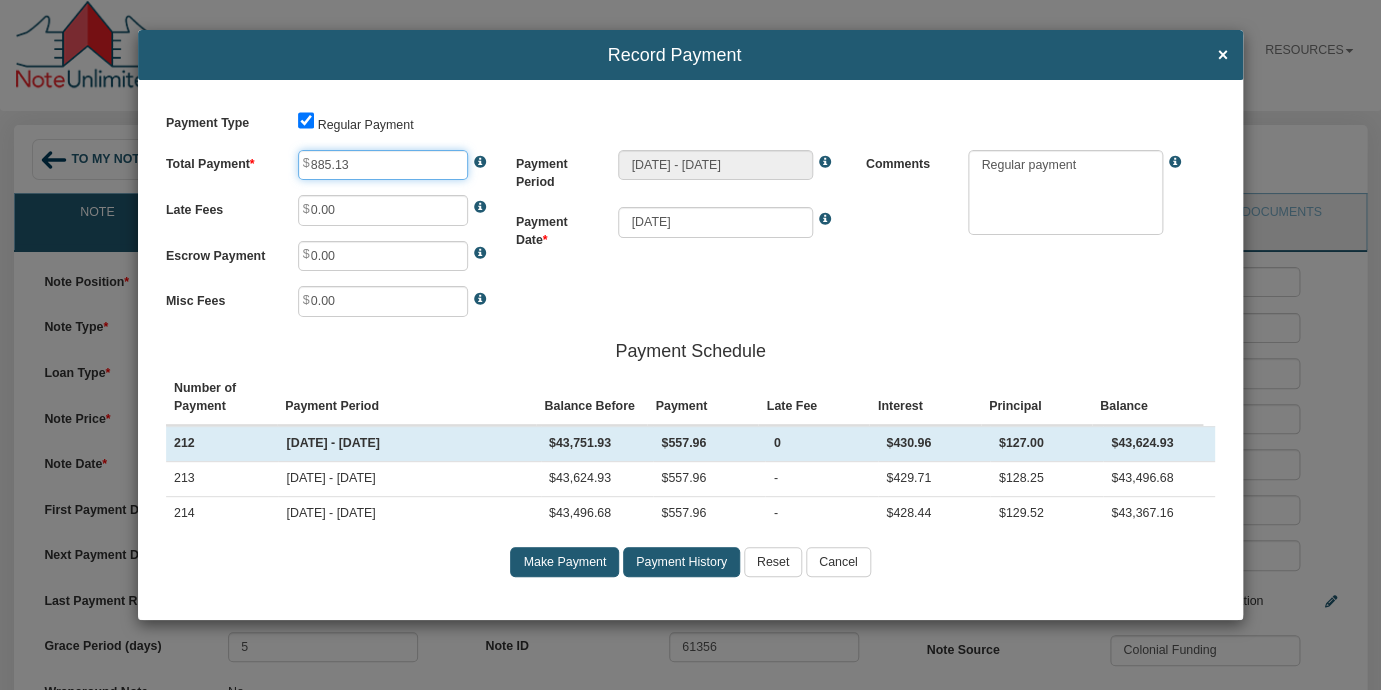 type on "885.13" 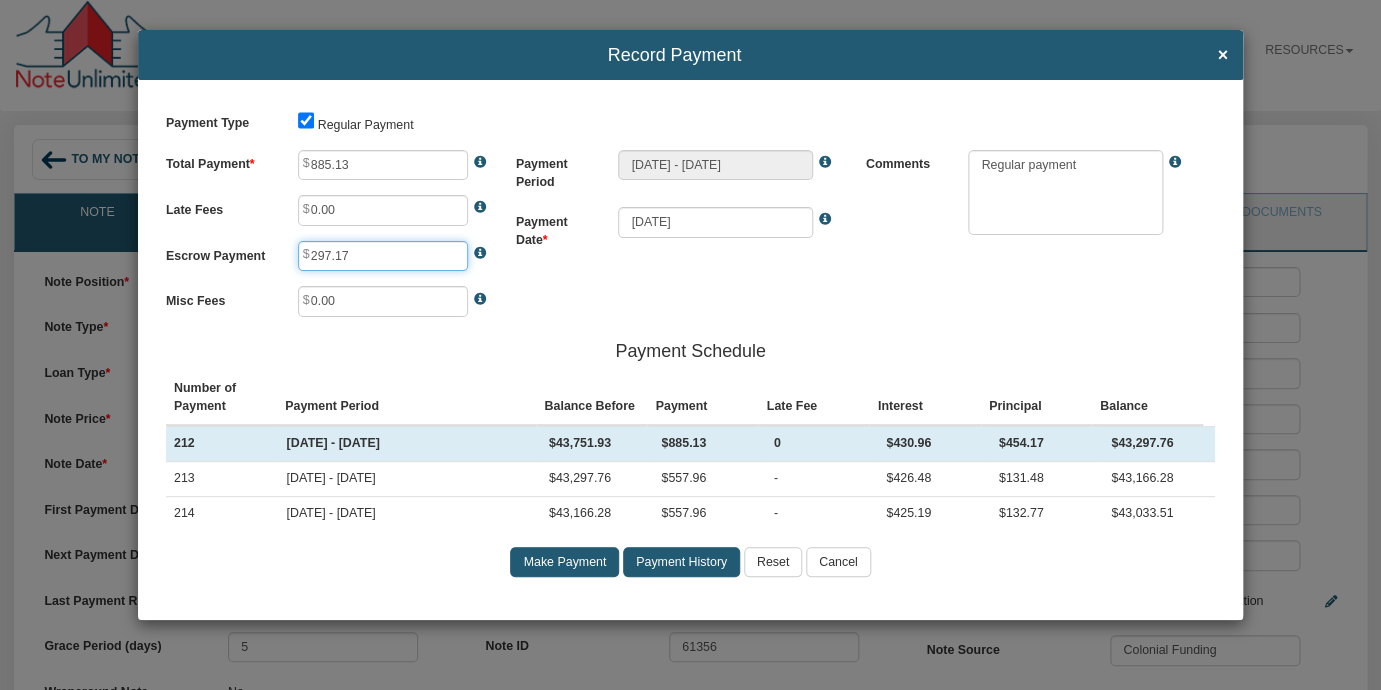 type on "297.17" 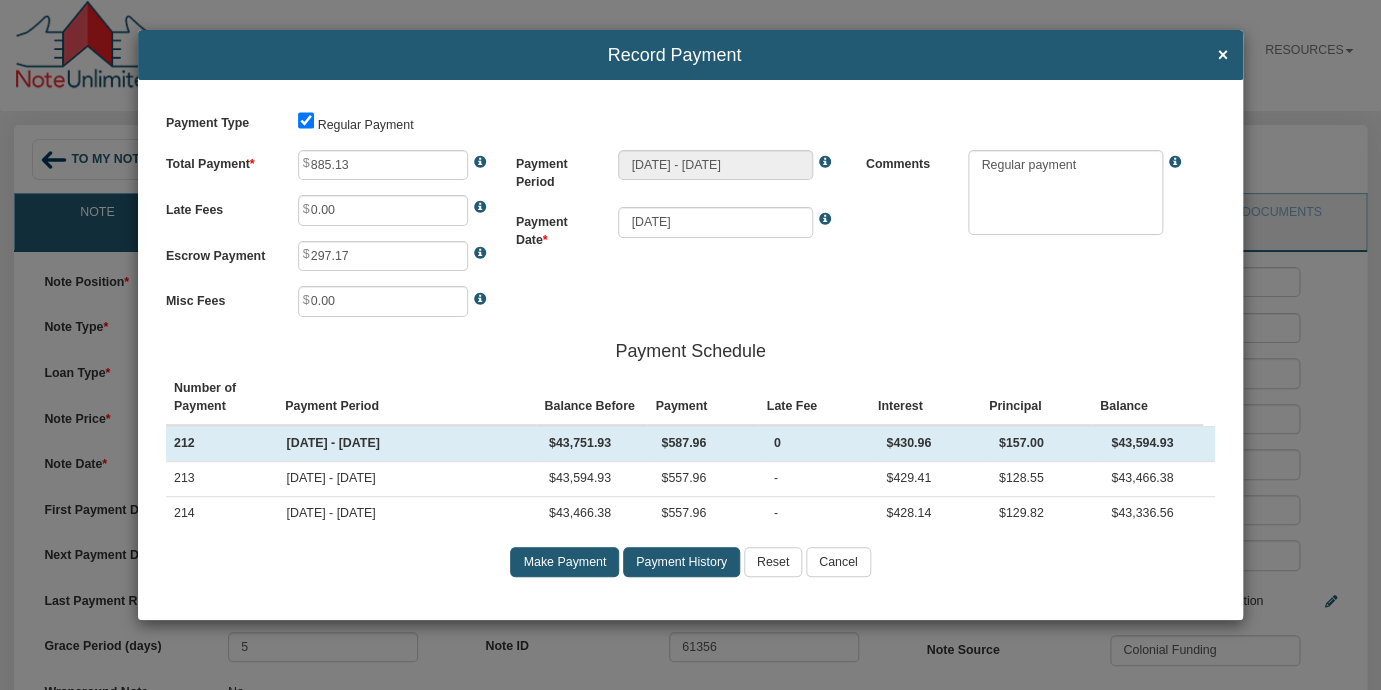click on "Make Payment" at bounding box center [564, 562] 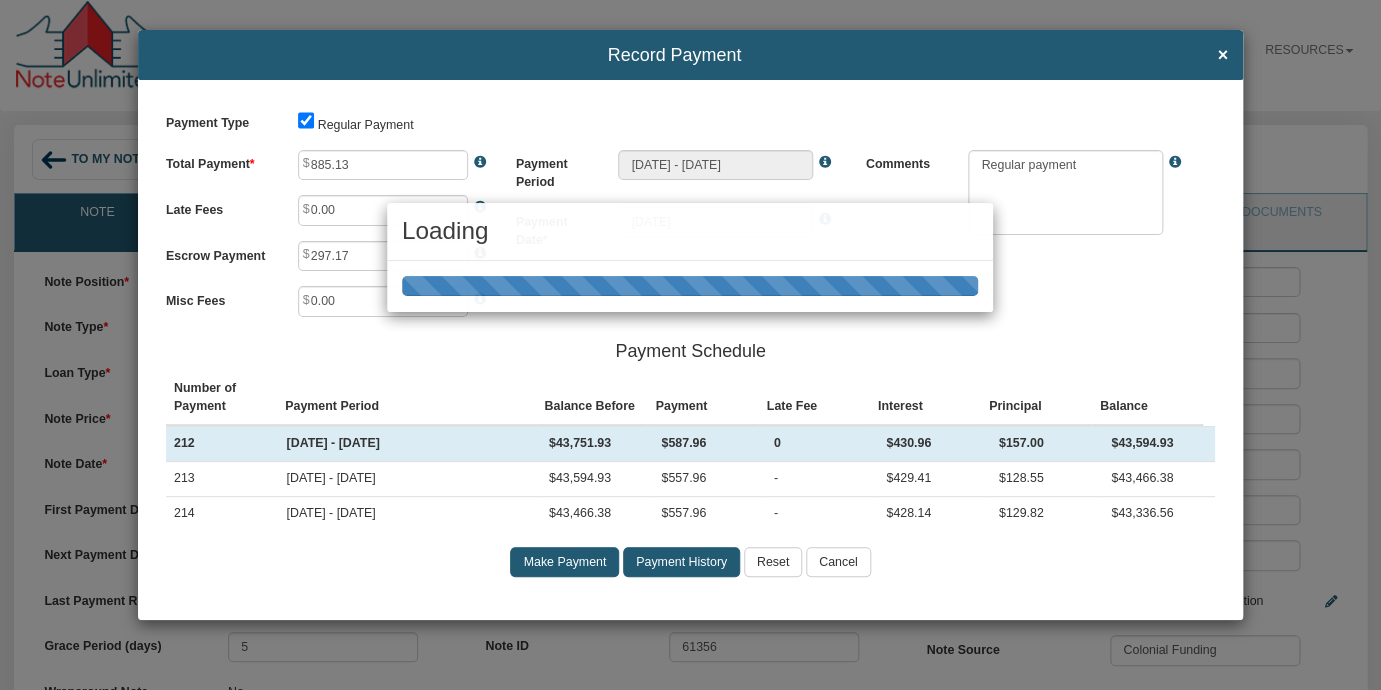 type on "[DATE] - [DATE]" 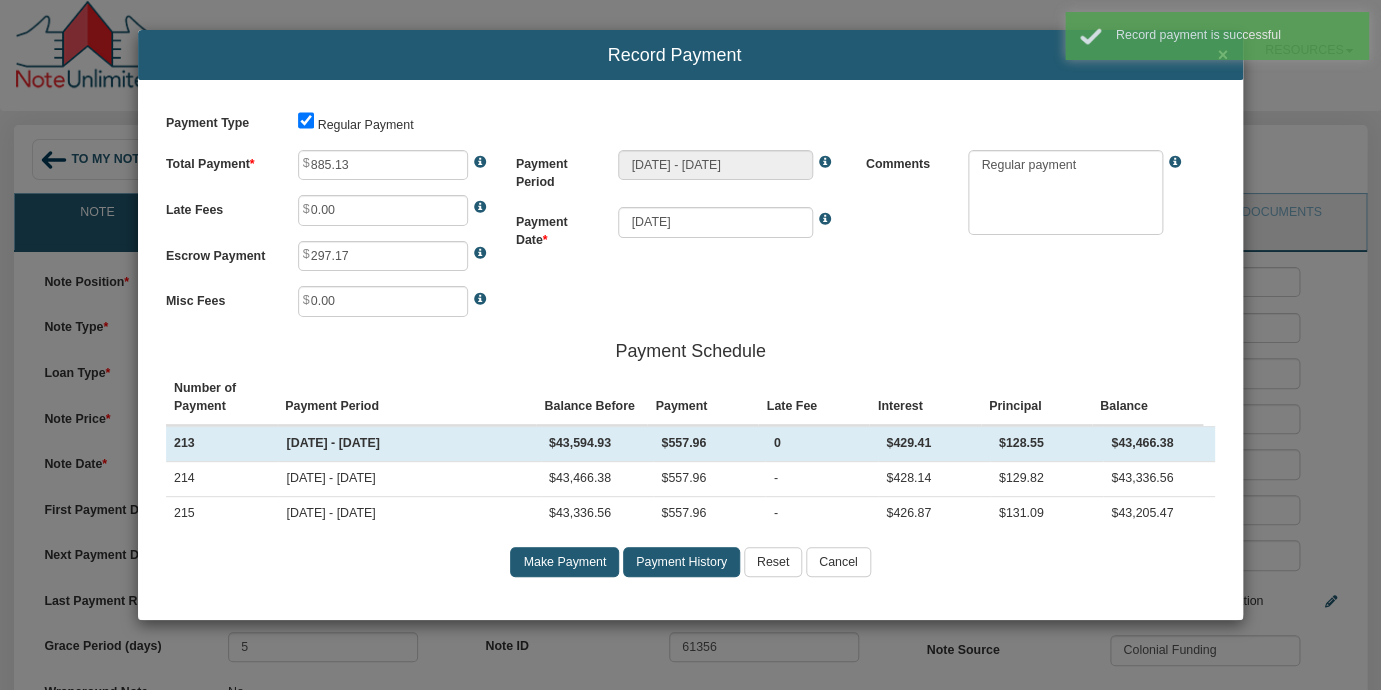 type on "557.96" 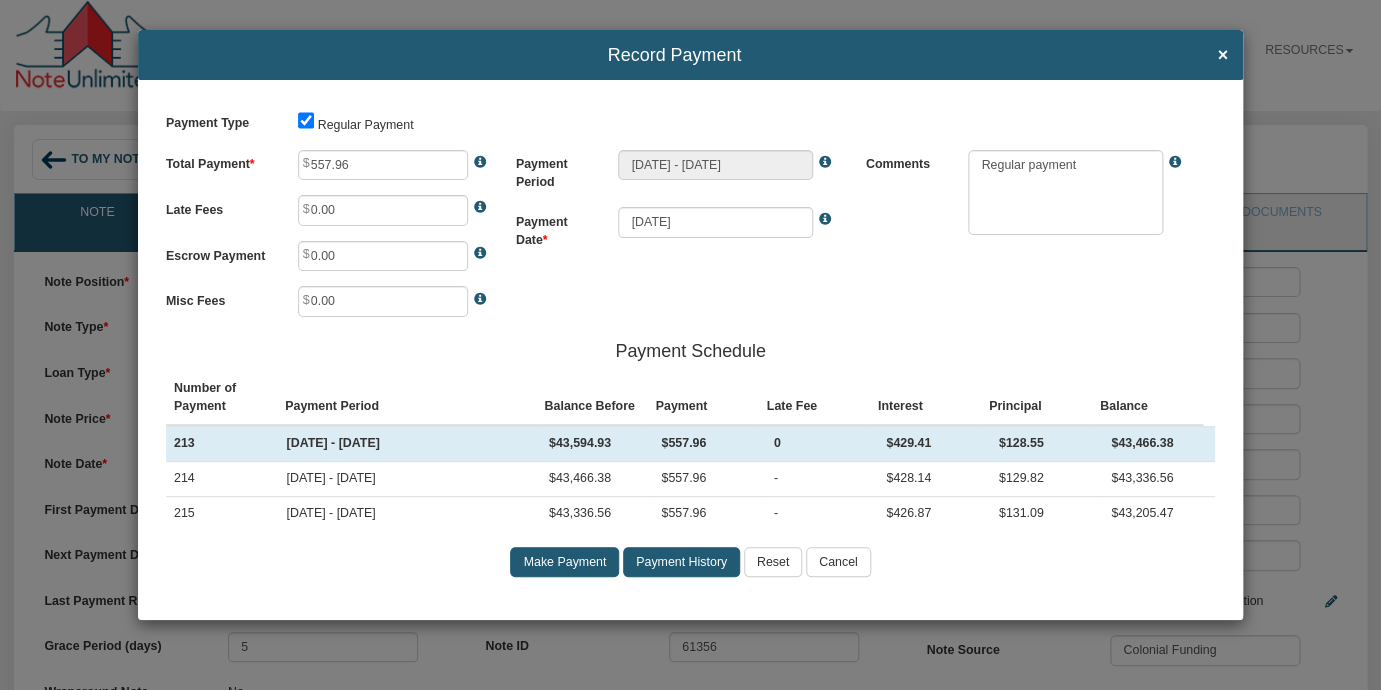 click on "Cancel" at bounding box center [838, 562] 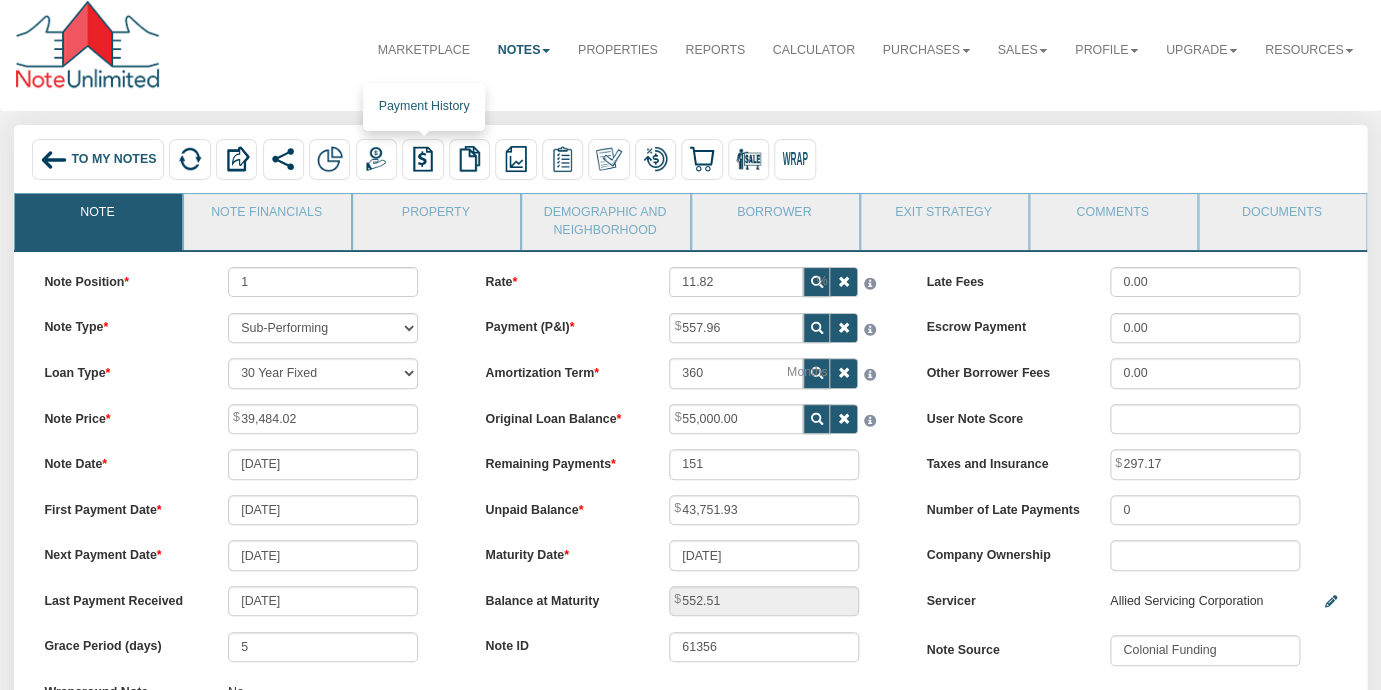 click at bounding box center [423, 159] 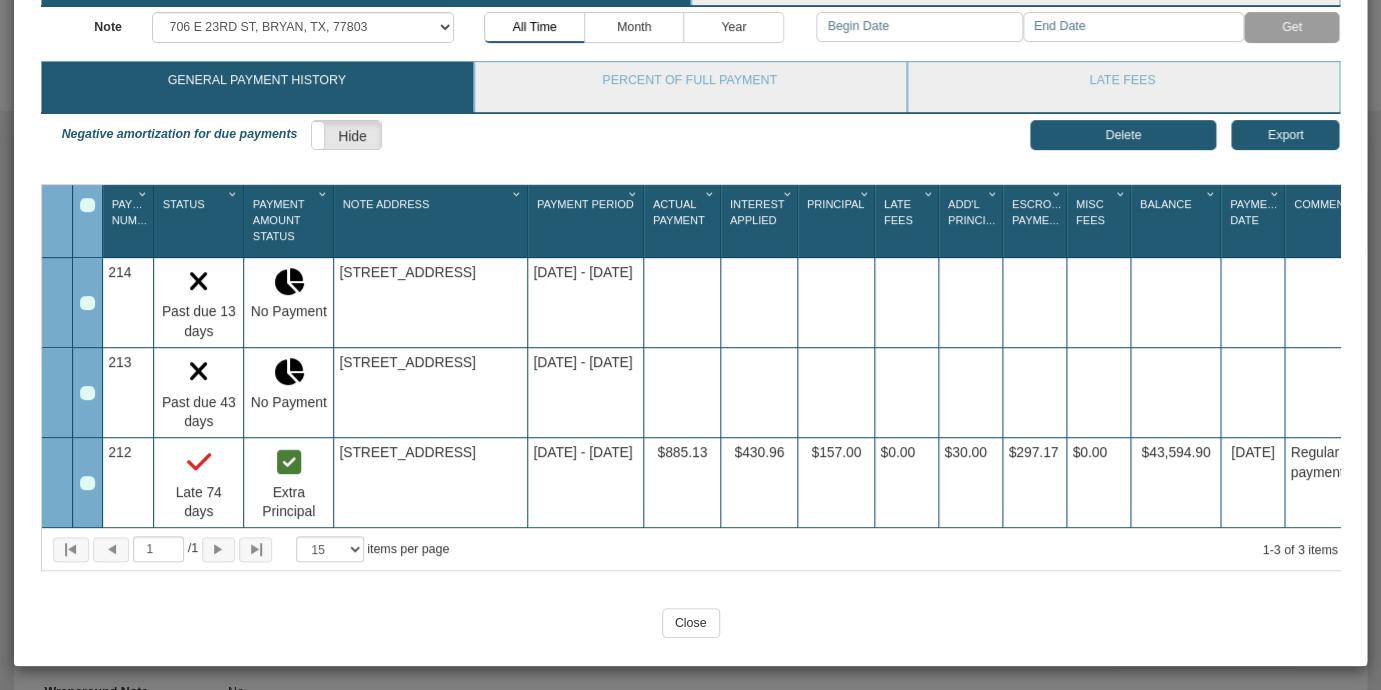 scroll, scrollTop: 159, scrollLeft: 0, axis: vertical 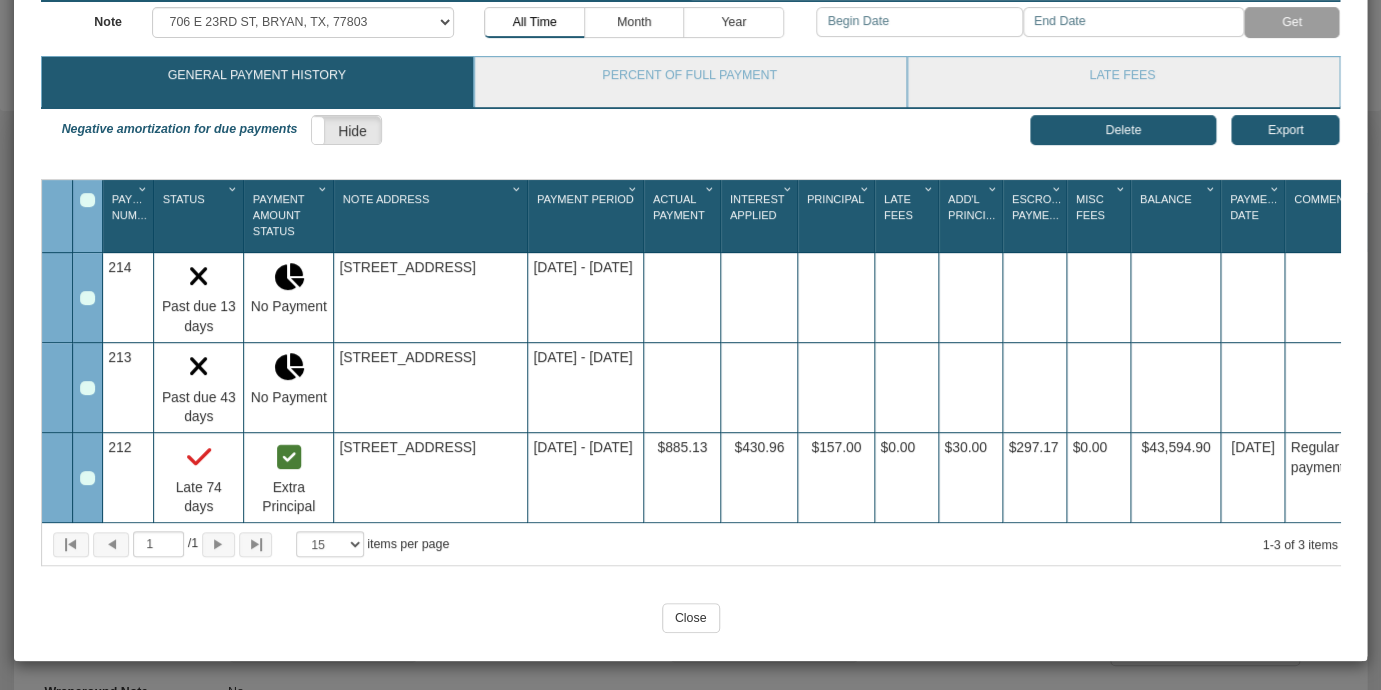 click at bounding box center [87, 478] 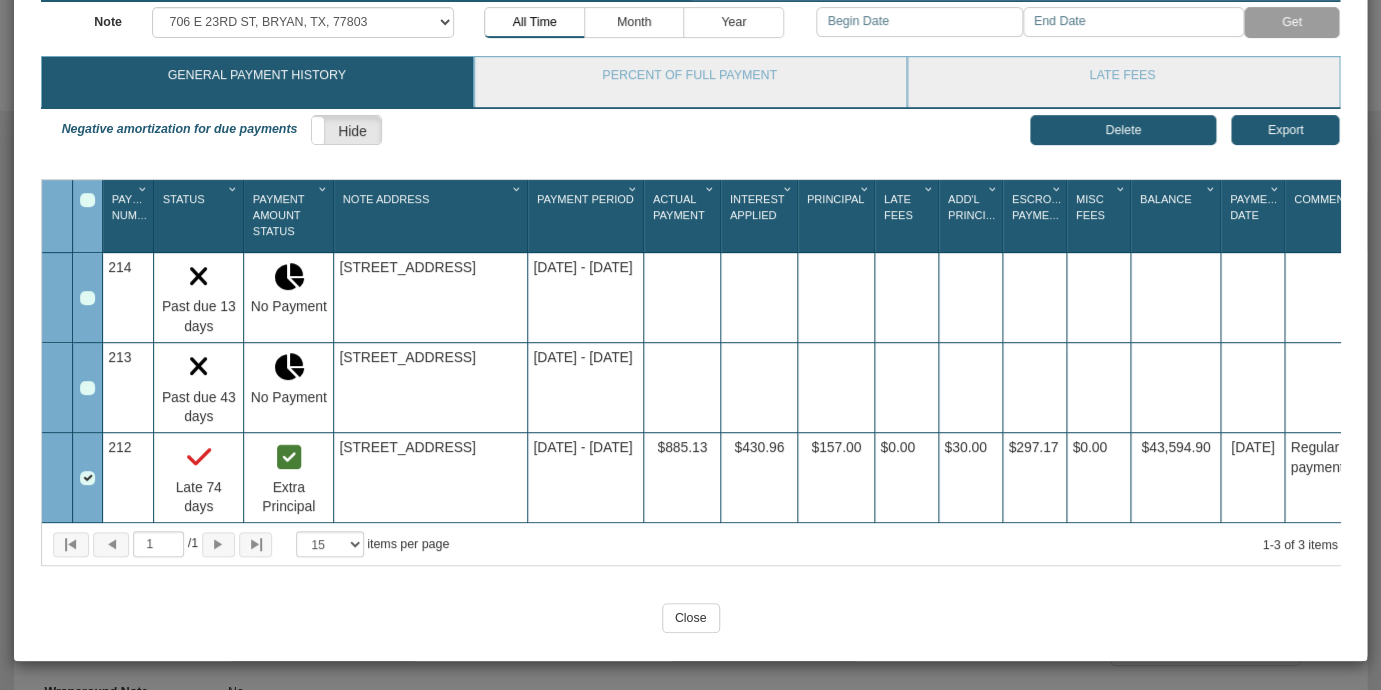 click on "Delete" at bounding box center (1123, 130) 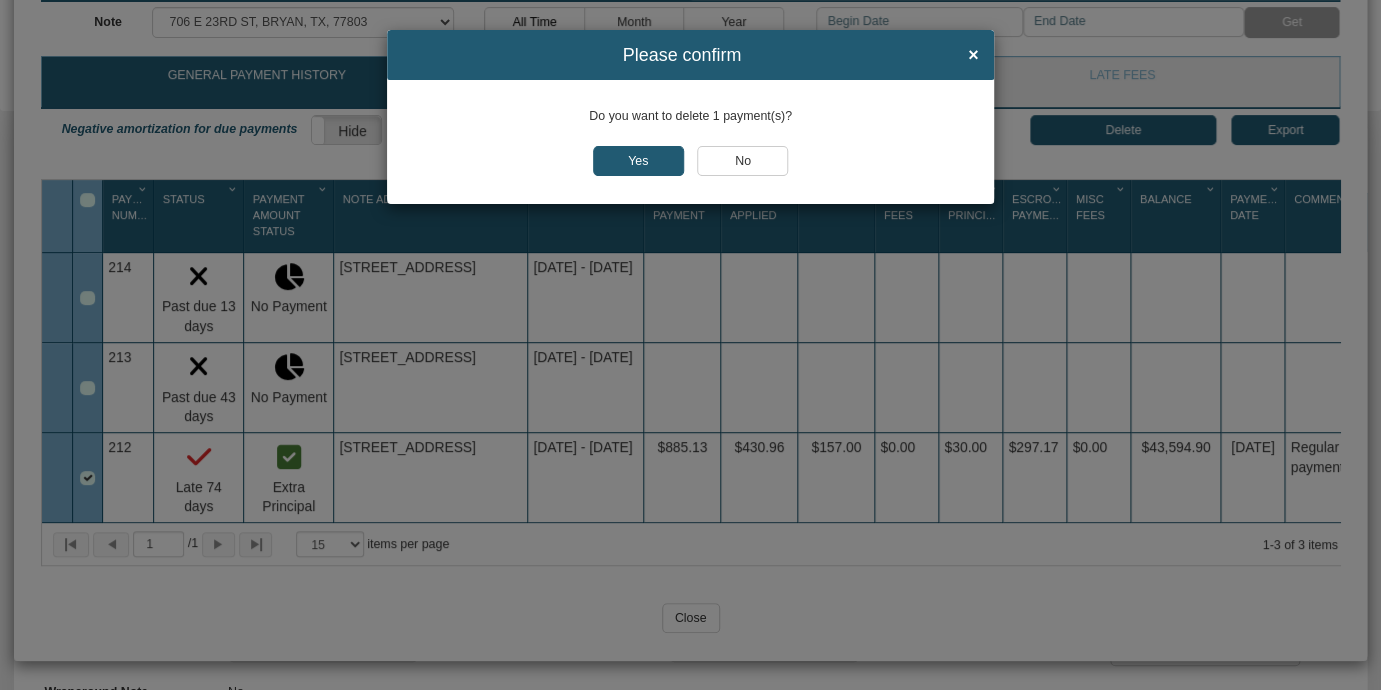 click on "Yes" at bounding box center [638, 161] 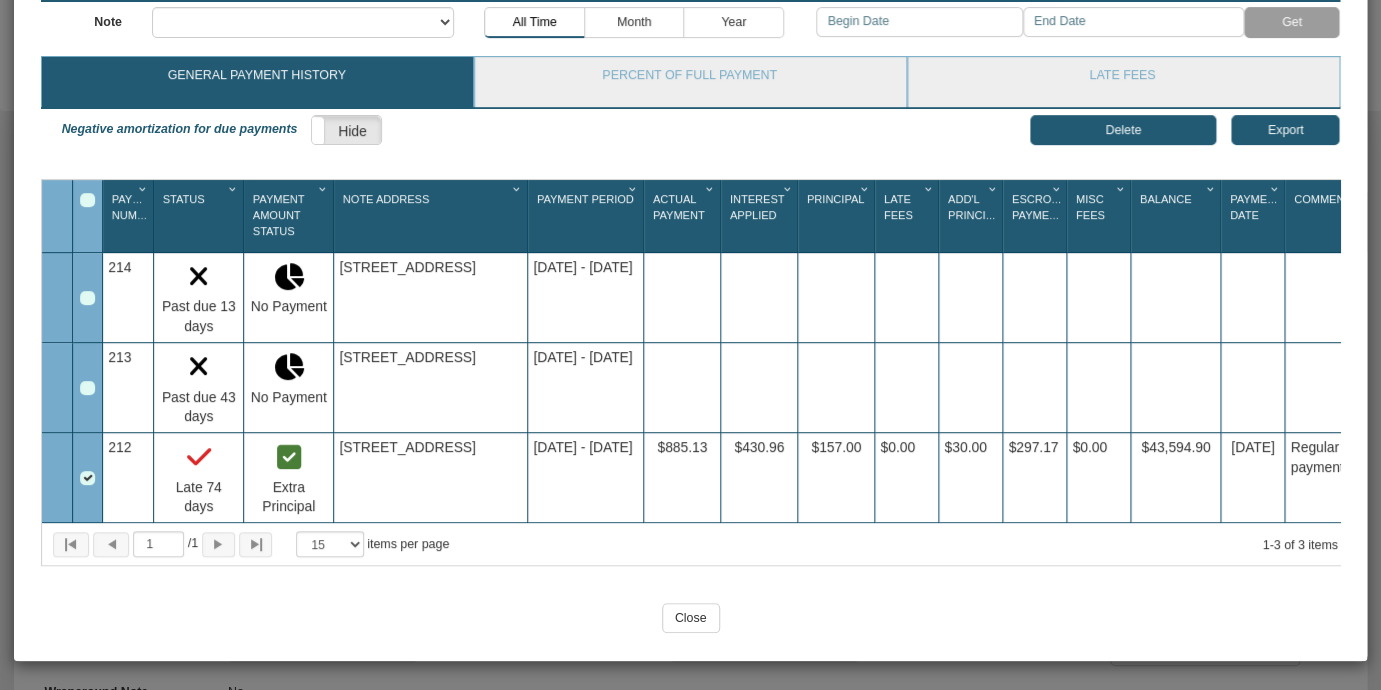 select on "object:17900" 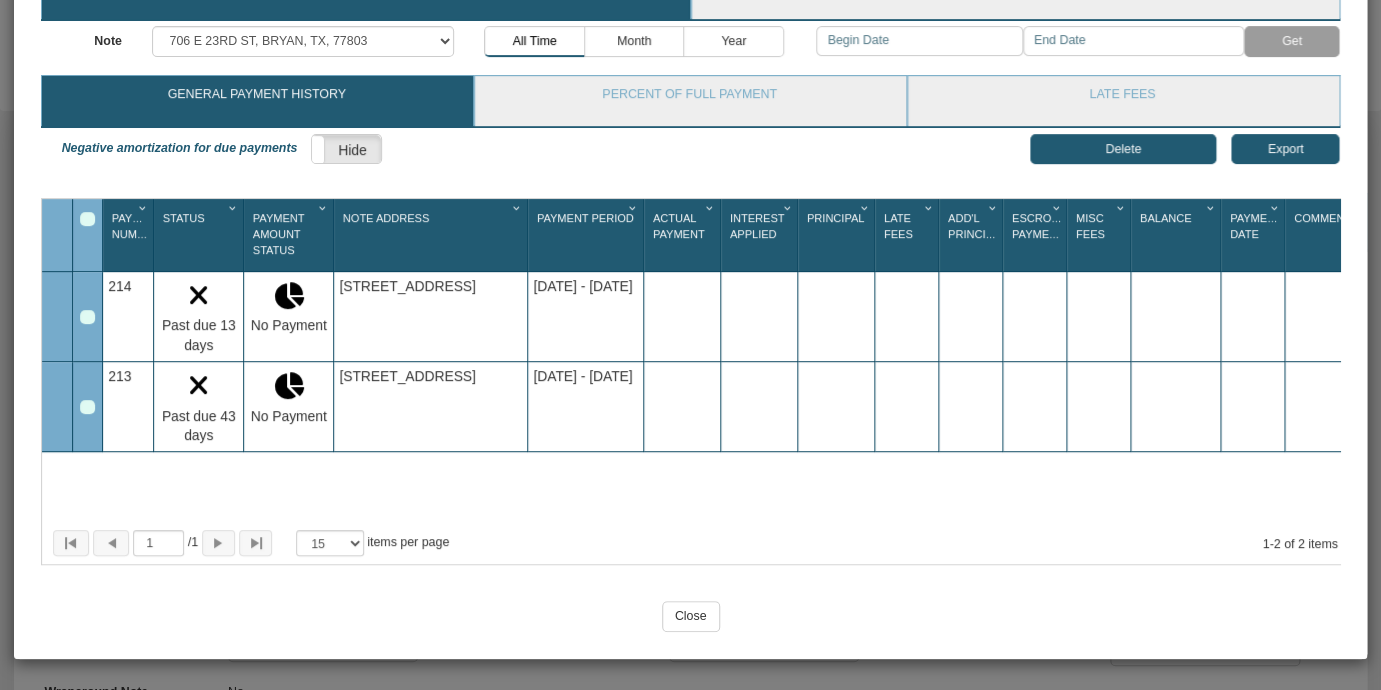scroll, scrollTop: 139, scrollLeft: 0, axis: vertical 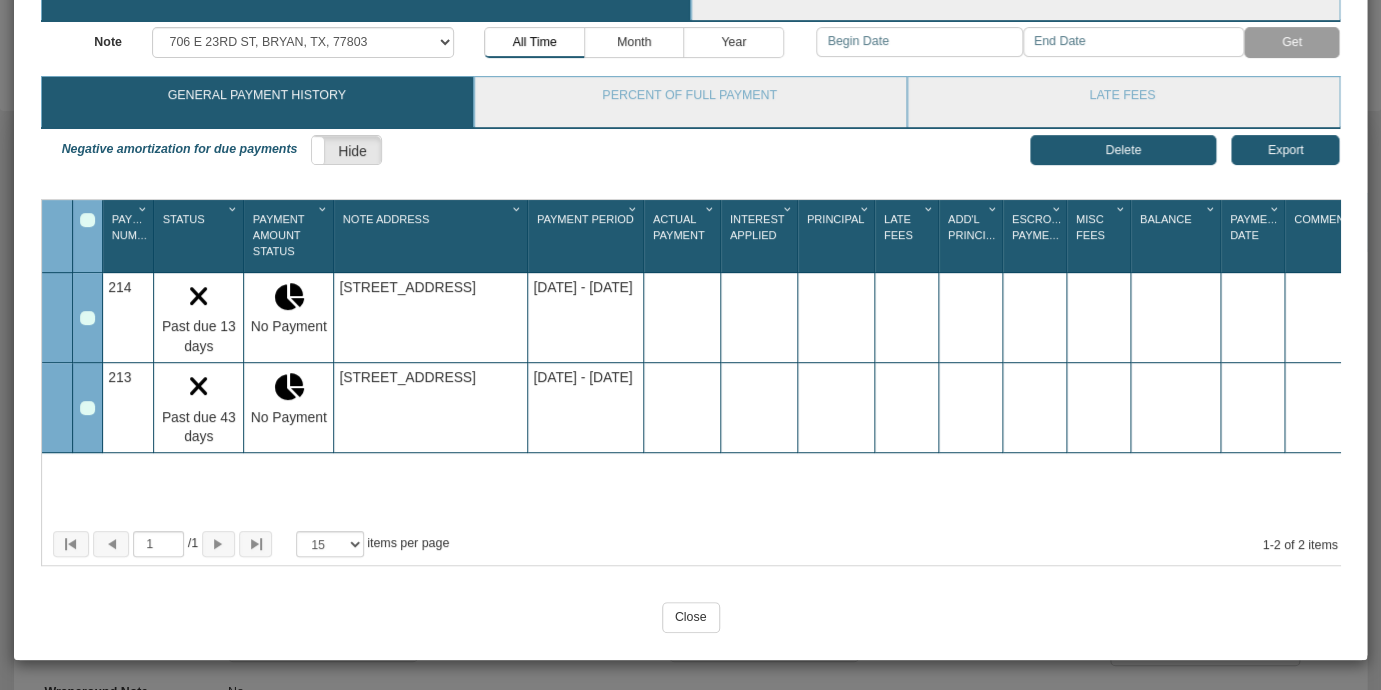 click at bounding box center (87, 408) 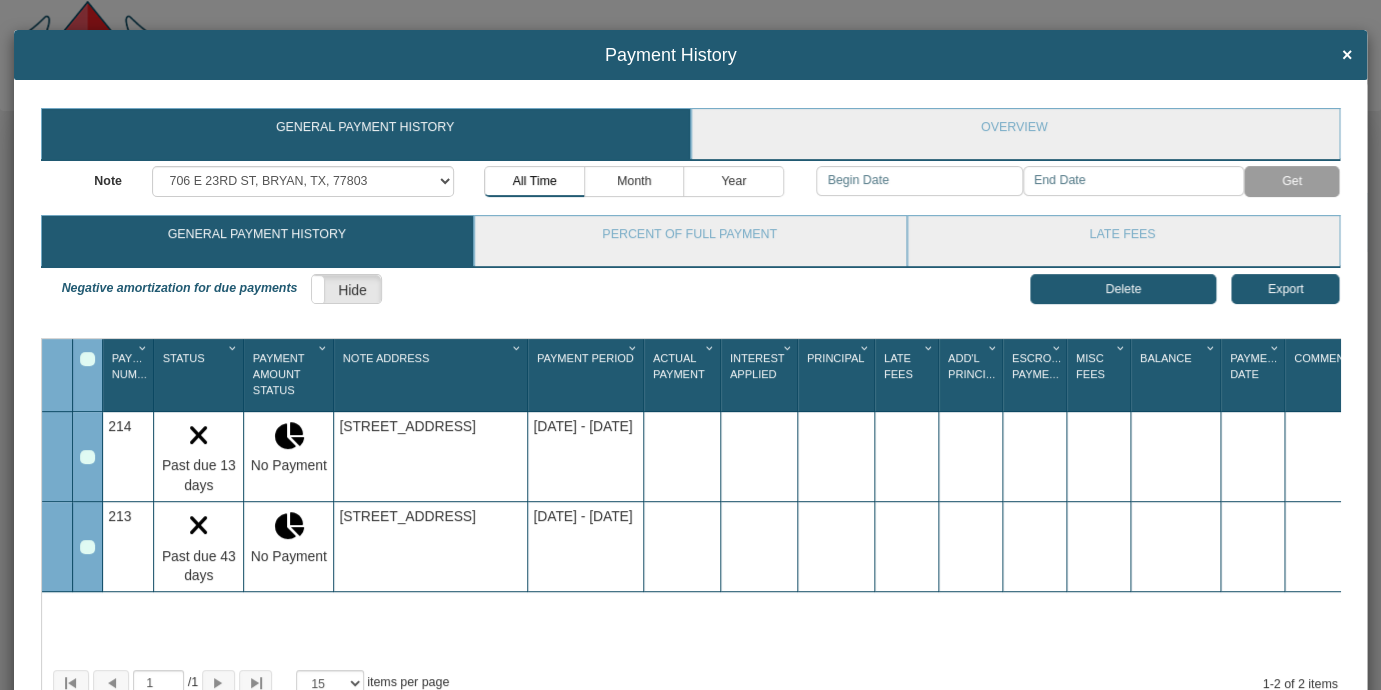 click on "Payment History
×" at bounding box center (690, 56) 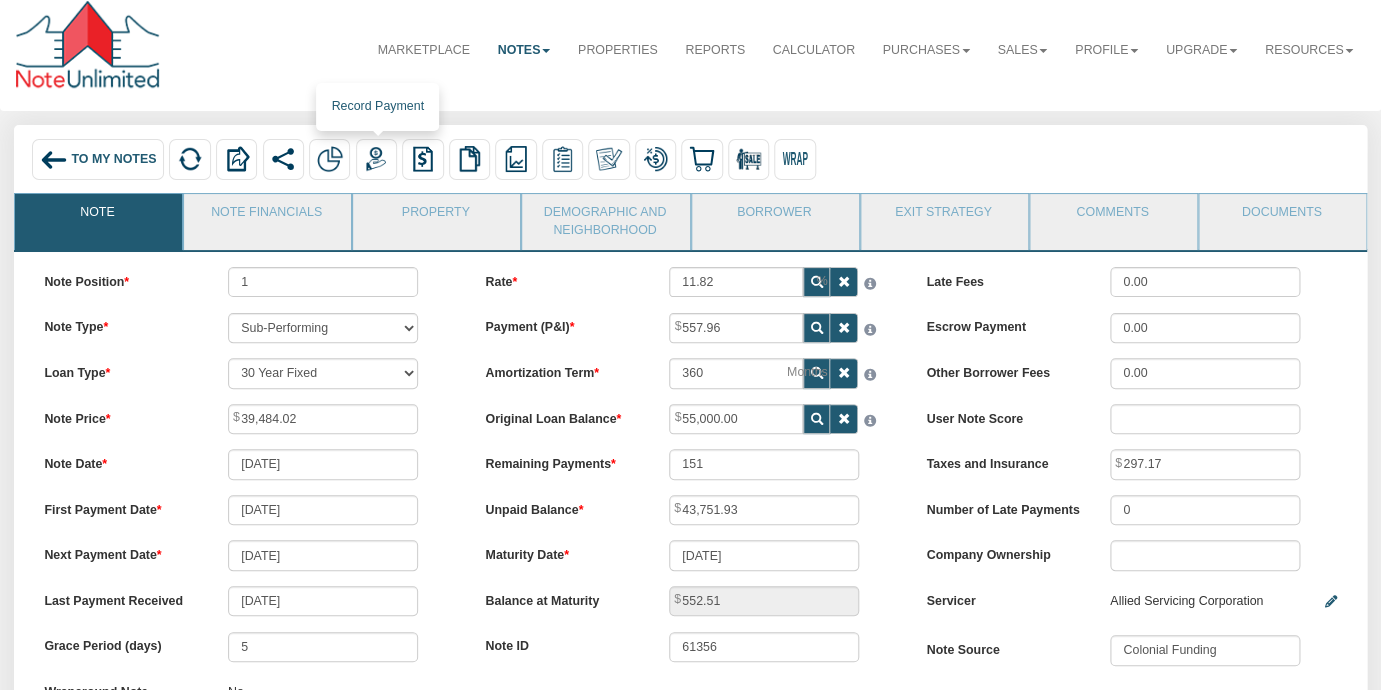 click at bounding box center [376, 159] 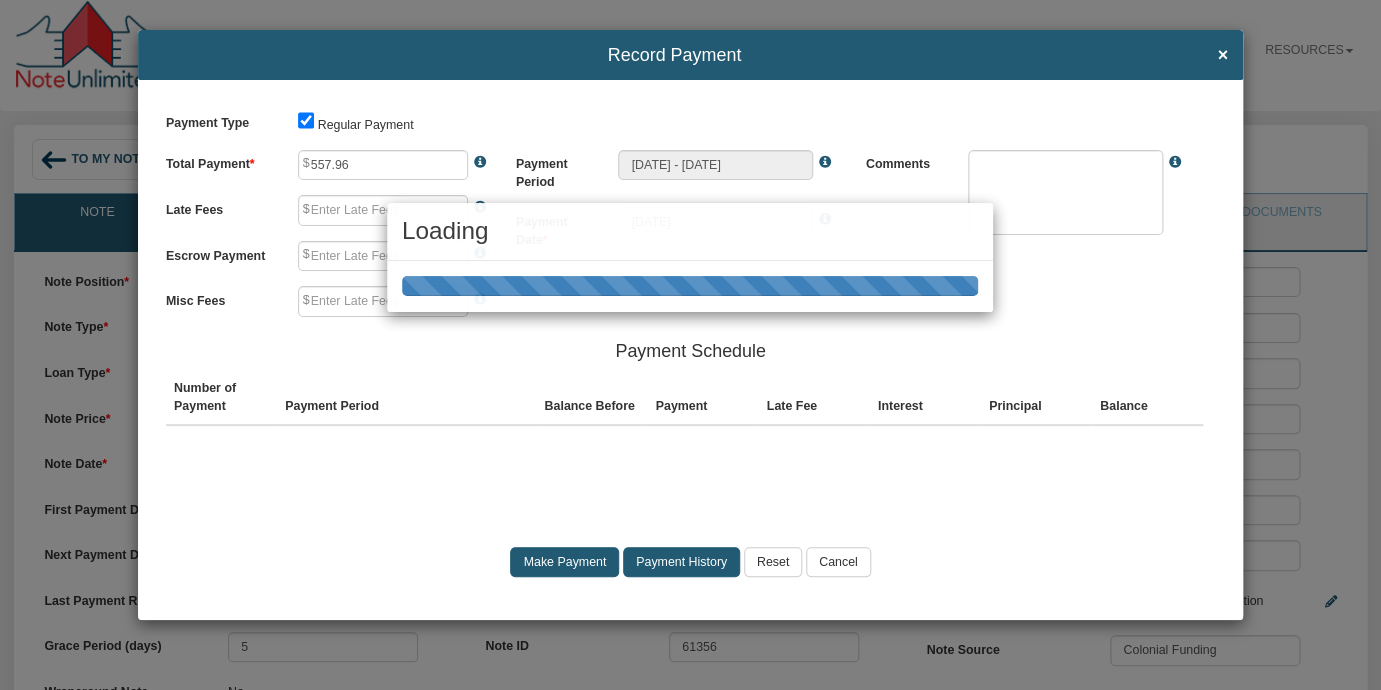 type on "0.00" 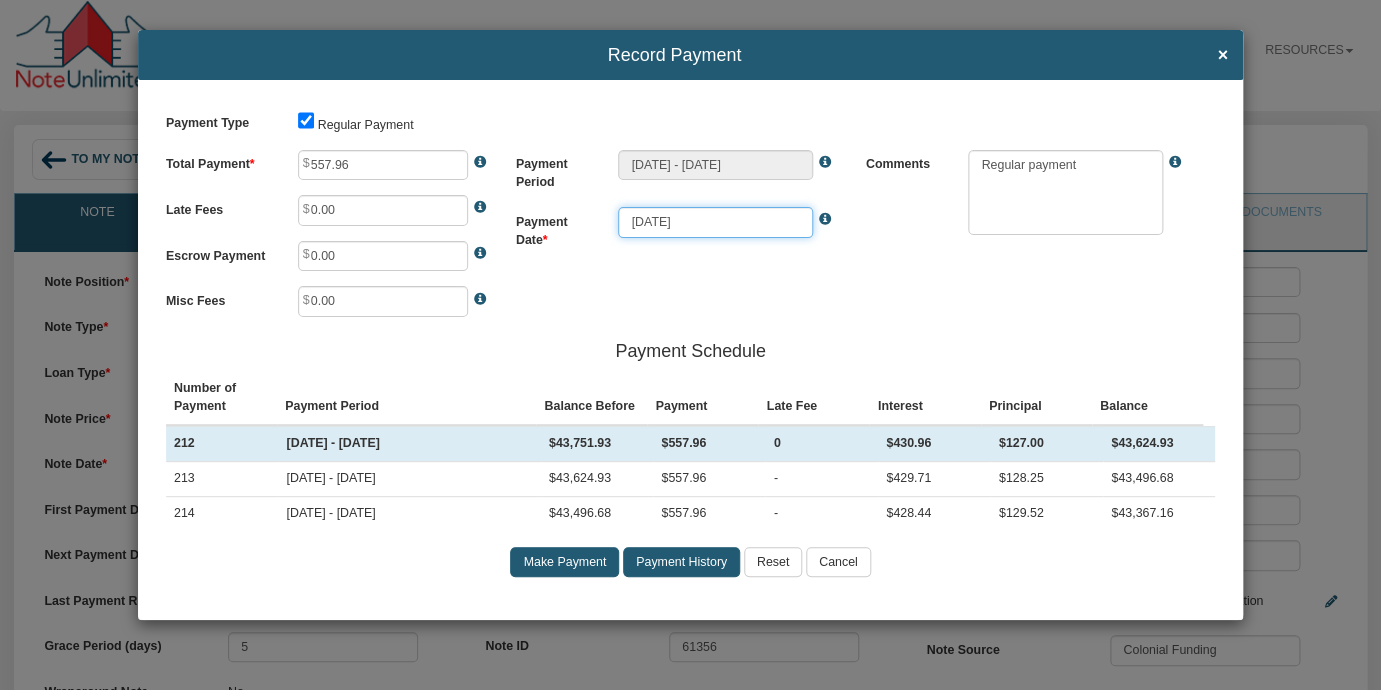 click on "[DATE]" at bounding box center (715, 222) 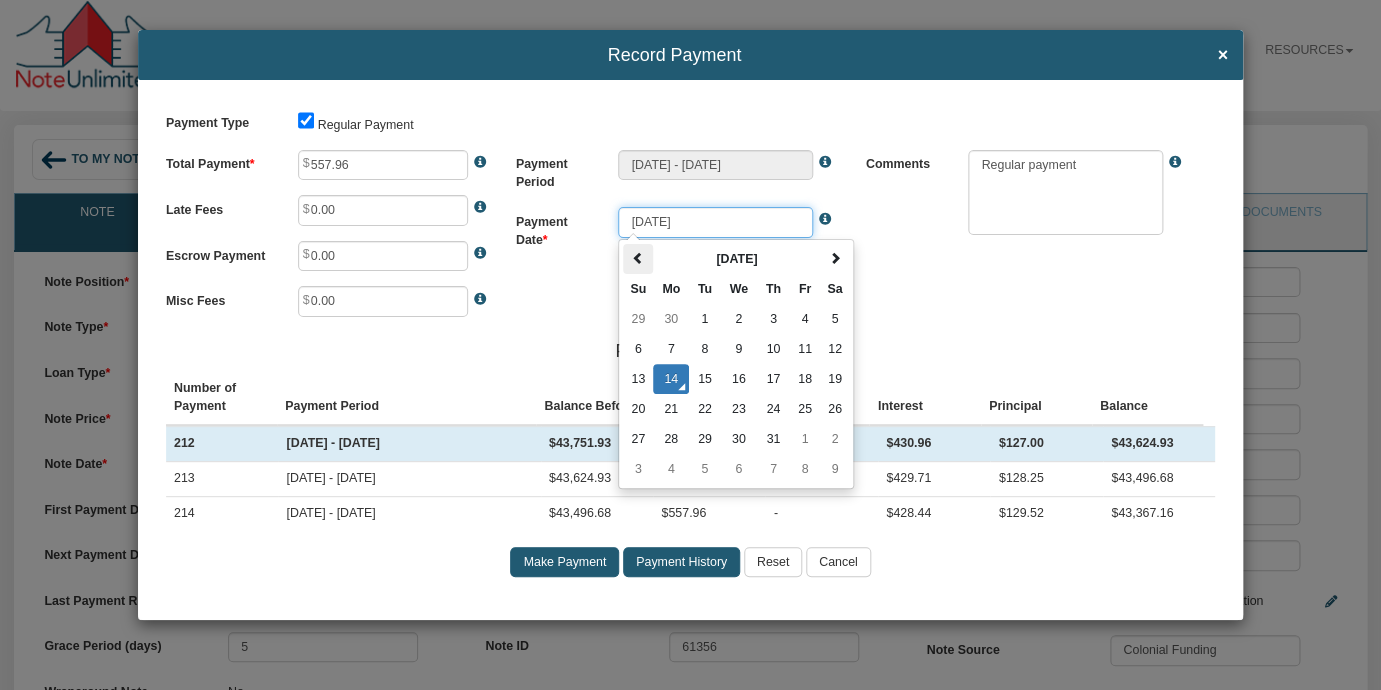 click at bounding box center (638, 258) 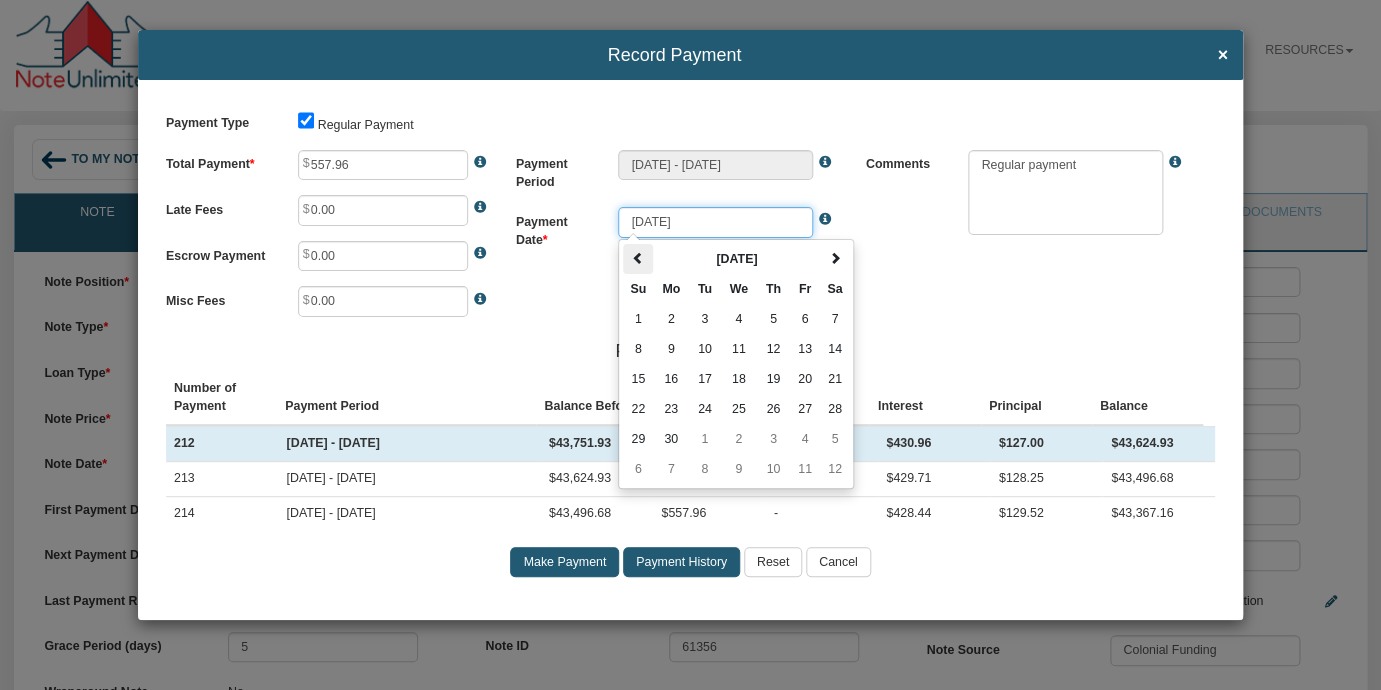 click at bounding box center [638, 258] 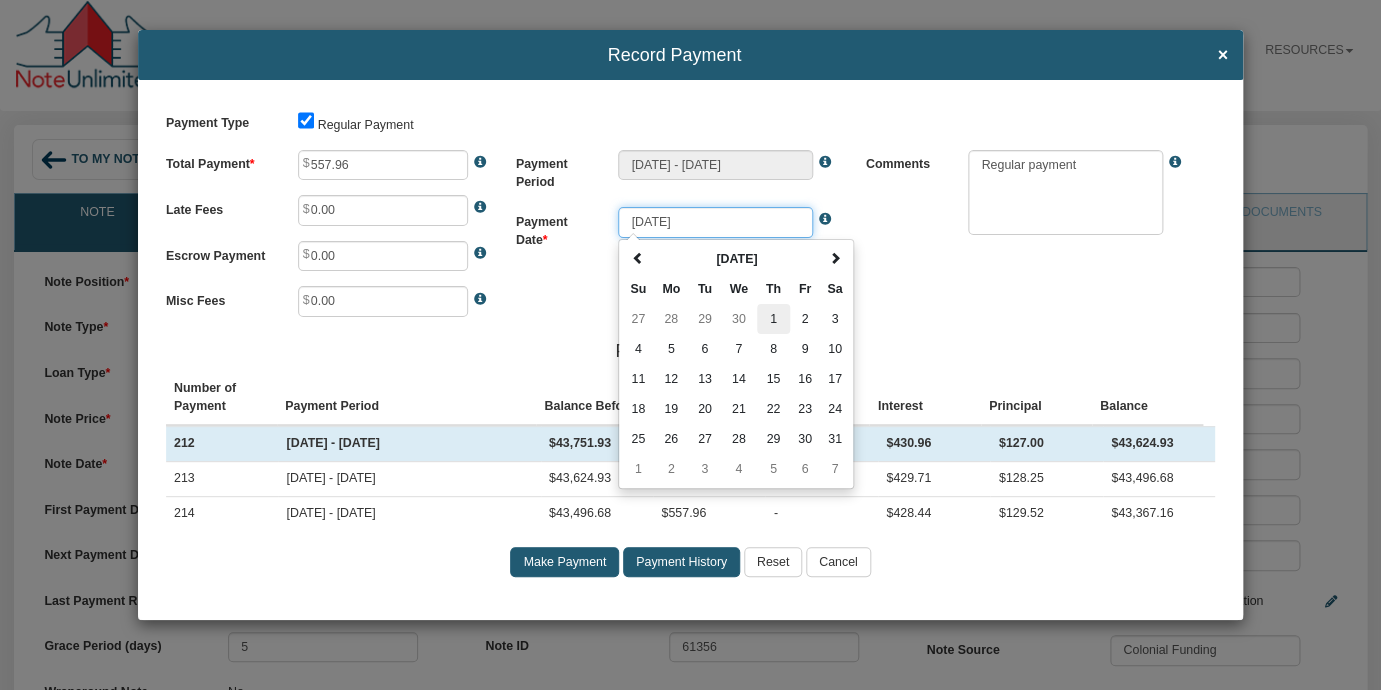 click on "1" at bounding box center [773, 319] 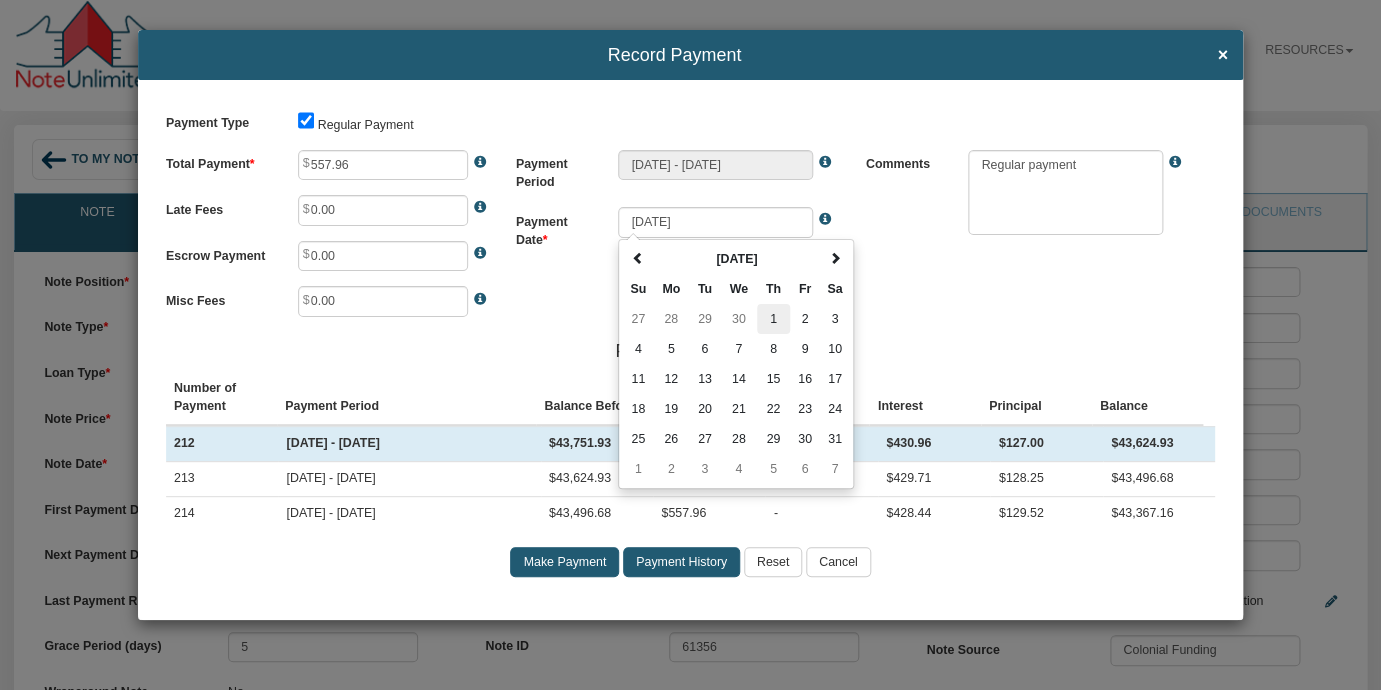 type on "[DATE]" 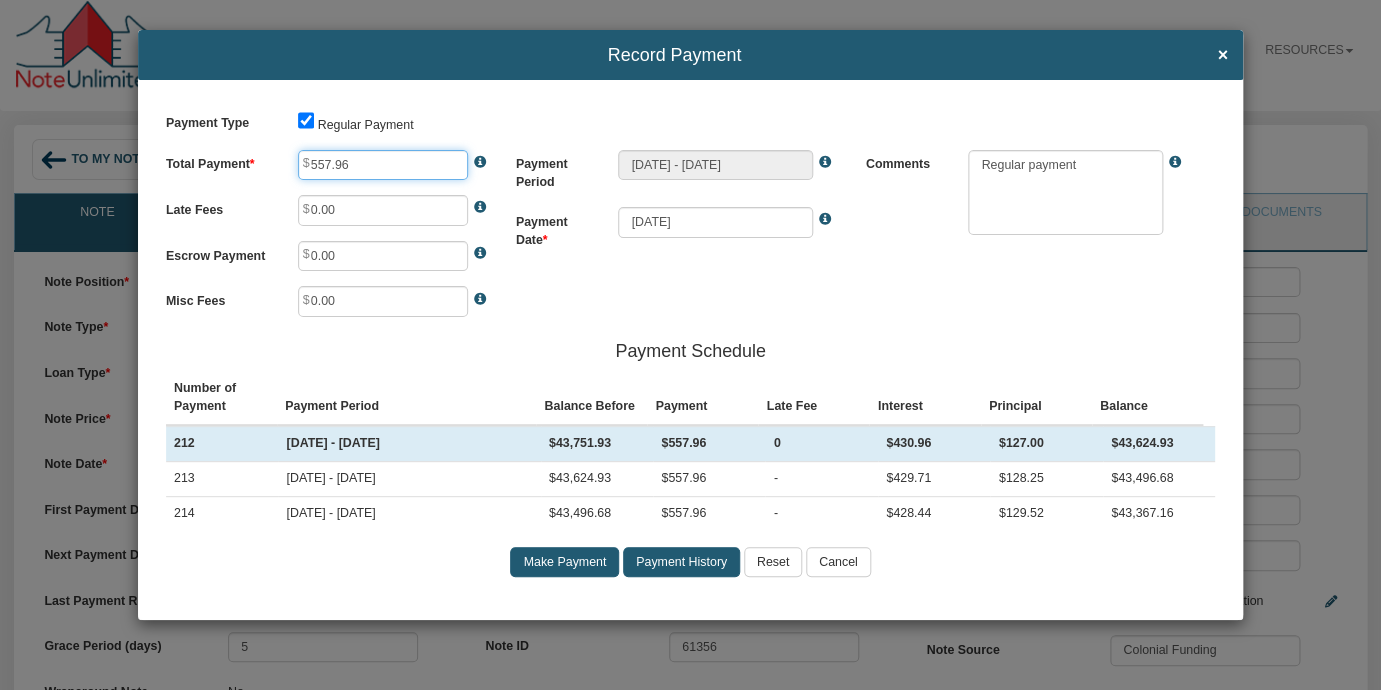 click on "557.96" at bounding box center [383, 165] 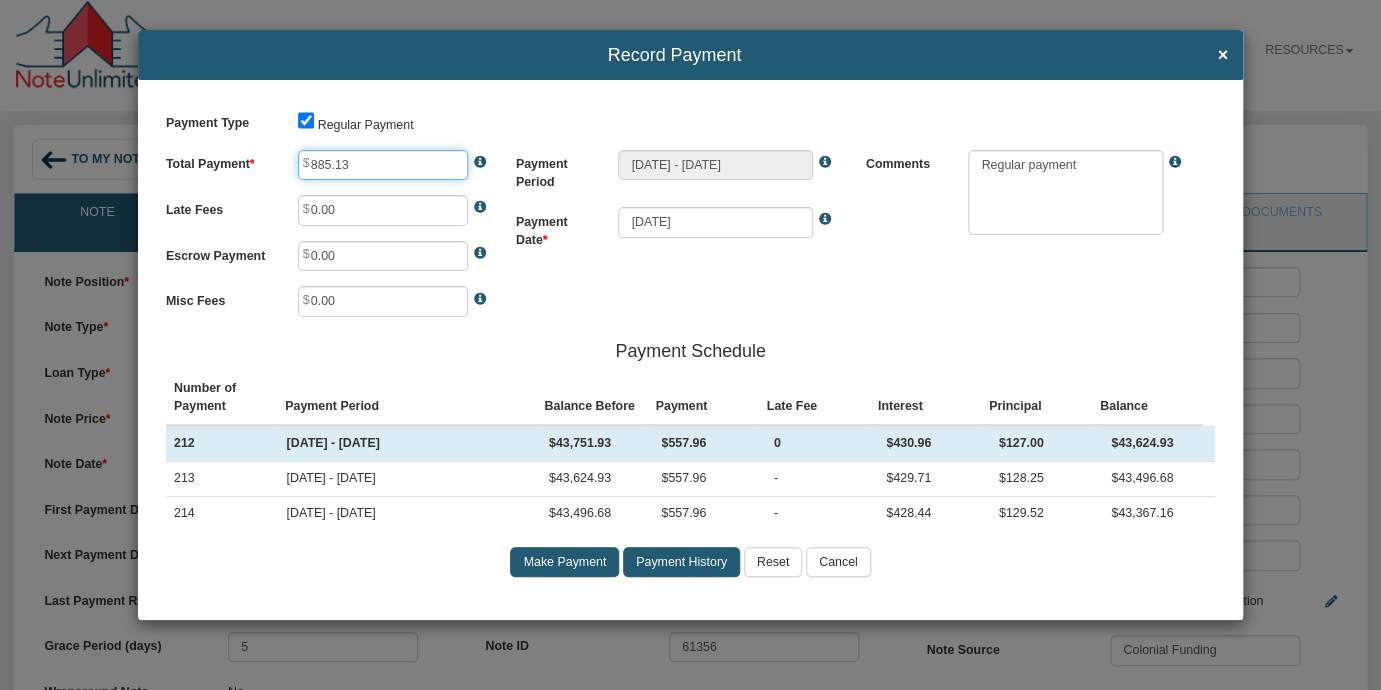 type on "885.13" 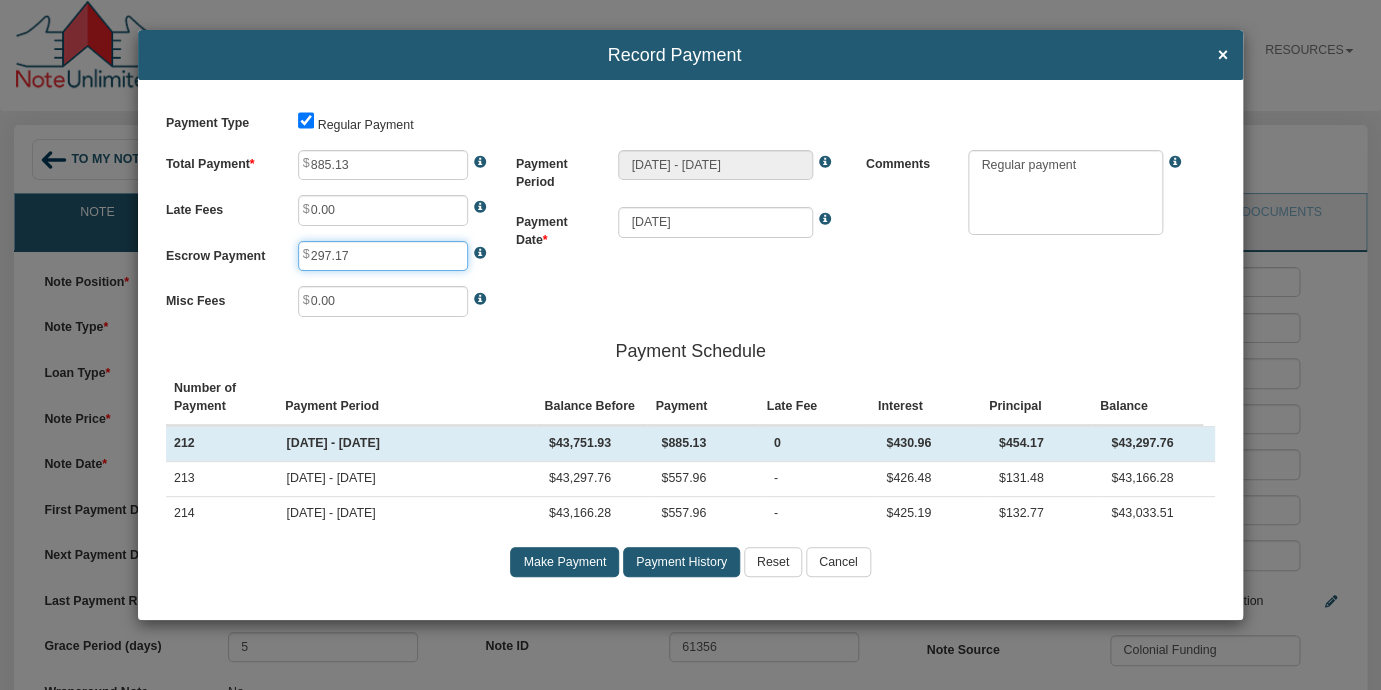 type on "297.17" 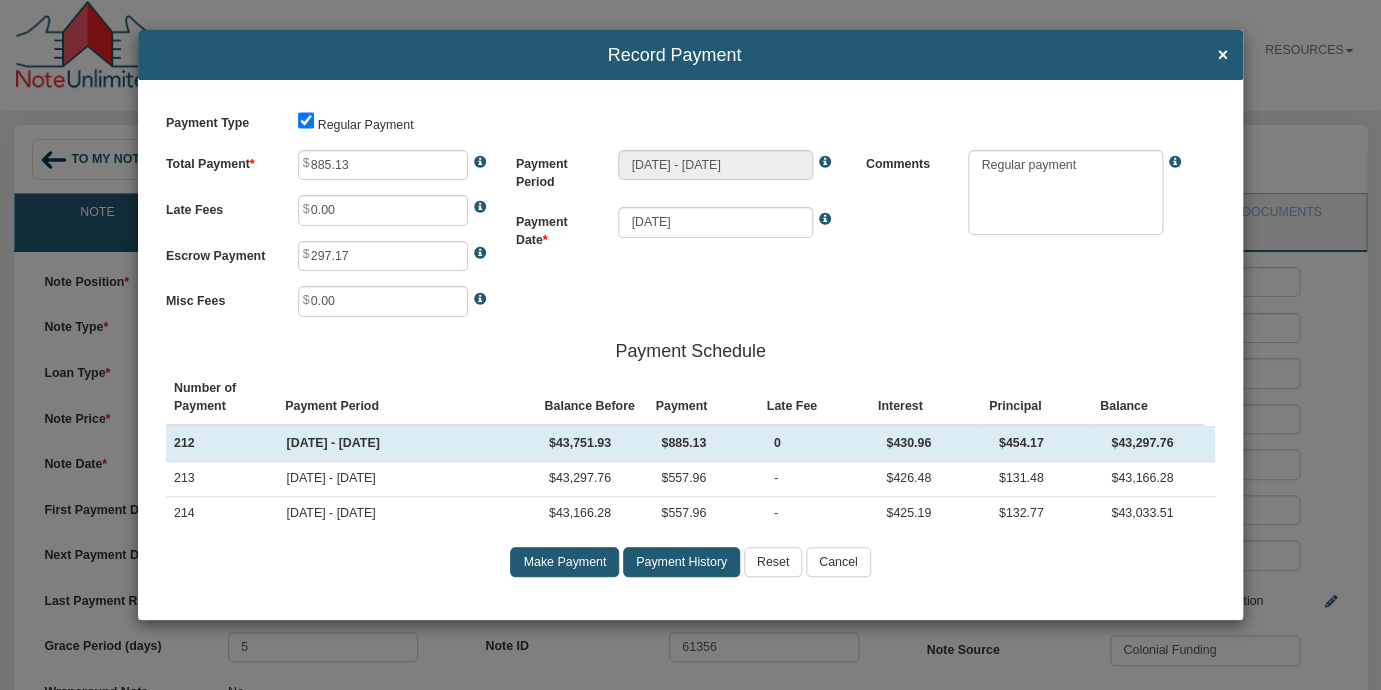 click on "Make Payment" at bounding box center (564, 562) 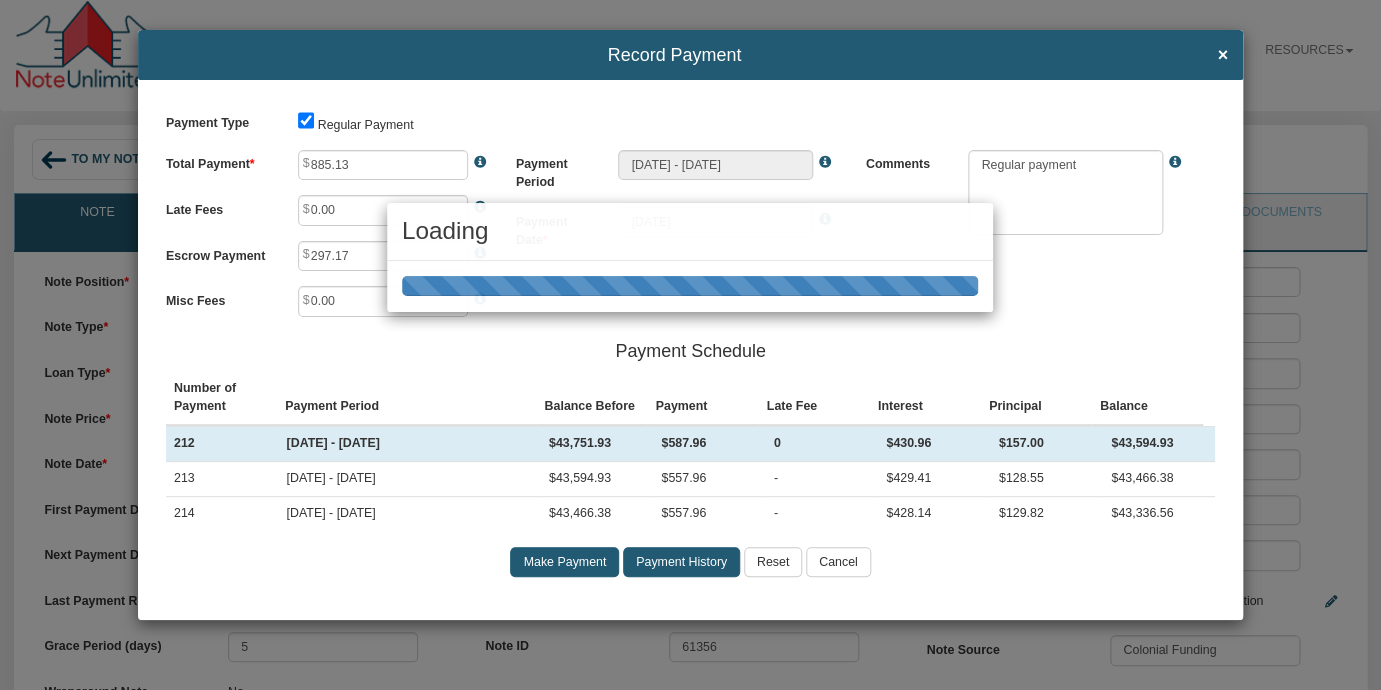type on "[DATE] - [DATE]" 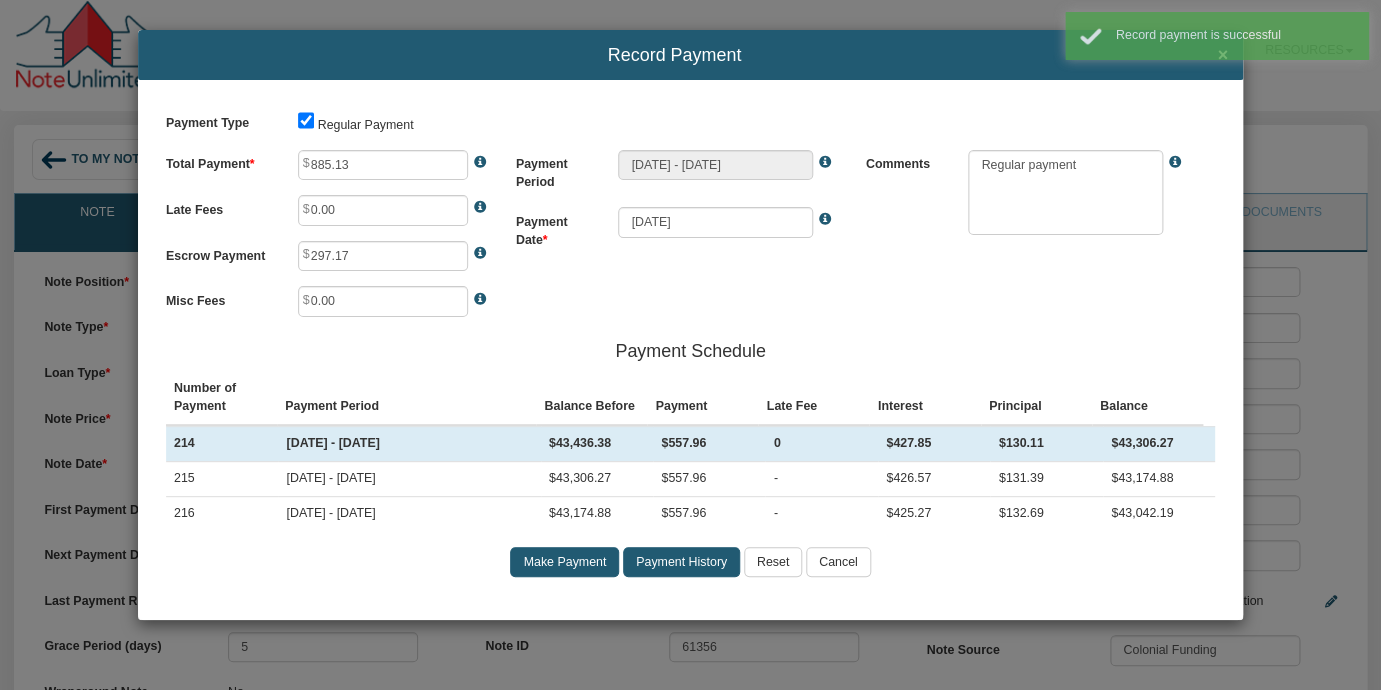 type on "557.96" 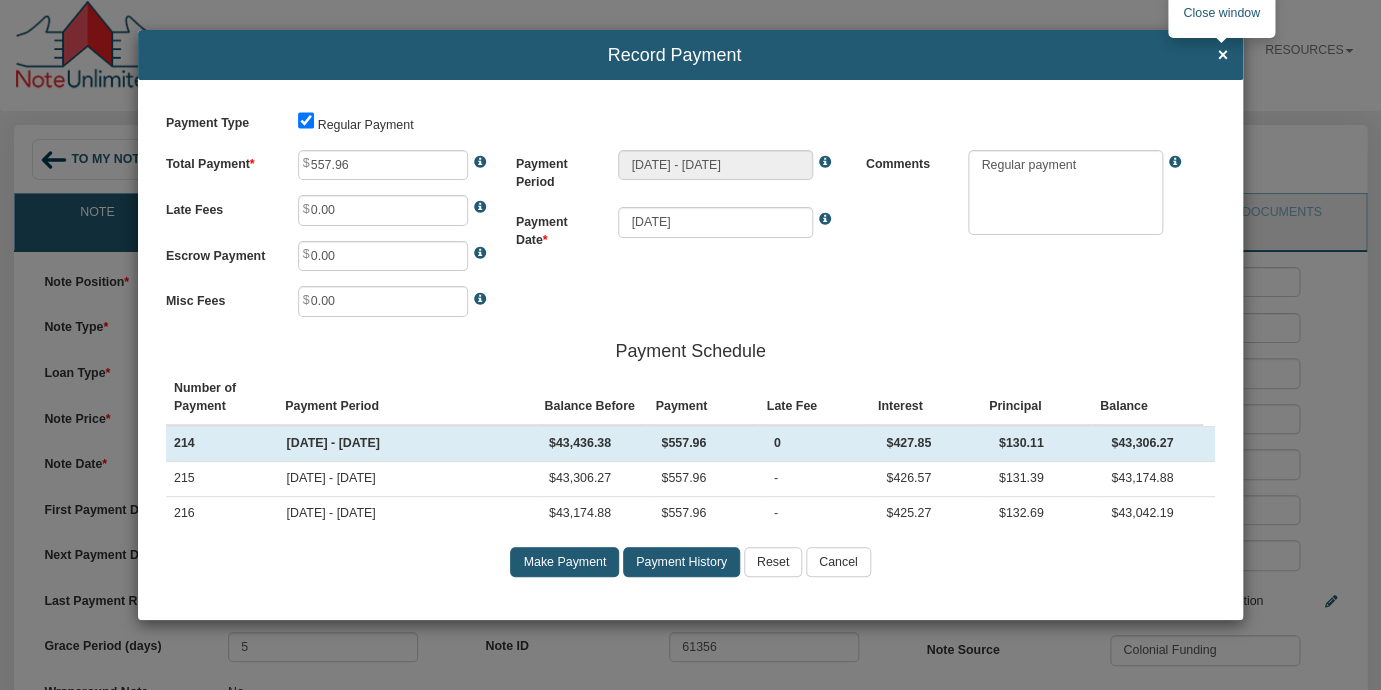 click on "×" at bounding box center [1222, 56] 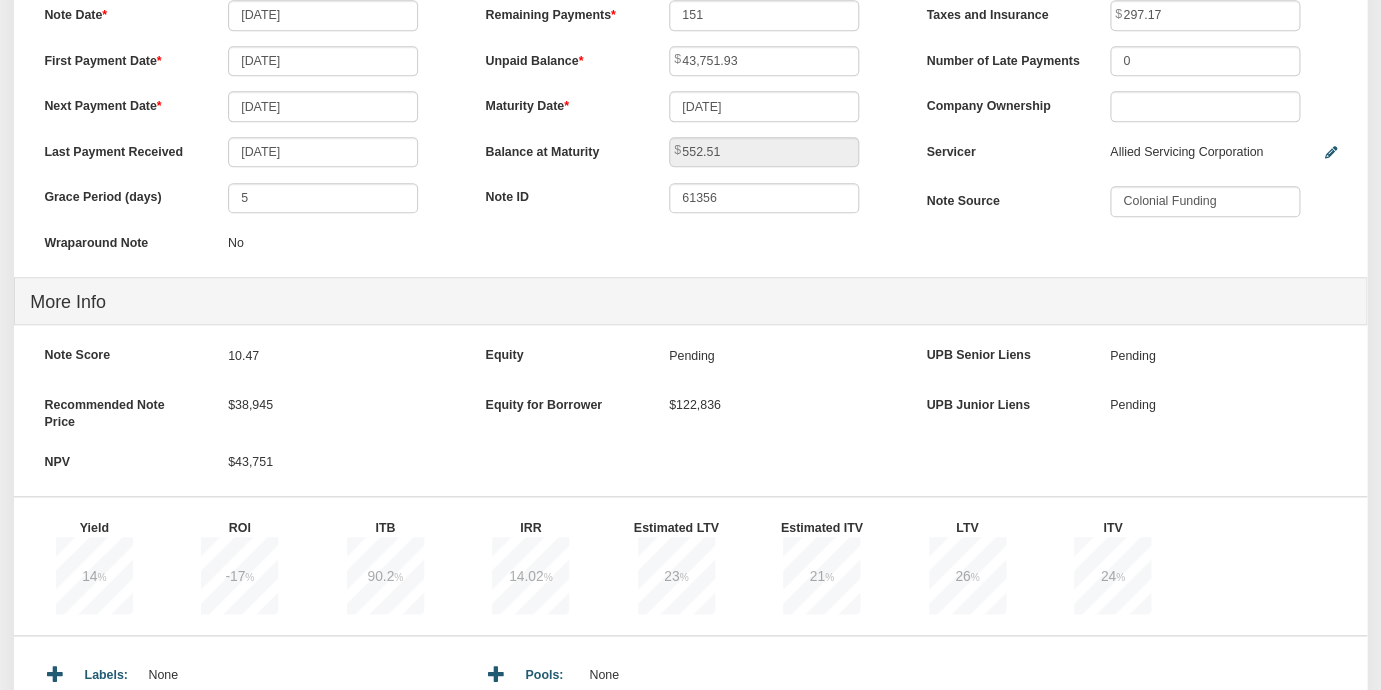 scroll, scrollTop: 431, scrollLeft: 0, axis: vertical 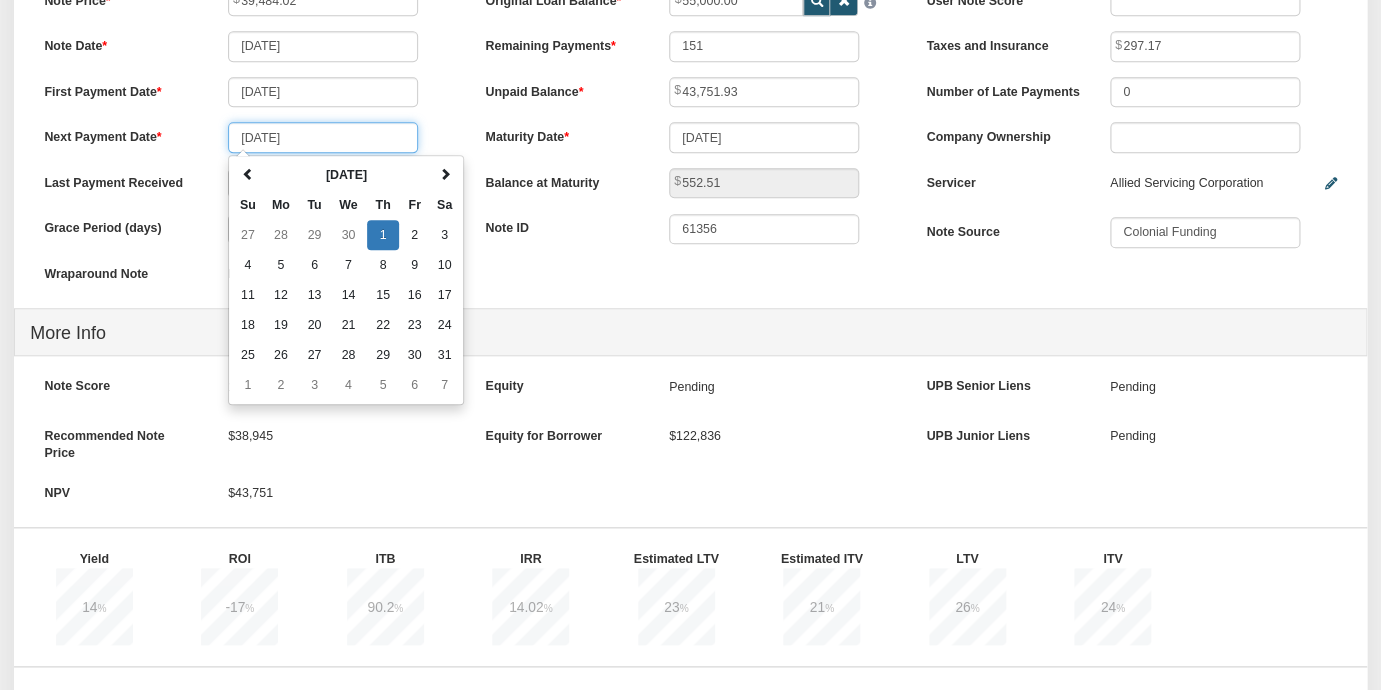 click on "[DATE]" at bounding box center (323, 137) 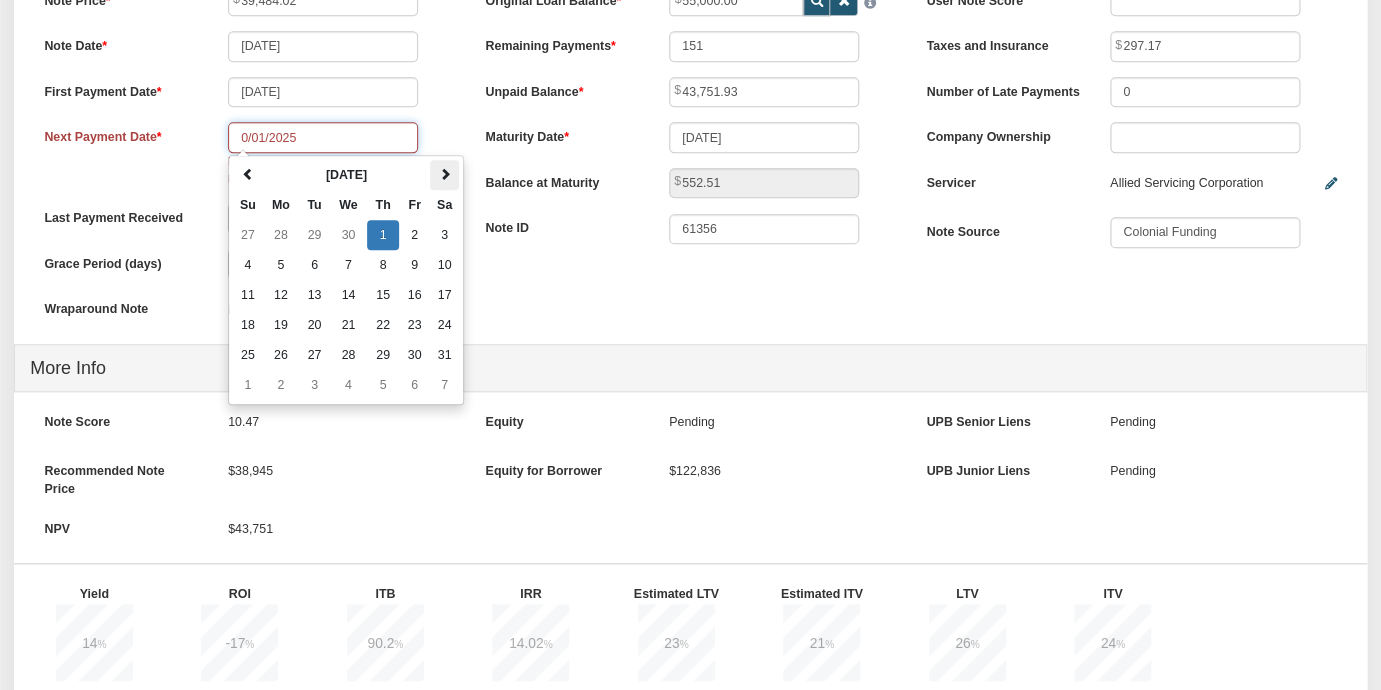 type on "[DATE]" 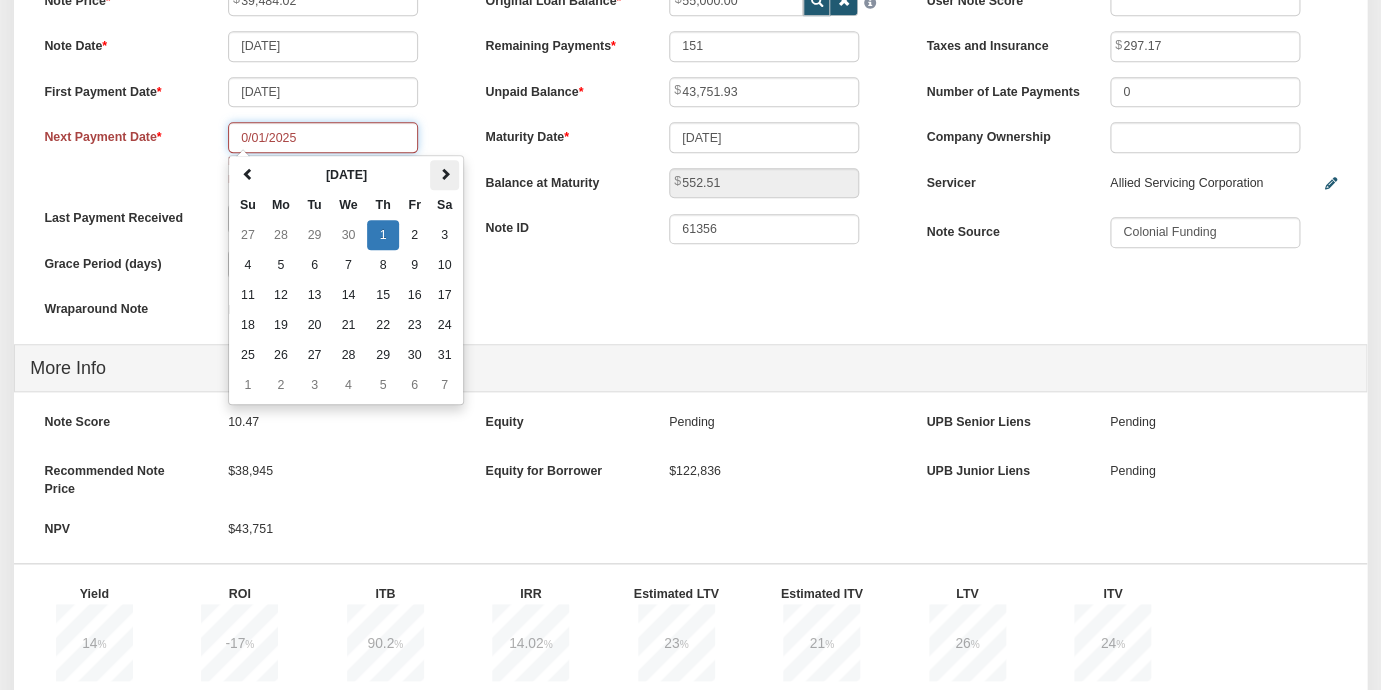 type on "150" 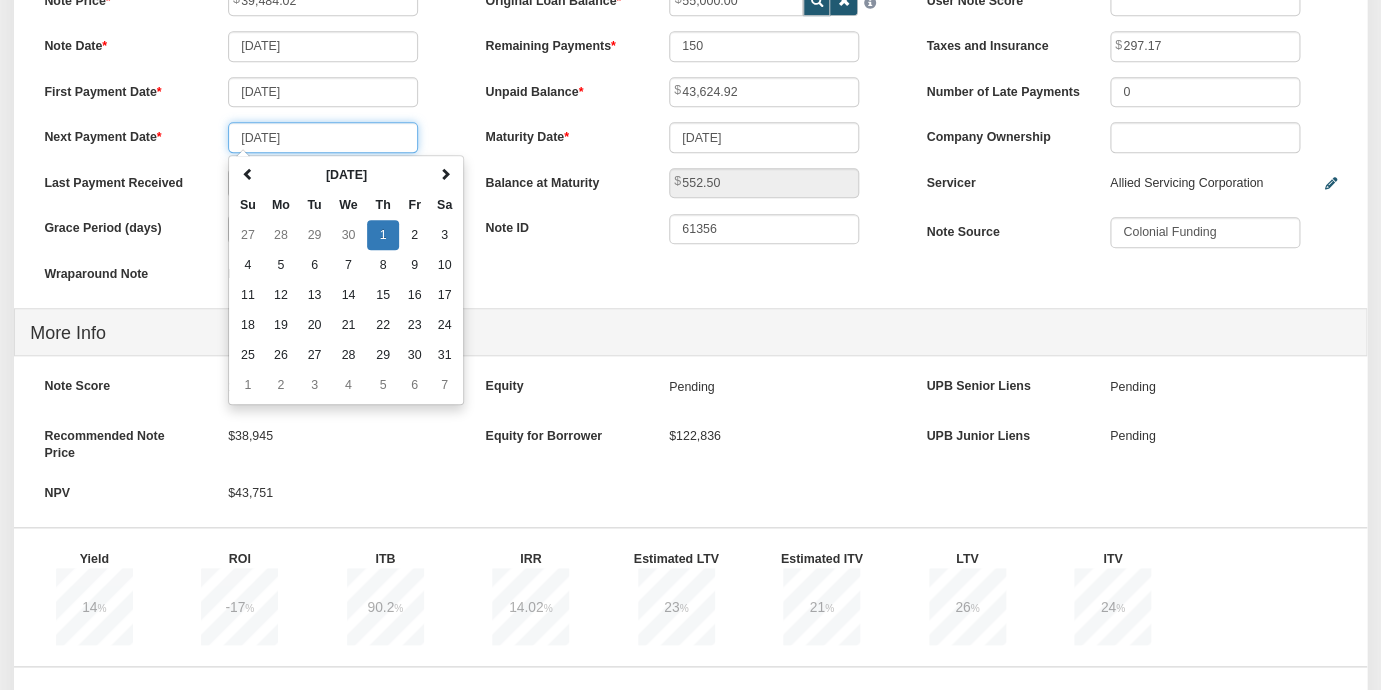 type on "[DATE]" 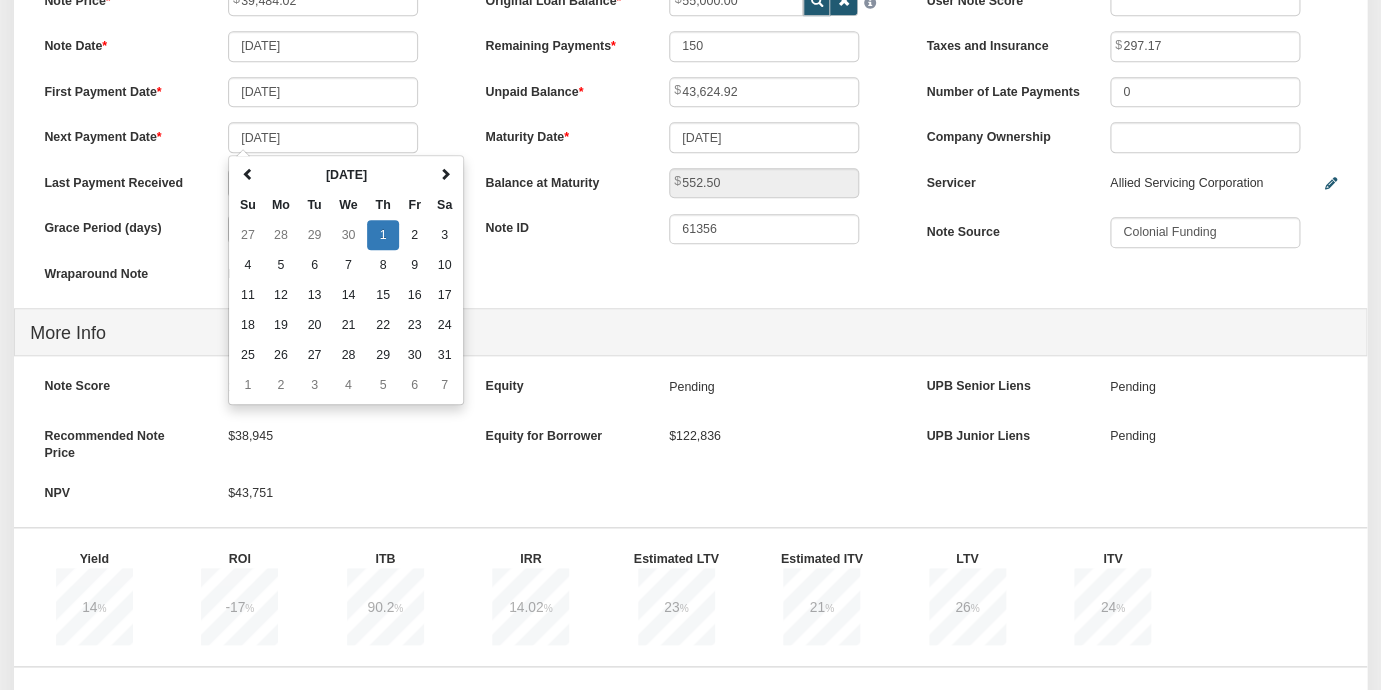 click on "Note Position
1
Note Type
Performing Forthcoming Non-Performing REO Sub-Performing Unknown
Loan Type
30 Year Fixed 15 Year Fixed 20 Year Fixed 40 Year Fixed 5 years balloon loan with 30 years amortization 7 years balloon loan with 30 years amortization Cash payment No loan Custom Fixed Custom loan with balloon
Note Price
39,484.02
Note Date
09/28/2007" at bounding box center [690, 290] 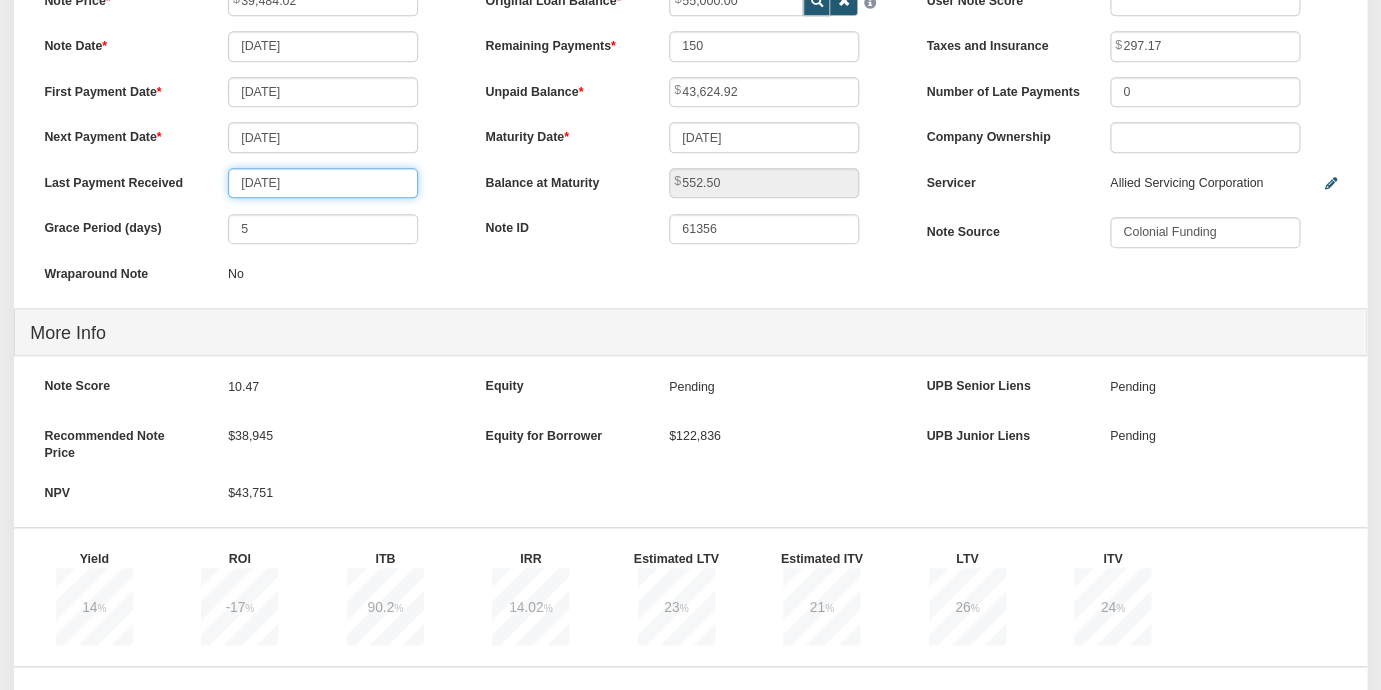 click on "[DATE]" at bounding box center [323, 183] 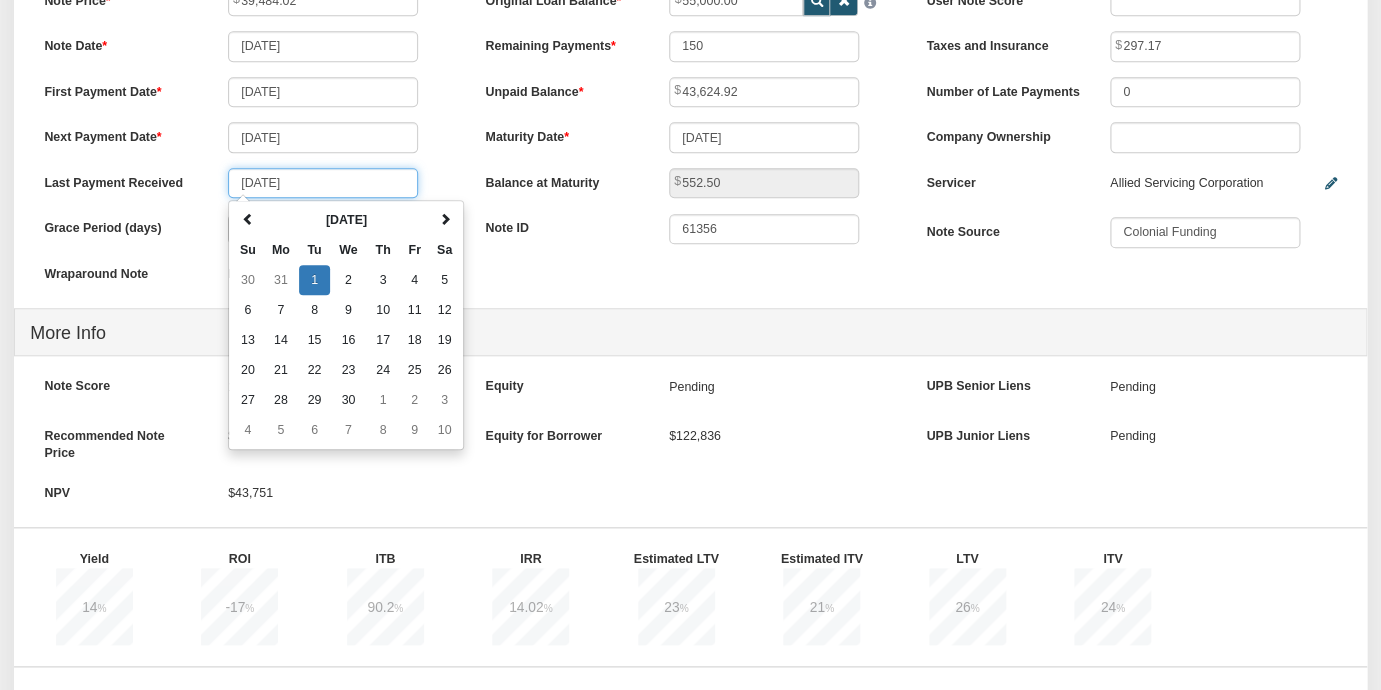 type on "[DATE]" 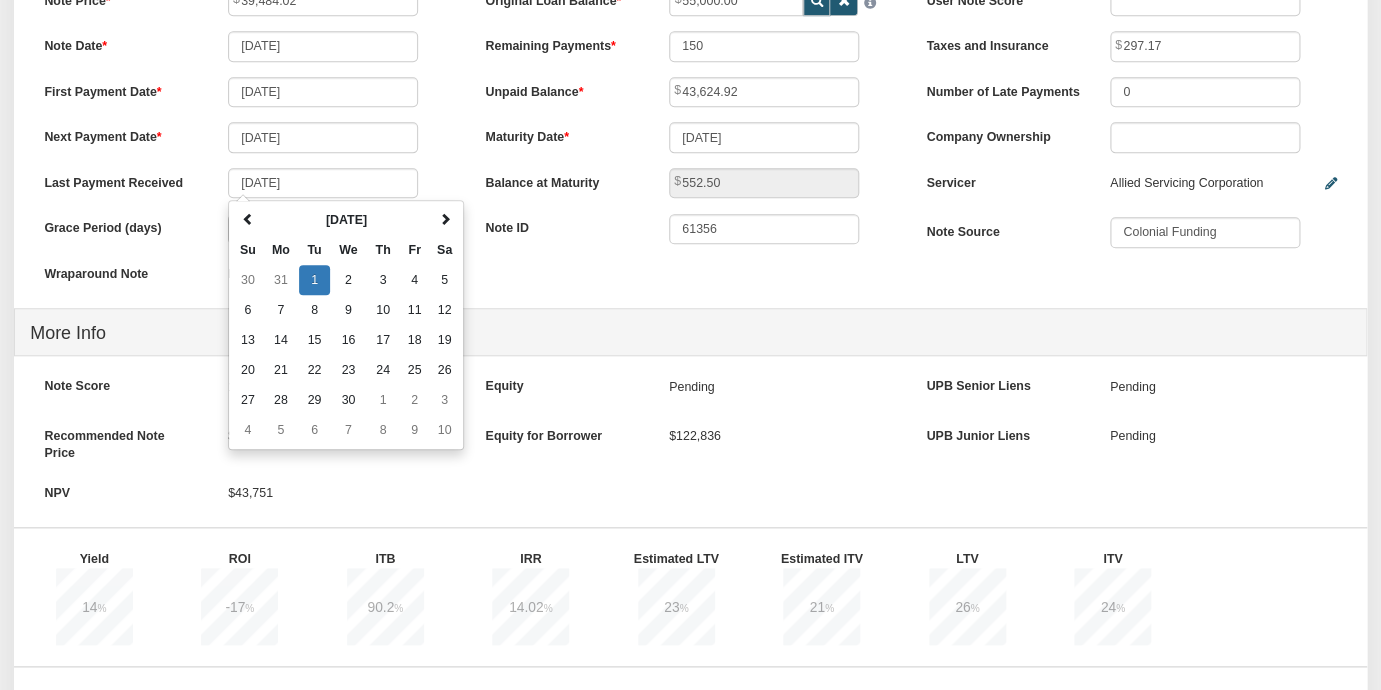 click on "Note Position
1
Note Type
Performing Forthcoming Non-Performing REO Sub-Performing Unknown
Loan Type
30 Year Fixed 15 Year Fixed 20 Year Fixed 40 Year Fixed 5 years balloon loan with 30 years amortization 7 years balloon loan with 30 years amortization Cash payment No loan Custom Fixed Custom loan with balloon
Note Price
39,484.02
Note Date
09/28/2007" at bounding box center (690, 290) 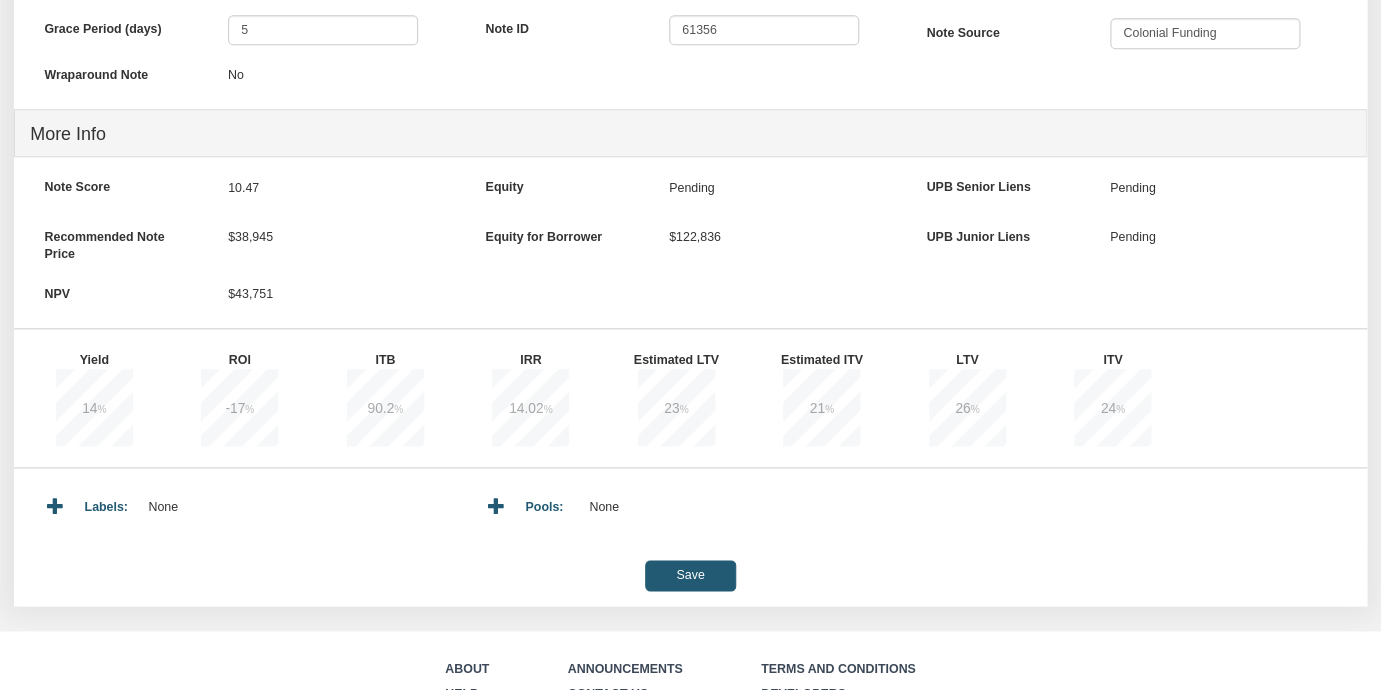 scroll, scrollTop: 696, scrollLeft: 0, axis: vertical 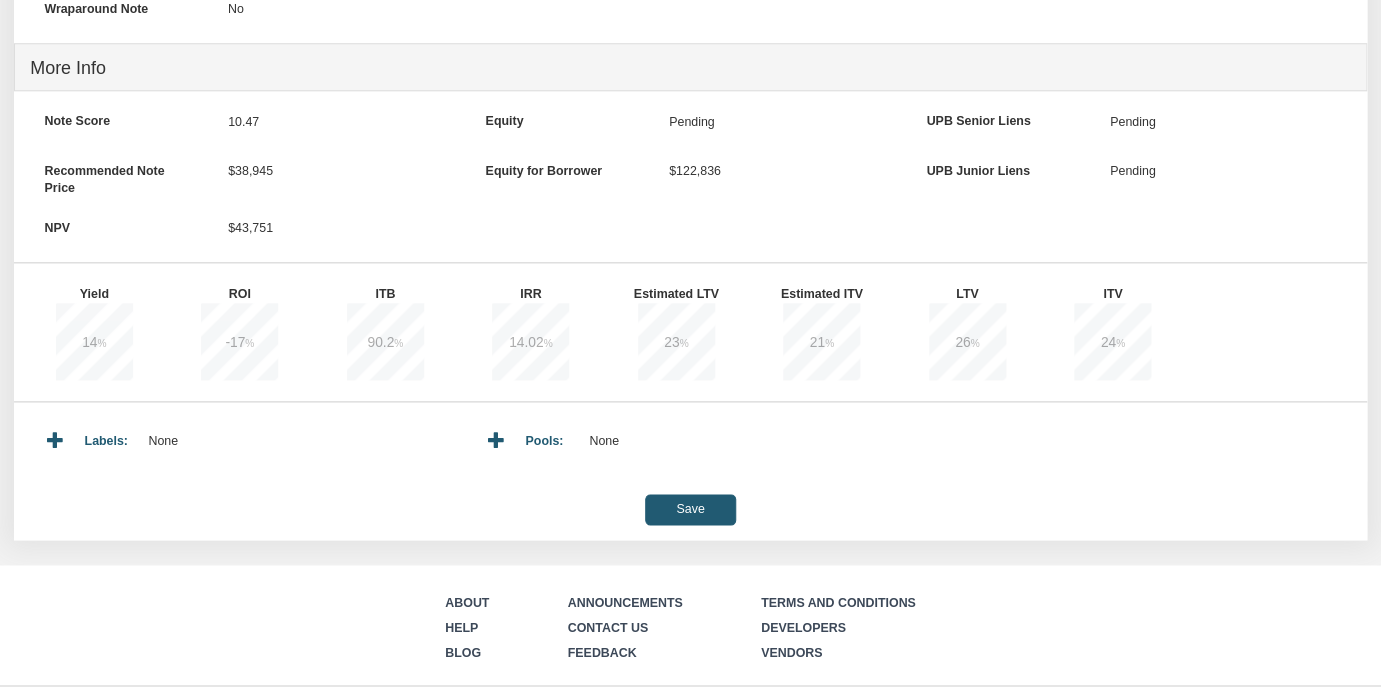 click on "Save" at bounding box center (690, 509) 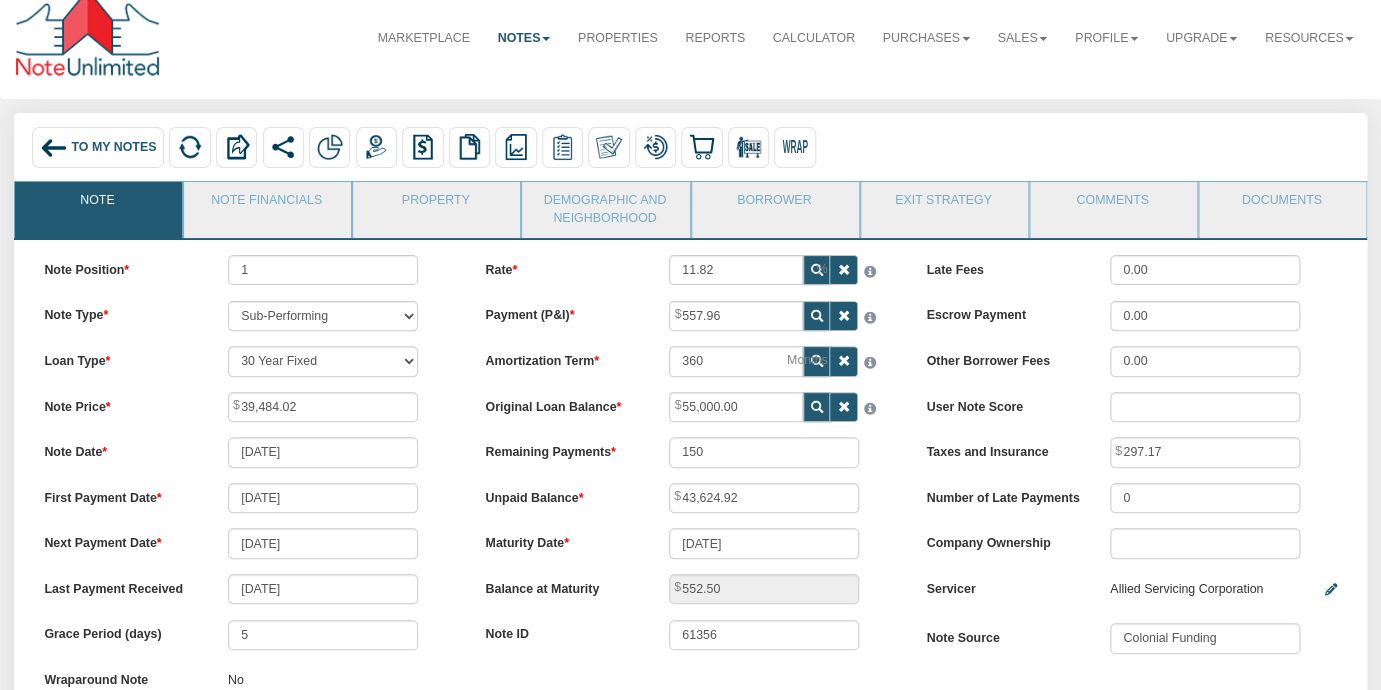 scroll, scrollTop: 24, scrollLeft: 0, axis: vertical 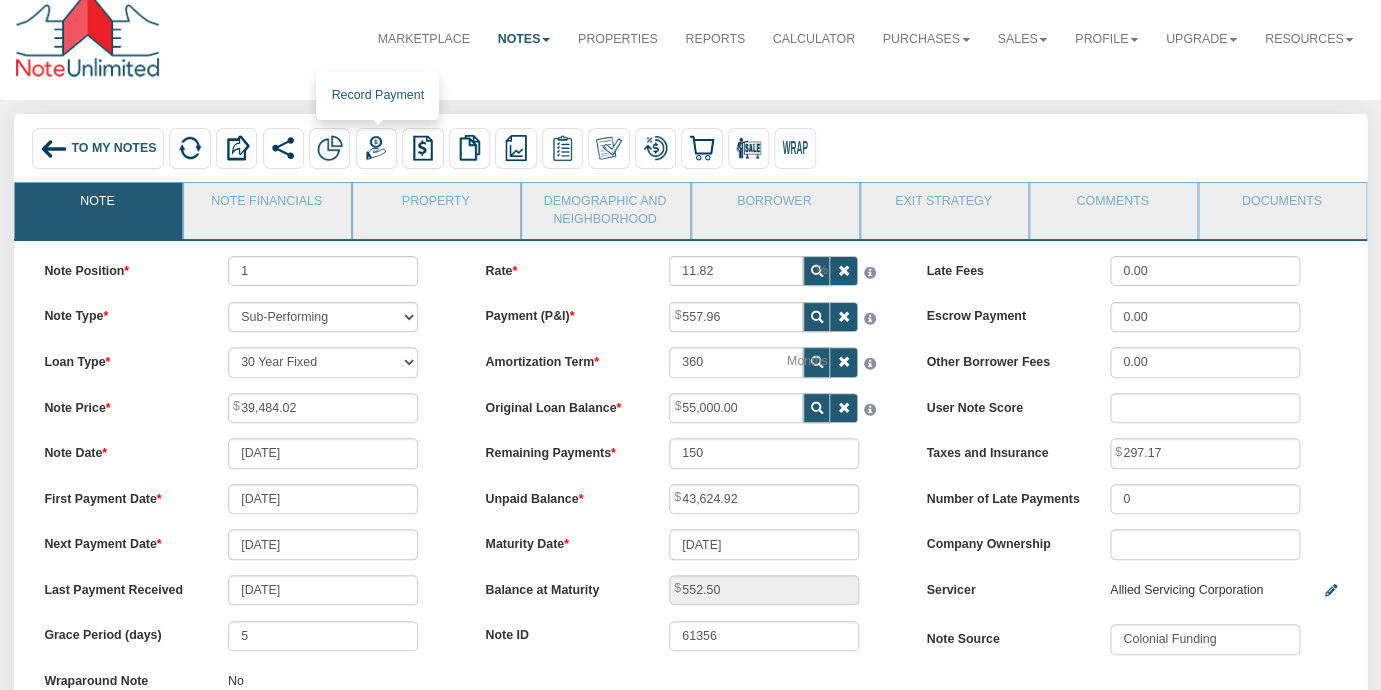 click at bounding box center (376, 148) 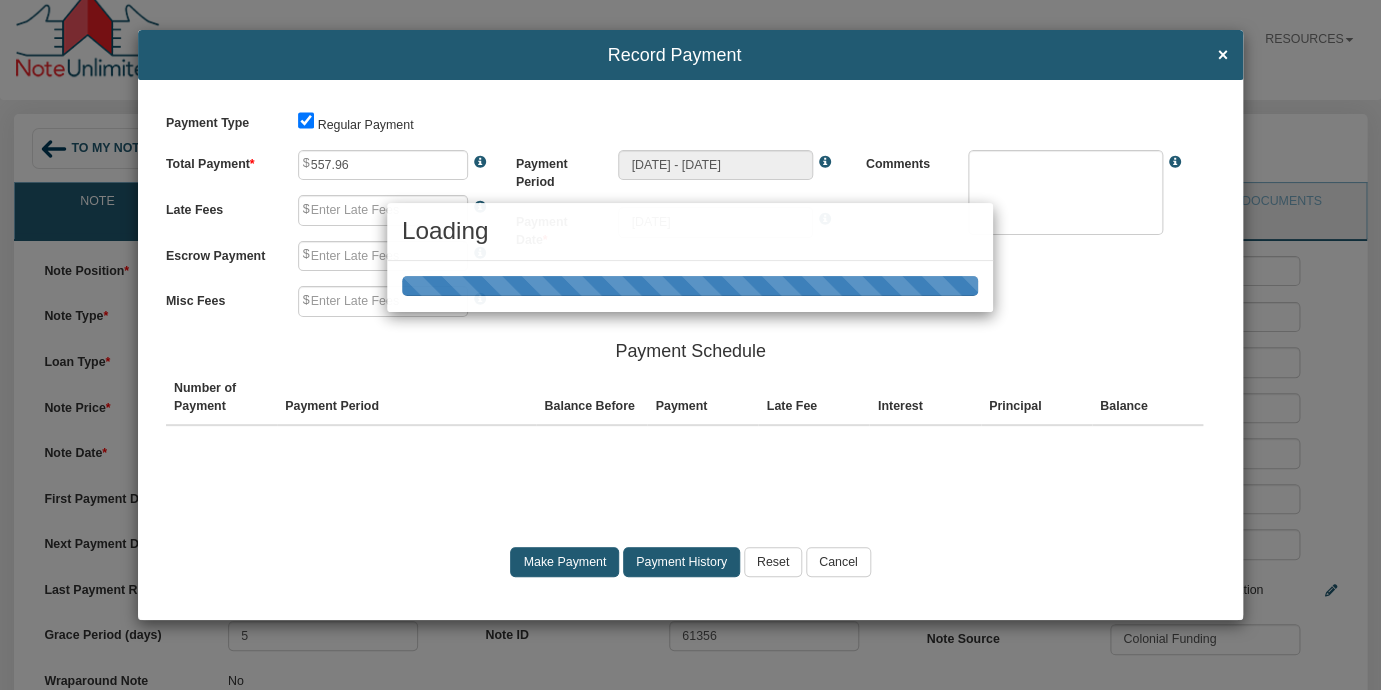 type on "0.00" 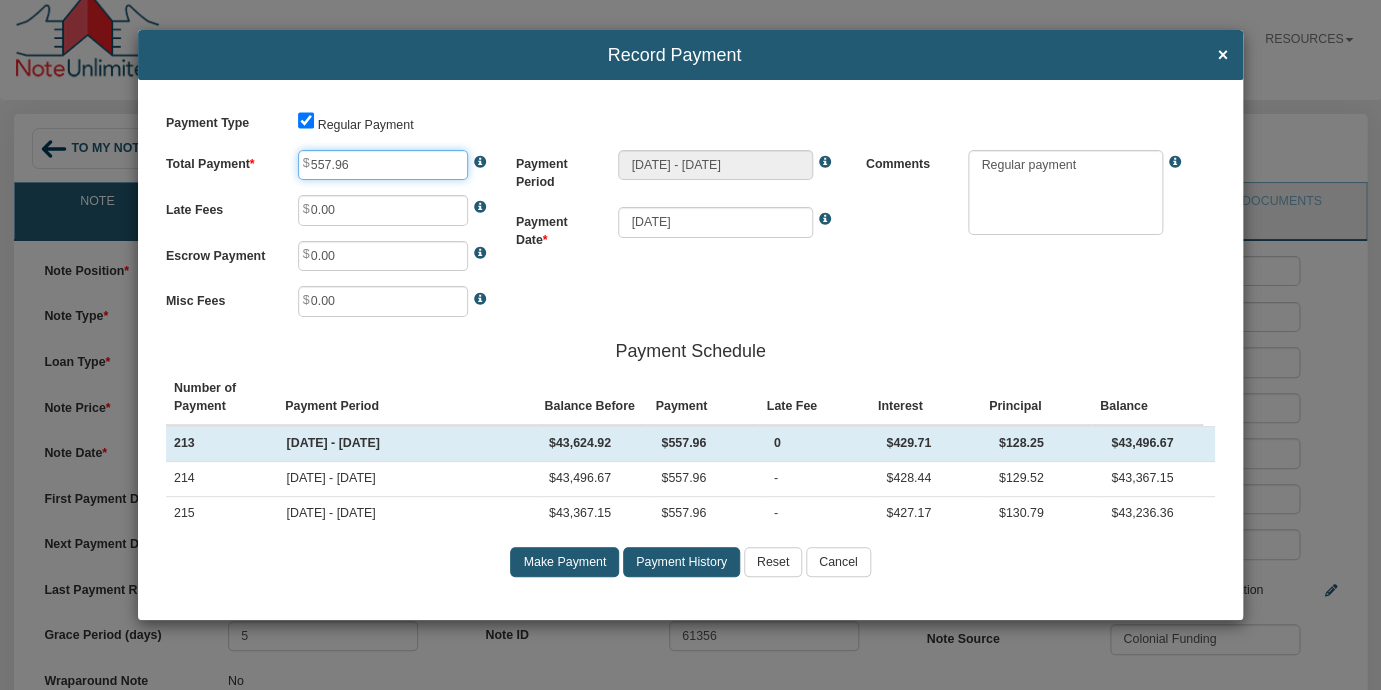 click on "557.96" at bounding box center (383, 165) 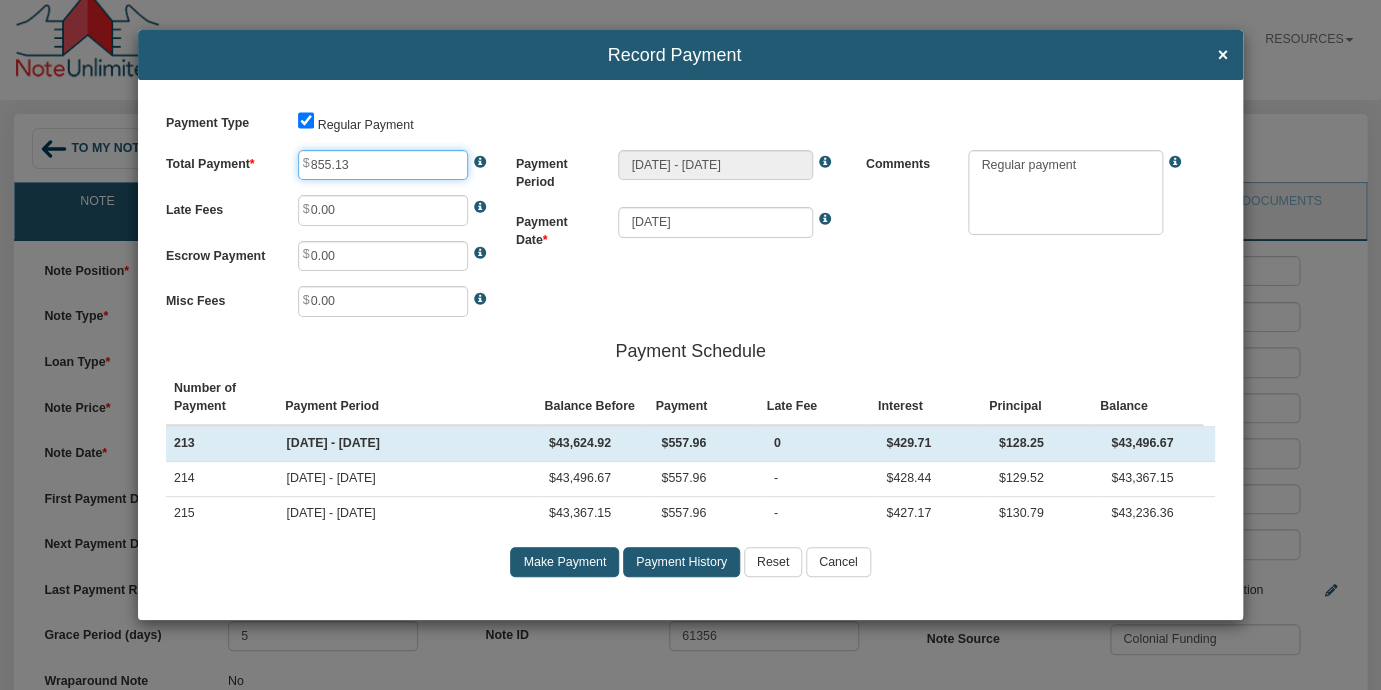 type on "855.13" 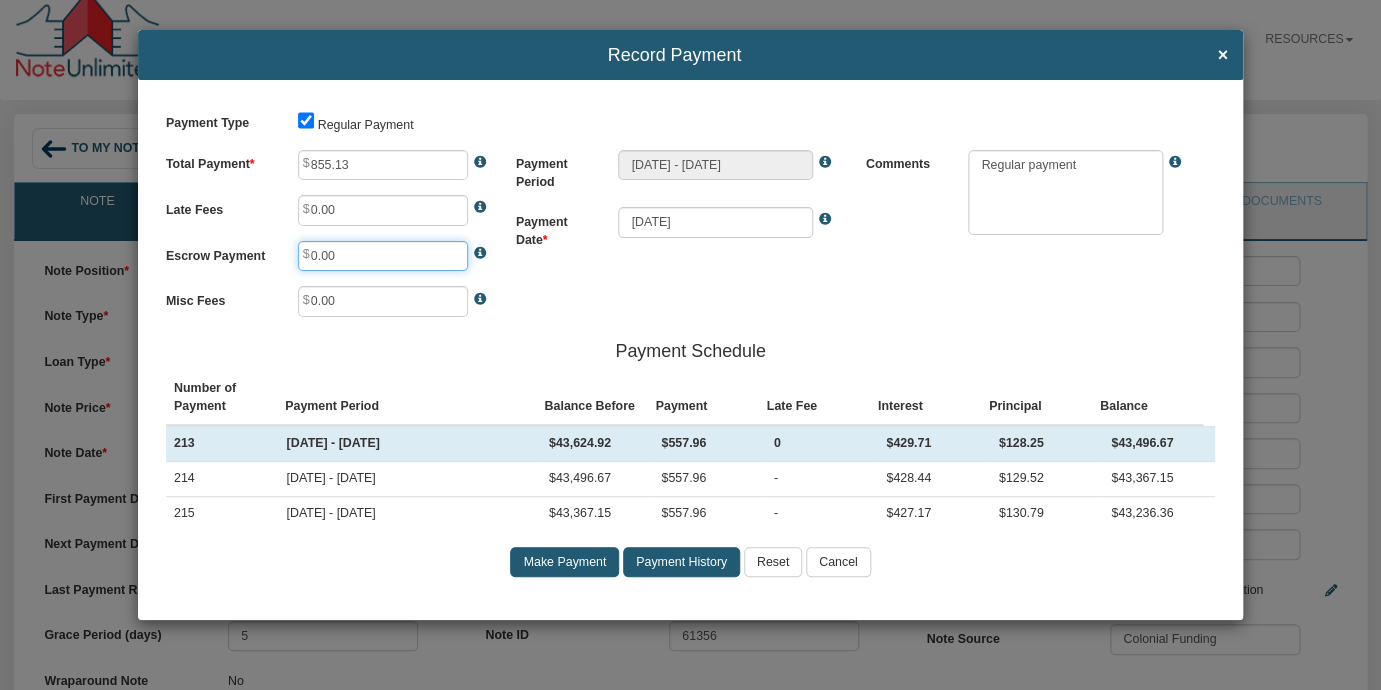 click on "0.00" at bounding box center (383, 256) 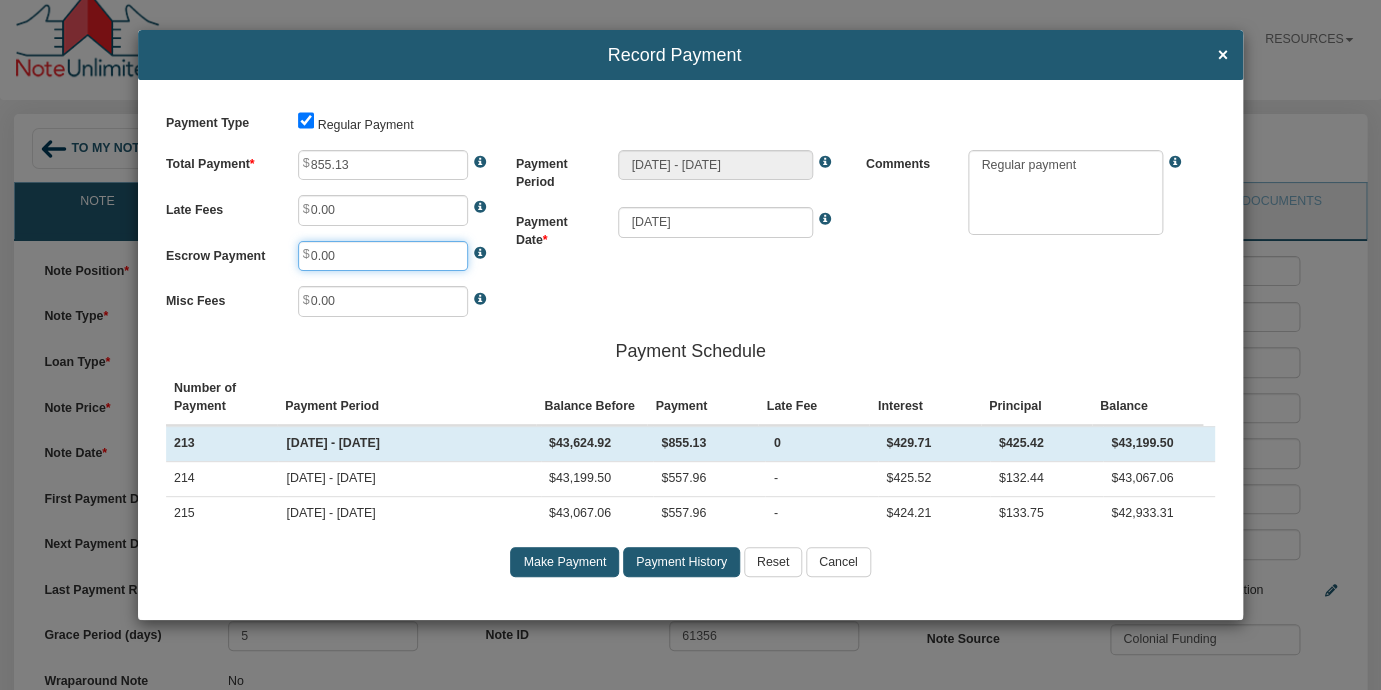 click on "0.00" at bounding box center [383, 256] 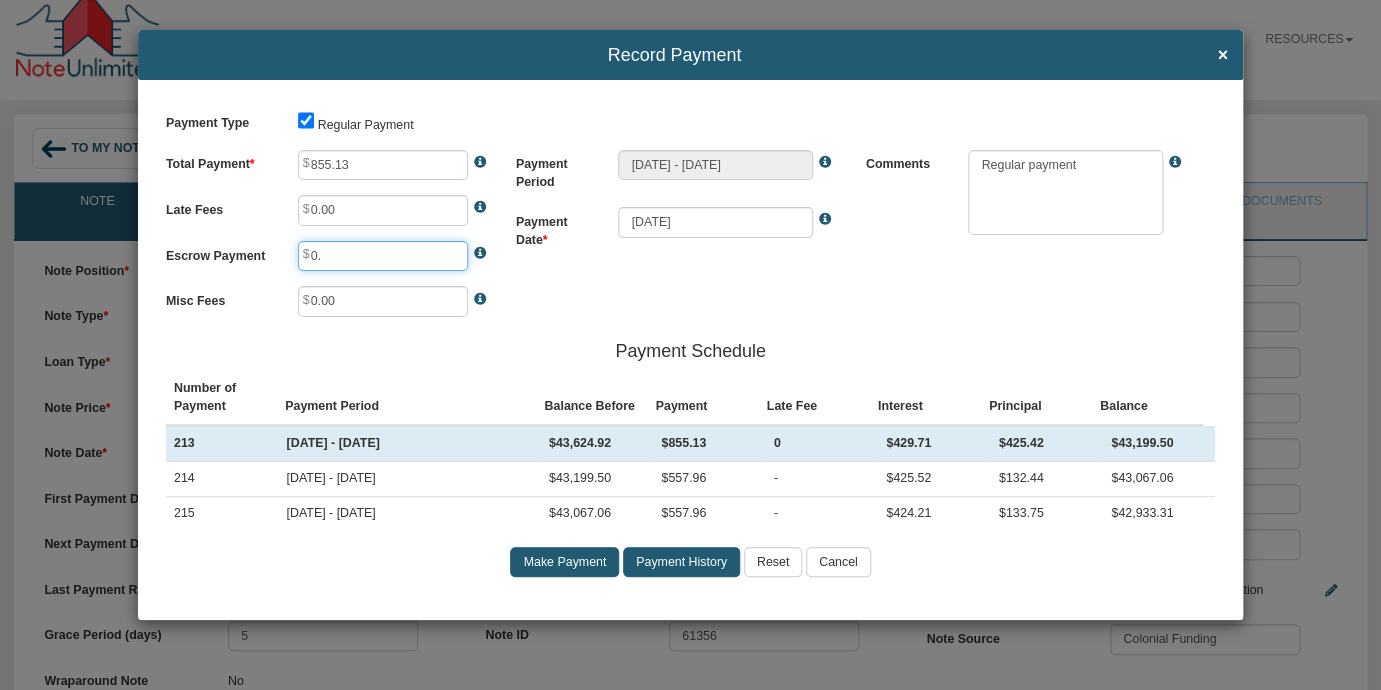 type on "0" 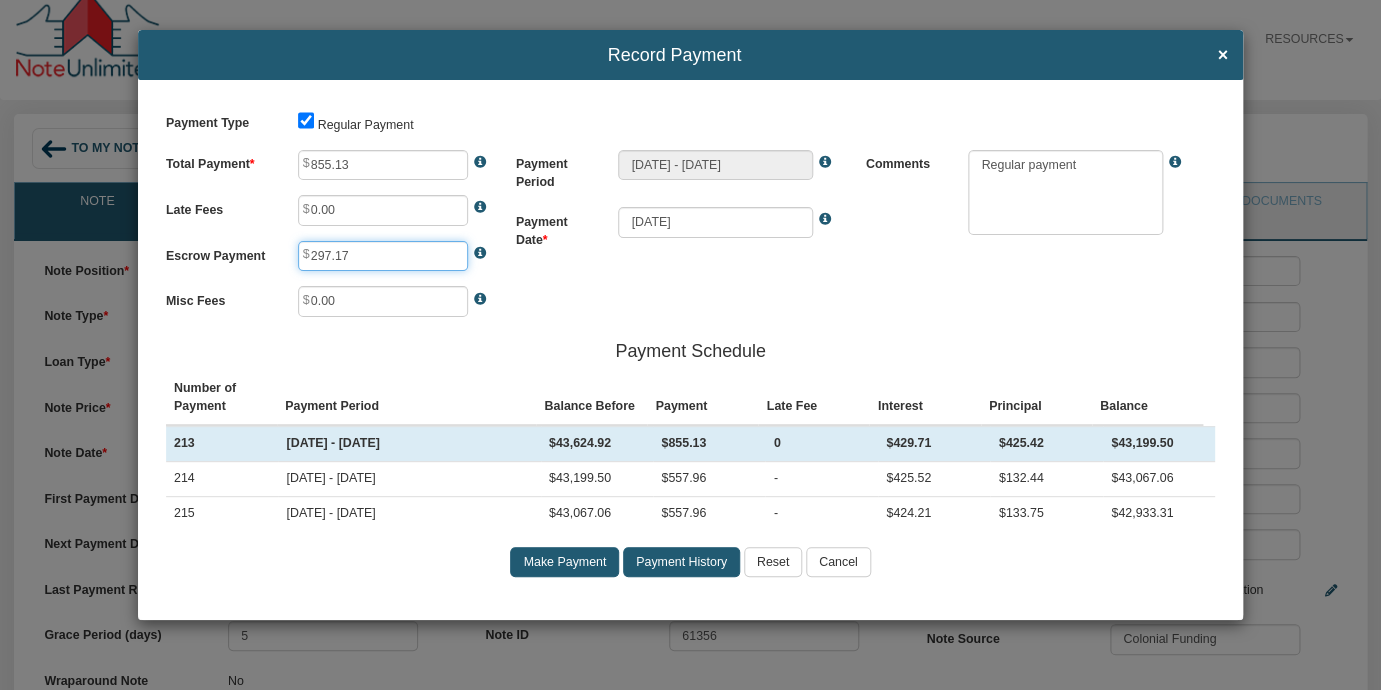 type on "297.17" 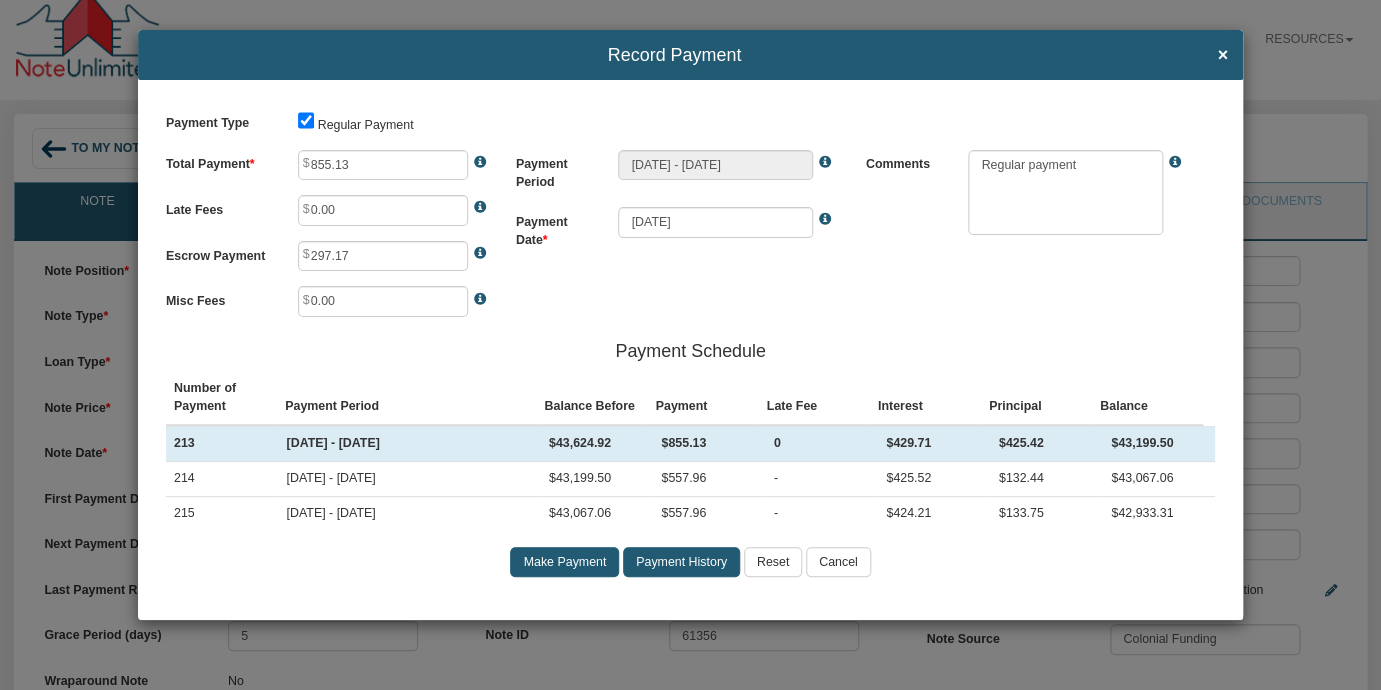 click on "Payment Type
Regular Payment
Total Payment
855.13
Late Fees
0.00
Escrow Payment
297.17
0" at bounding box center (690, 349) 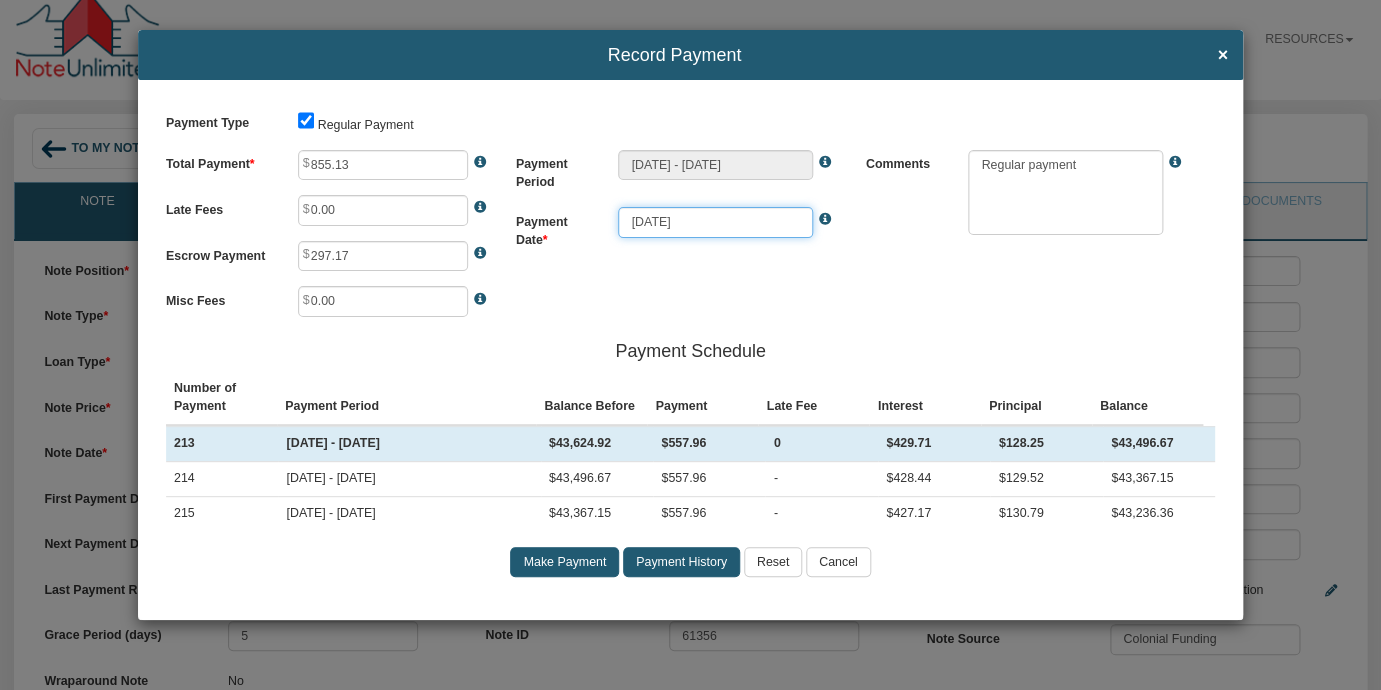 click on "[DATE]" at bounding box center (715, 222) 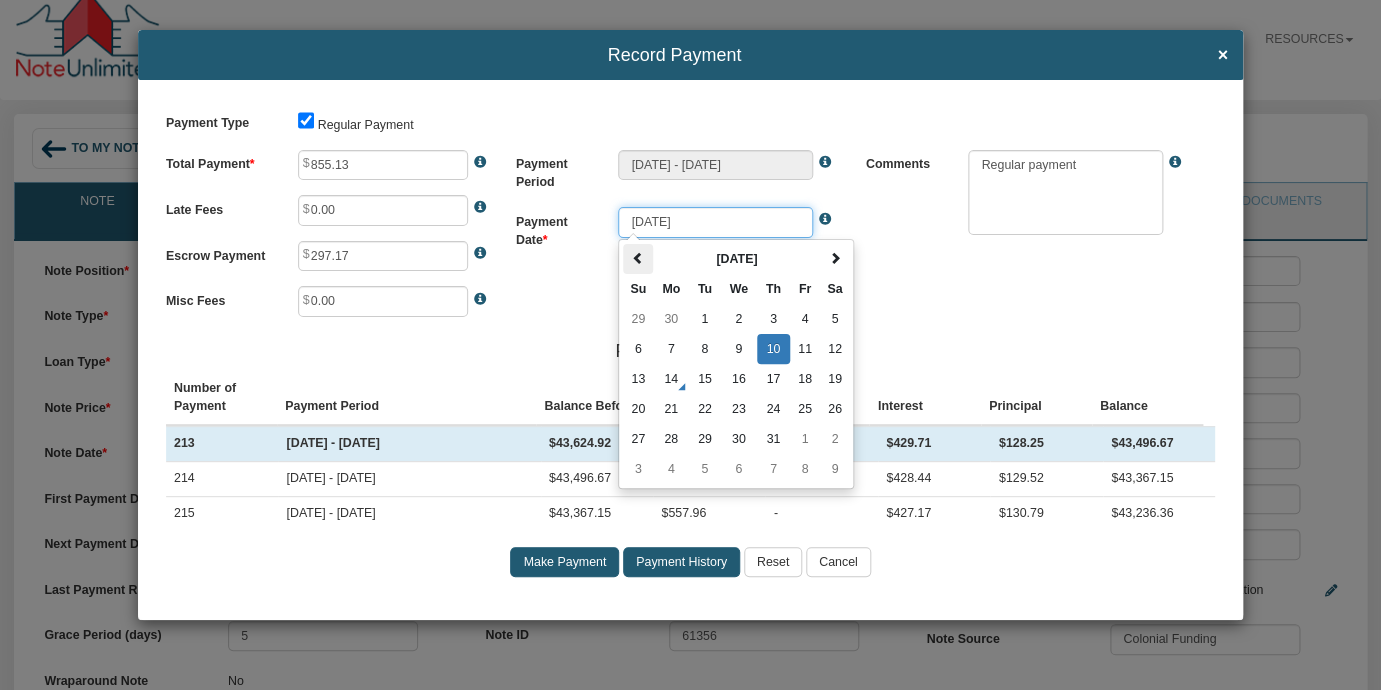 click at bounding box center [638, 258] 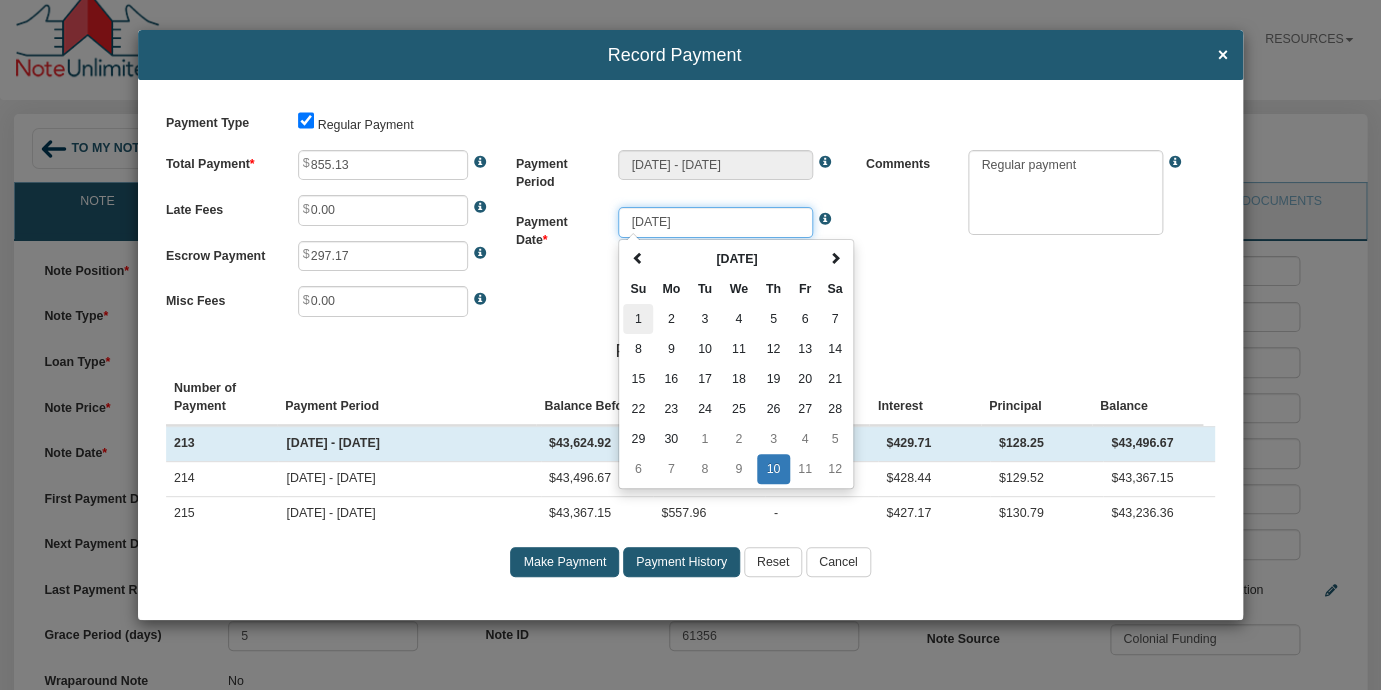 click on "1" at bounding box center (638, 319) 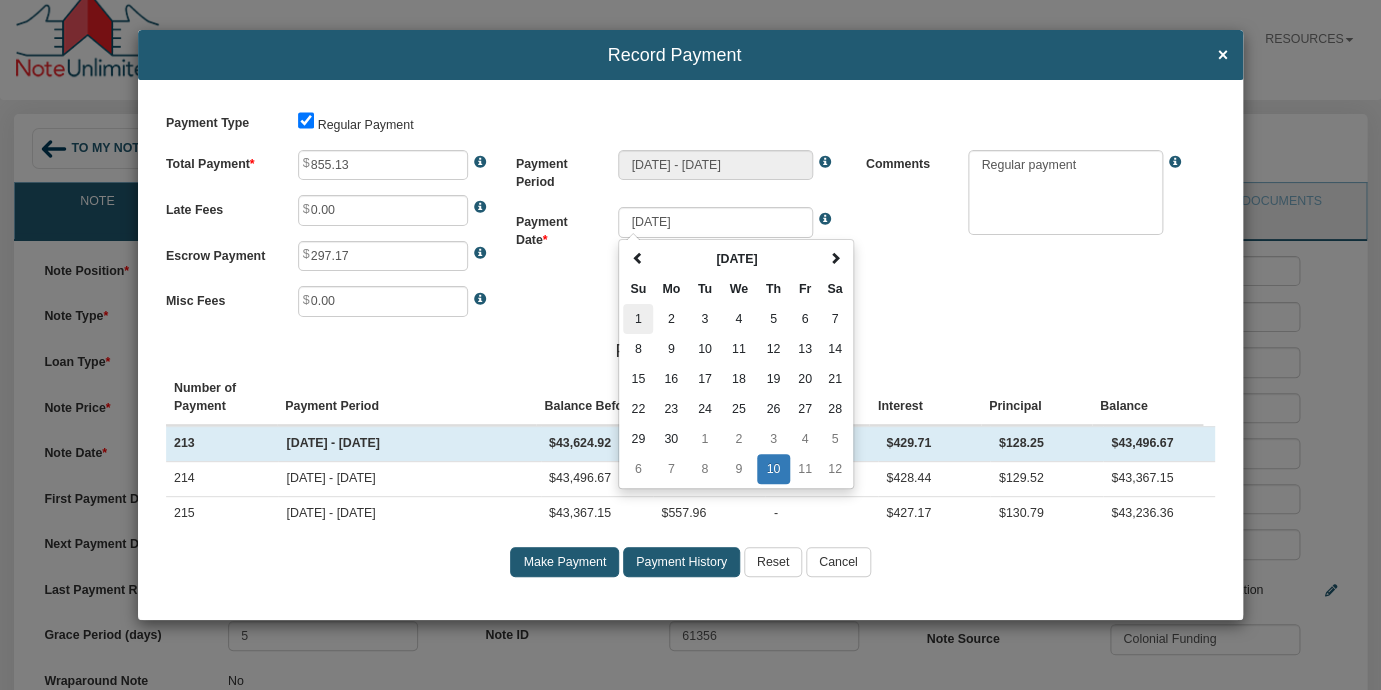 type on "[DATE]" 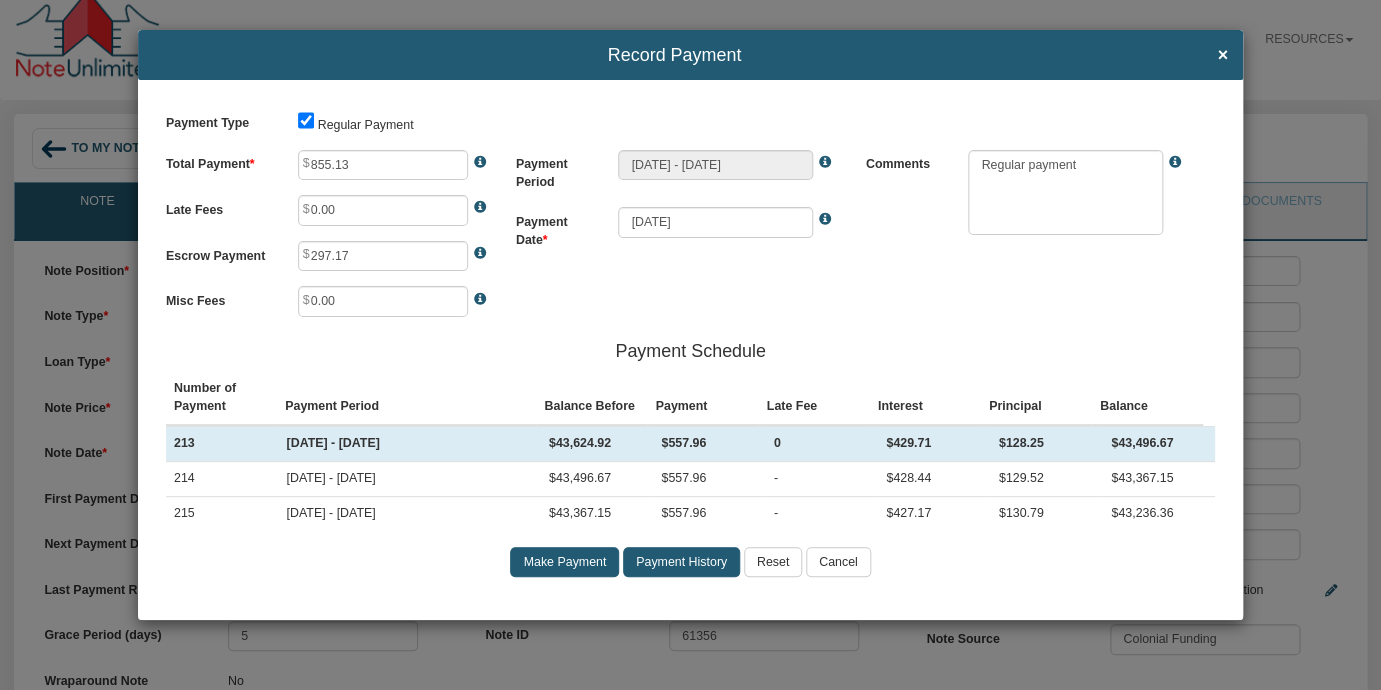 click on "Payment Type
Regular Payment
Total Payment
855.13
Late Fees
0.00
Escrow Payment
297.17
0" at bounding box center (690, 349) 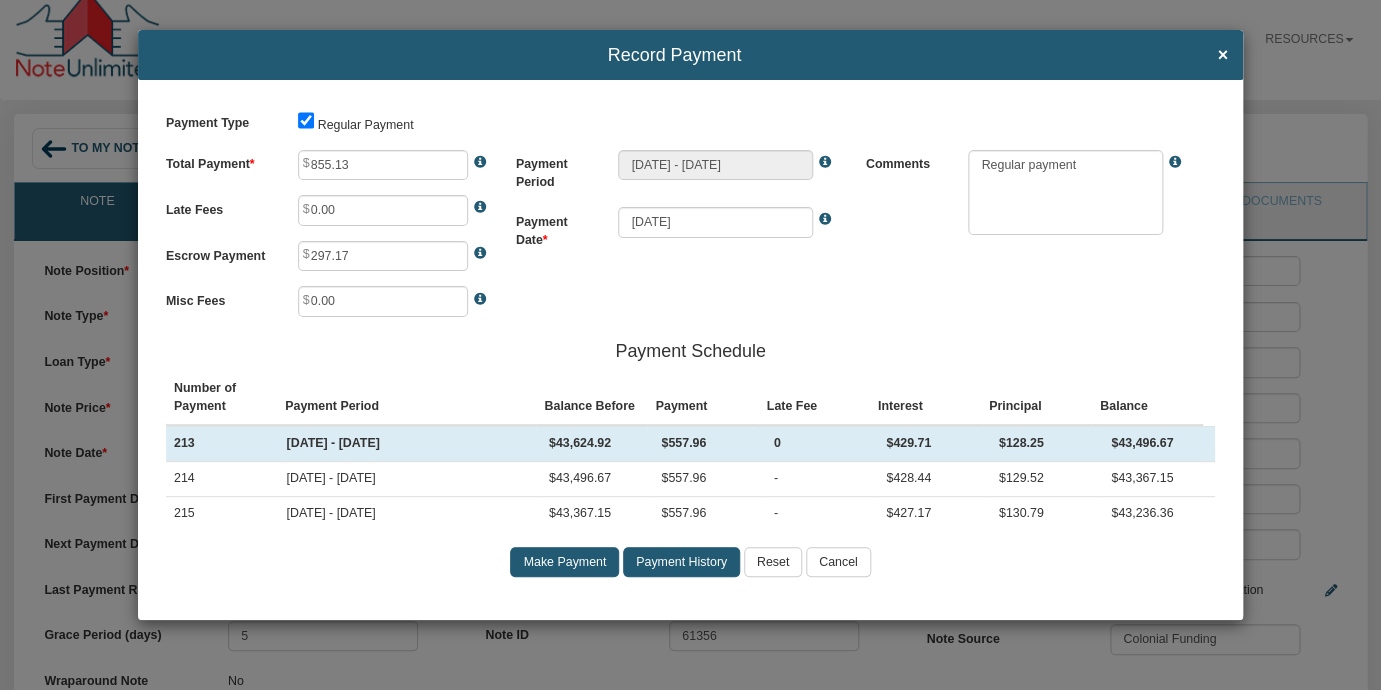 click on "Make Payment" at bounding box center (564, 562) 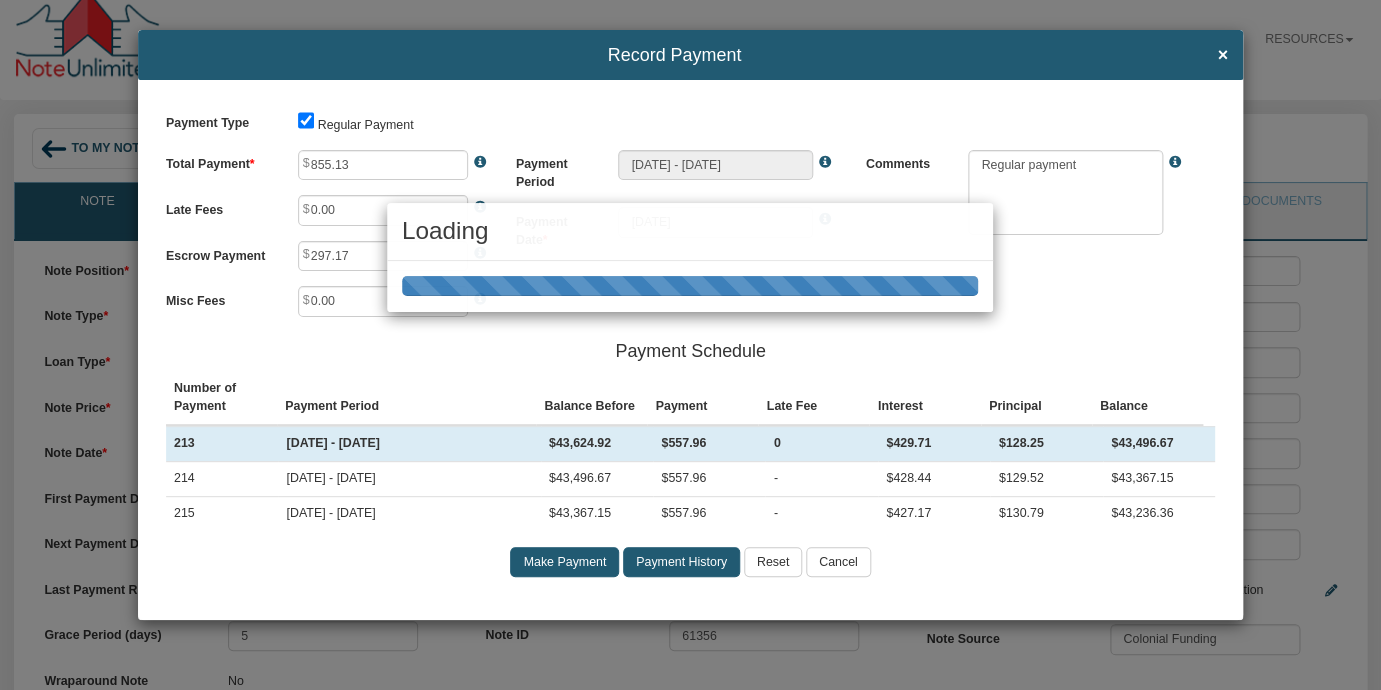 type on "[DATE] - [DATE]" 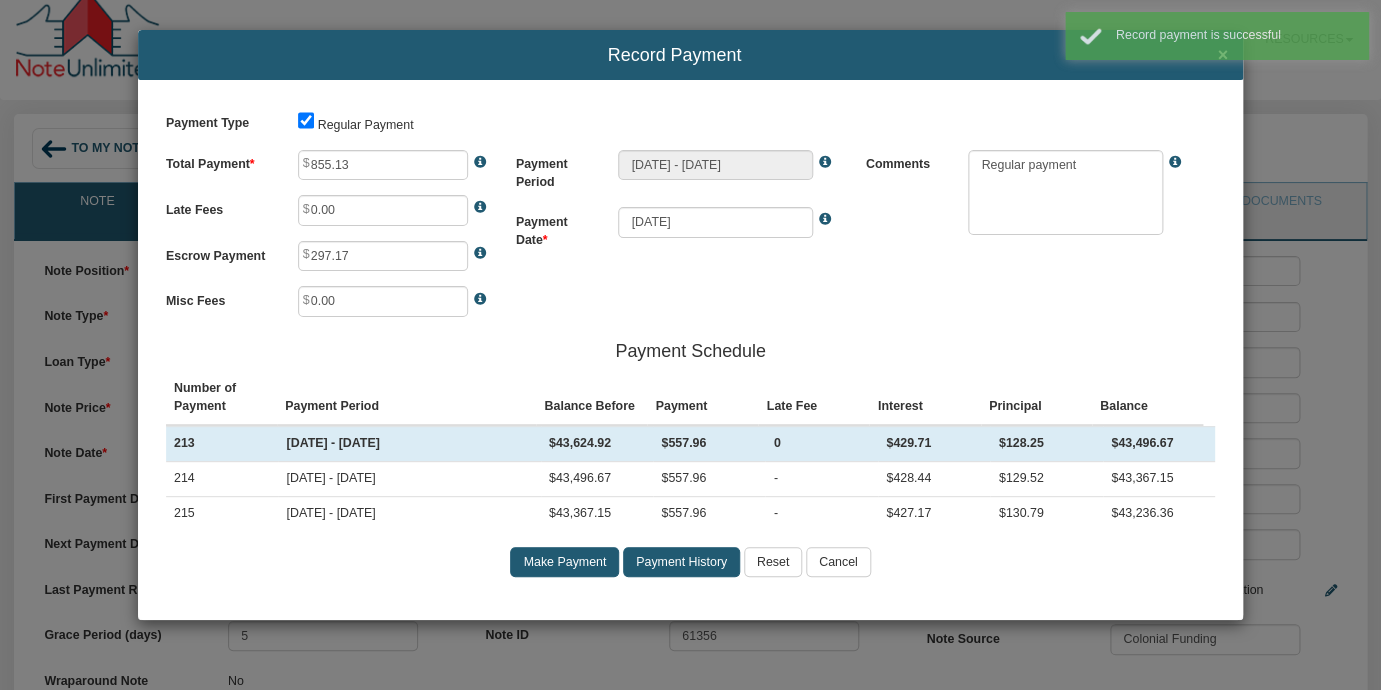 type on "557.96" 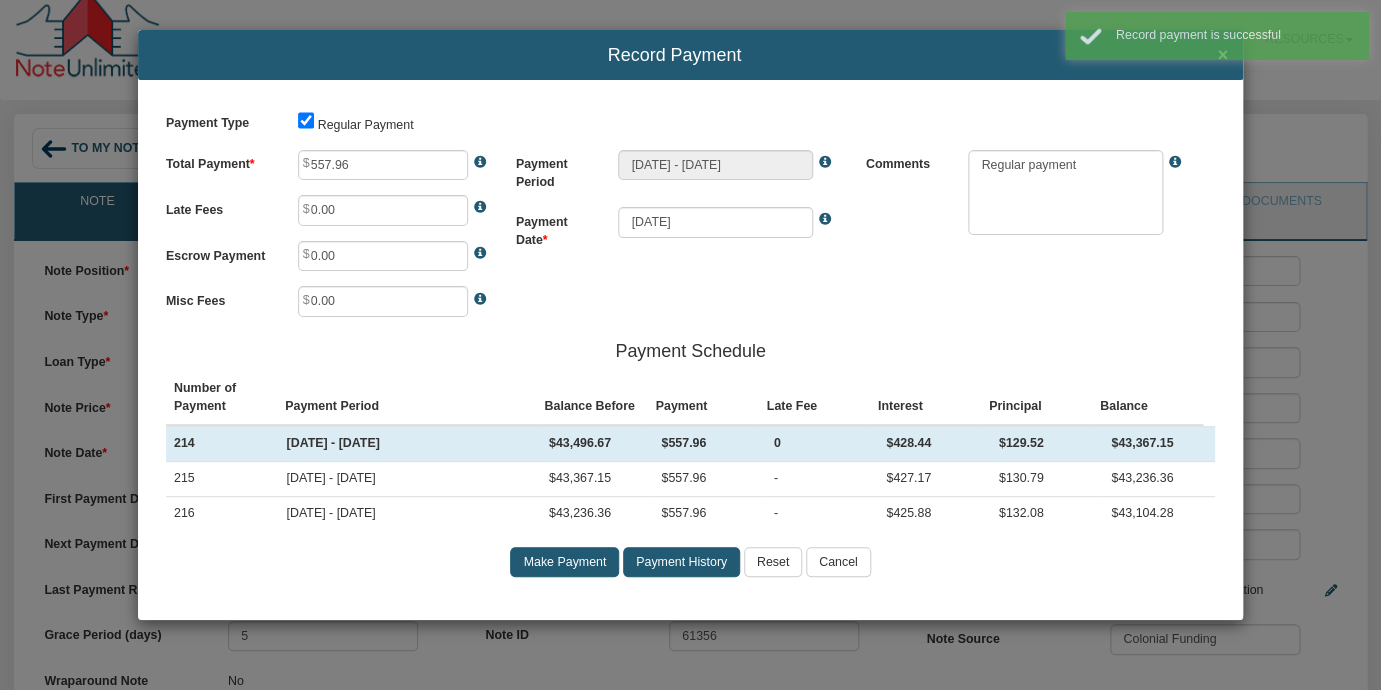 click on "Record Payment" at bounding box center [674, 56] 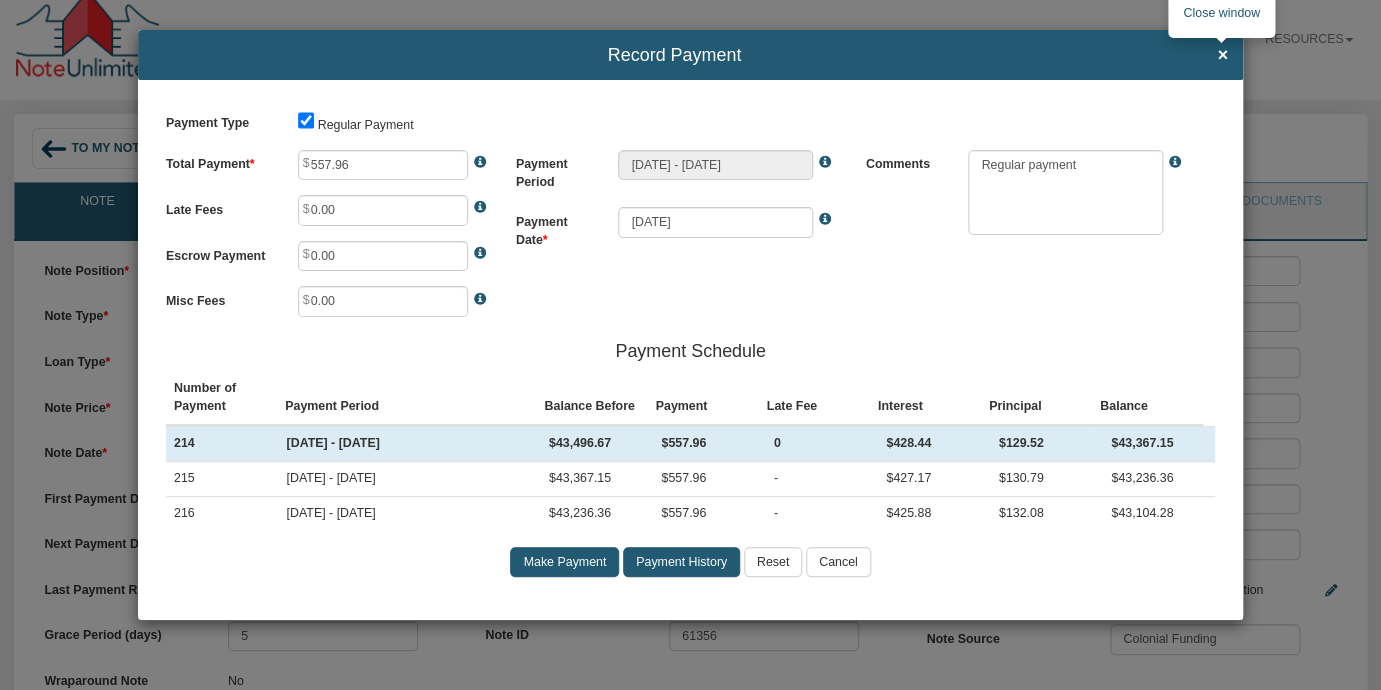 click on "×" at bounding box center [1222, 56] 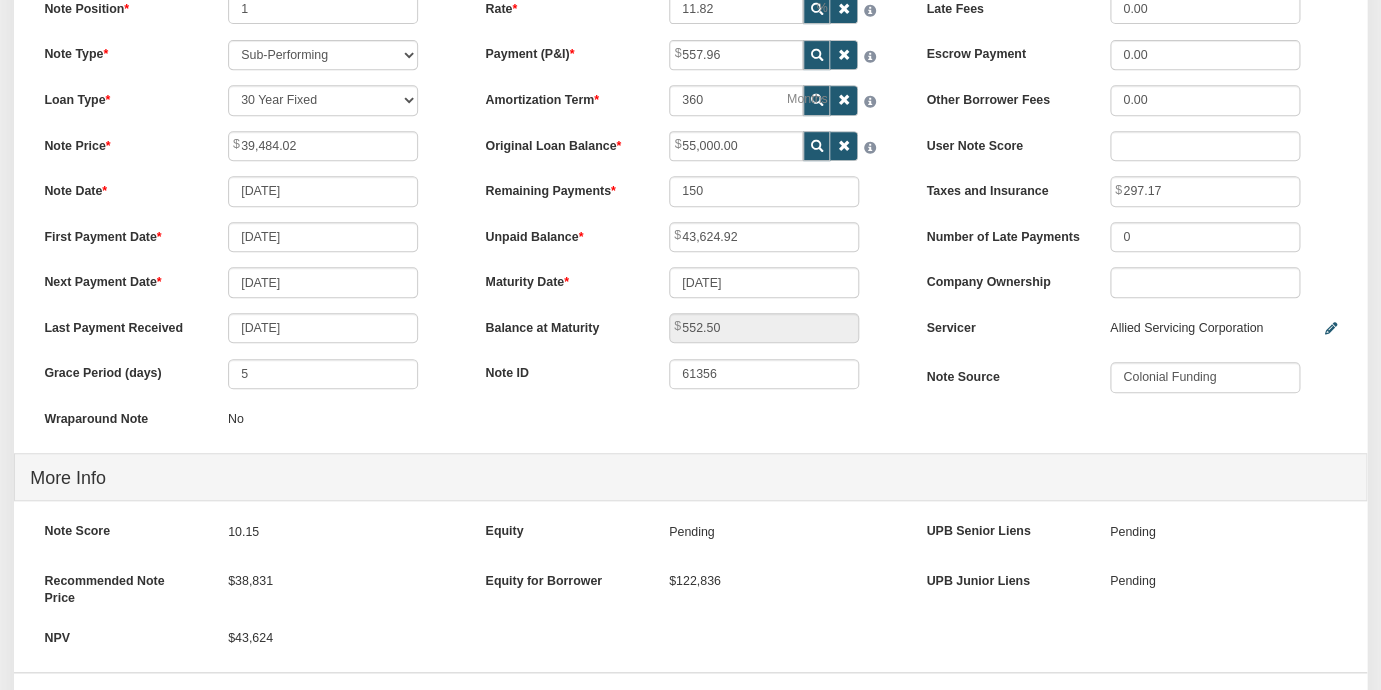 scroll, scrollTop: 0, scrollLeft: 0, axis: both 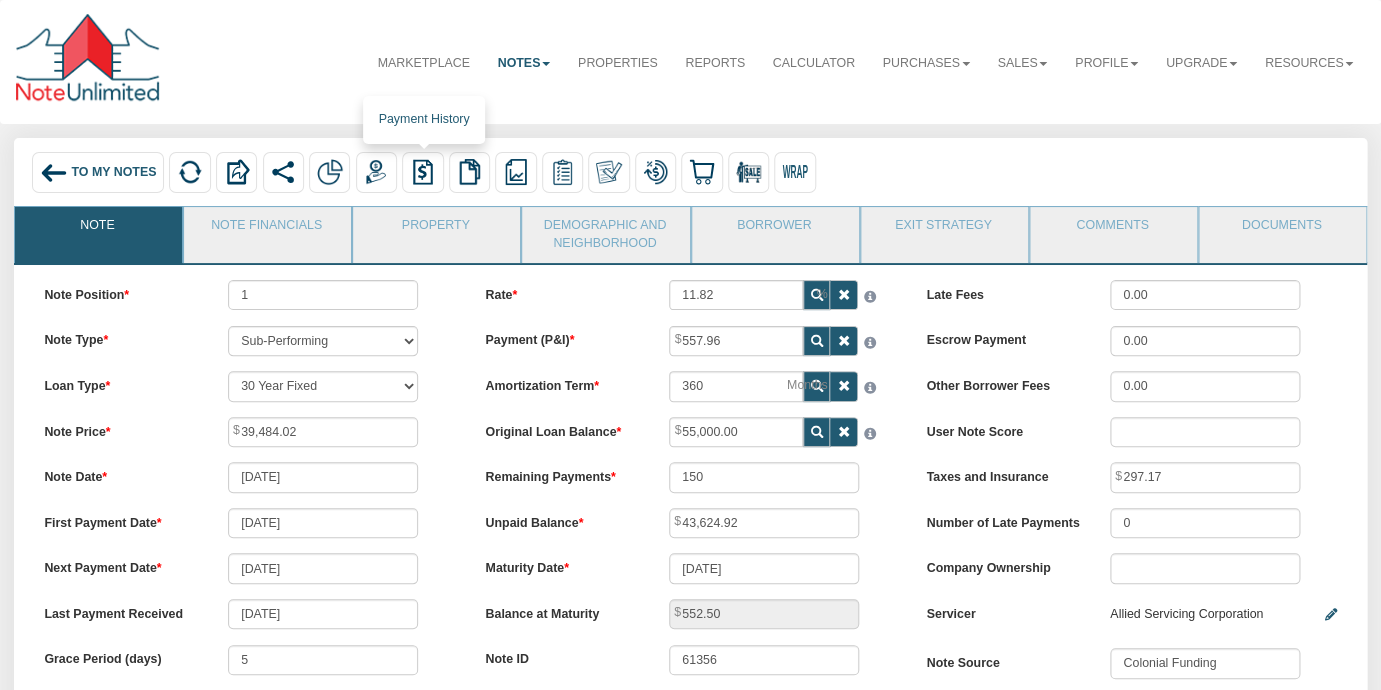 click at bounding box center [423, 172] 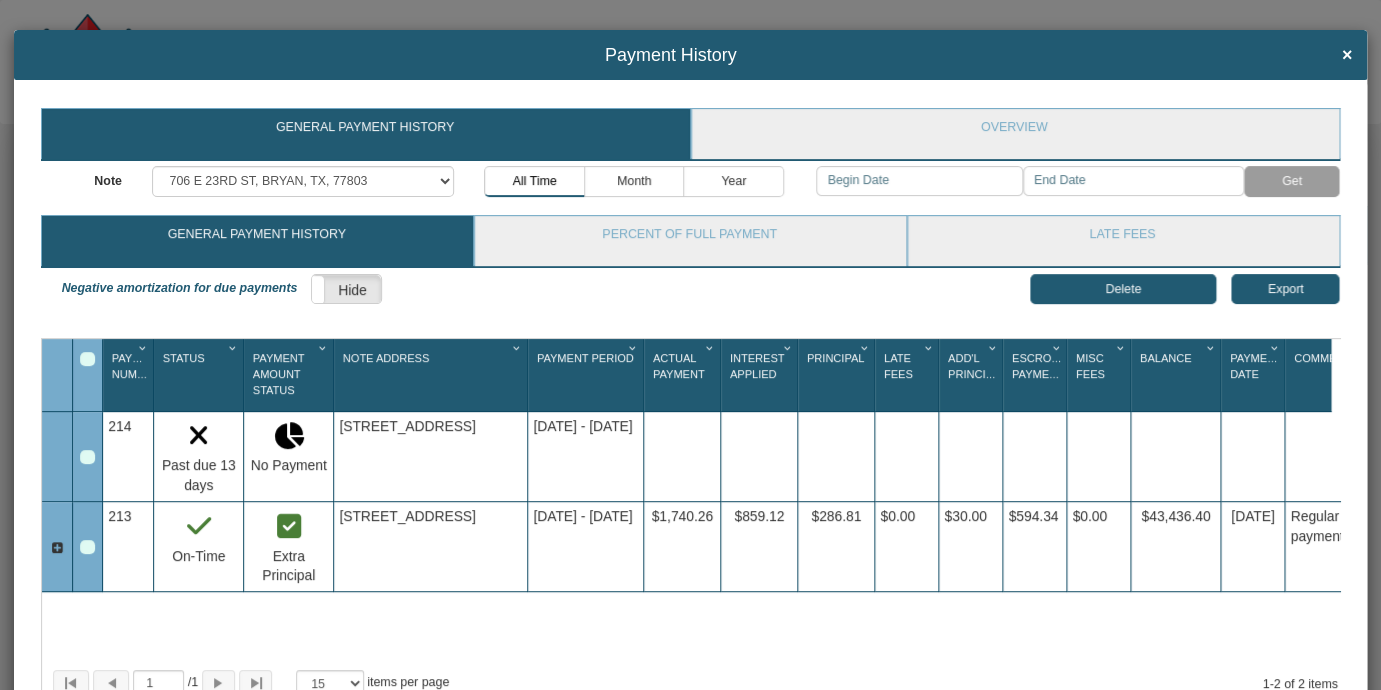 click on "×" at bounding box center [1347, 56] 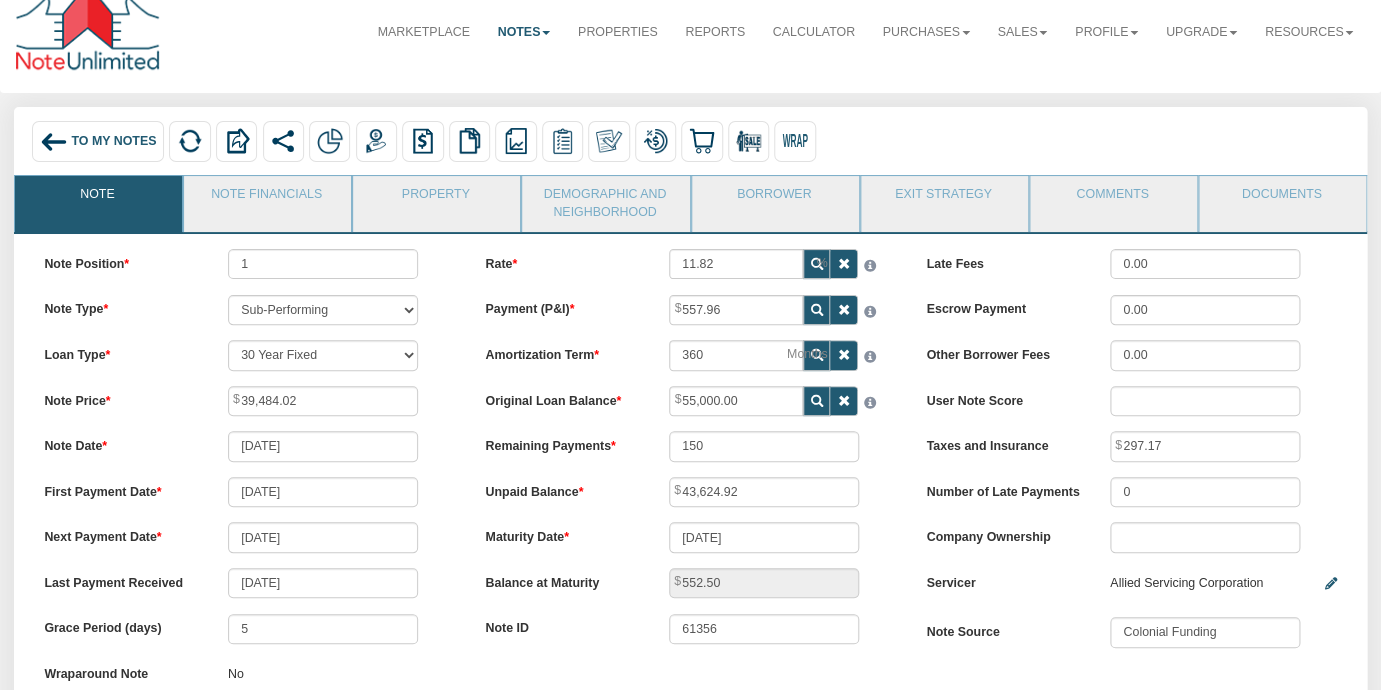 scroll, scrollTop: 0, scrollLeft: 0, axis: both 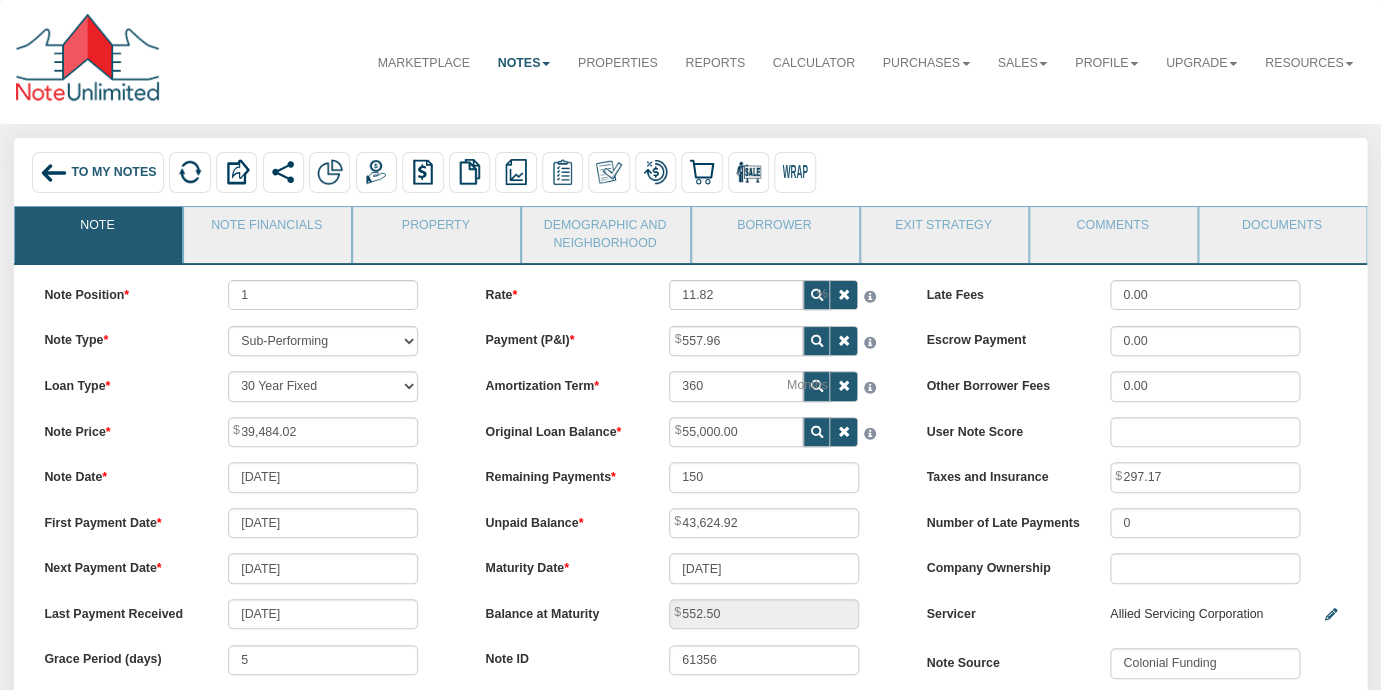 click on "To My Notes" at bounding box center [98, 172] 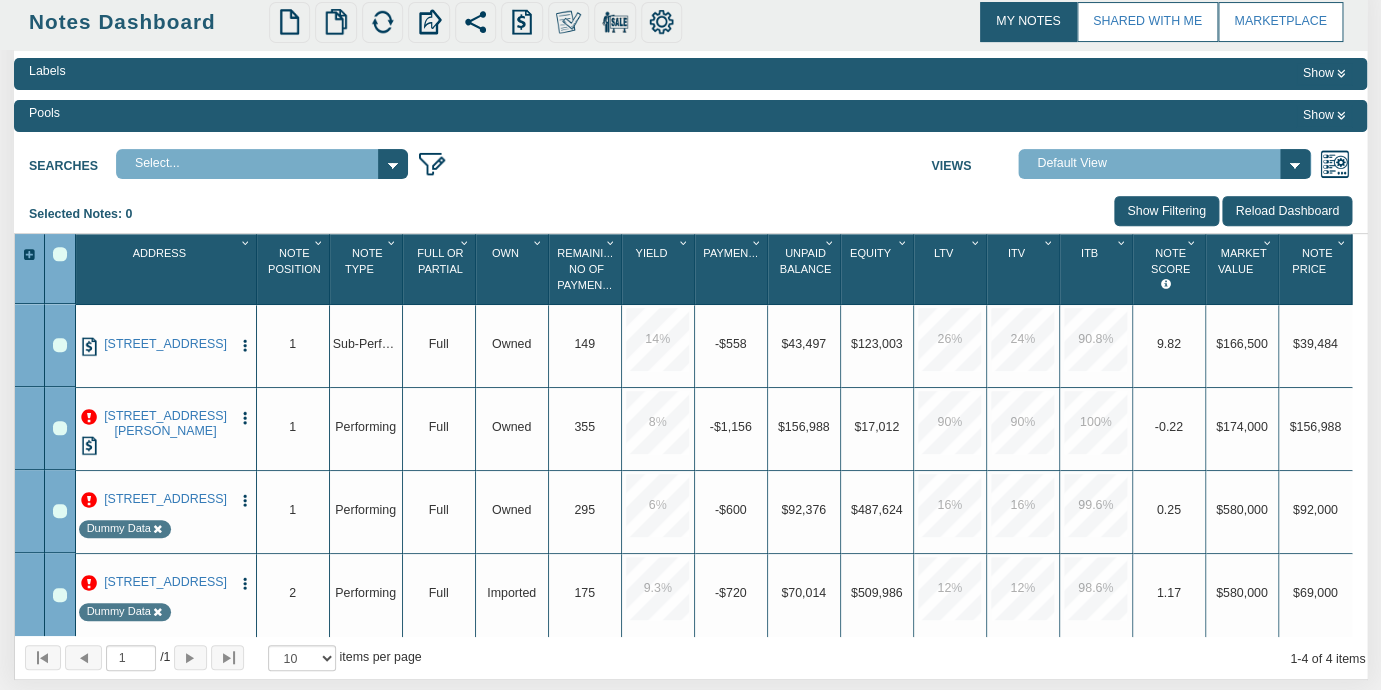 scroll, scrollTop: 151, scrollLeft: 0, axis: vertical 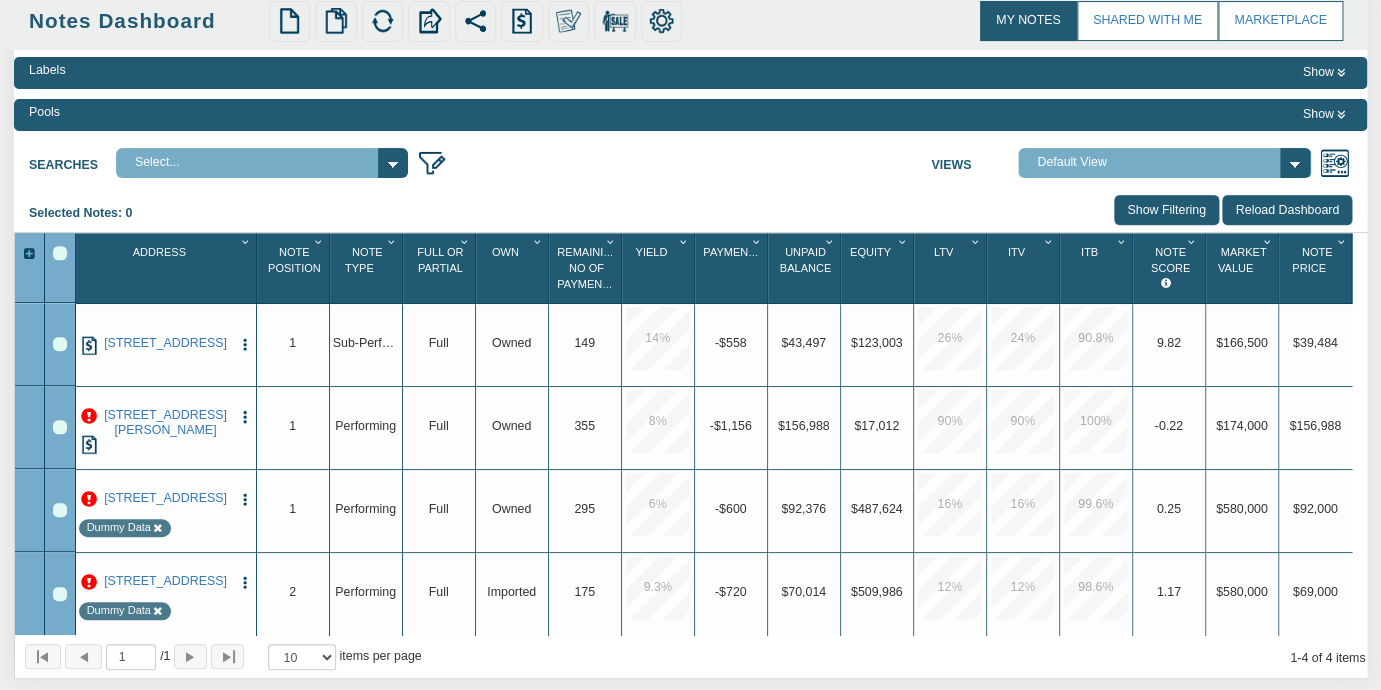 click at bounding box center [89, 417] 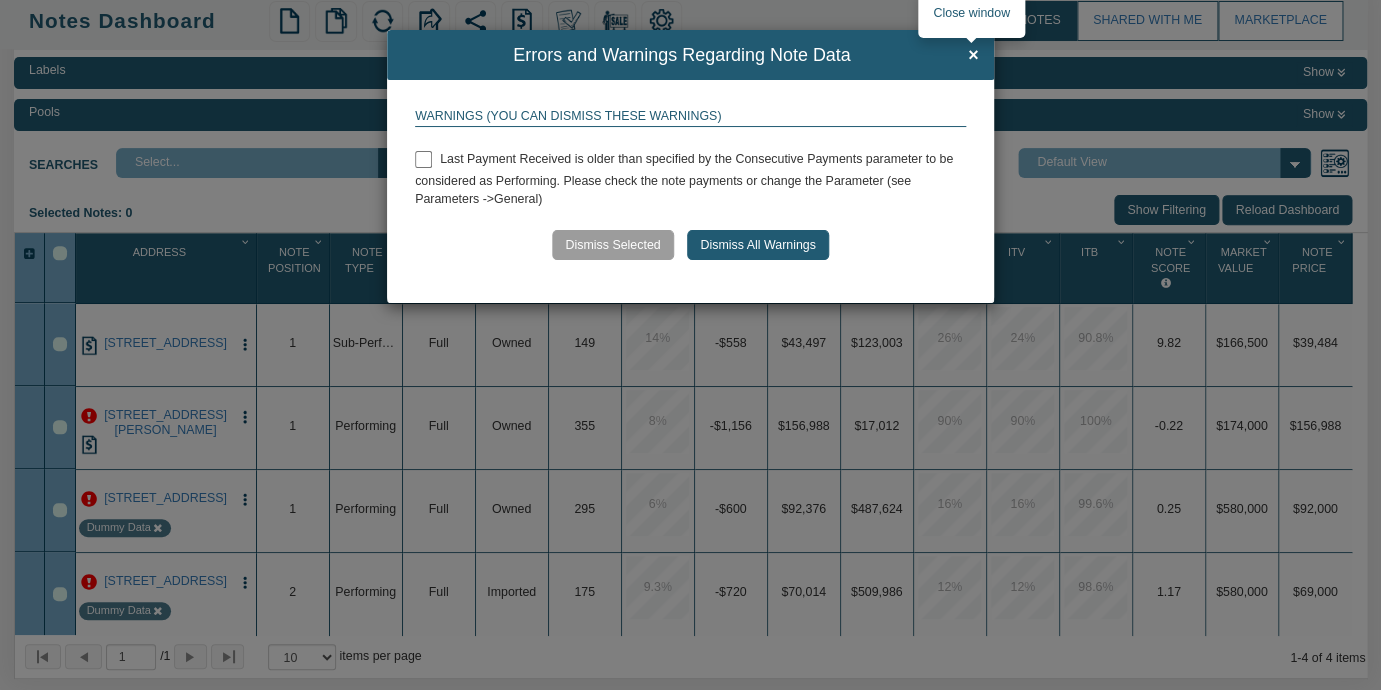 click on "×" at bounding box center (973, 56) 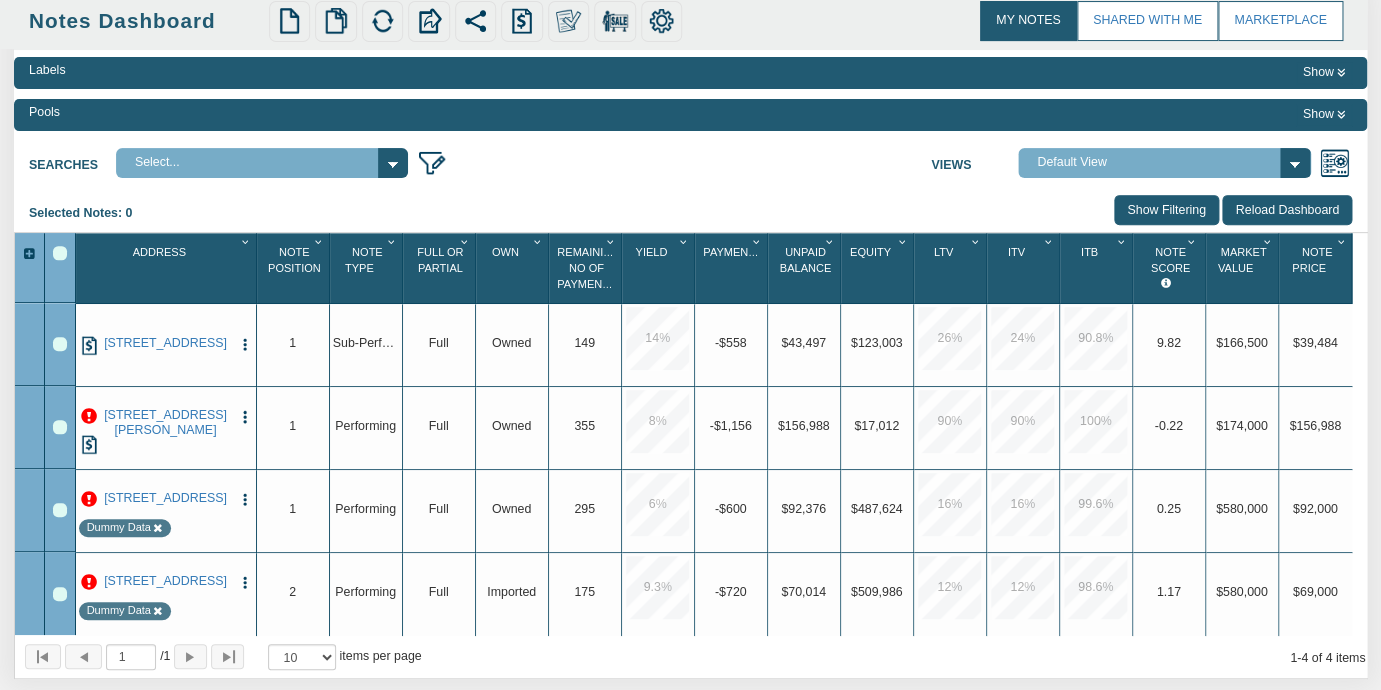 click on "Labels
Show
Pools
Show
Searches
Select...
Views Default View" at bounding box center (690, 364) 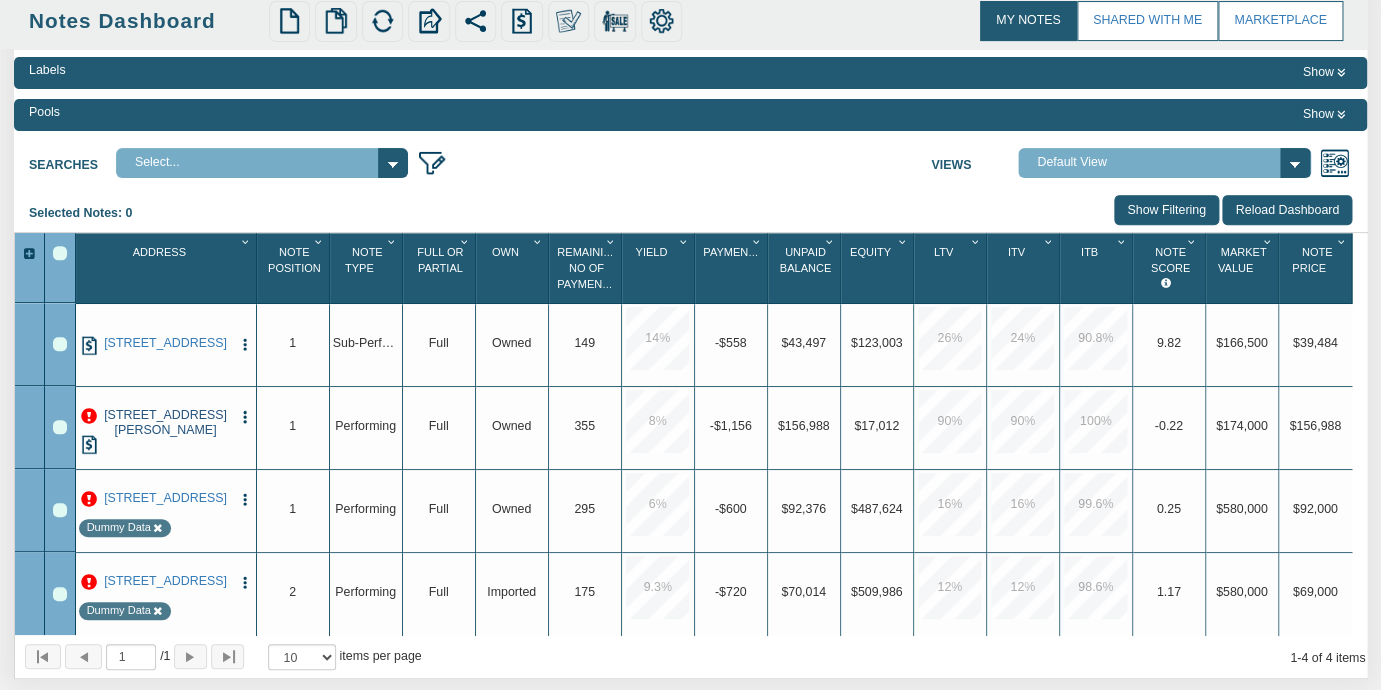 click on "[STREET_ADDRESS][PERSON_NAME]" at bounding box center (165, 423) 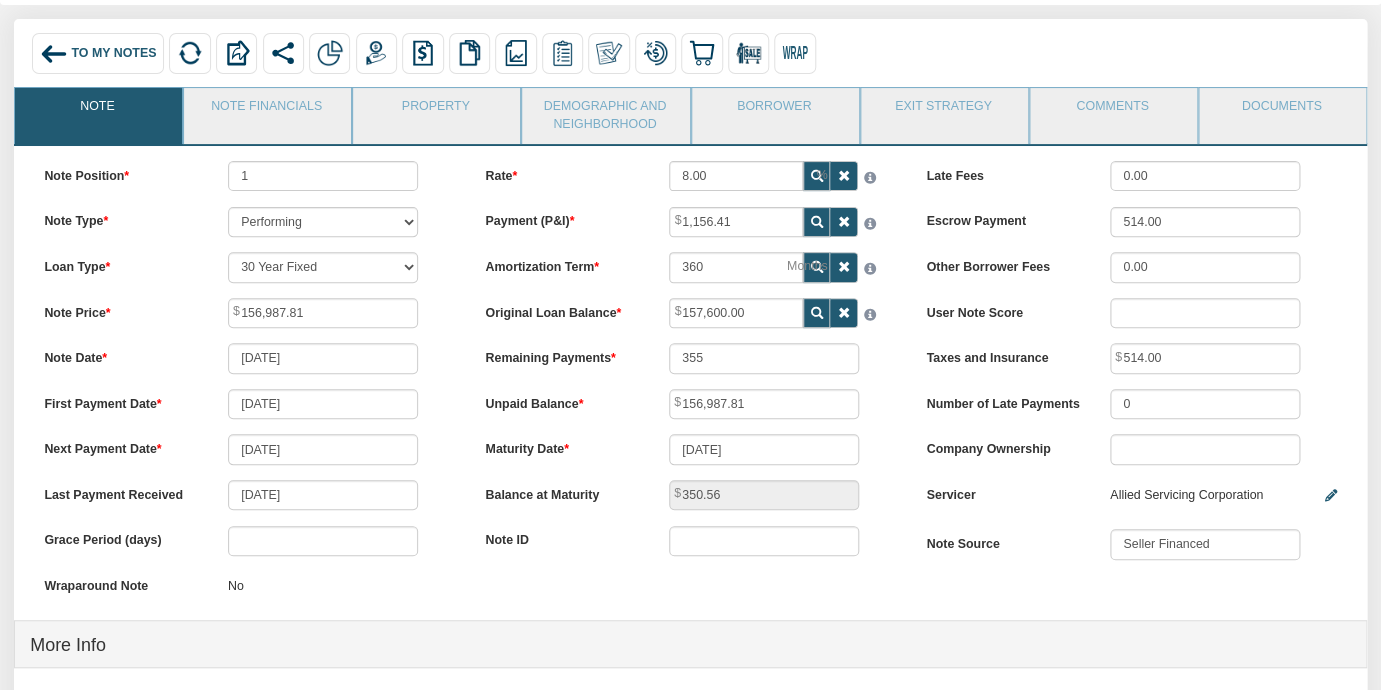 scroll, scrollTop: 127, scrollLeft: 0, axis: vertical 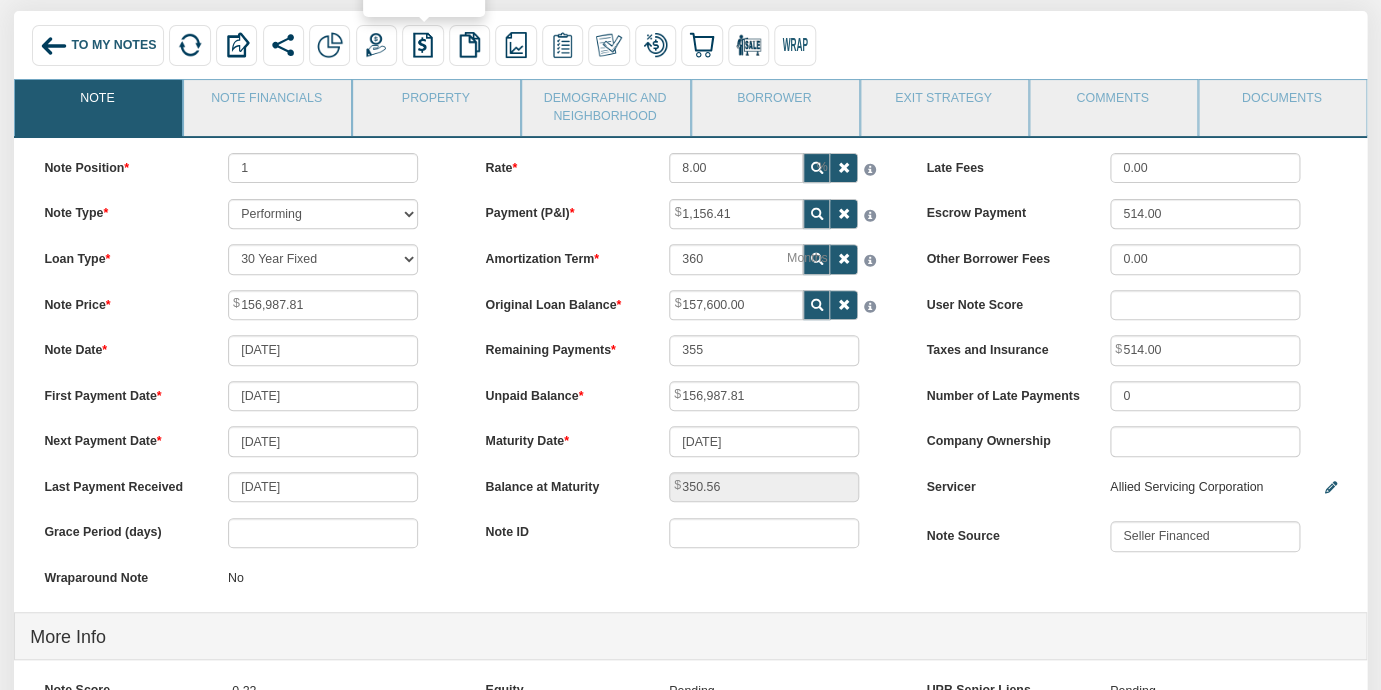 click at bounding box center (423, 45) 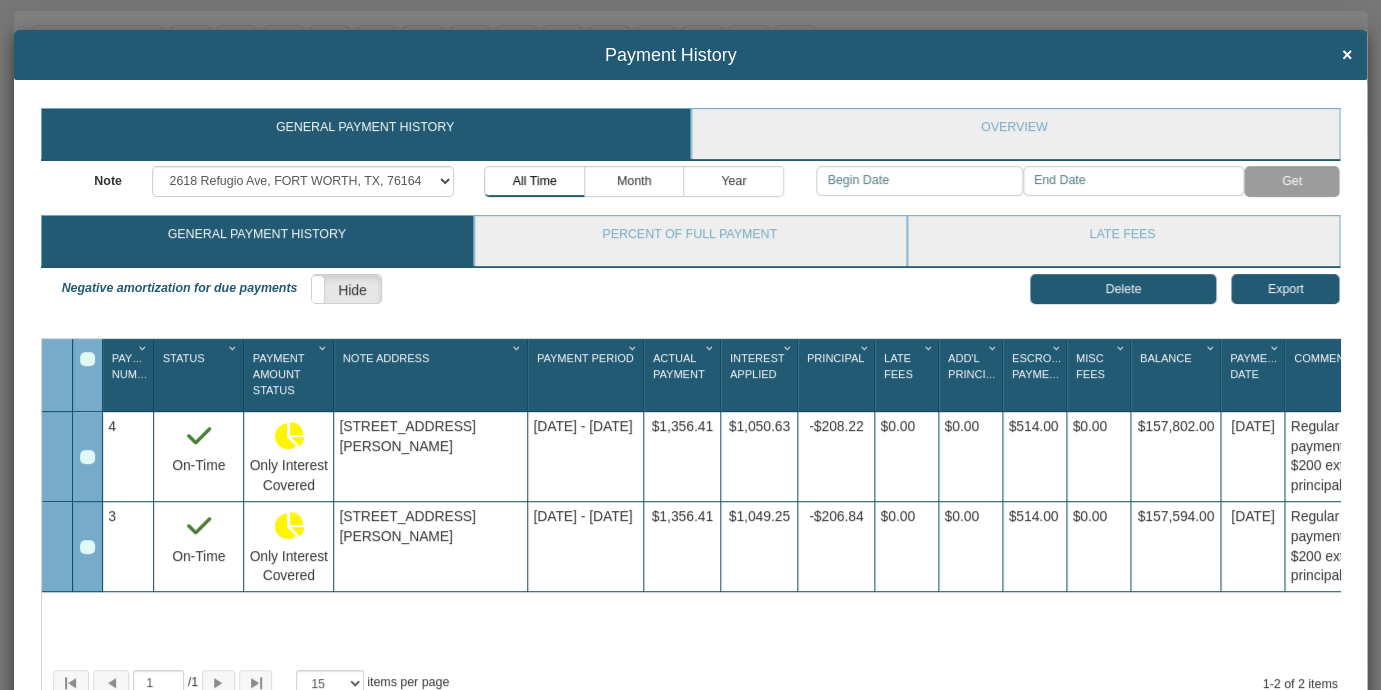 click at bounding box center (87, 547) 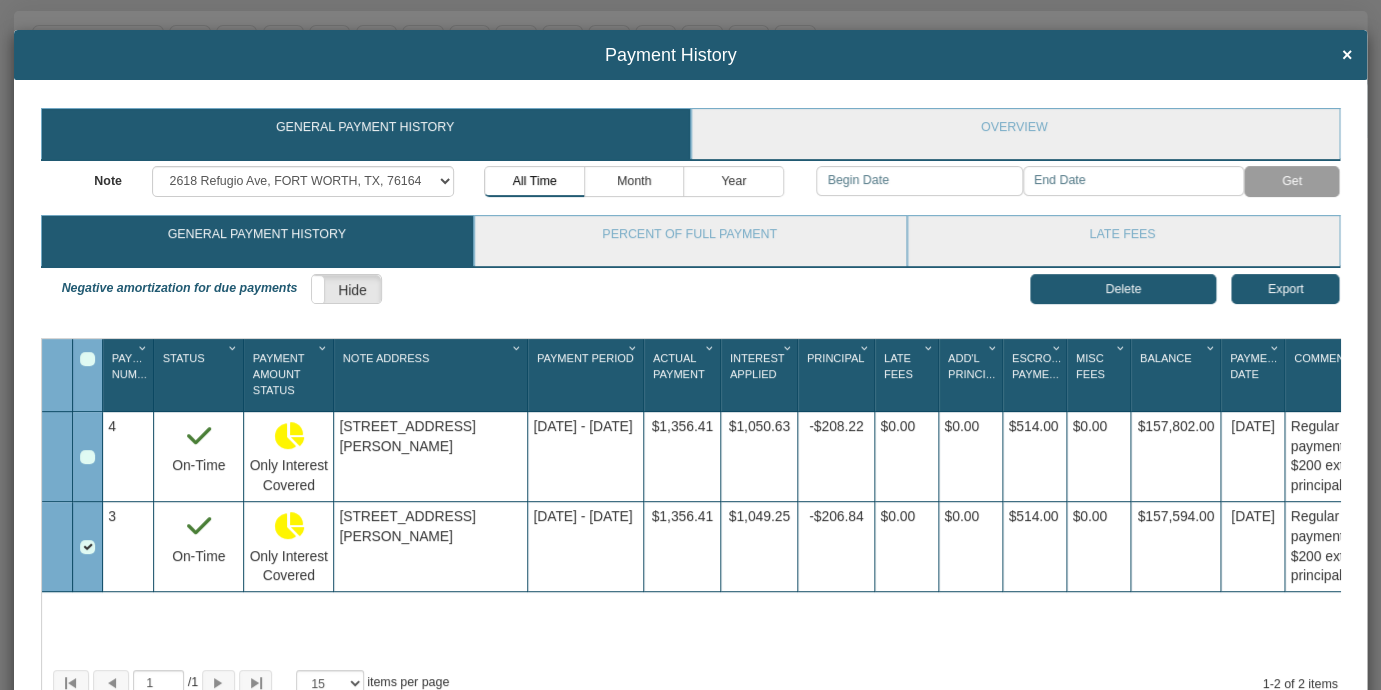 click at bounding box center [87, 457] 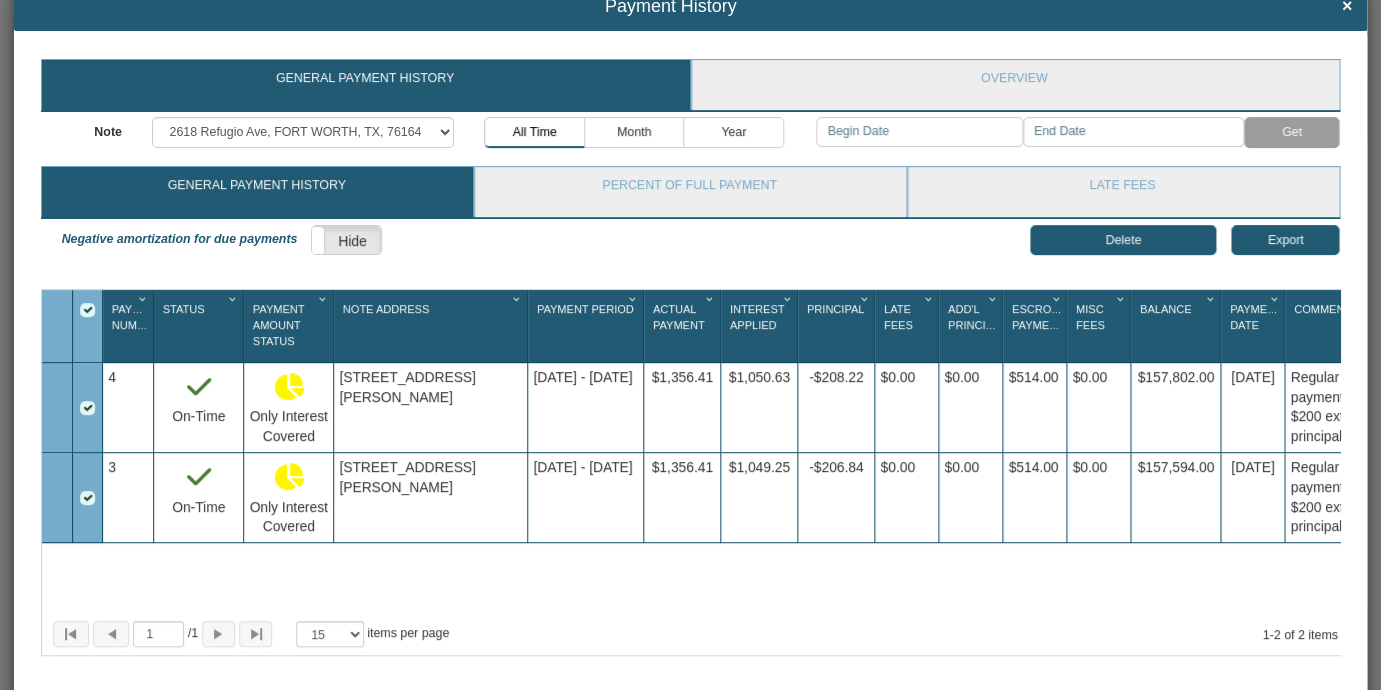 scroll, scrollTop: 0, scrollLeft: 0, axis: both 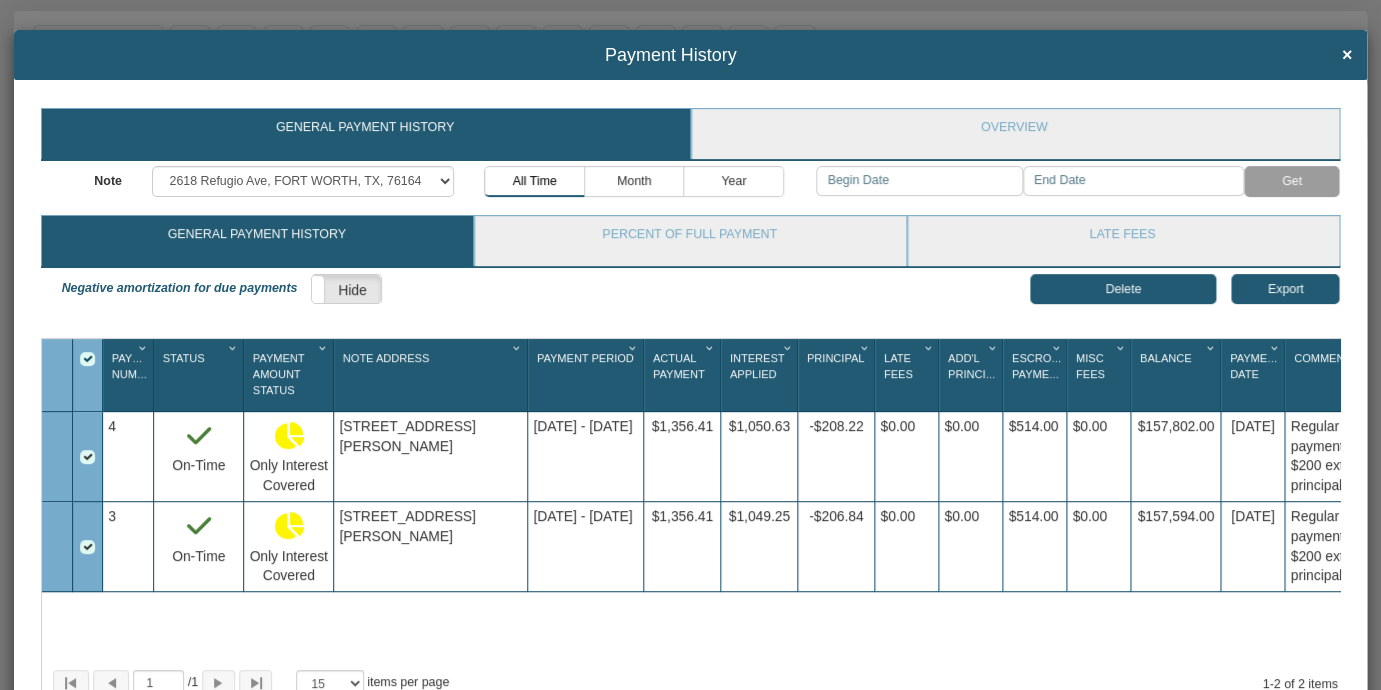 click on "Negative amortization for due payments
Show Hide
Export
Delete" at bounding box center (691, 299) 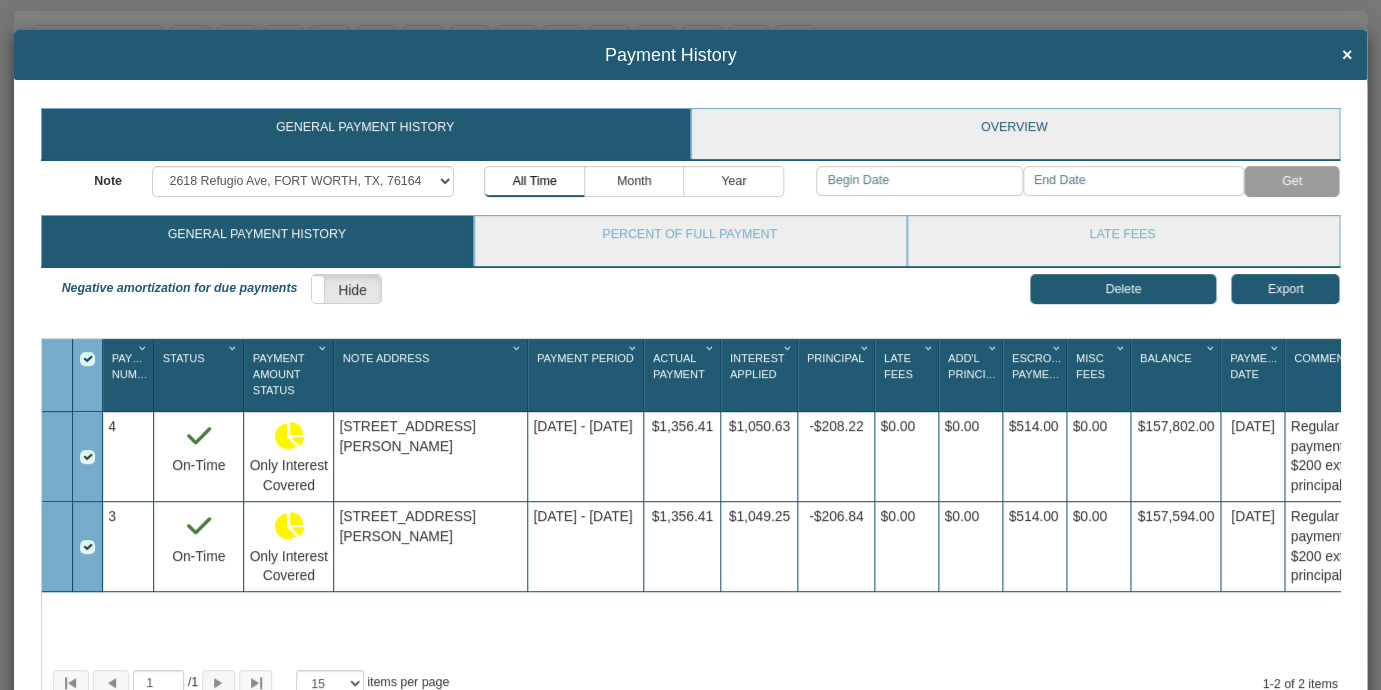 scroll, scrollTop: 139, scrollLeft: 0, axis: vertical 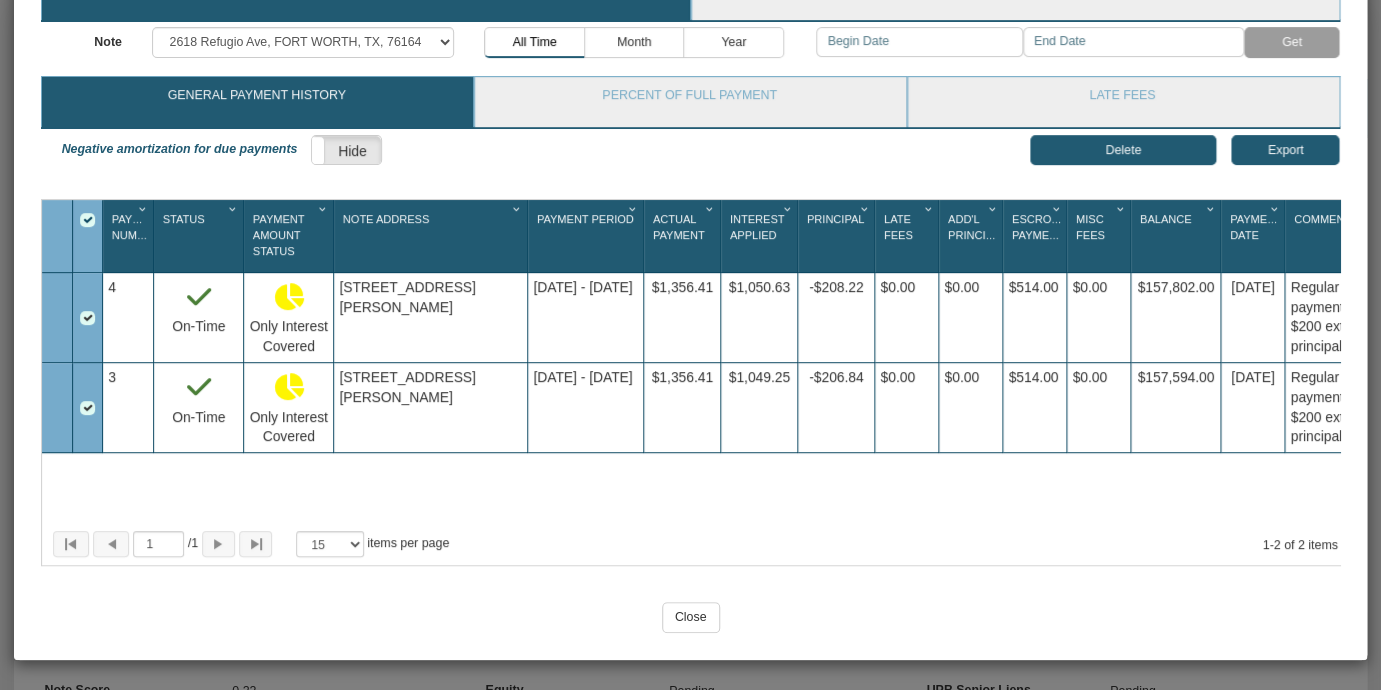 click on "Delete" at bounding box center [1123, 150] 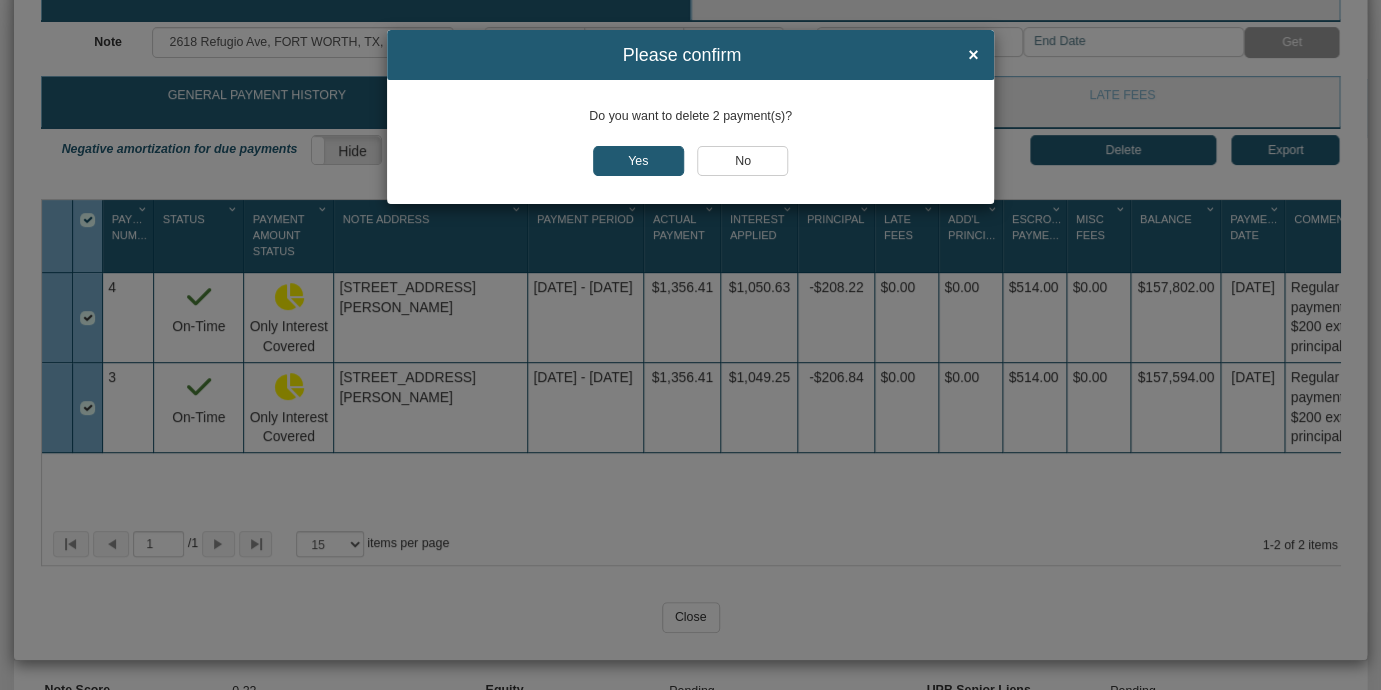 click on "Yes" at bounding box center (638, 161) 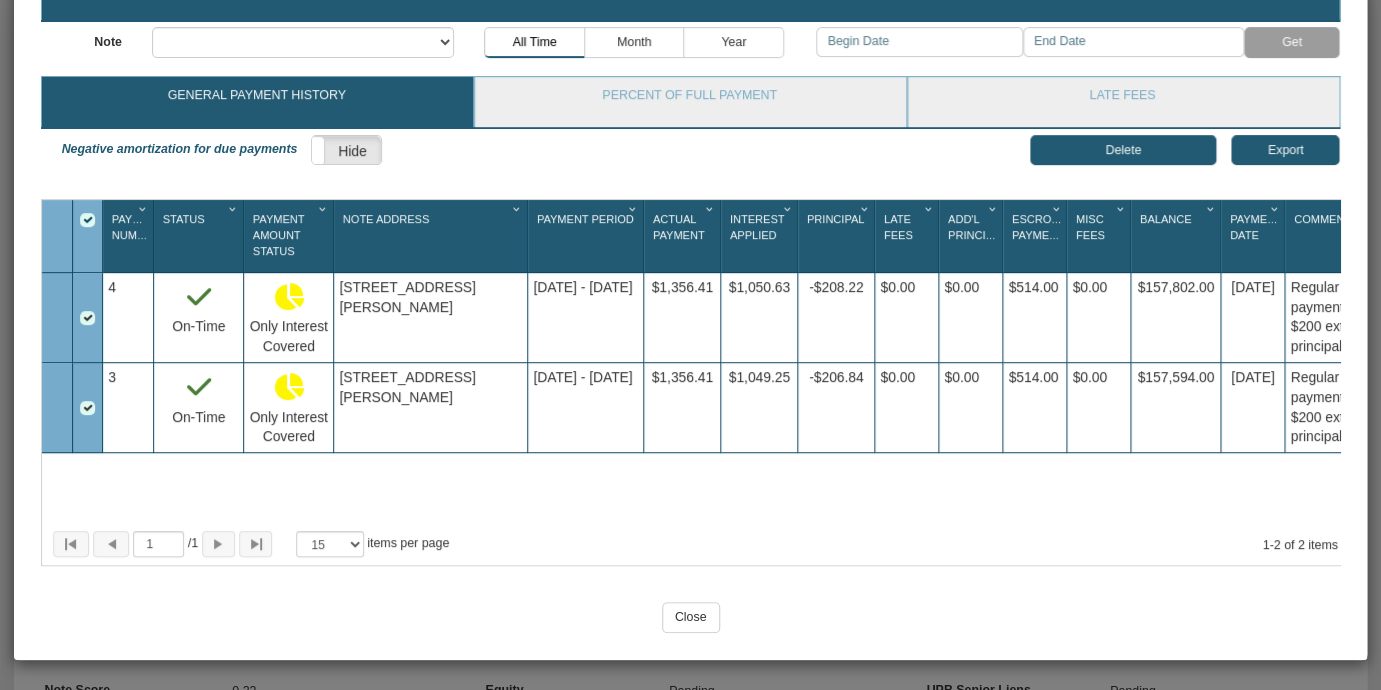 select on "object:33670" 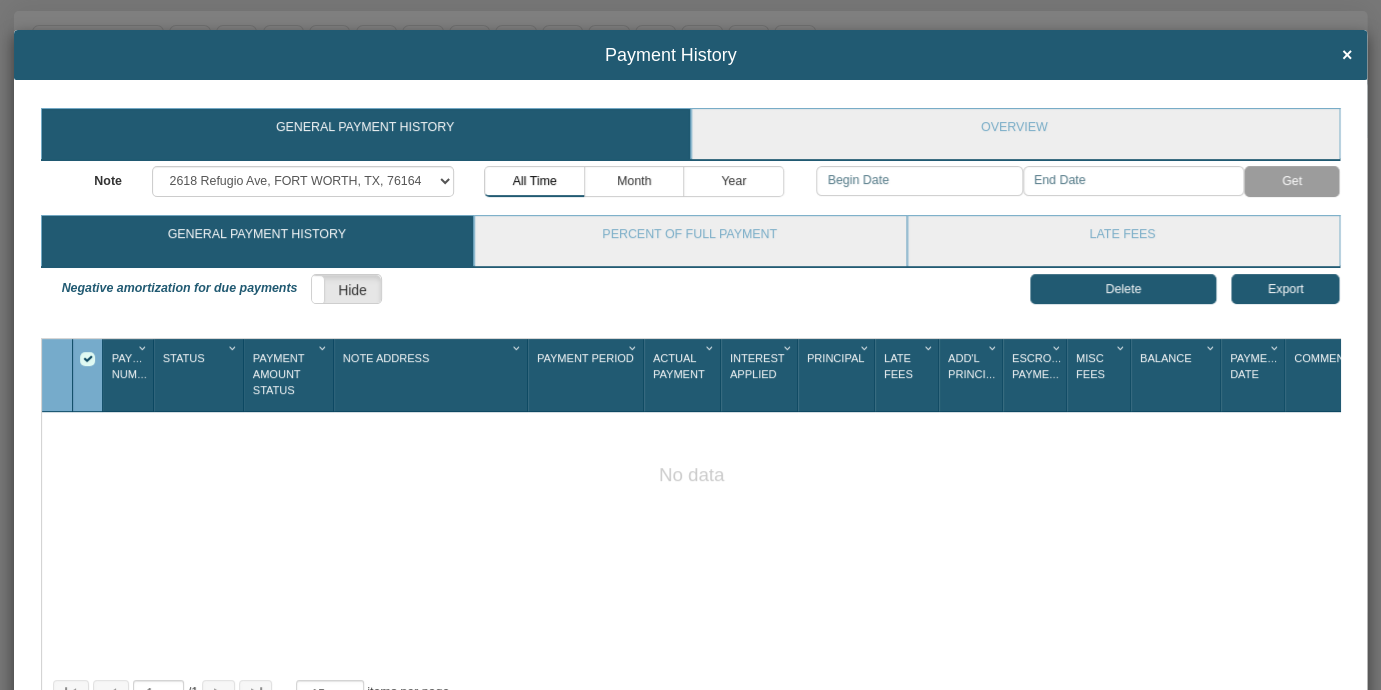 scroll, scrollTop: 149, scrollLeft: 0, axis: vertical 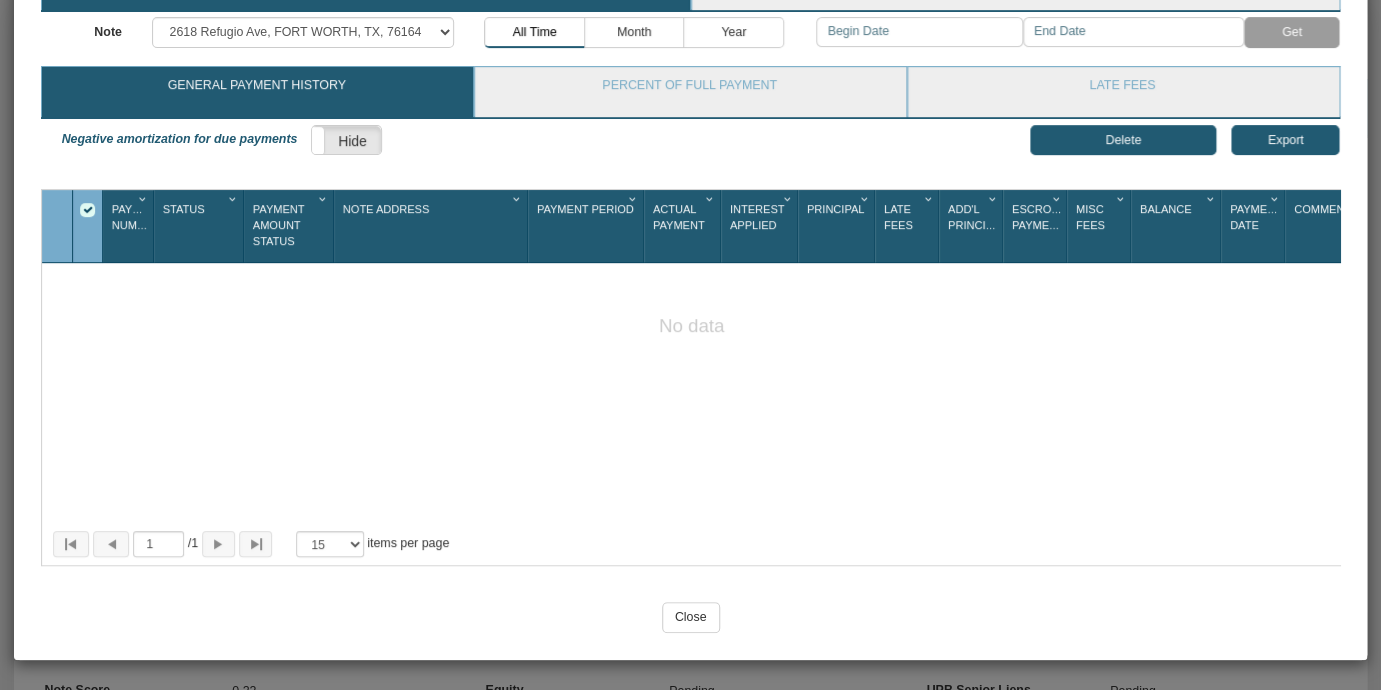 click on "Close" at bounding box center (691, 617) 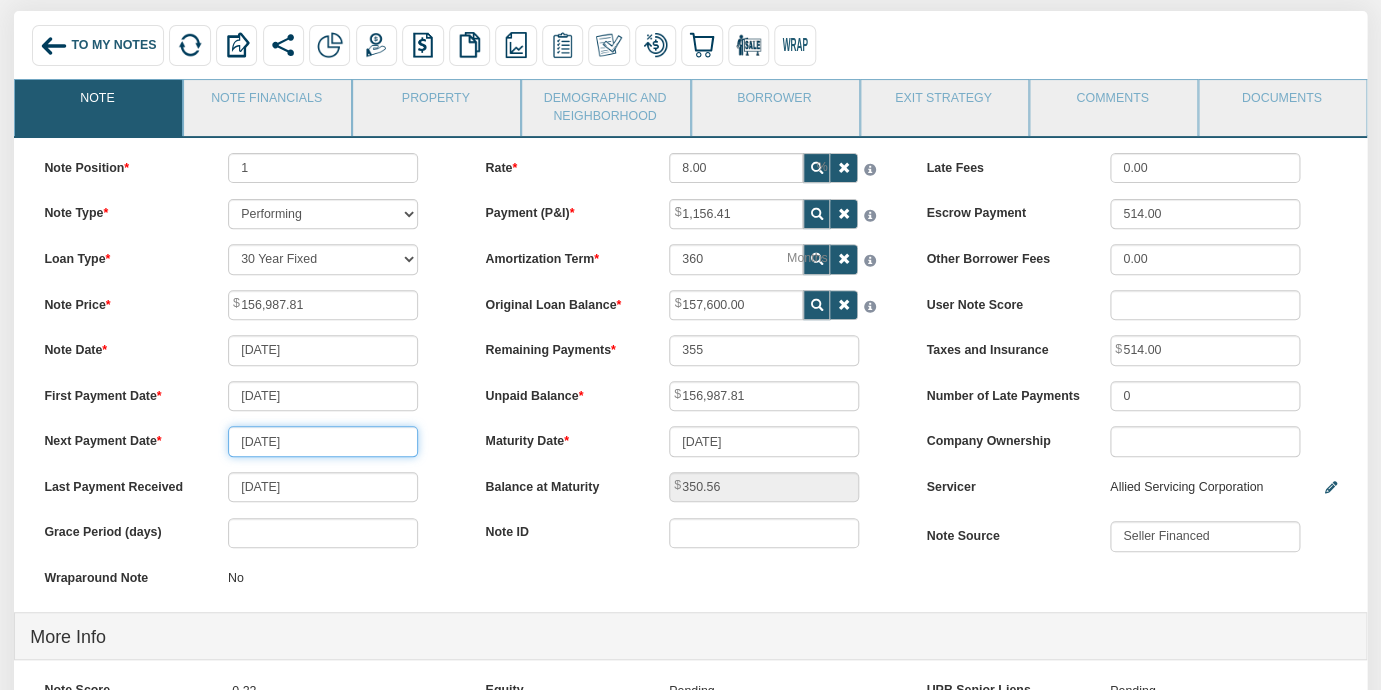 click on "[DATE]" at bounding box center [323, 441] 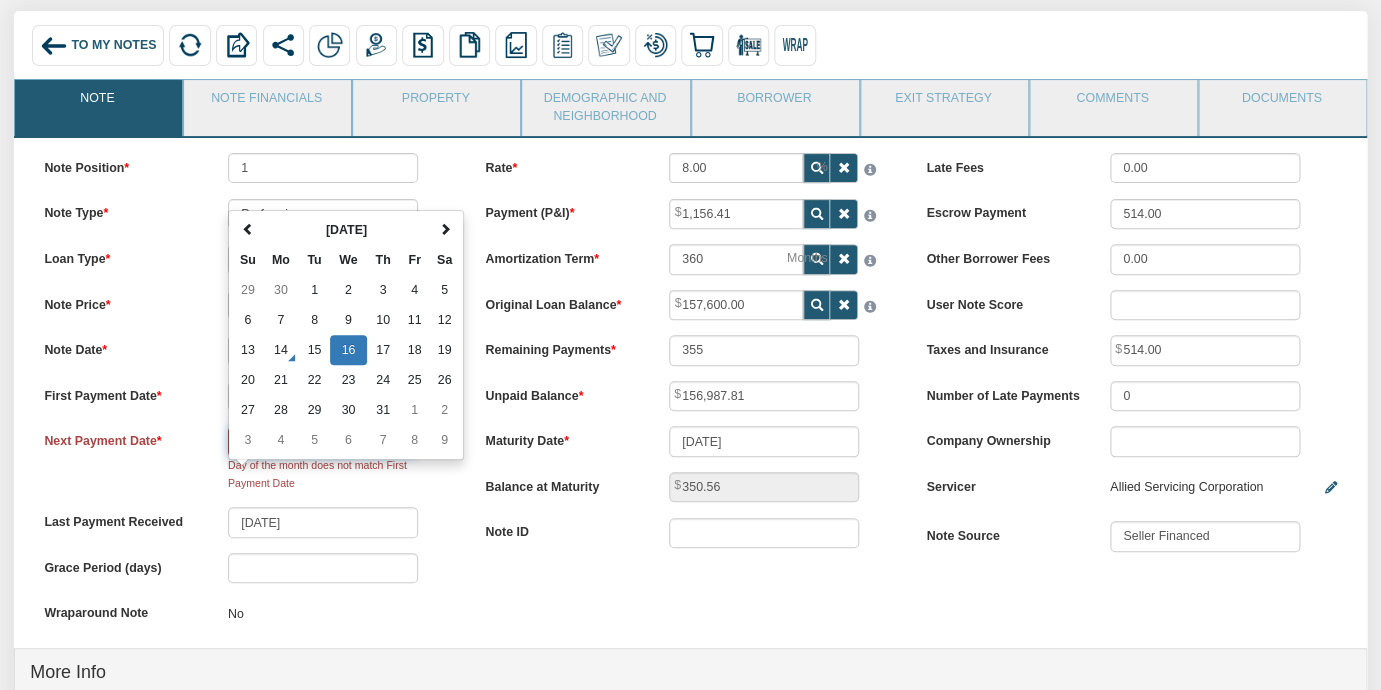 type on "[DATE]" 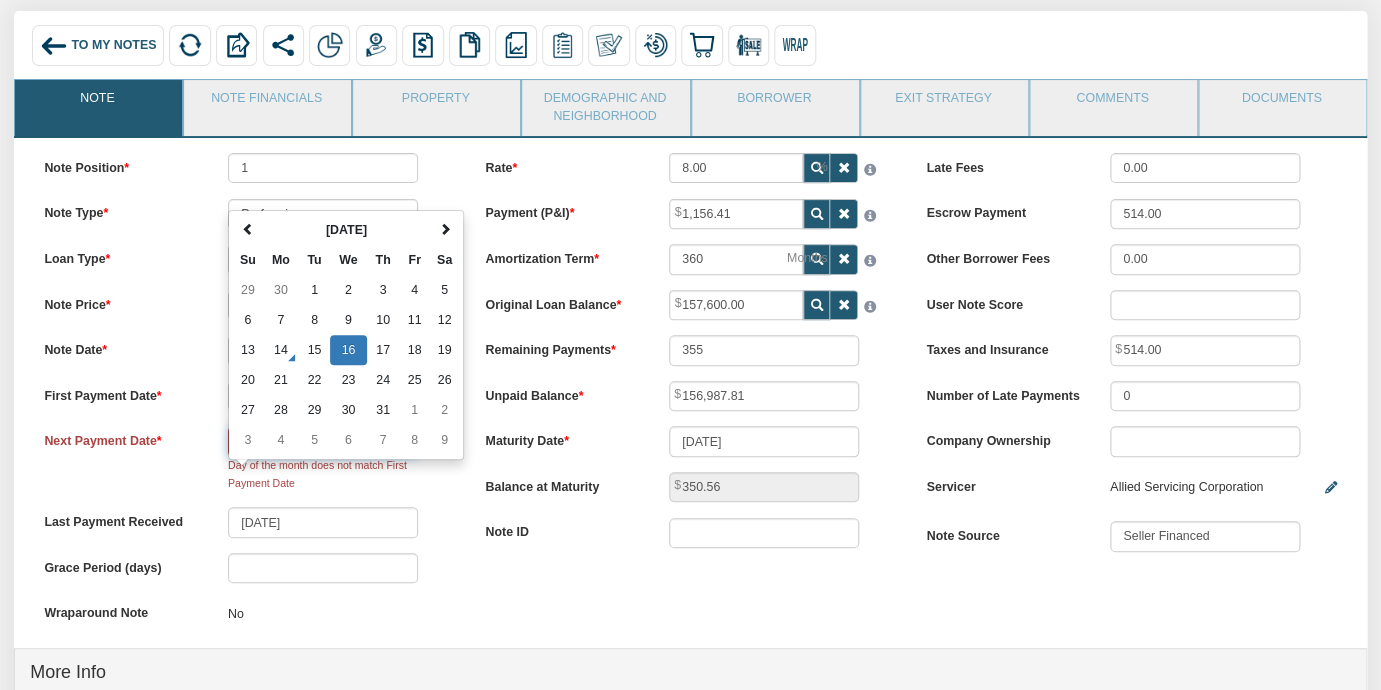 type on "360" 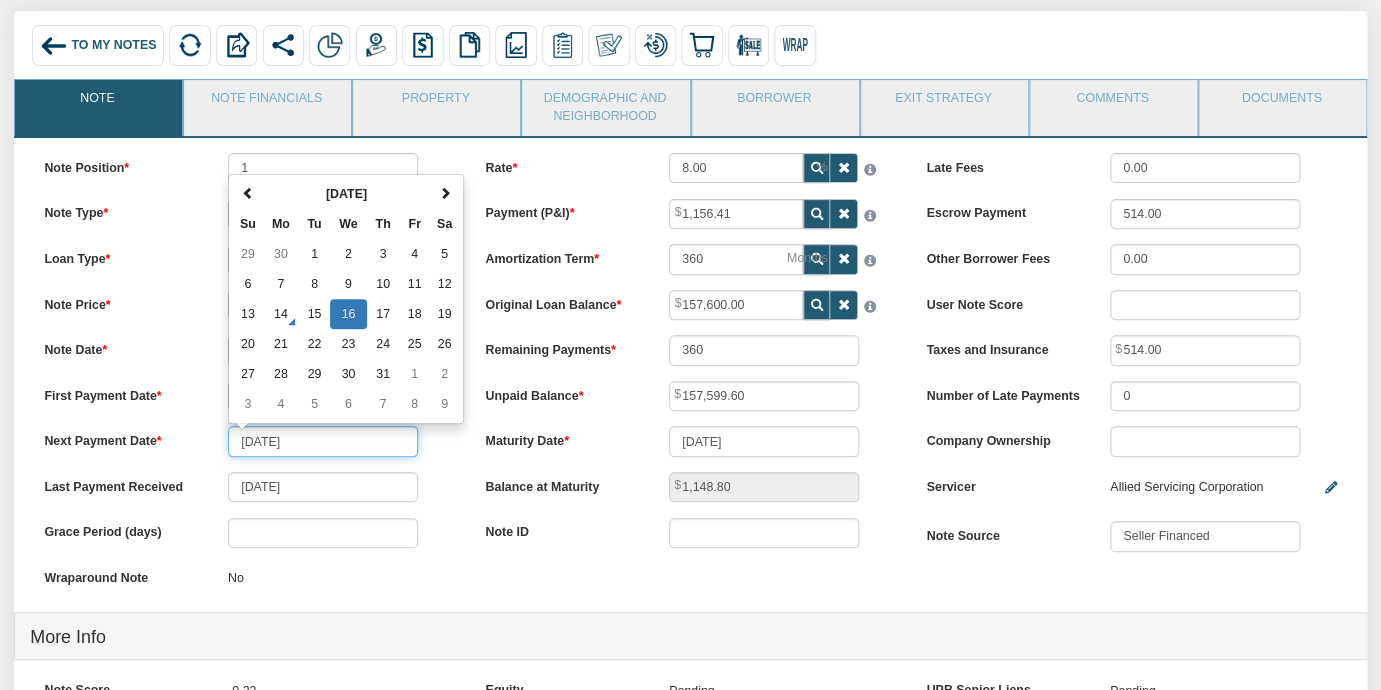 type on "[DATE]" 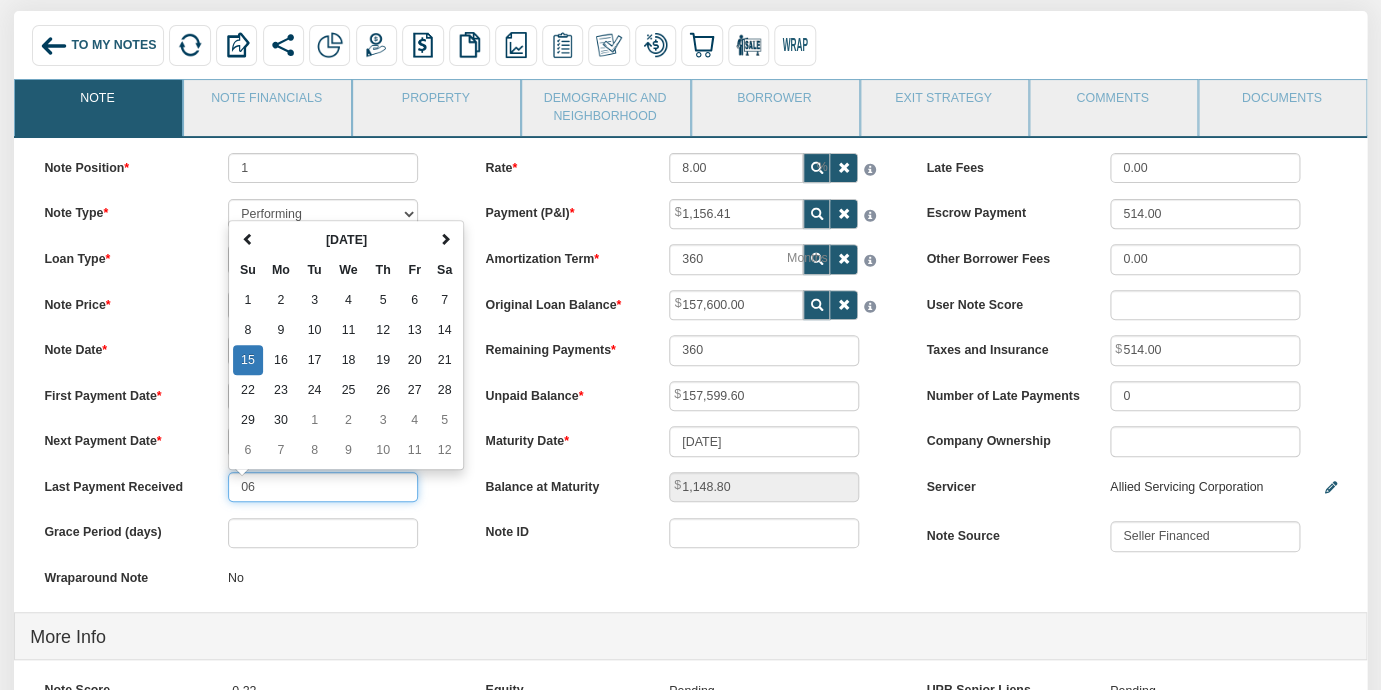 type on "0" 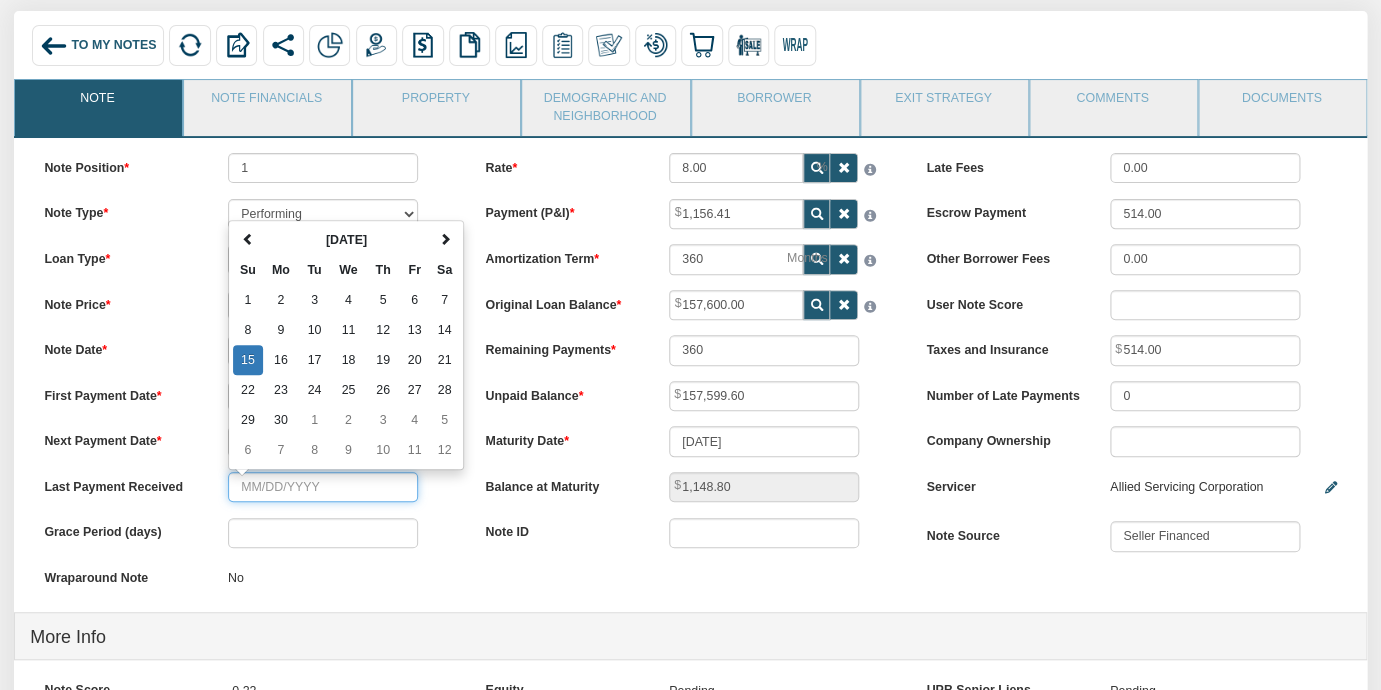 type 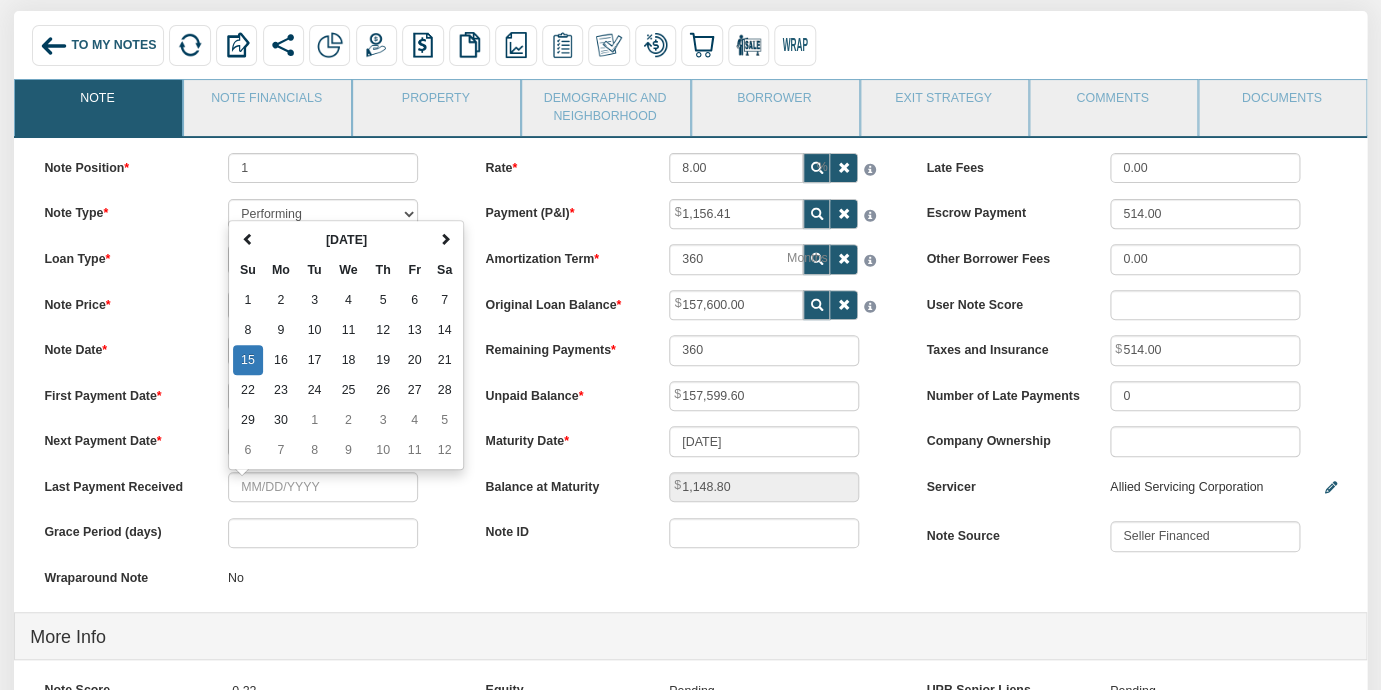 click on "Note Position
1
Note Type
Performing Forthcoming Non-Performing REO Sub-Performing Unknown
Loan Type
30 Year Fixed 15 Year Fixed 20 Year Fixed 40 Year Fixed 5 years balloon loan with 30 years amortization 7 years balloon loan with 30 years amortization Cash payment No loan Custom Fixed Custom loan with balloon
Note Price
156,987.81
Note Date
04/16/2025
Su Mo 1" at bounding box center (249, 382) 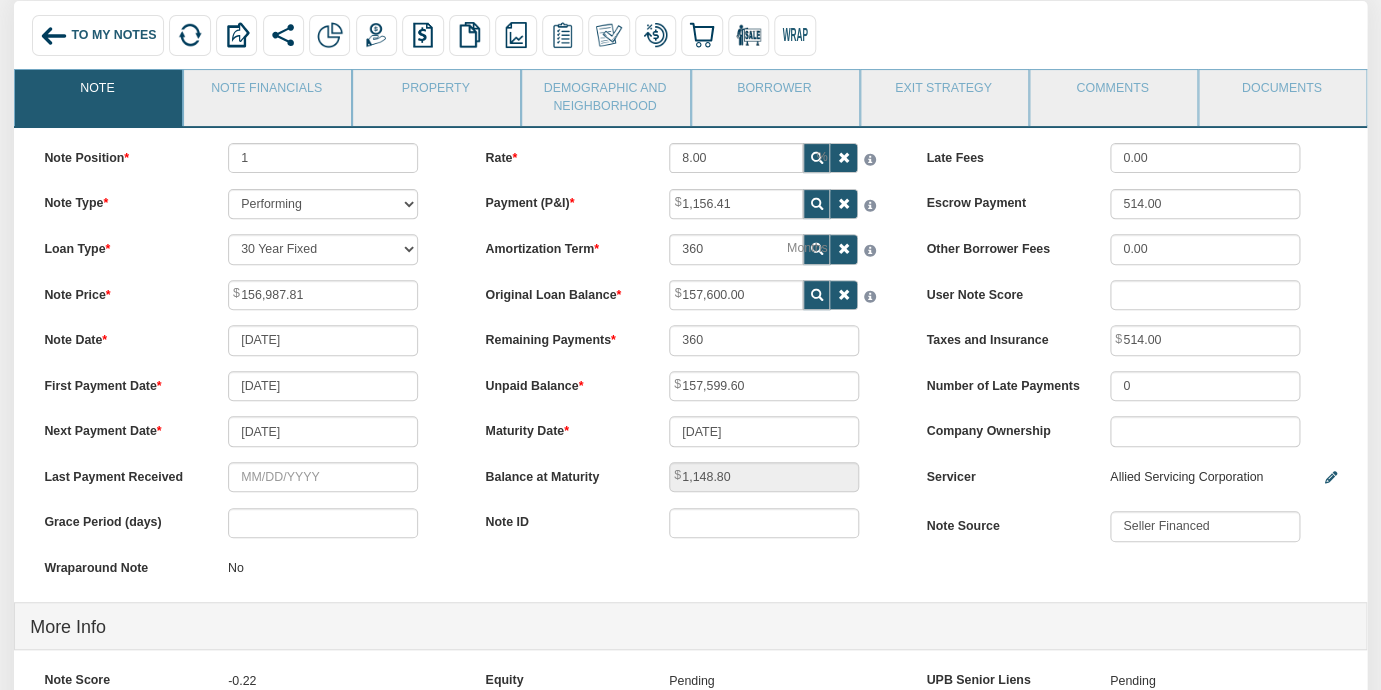 scroll, scrollTop: 145, scrollLeft: 0, axis: vertical 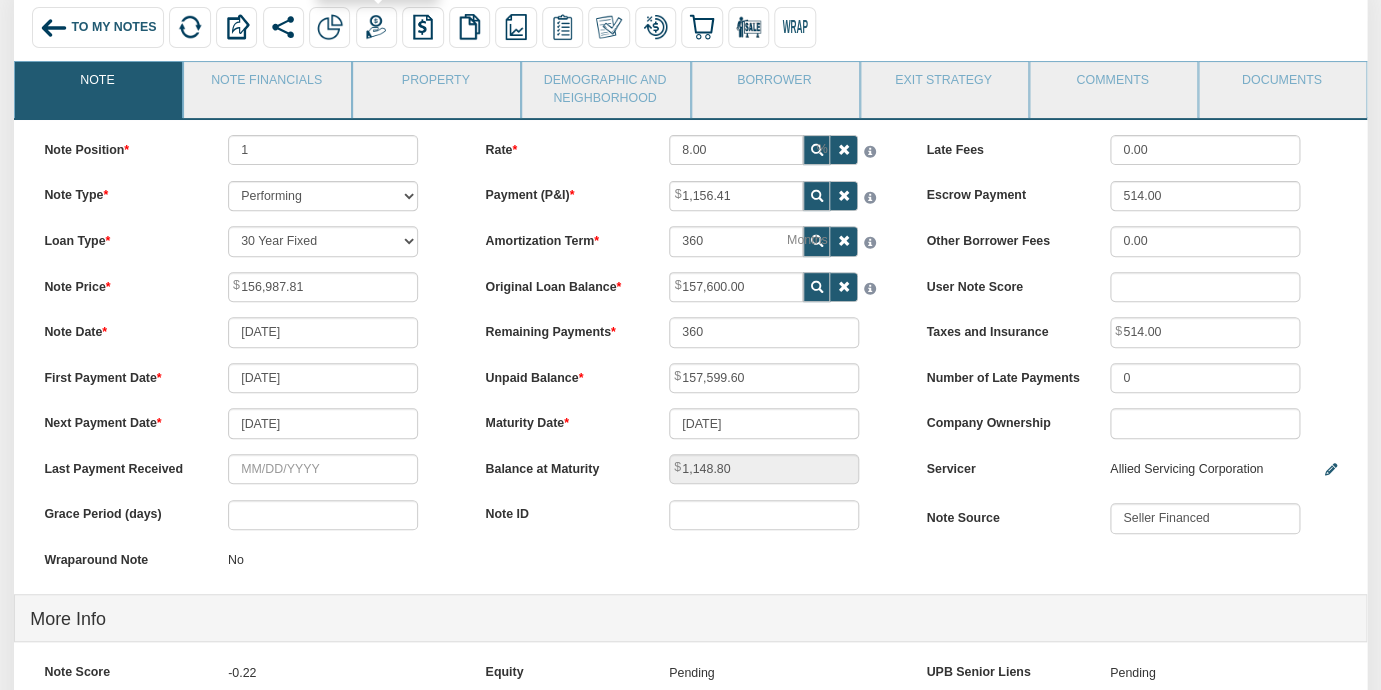 click at bounding box center [376, 27] 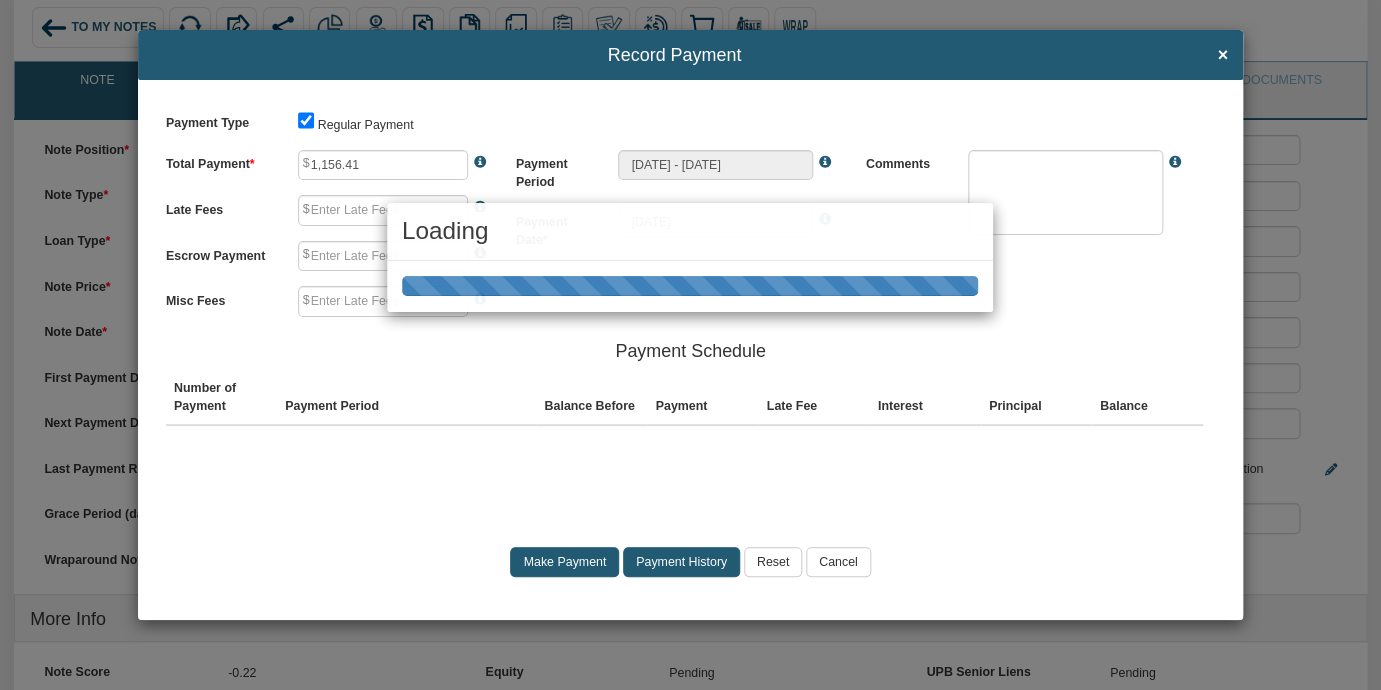 type on "0.00" 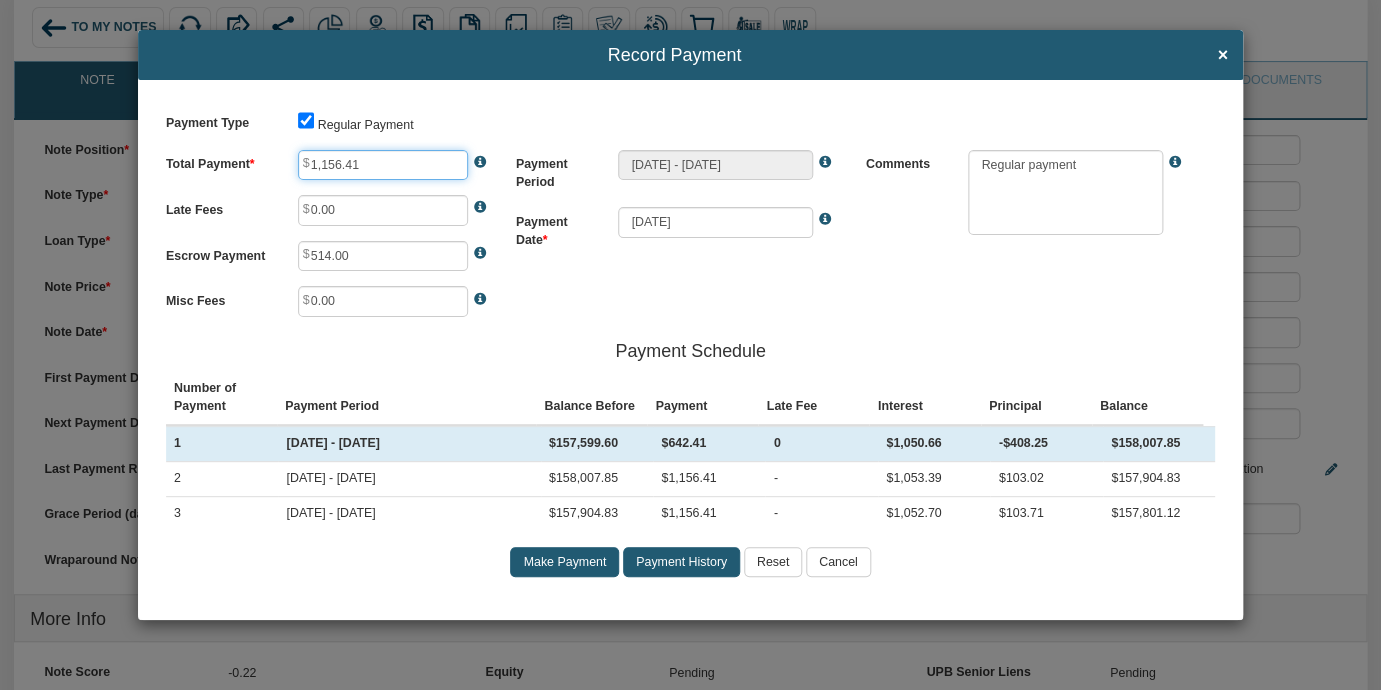 click on "1,156.41" at bounding box center [383, 165] 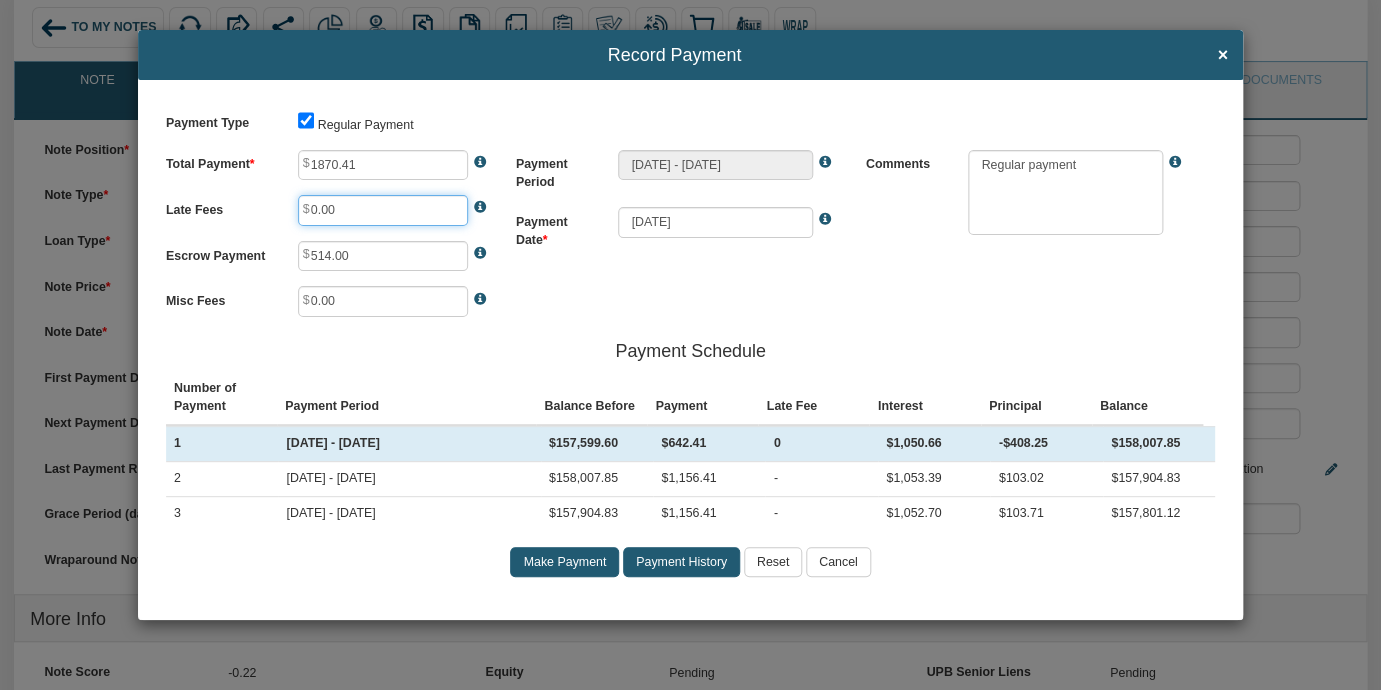 type on "1,870.41" 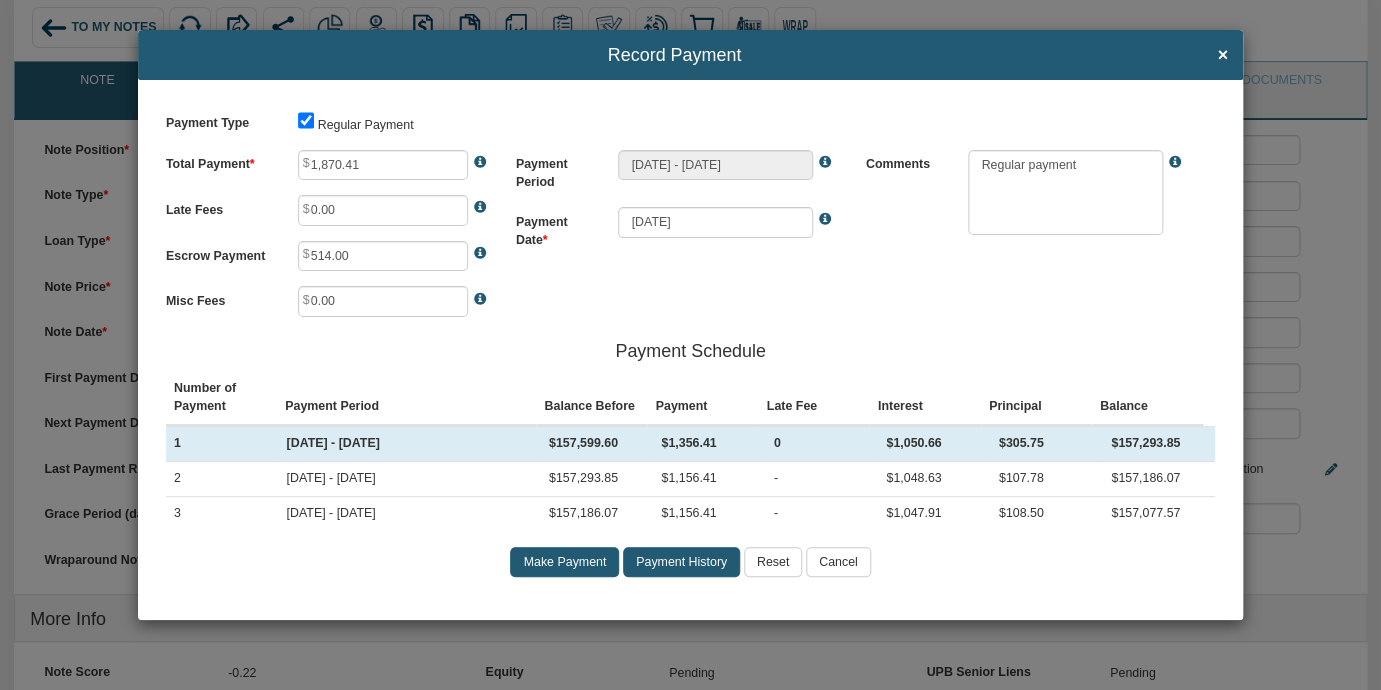 click on "Payment Type
Regular Payment
Total Payment
1,870.41
Late Fees
0.00
Escrow Payment
514.00" at bounding box center (690, 349) 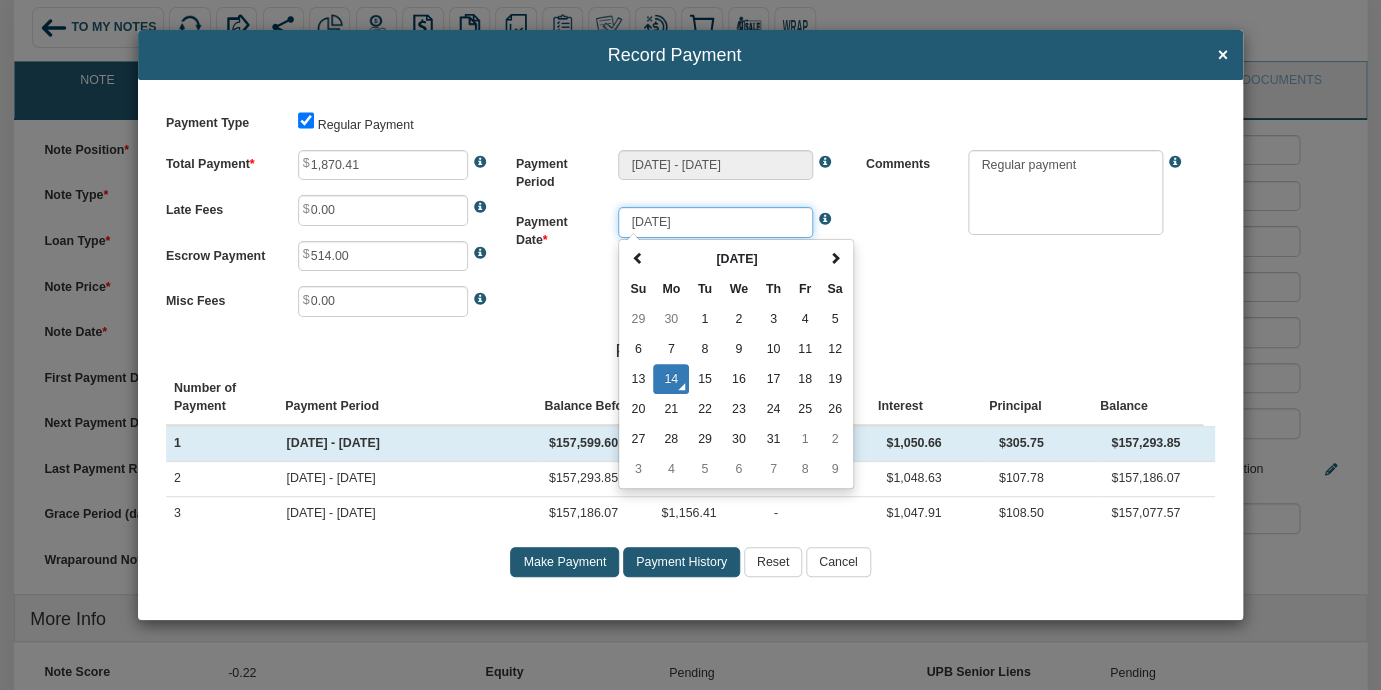 click on "[DATE]" at bounding box center [715, 222] 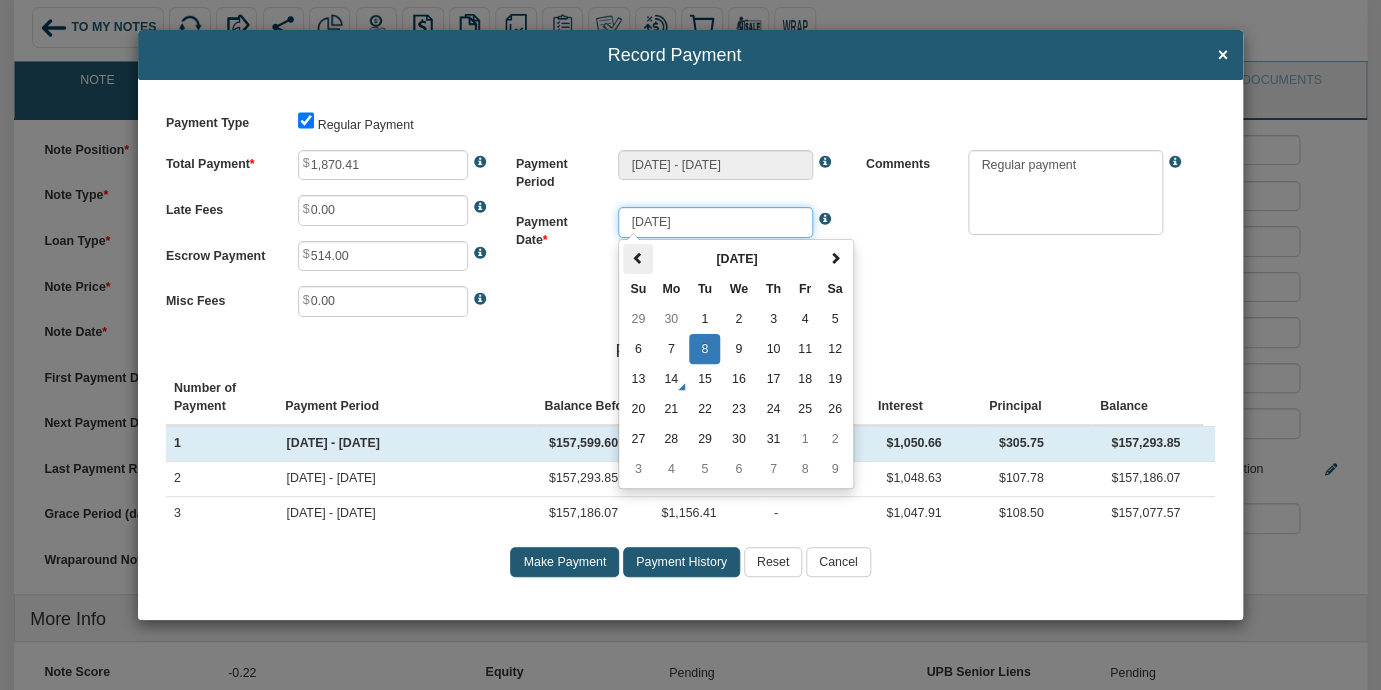 click at bounding box center (638, 259) 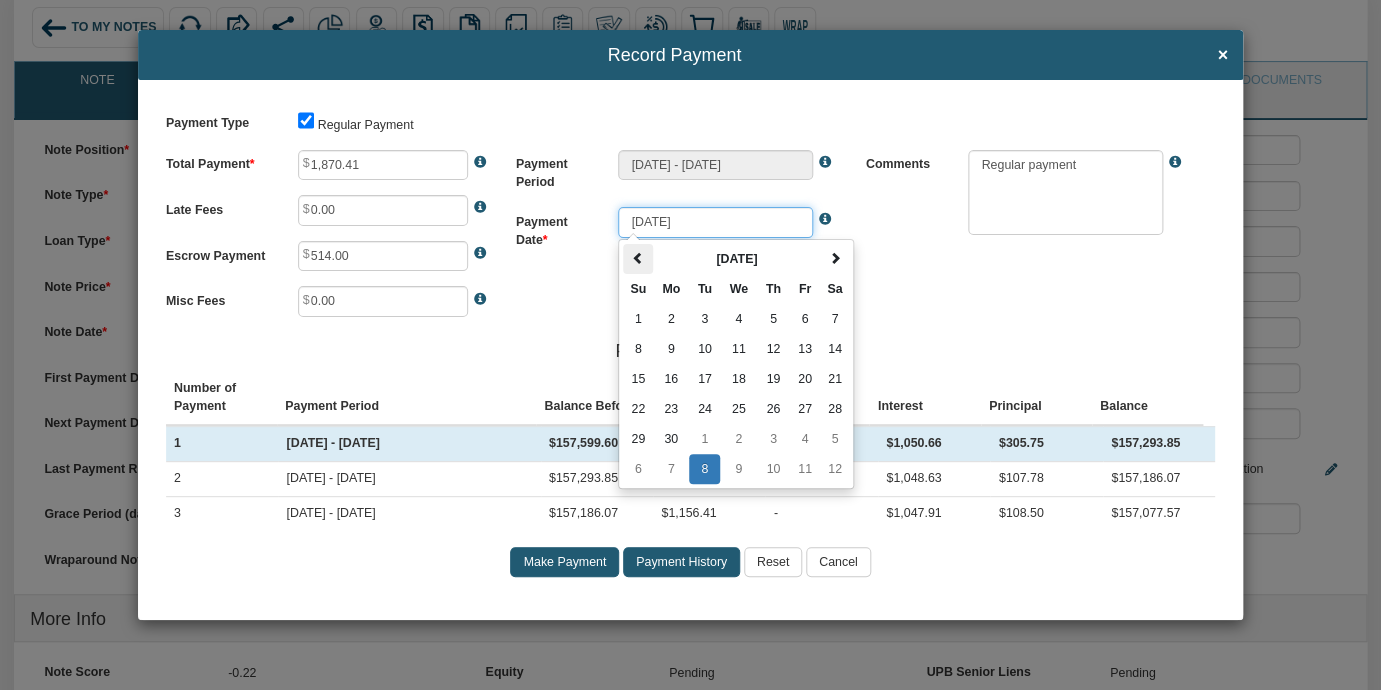 click at bounding box center [638, 259] 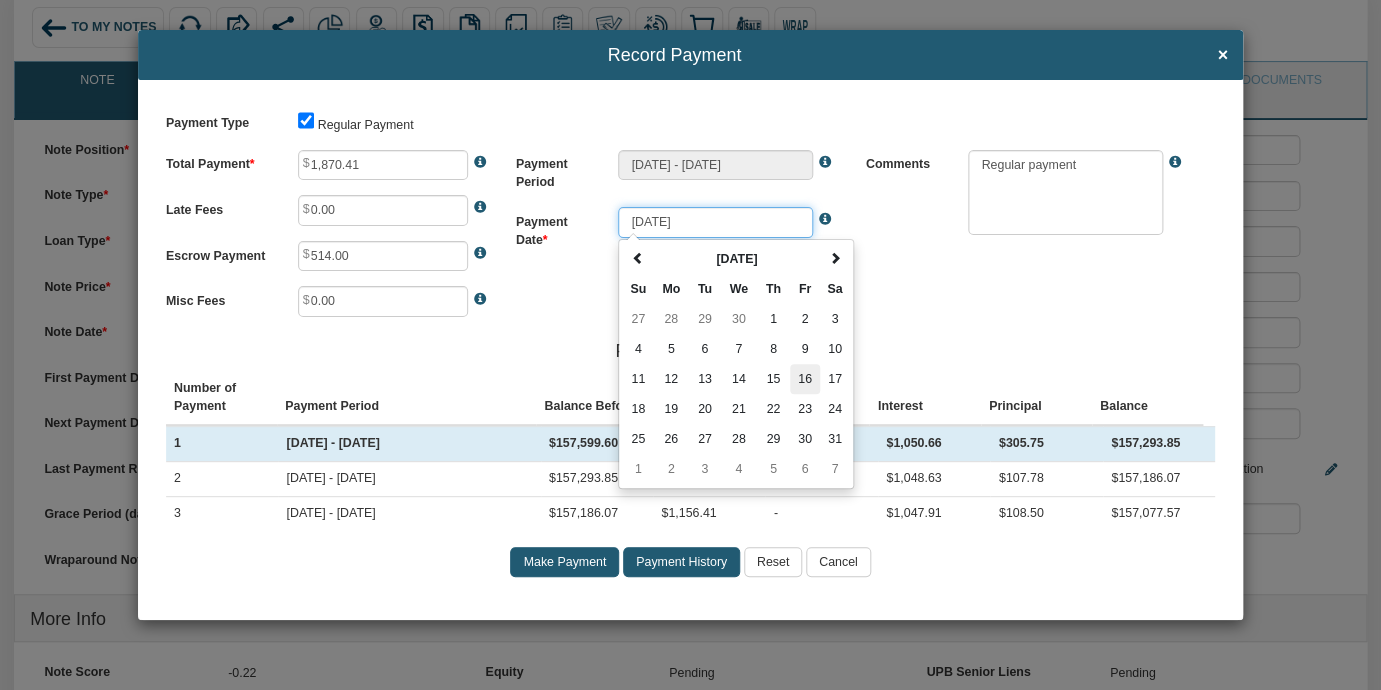 click on "16" at bounding box center (805, 379) 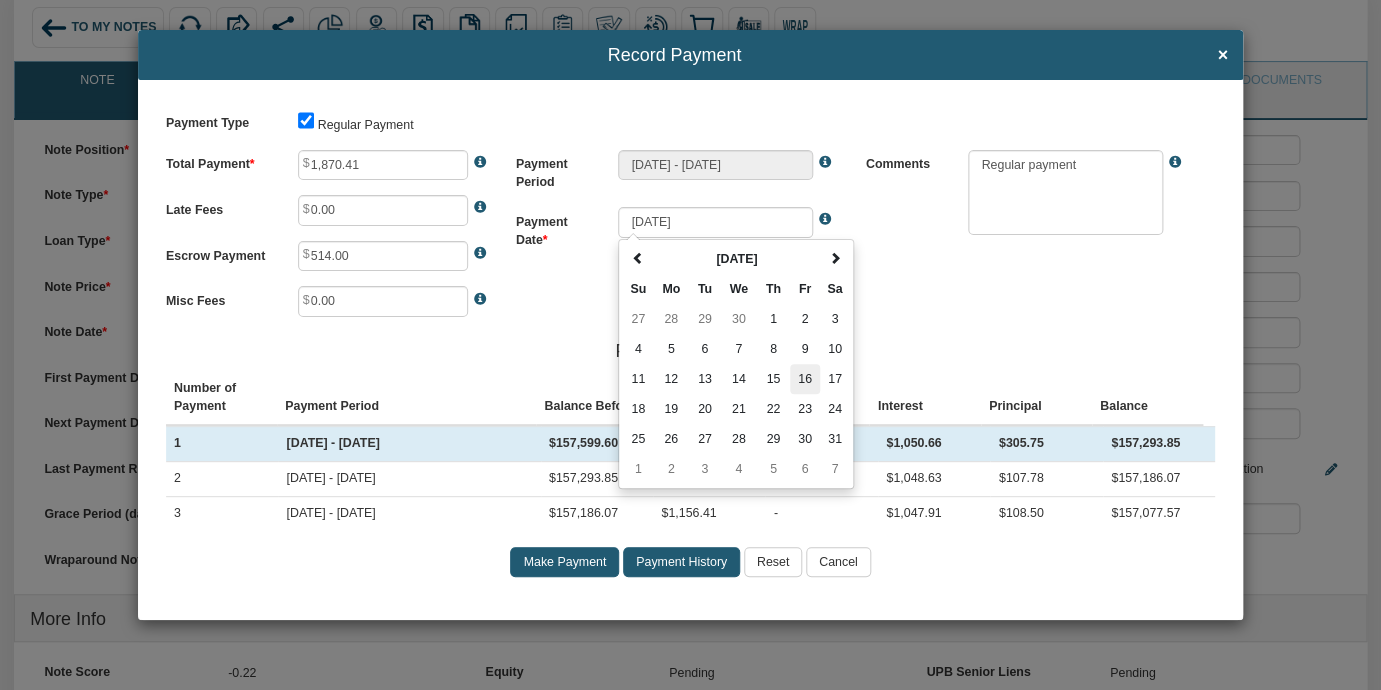 type on "[DATE]" 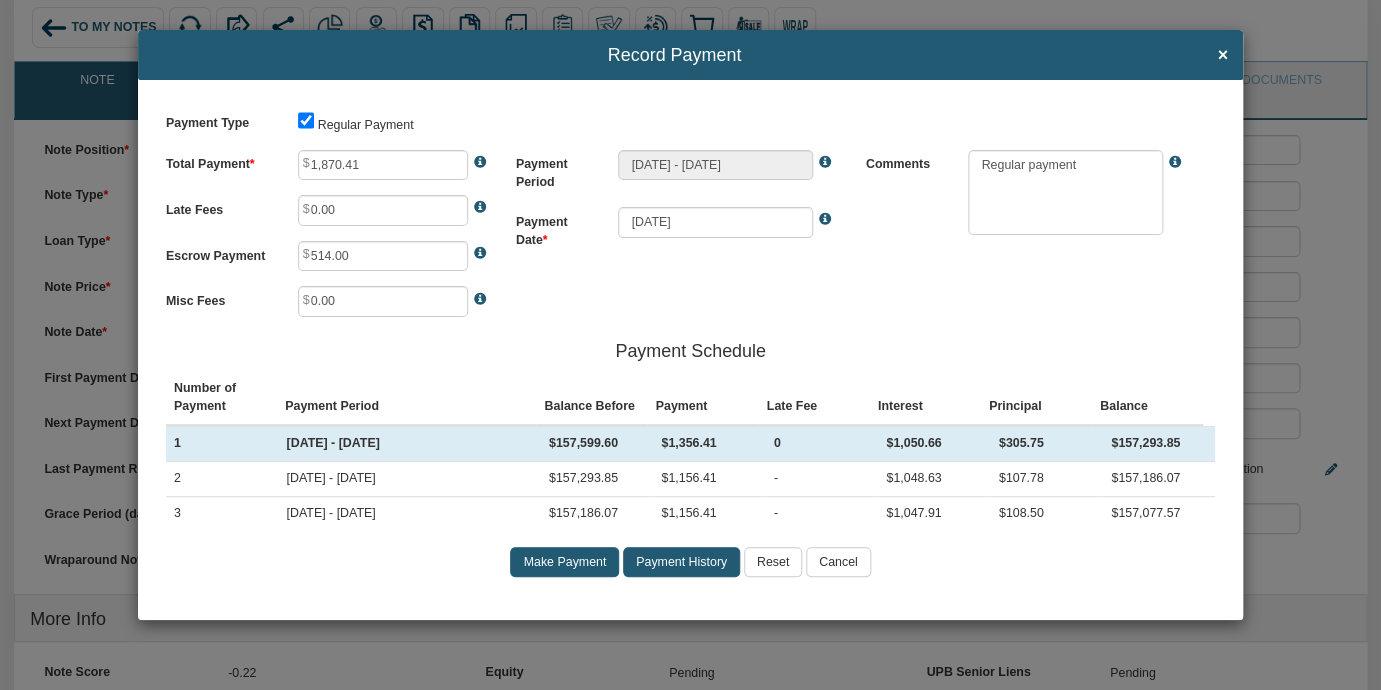 click on "Payment Date
05/16/2025" at bounding box center [690, 236] 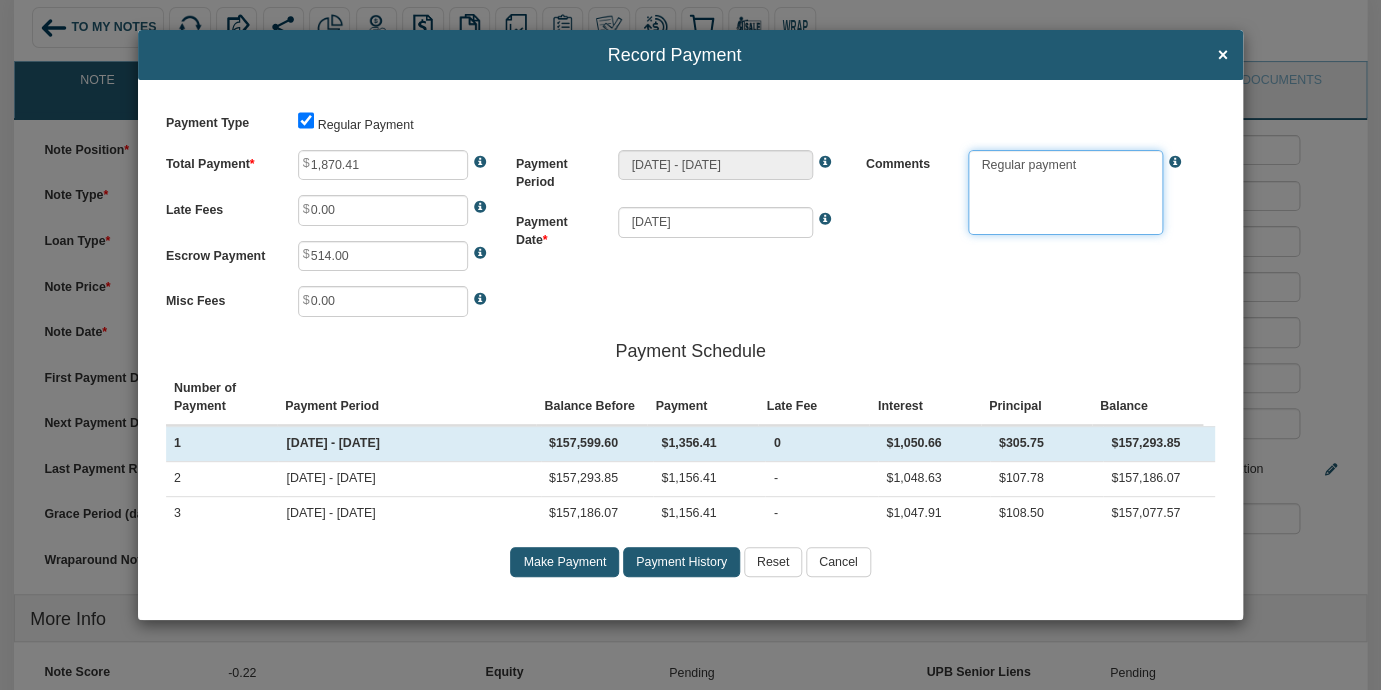 click at bounding box center (1065, 193) 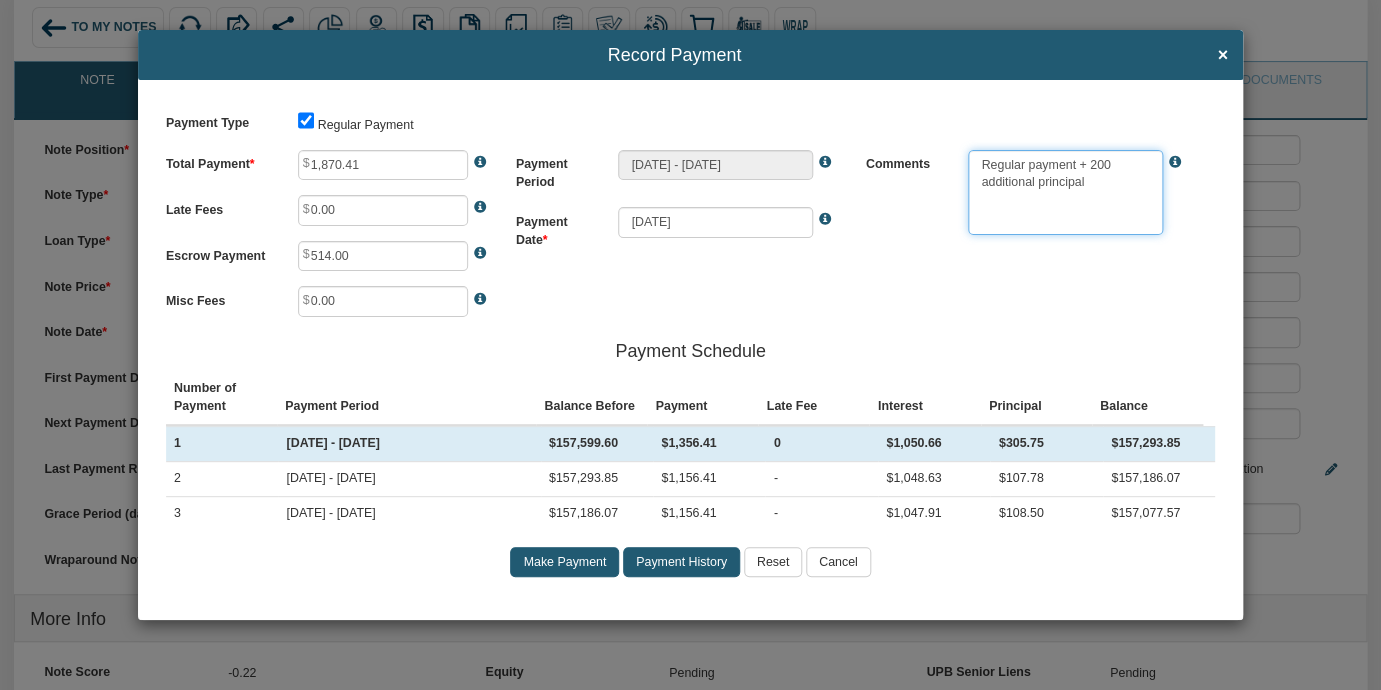 type on "Regular payment + 200 additional principal" 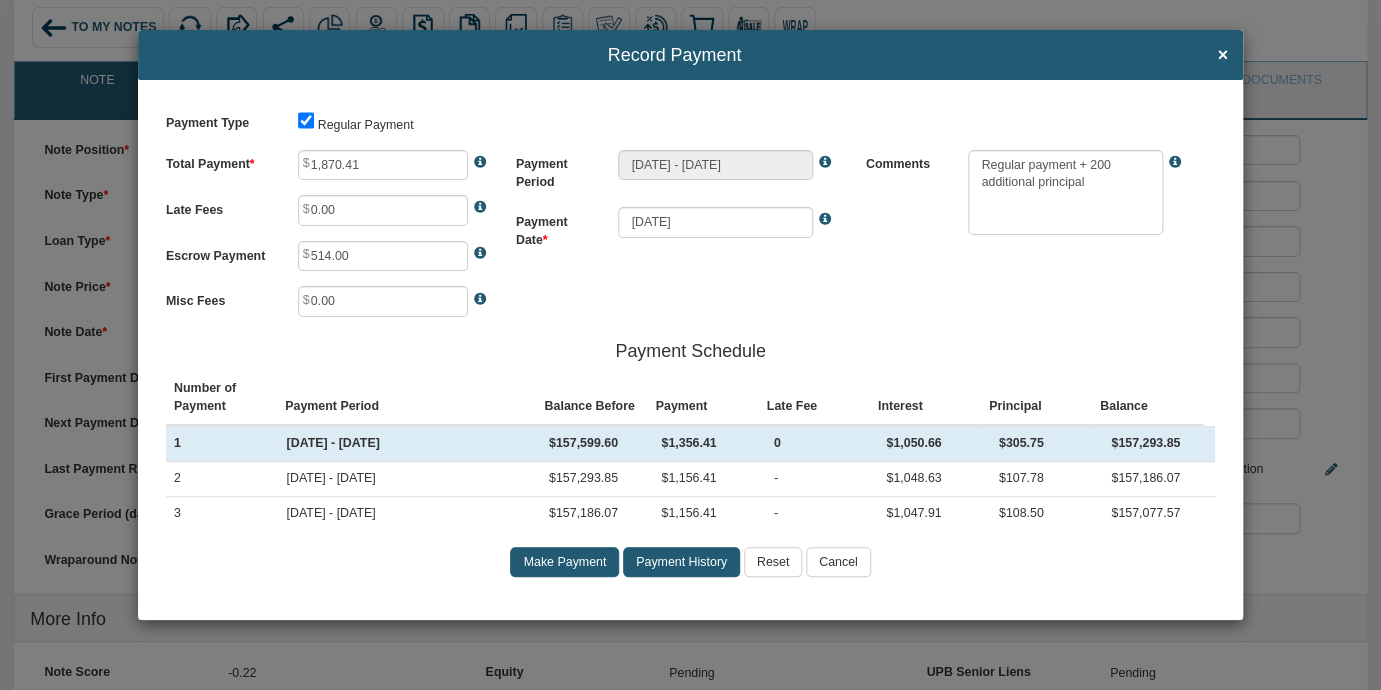 click on "Make Payment" at bounding box center [564, 562] 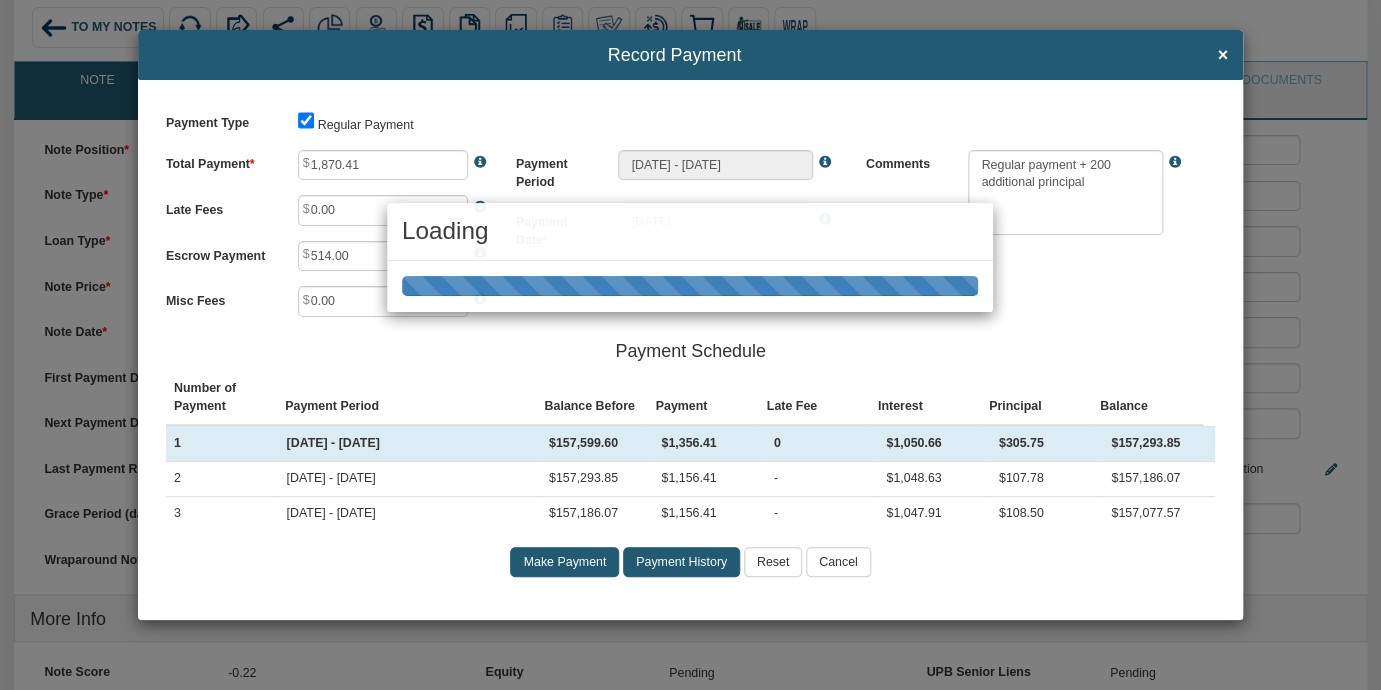 type on "[DATE] - [DATE]" 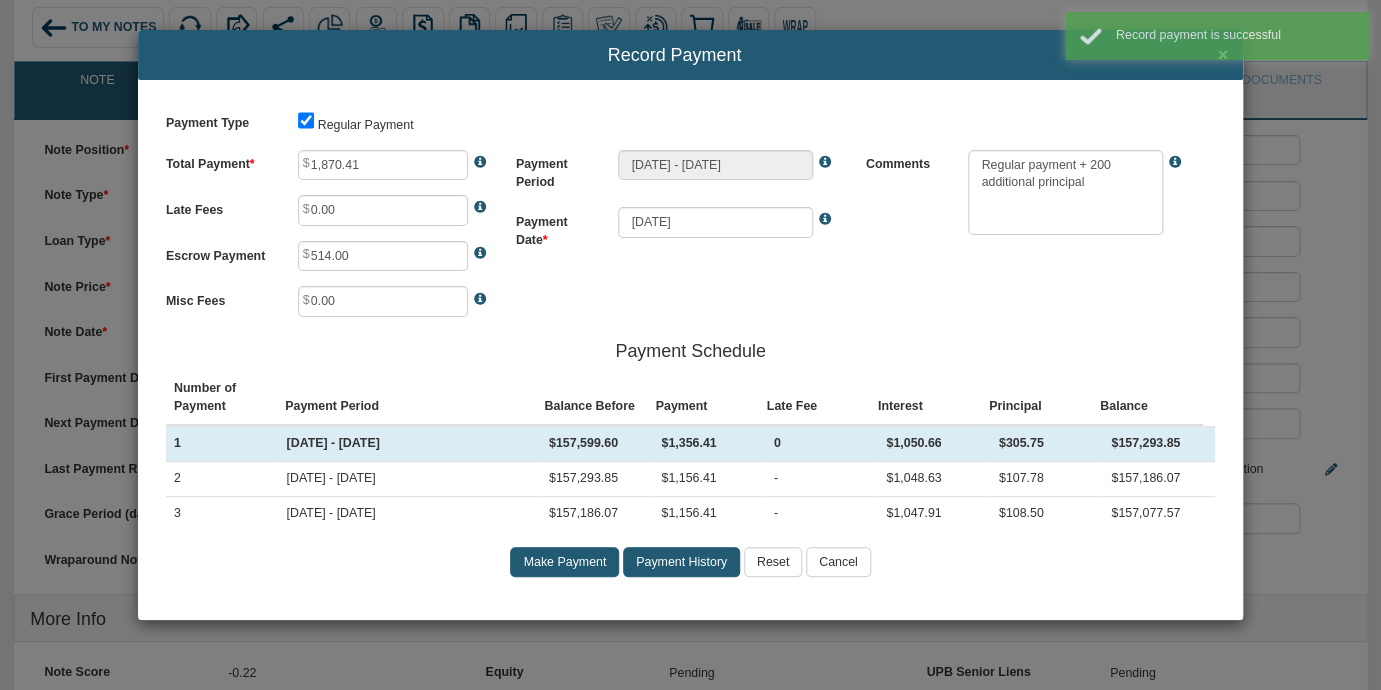 type on "1,156.41" 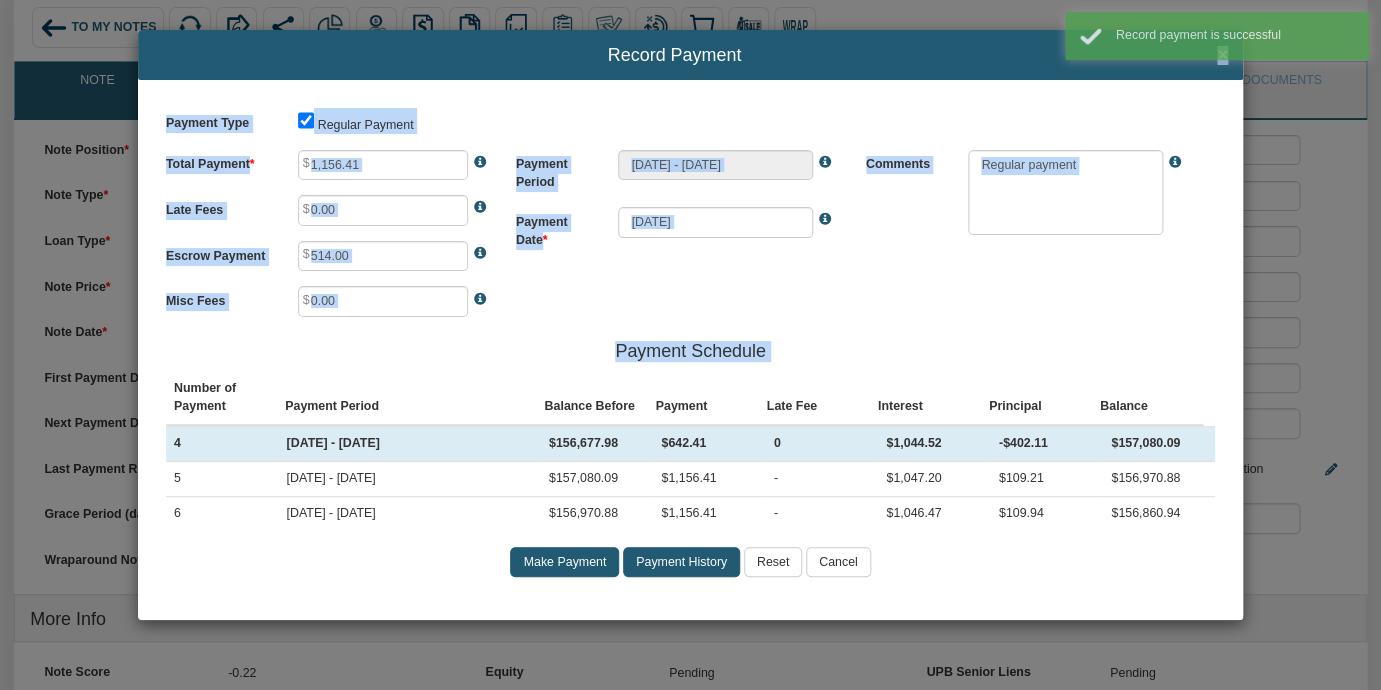 drag, startPoint x: 936, startPoint y: 61, endPoint x: 900, endPoint y: 109, distance: 60 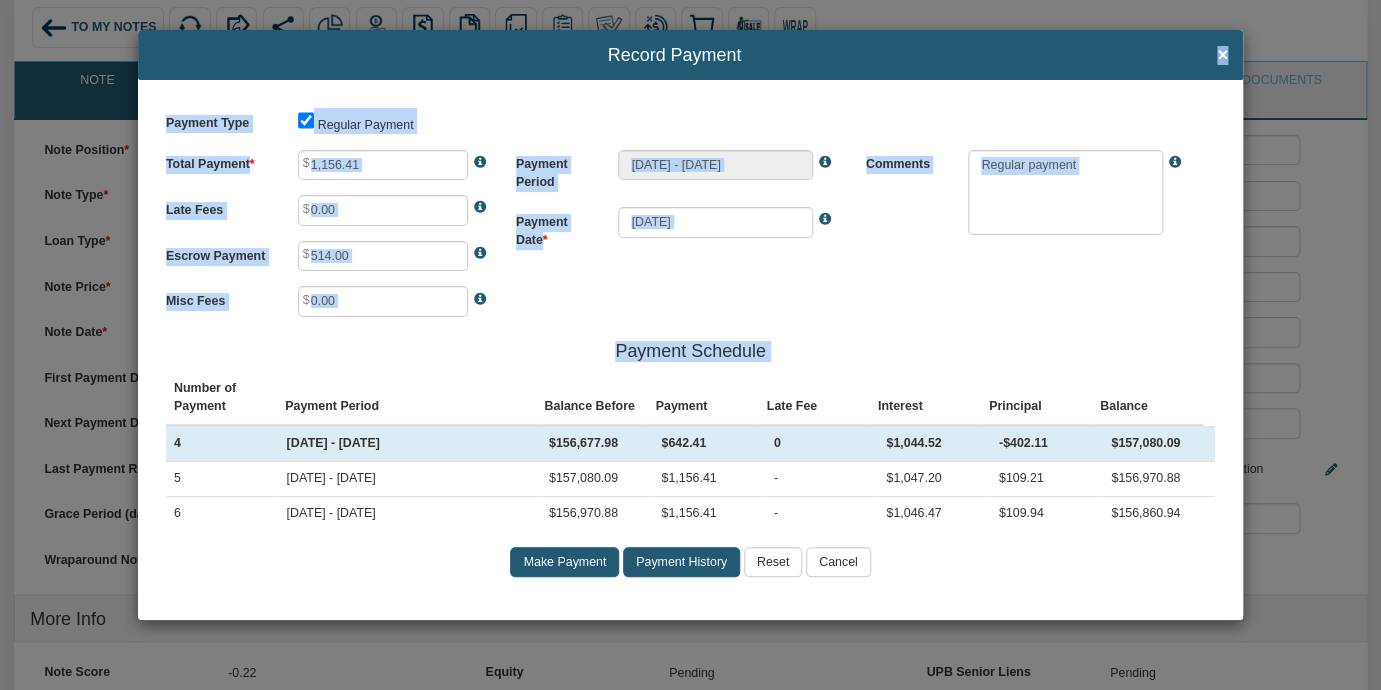 click on "Comments" at bounding box center (1040, 200) 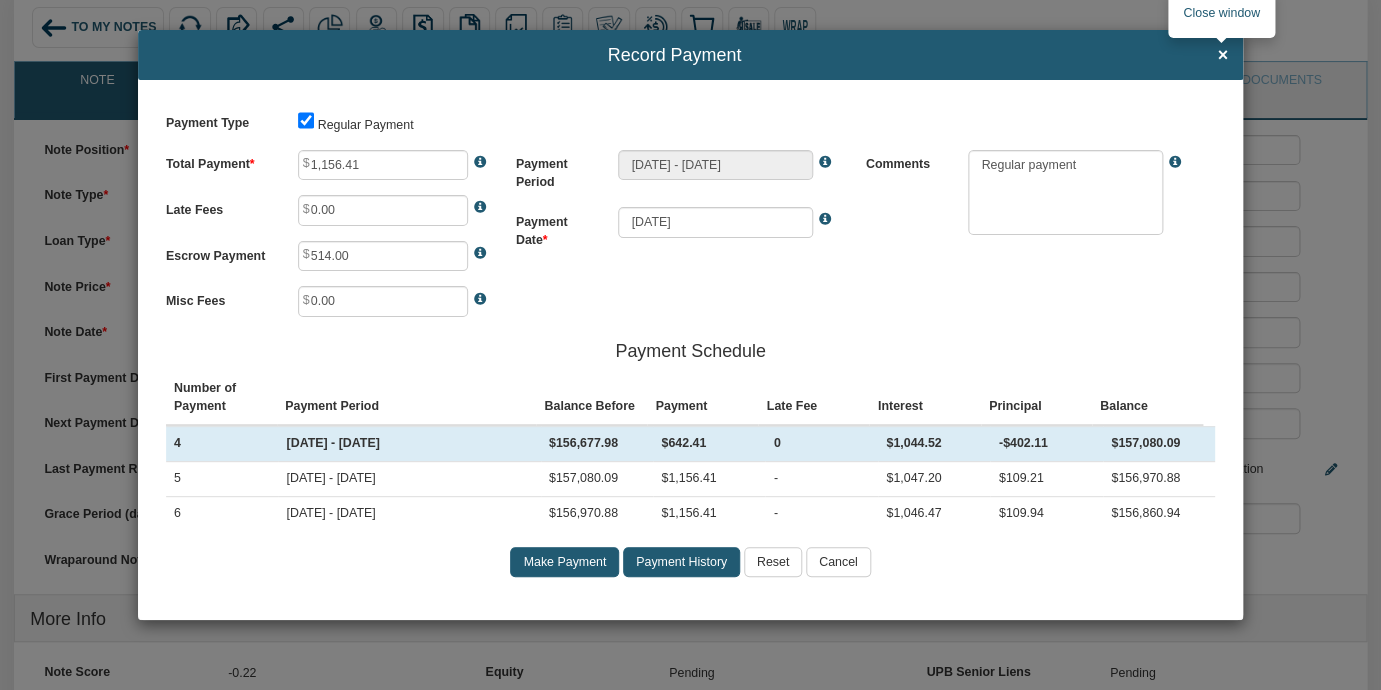 click on "×" at bounding box center (1222, 56) 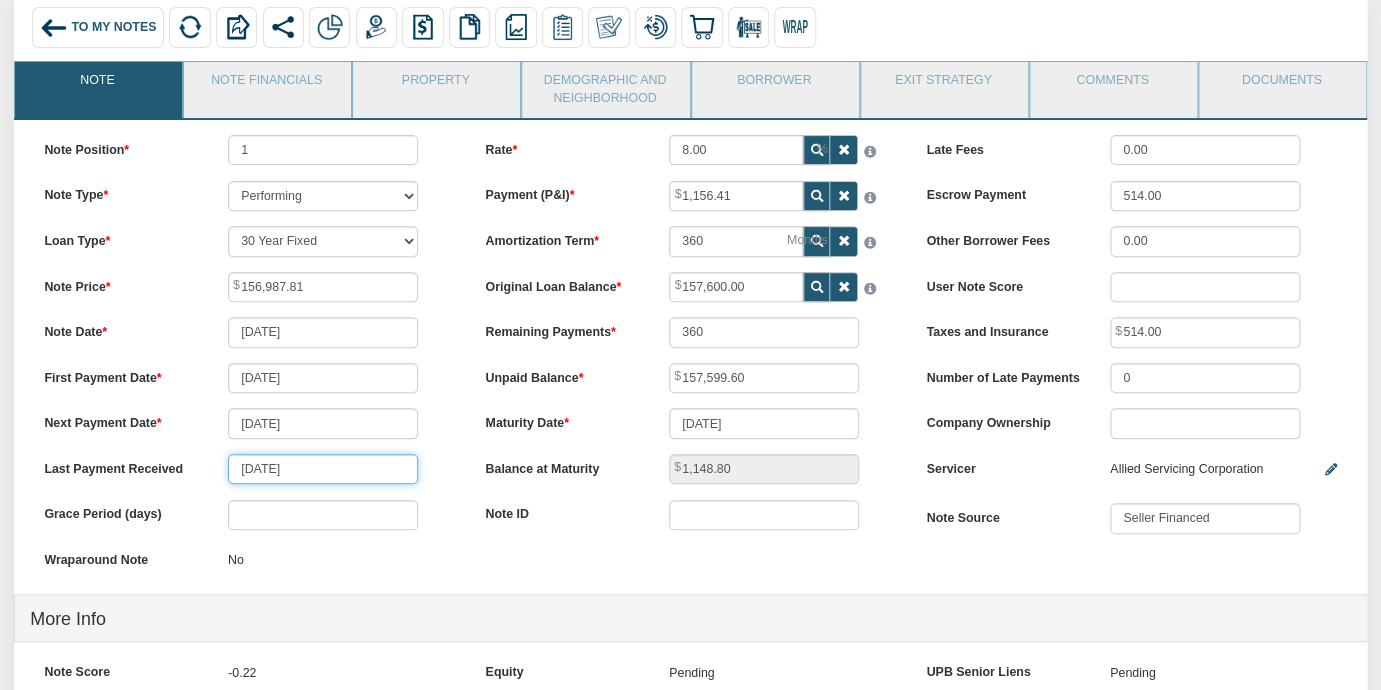 click on "[DATE]" at bounding box center [323, 469] 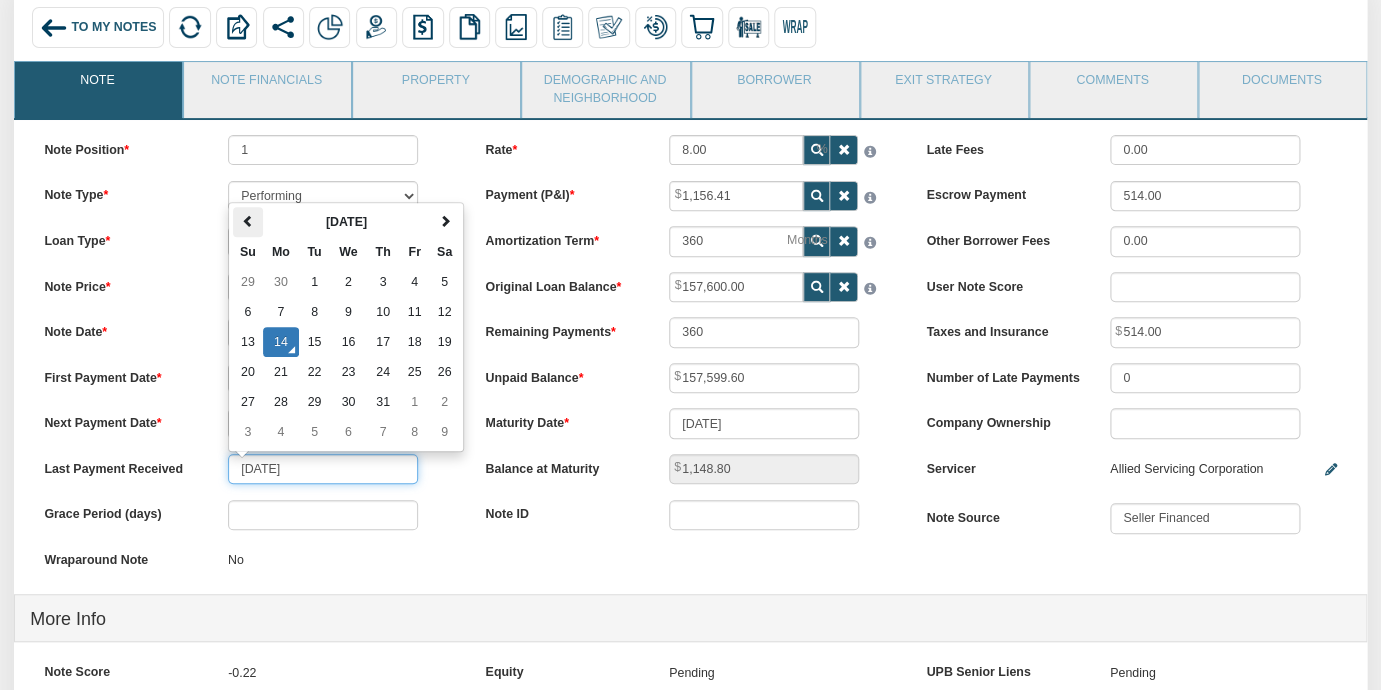 click at bounding box center (248, 221) 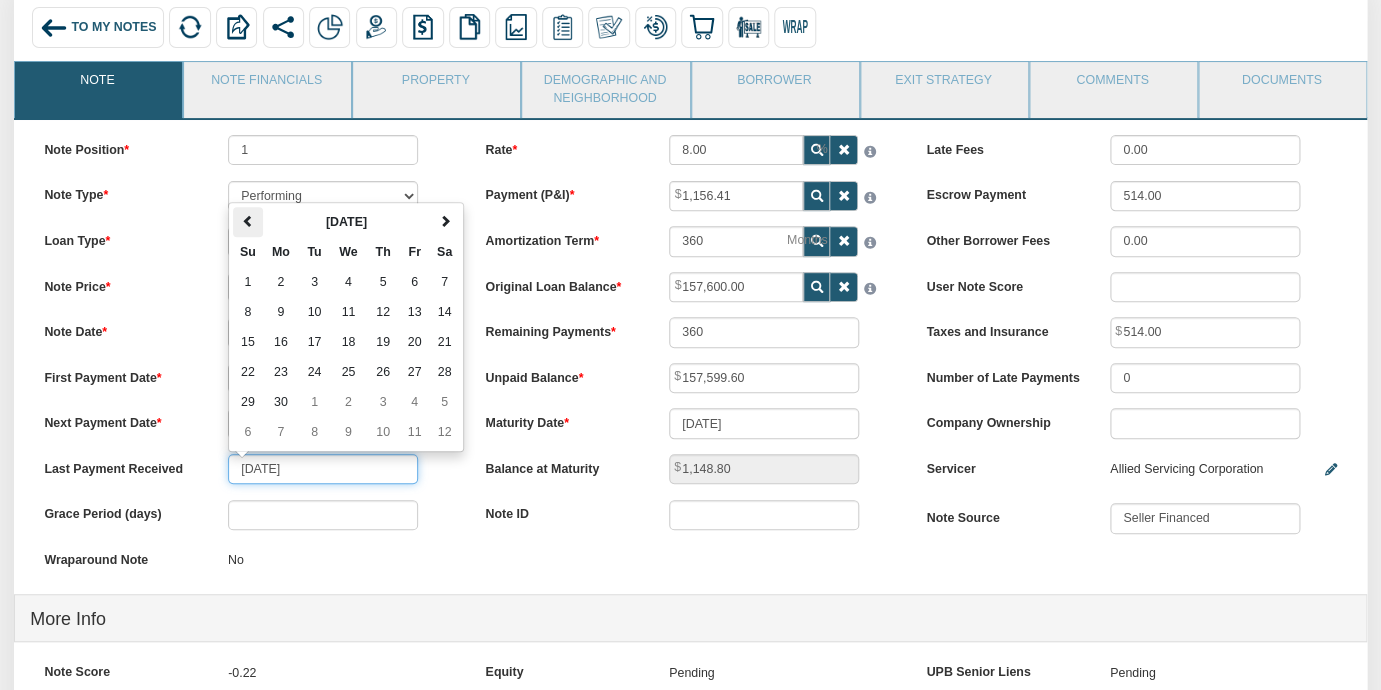 click at bounding box center (248, 221) 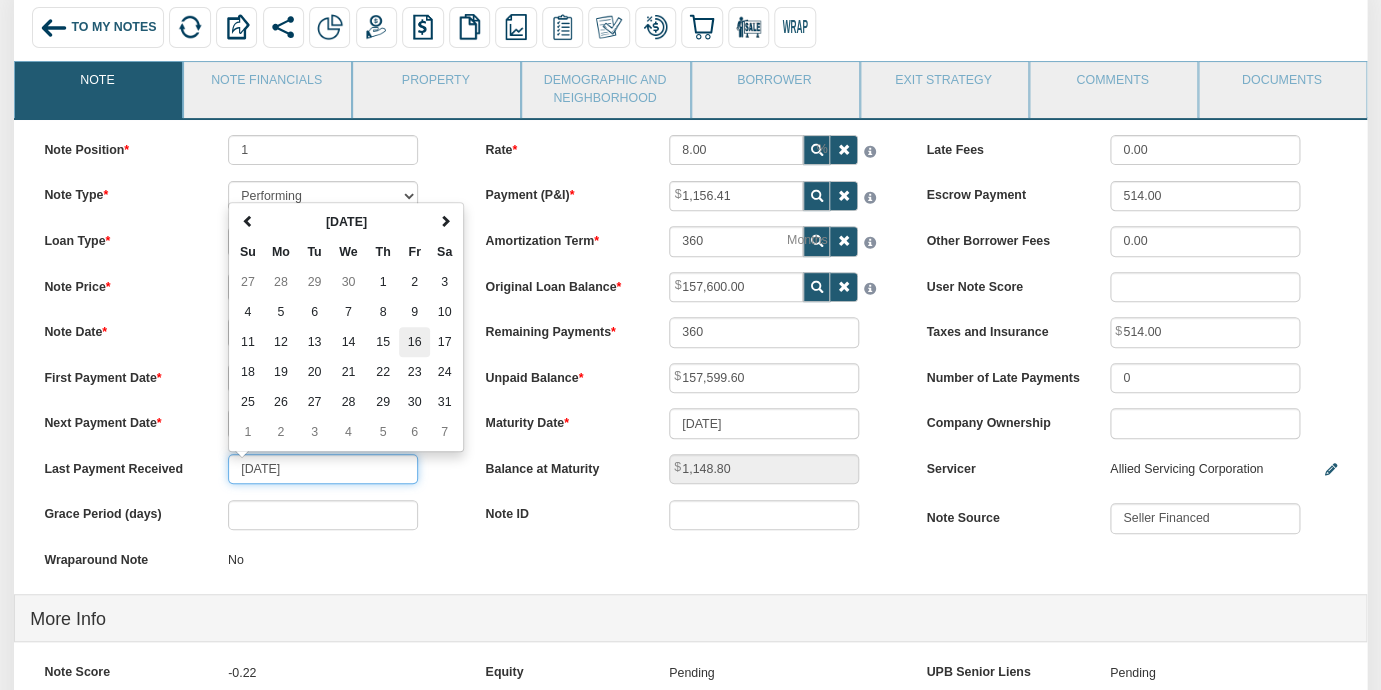 click on "16" at bounding box center (414, 342) 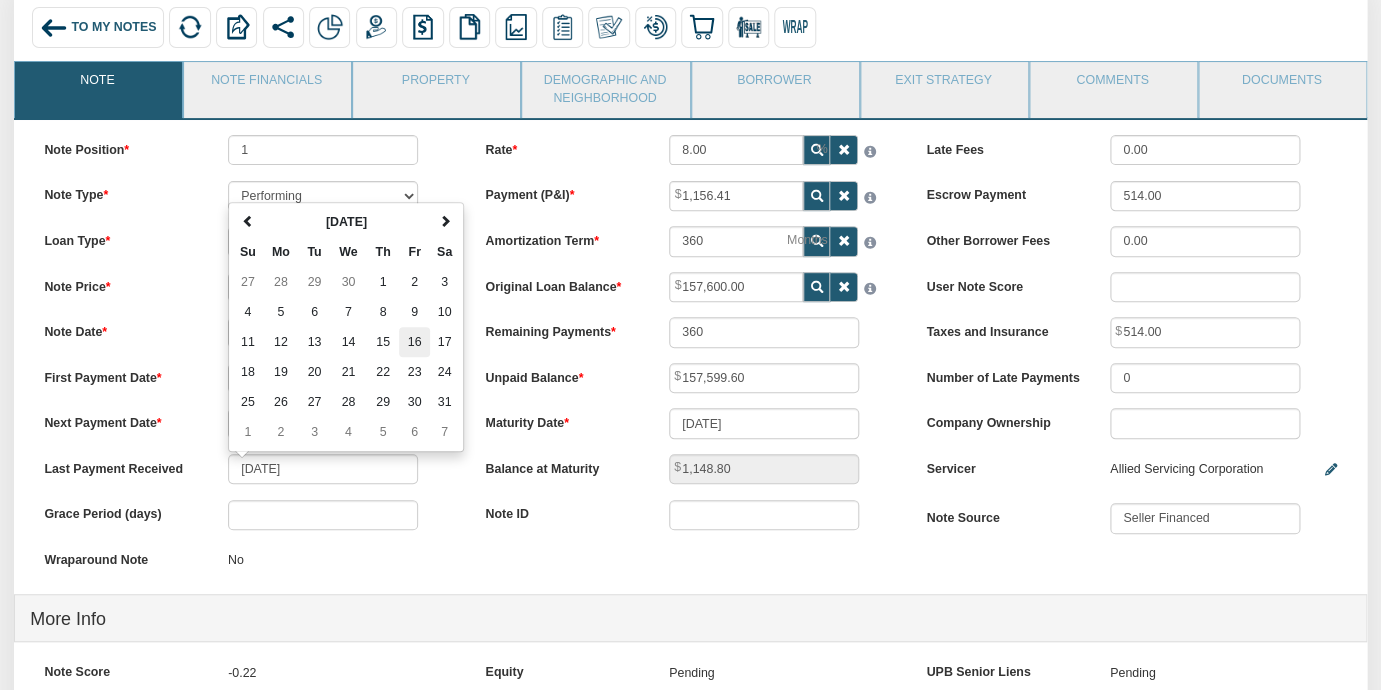 type on "[DATE]" 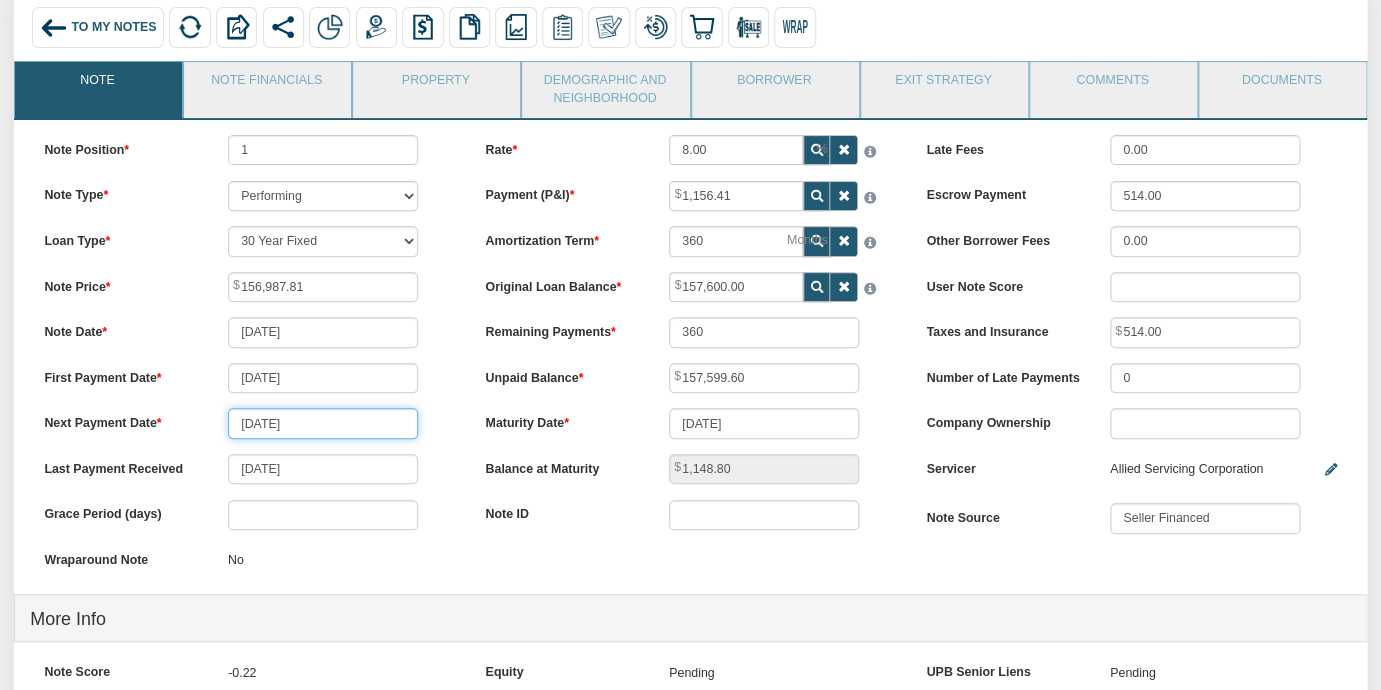 click on "[DATE]" at bounding box center (323, 423) 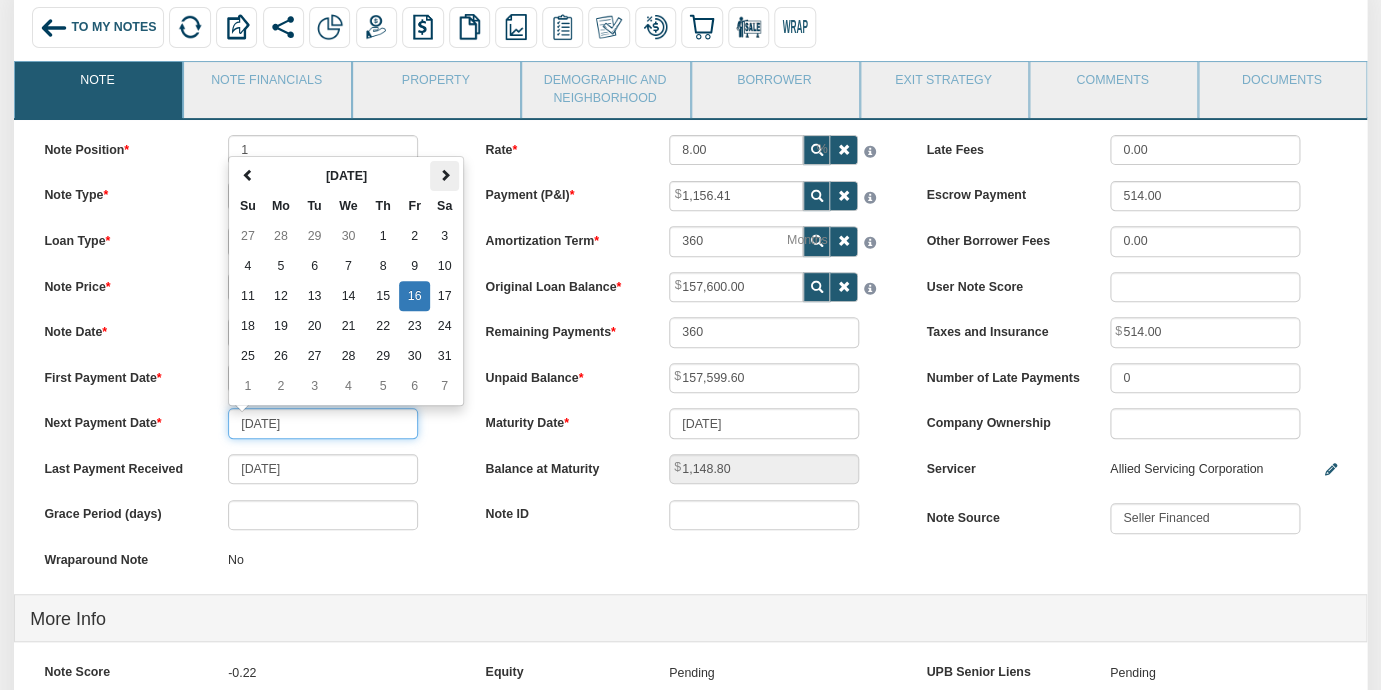 click at bounding box center (445, 175) 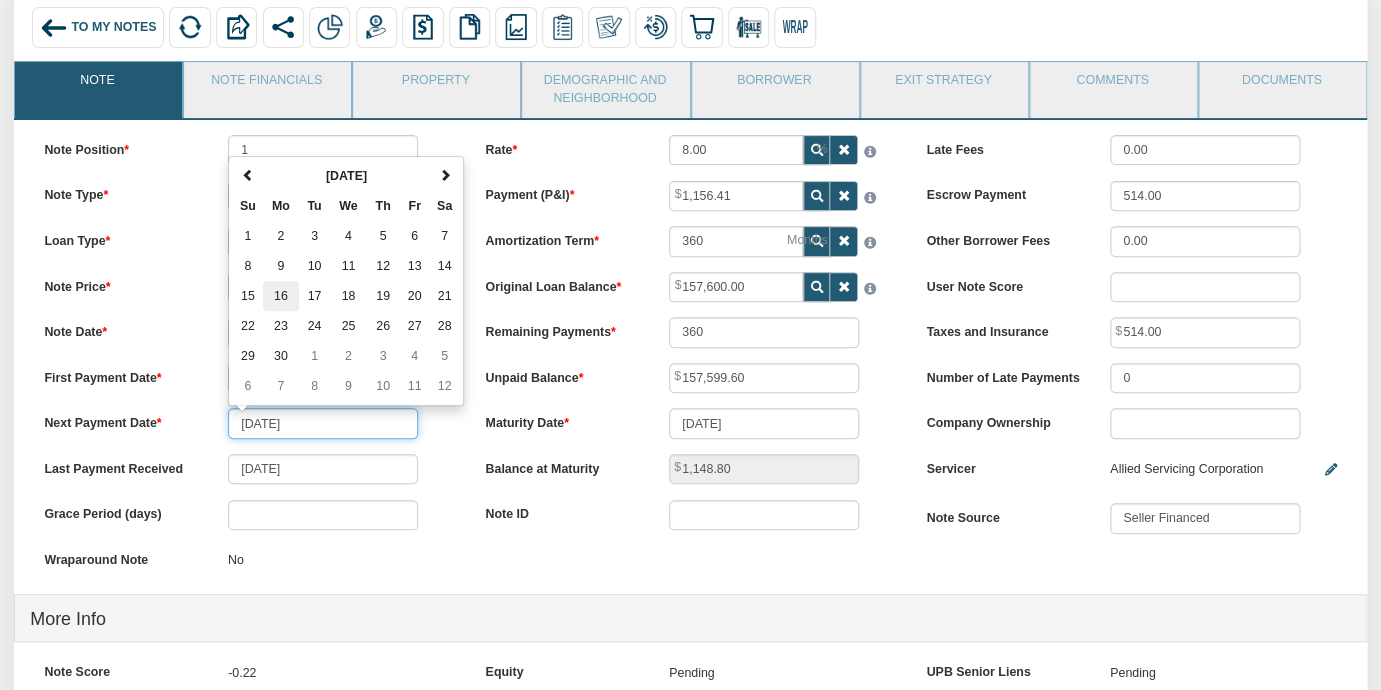 click on "16" at bounding box center [281, 296] 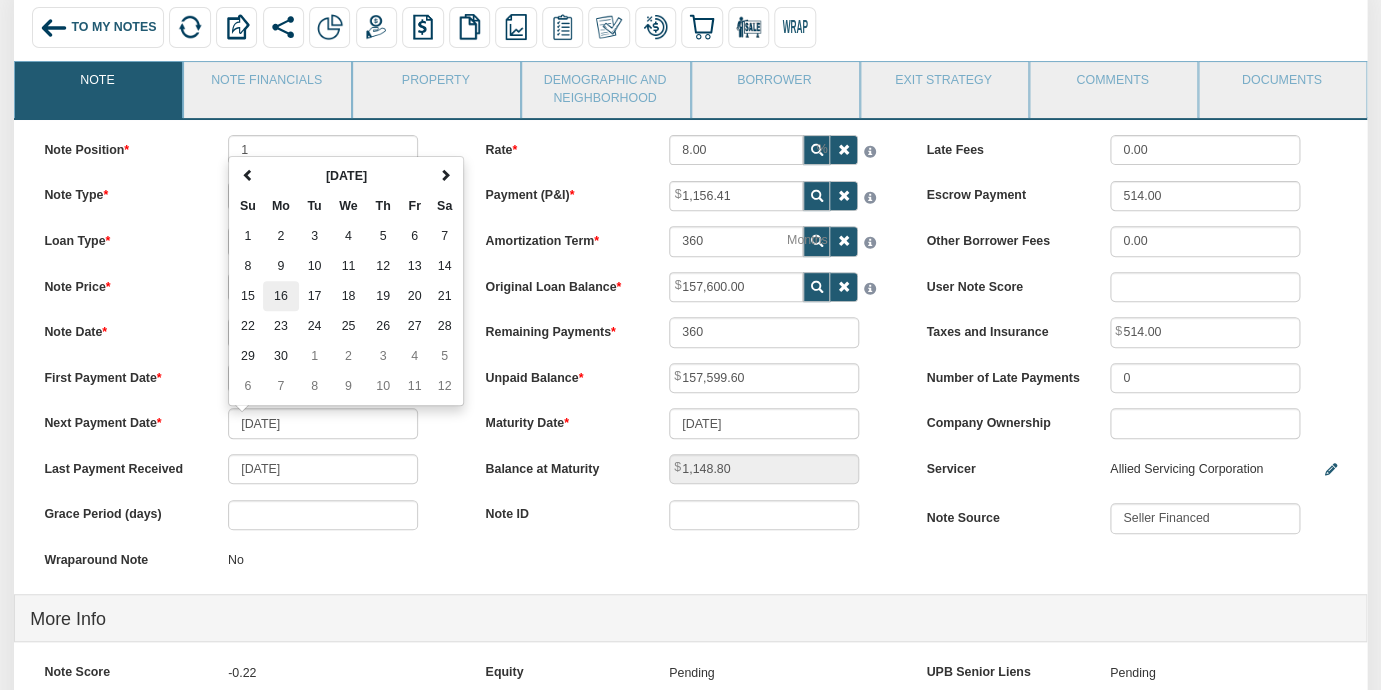 type on "[DATE]" 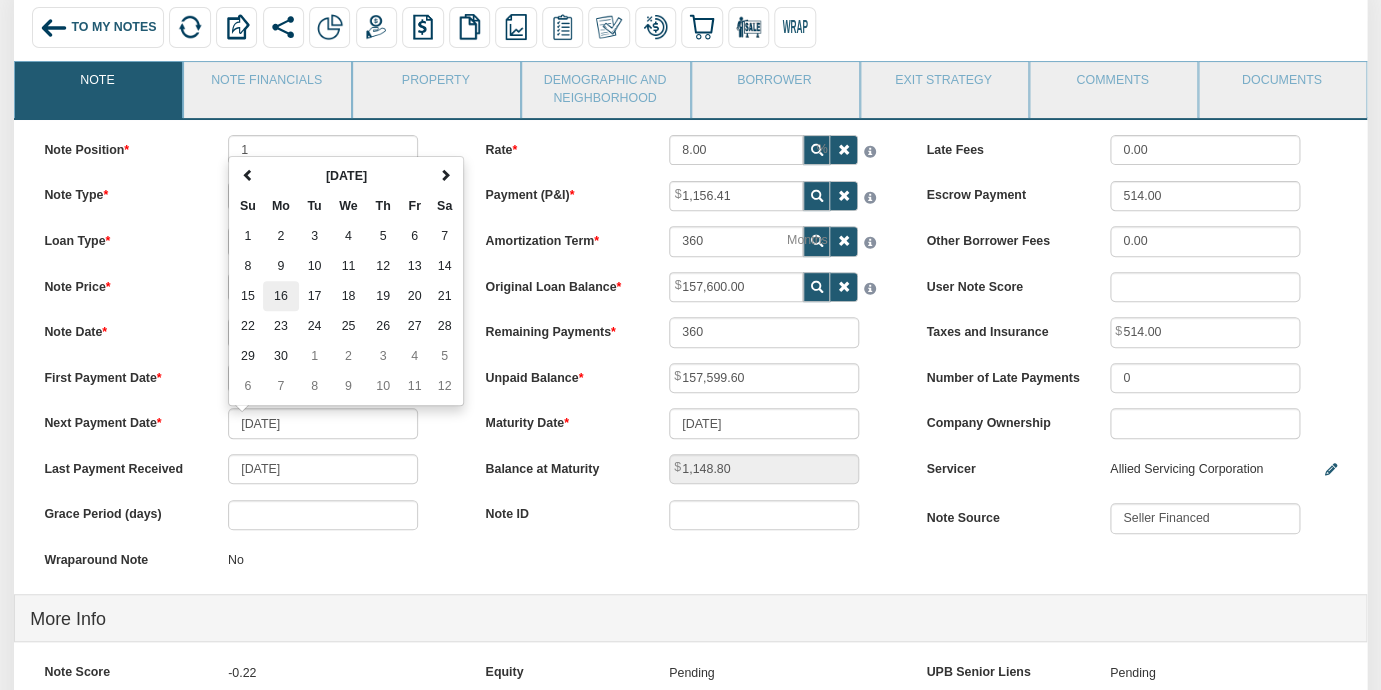 type on "359" 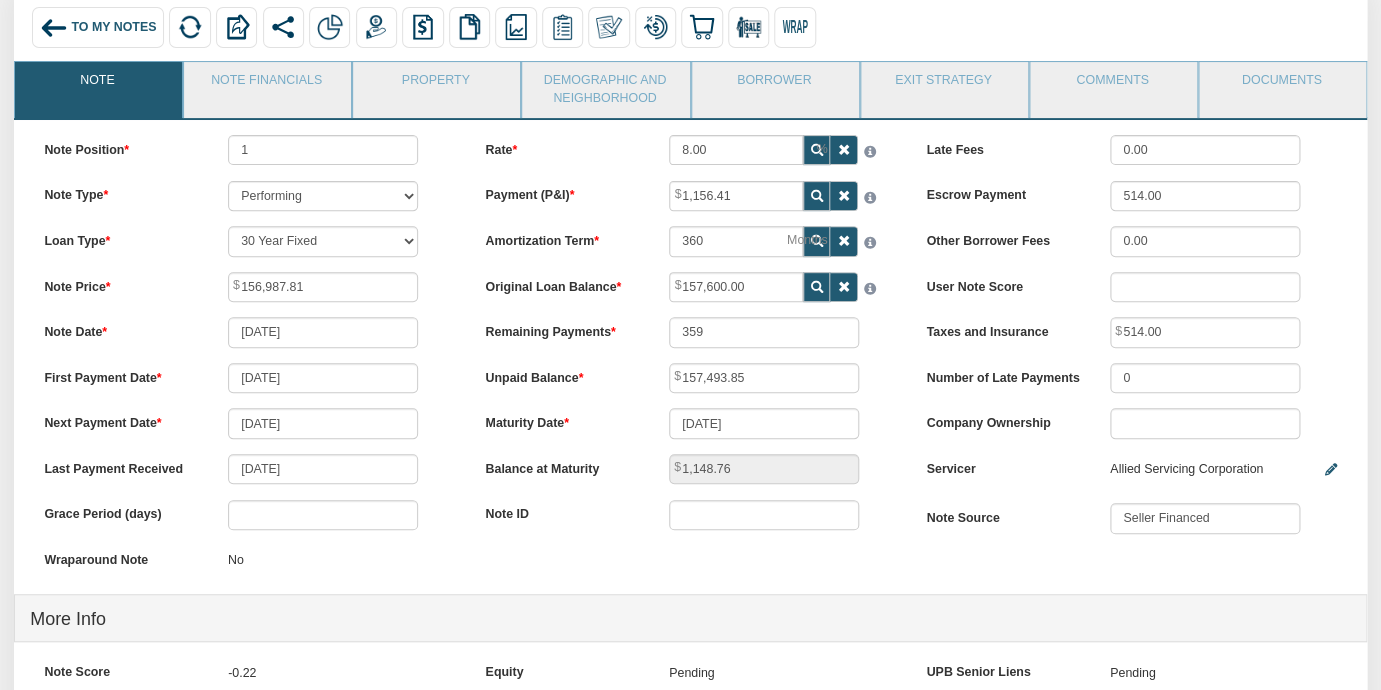click on "First Payment Date
05/16/2025" at bounding box center [249, 378] 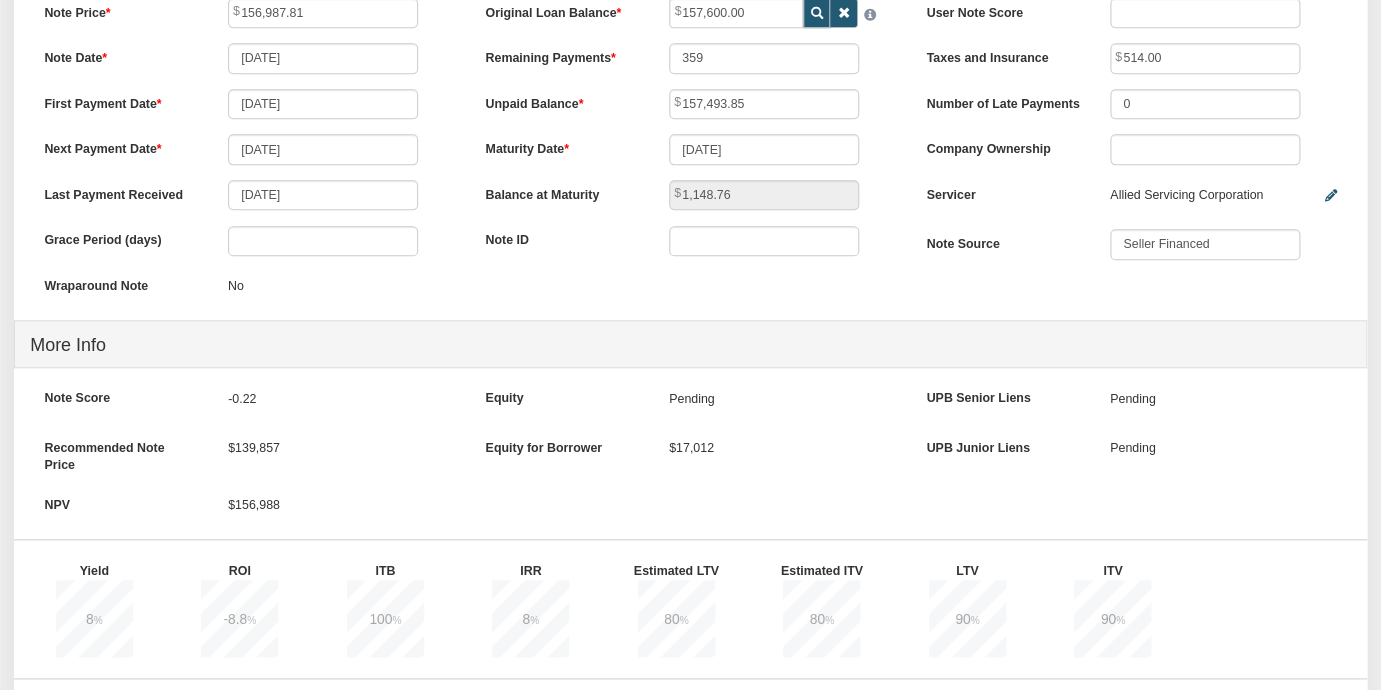 scroll, scrollTop: 762, scrollLeft: 0, axis: vertical 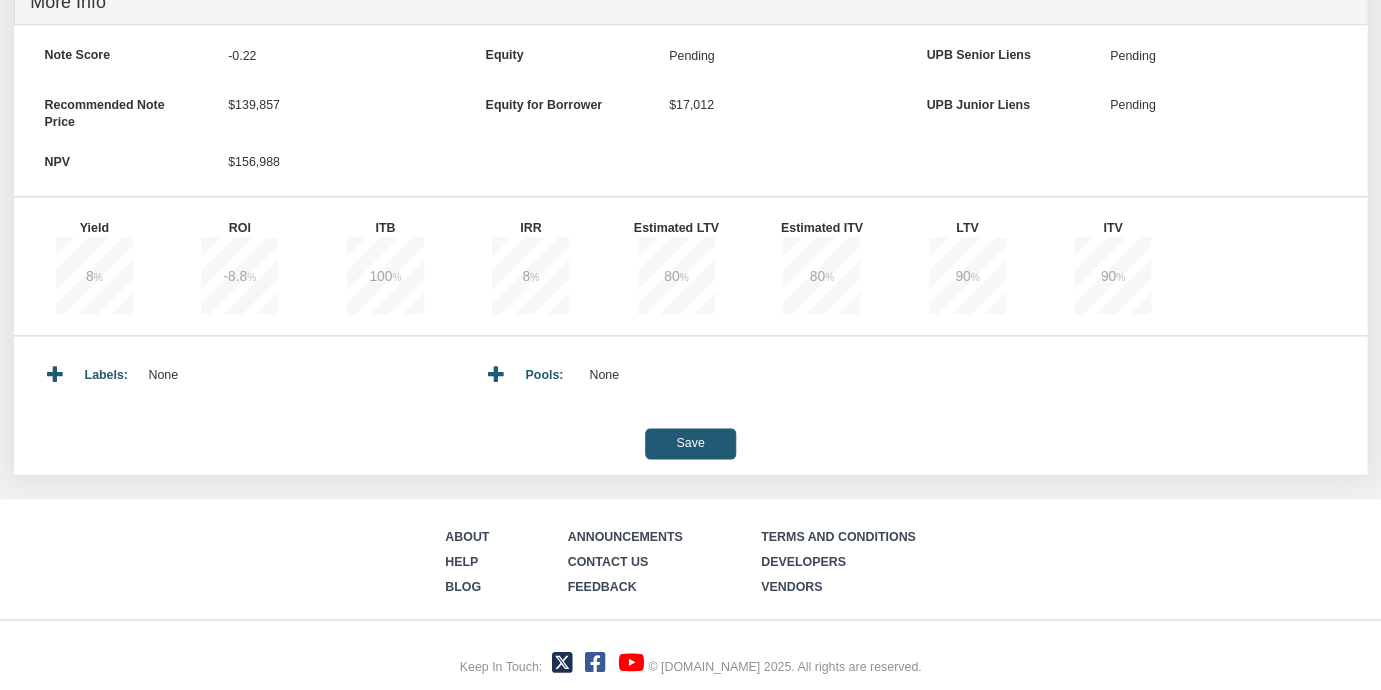 click on "Save" at bounding box center (690, 443) 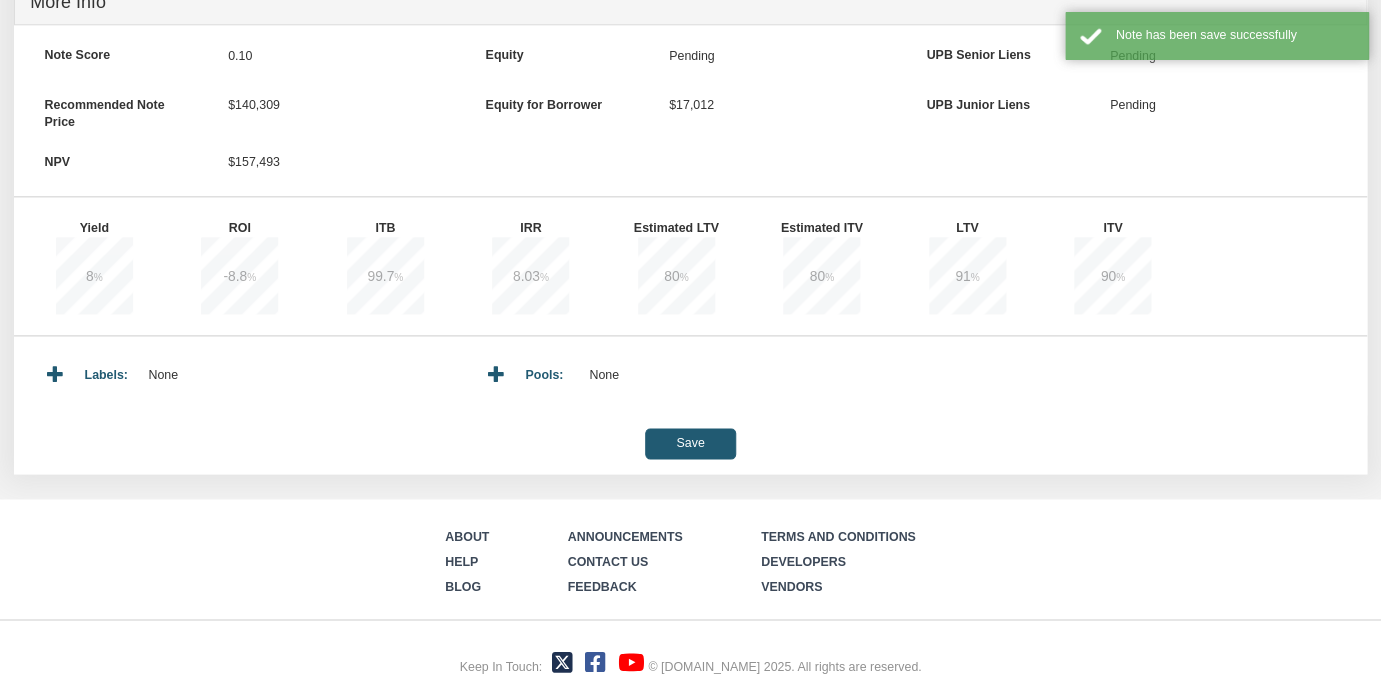 type on "157,493.84" 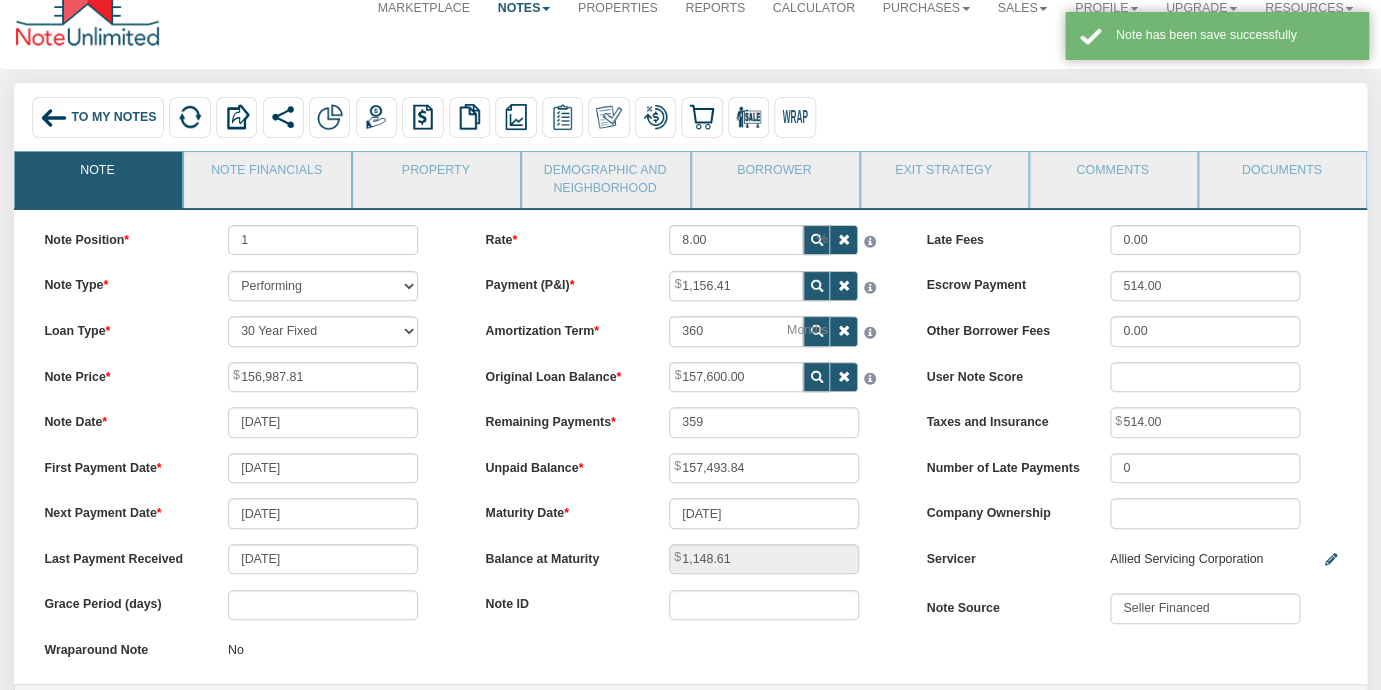 scroll, scrollTop: 0, scrollLeft: 0, axis: both 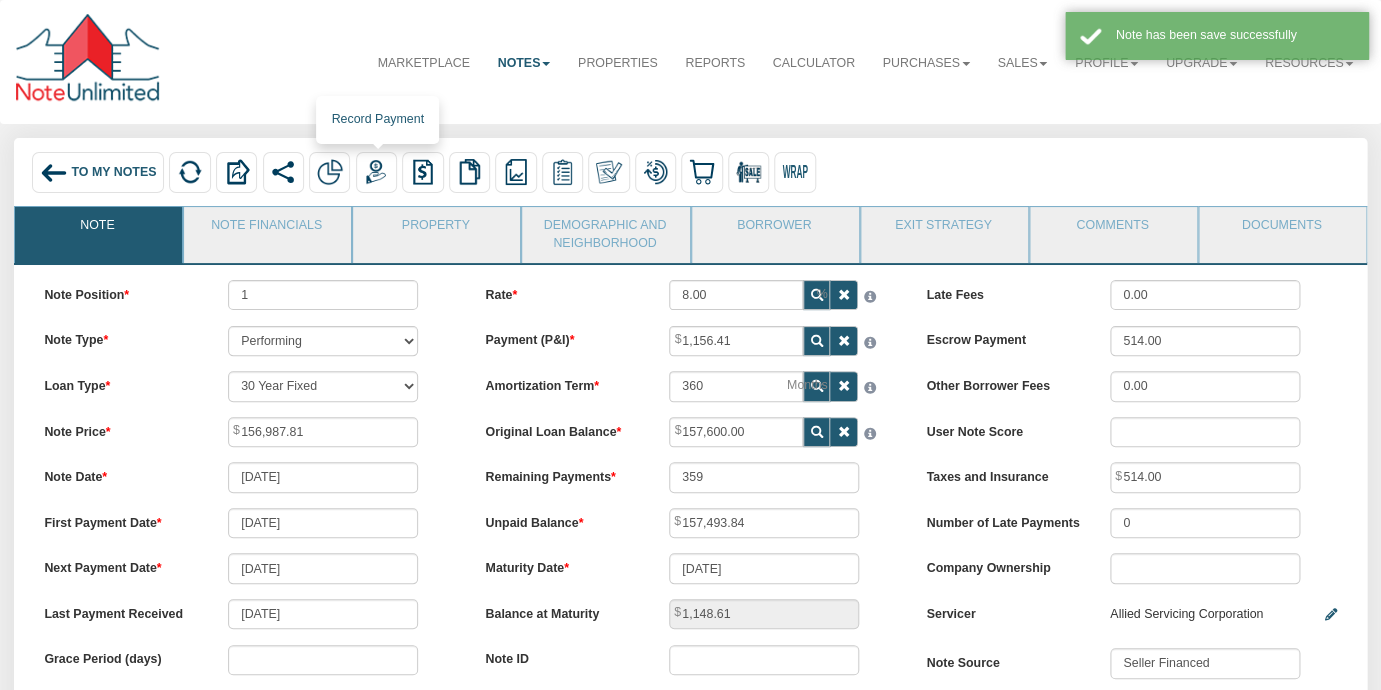 click at bounding box center (376, 172) 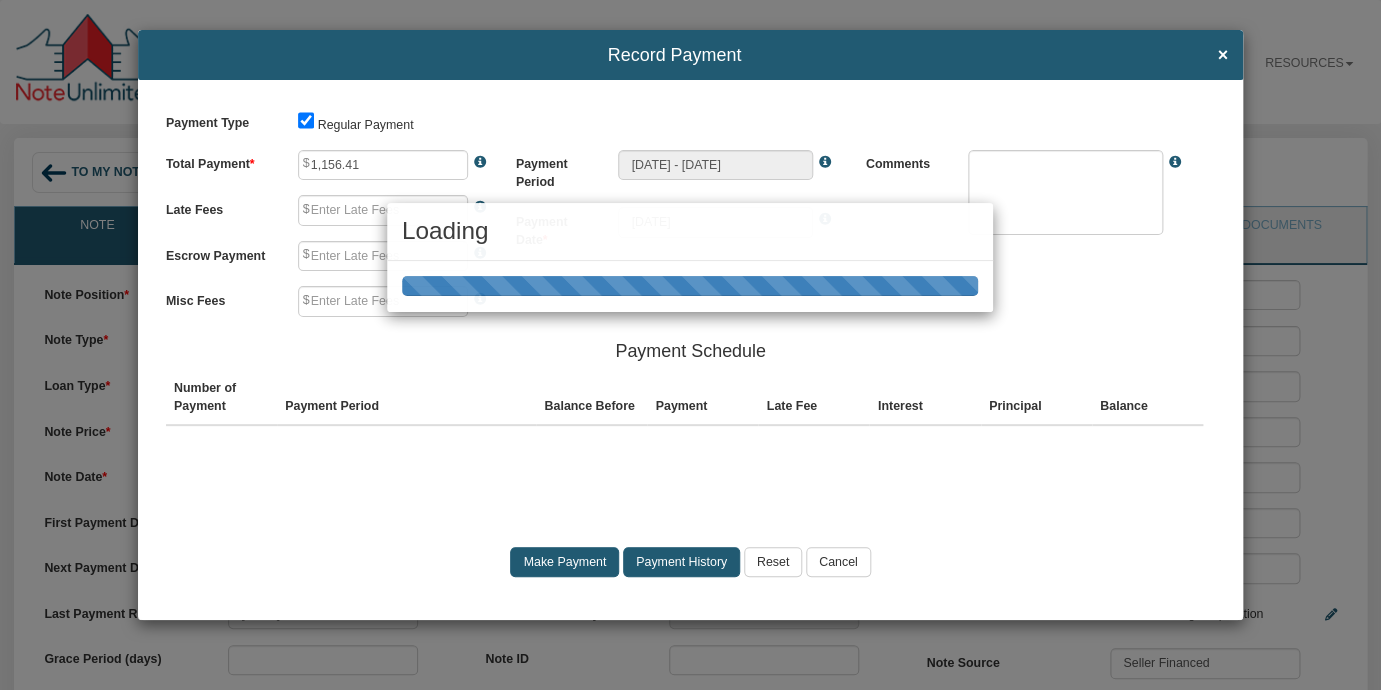 type on "0.00" 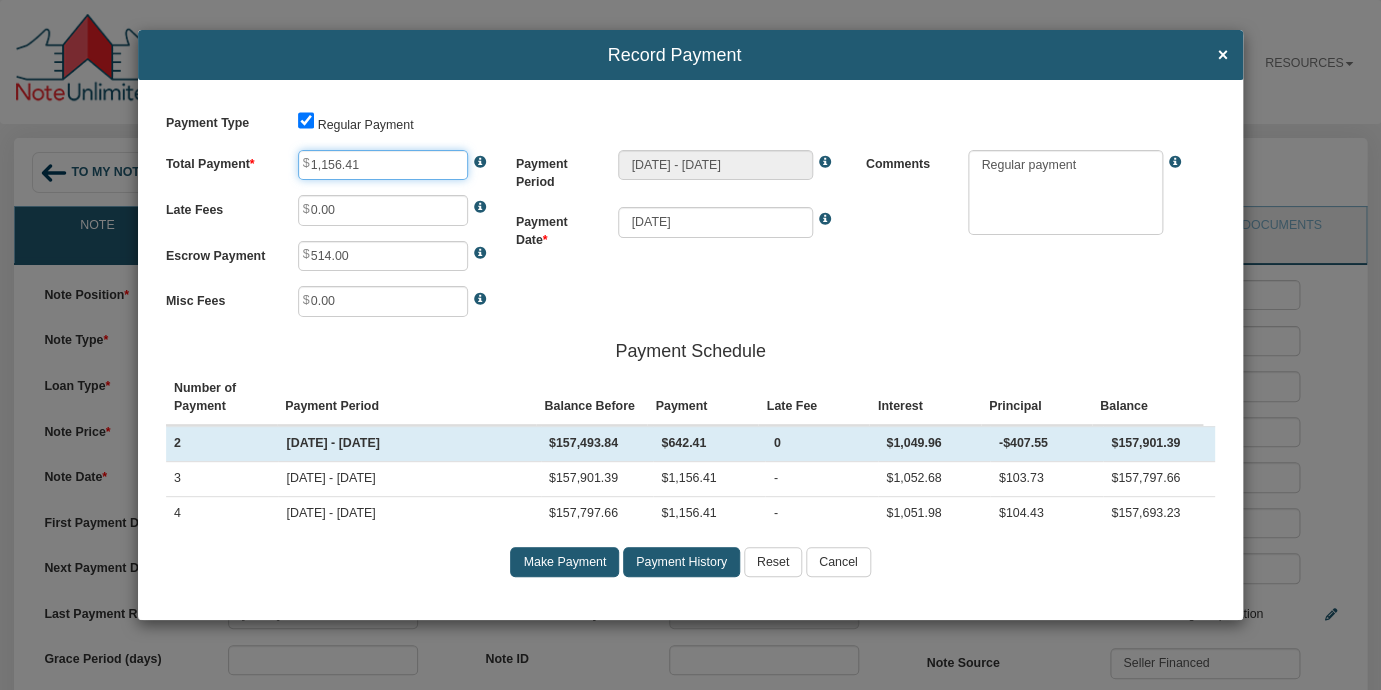 click on "1,156.41" at bounding box center (383, 165) 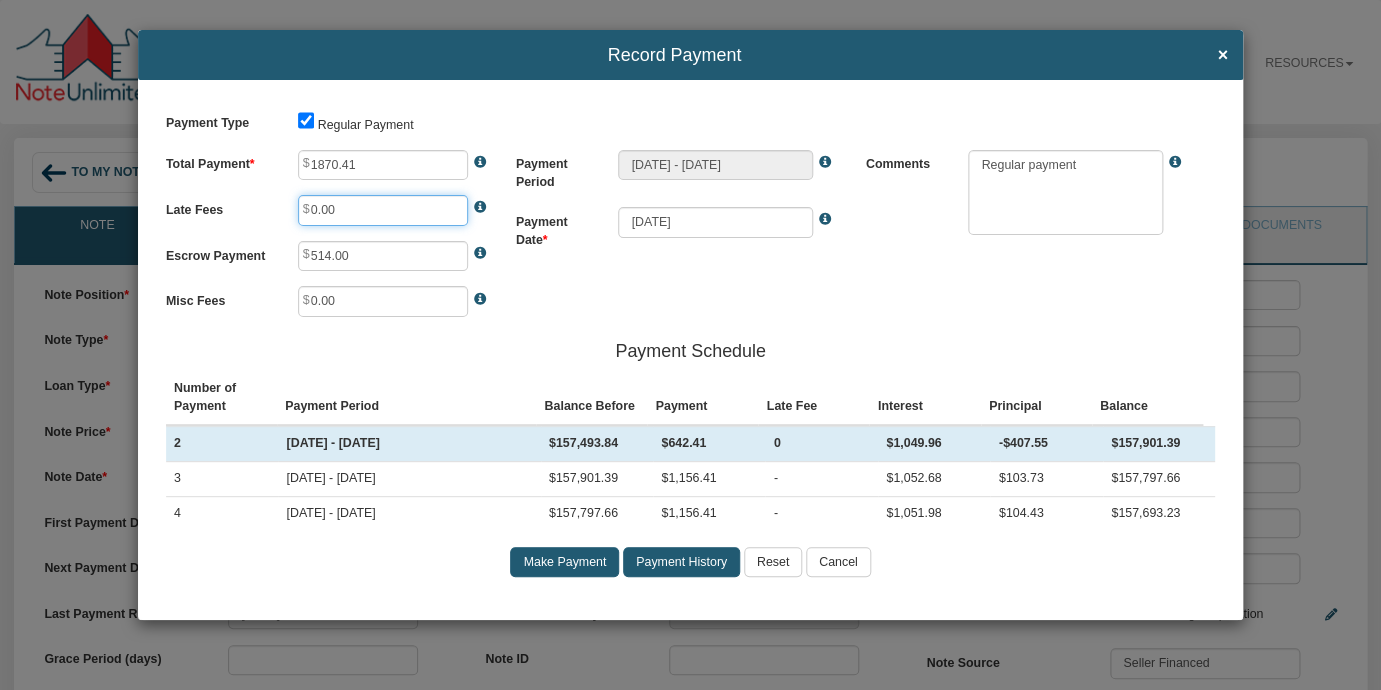 type on "1,870.41" 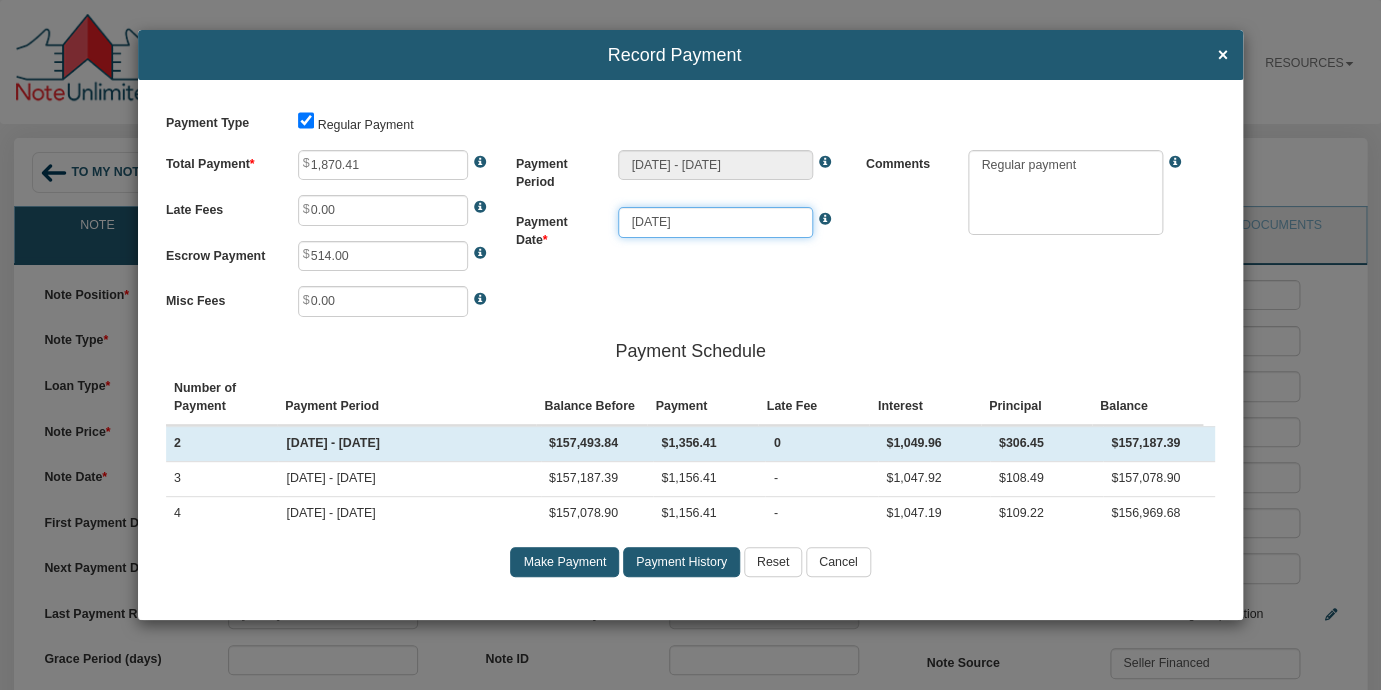 click on "[DATE]" at bounding box center (715, 222) 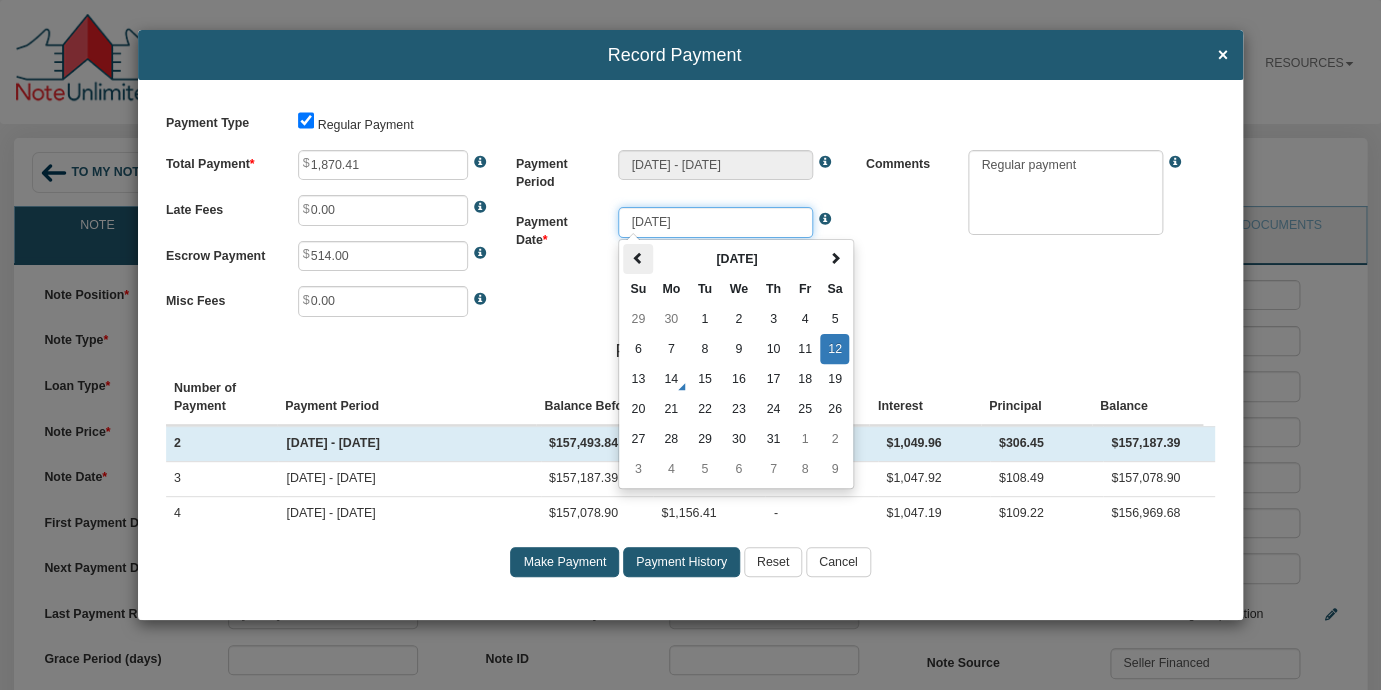 click at bounding box center [638, 258] 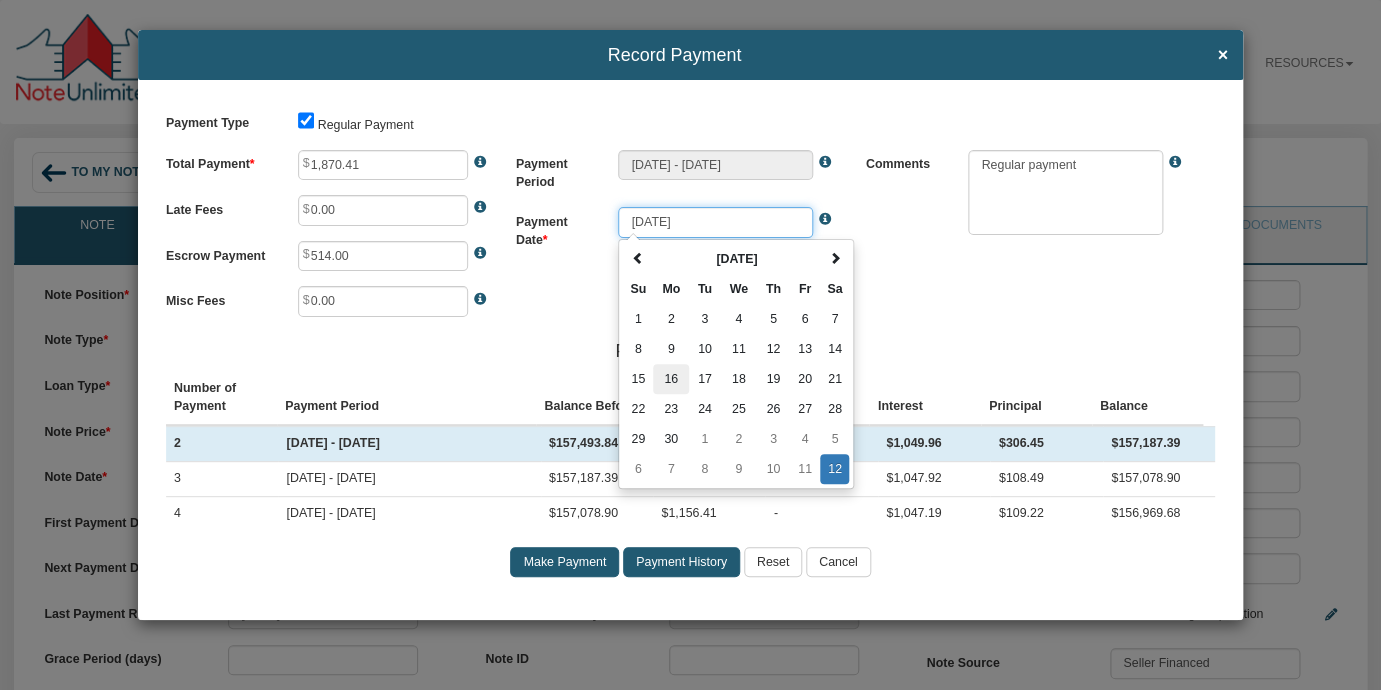 click on "16" at bounding box center [671, 379] 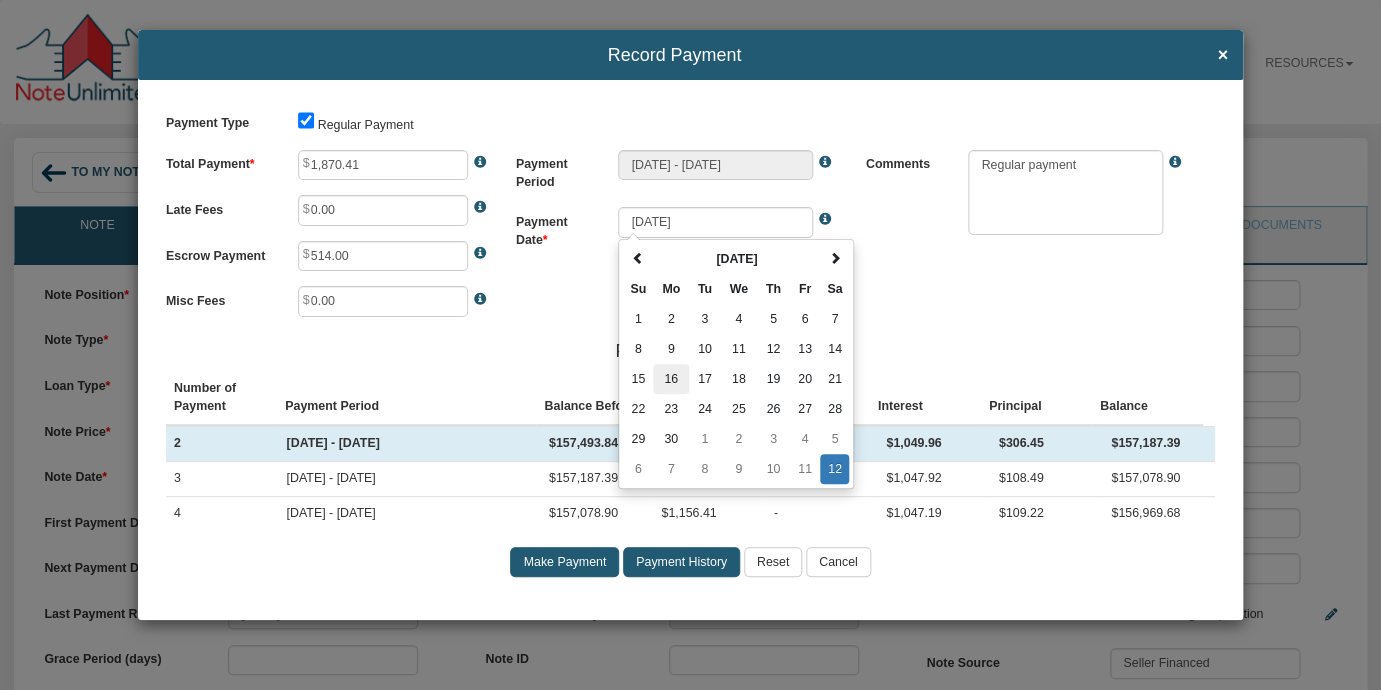 type on "[DATE]" 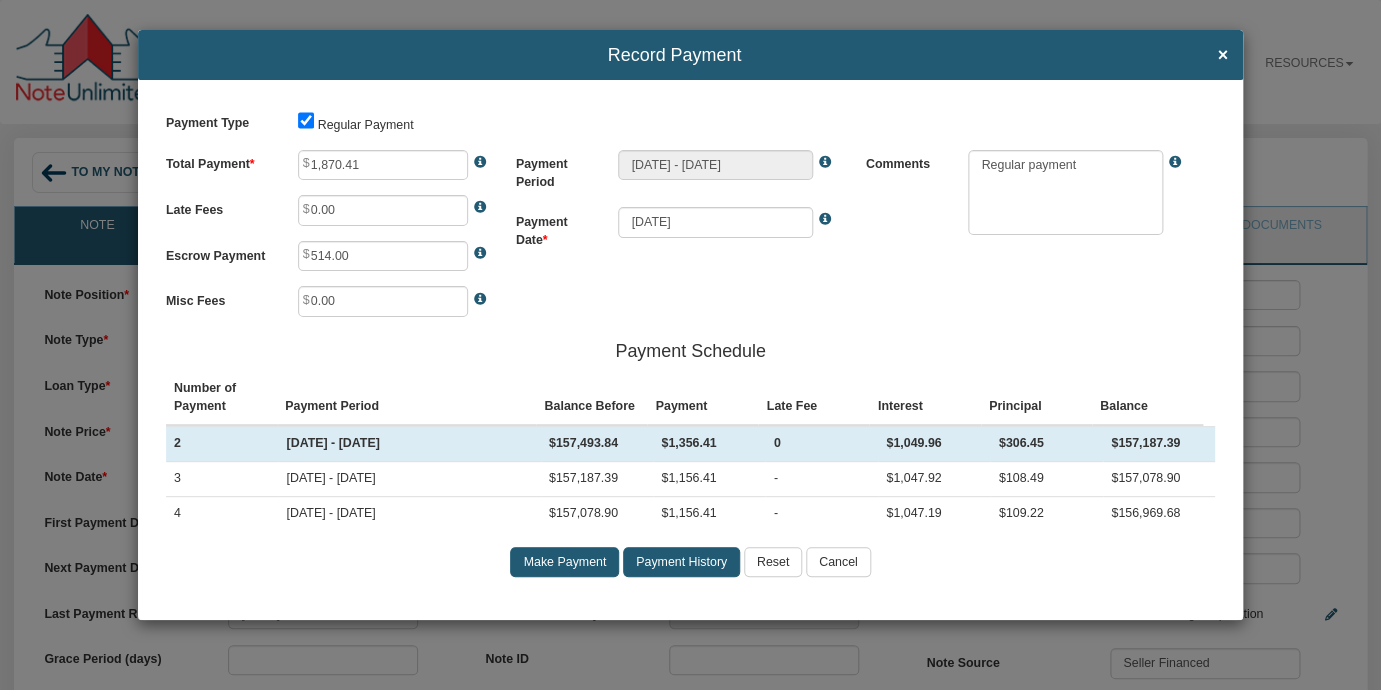 click on "Payment Type
Regular Payment
Total Payment
1,870.41
Late Fees
0.00
Escrow Payment
514.00" at bounding box center [690, 349] 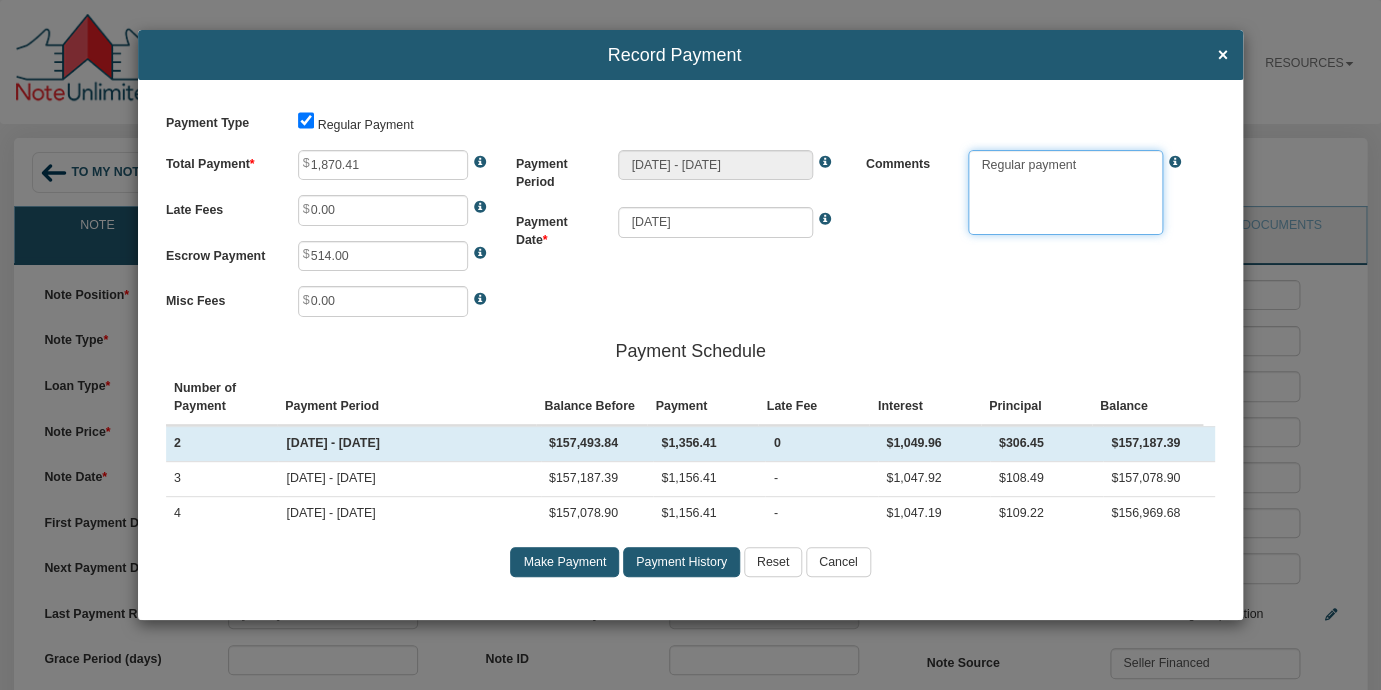 click at bounding box center (1065, 193) 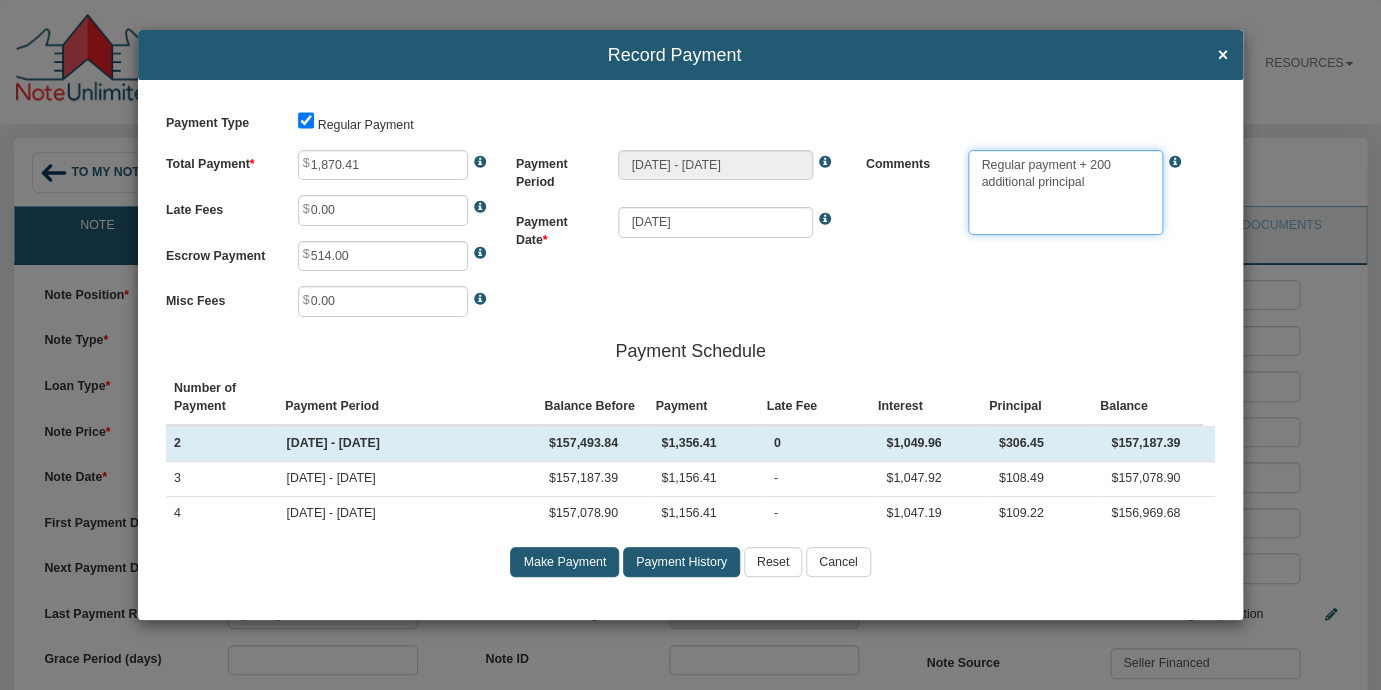 type on "Regular payment + 200 additional principal" 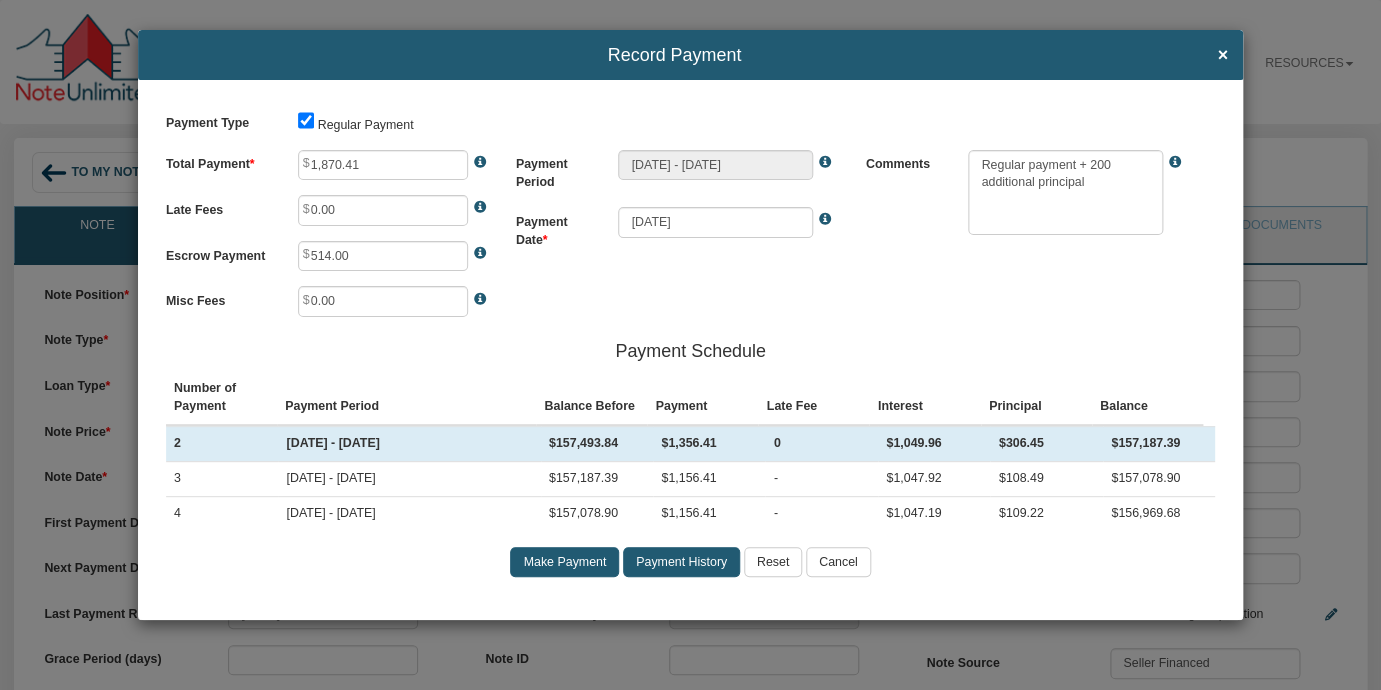 click on "Make Payment" at bounding box center (564, 562) 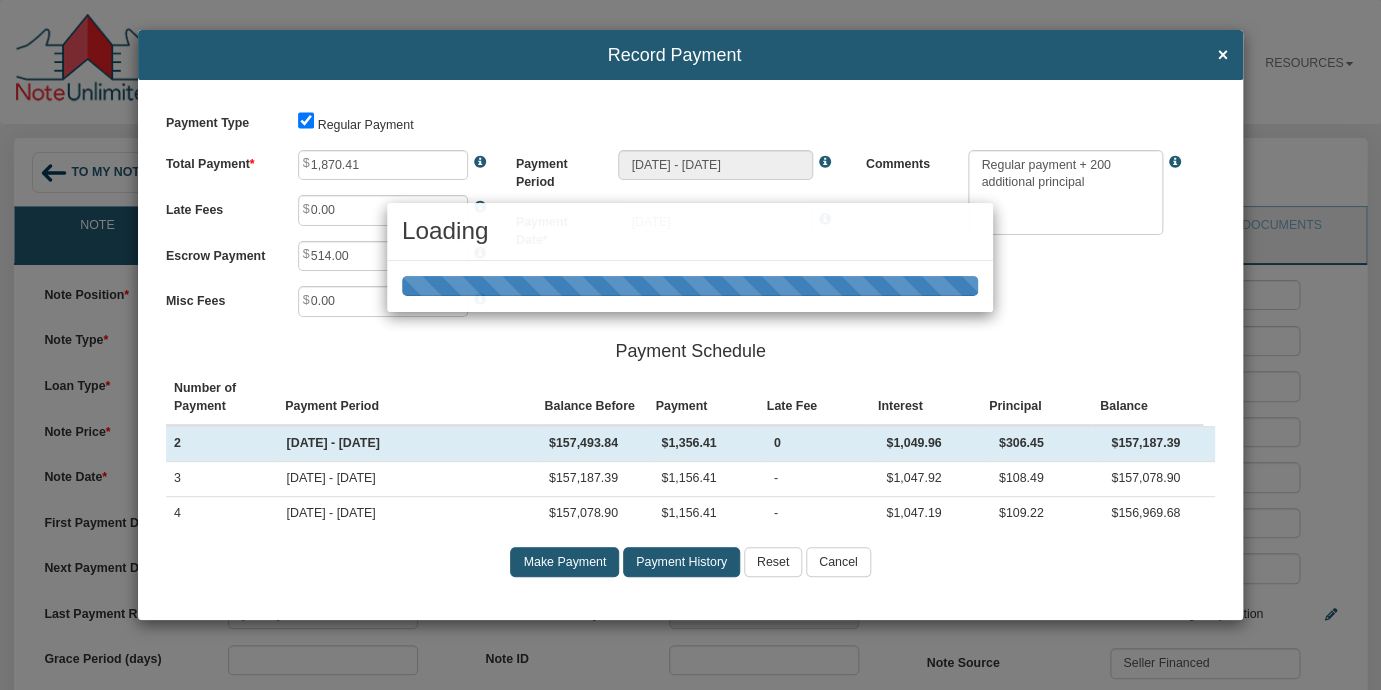 type on "[DATE] - [DATE]" 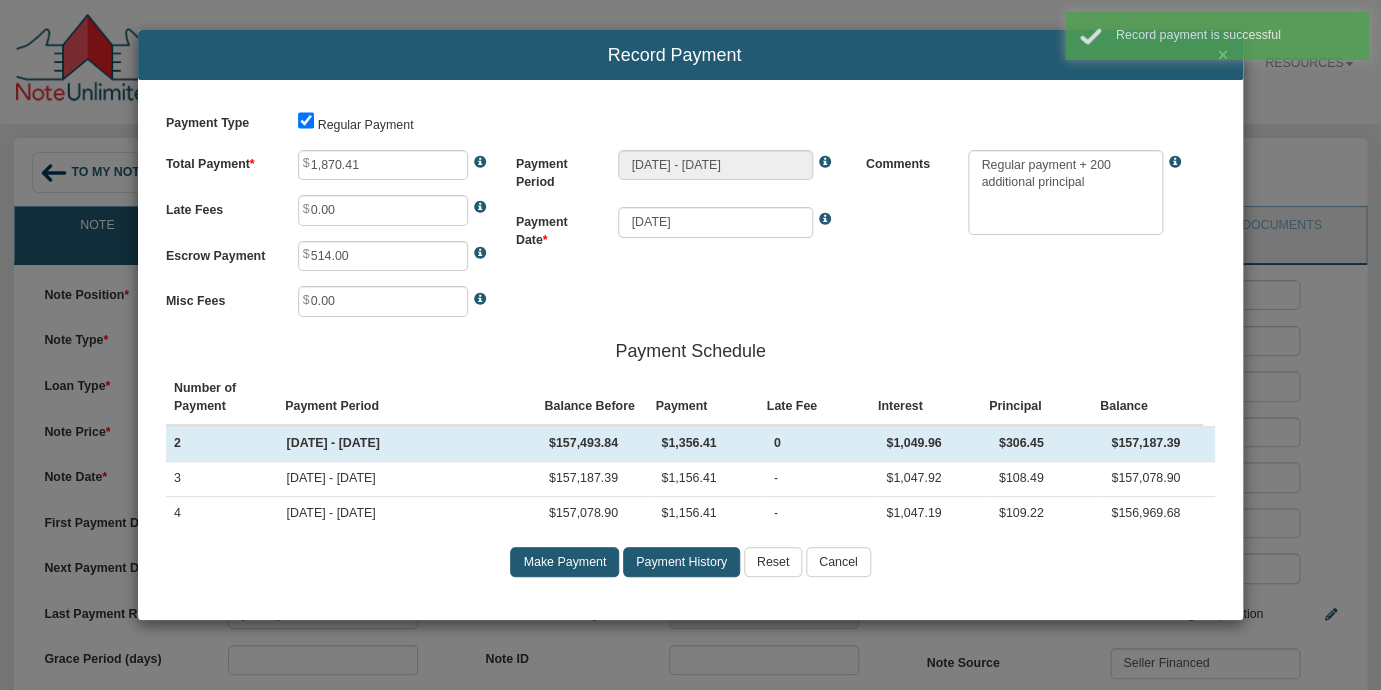 type on "1,156.41" 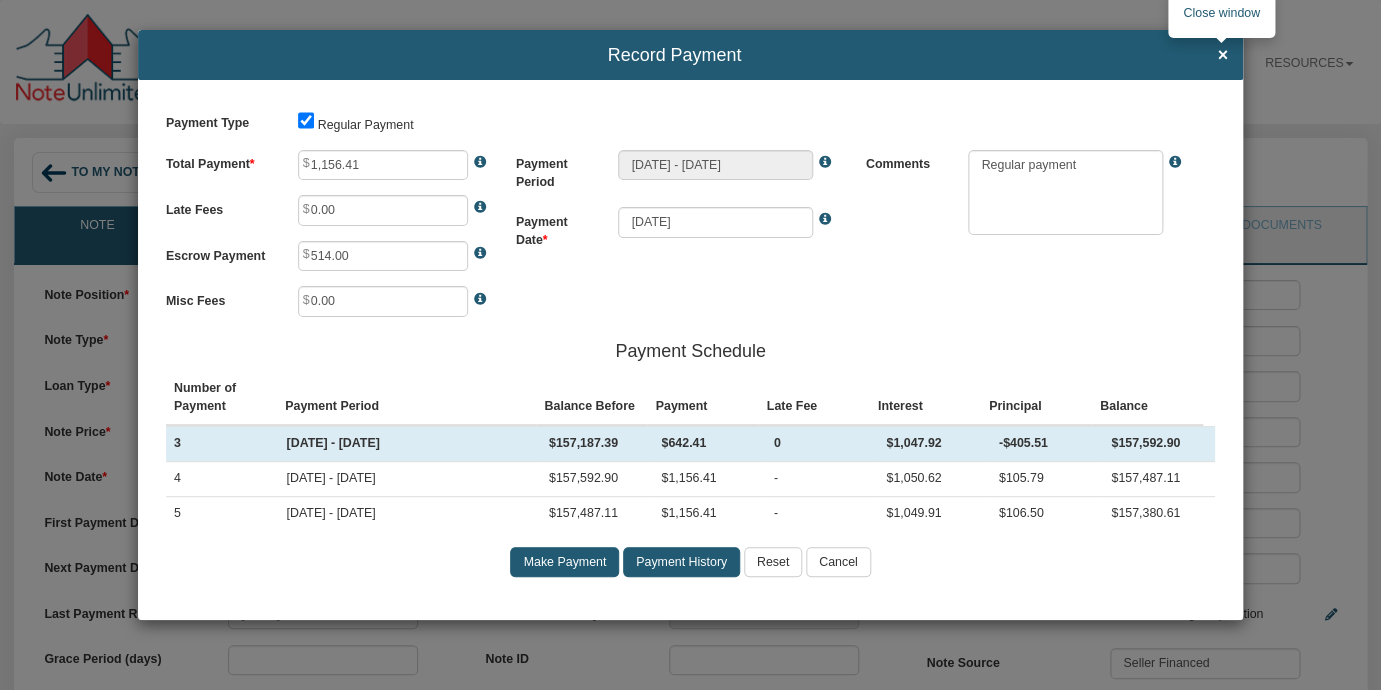 click on "×" at bounding box center (1222, 56) 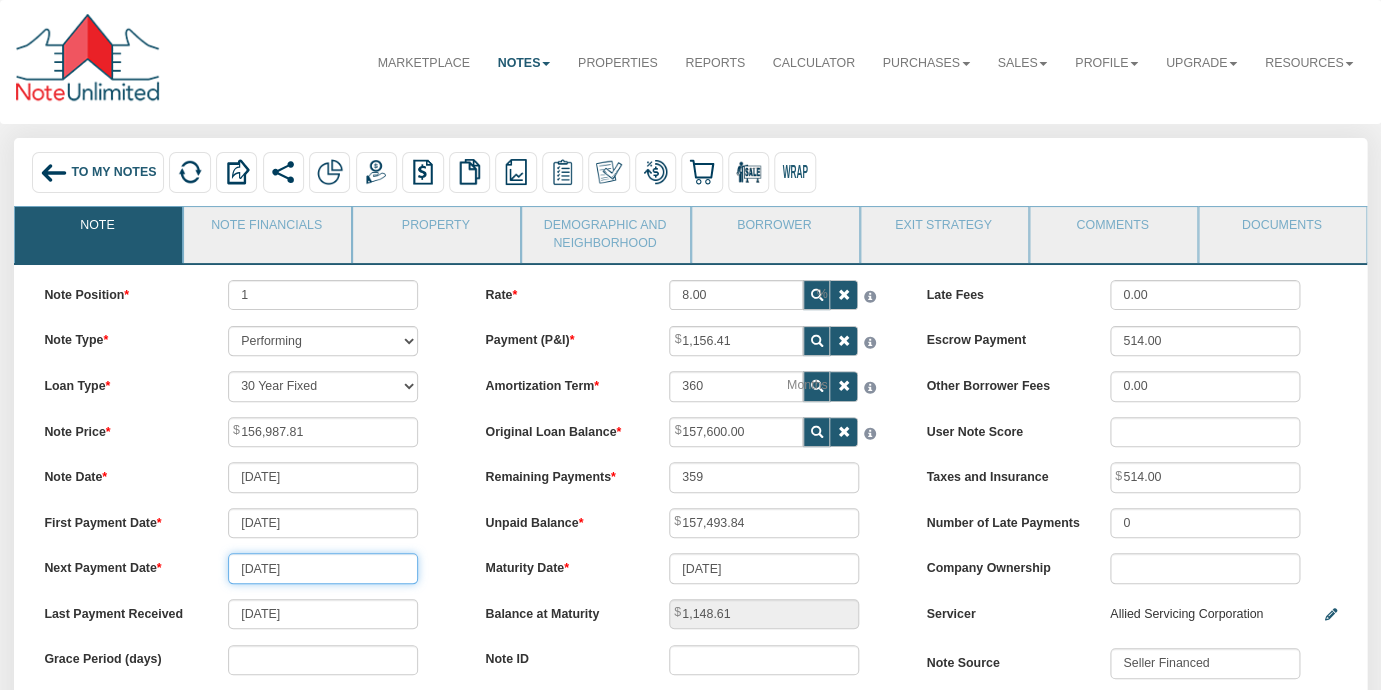 click on "[DATE]" at bounding box center [323, 568] 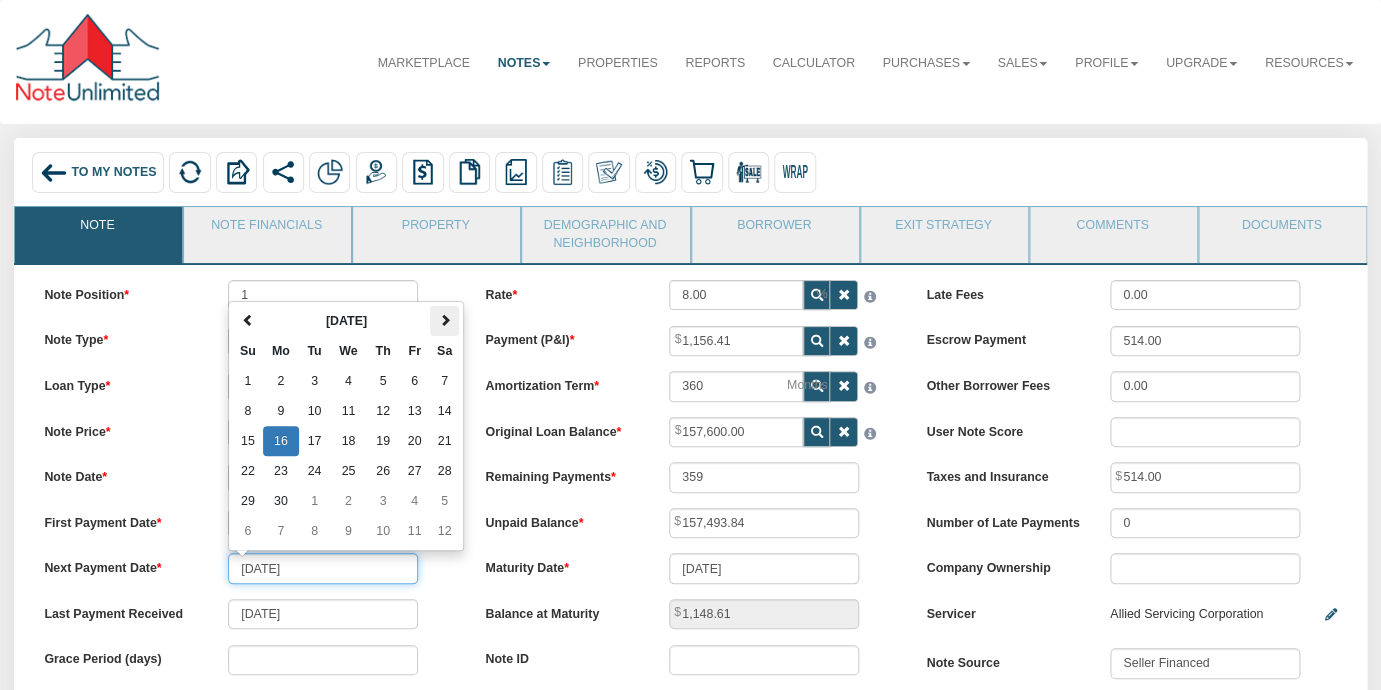 click at bounding box center [445, 320] 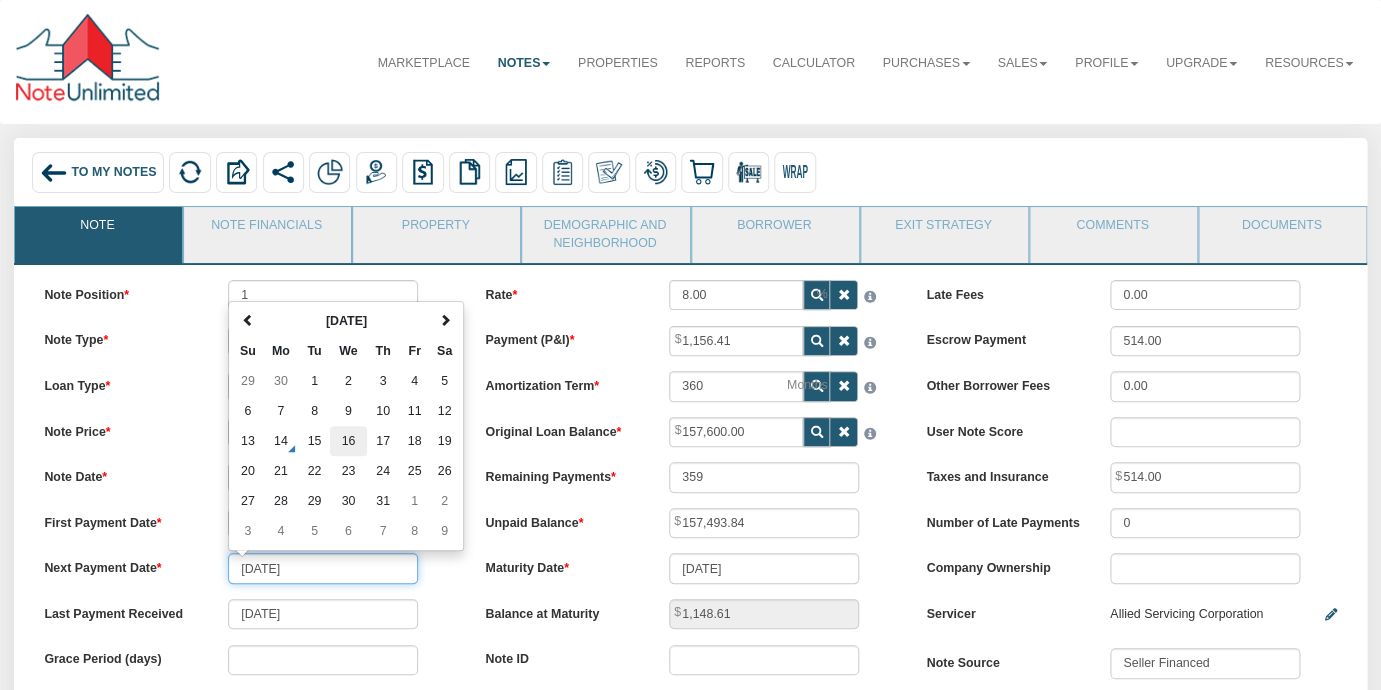 click on "16" at bounding box center (348, 441) 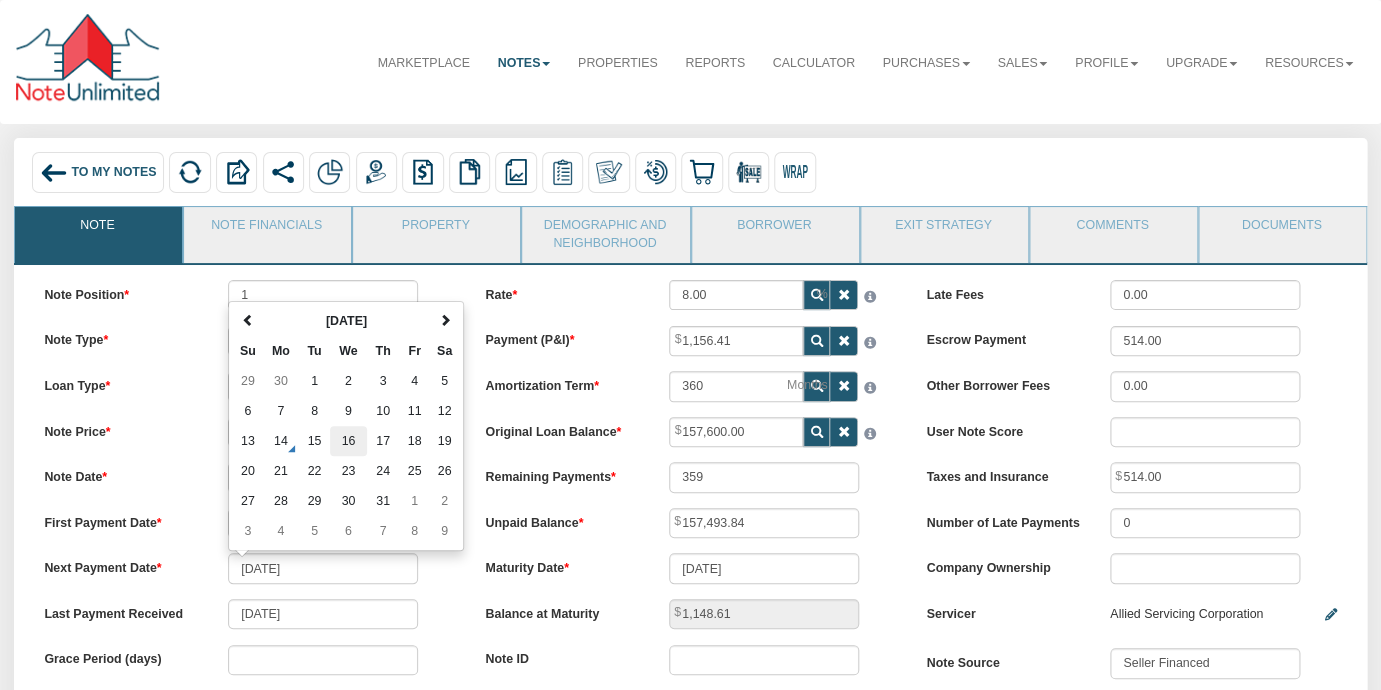 type on "[DATE]" 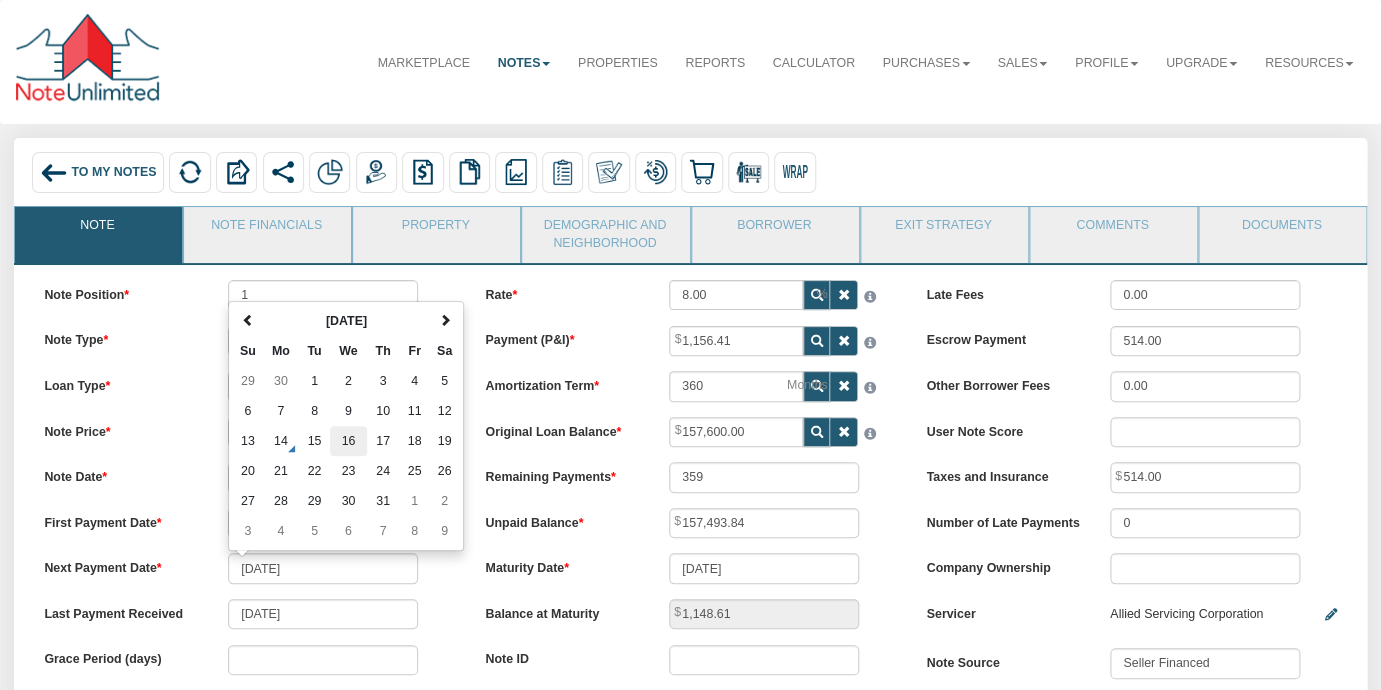 type on "358" 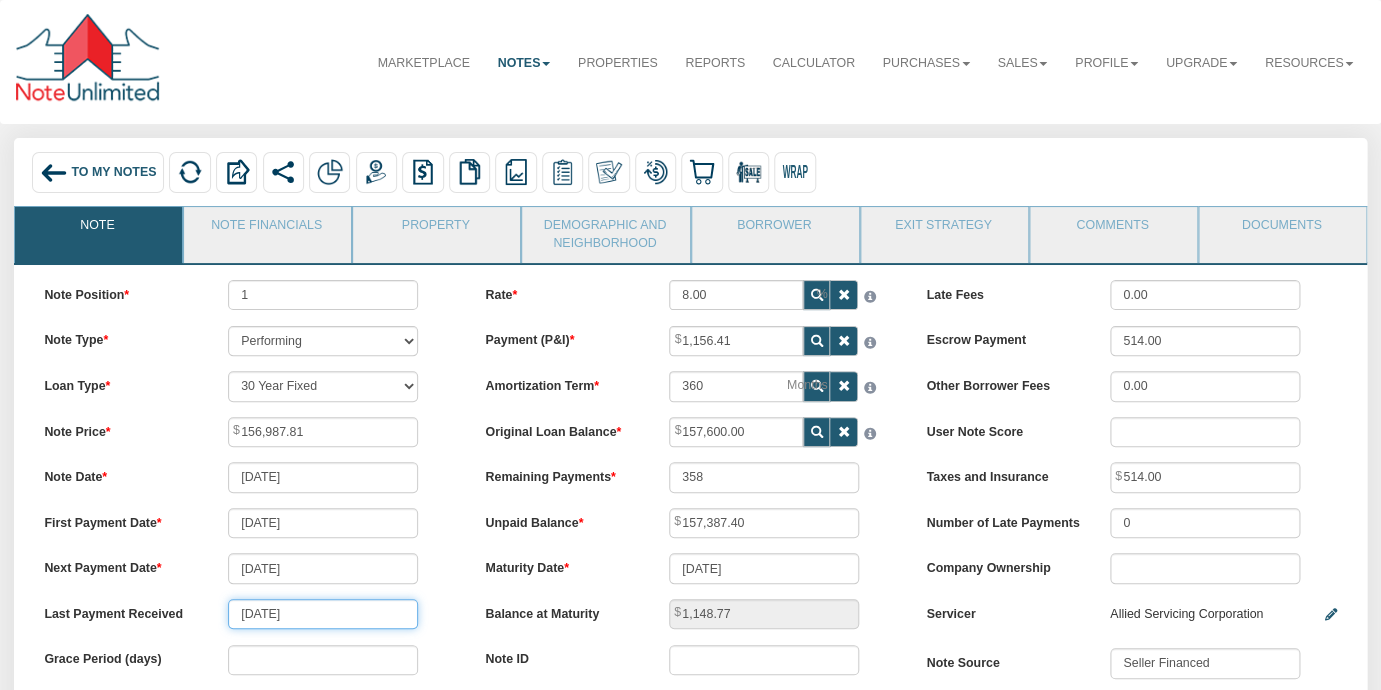click on "[DATE]" at bounding box center (323, 614) 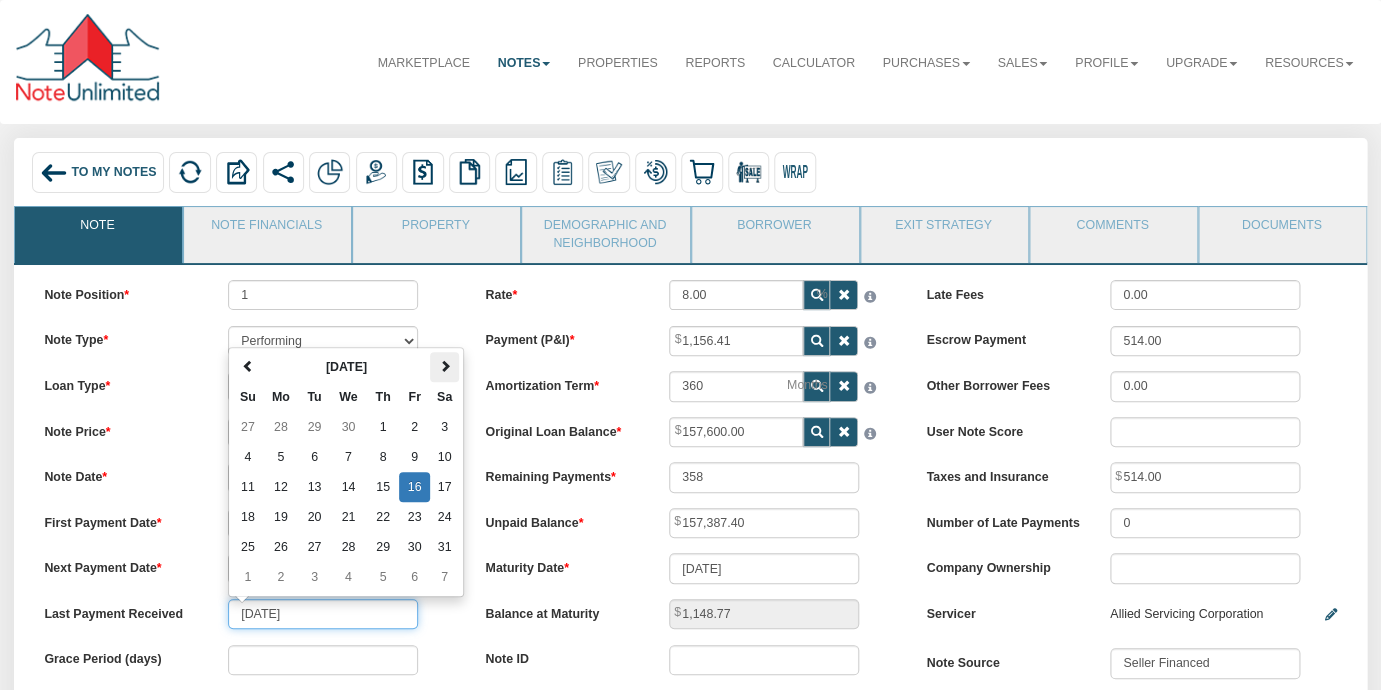 click at bounding box center [445, 366] 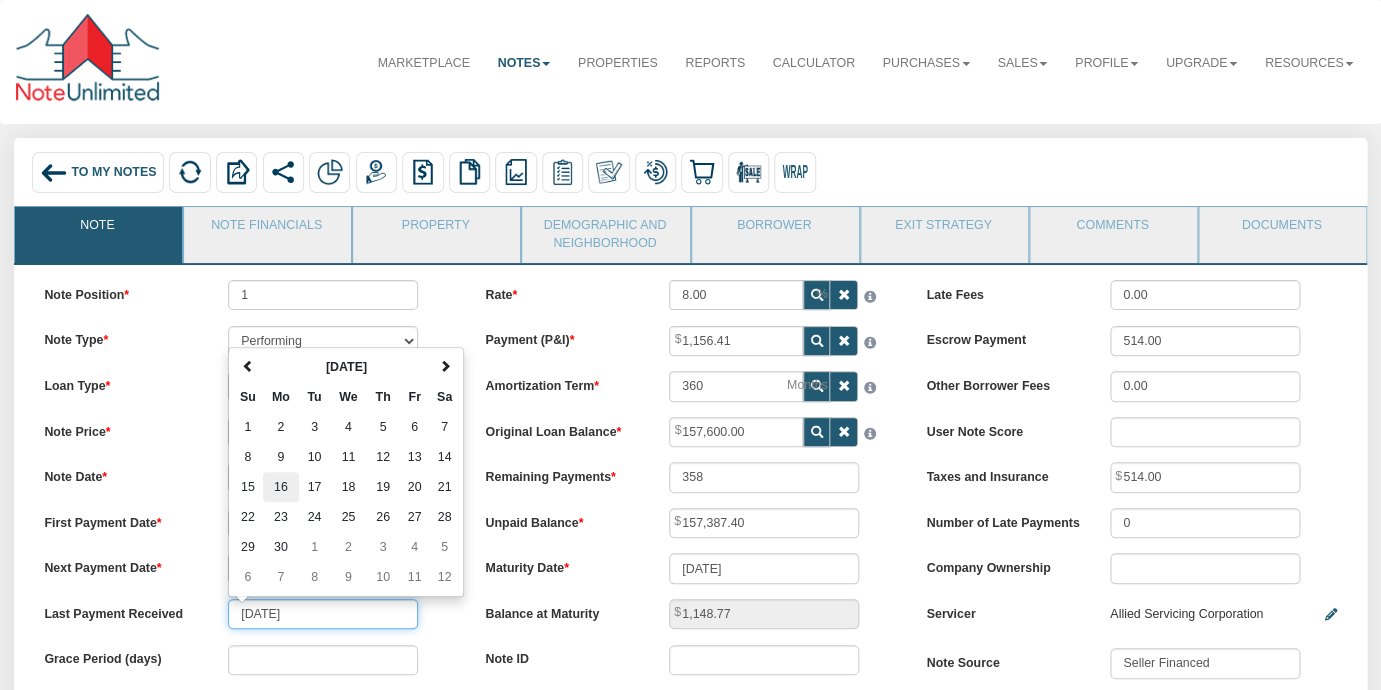 click on "16" at bounding box center (281, 487) 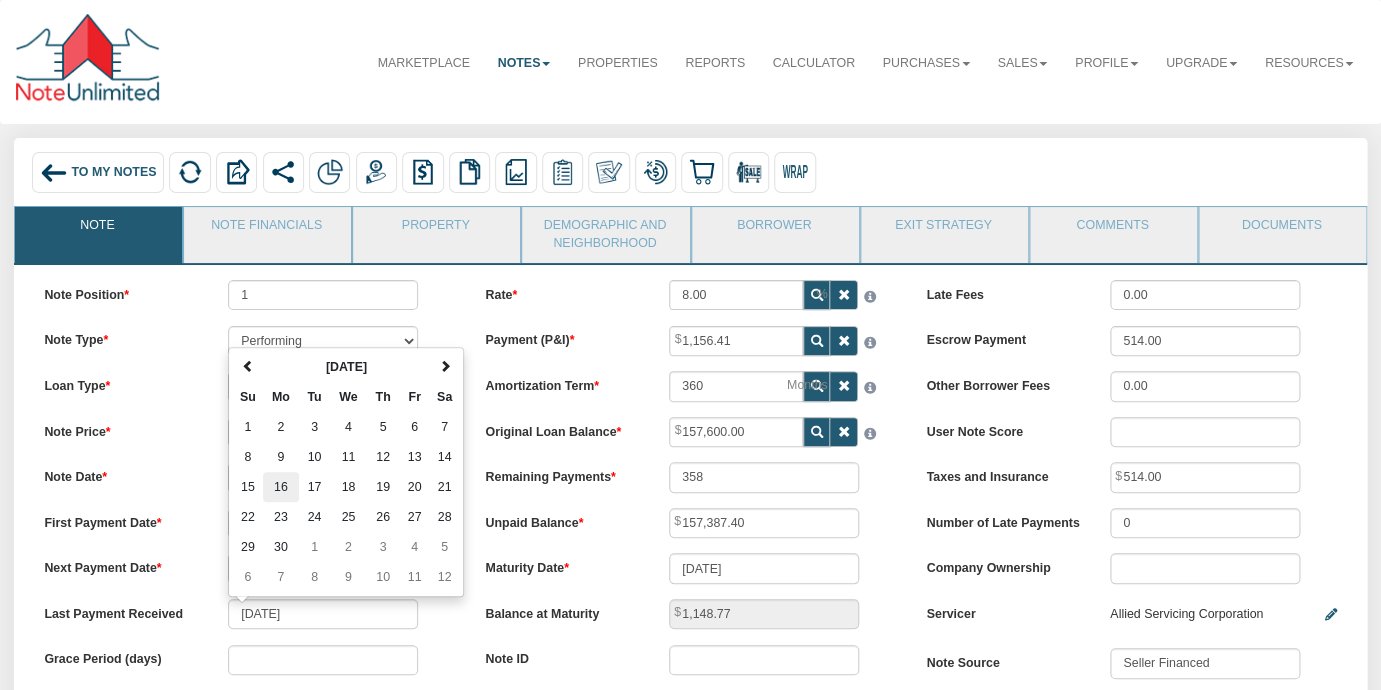 type on "[DATE]" 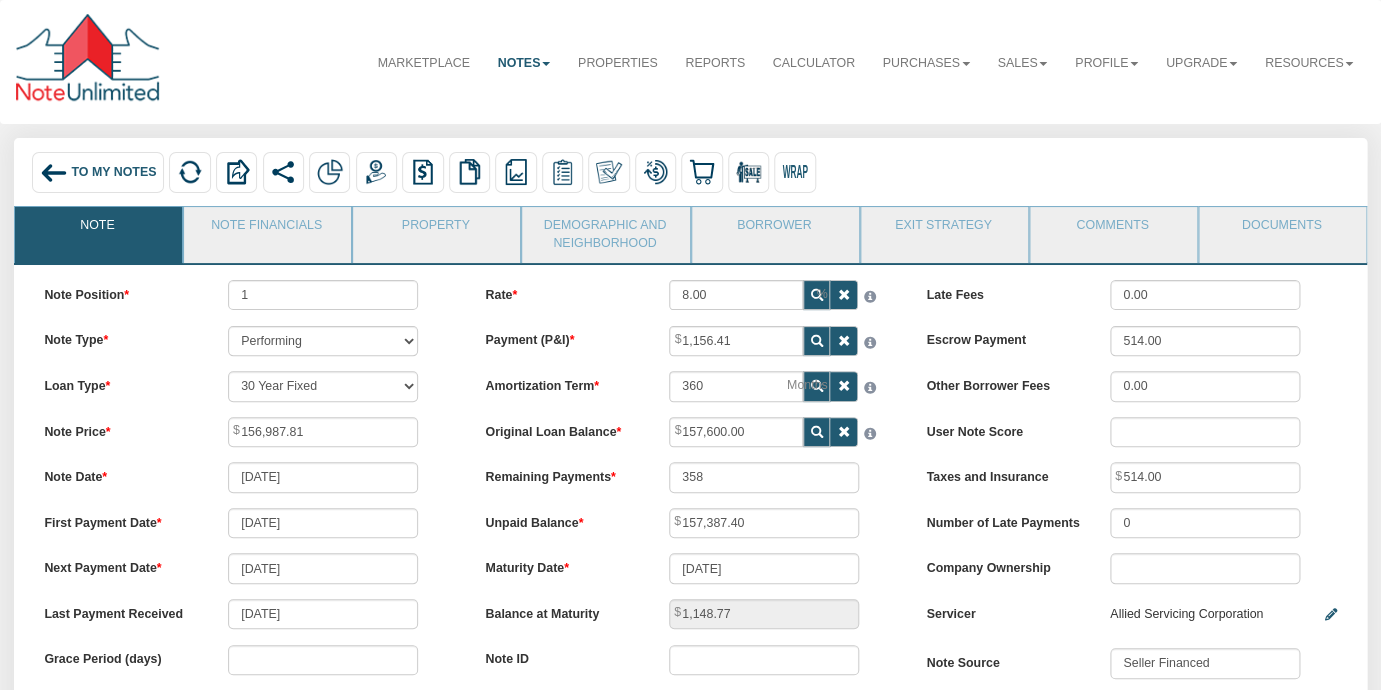 click on "Note Date
04/16/2025" at bounding box center [249, 477] 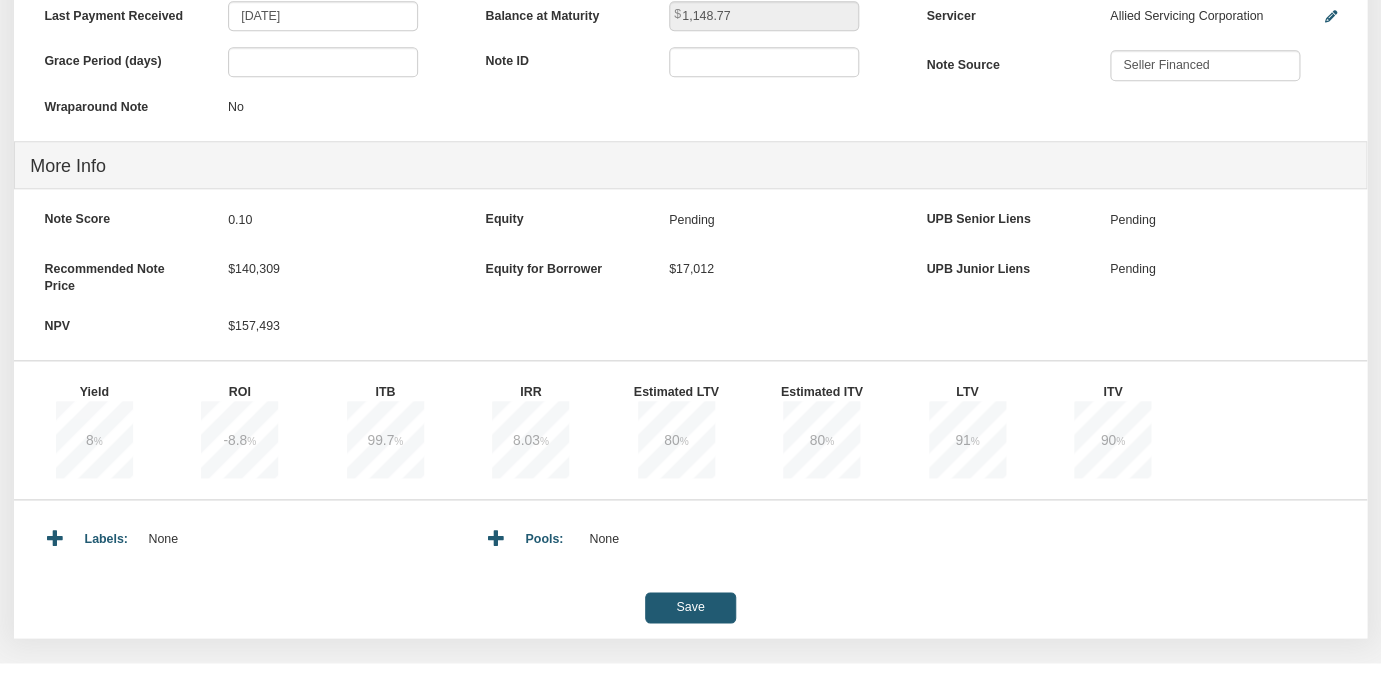 scroll, scrollTop: 762, scrollLeft: 0, axis: vertical 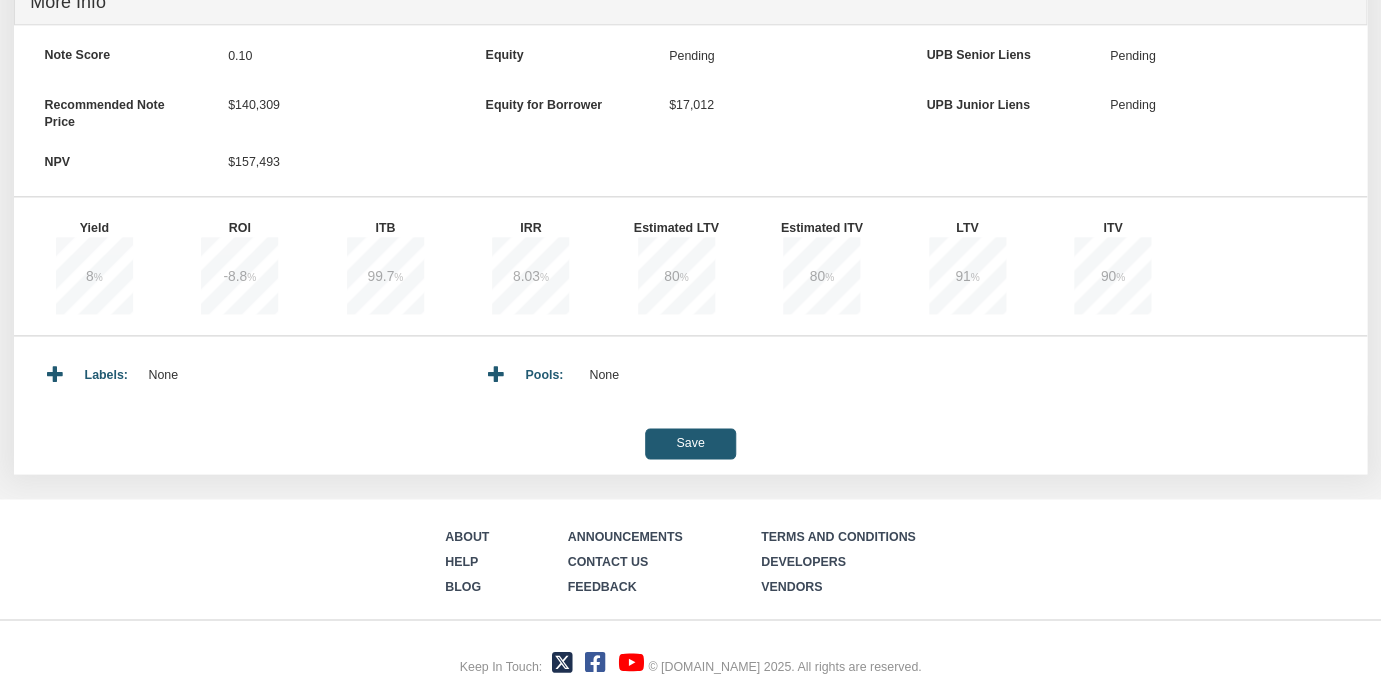 click on "Save" at bounding box center [690, 443] 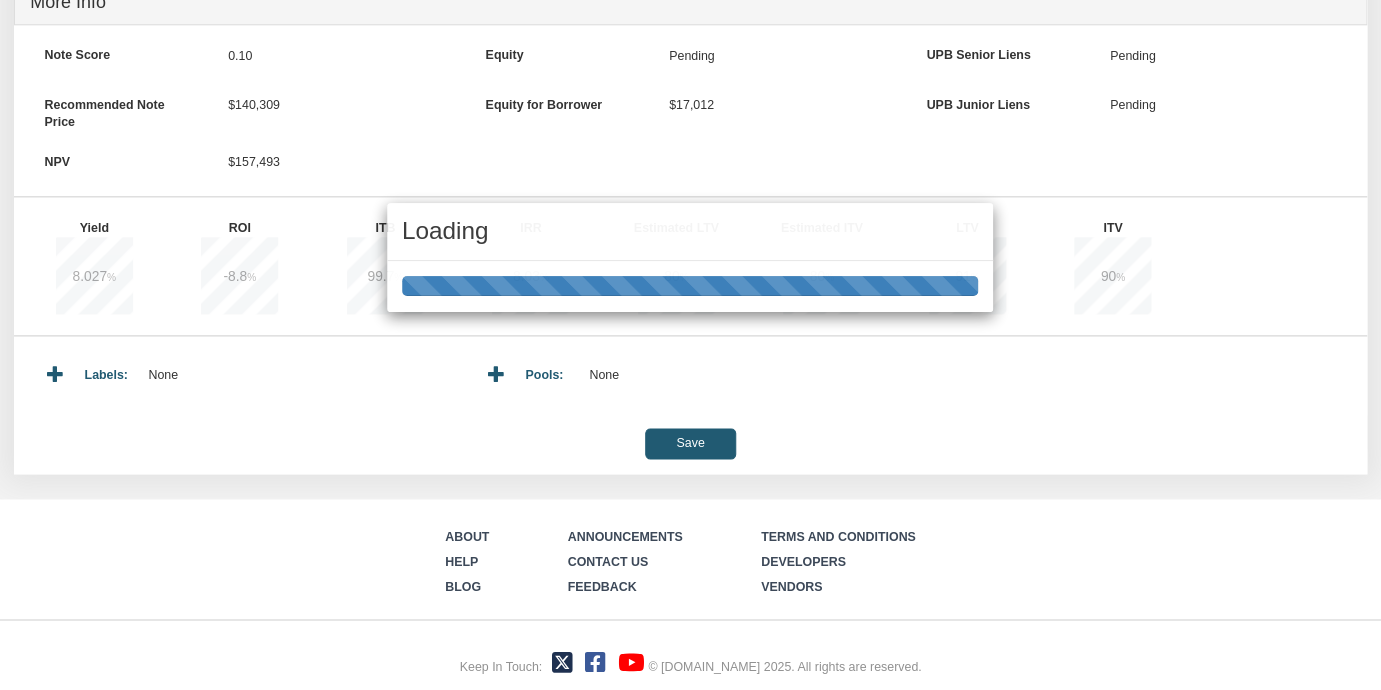 type on "157,387.41" 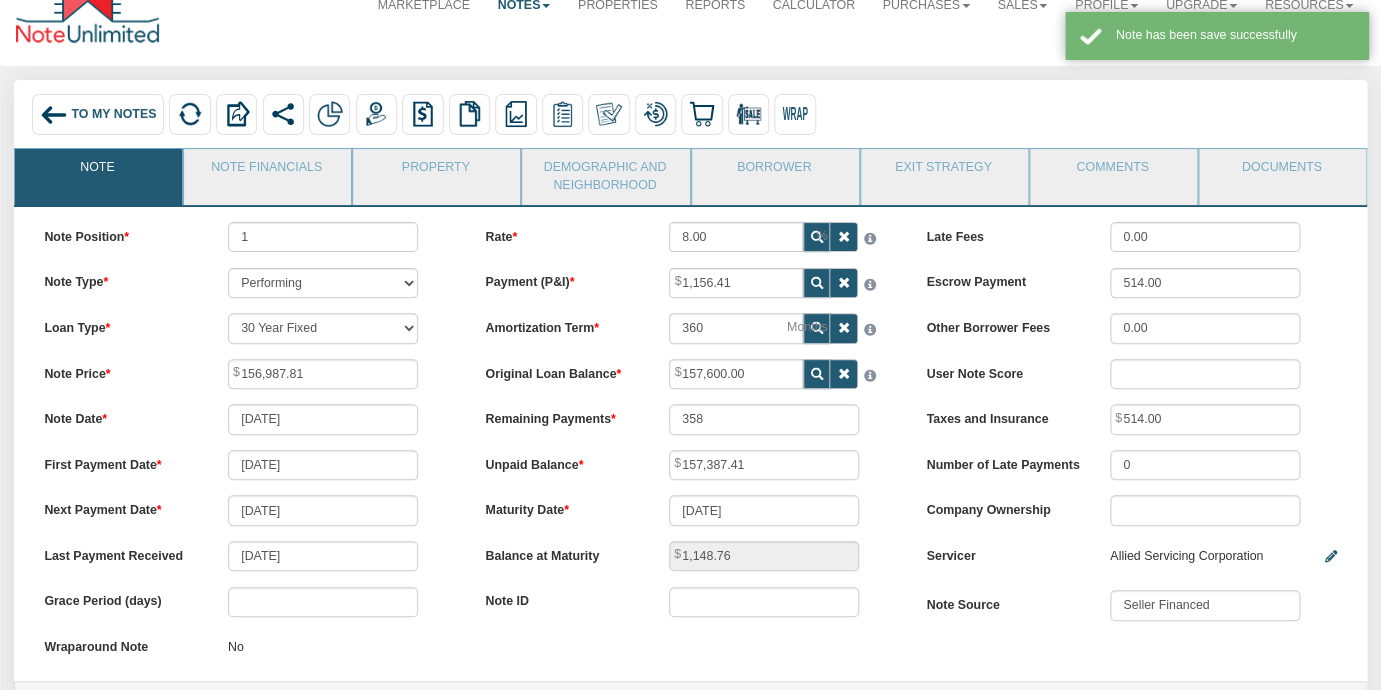 scroll, scrollTop: 0, scrollLeft: 0, axis: both 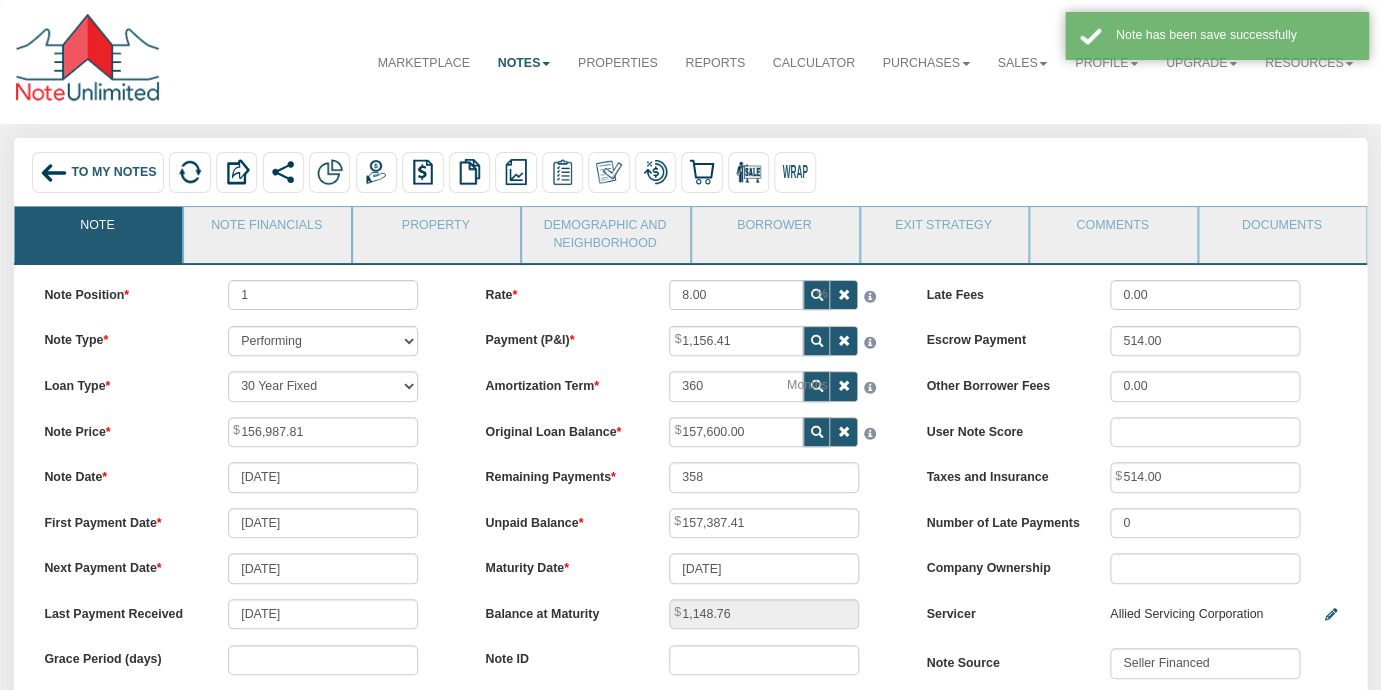 click on "To My Notes" at bounding box center [113, 173] 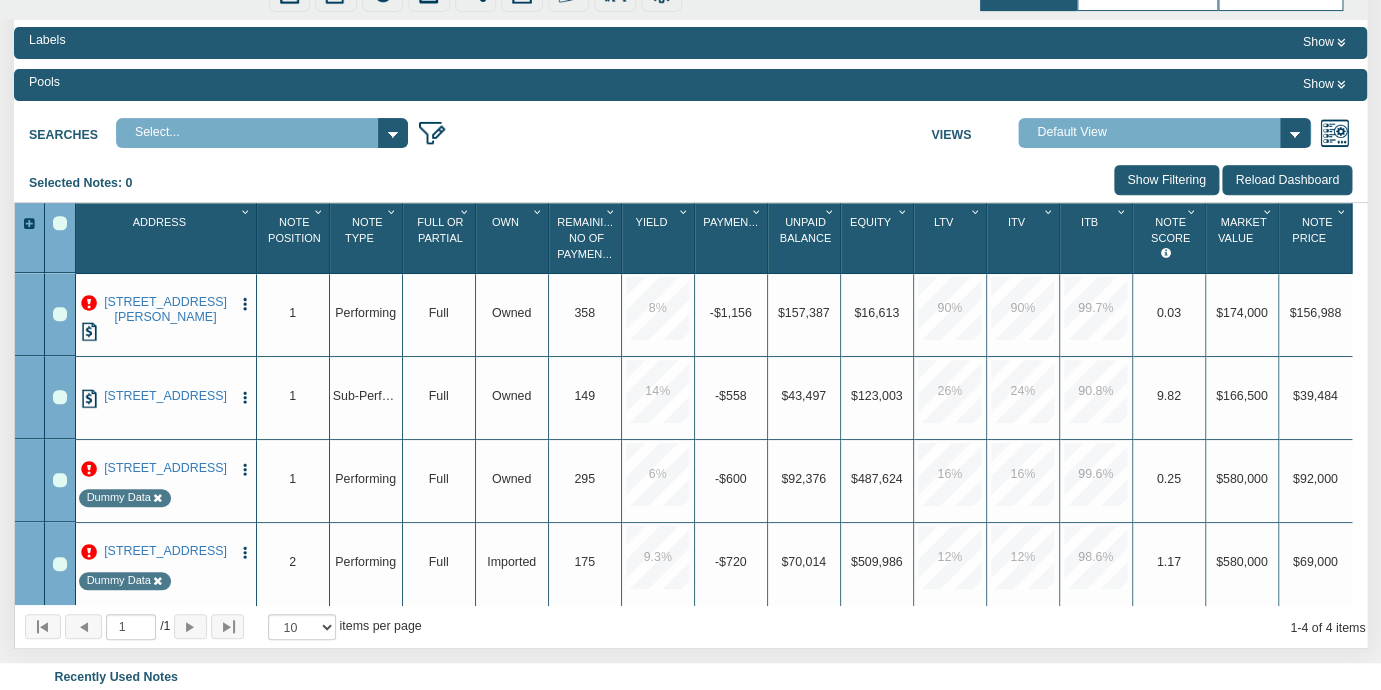 scroll, scrollTop: 183, scrollLeft: 0, axis: vertical 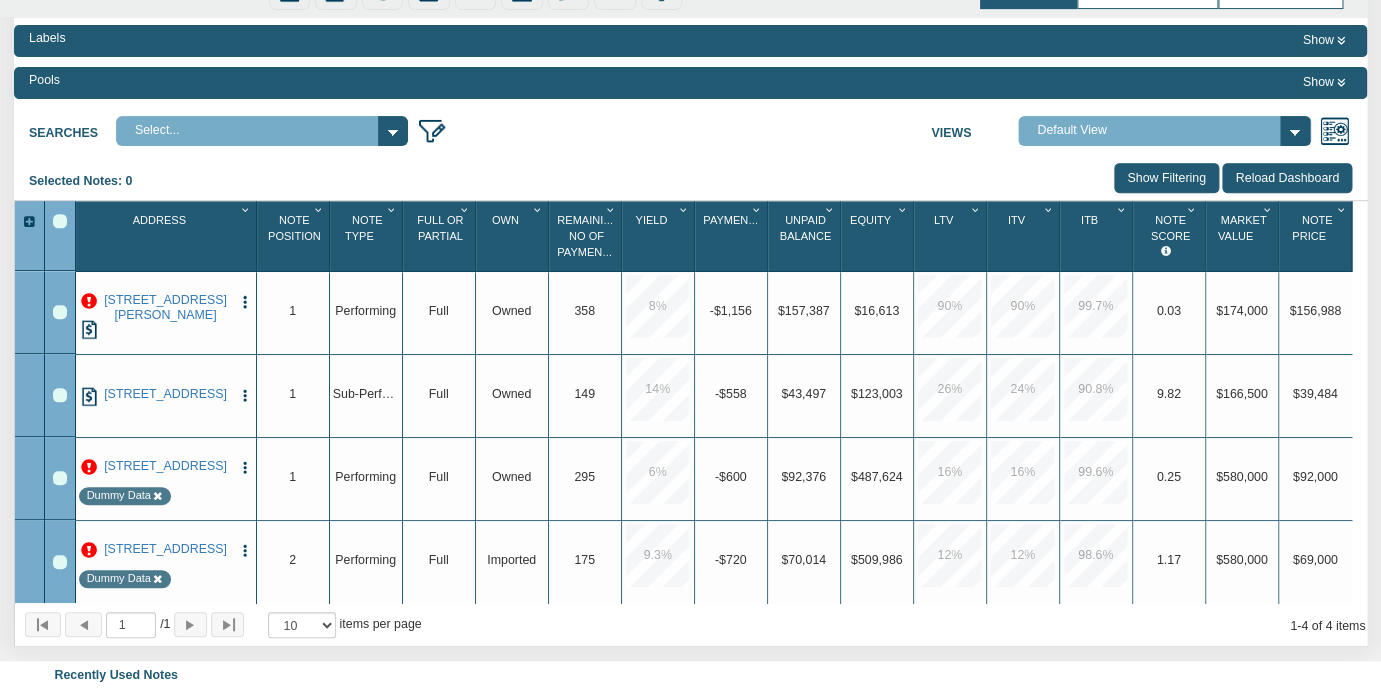 click at bounding box center [89, 302] 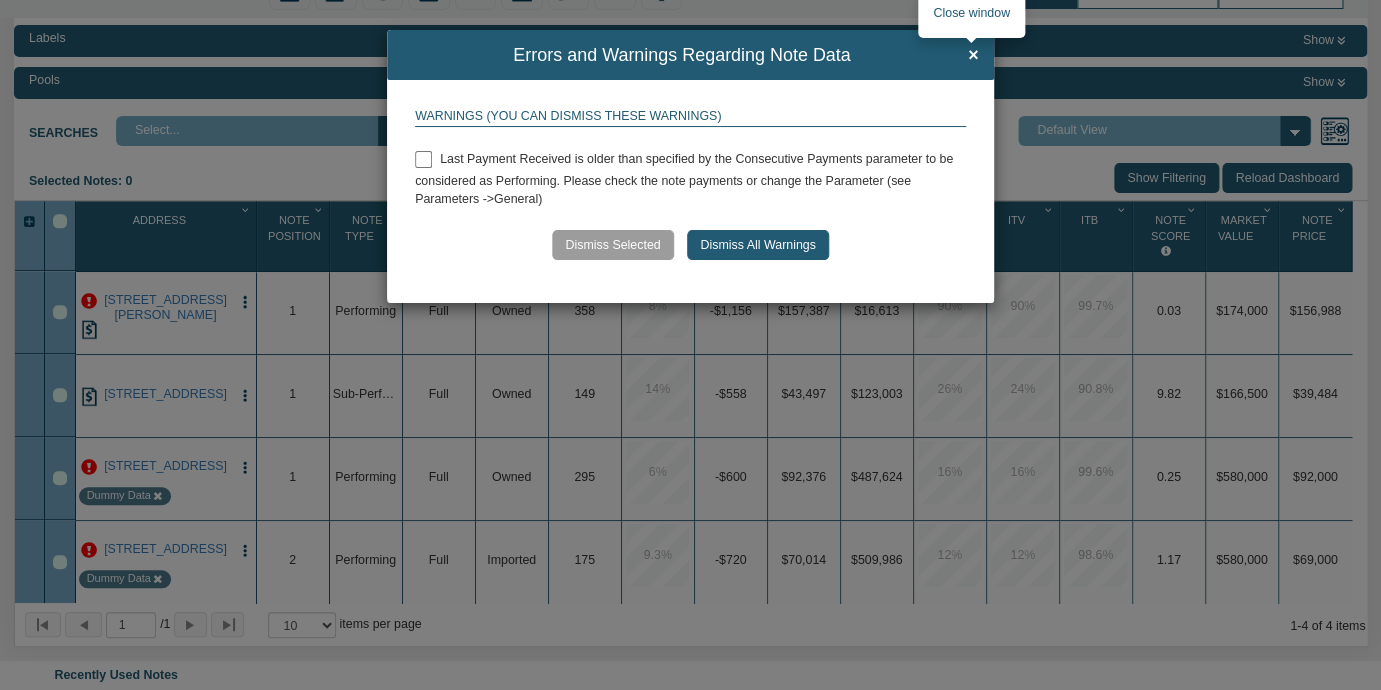 click on "×" at bounding box center (973, 56) 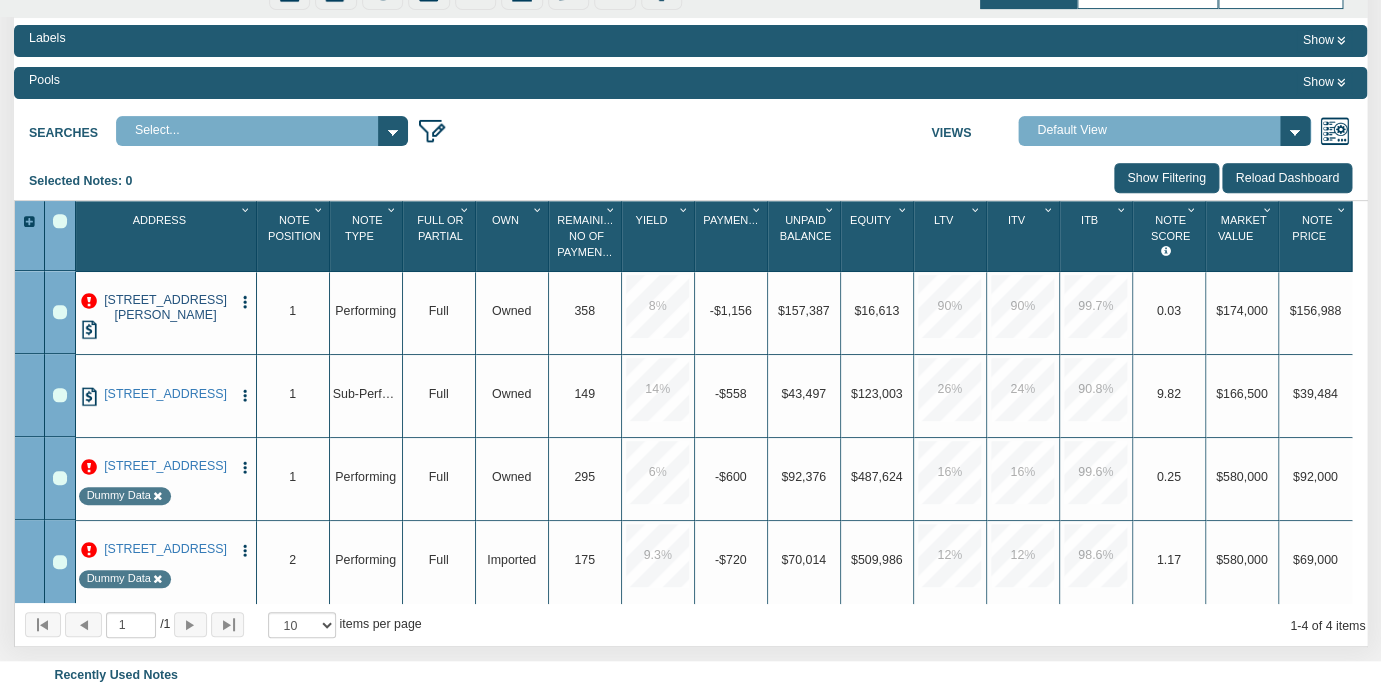 click on "[STREET_ADDRESS][PERSON_NAME]" at bounding box center (165, 308) 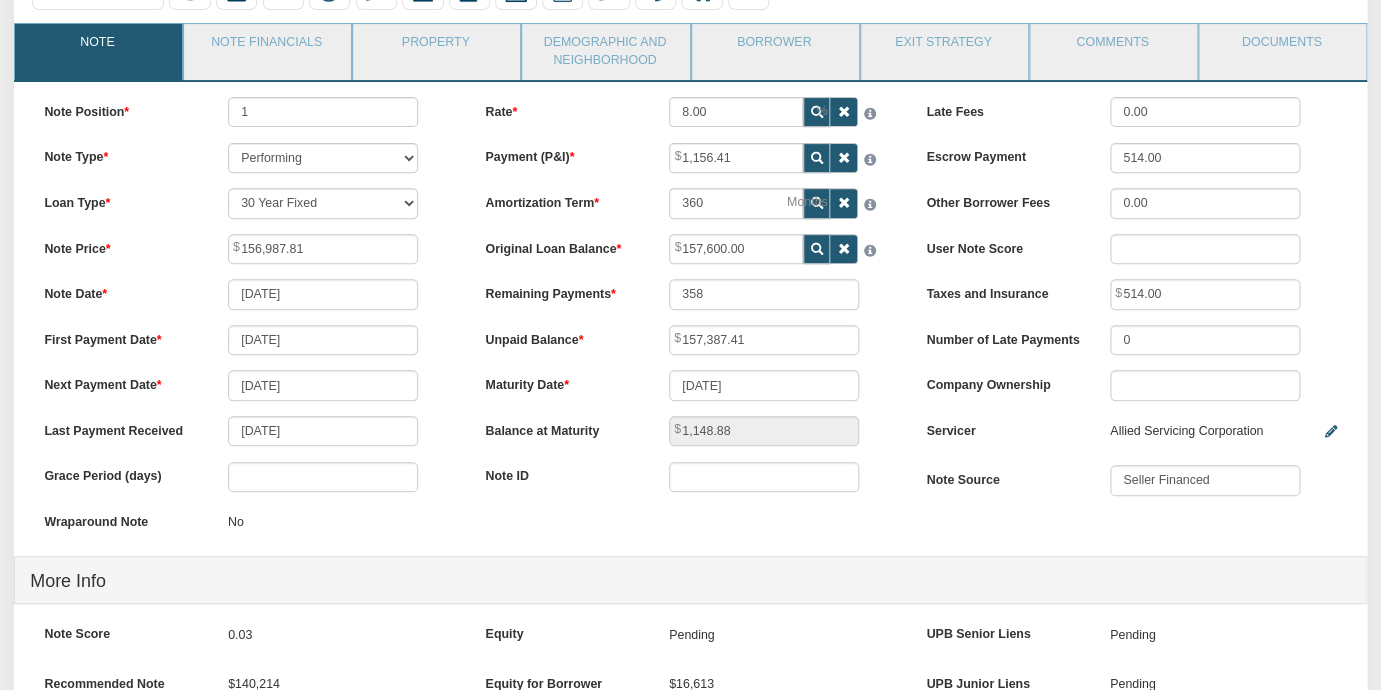 scroll, scrollTop: 0, scrollLeft: 0, axis: both 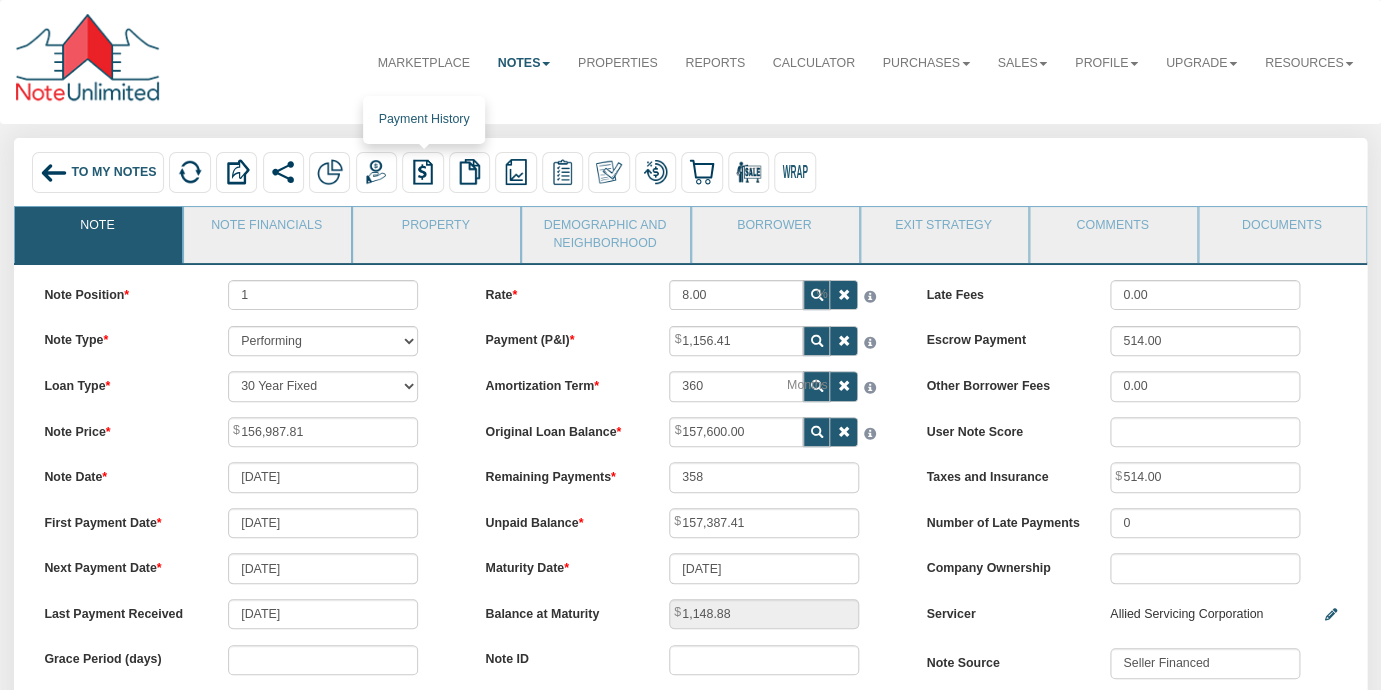 click at bounding box center [423, 172] 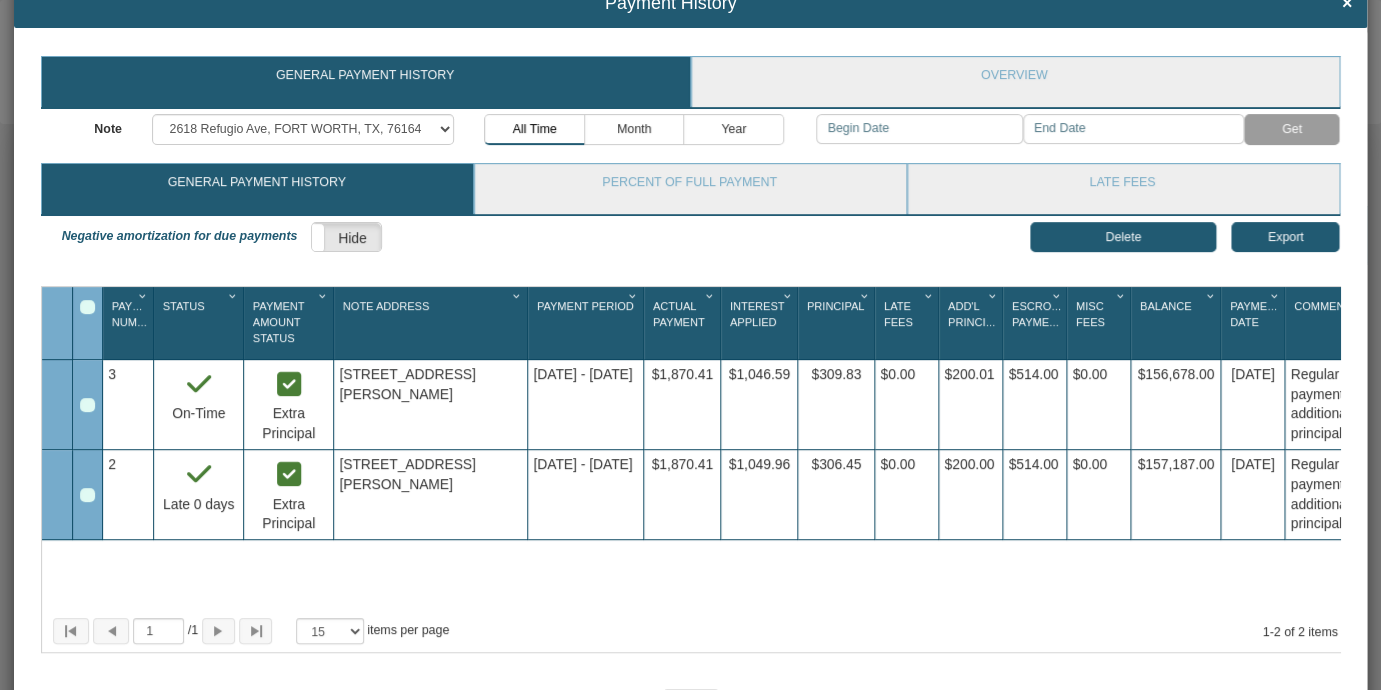 scroll, scrollTop: 50, scrollLeft: 0, axis: vertical 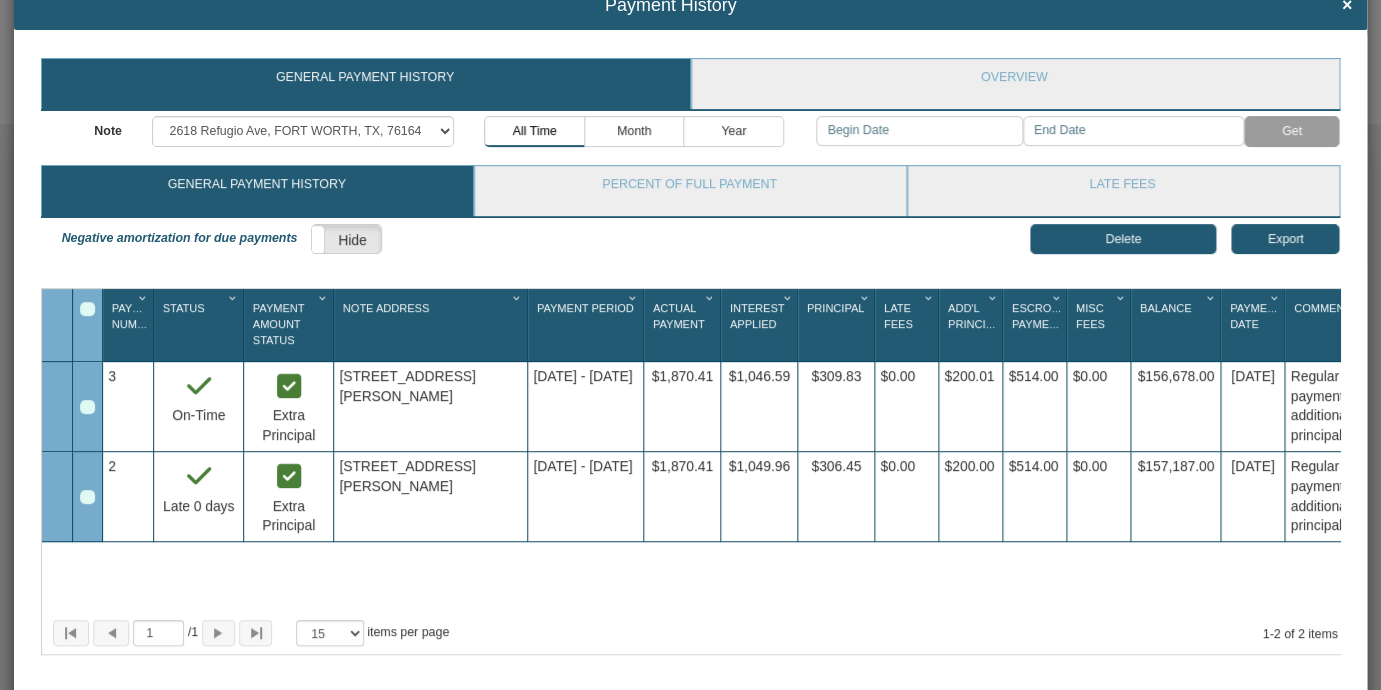 click at bounding box center [87, 497] 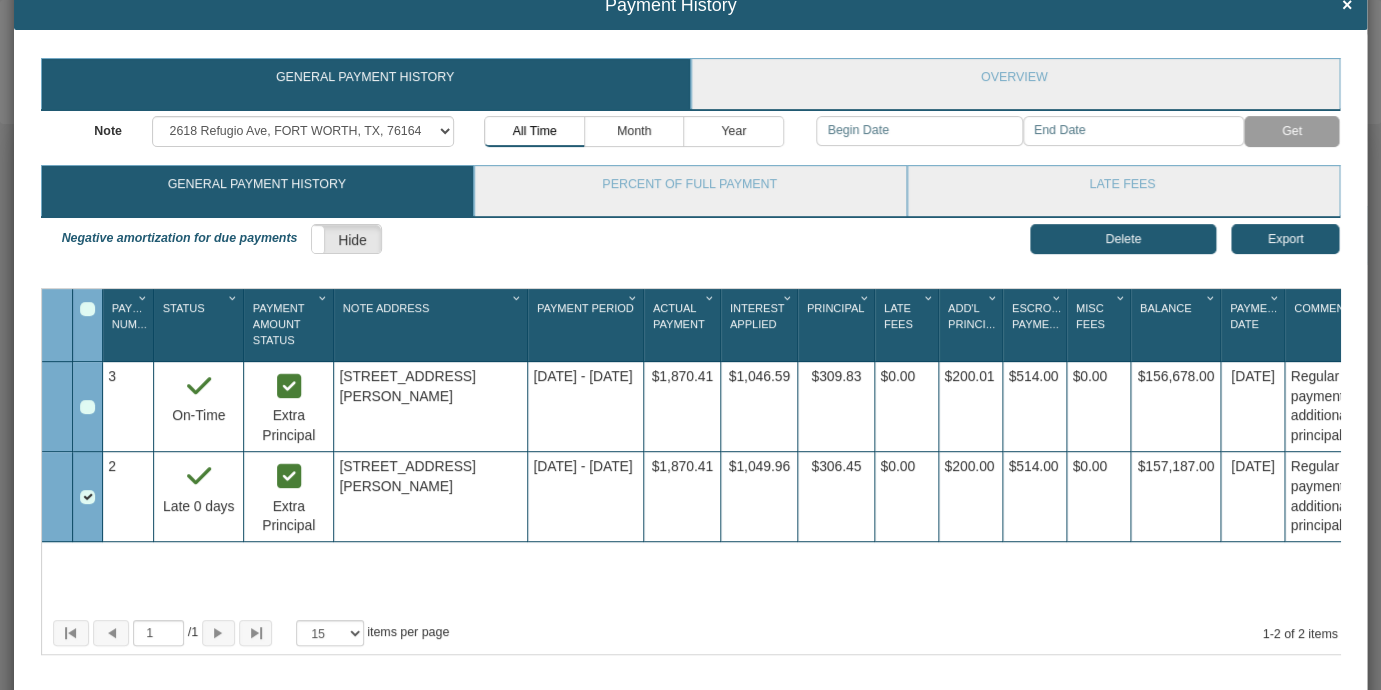 click at bounding box center [87, 407] 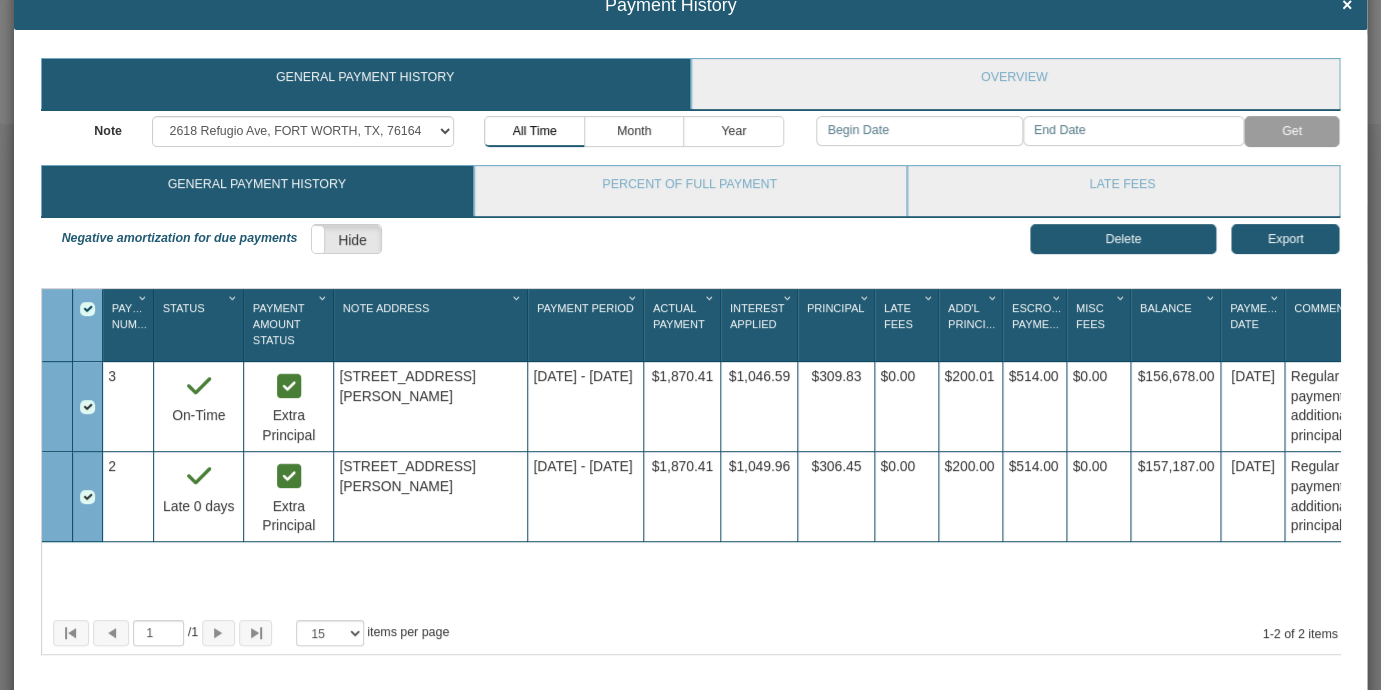 click on "Delete" at bounding box center (1123, 239) 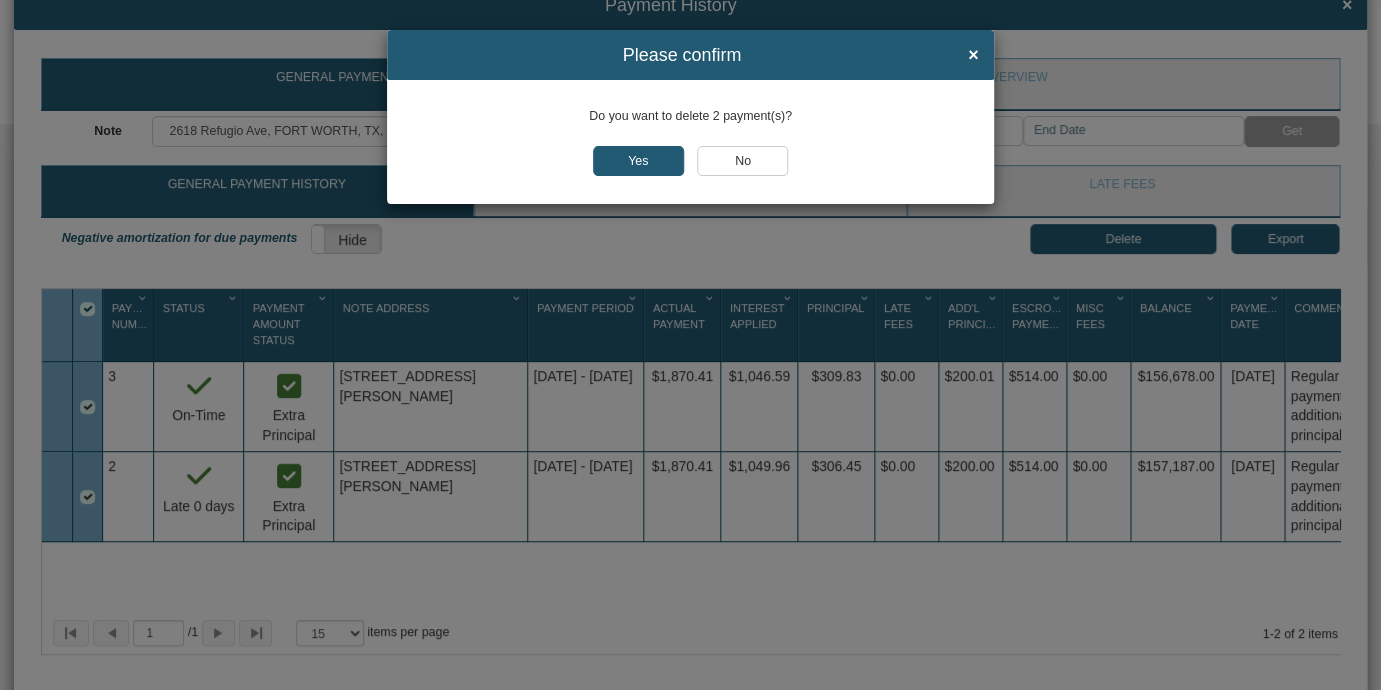 click on "Yes" at bounding box center (638, 161) 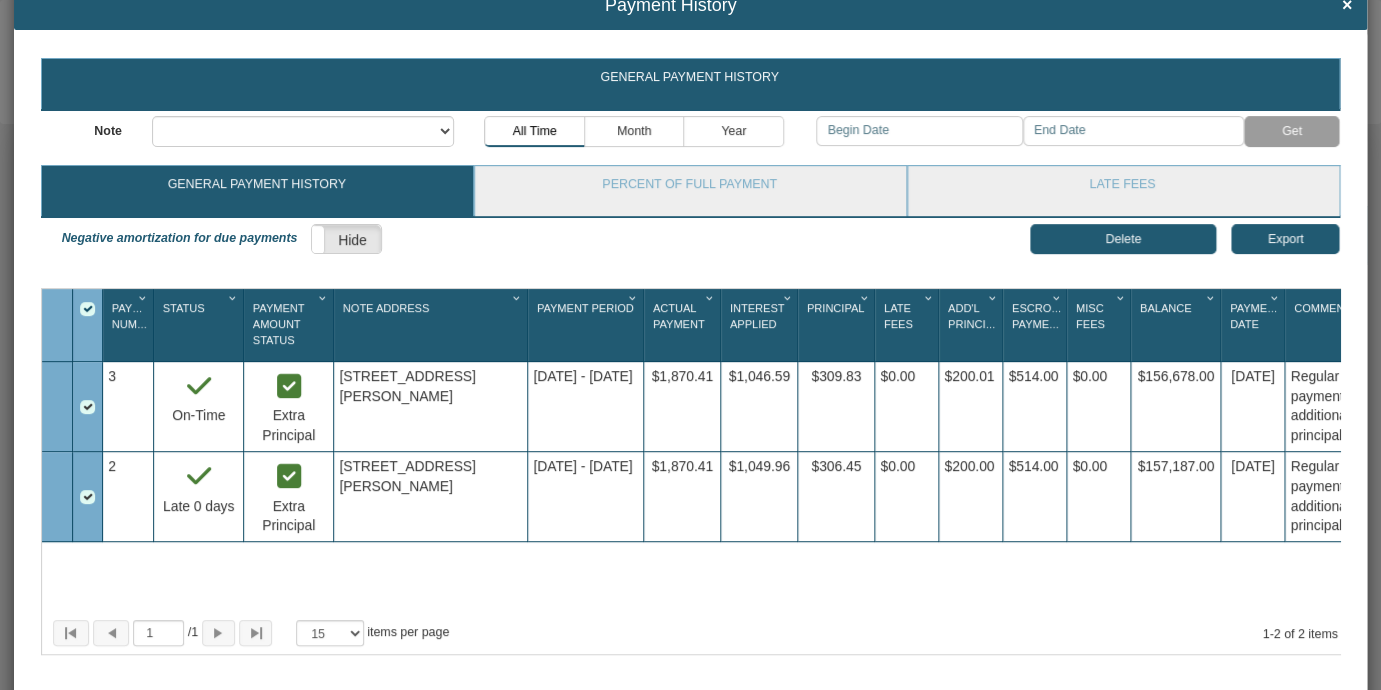 select on "object:65538" 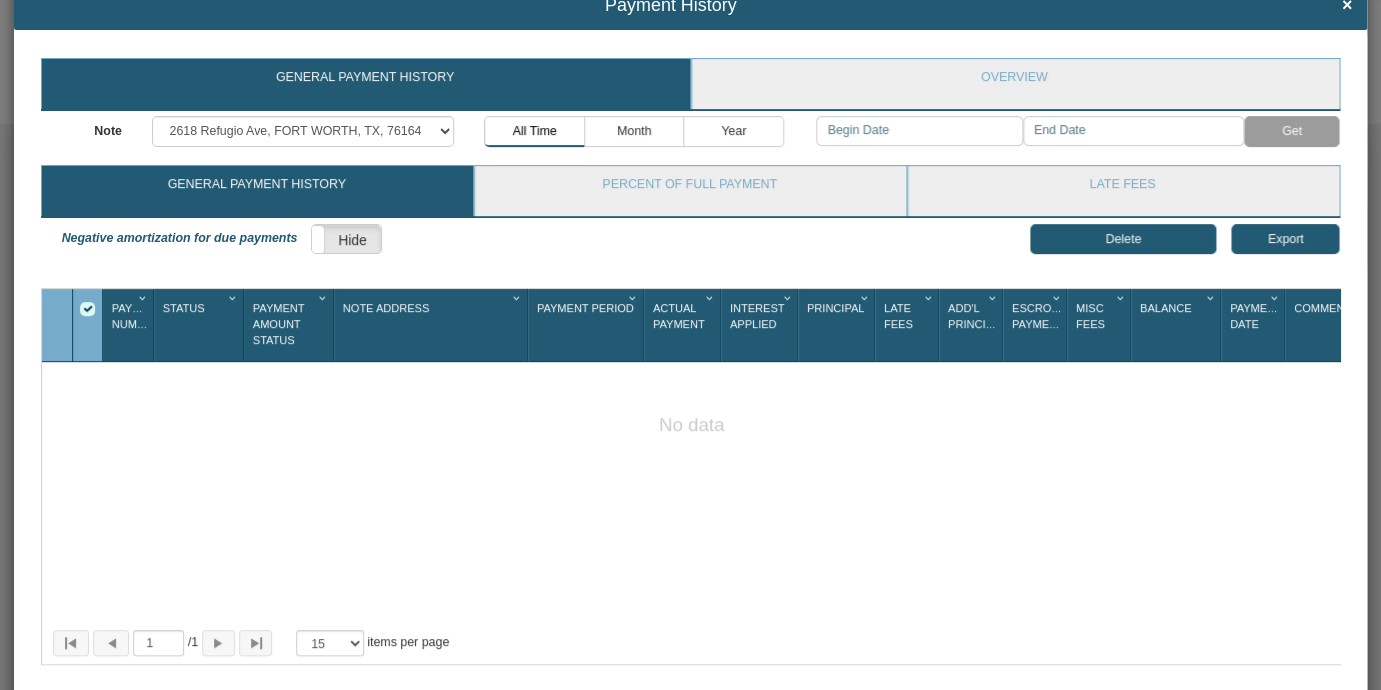 scroll, scrollTop: 149, scrollLeft: 0, axis: vertical 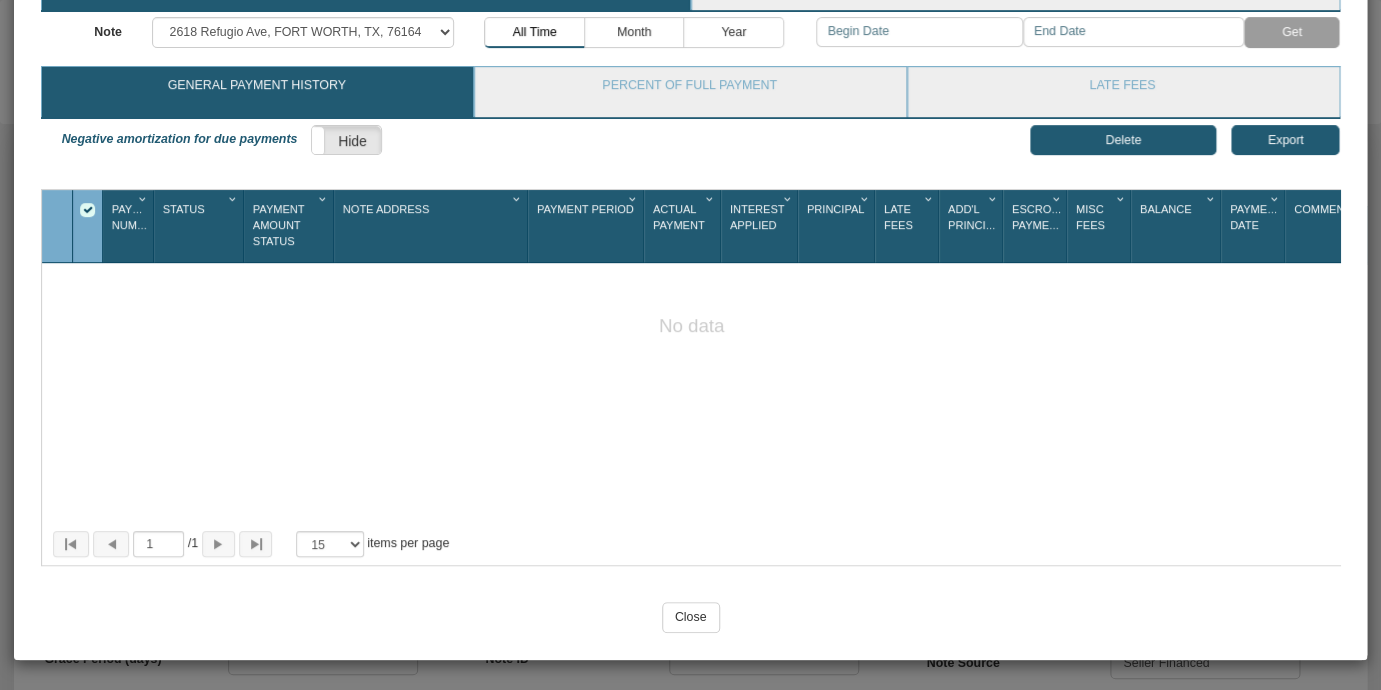 click on "Close" at bounding box center (691, 617) 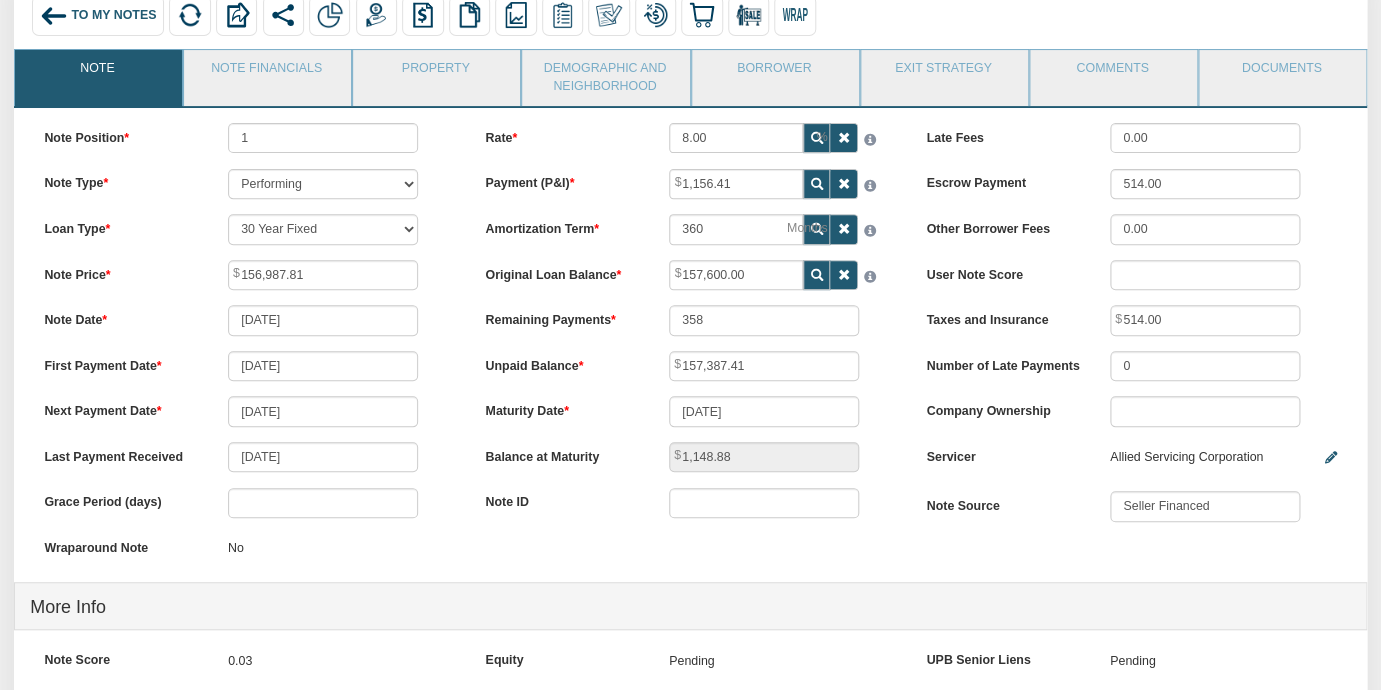 scroll, scrollTop: 185, scrollLeft: 0, axis: vertical 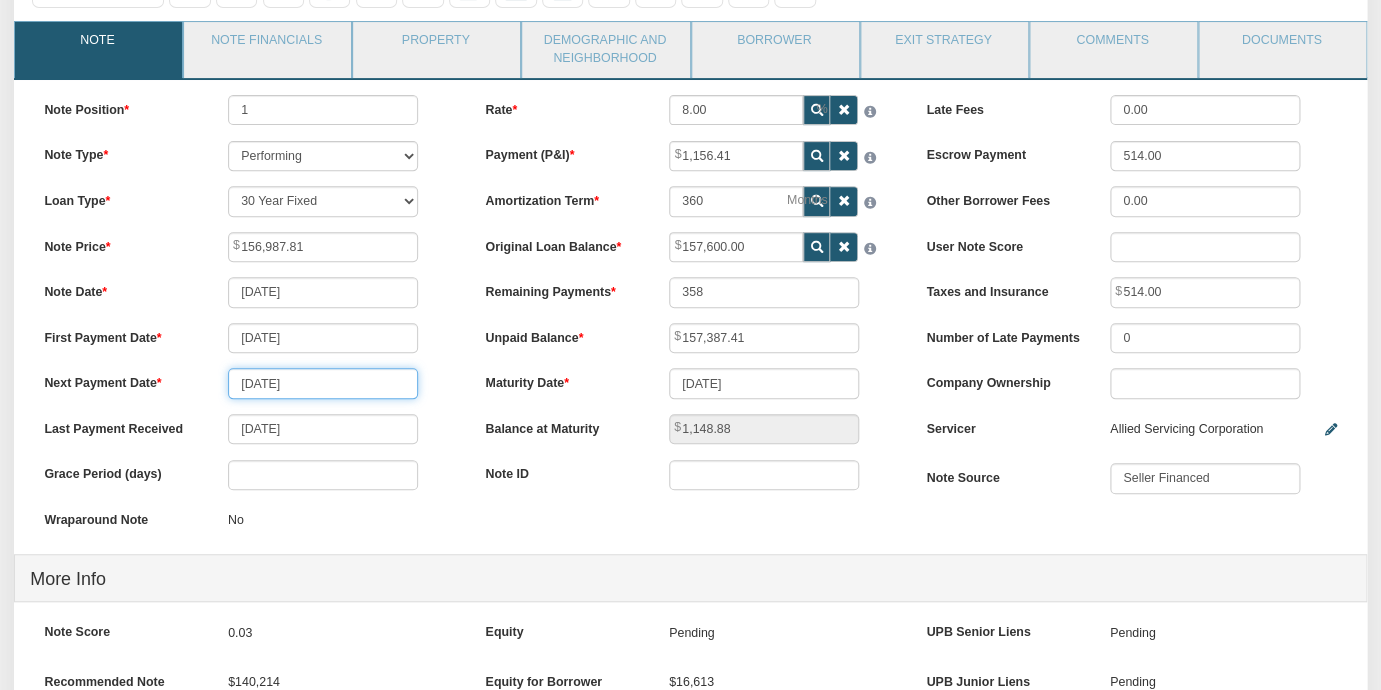 click on "[DATE]" at bounding box center [323, 383] 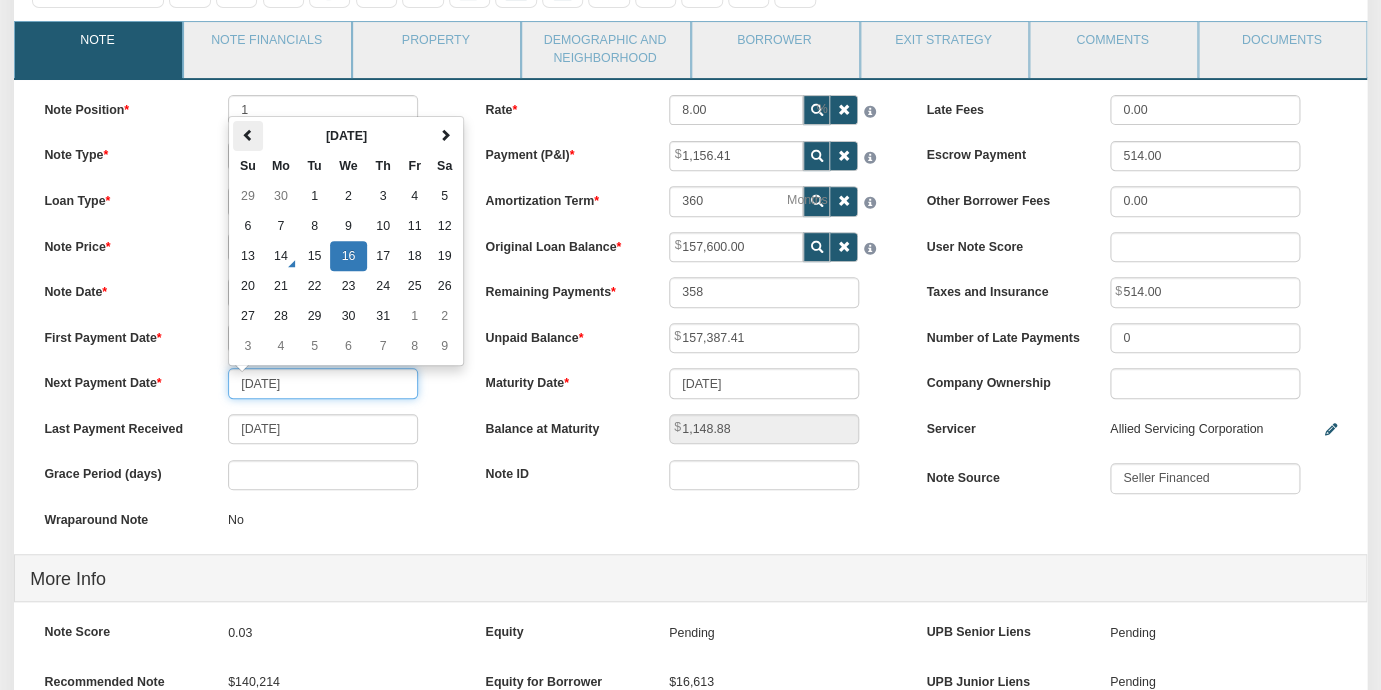 click at bounding box center [248, 135] 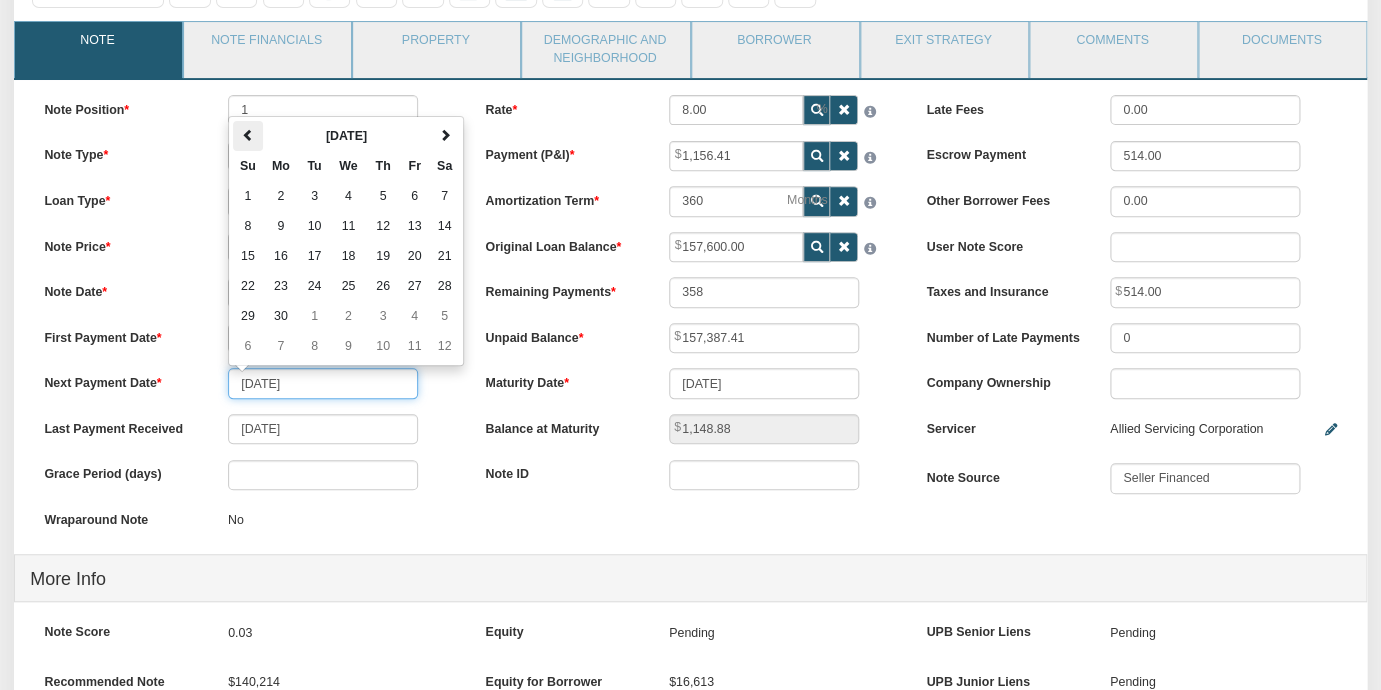 click at bounding box center [248, 135] 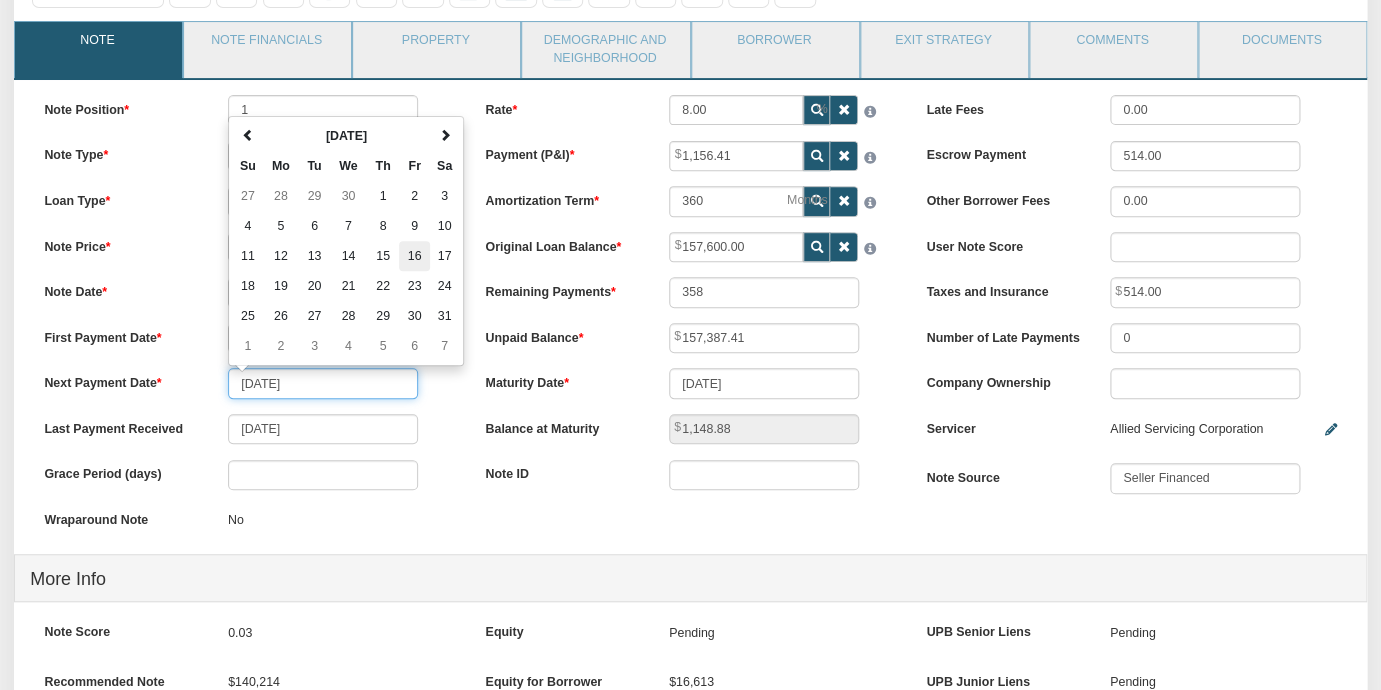 click on "16" at bounding box center [414, 256] 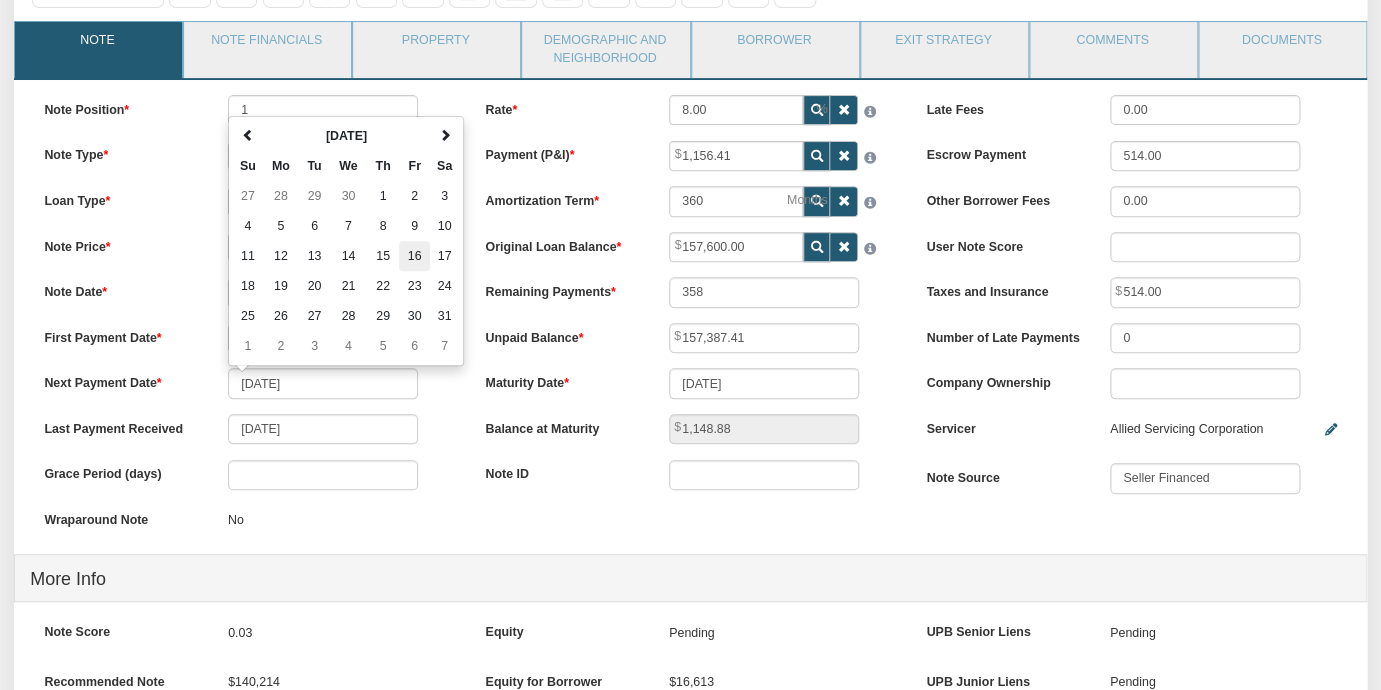 type on "[DATE]" 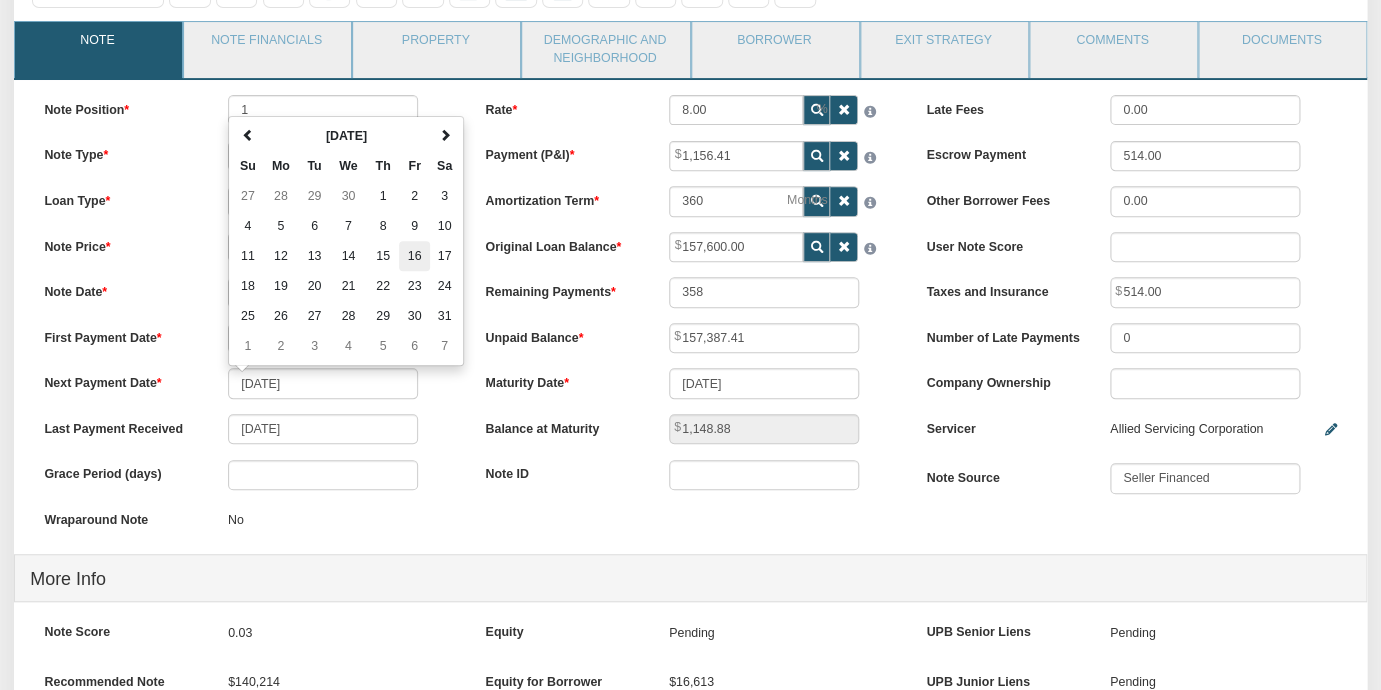 type on "360" 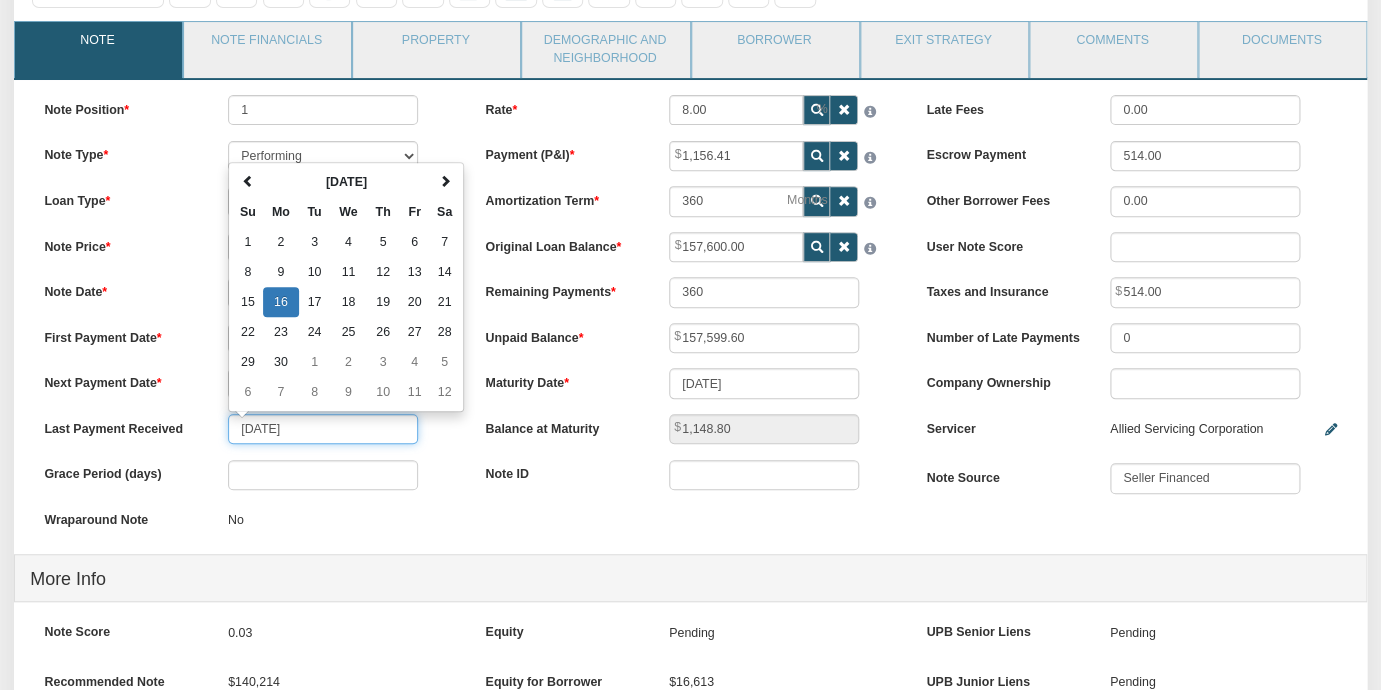 click on "[DATE]" at bounding box center (323, 429) 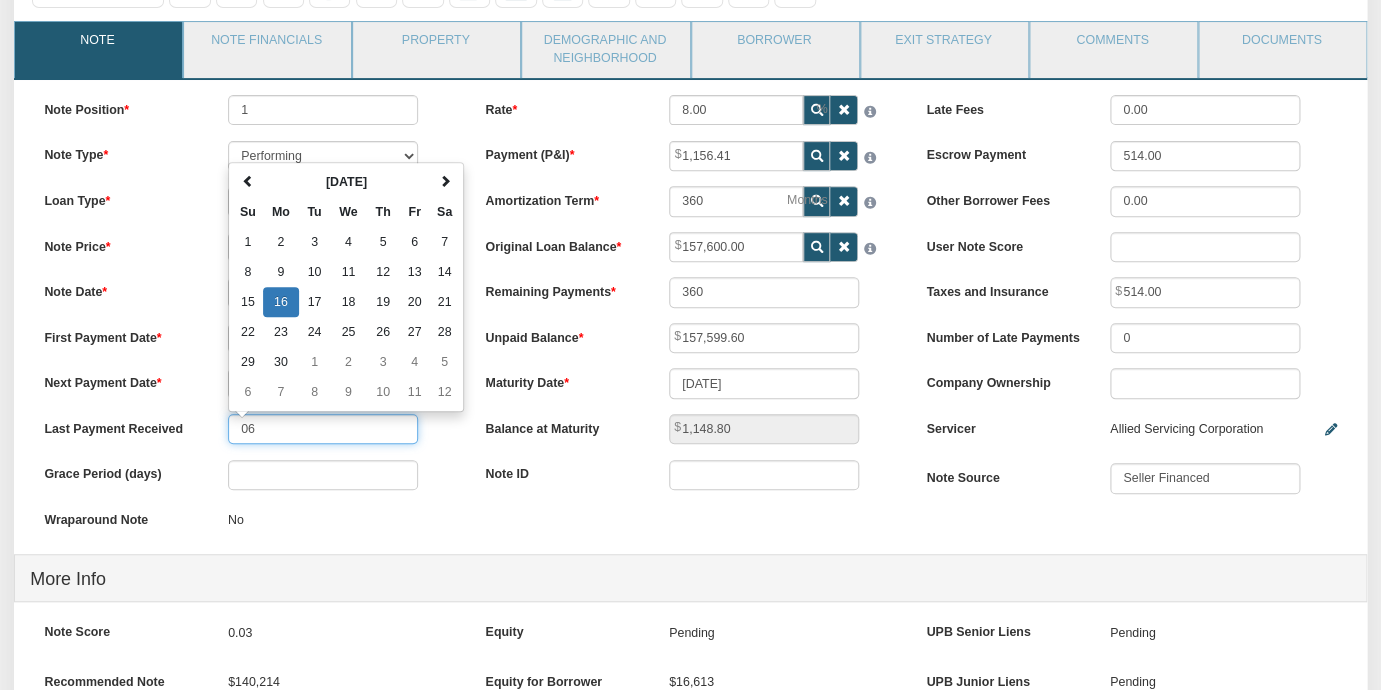 type on "0" 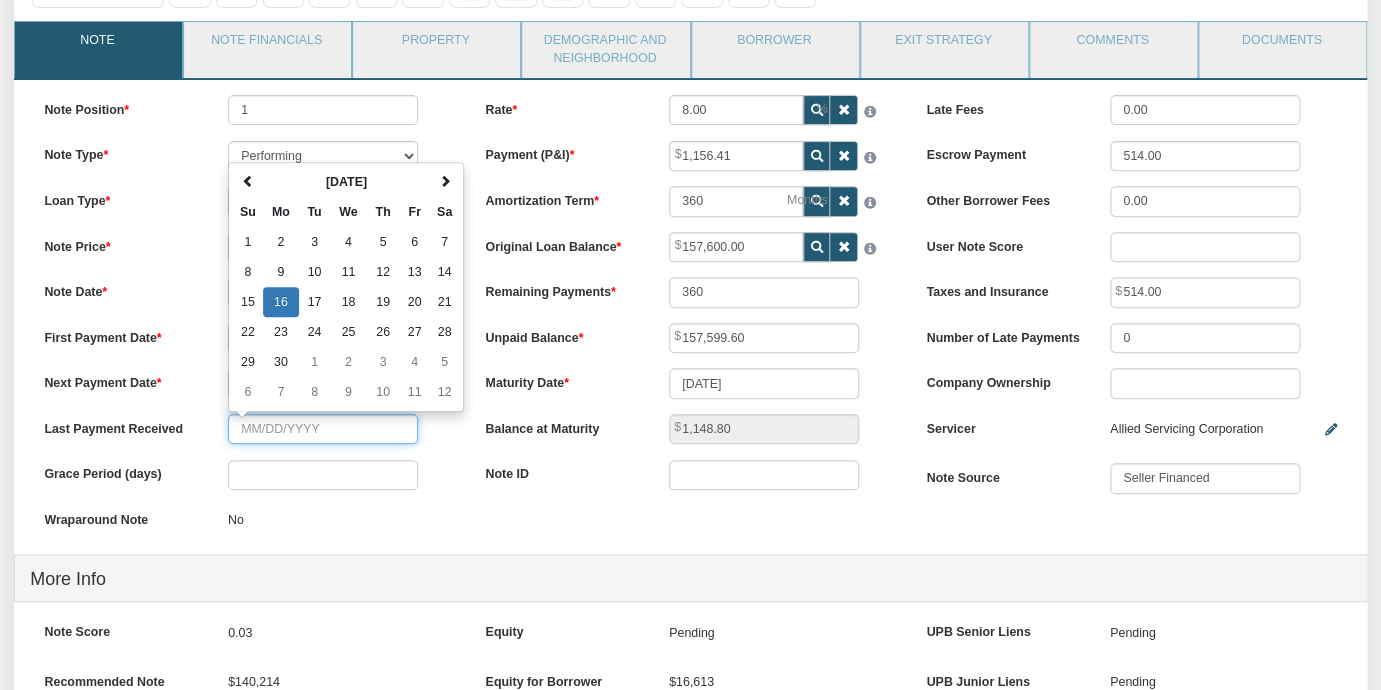 type 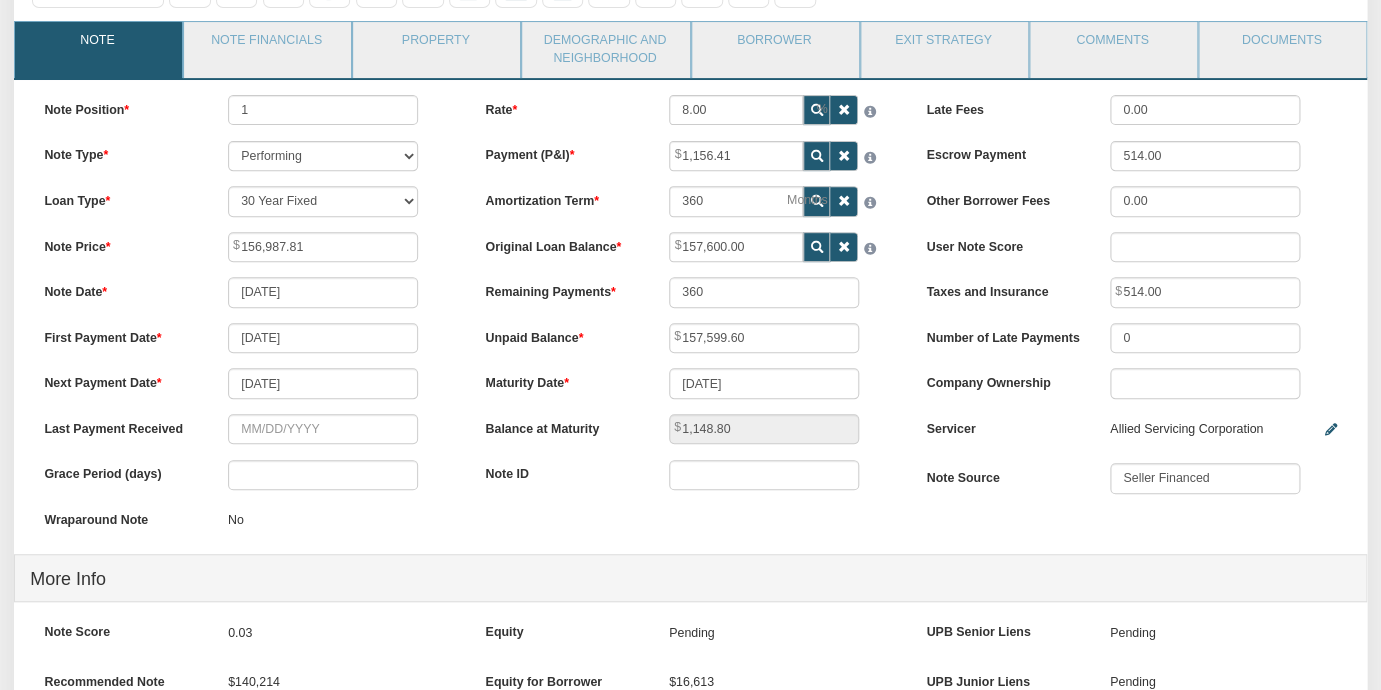 click on "Note Position
1
Note Type
Performing Forthcoming Non-Performing REO Sub-Performing Unknown
Loan Type
30 Year Fixed 15 Year Fixed 20 Year Fixed 40 Year Fixed 5 years balloon loan with 30 years amortization 7 years balloon loan with 30 years amortization Cash payment No loan Custom Fixed Custom loan with balloon
Note Price
156,987.81
Note Date
[DATE]
No" at bounding box center [249, 324] 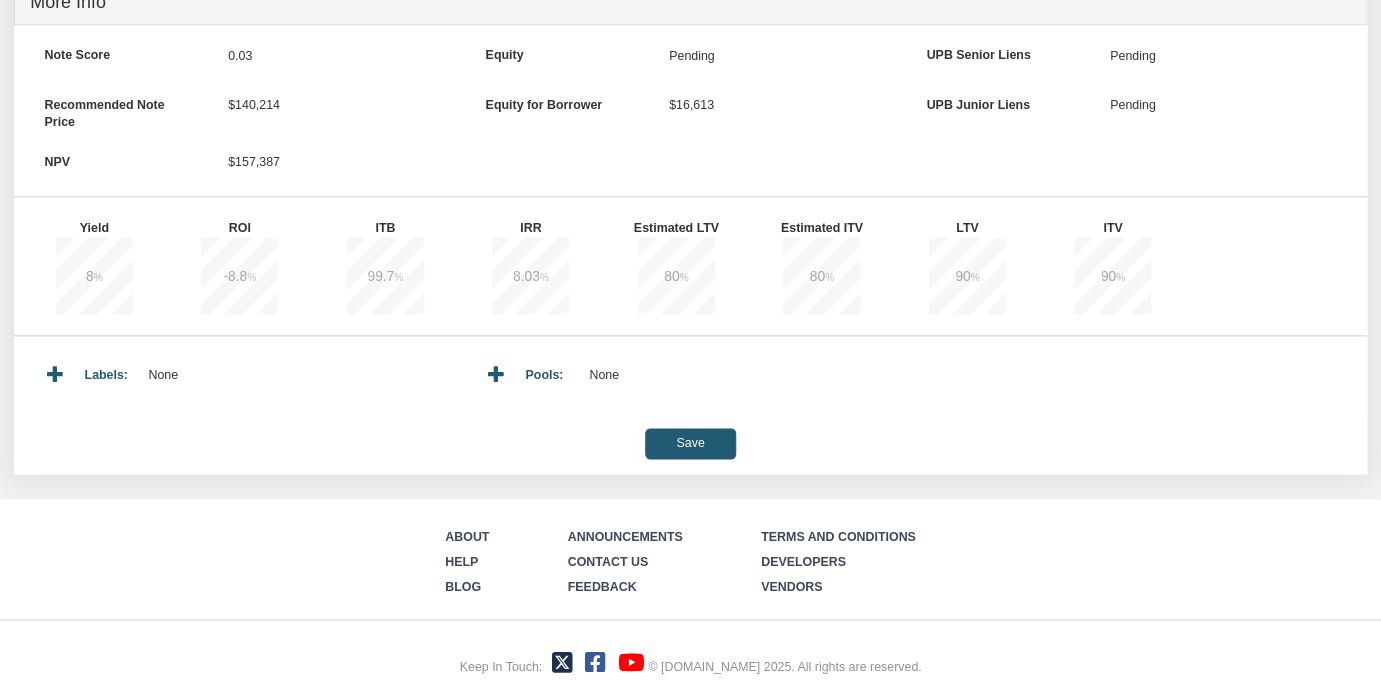 click on "Save" at bounding box center (690, 443) 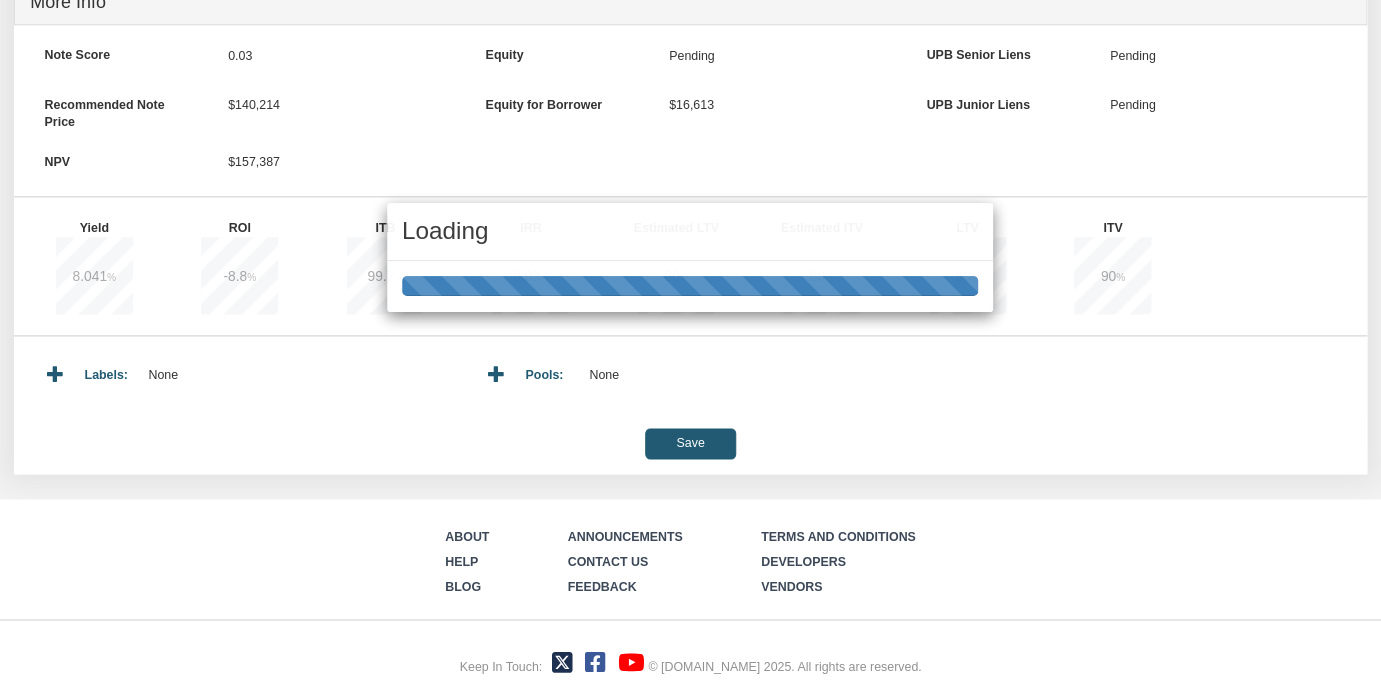 type on "157,599.59" 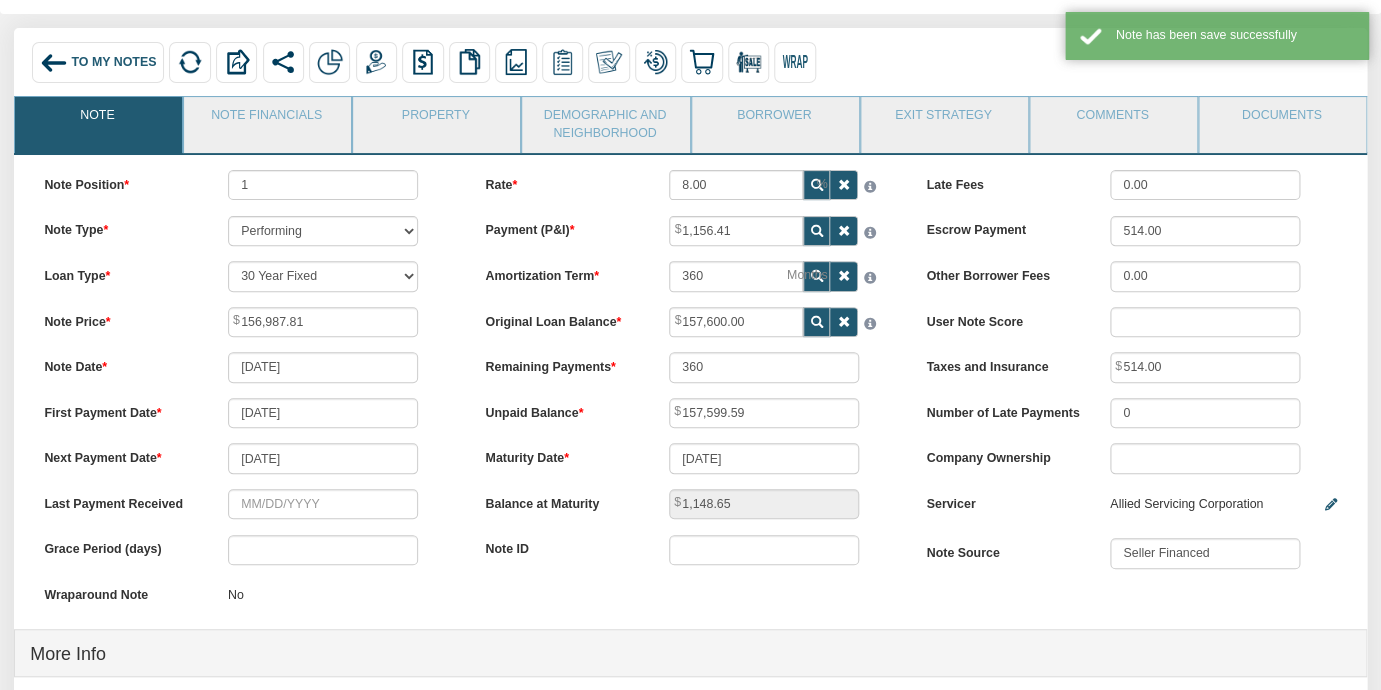 scroll, scrollTop: 104, scrollLeft: 0, axis: vertical 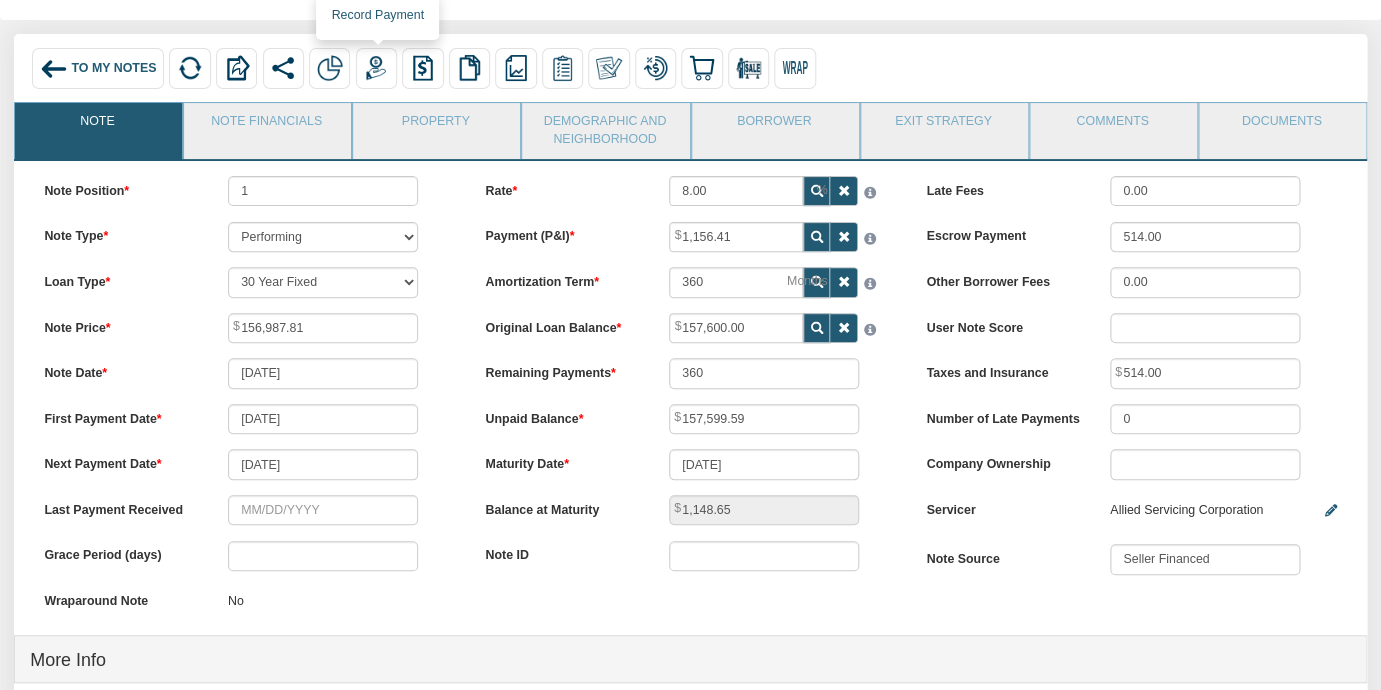 click at bounding box center [376, 68] 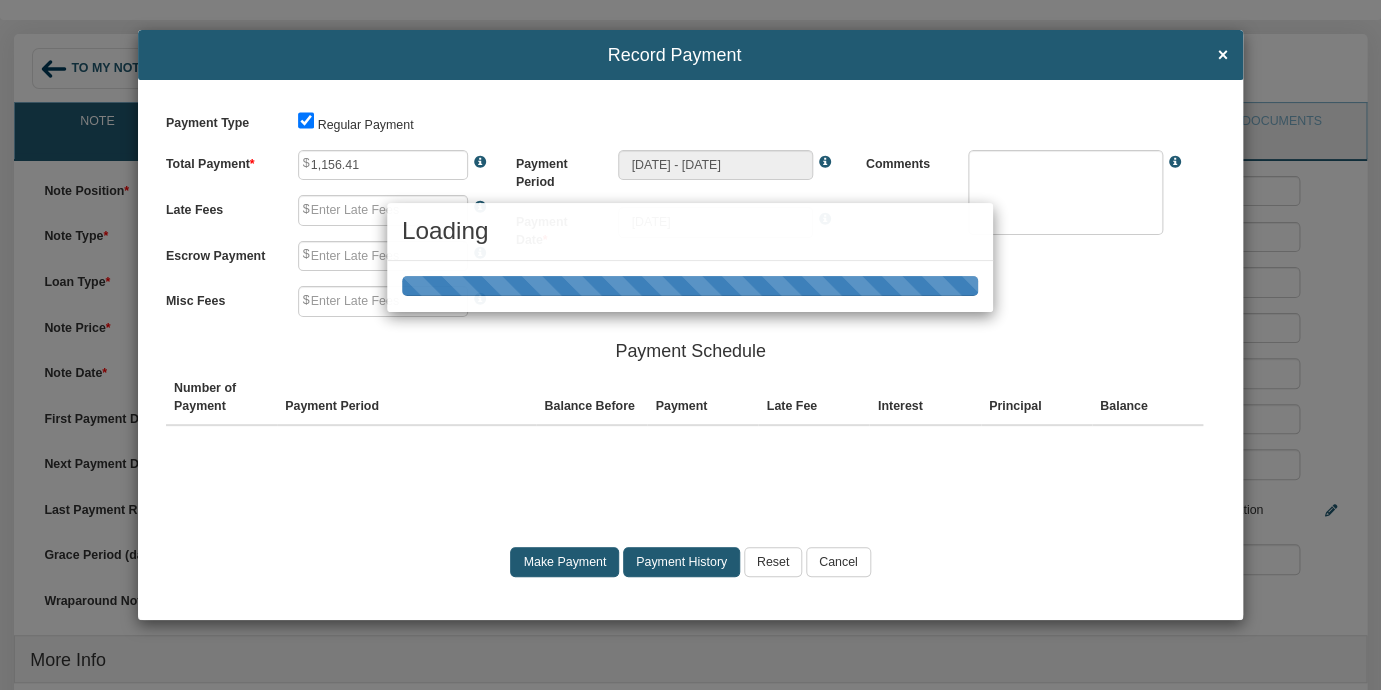 type on "0.00" 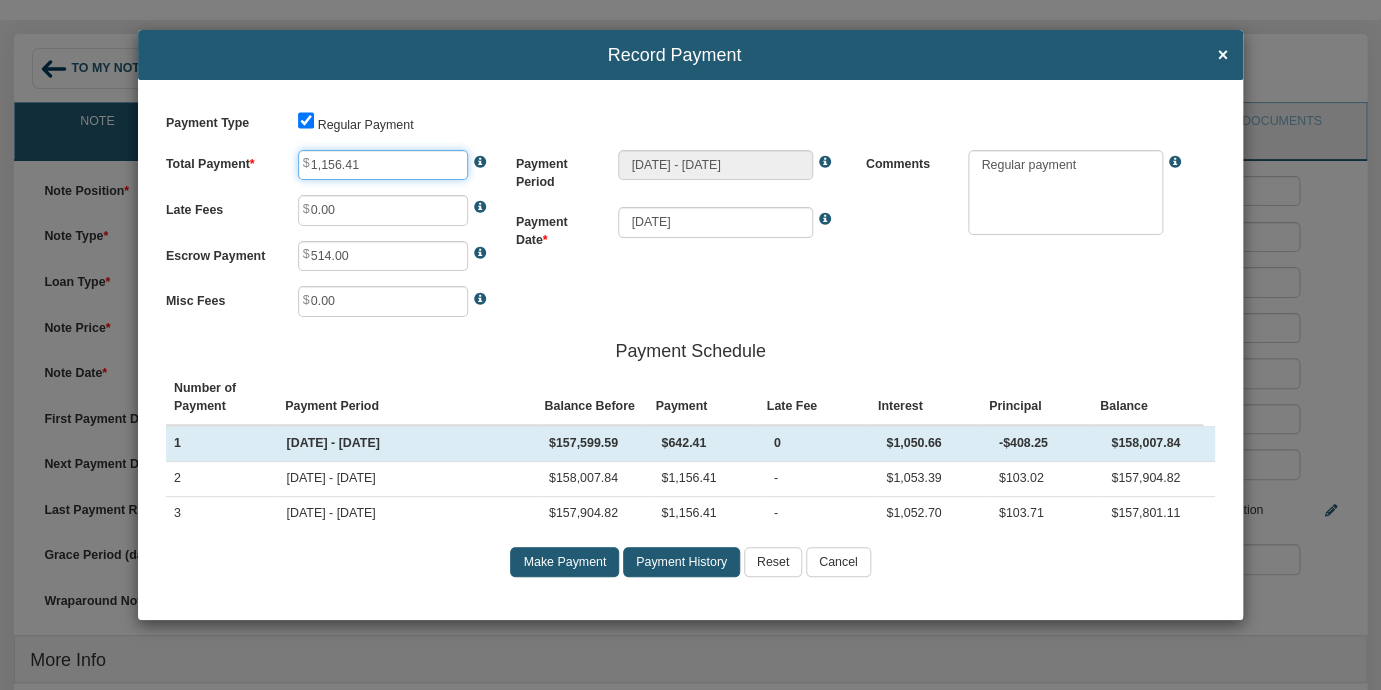 click on "1,156.41" at bounding box center [383, 165] 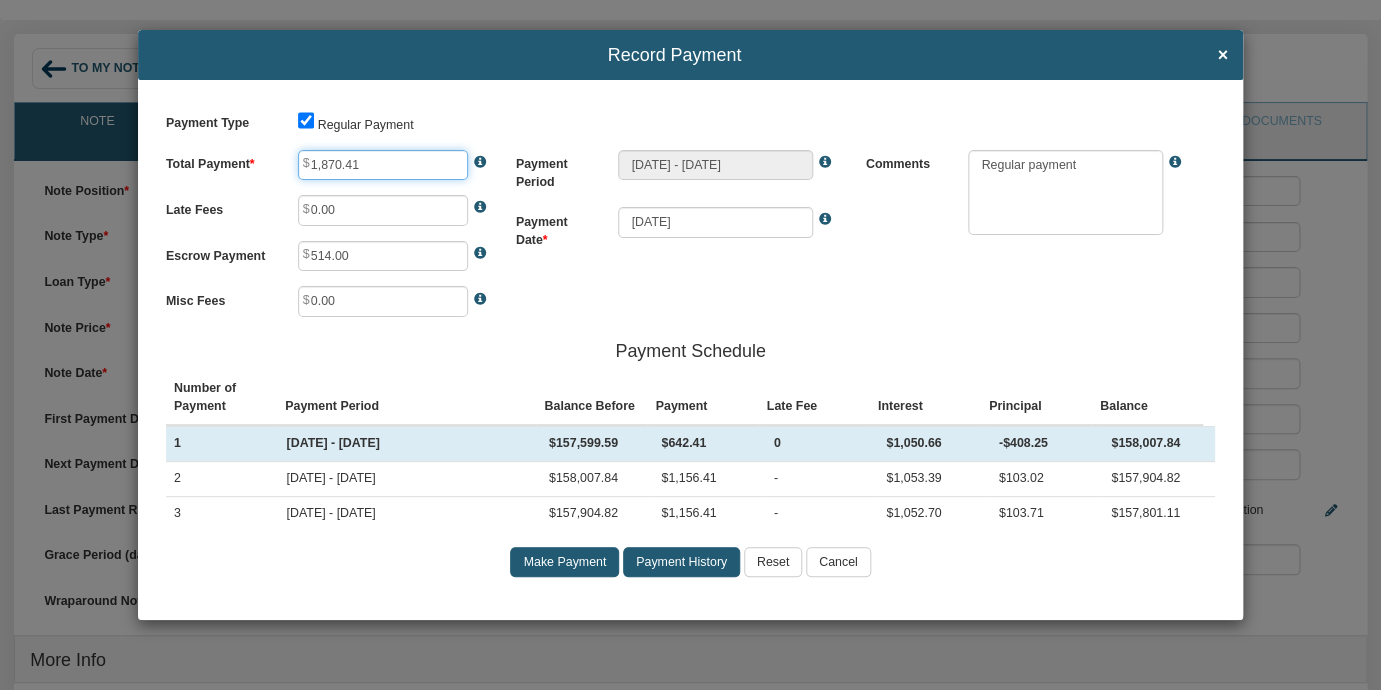 type on "1,870.41" 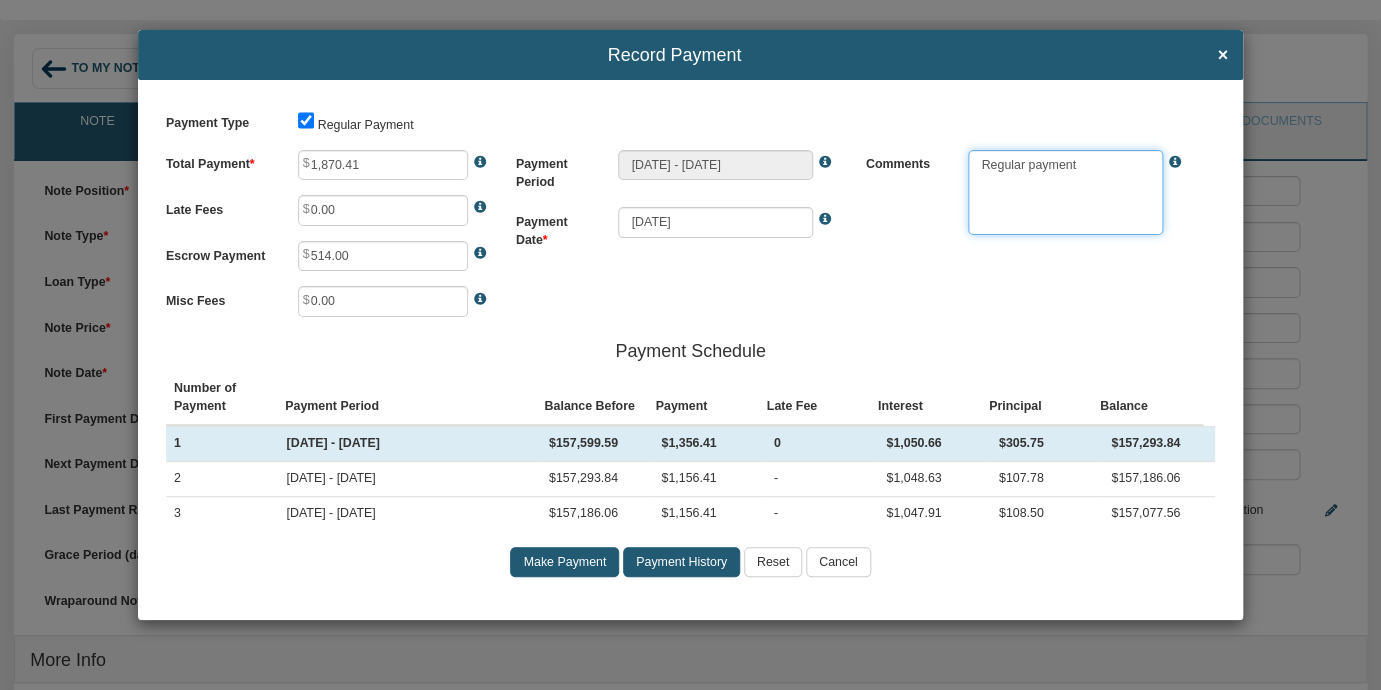 click at bounding box center (1065, 193) 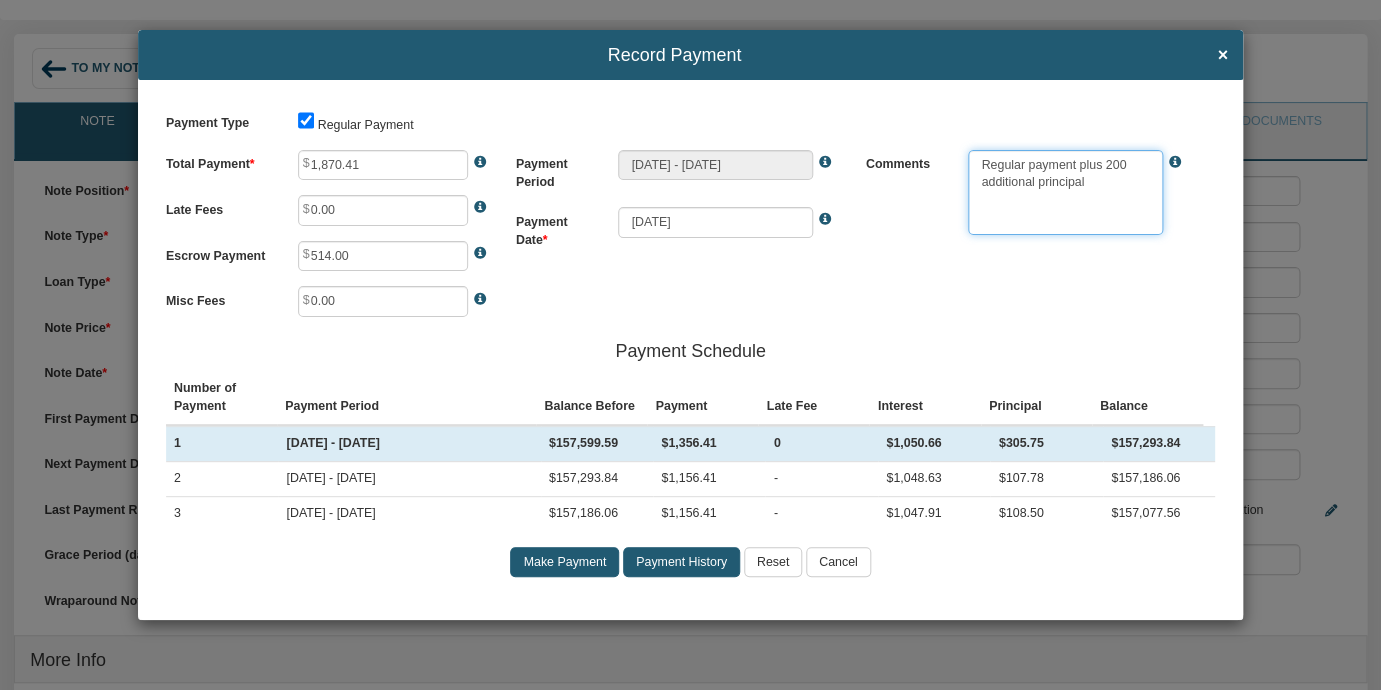 type on "Regular payment plus 200 additional principal" 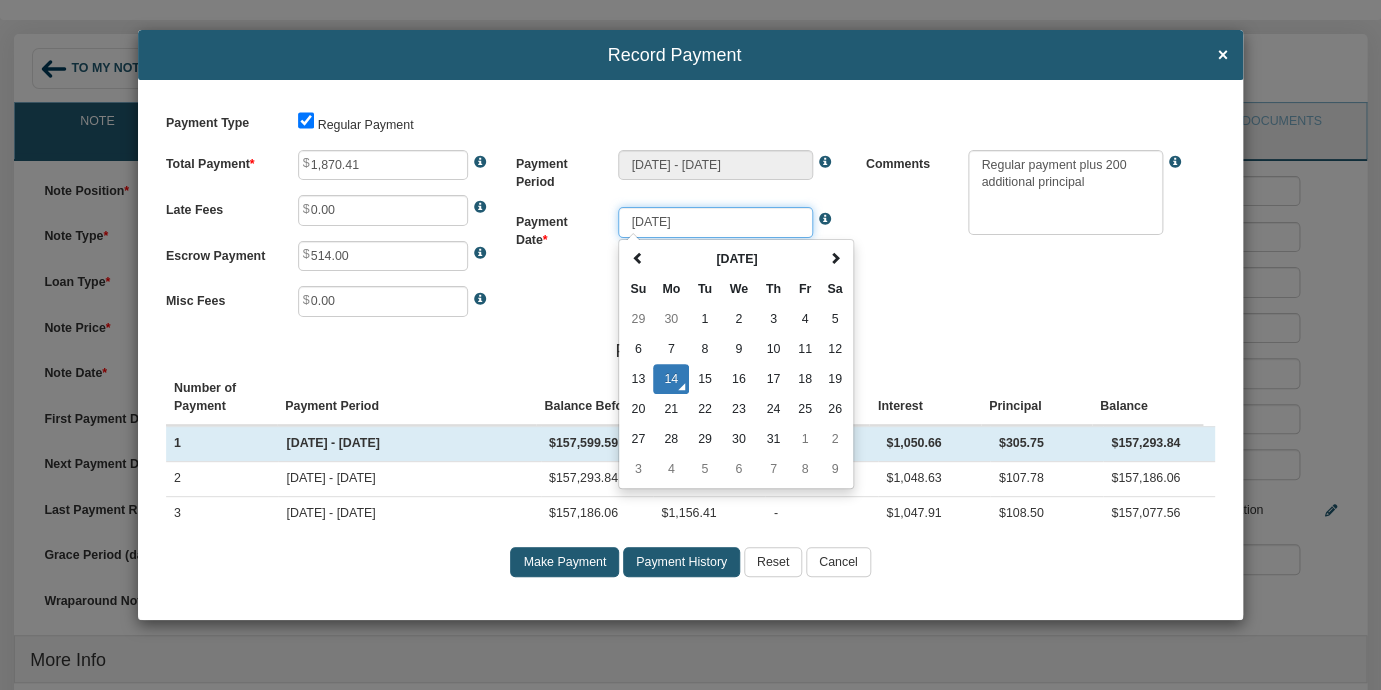 click on "[DATE]" at bounding box center (715, 222) 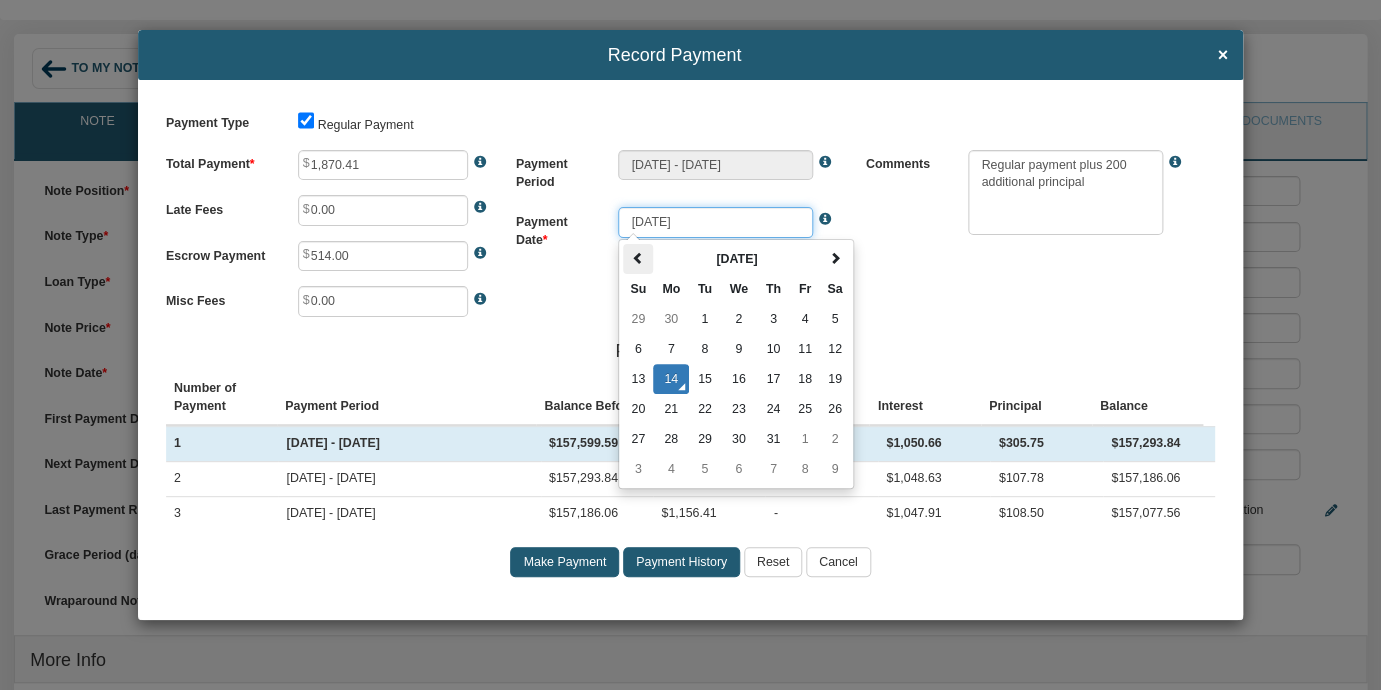 click at bounding box center (638, 258) 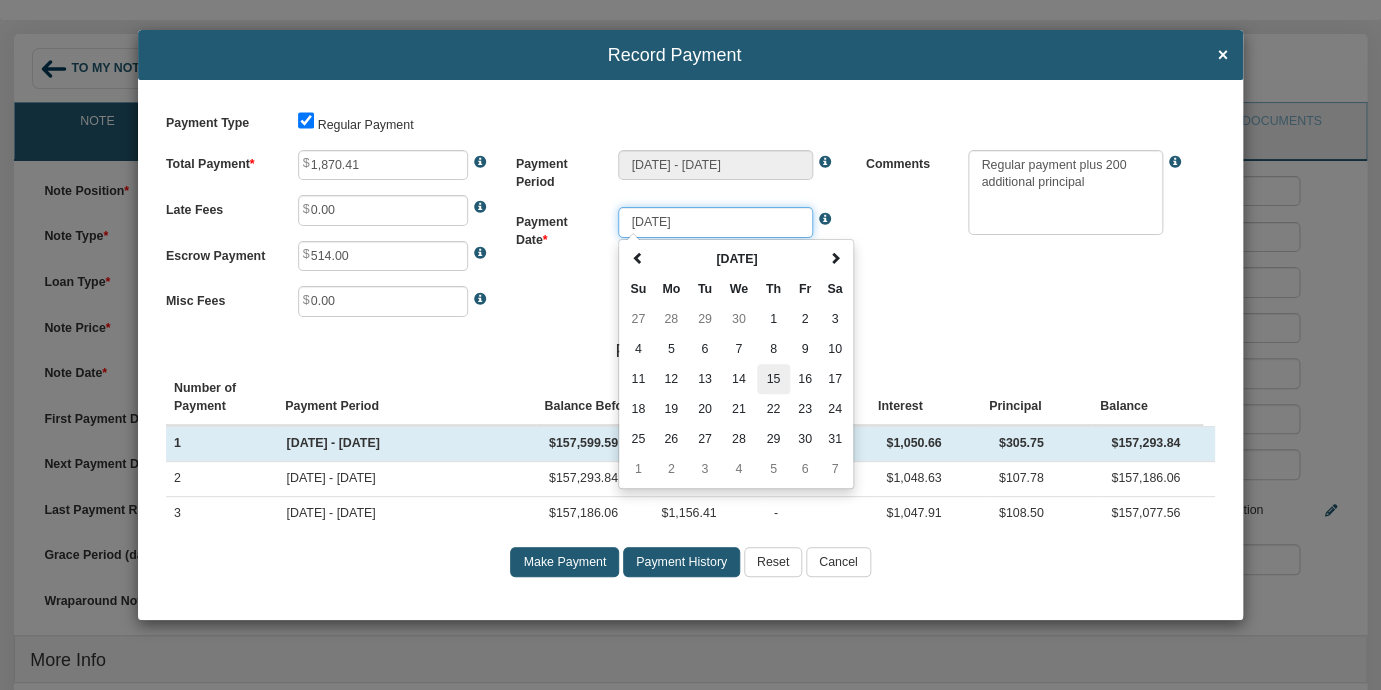 click on "15" at bounding box center (773, 379) 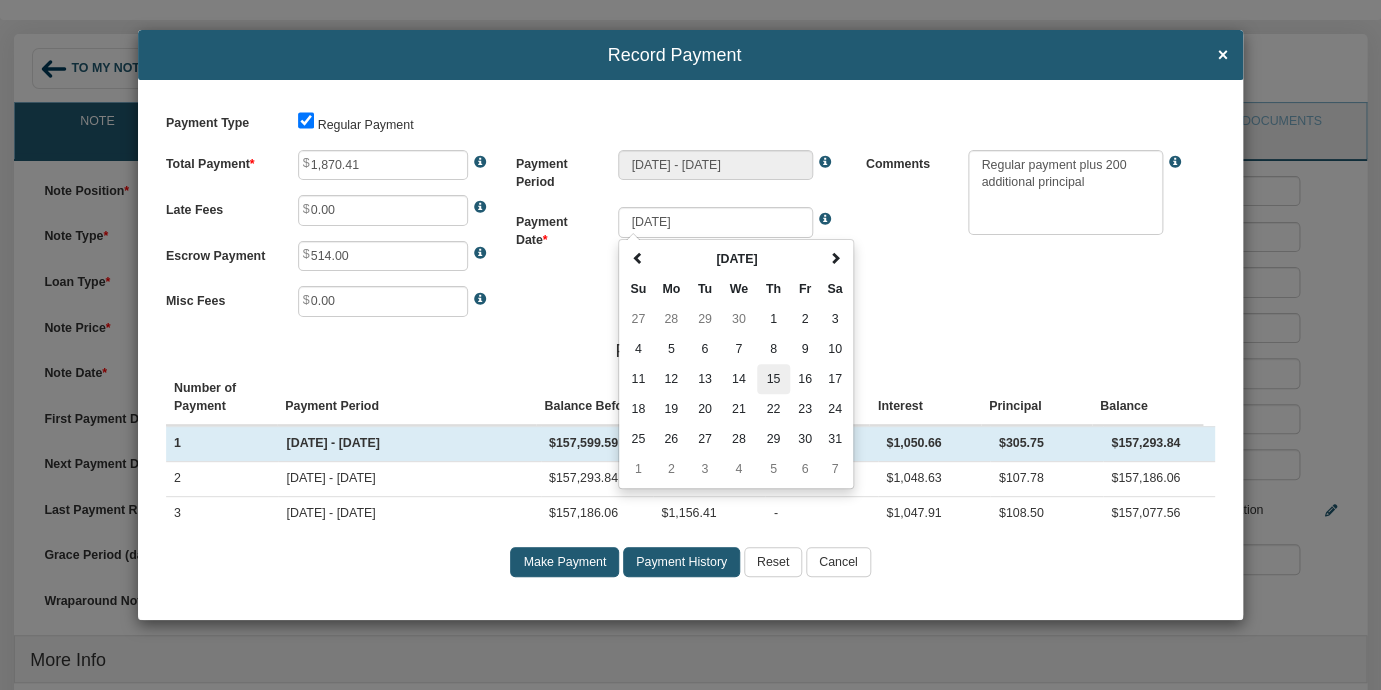 type on "[DATE]" 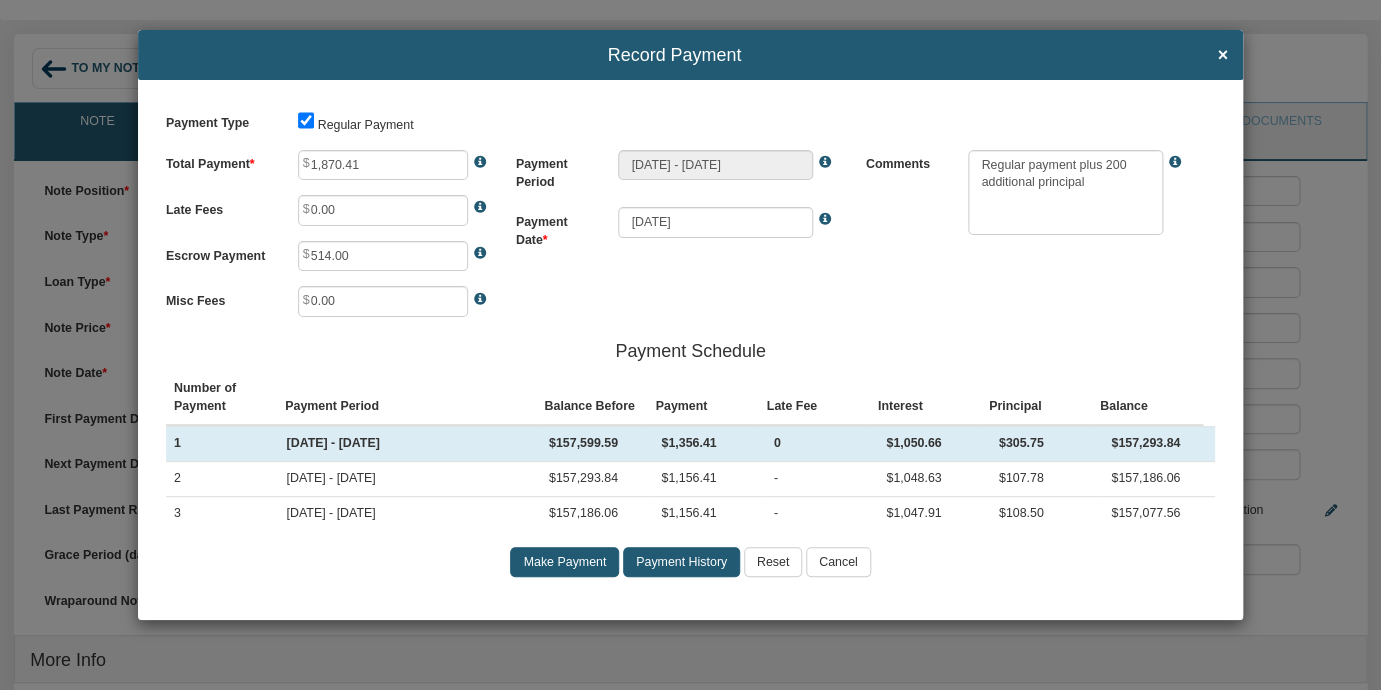 click on "Payment Type
Regular Payment
Total Payment
1,870.41
Late Fees
0.00
Escrow Payment
514.00" at bounding box center (690, 349) 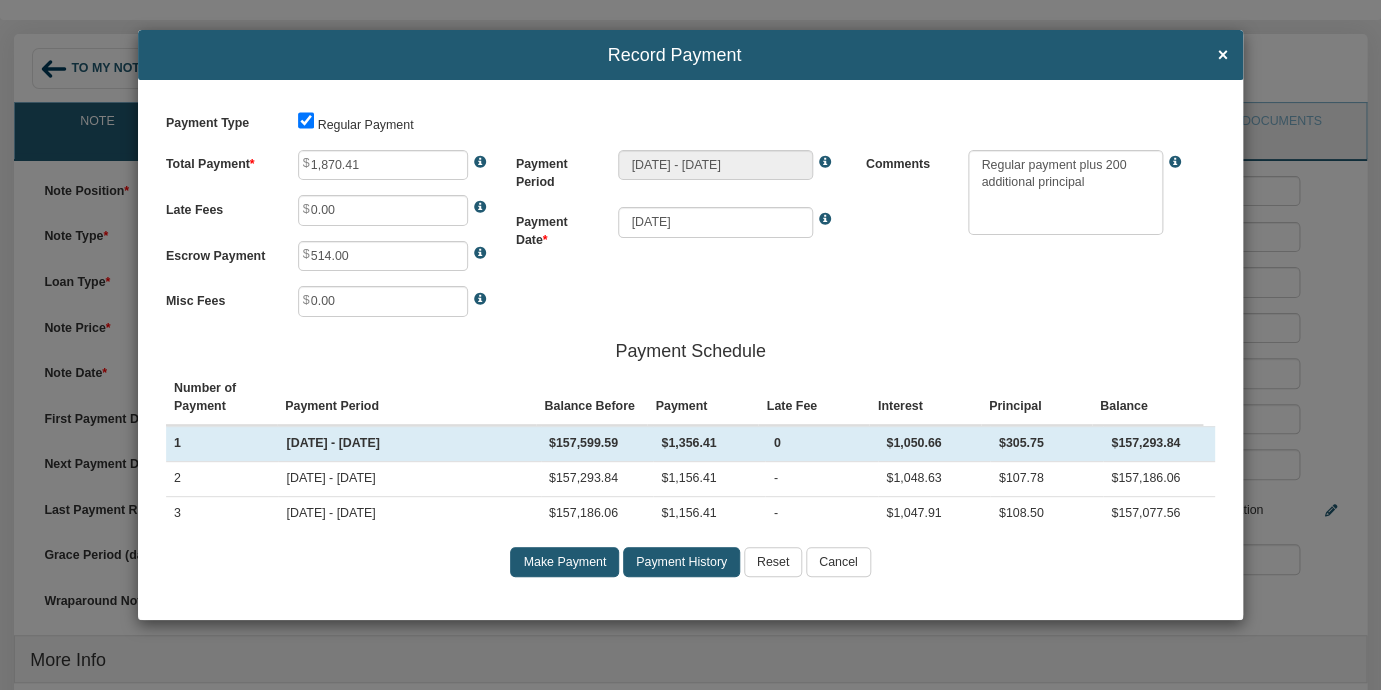 click on "Make Payment" at bounding box center [564, 562] 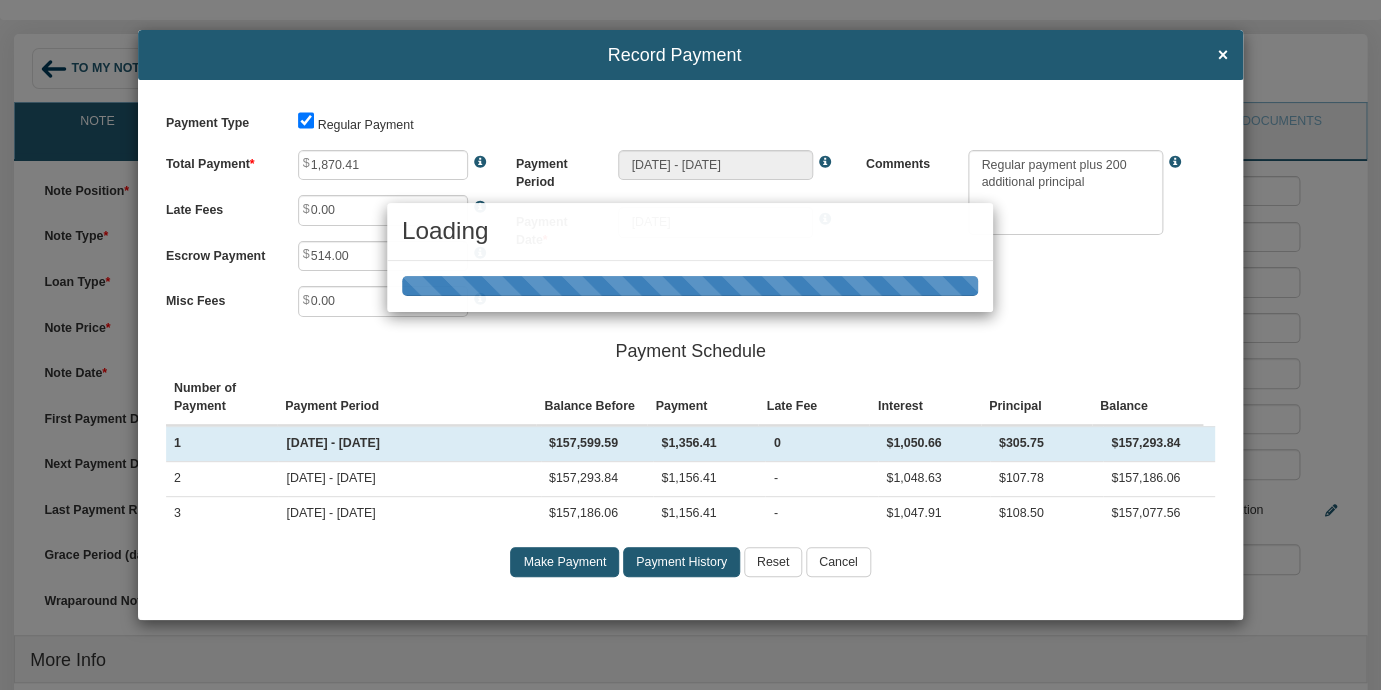 type on "[DATE] - [DATE]" 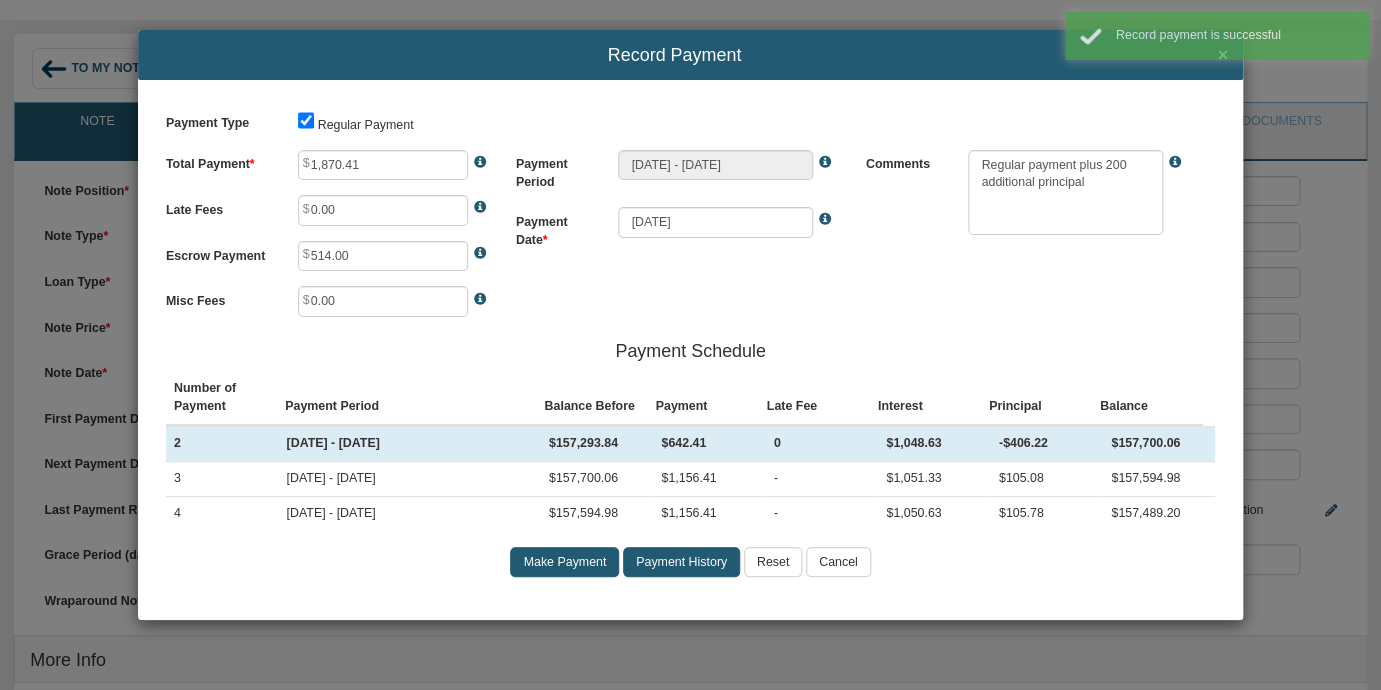 type on "1,156.41" 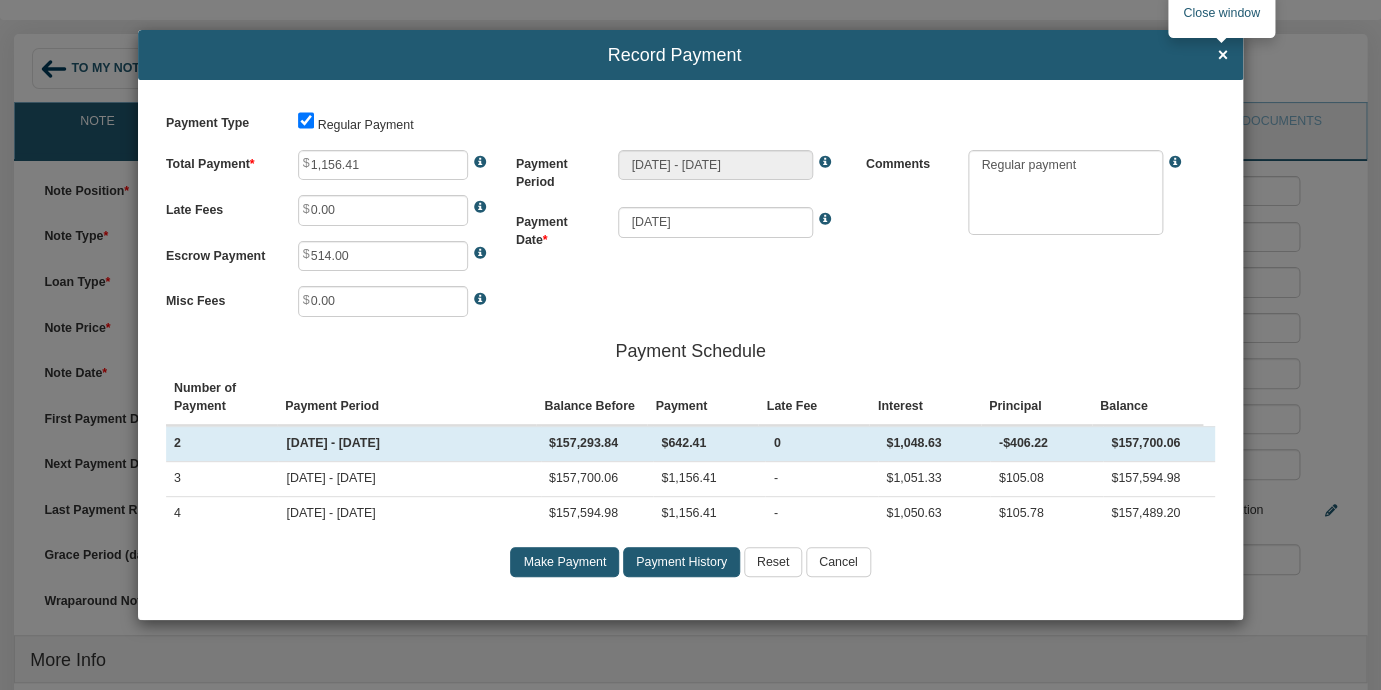 click on "×" at bounding box center [1222, 56] 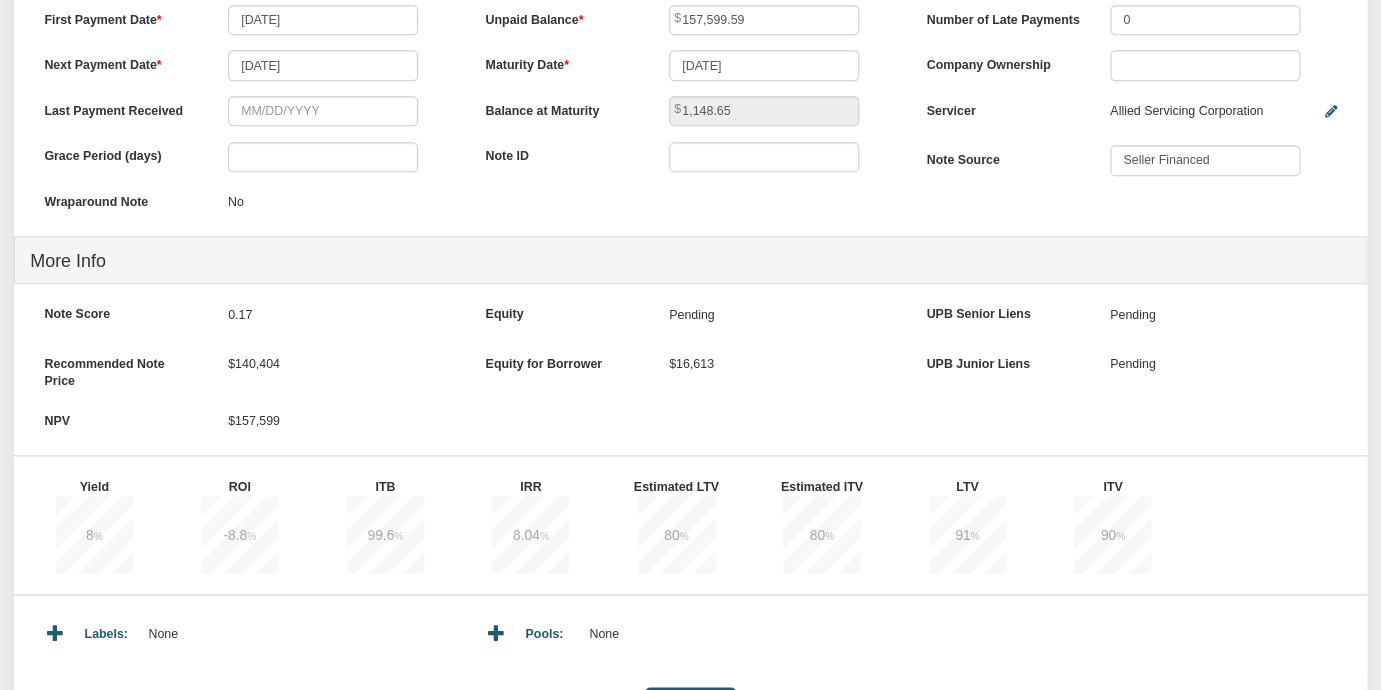 scroll, scrollTop: 736, scrollLeft: 0, axis: vertical 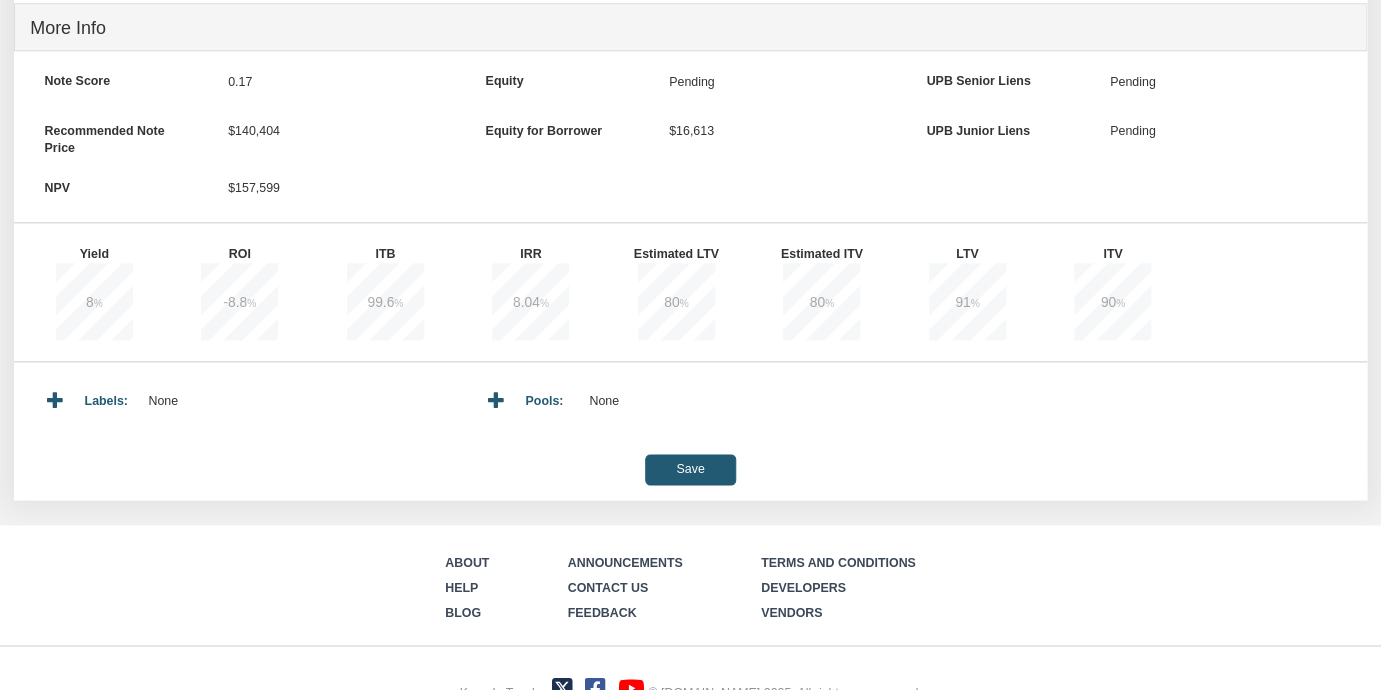 click on "Save" at bounding box center (690, 469) 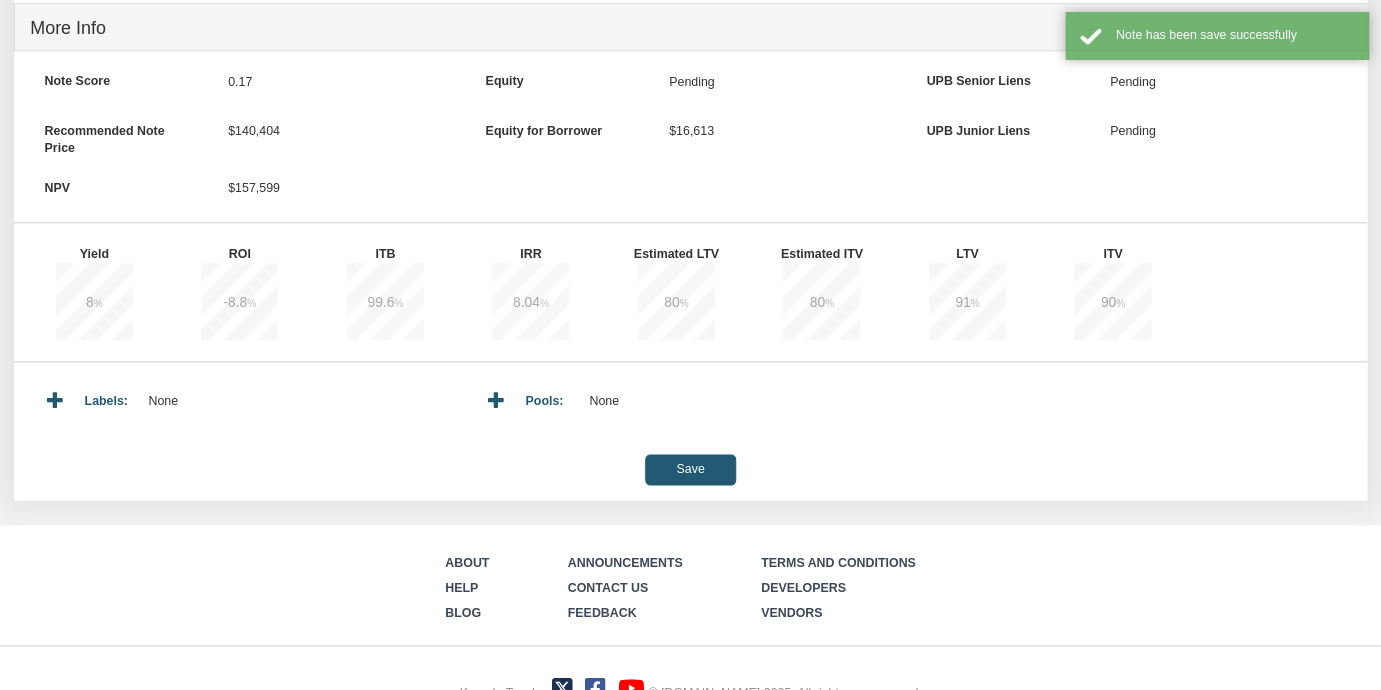 scroll, scrollTop: 0, scrollLeft: 0, axis: both 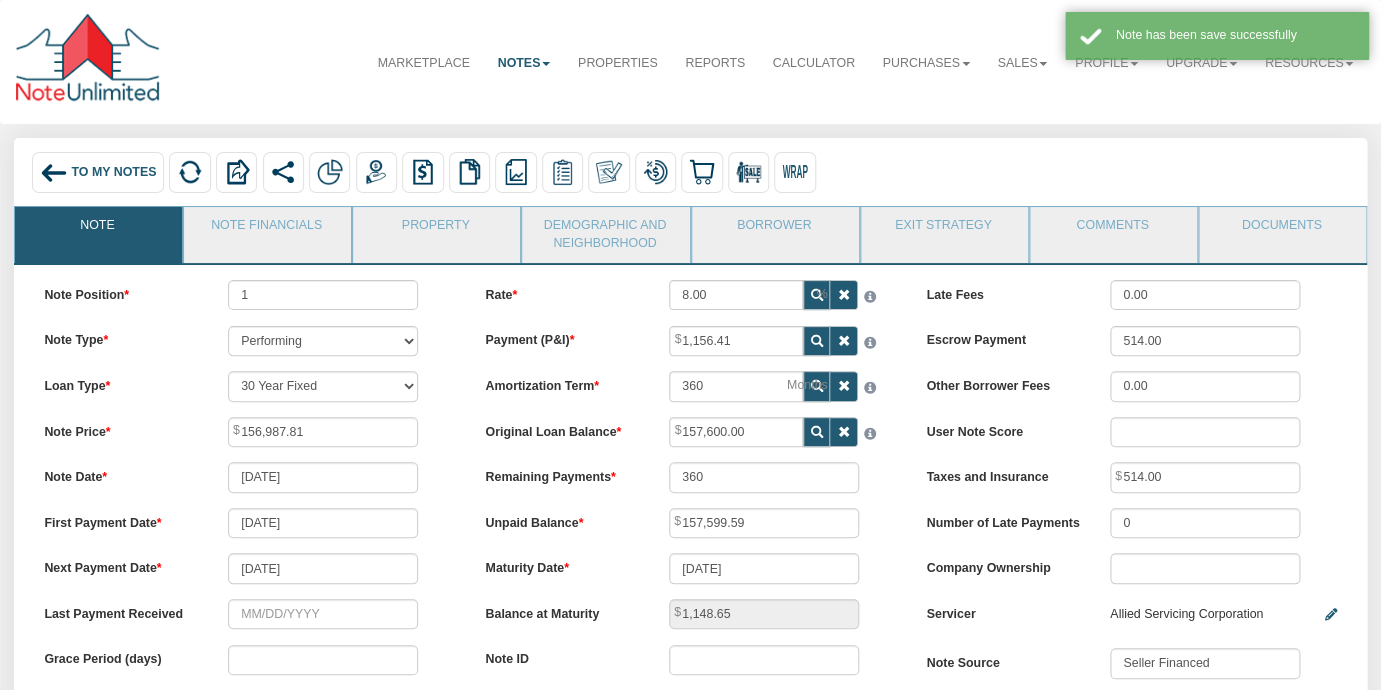 click on "To My Notes" at bounding box center (113, 173) 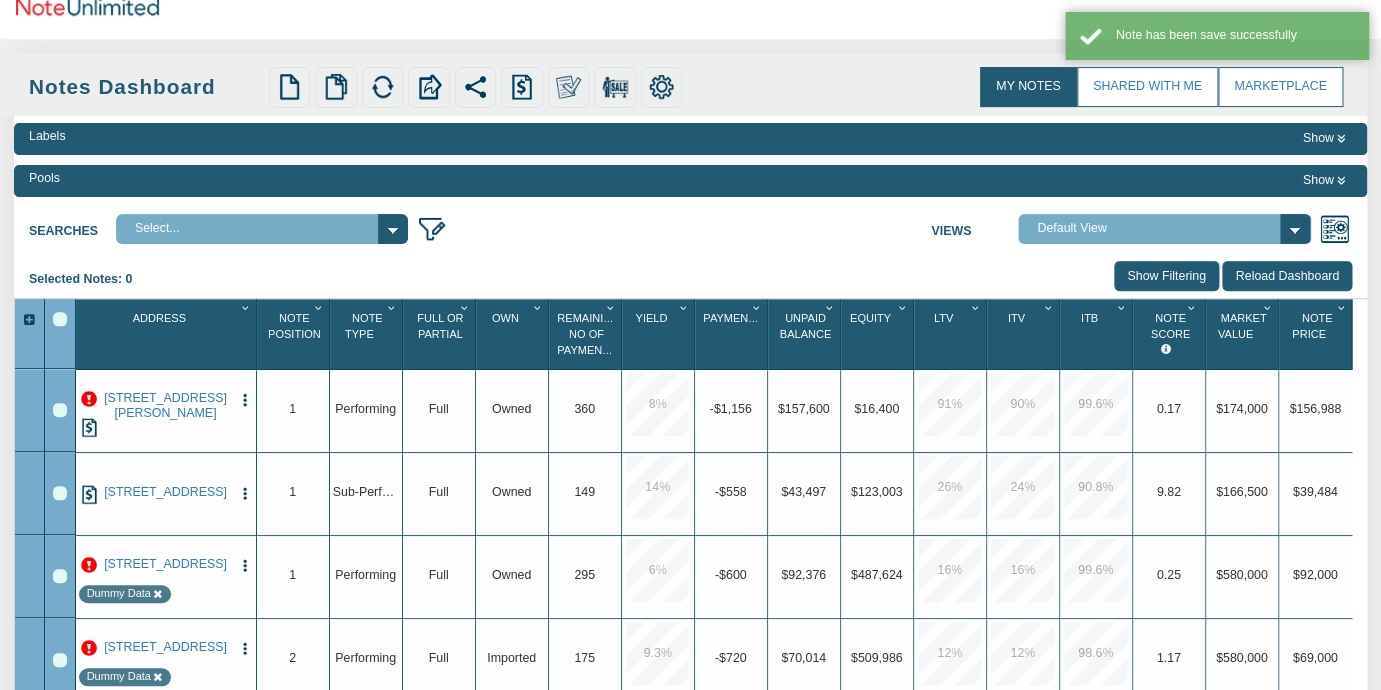 scroll, scrollTop: 130, scrollLeft: 0, axis: vertical 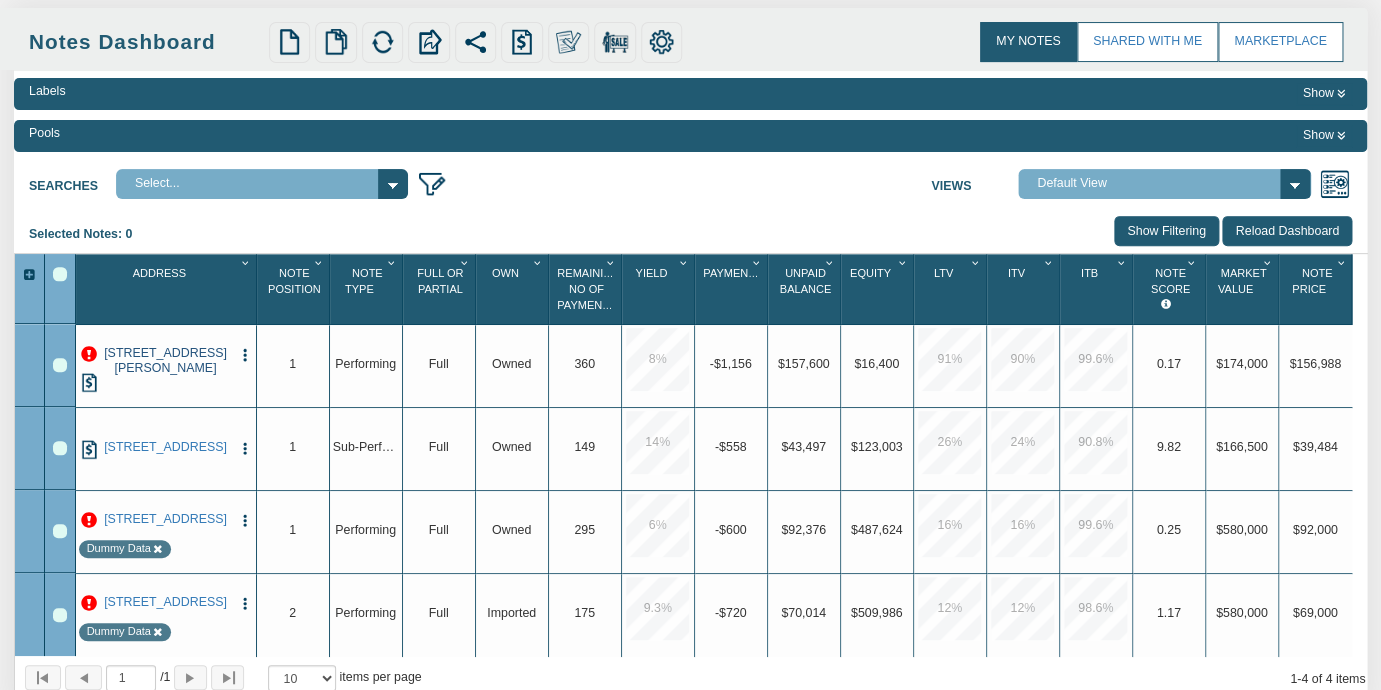 click on "[STREET_ADDRESS][PERSON_NAME]" at bounding box center [165, 361] 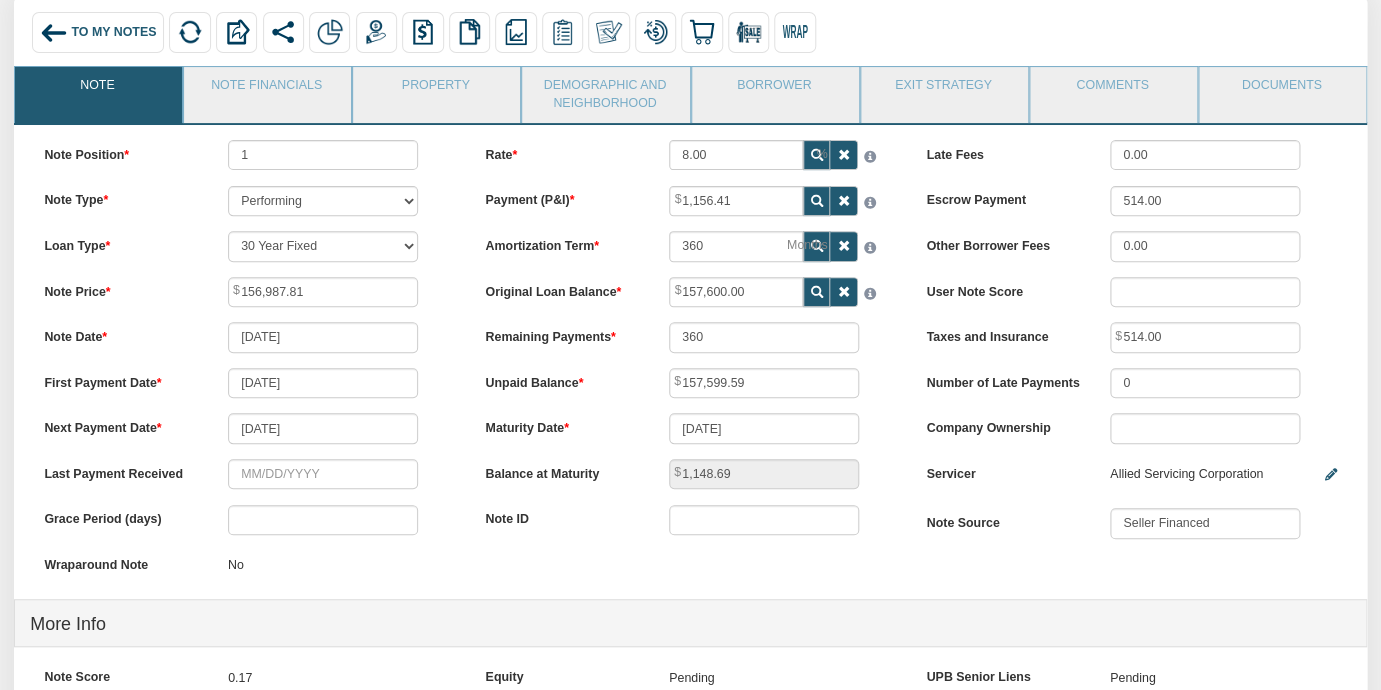 scroll, scrollTop: 181, scrollLeft: 0, axis: vertical 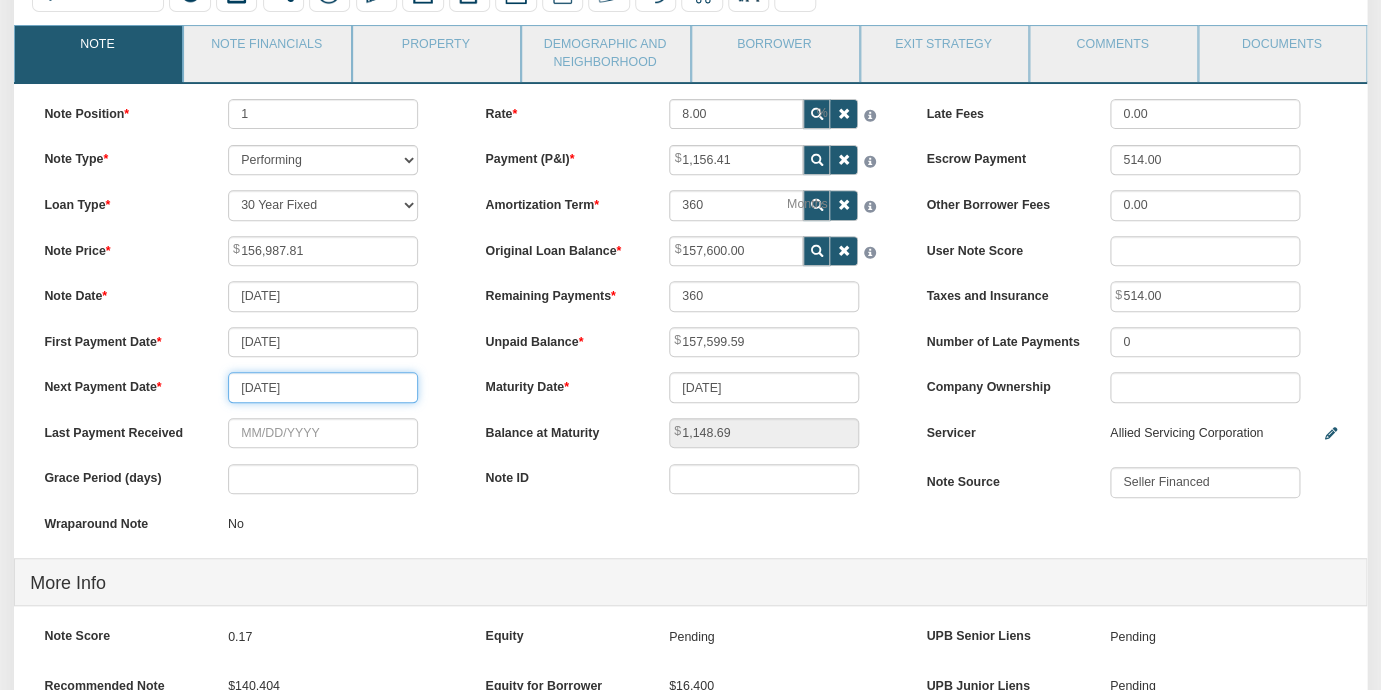 drag, startPoint x: 0, startPoint y: 0, endPoint x: 340, endPoint y: 387, distance: 515.1398 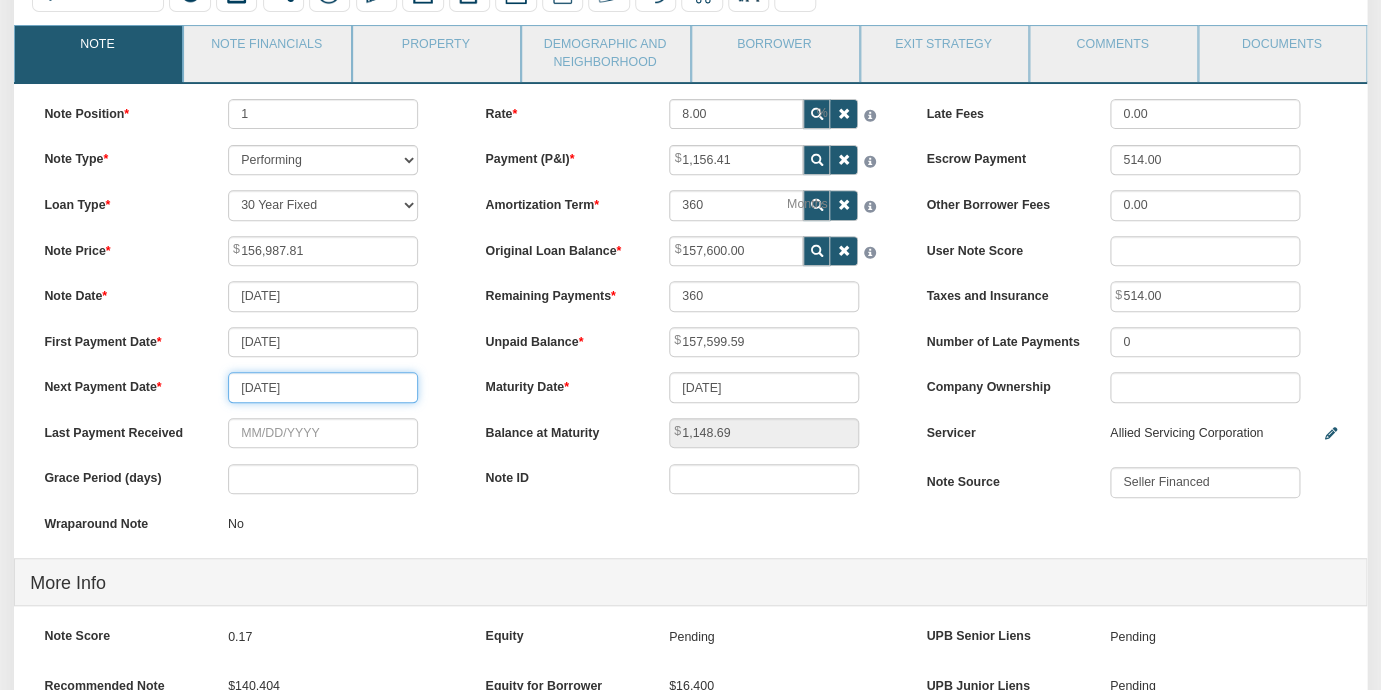 click on "[DATE]" at bounding box center [323, 387] 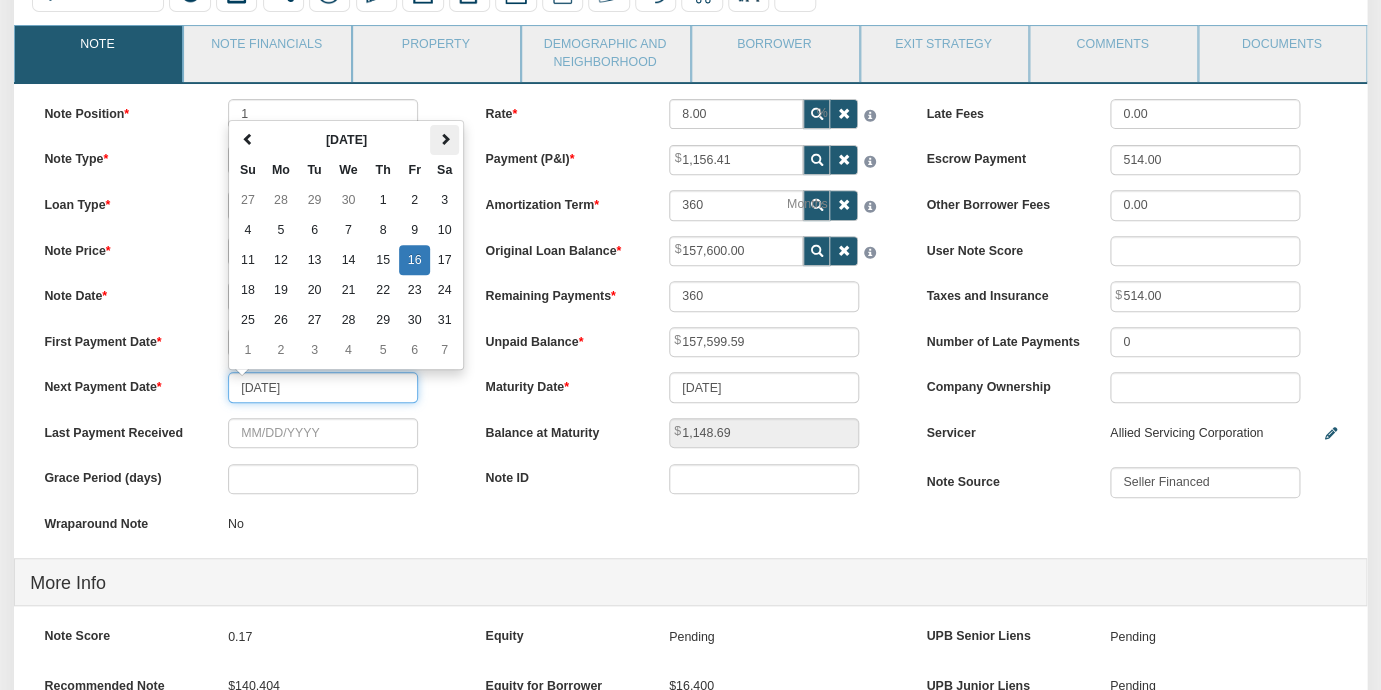 click at bounding box center (445, 139) 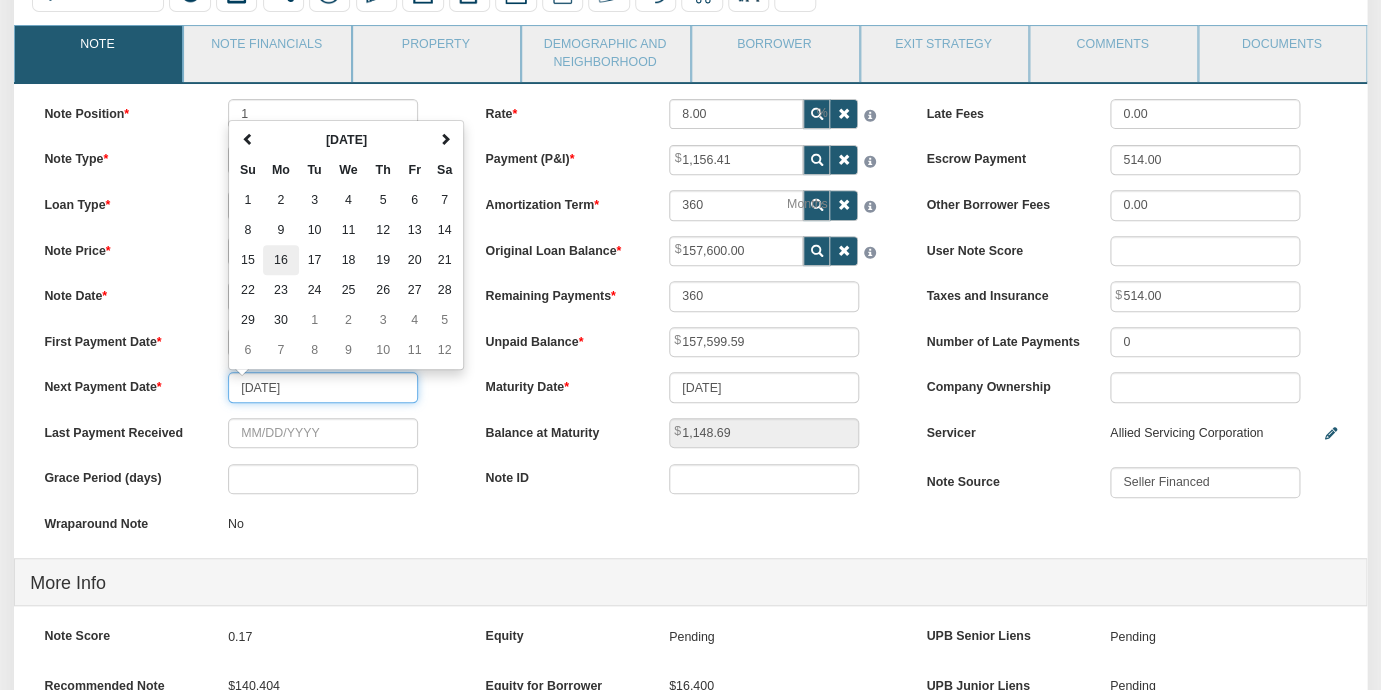 click on "16" at bounding box center (281, 260) 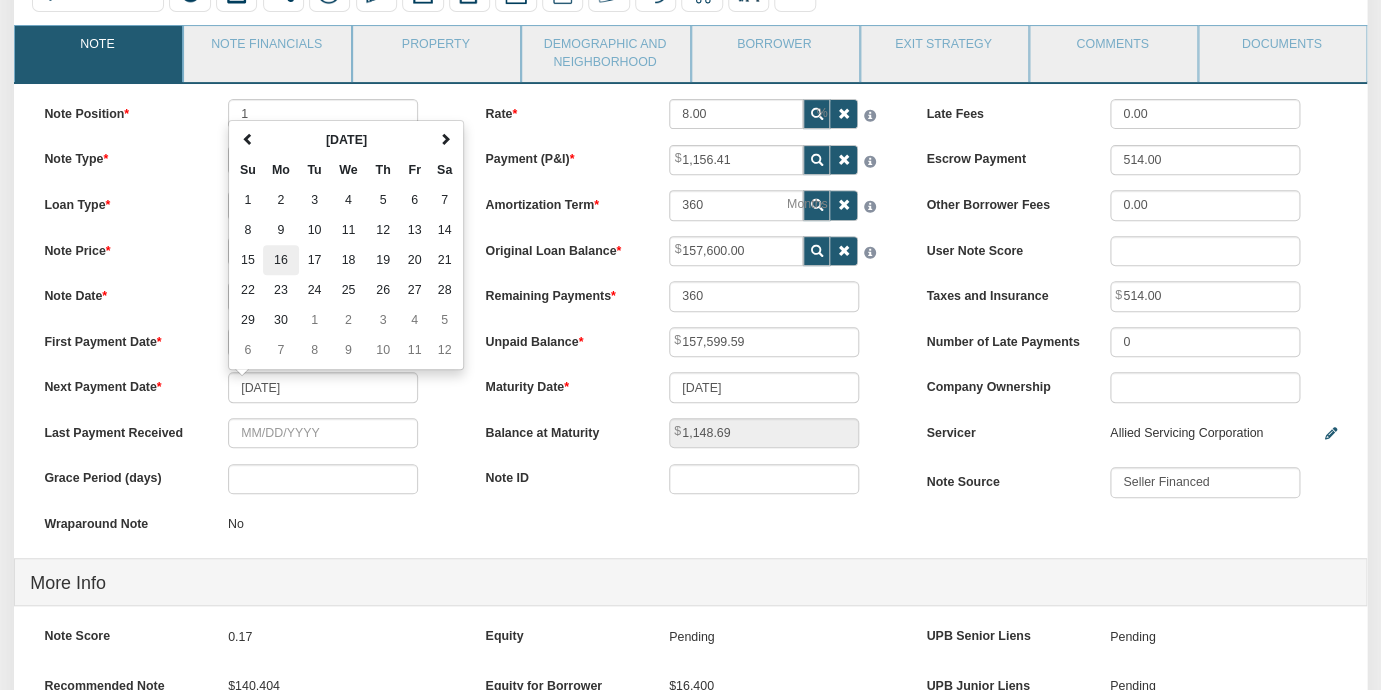 type on "[DATE]" 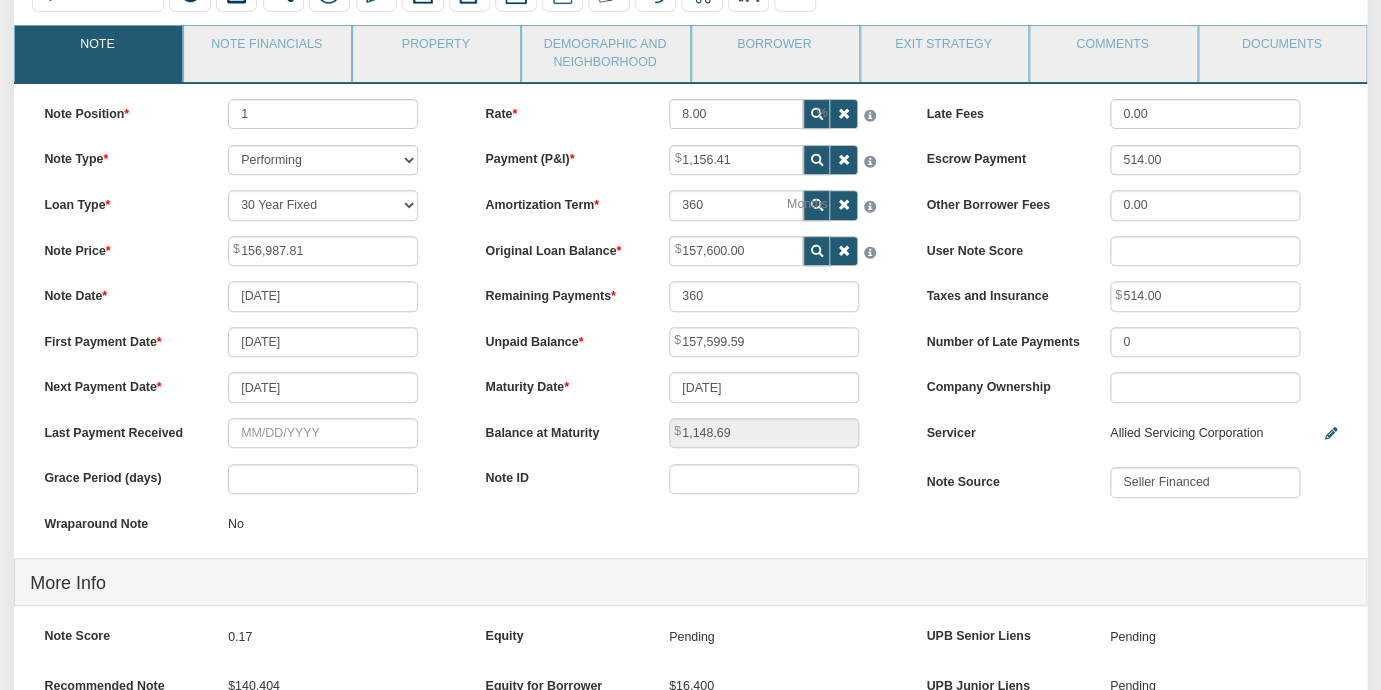 type on "359" 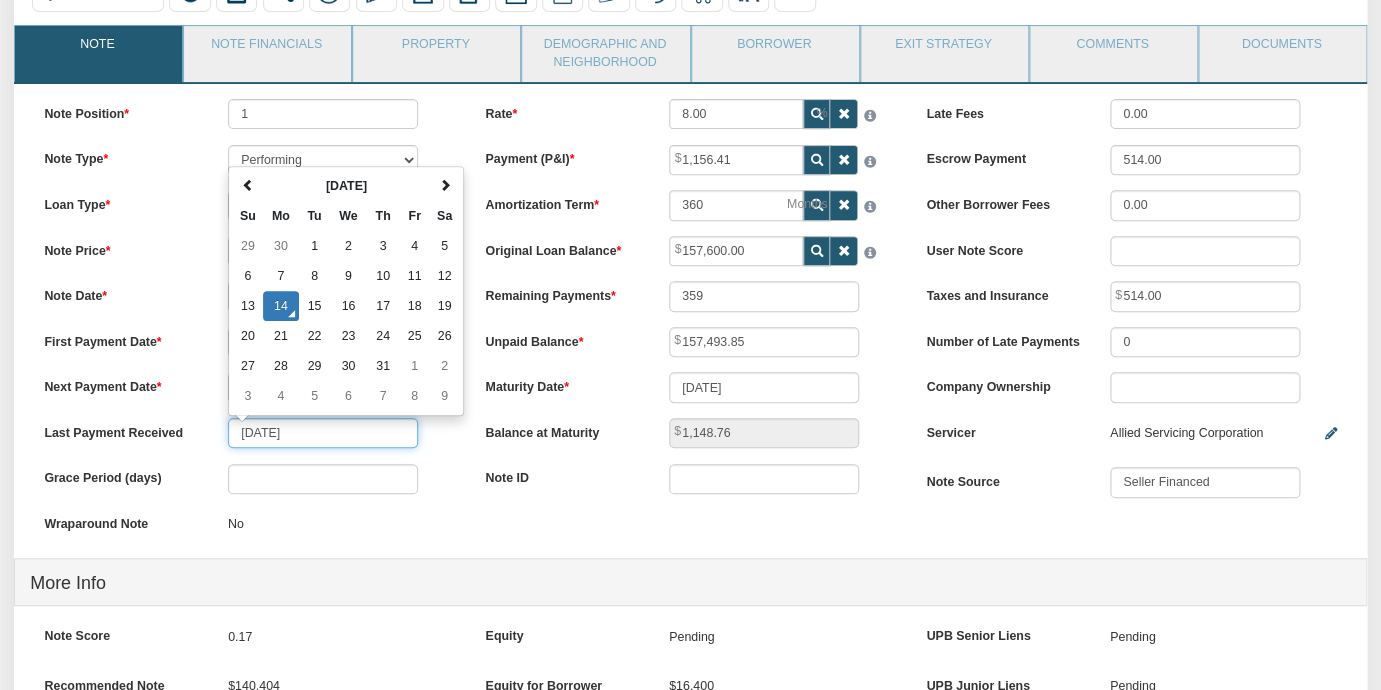click on "[DATE]" at bounding box center [323, 433] 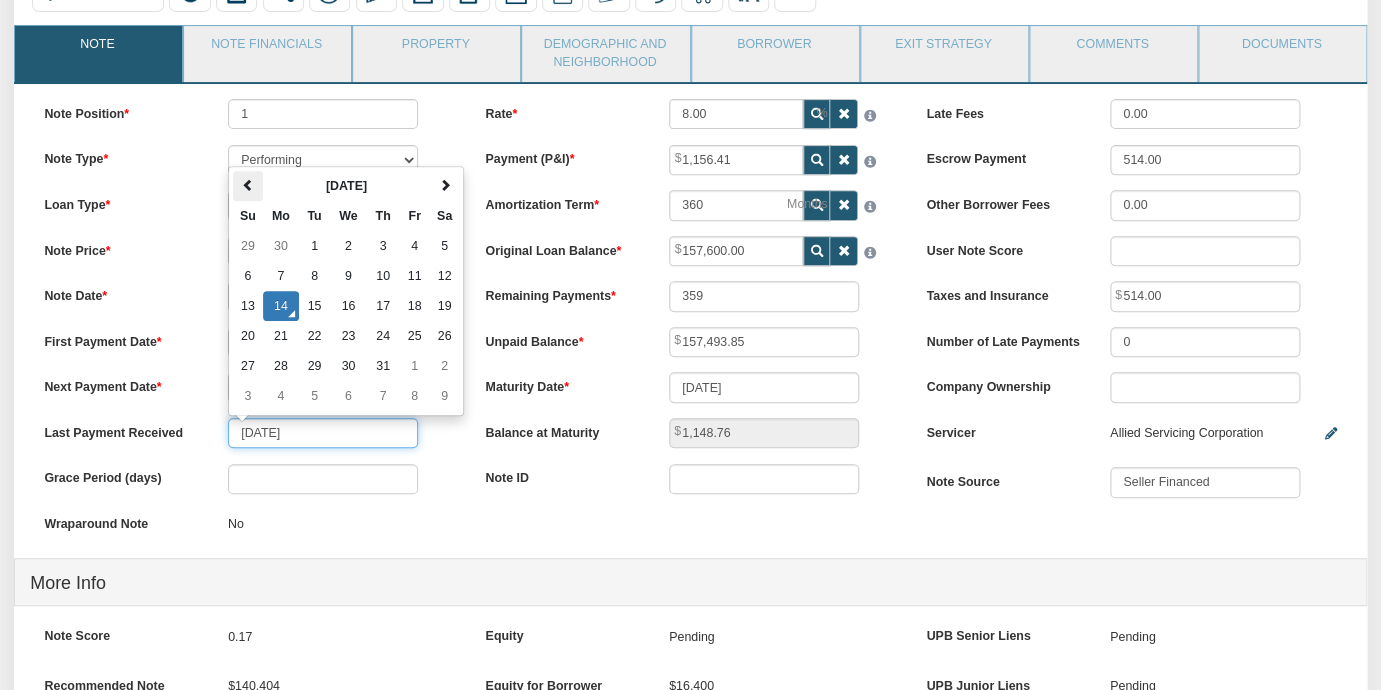 click at bounding box center (248, 185) 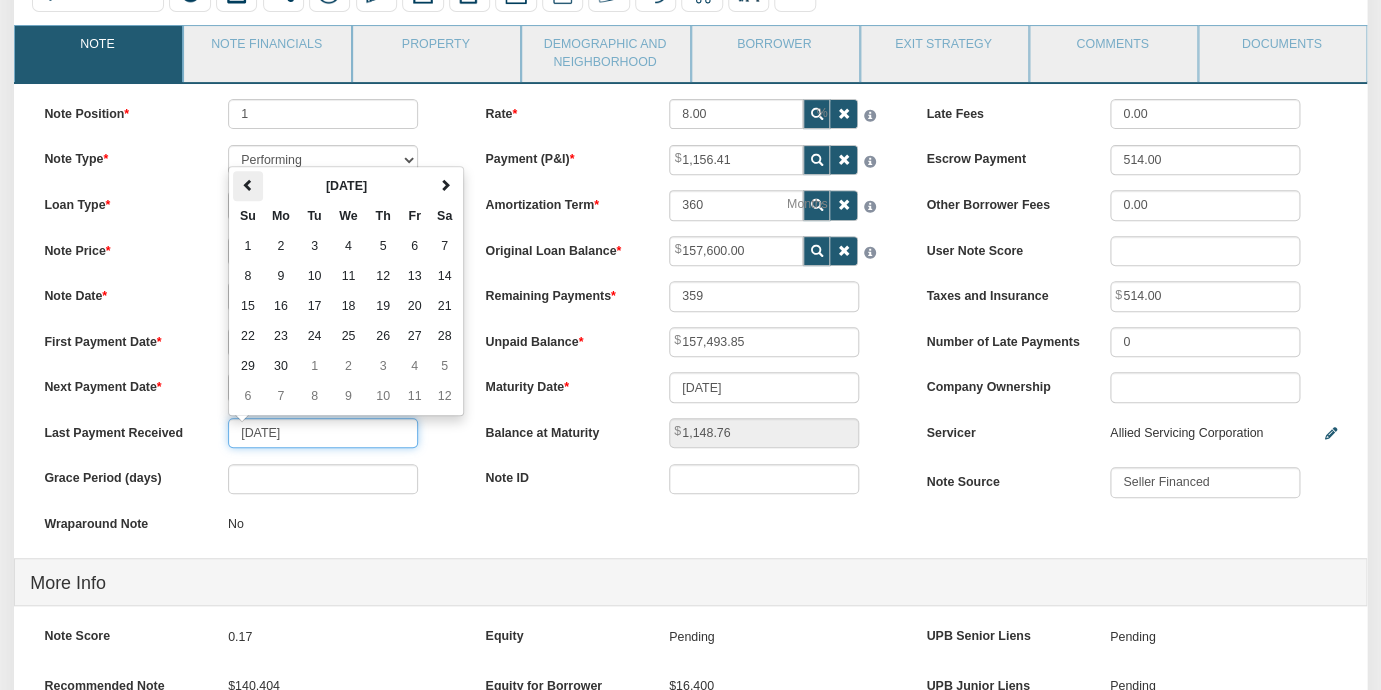 click at bounding box center [248, 185] 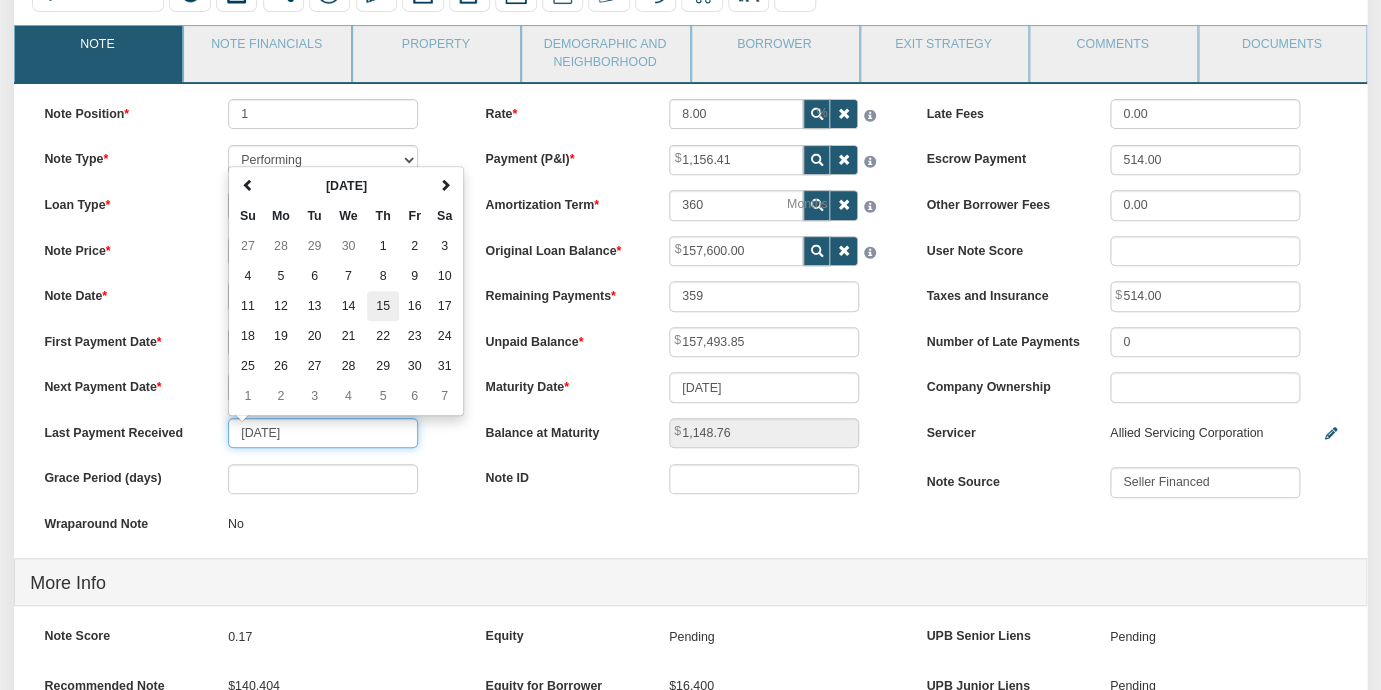 click on "15" at bounding box center [383, 306] 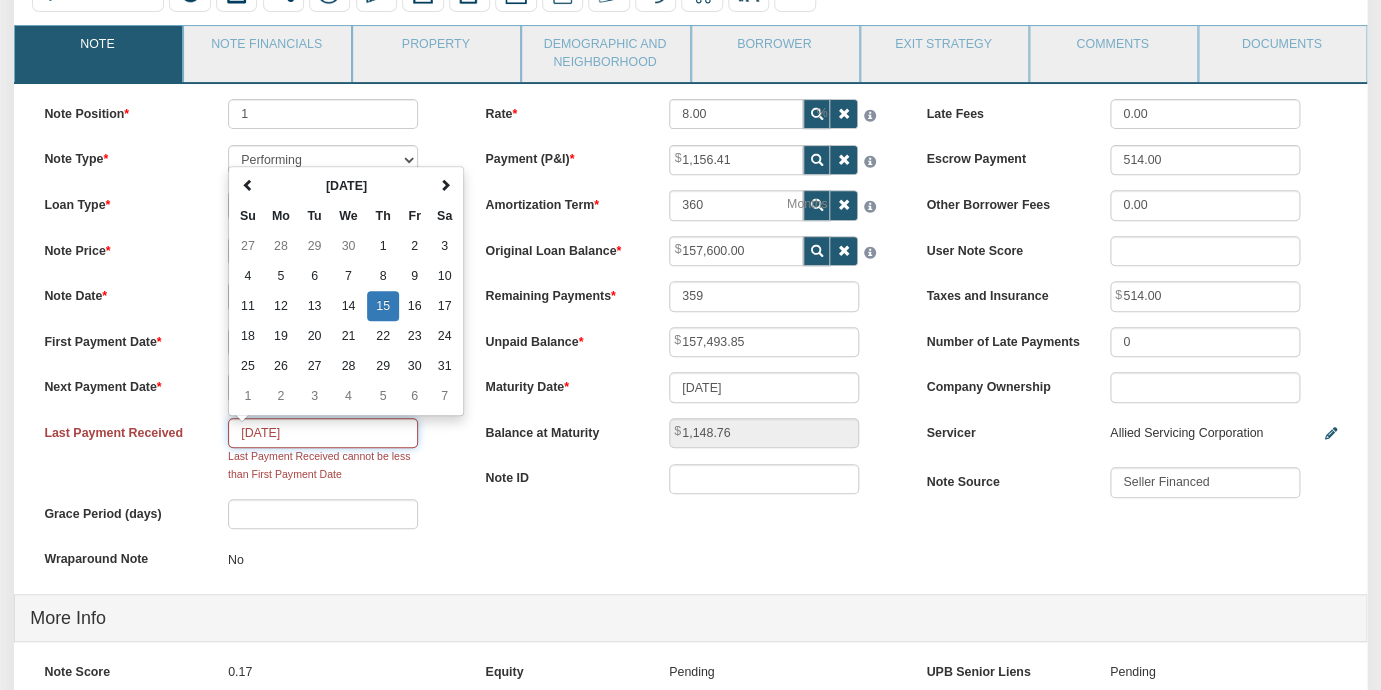 click on "[DATE]" at bounding box center [323, 433] 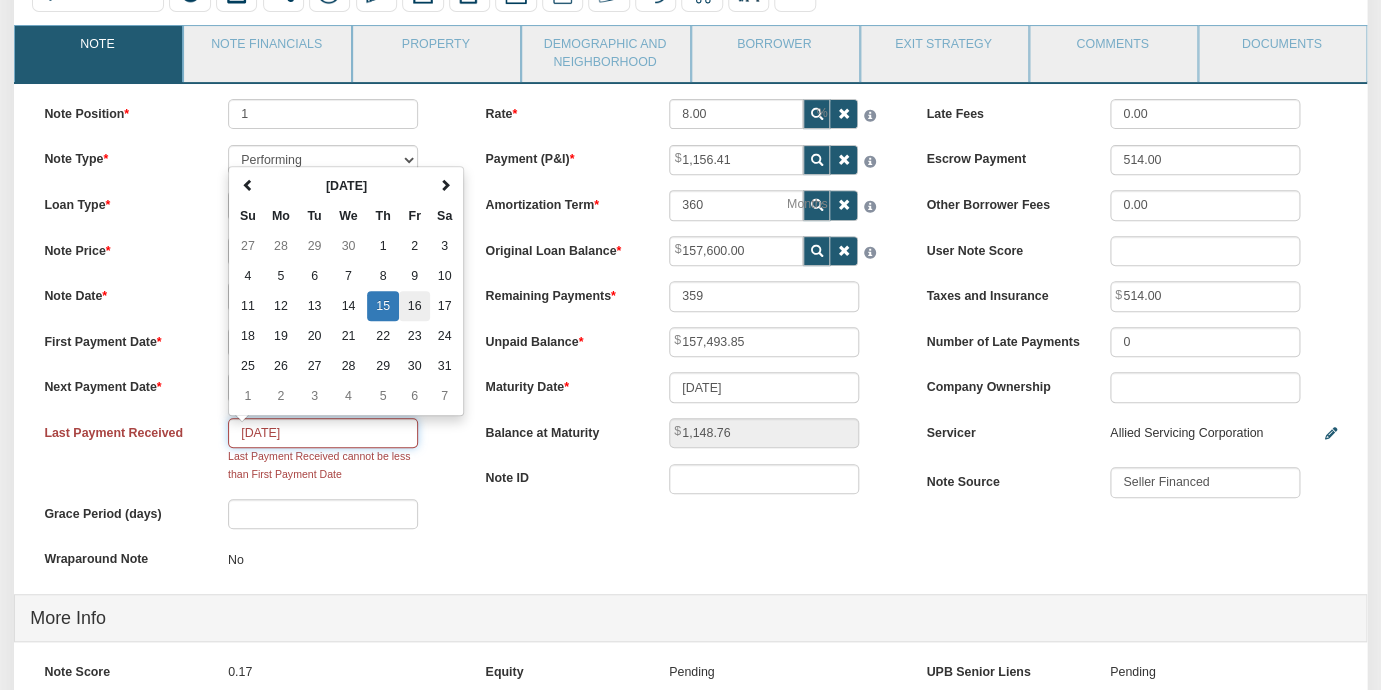 click on "16" at bounding box center [414, 306] 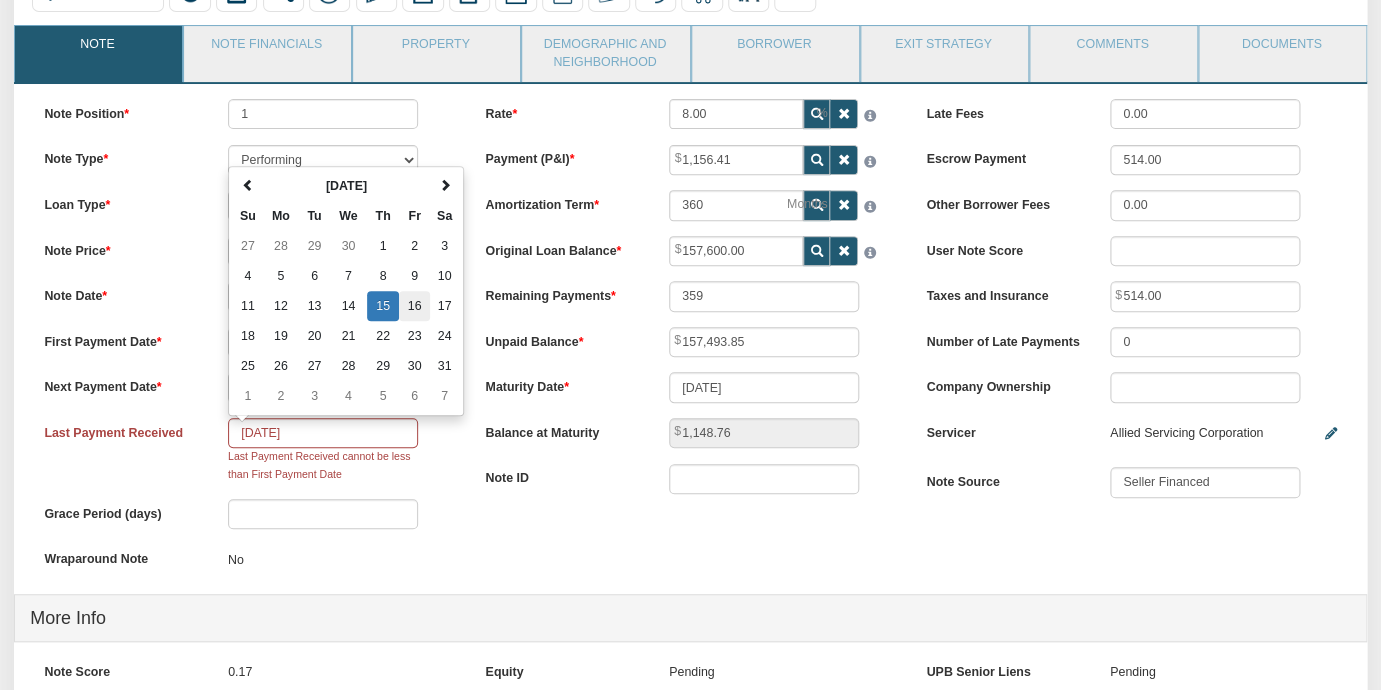 type on "[DATE]" 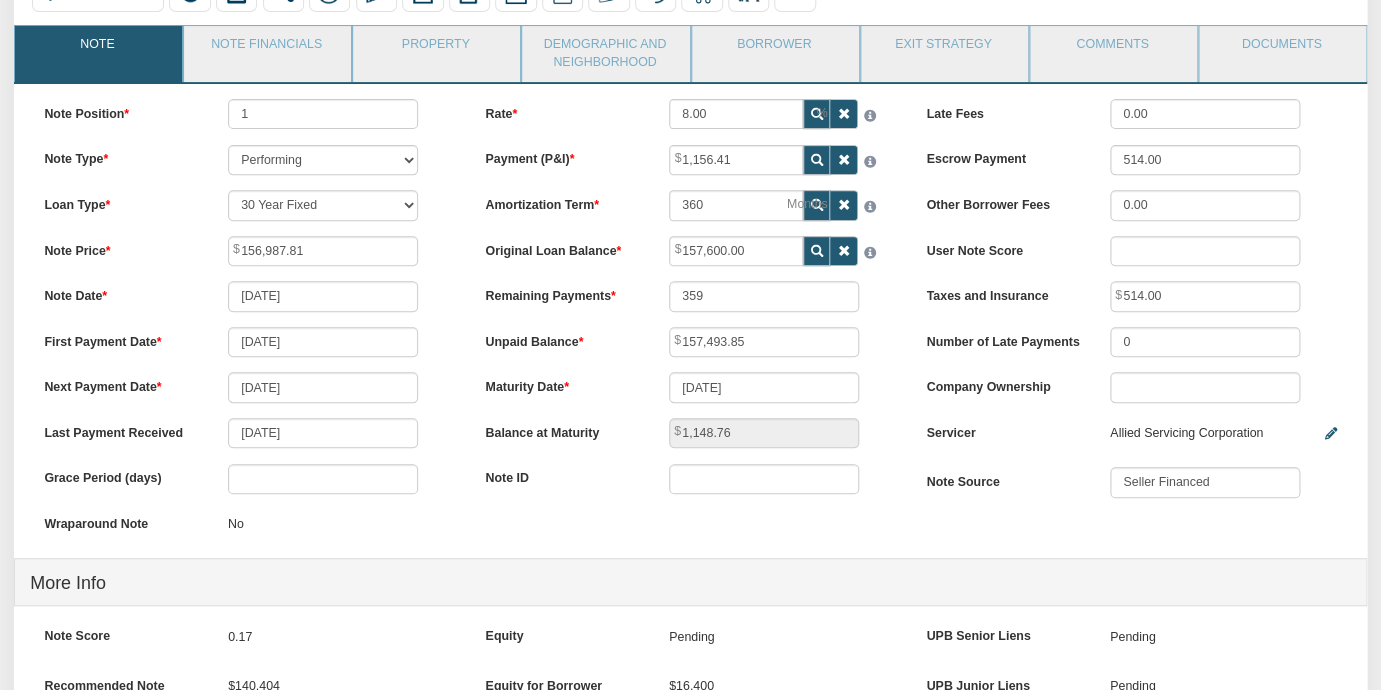 click on "Note Position
1
Note Type
Performing Forthcoming Non-Performing REO Sub-Performing Unknown
Loan Type
30 Year Fixed 15 Year Fixed 20 Year Fixed 40 Year Fixed 5 years balloon loan with 30 years amortization 7 years balloon loan with 30 years amortization Cash payment No loan Custom Fixed Custom loan with balloon
Note Price
156,987.81
Note Date
[DATE]
No" at bounding box center [249, 328] 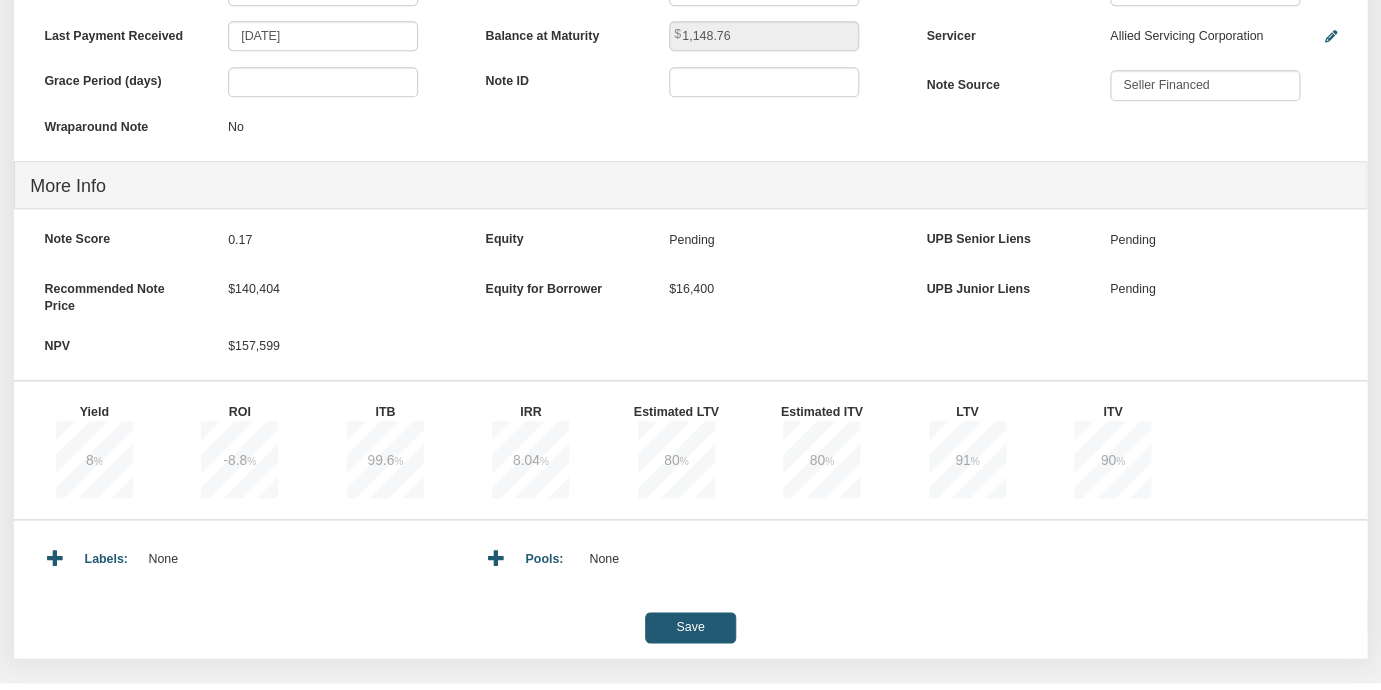 scroll, scrollTop: 762, scrollLeft: 0, axis: vertical 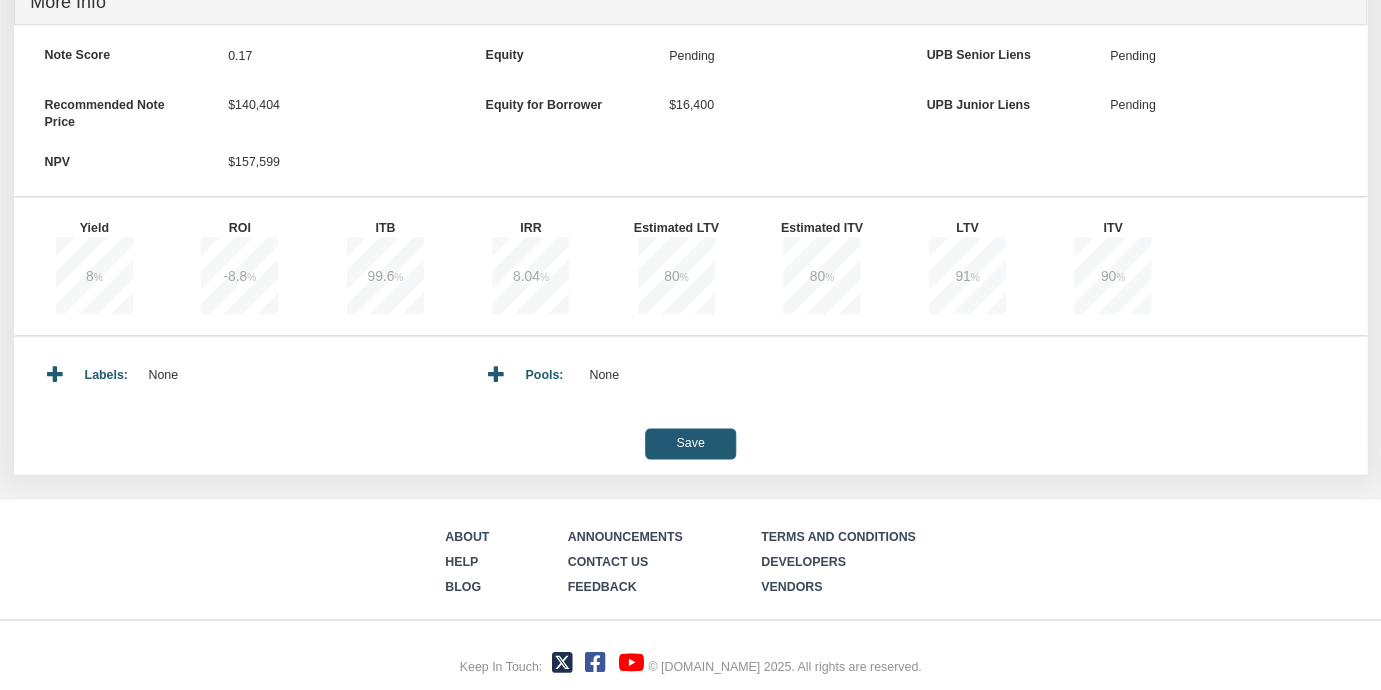 click on "Save" at bounding box center [690, 443] 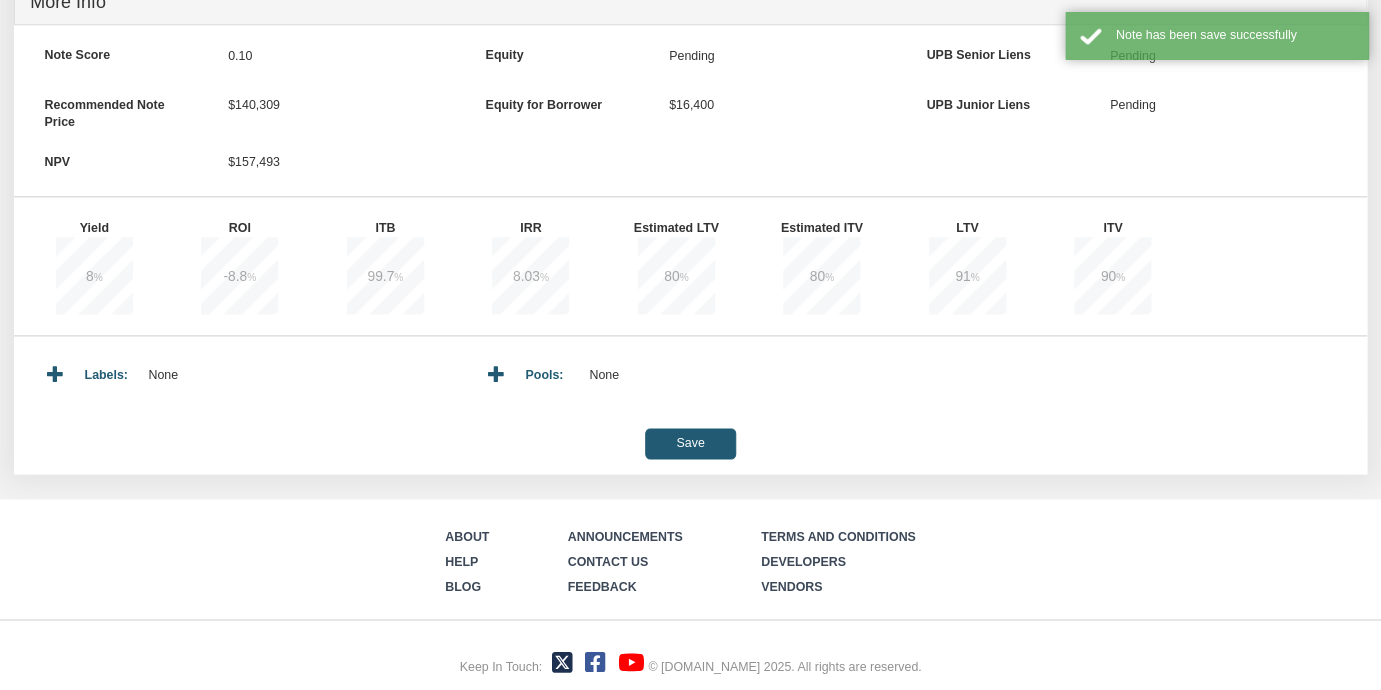 type on "157,493.84" 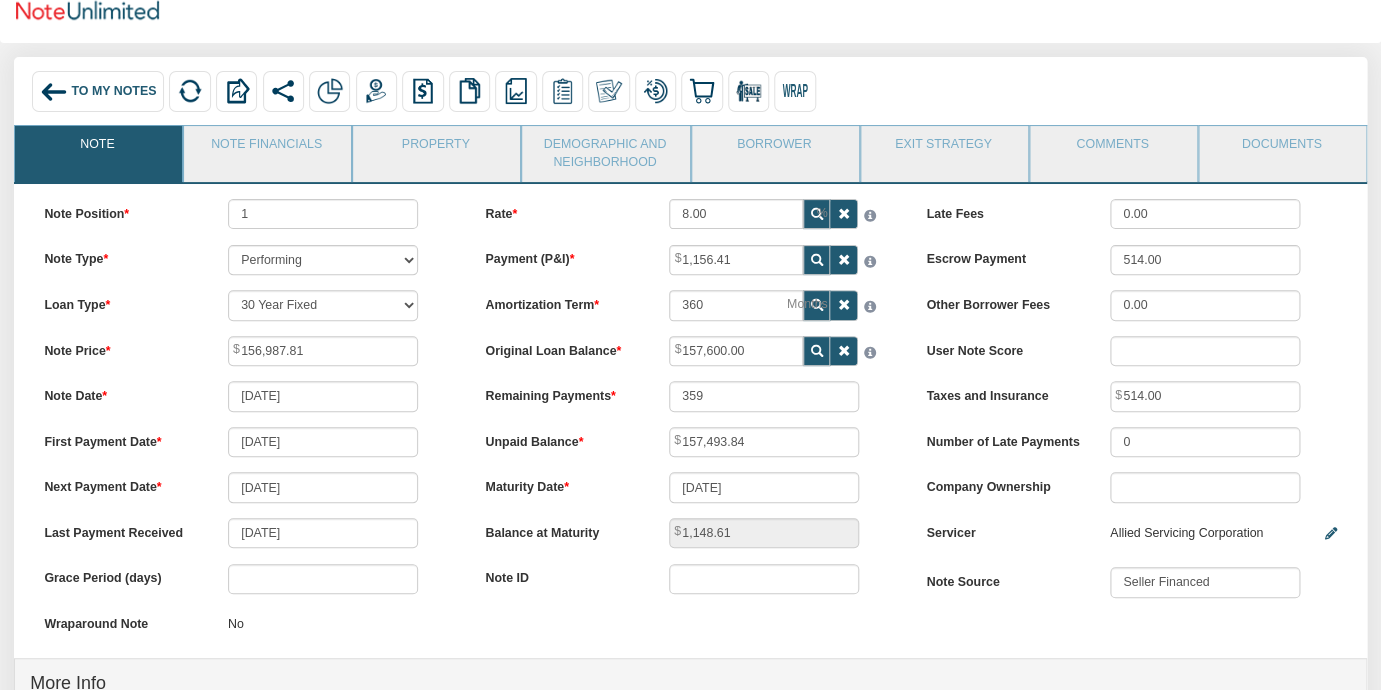 scroll, scrollTop: 0, scrollLeft: 0, axis: both 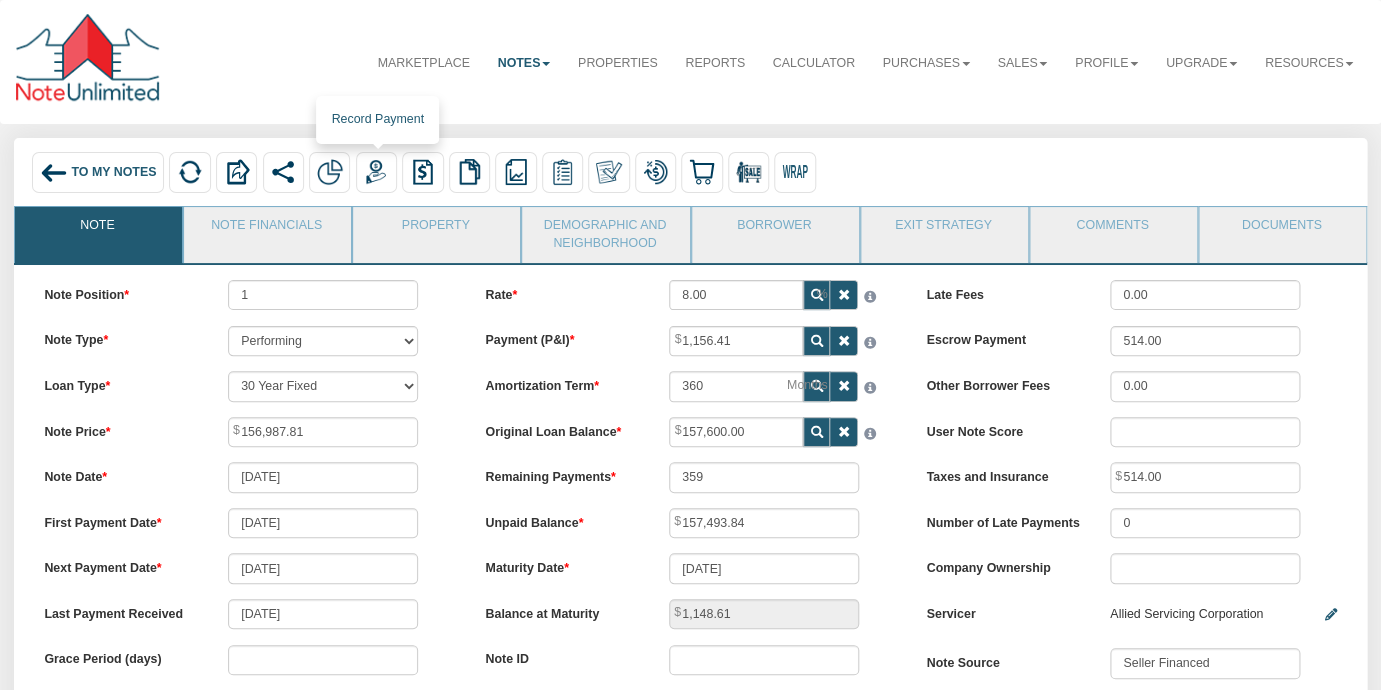 click at bounding box center [376, 172] 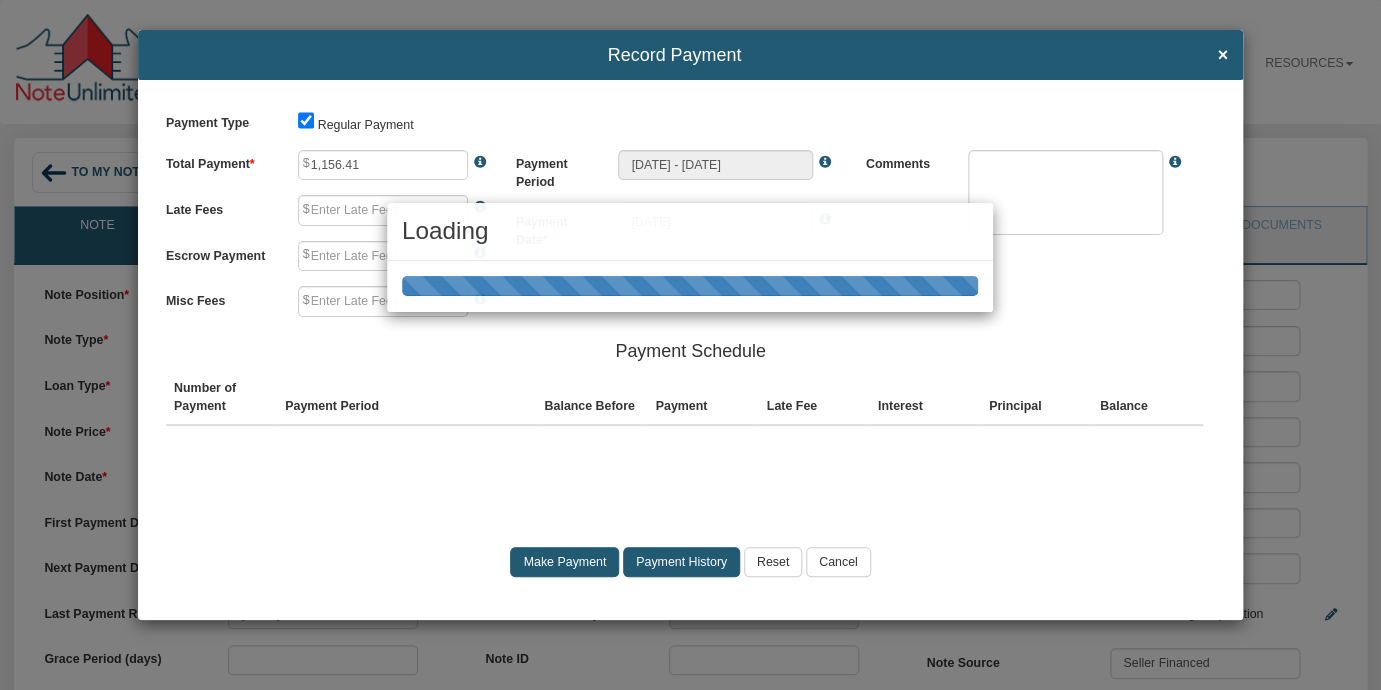 type on "0.00" 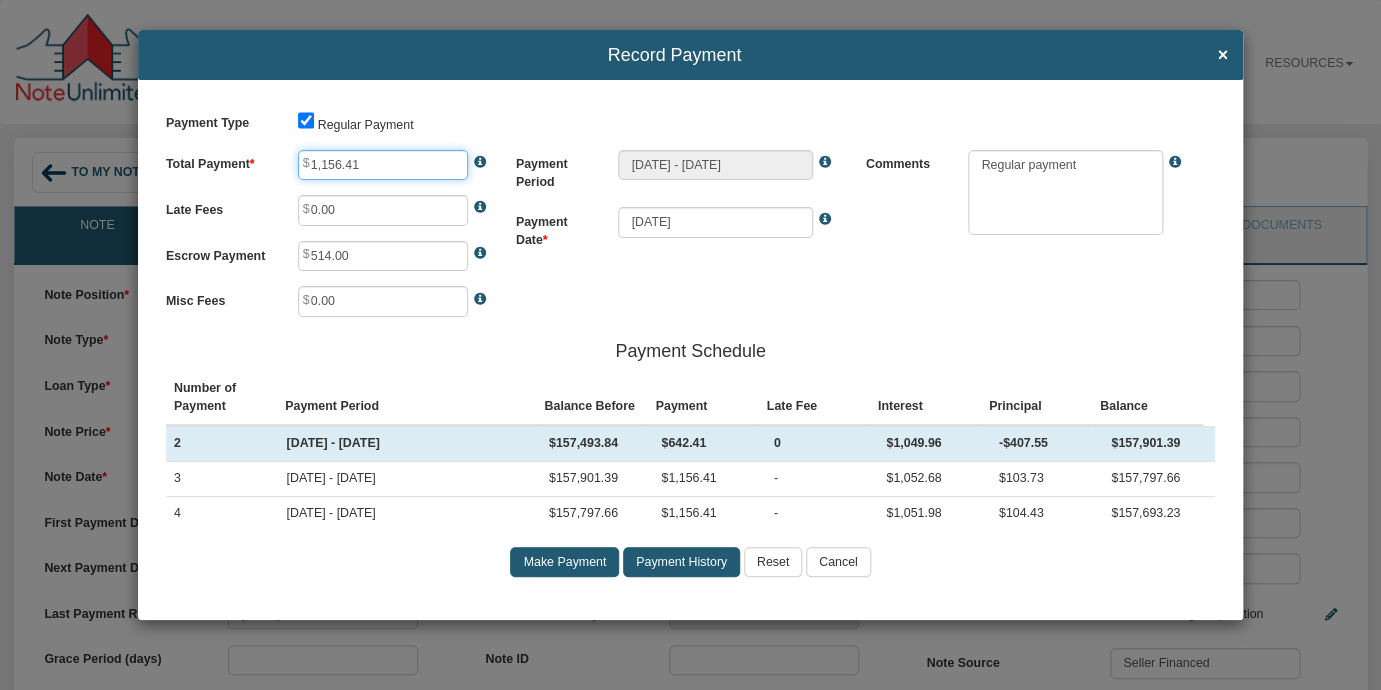 click on "1,156.41" at bounding box center [383, 165] 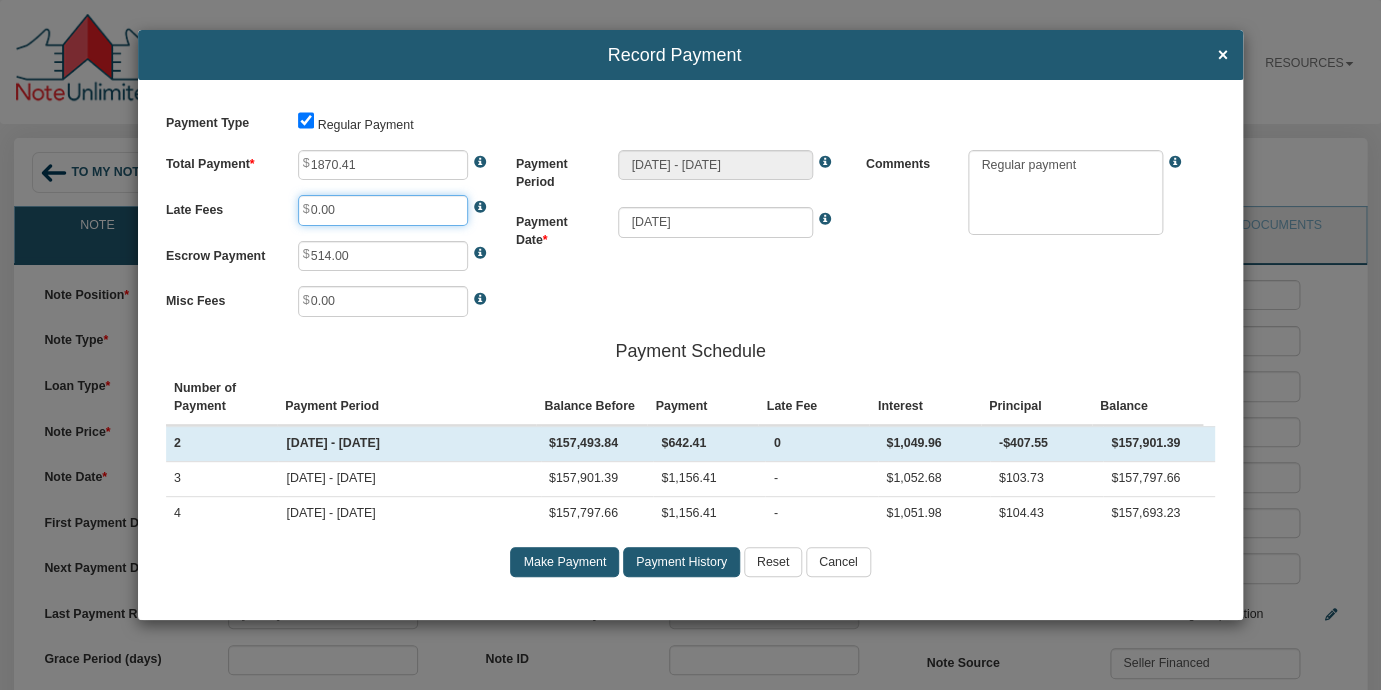 type on "1,870.41" 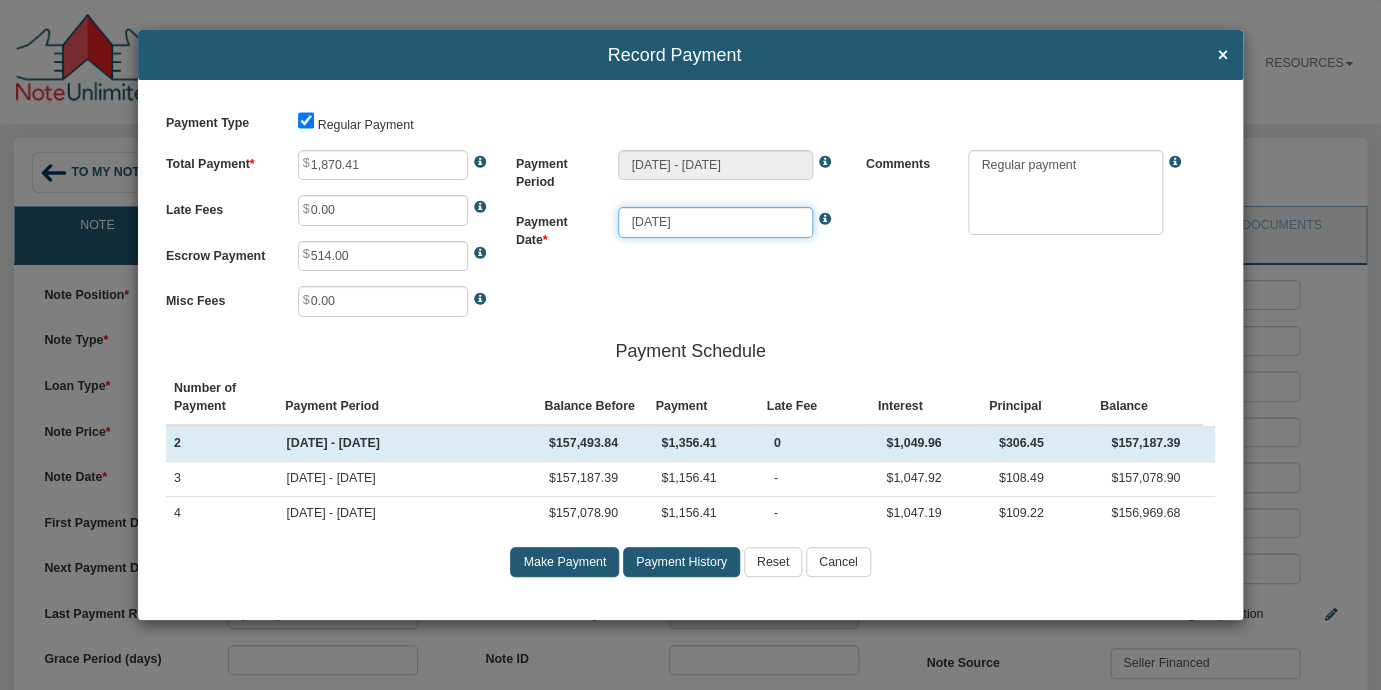 click on "[DATE]" at bounding box center (715, 222) 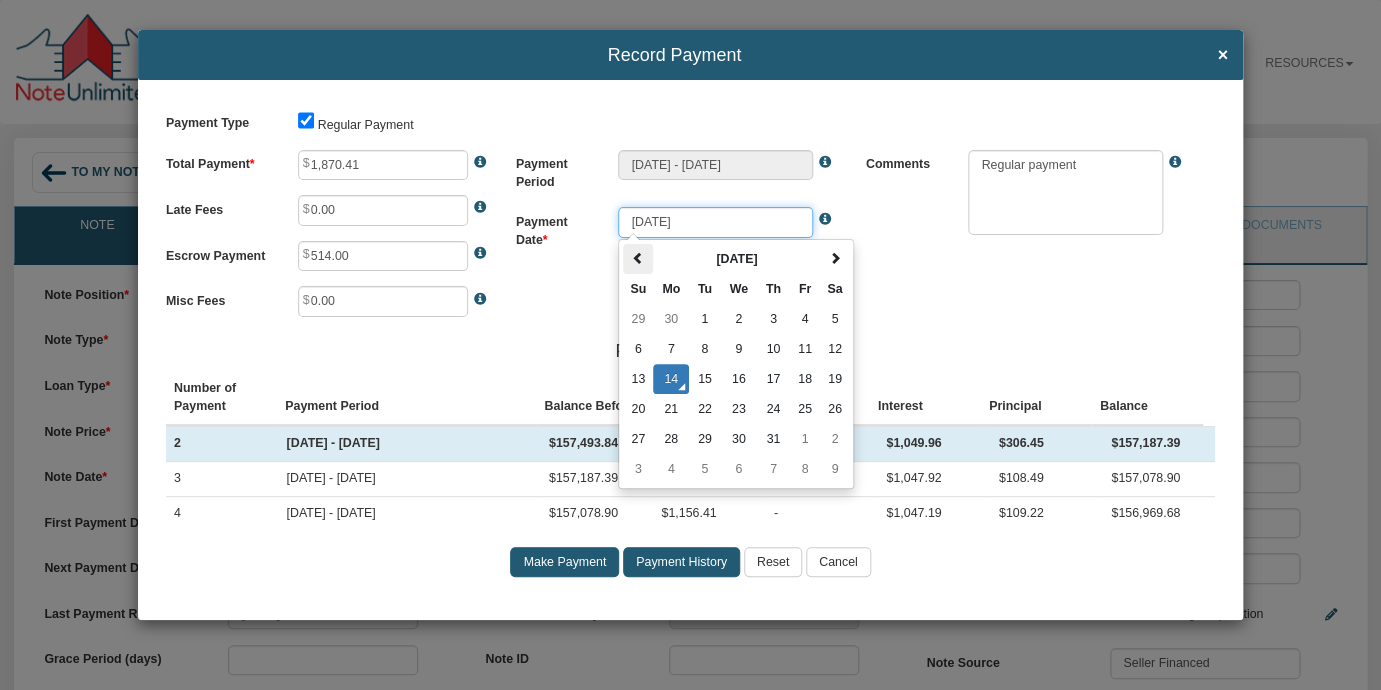 click at bounding box center [638, 258] 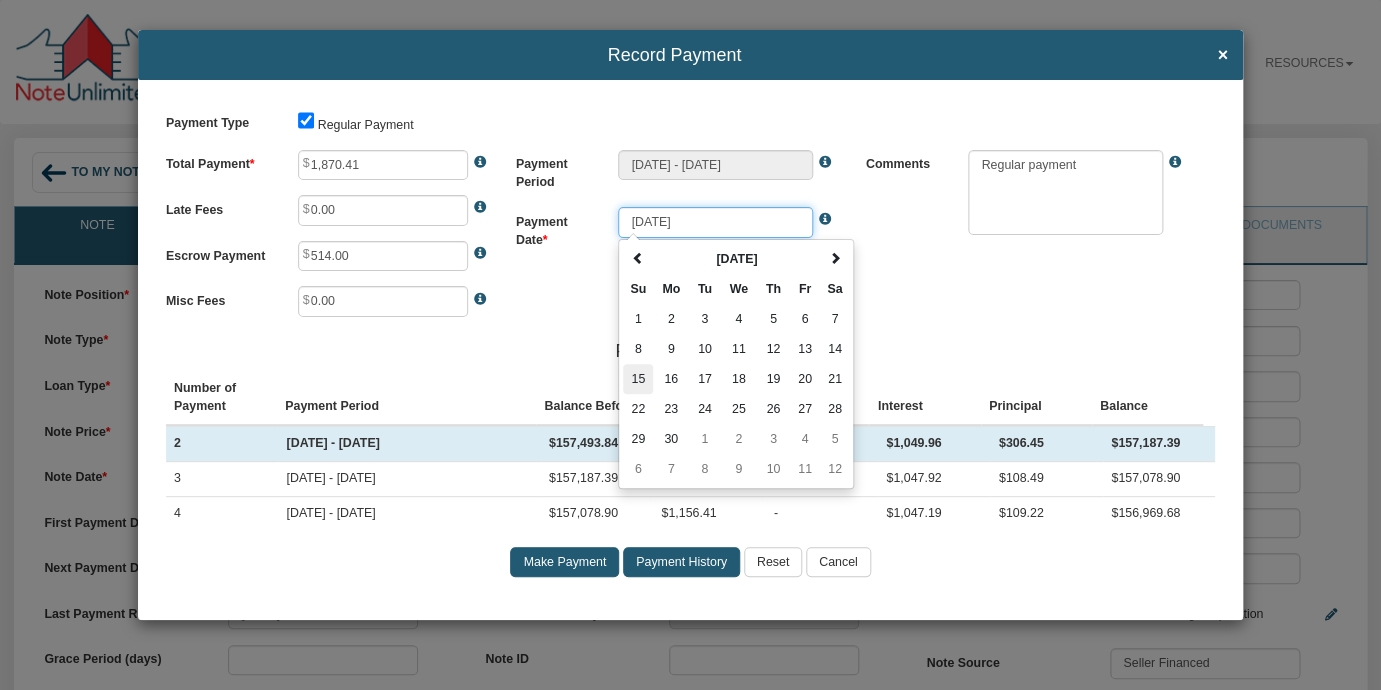 click on "15" at bounding box center (638, 379) 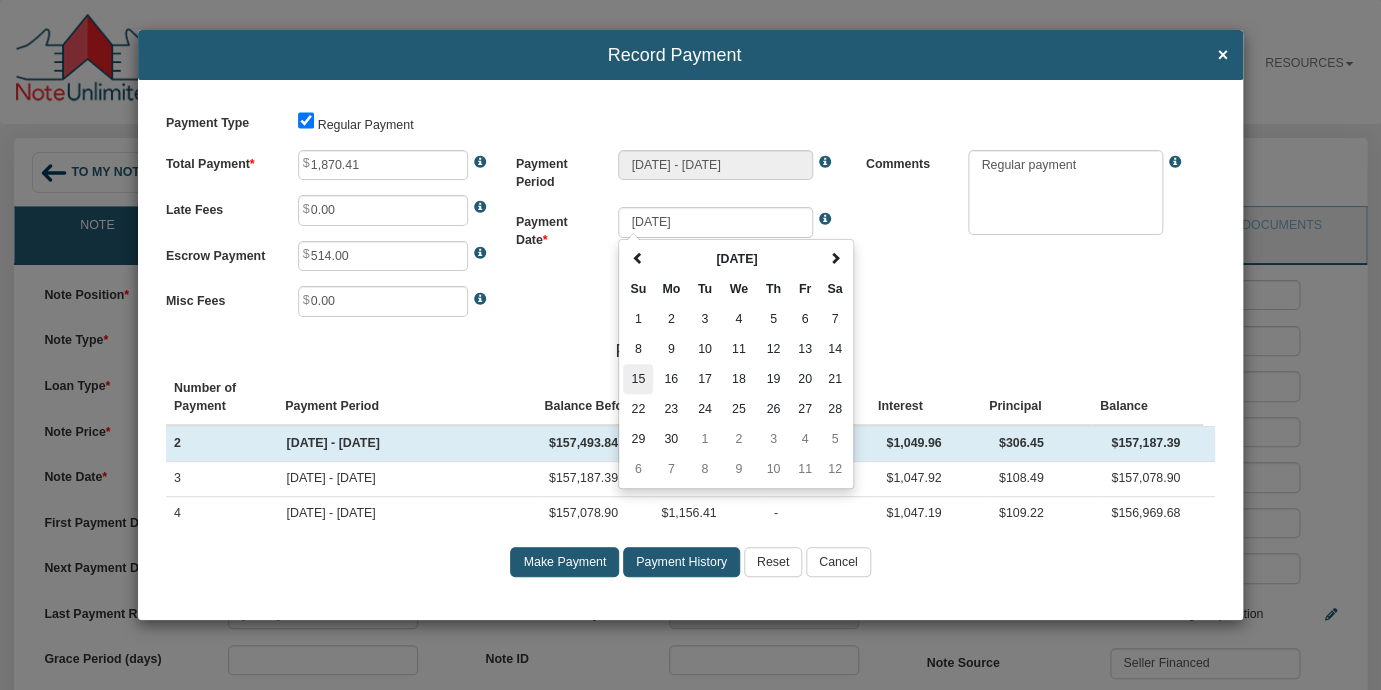 type on "[DATE]" 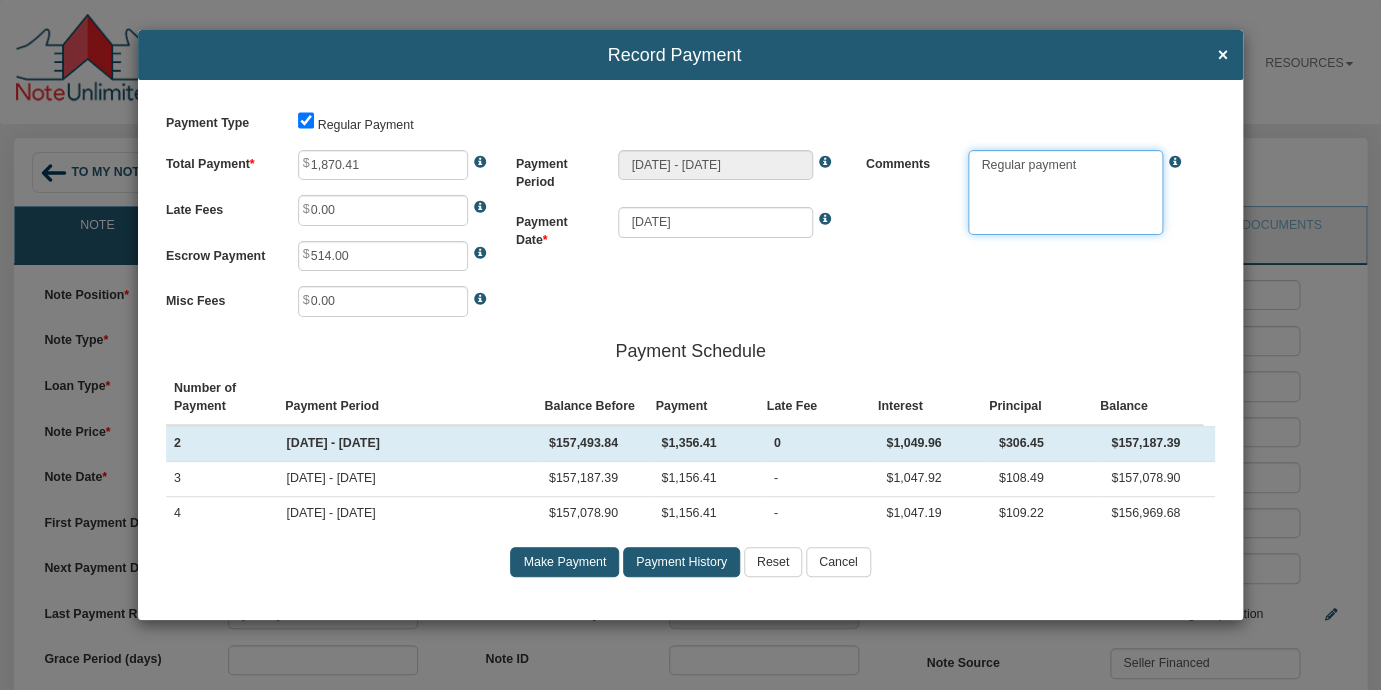 click at bounding box center (1065, 193) 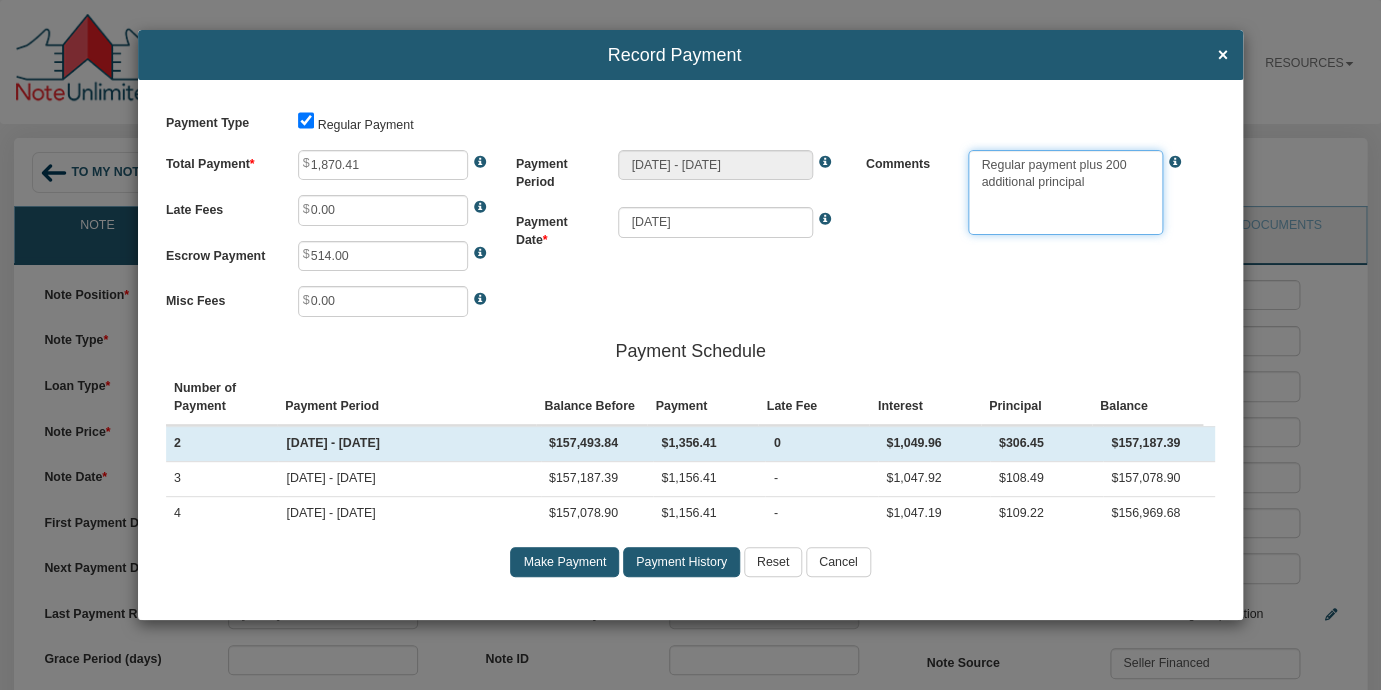 type on "Regular payment plus 200 additional principal" 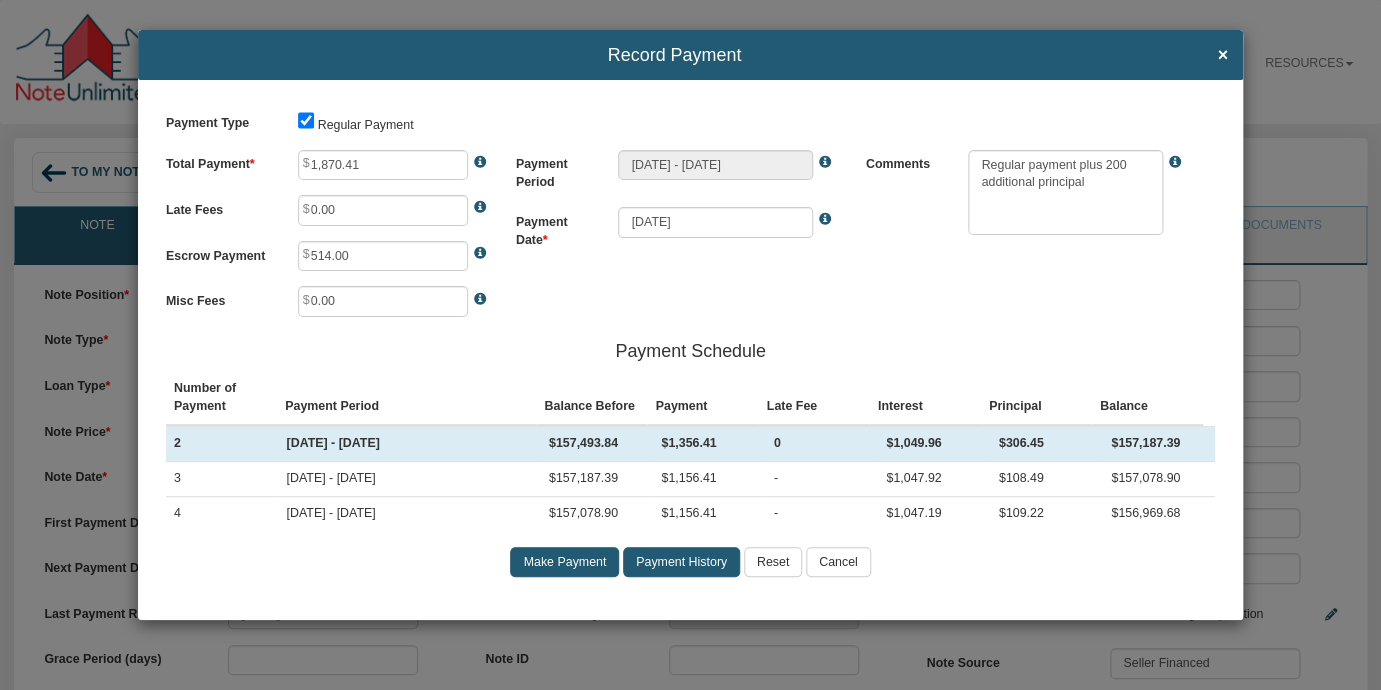 click on "Make Payment" at bounding box center (564, 562) 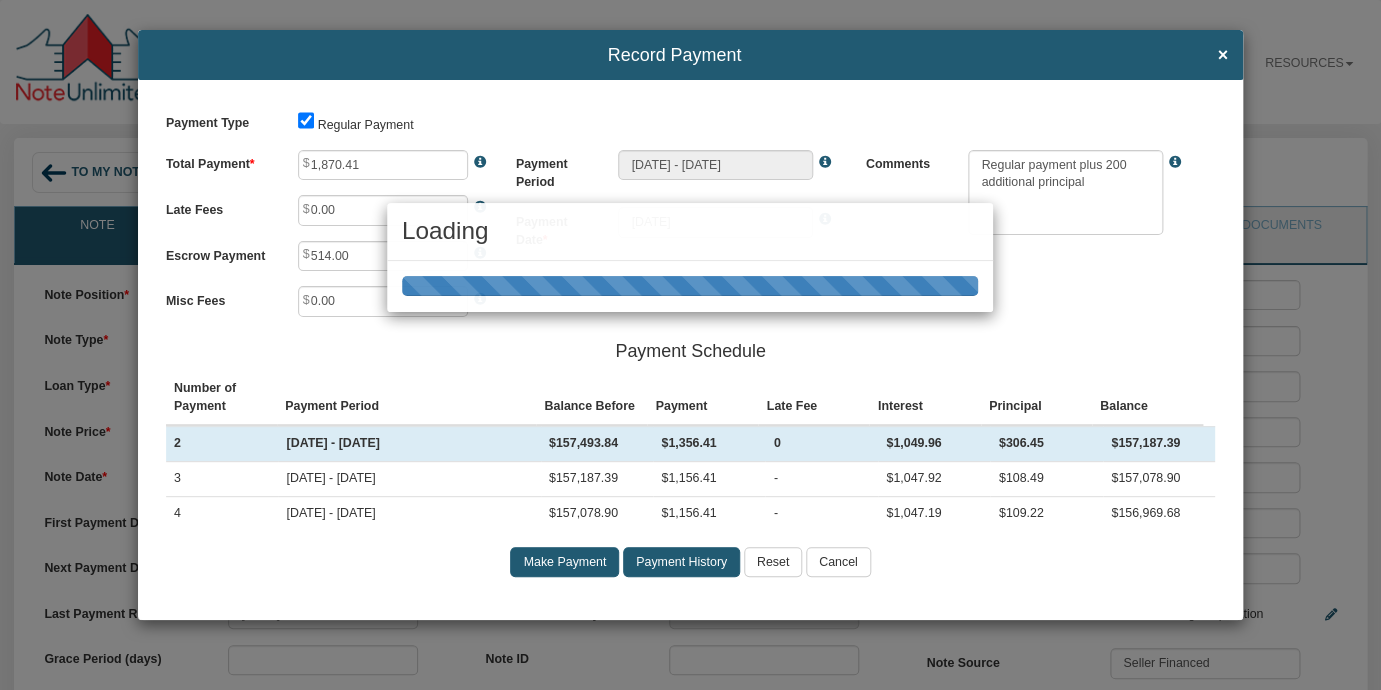 type on "[DATE] - [DATE]" 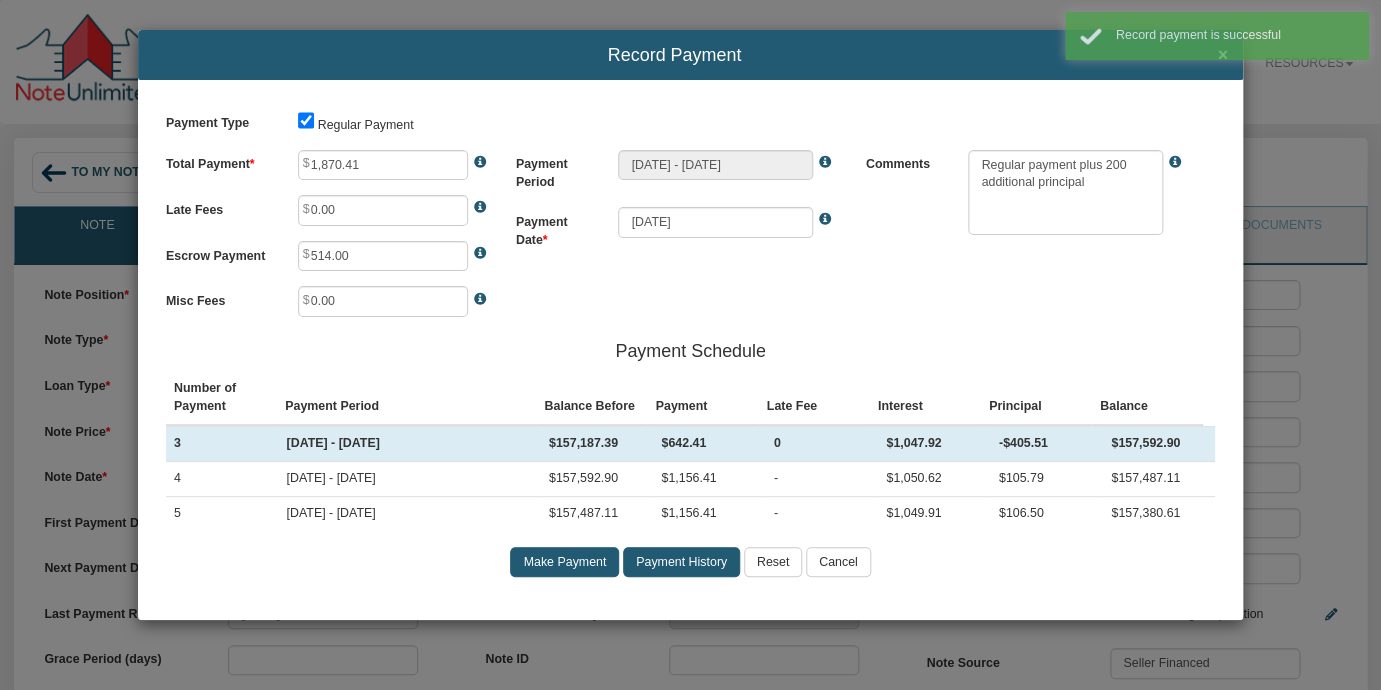 type on "1,156.41" 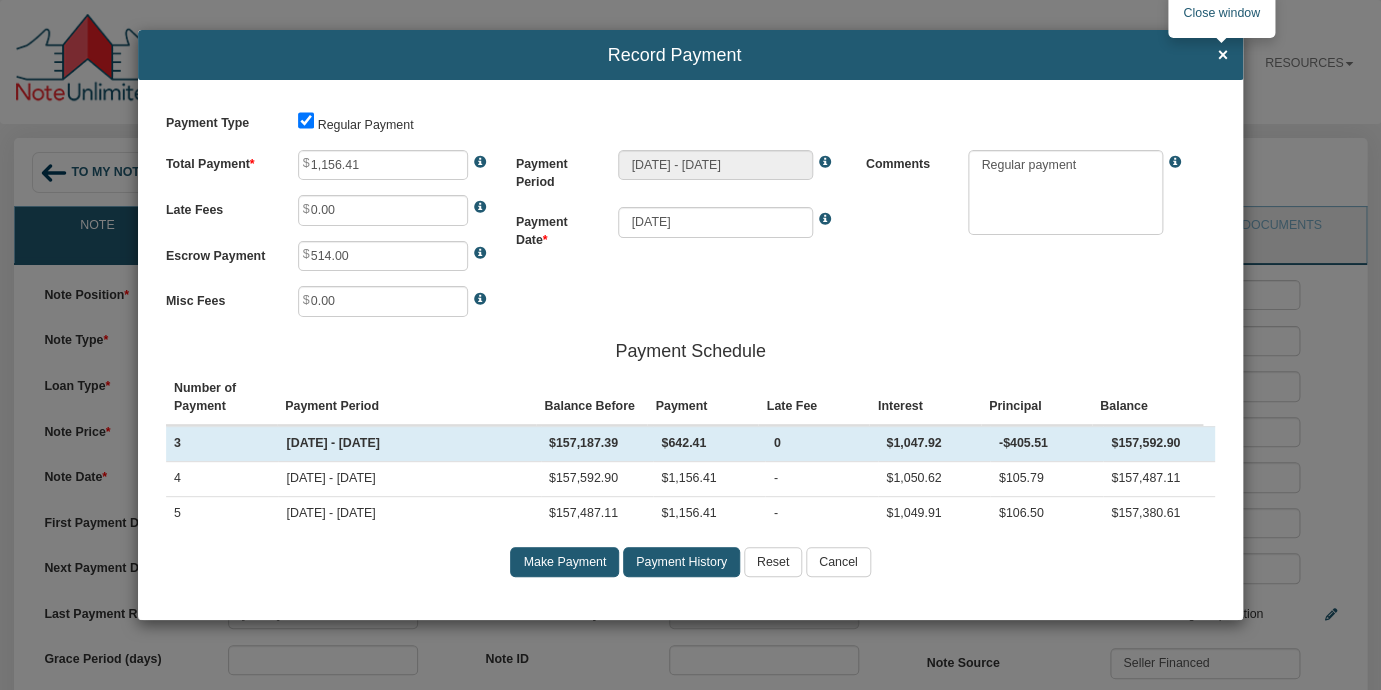 click on "×" at bounding box center [1222, 56] 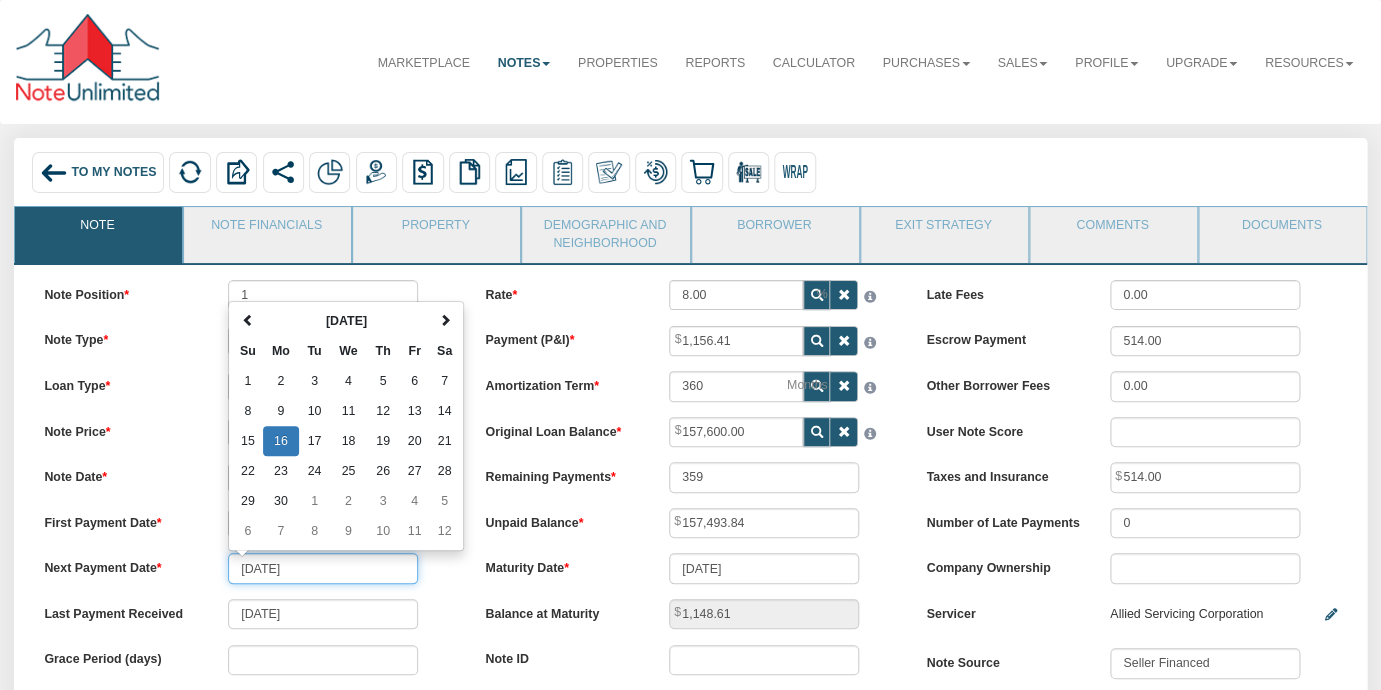 click on "[DATE]" at bounding box center (323, 568) 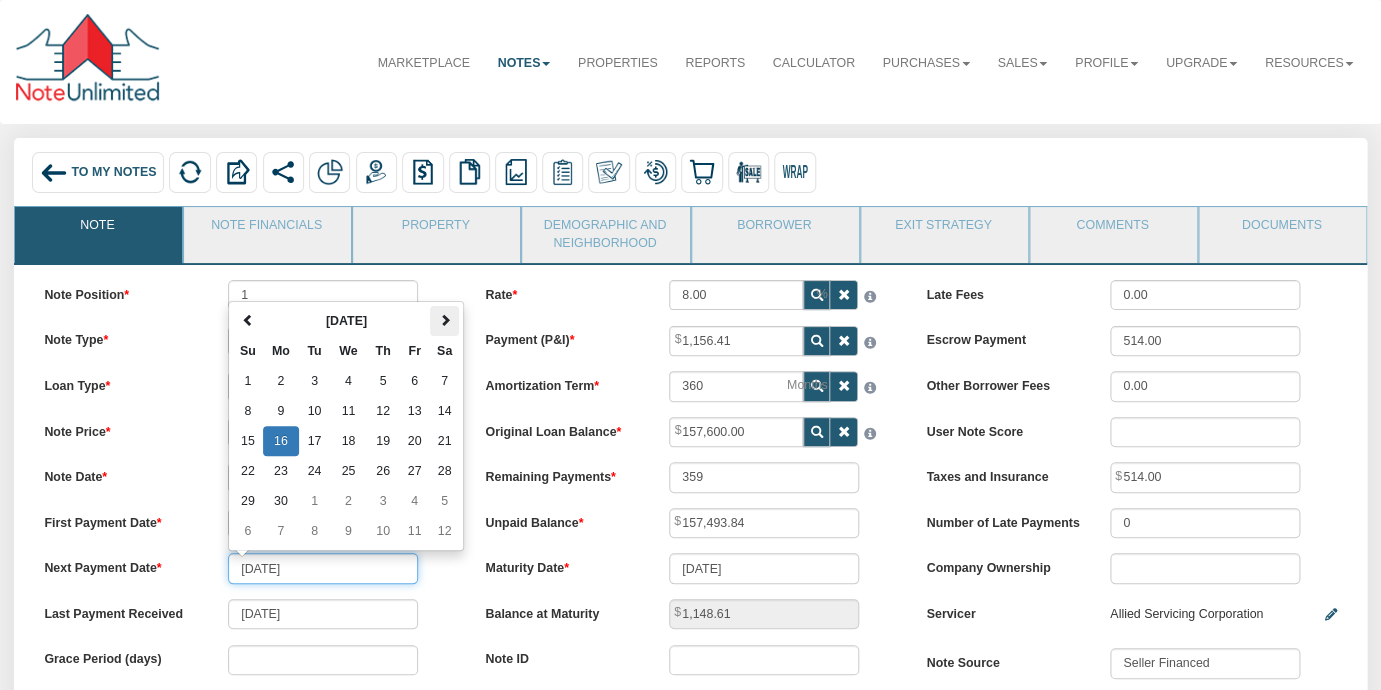 click at bounding box center (445, 320) 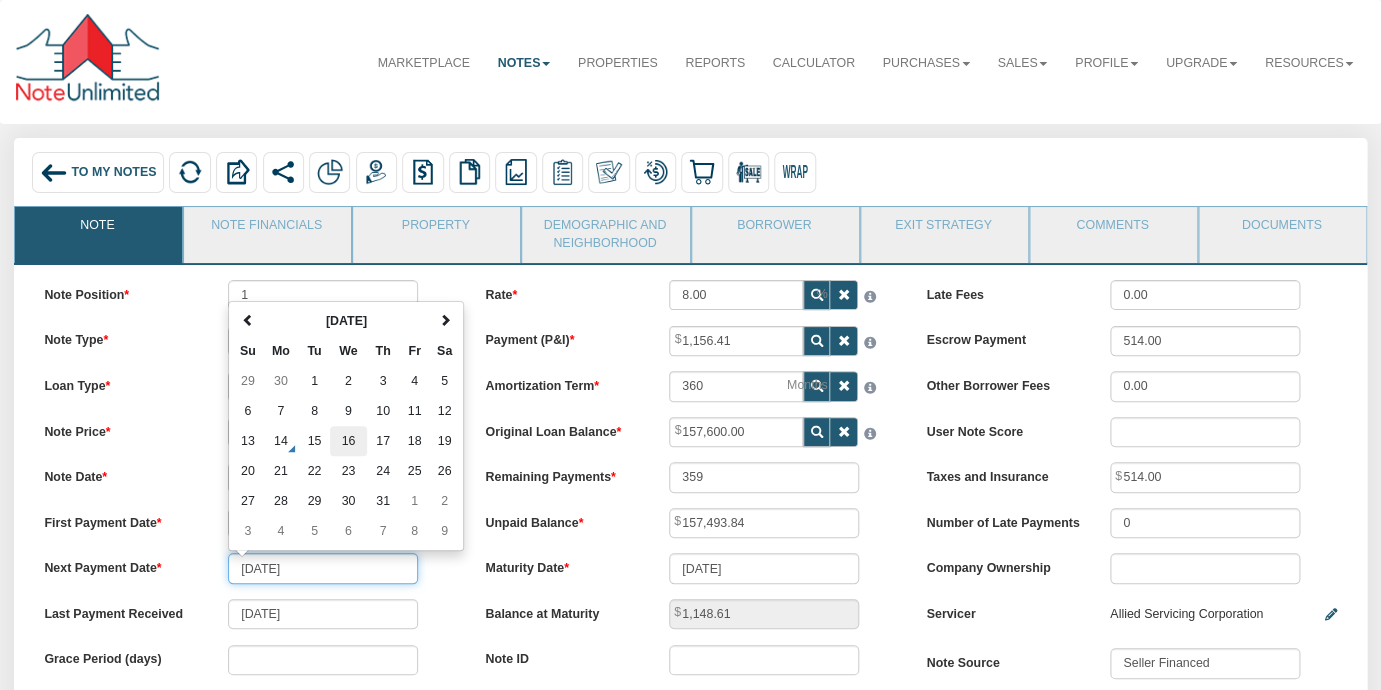 click on "16" at bounding box center [348, 441] 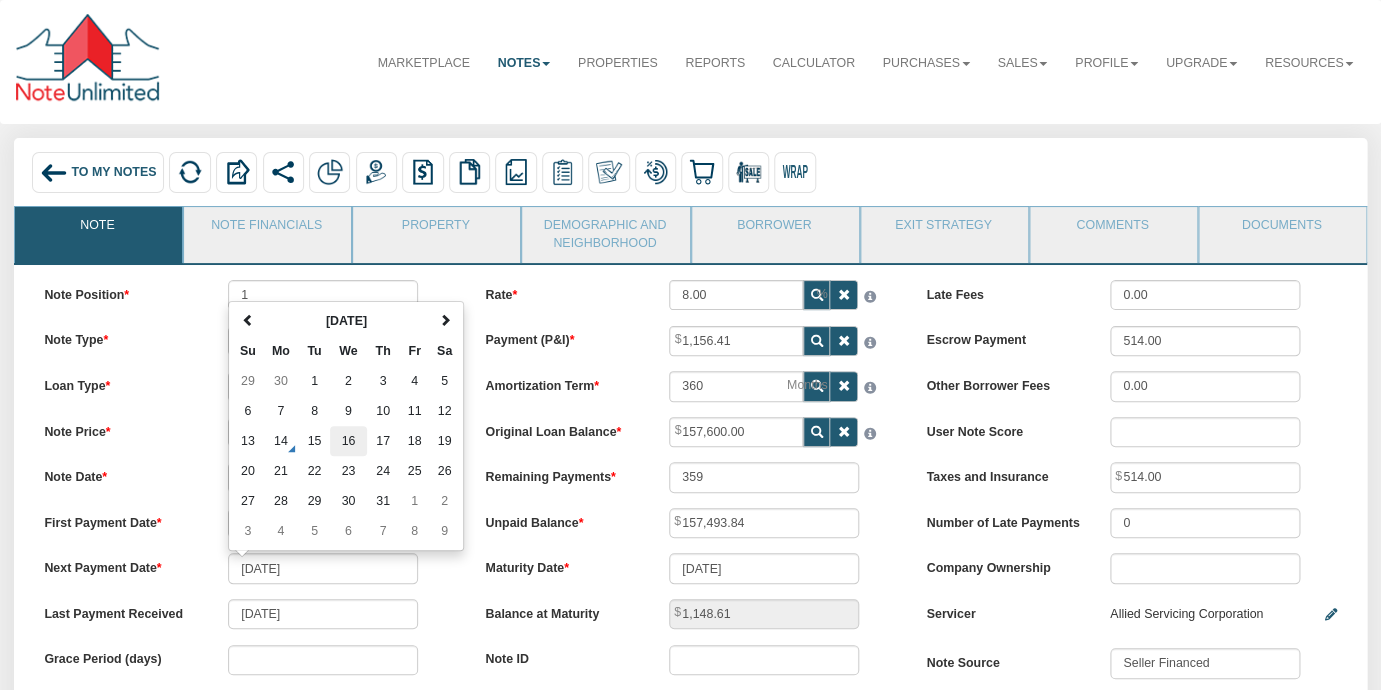 type on "[DATE]" 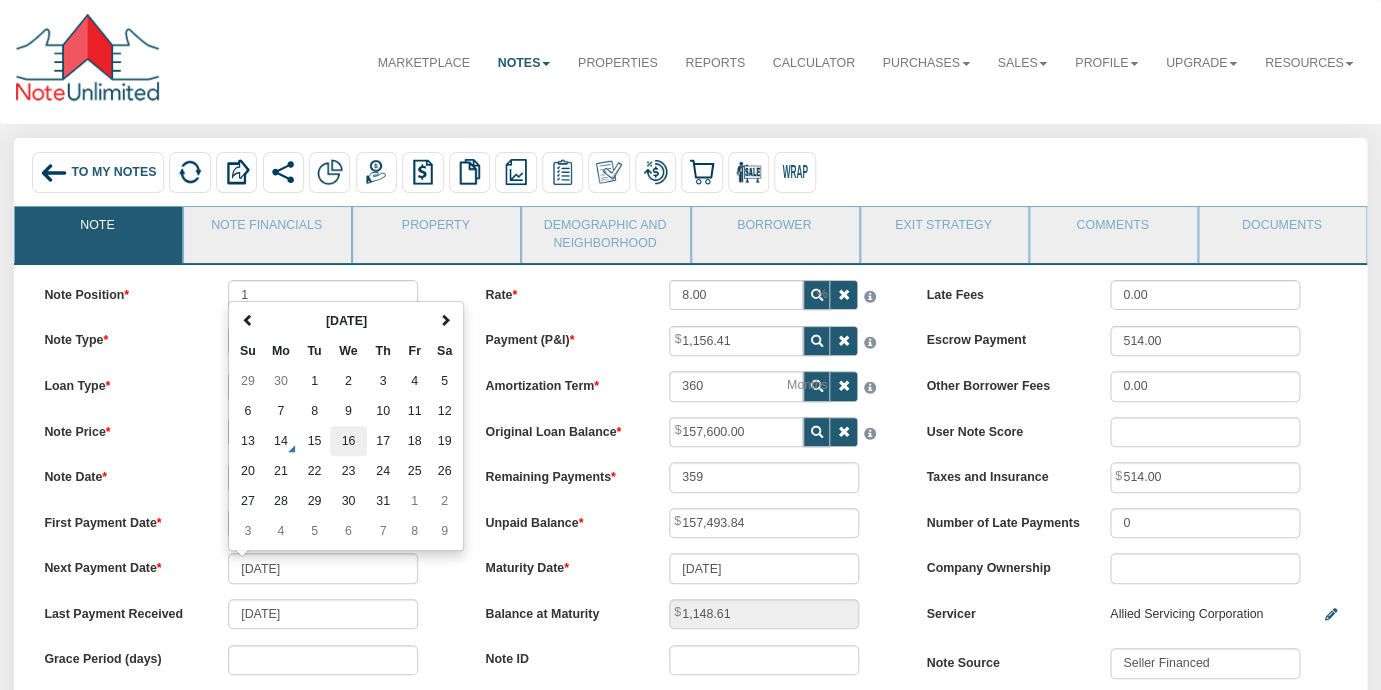 type on "157,387.40" 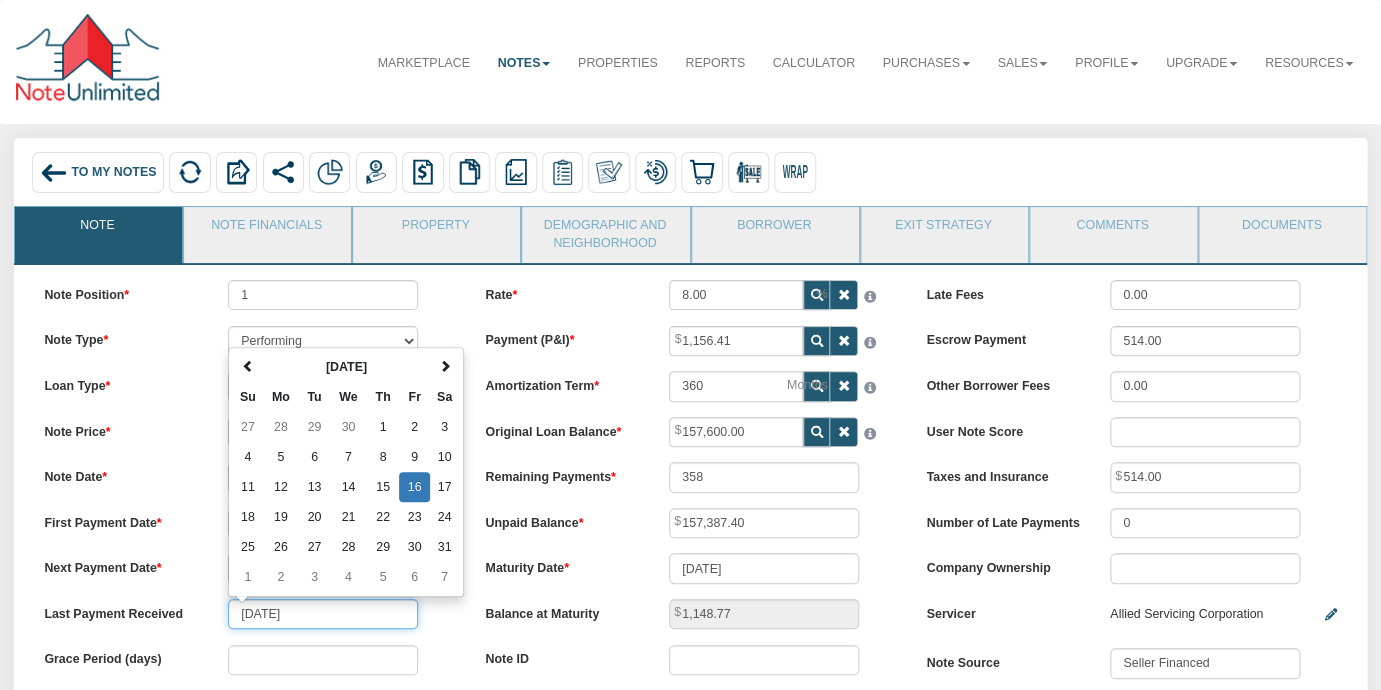click on "[DATE]" at bounding box center (323, 614) 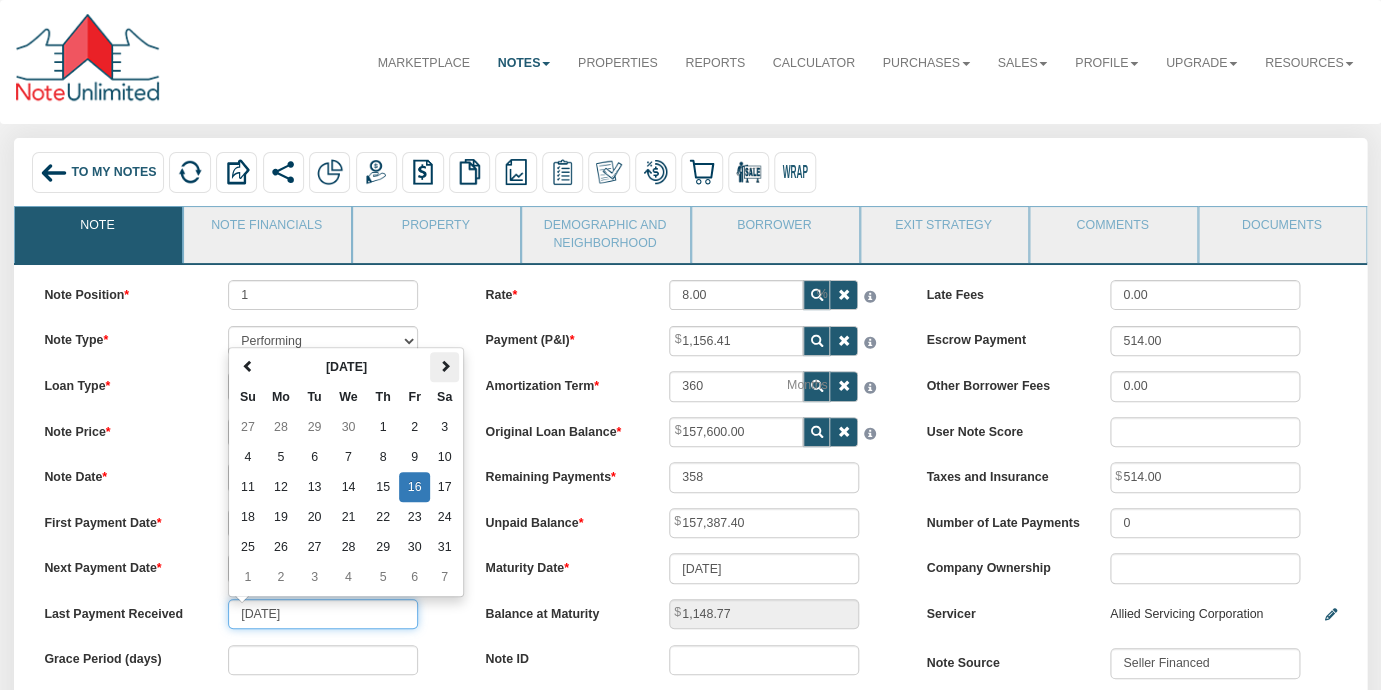 click at bounding box center [445, 366] 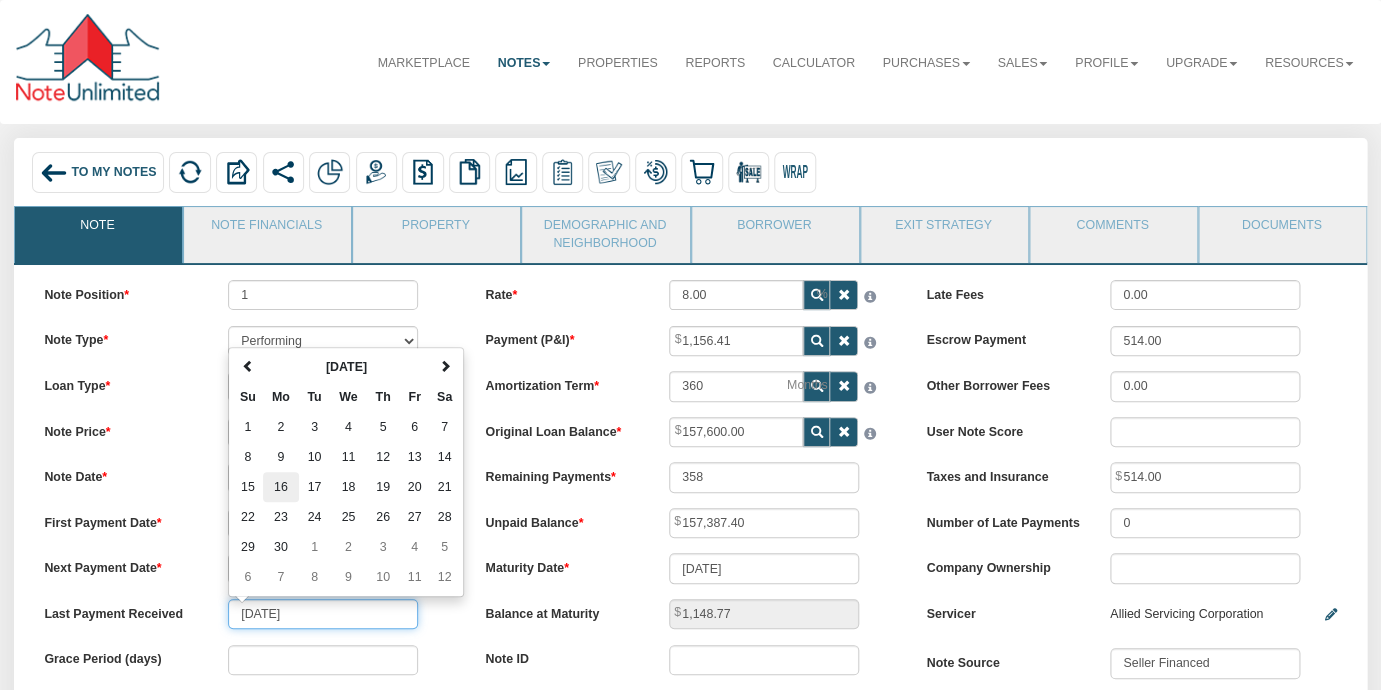 click on "16" at bounding box center (281, 487) 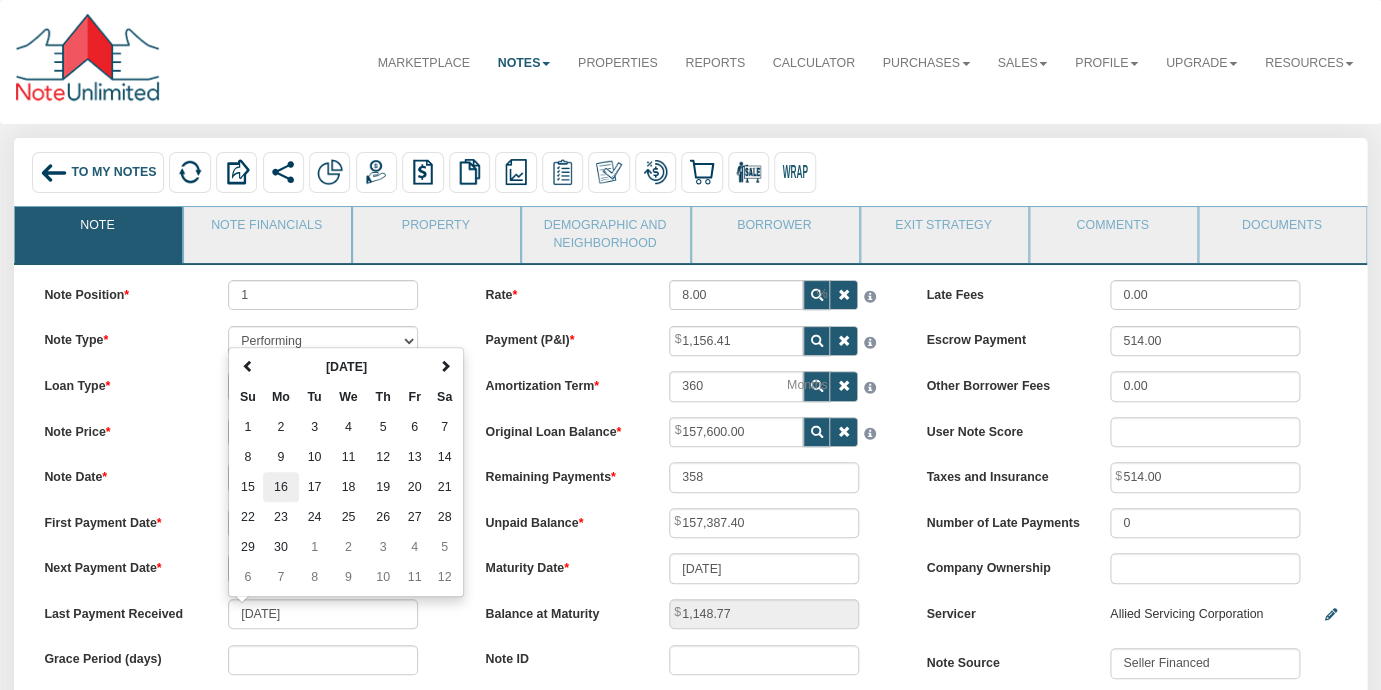 type on "[DATE]" 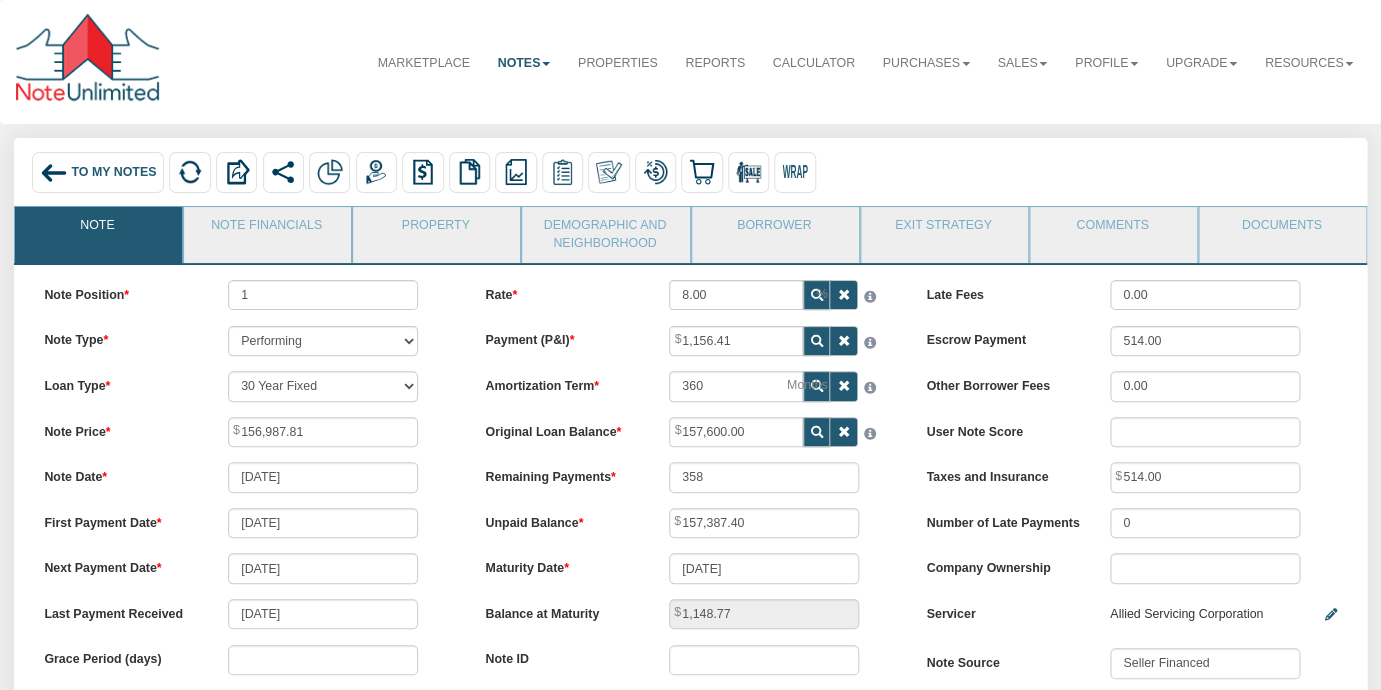 click on "Note Position
1
Note Type
Performing Forthcoming Non-Performing REO Sub-Performing Unknown
Loan Type
30 Year Fixed 15 Year Fixed 20 Year Fixed 40 Year Fixed 5 years balloon loan with 30 years amortization 7 years balloon loan with 30 years amortization Cash payment No loan Custom Fixed Custom loan with balloon
Note Price
156,987.81
Note Date
[DATE]
No" at bounding box center (249, 509) 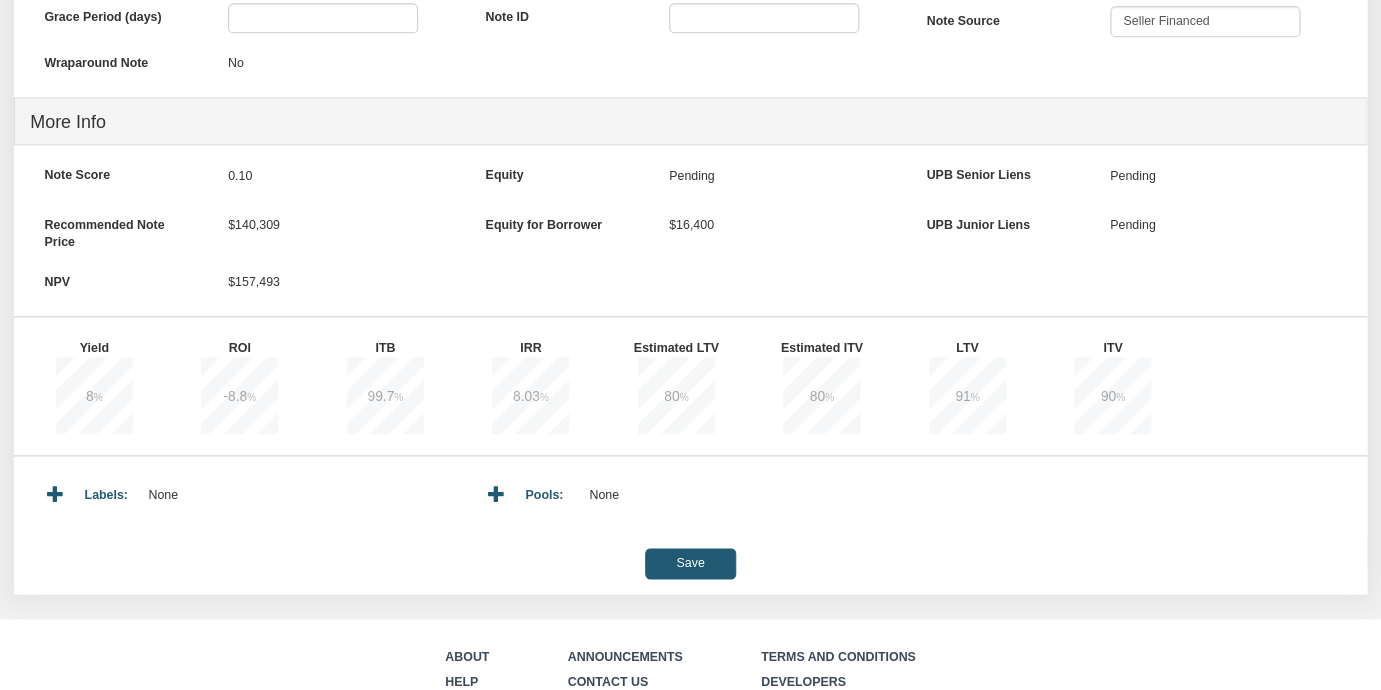 scroll, scrollTop: 762, scrollLeft: 0, axis: vertical 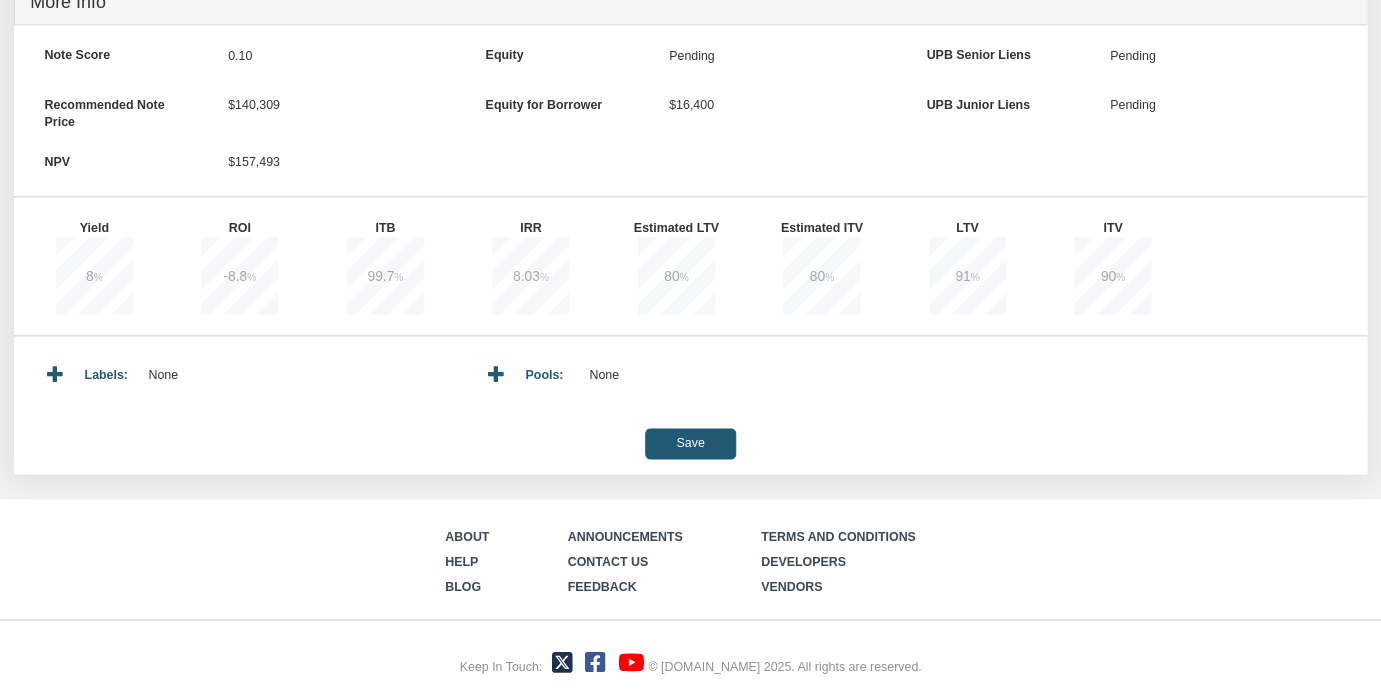 click on "Save" at bounding box center (690, 443) 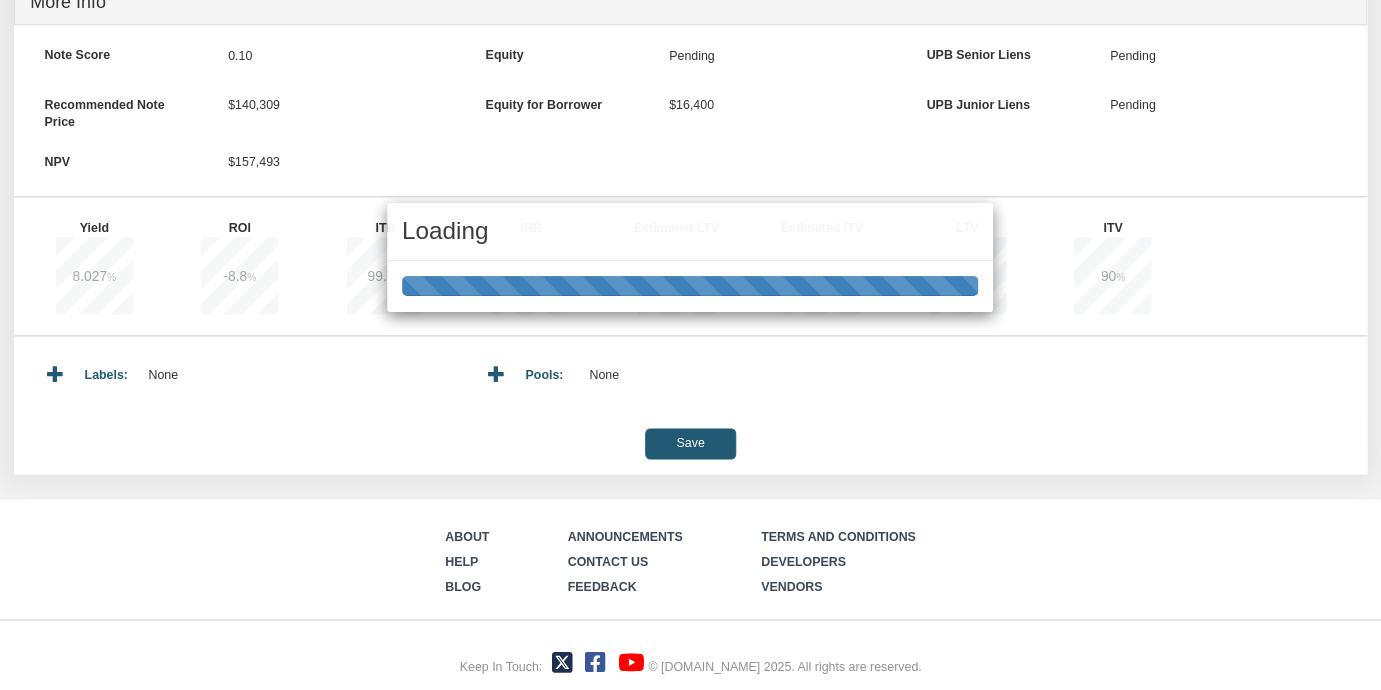 type on "157,387.41" 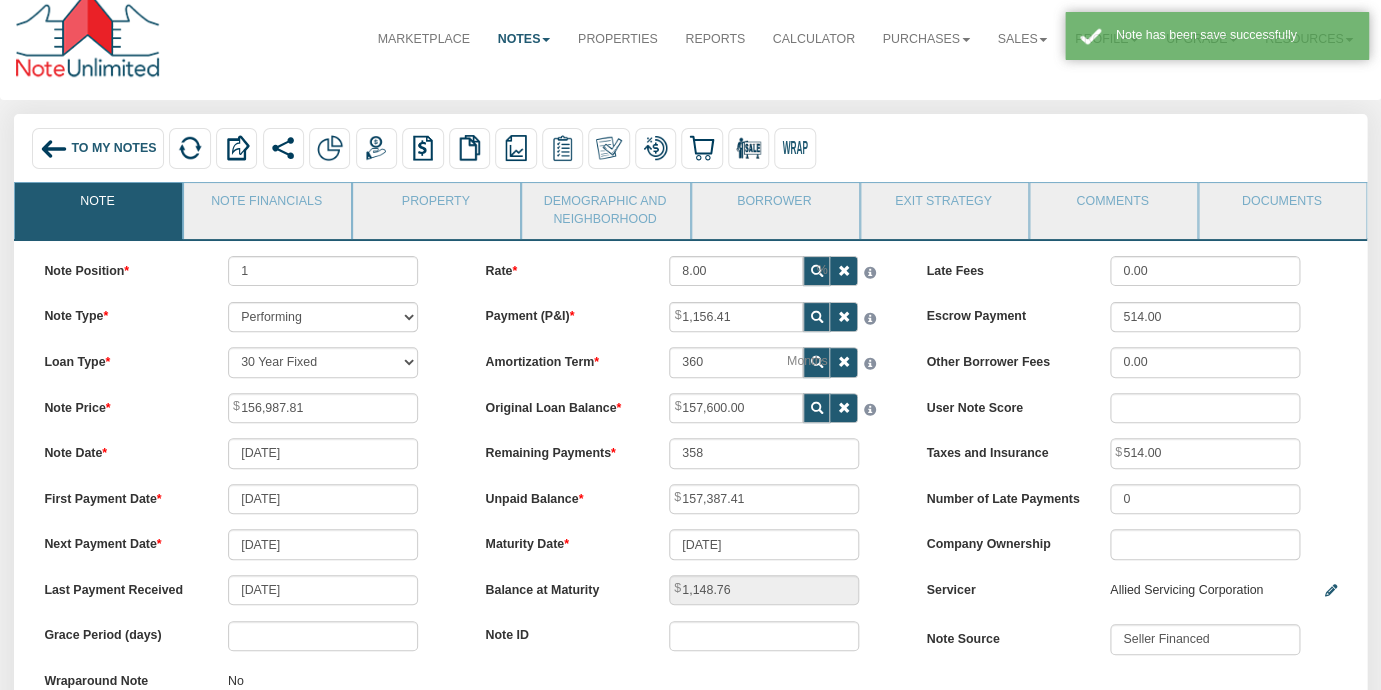 scroll, scrollTop: 0, scrollLeft: 0, axis: both 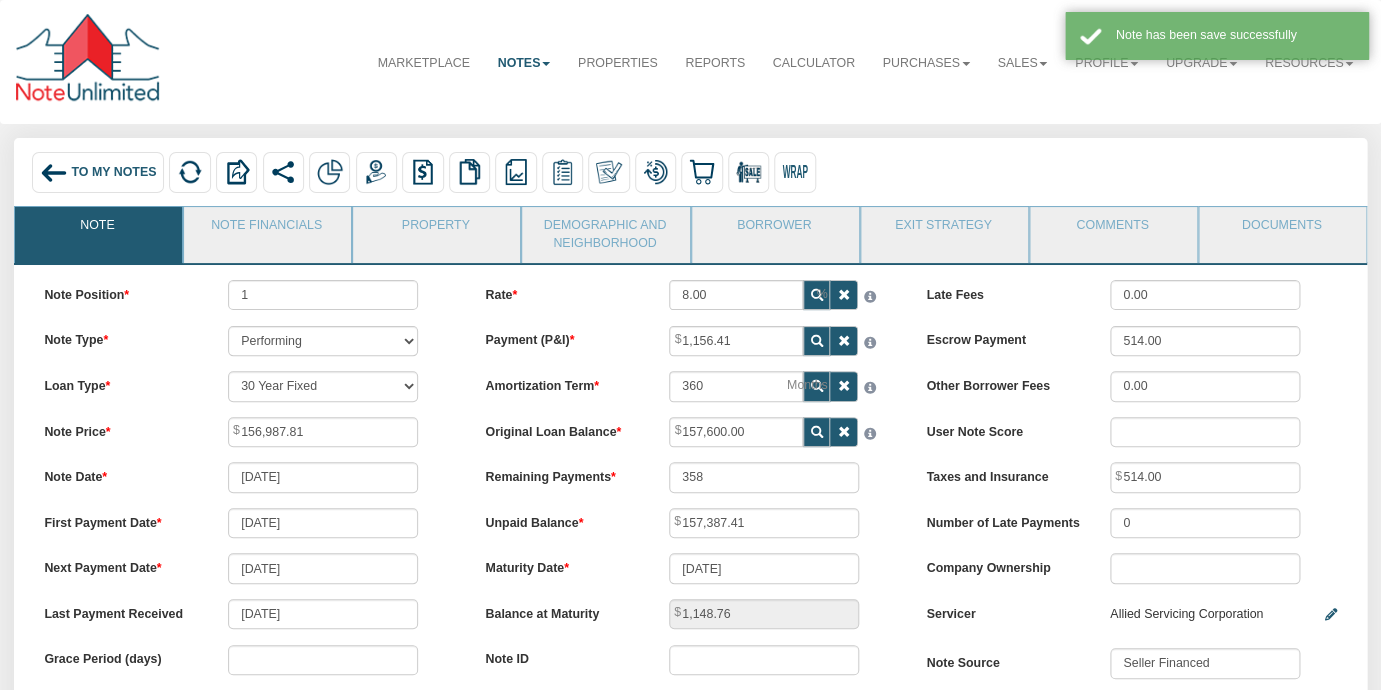 click on "To My Notes" at bounding box center (113, 173) 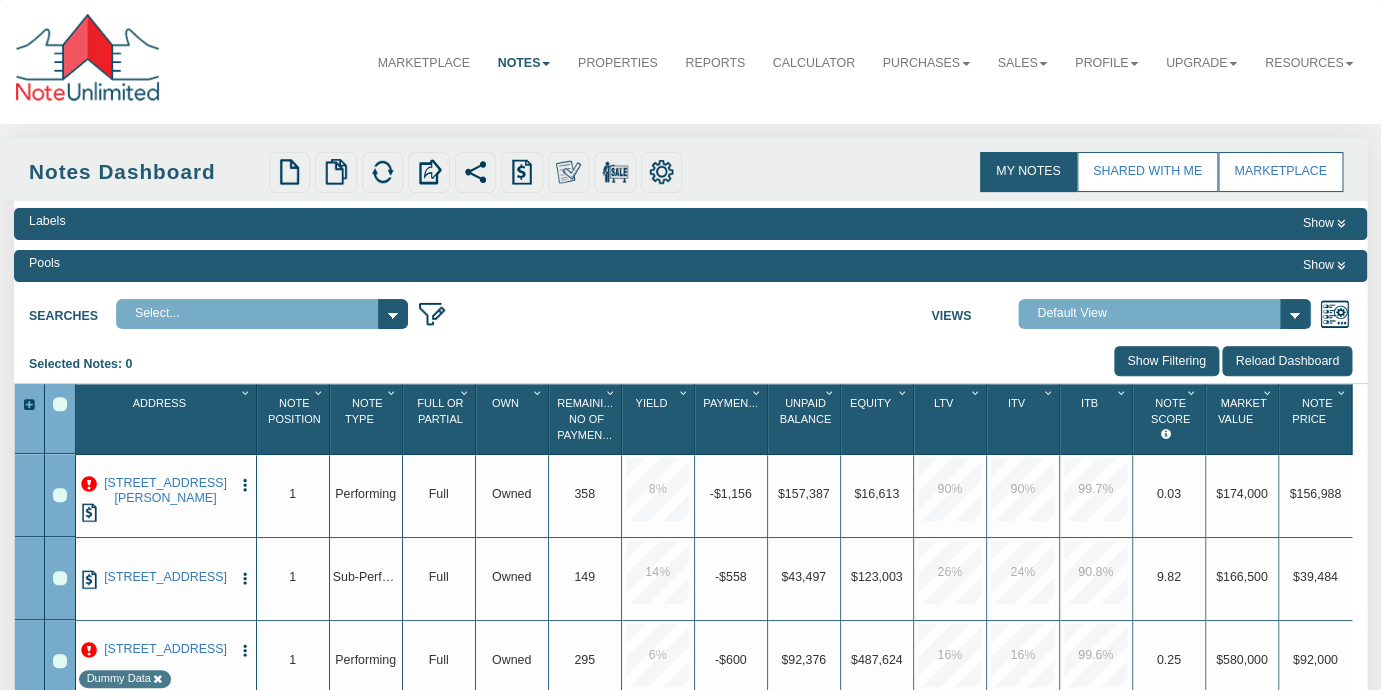 click at bounding box center (89, 485) 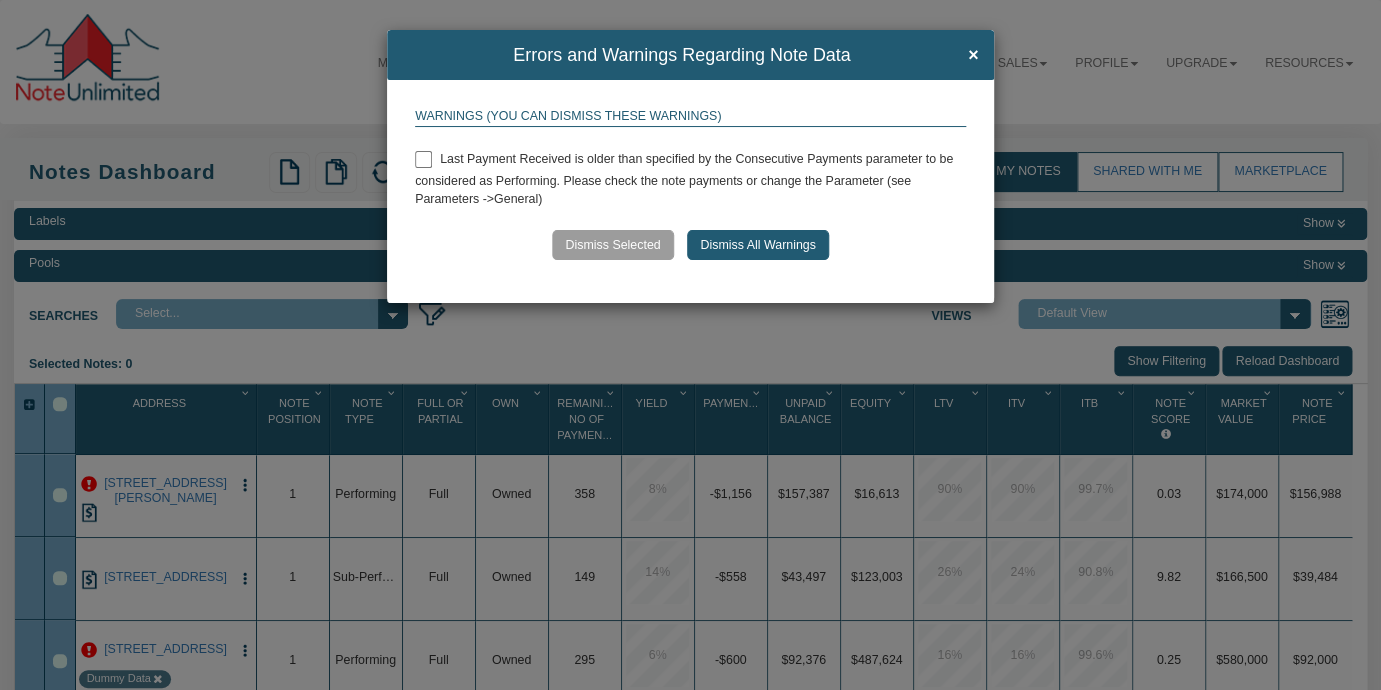 click on "Errors and Warnings Regarding Note Data
×" at bounding box center [690, 55] 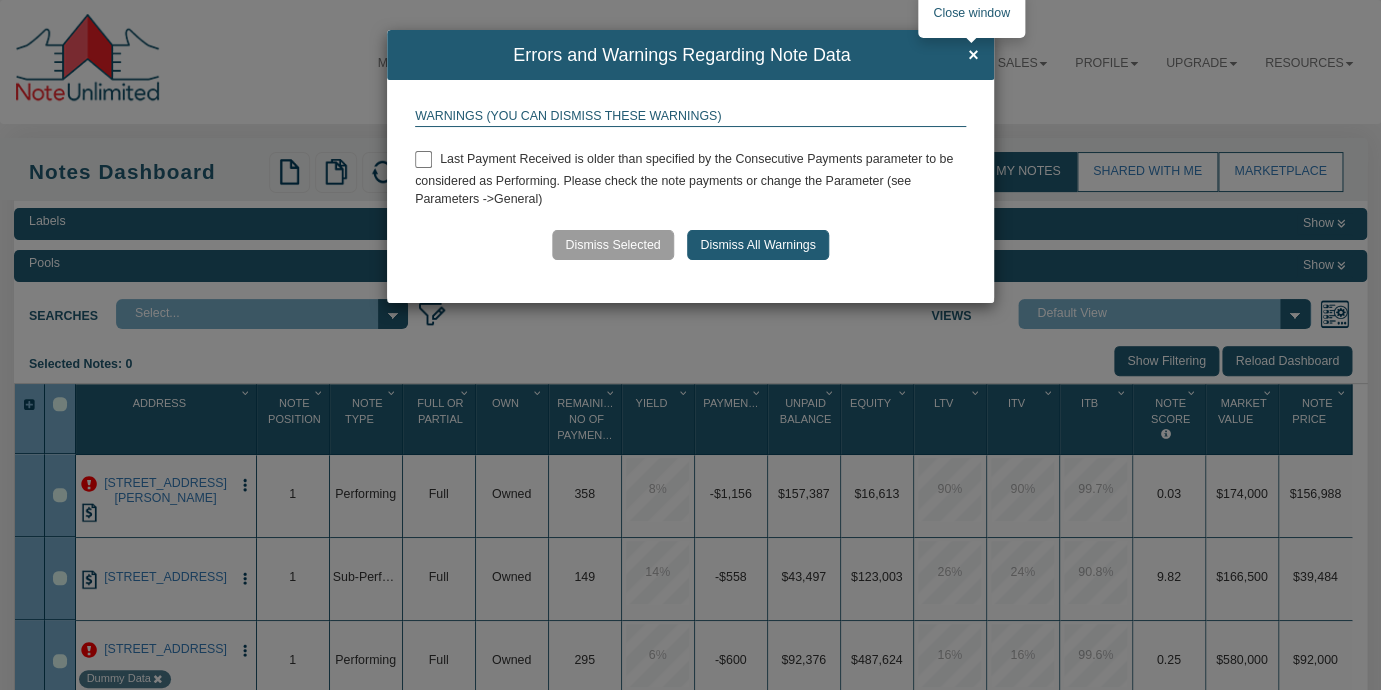 click on "×" at bounding box center (973, 56) 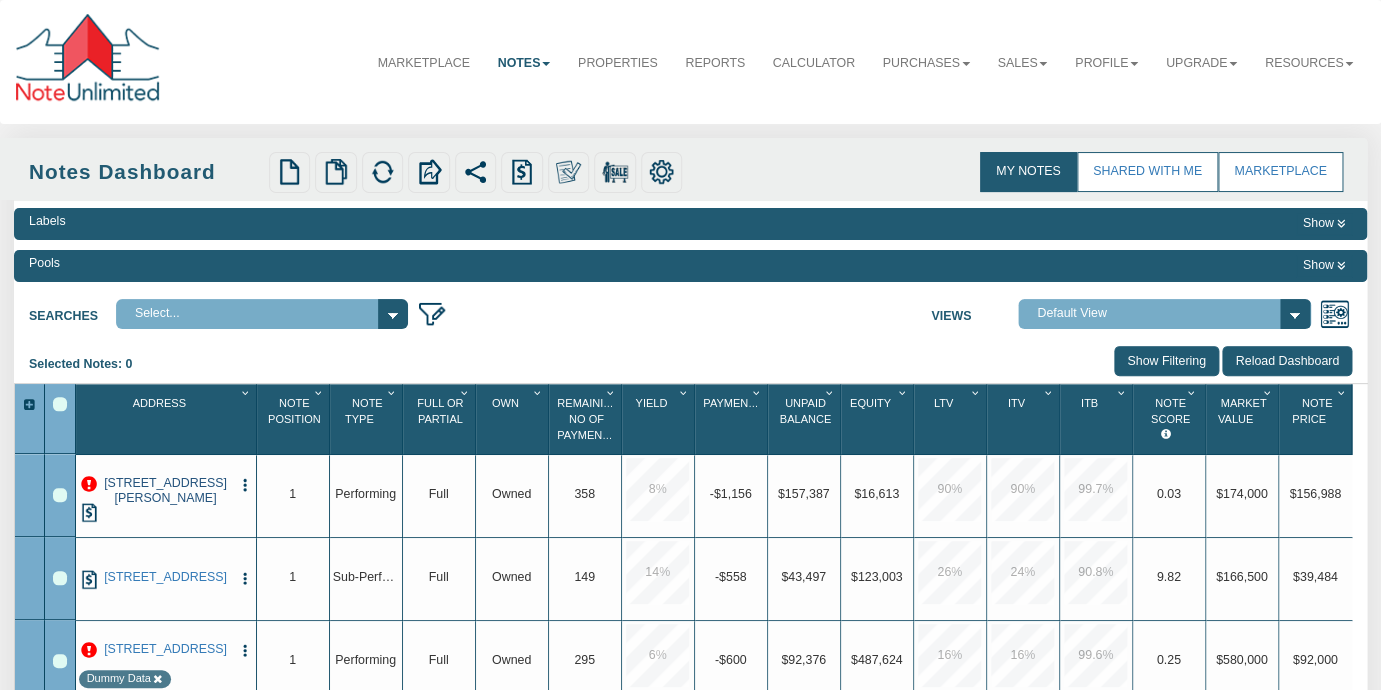 click on "[STREET_ADDRESS][PERSON_NAME]" at bounding box center (165, 491) 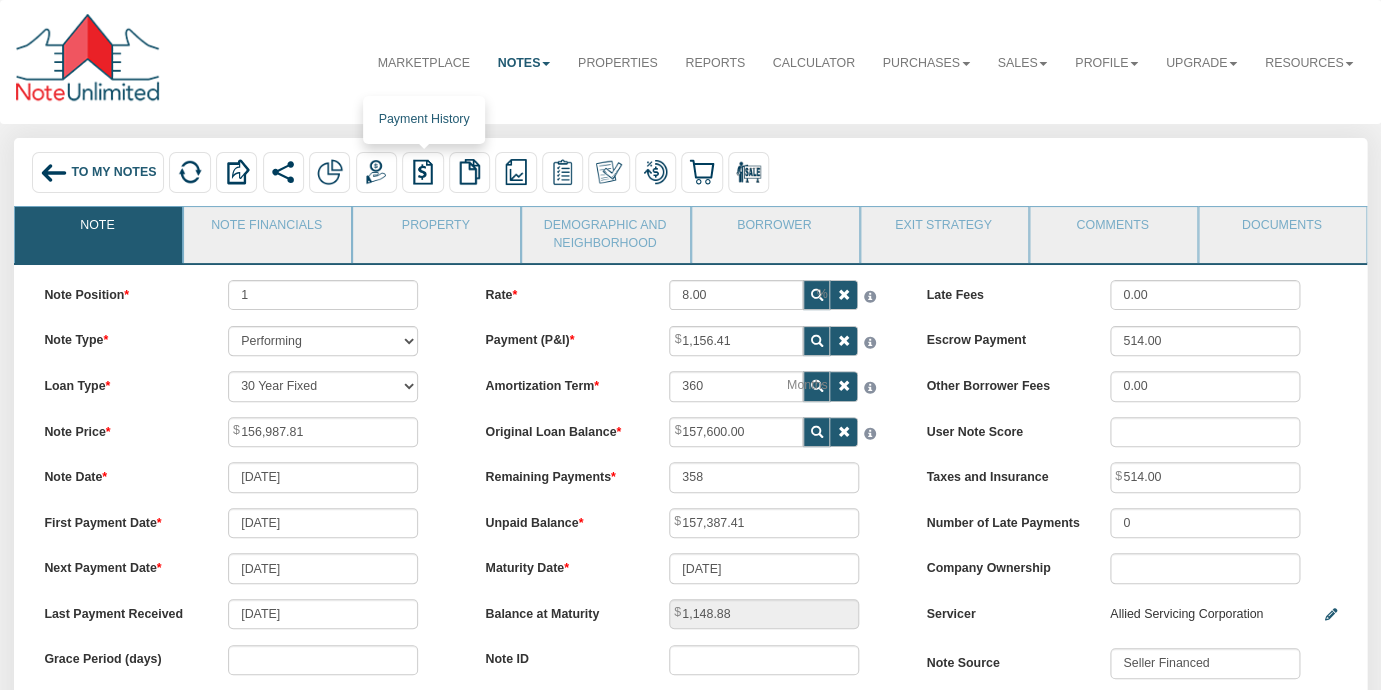click at bounding box center [423, 172] 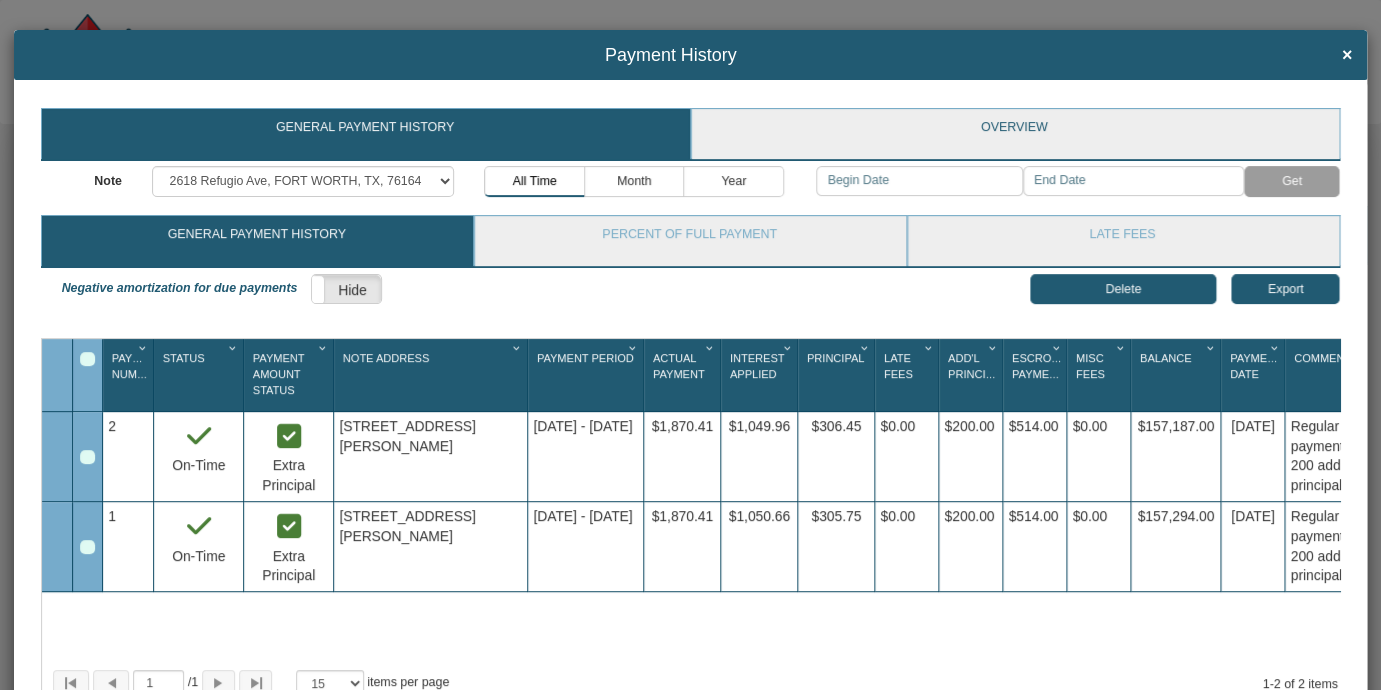 click on "Overview" at bounding box center [1014, 134] 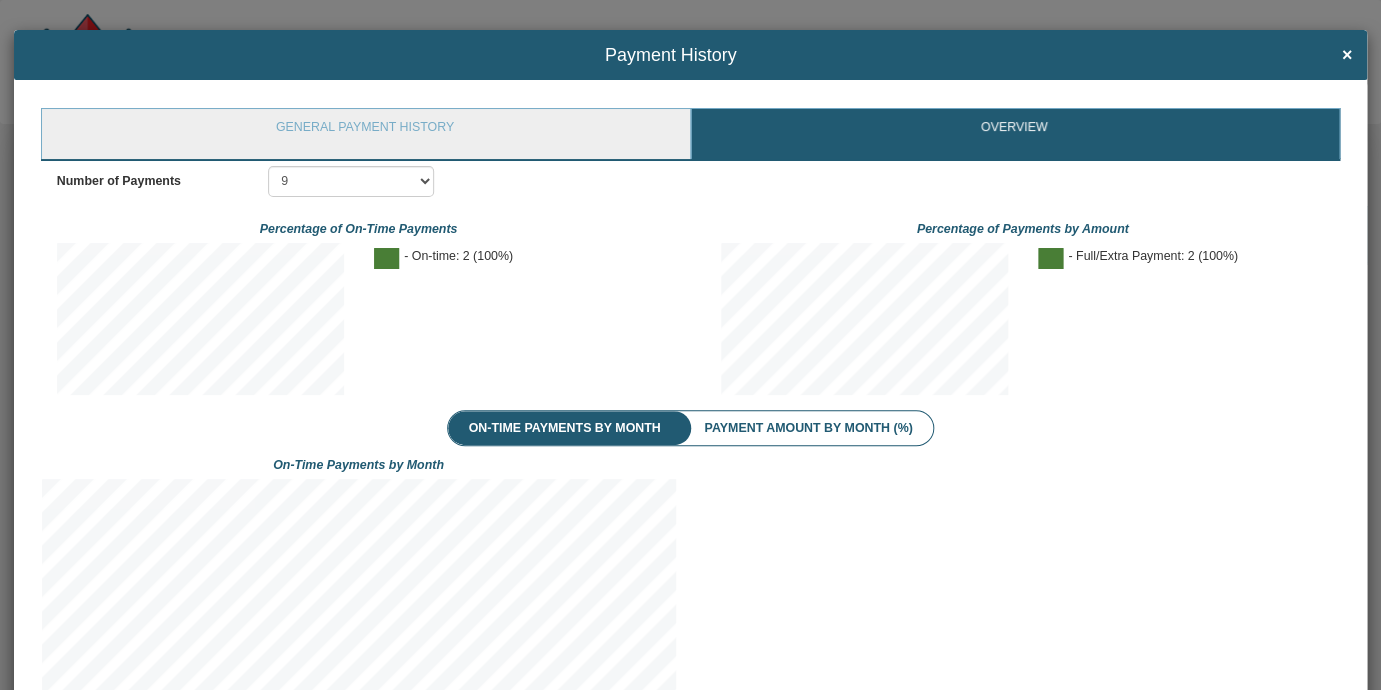 scroll, scrollTop: 381, scrollLeft: 664, axis: both 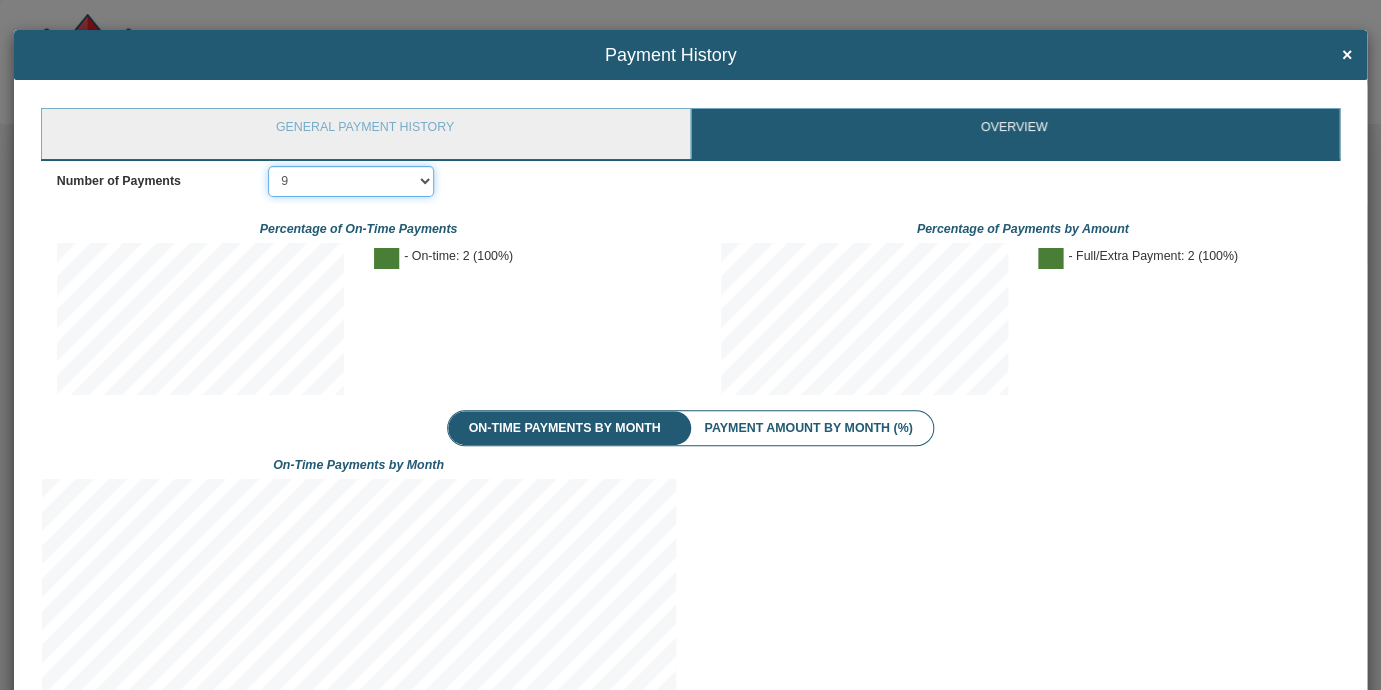 select on "object:109882" 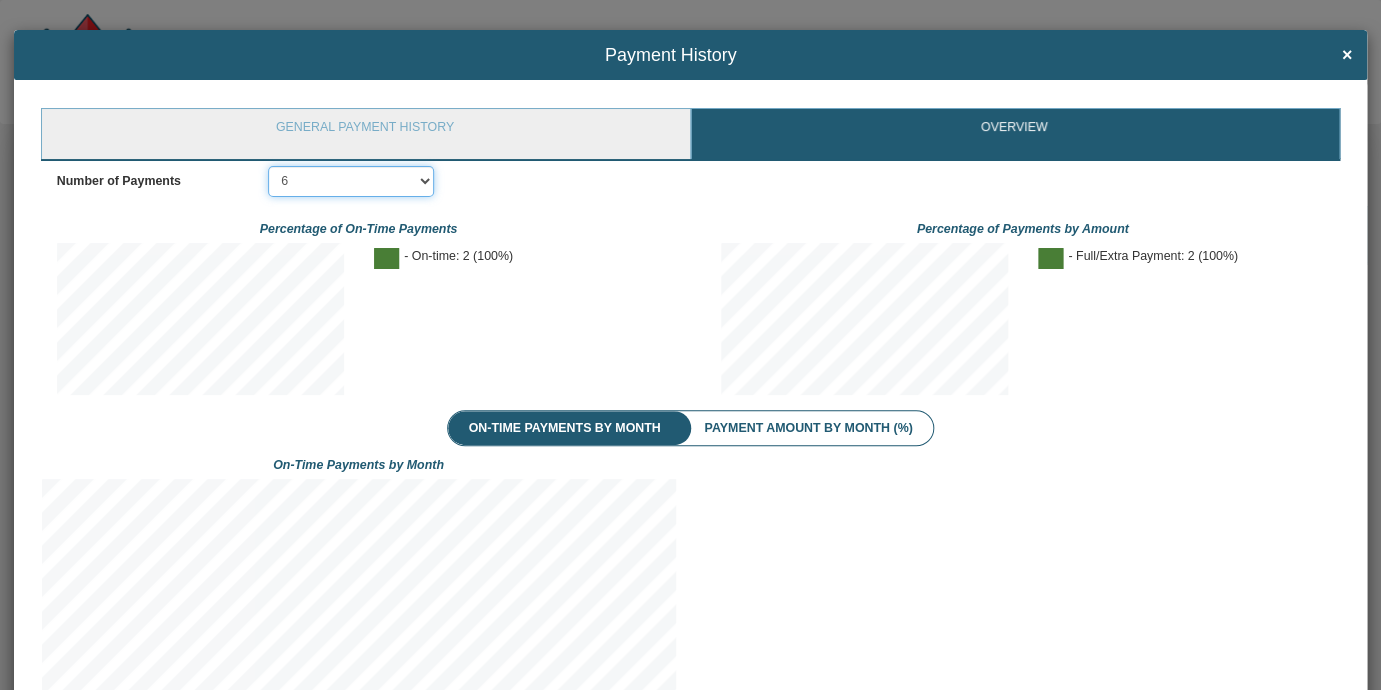 click on "6" at bounding box center (0, 0) 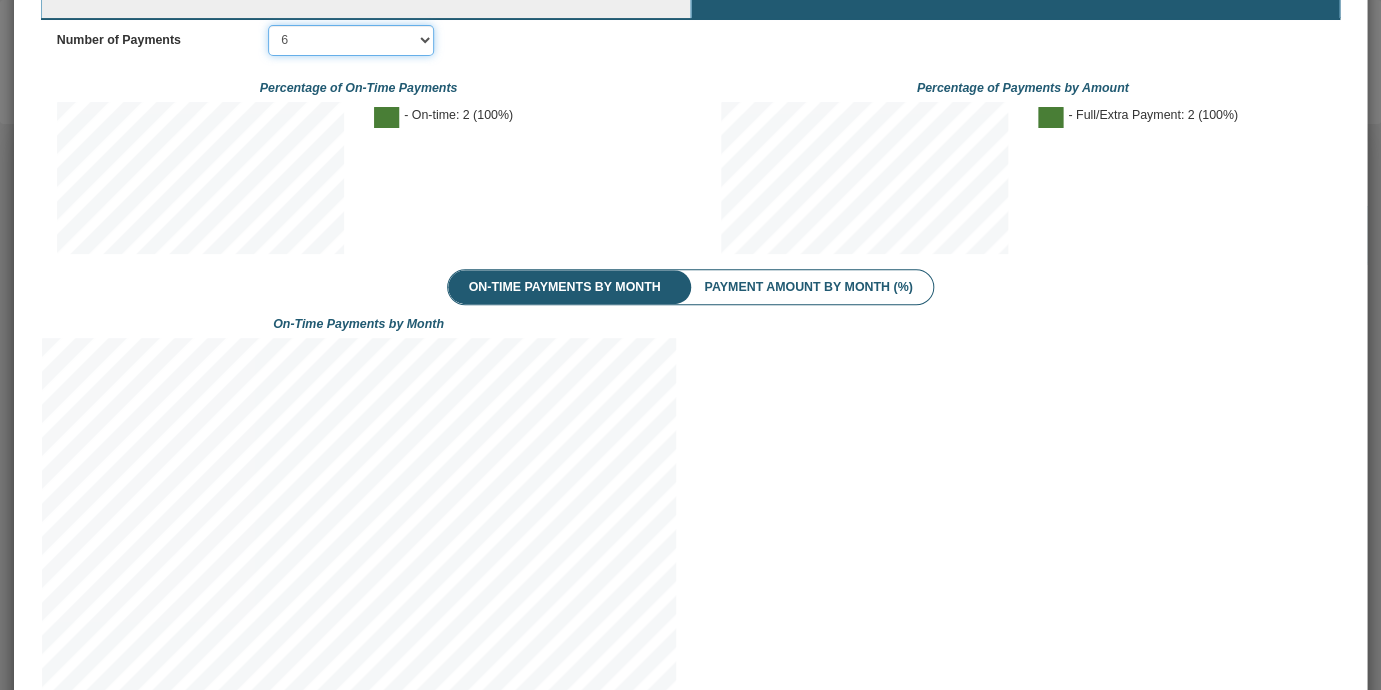 scroll, scrollTop: 147, scrollLeft: 0, axis: vertical 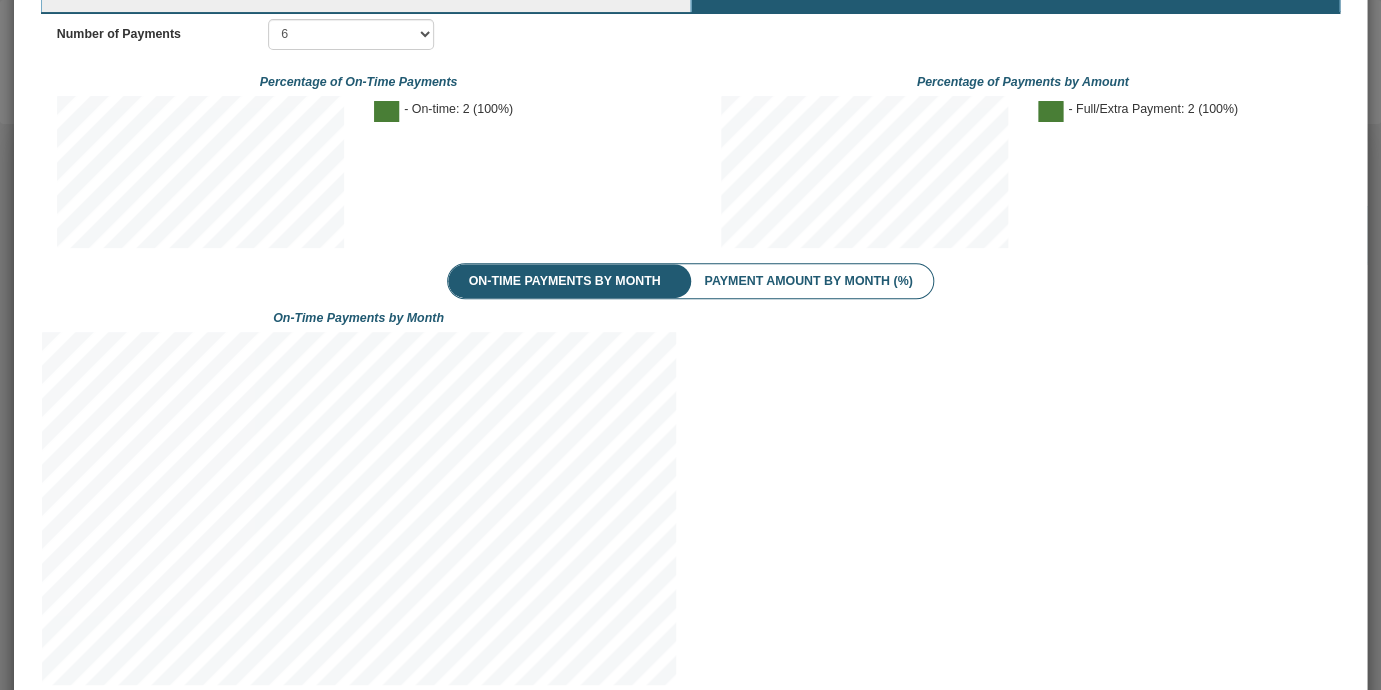click on "Payment Amount by Month (%)" at bounding box center [808, 281] 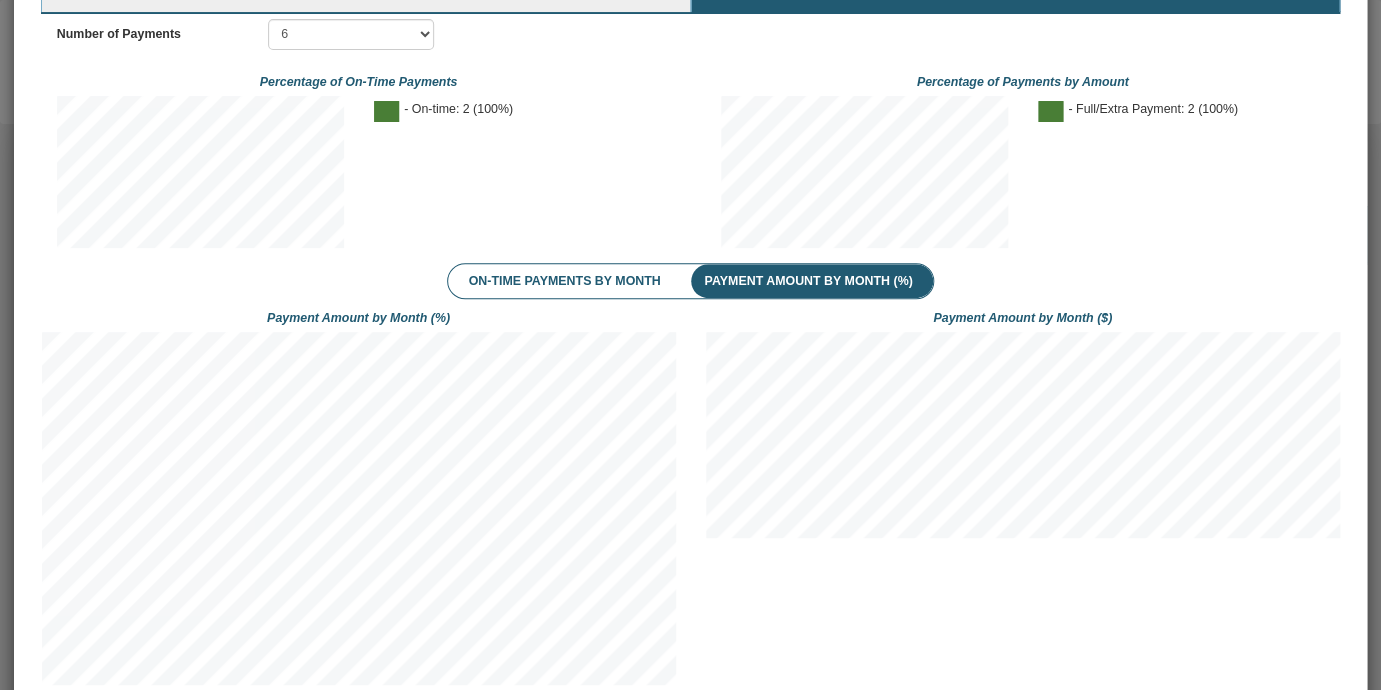 scroll, scrollTop: 999619, scrollLeft: 999336, axis: both 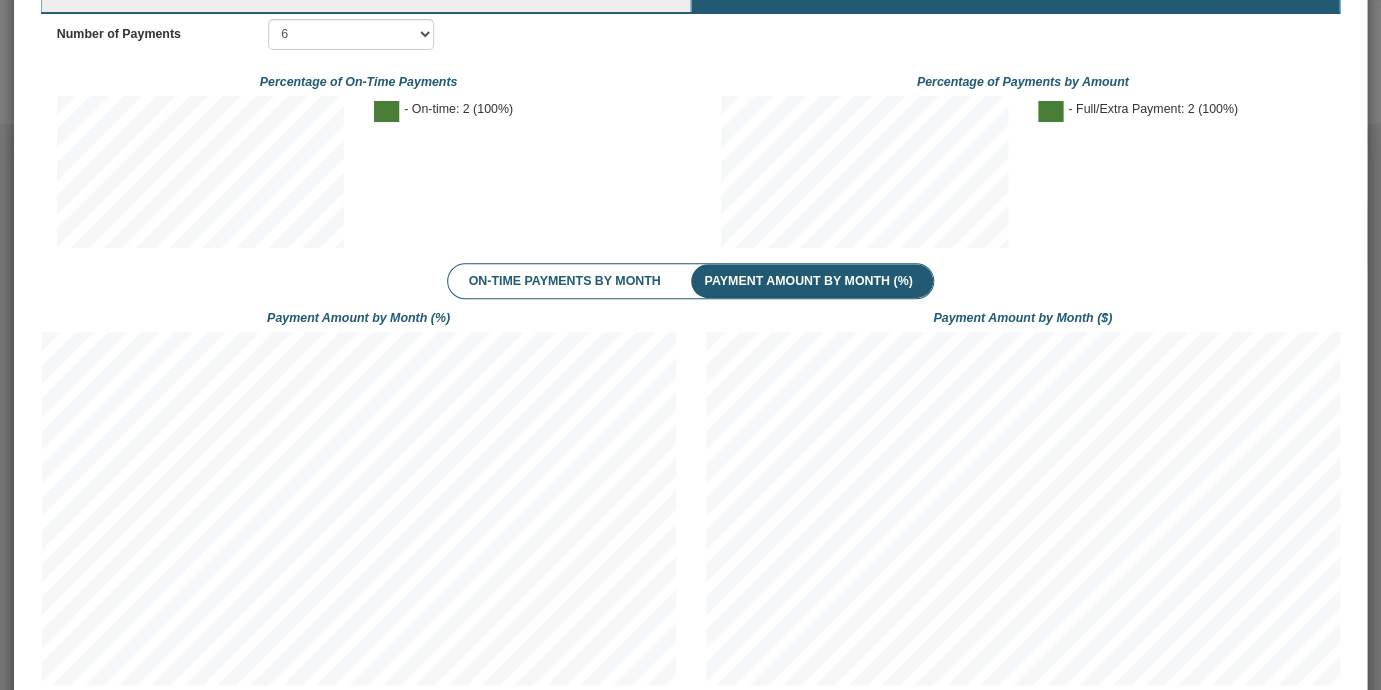 click on "On-Time Payments by Month" at bounding box center (564, 281) 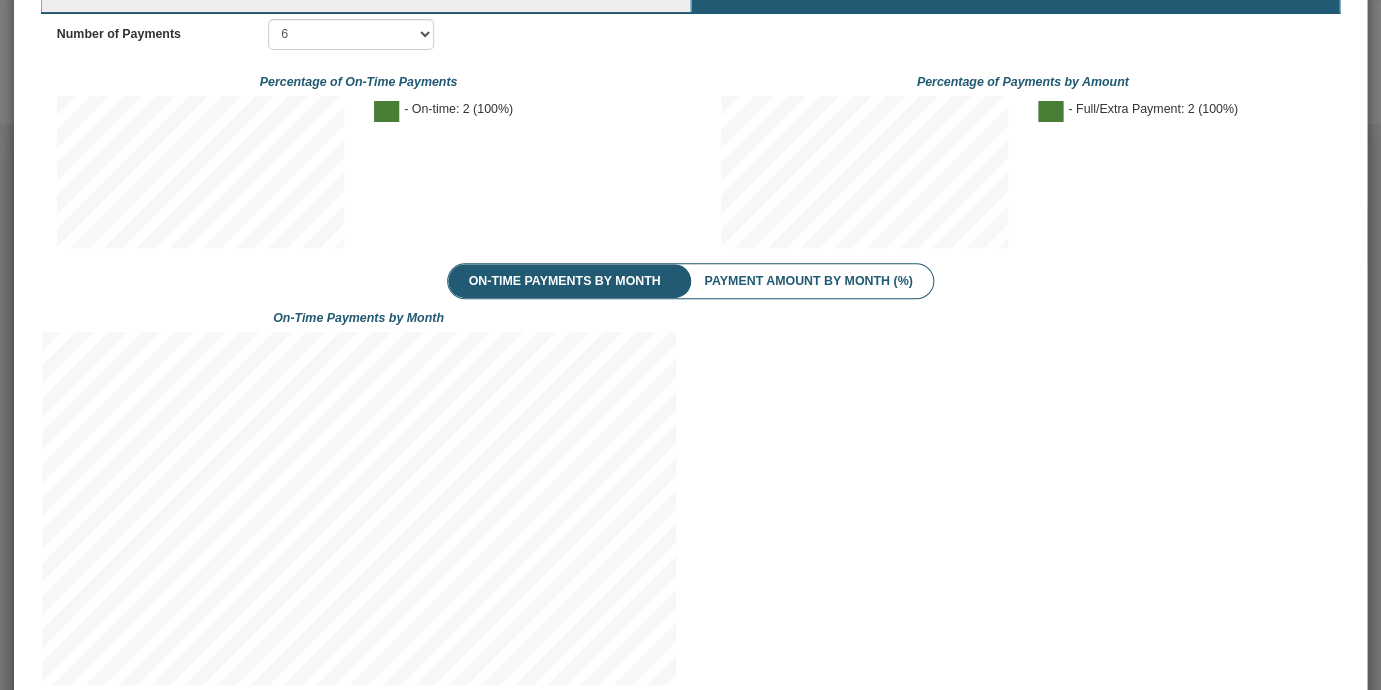 scroll, scrollTop: 121, scrollLeft: 0, axis: vertical 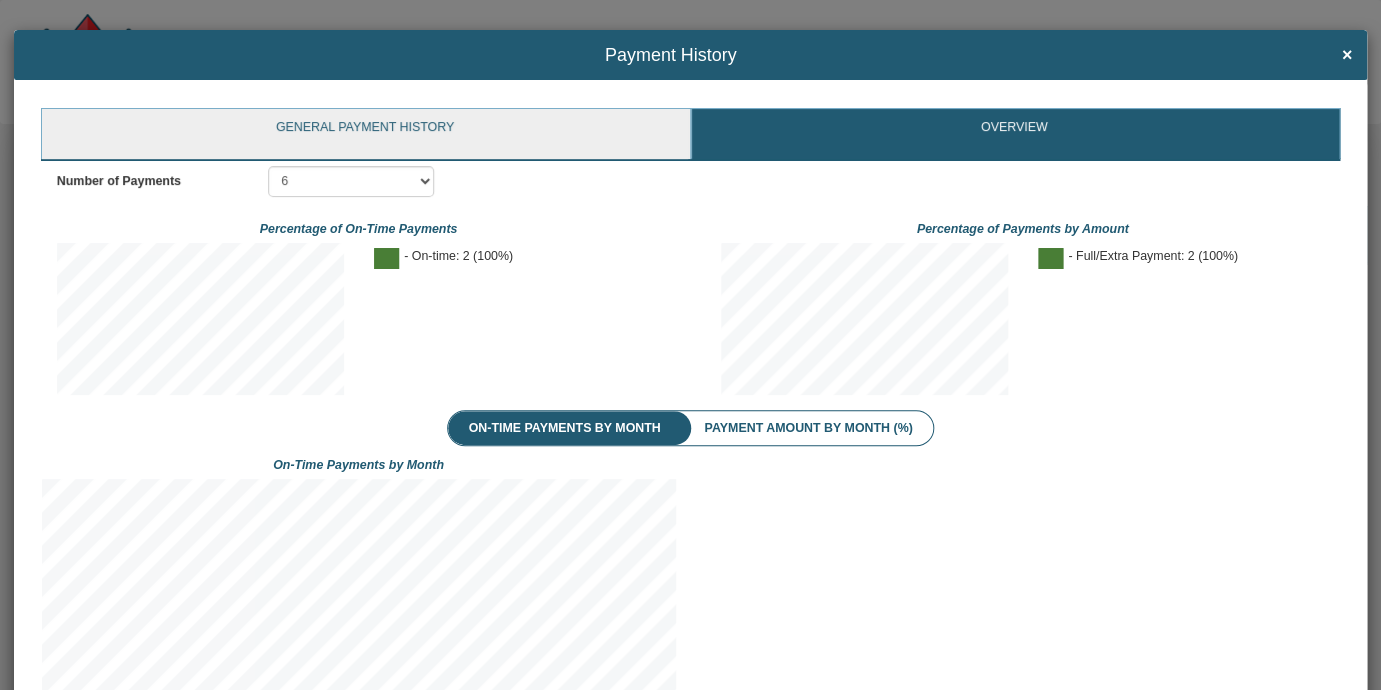 click on "General Payment History" at bounding box center (364, 134) 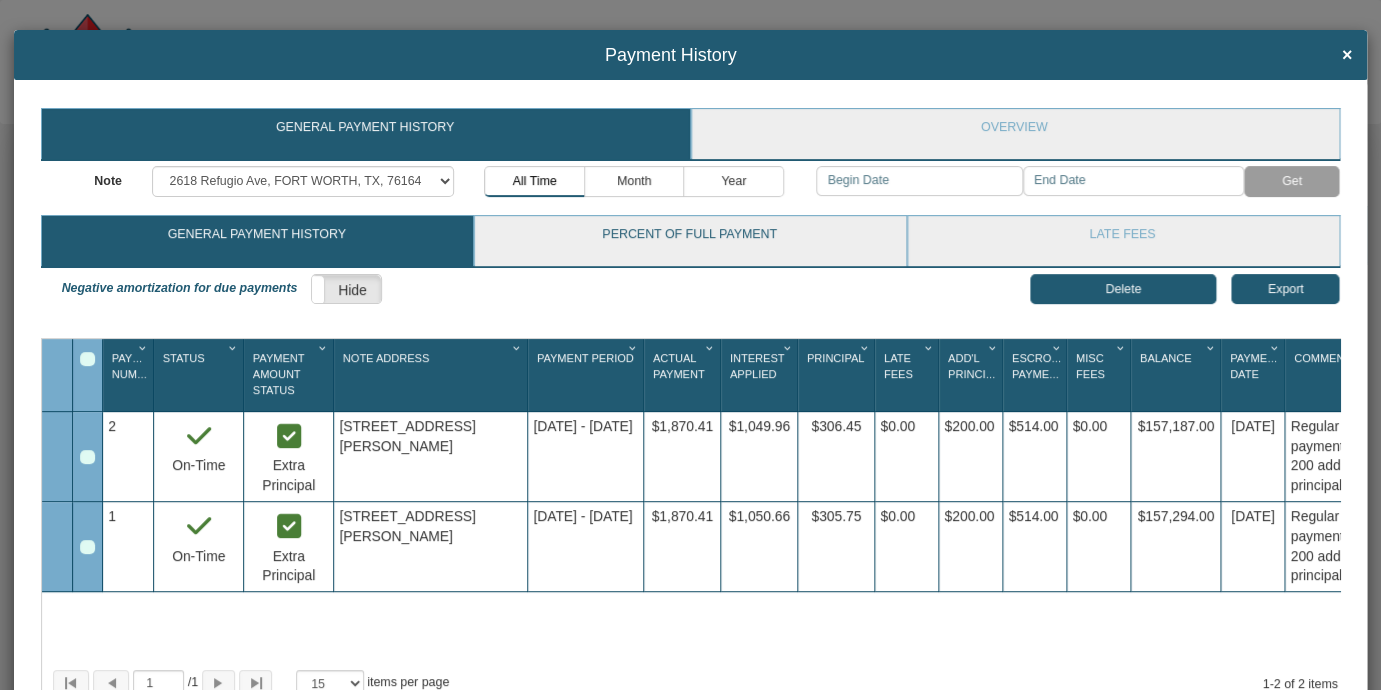 click on "Percent of Full Payment" at bounding box center [689, 241] 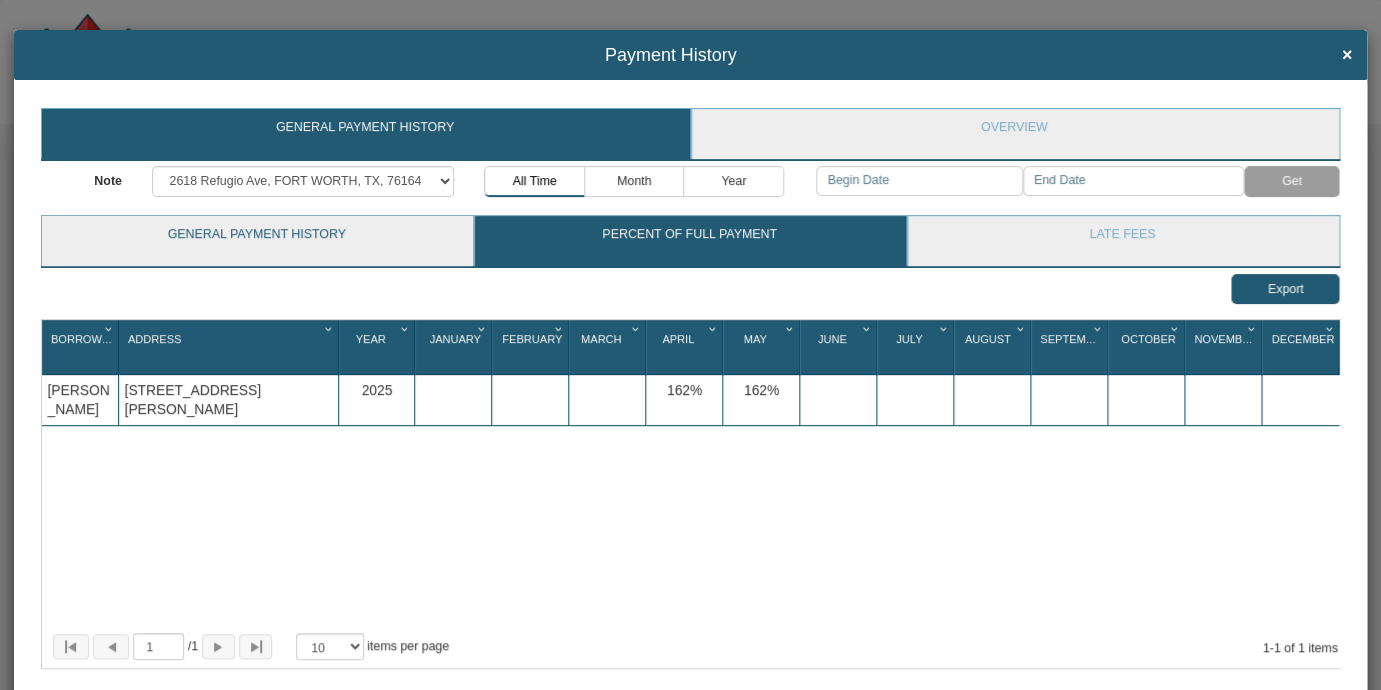 click on "General Payment History" at bounding box center [256, 241] 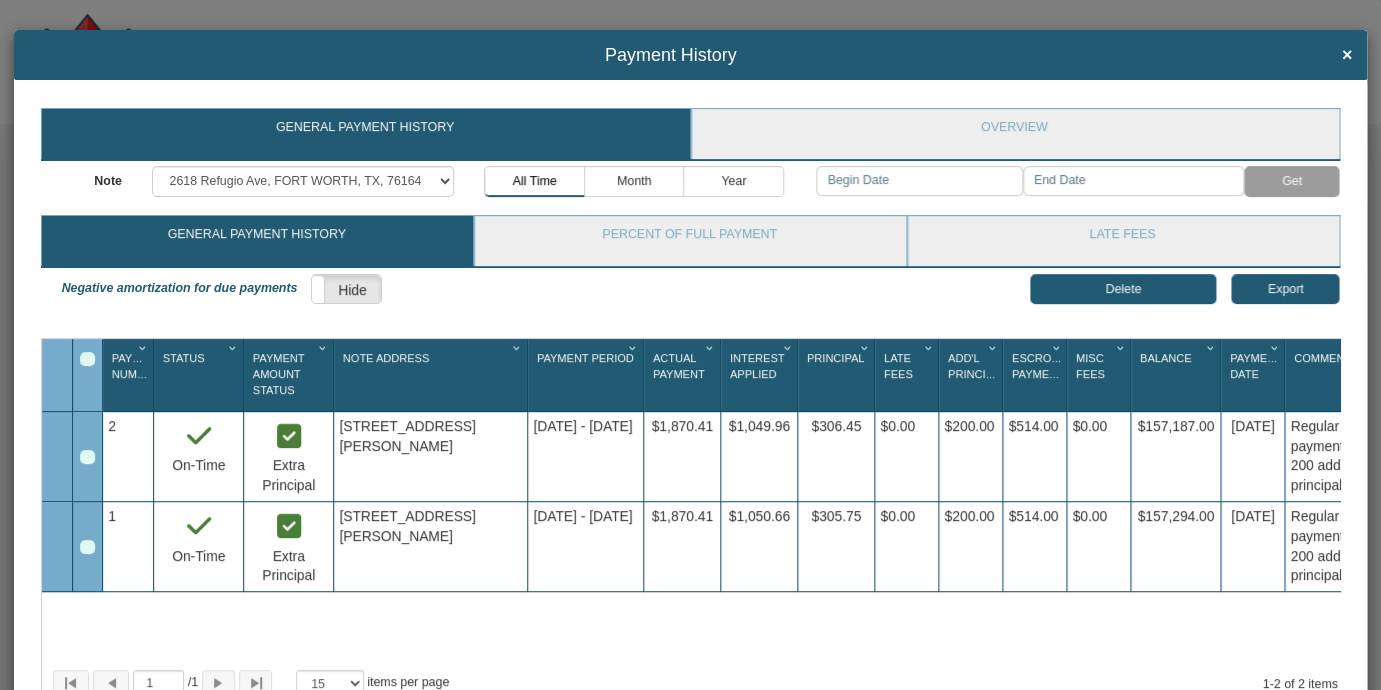 scroll, scrollTop: 139, scrollLeft: 0, axis: vertical 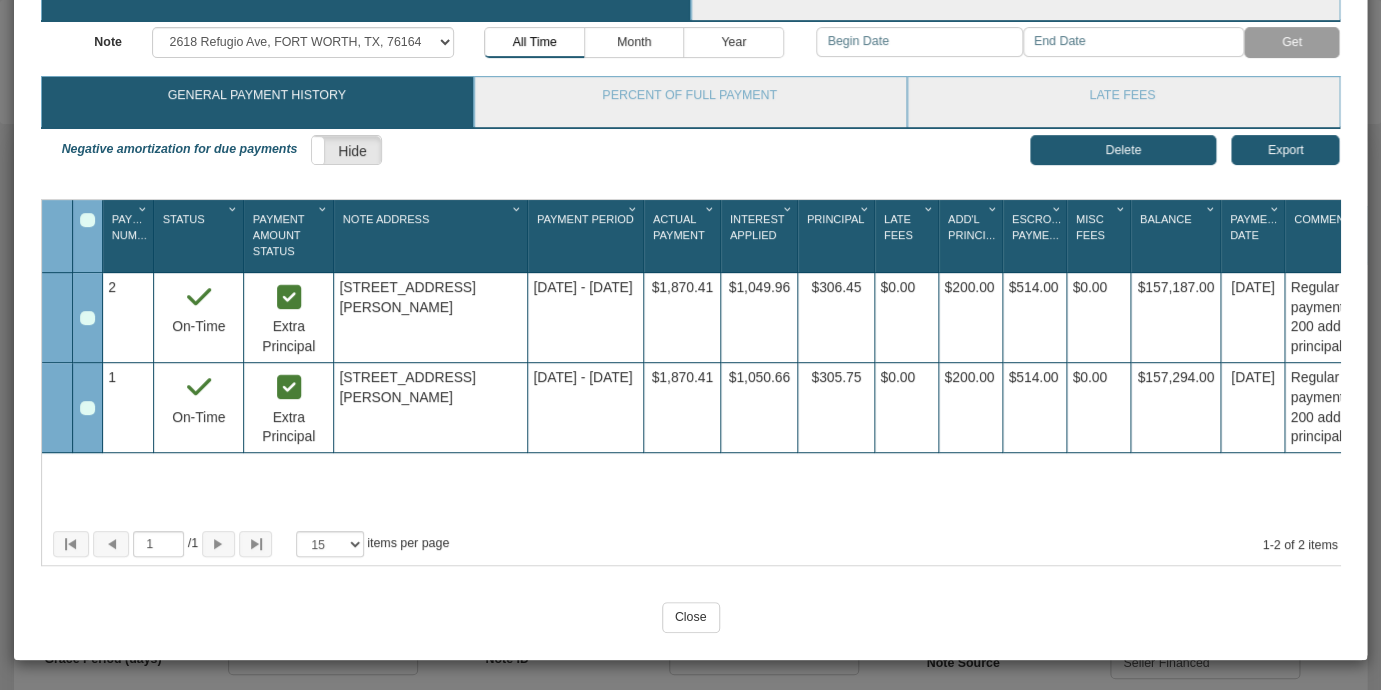 click on "Close" at bounding box center (691, 617) 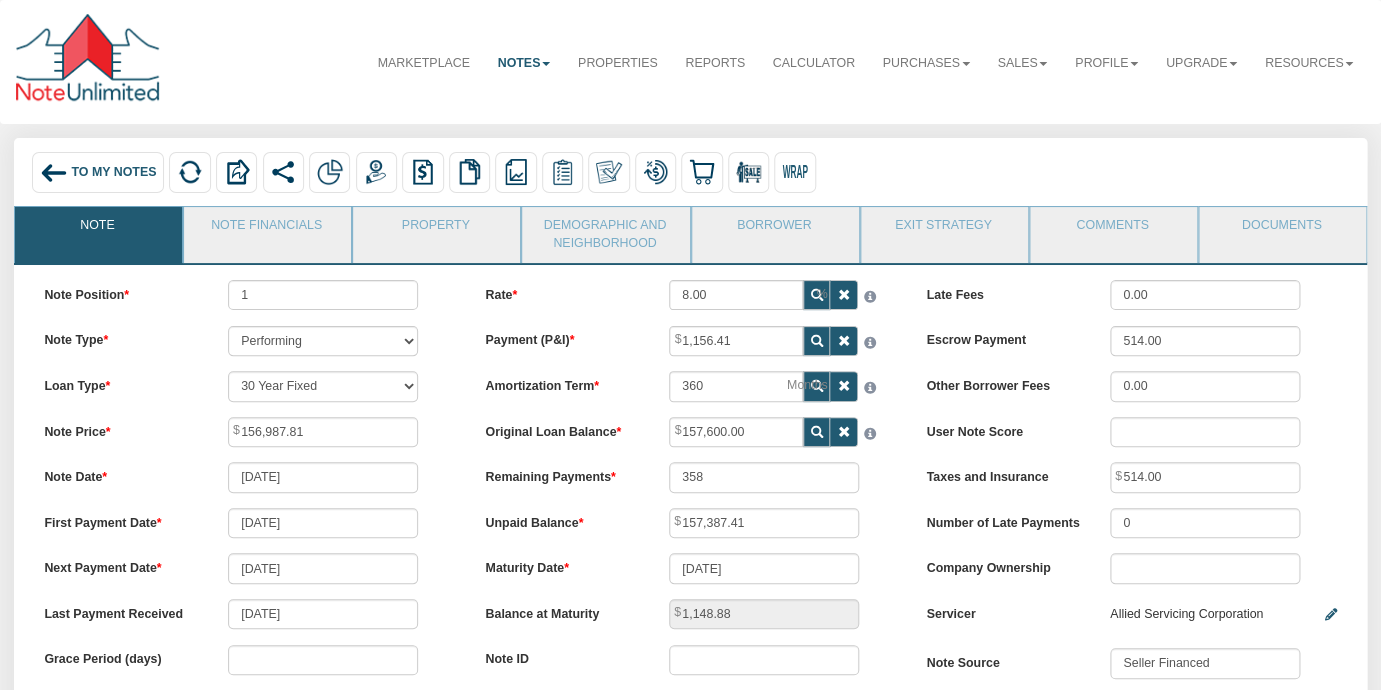 click on "To My Notes
Delete with property
Delete only note
Redeeming and Non-Redeeming
Summary Note" at bounding box center (690, 175) 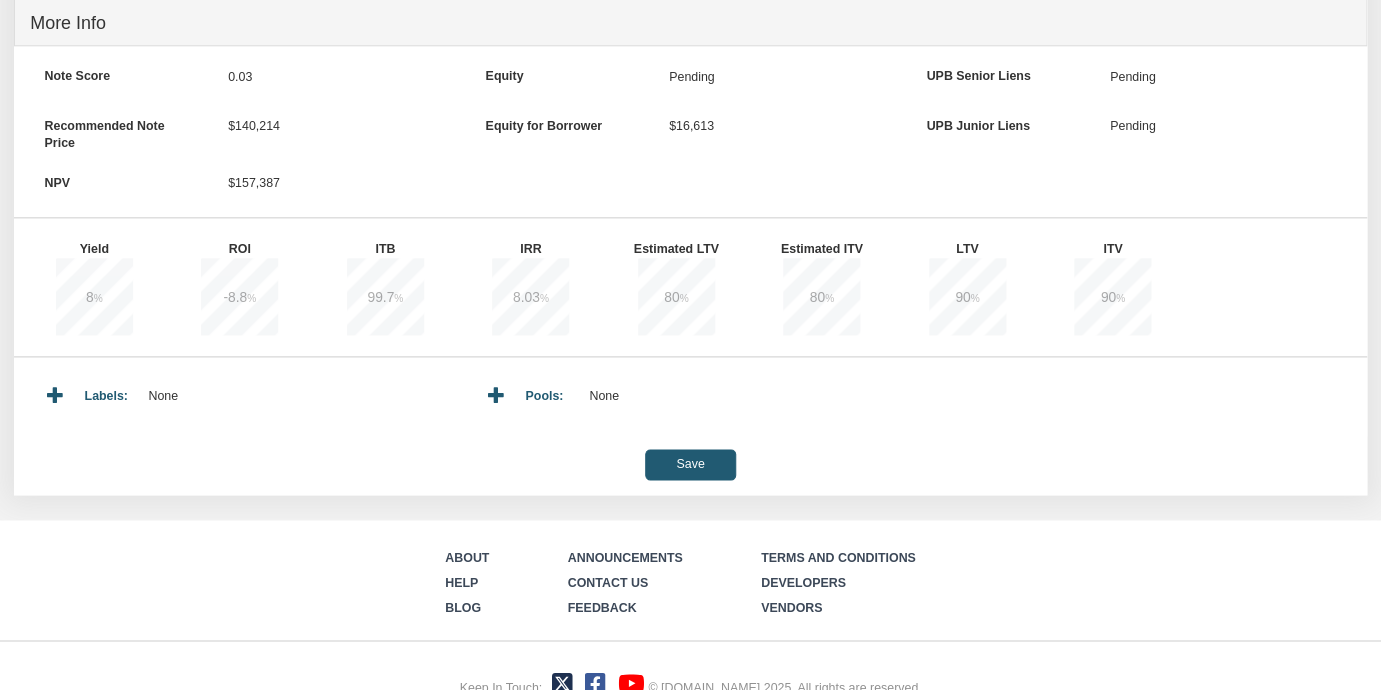 scroll, scrollTop: 762, scrollLeft: 0, axis: vertical 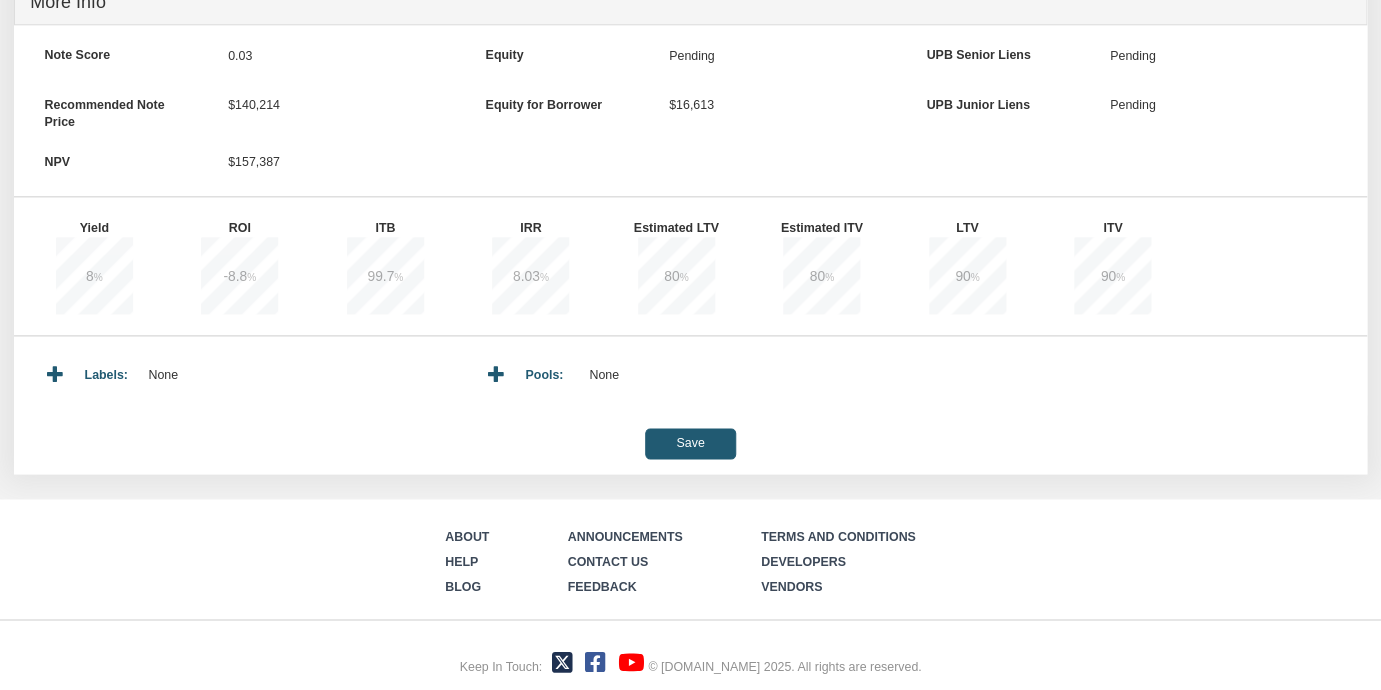 click on "Save" at bounding box center (690, 443) 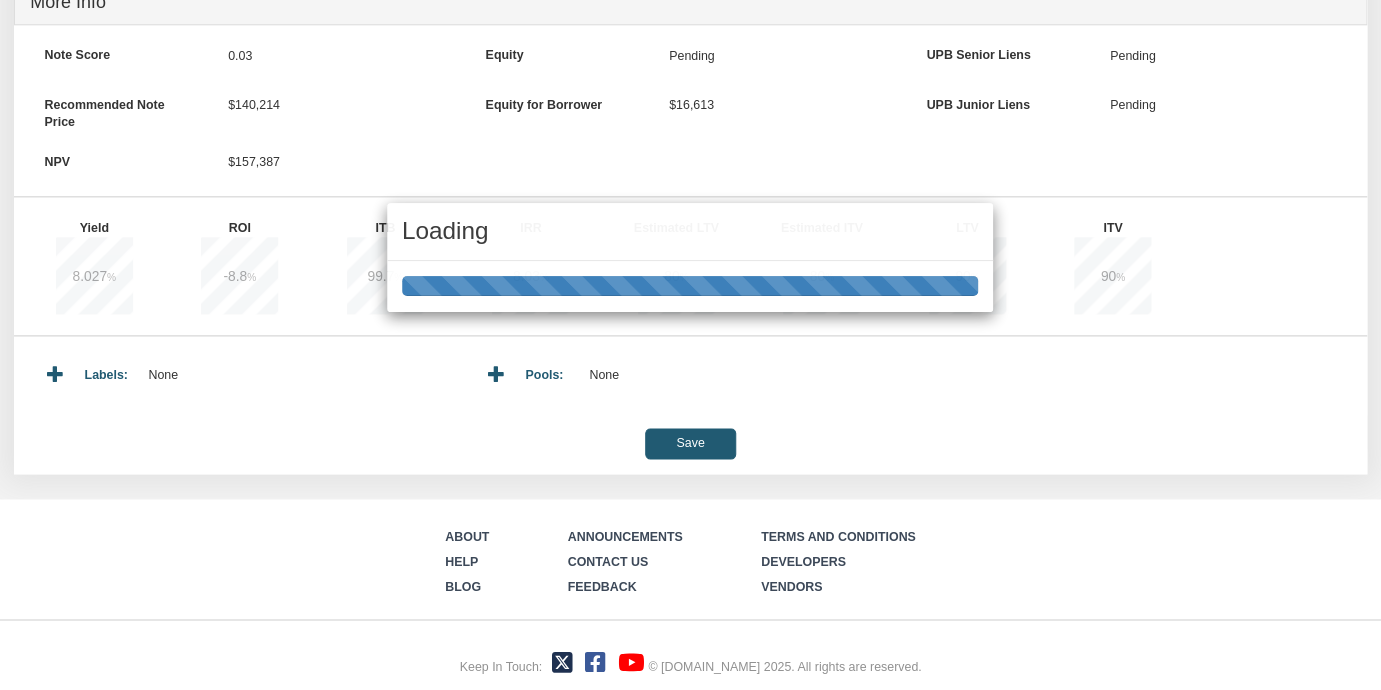 type on "1,148.76" 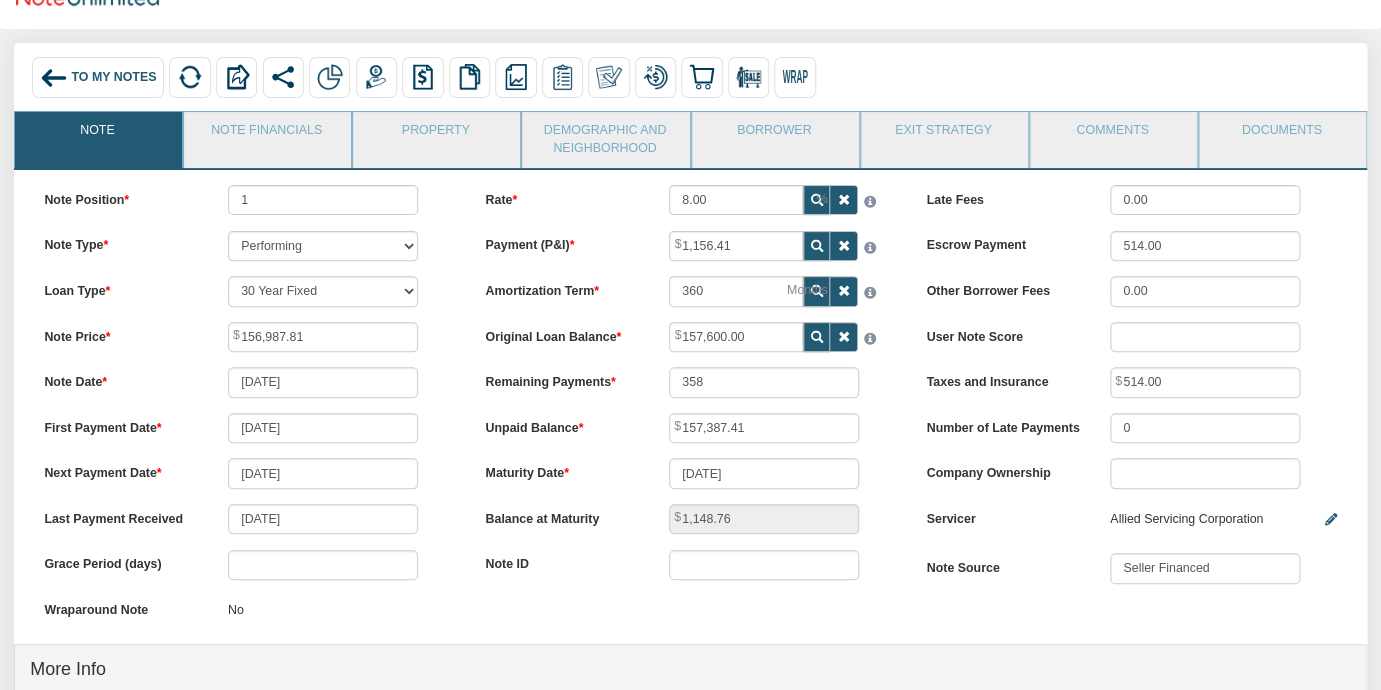 scroll, scrollTop: 94, scrollLeft: 0, axis: vertical 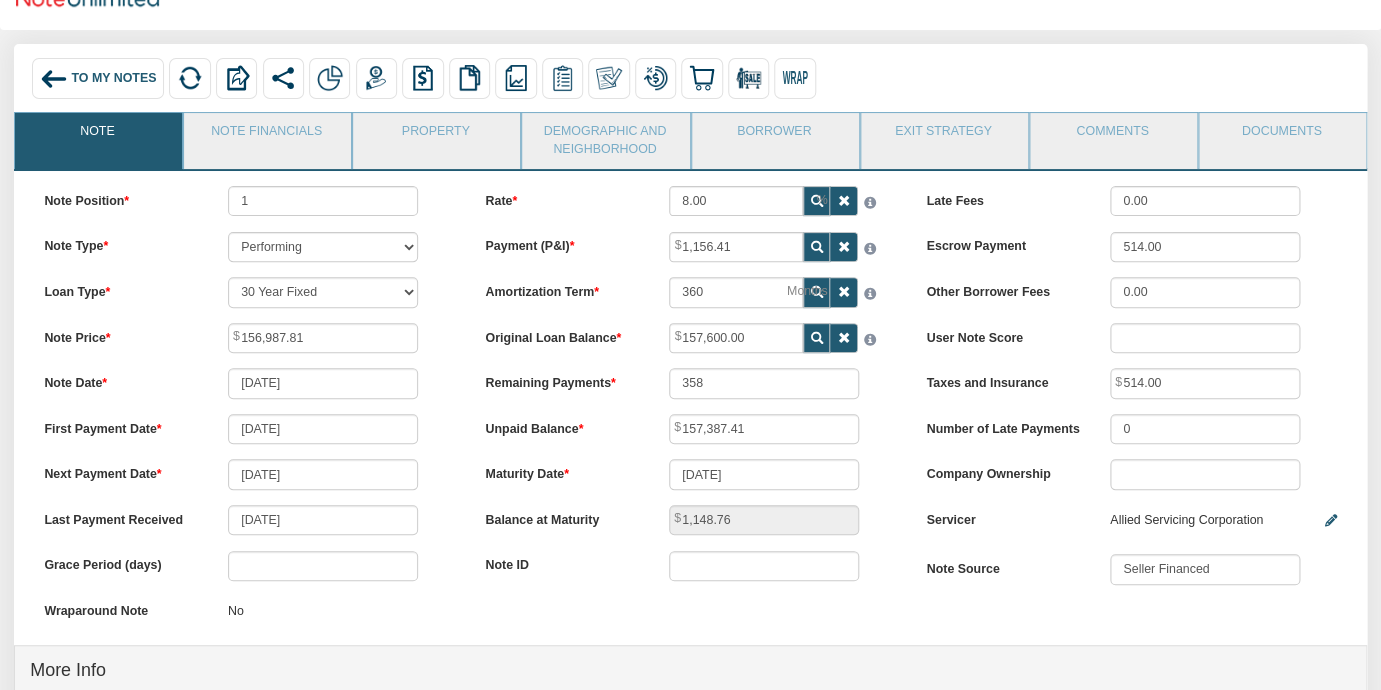 click on "To My Notes" at bounding box center [113, 79] 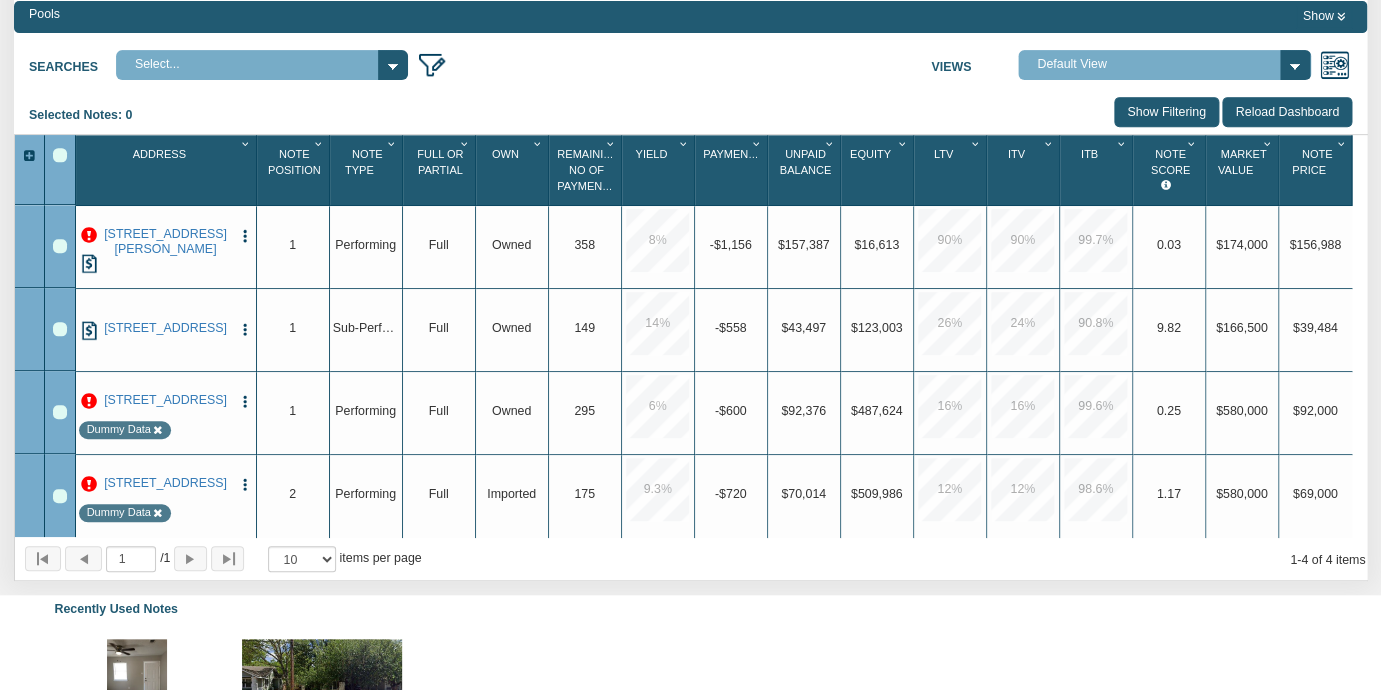 scroll, scrollTop: 257, scrollLeft: 0, axis: vertical 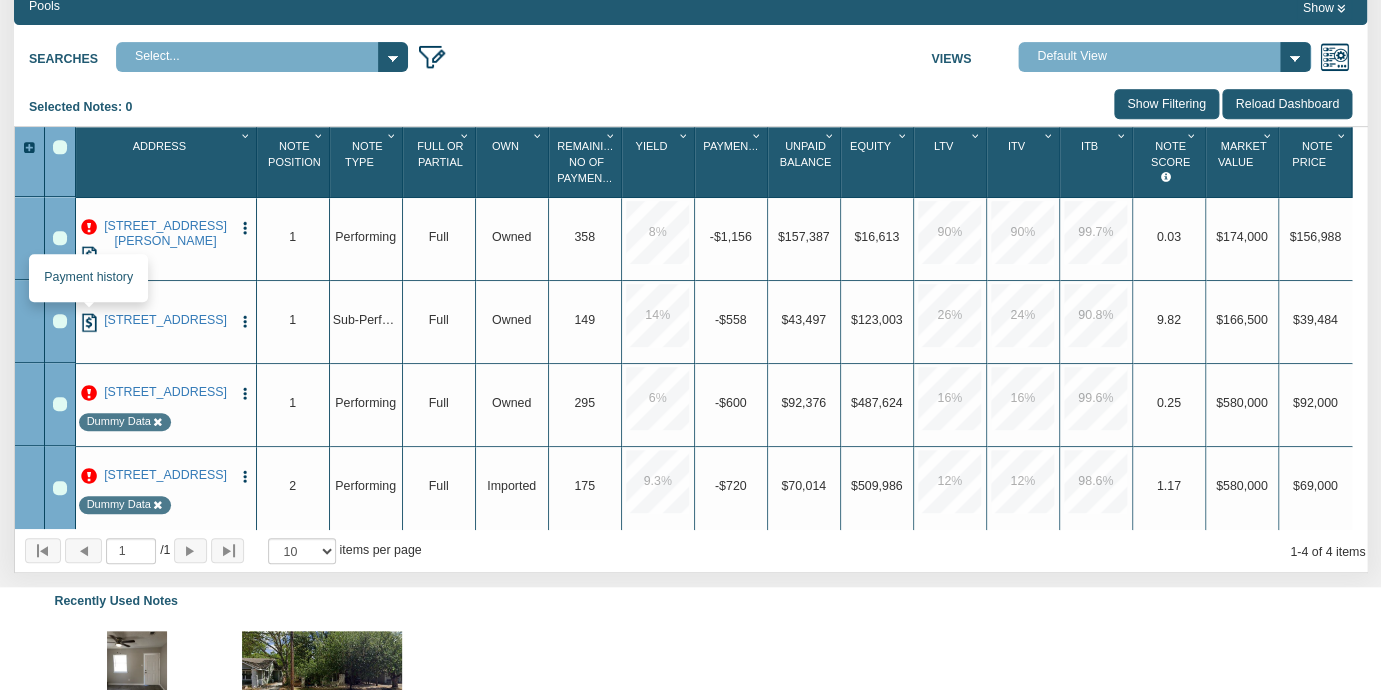 click at bounding box center [89, 322] 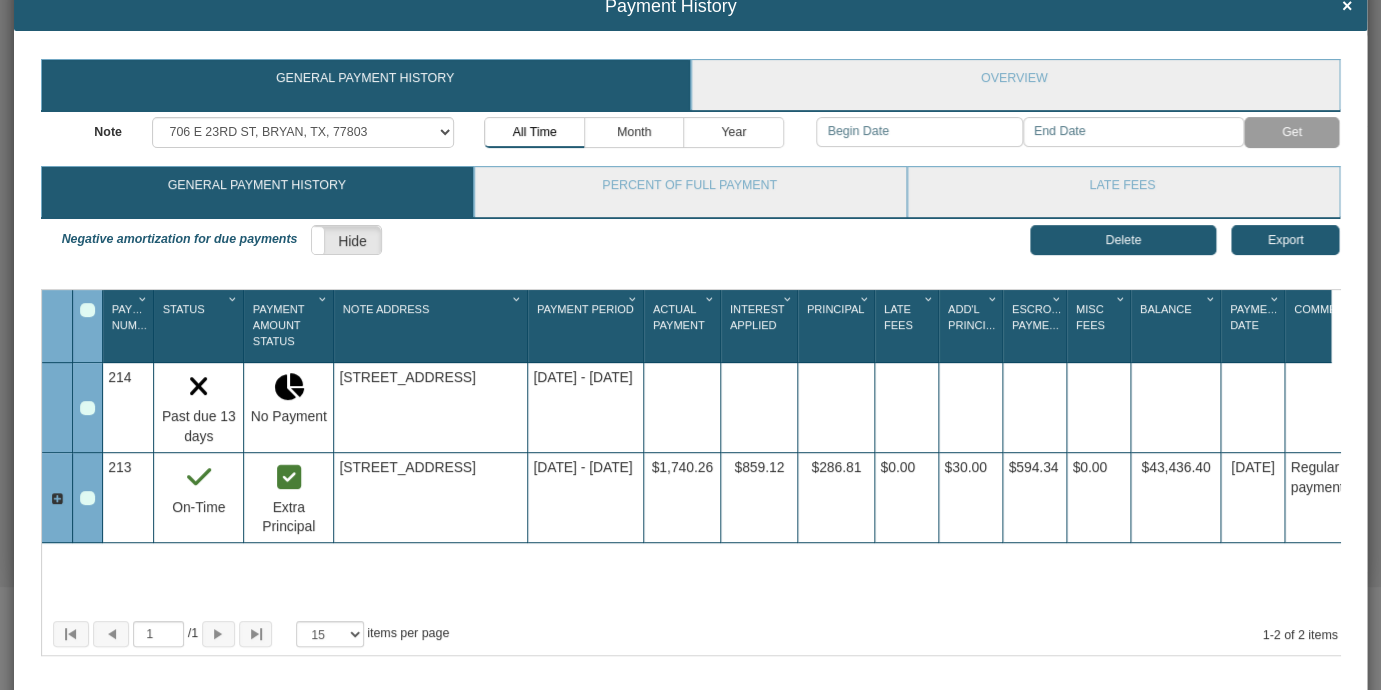 scroll, scrollTop: 0, scrollLeft: 0, axis: both 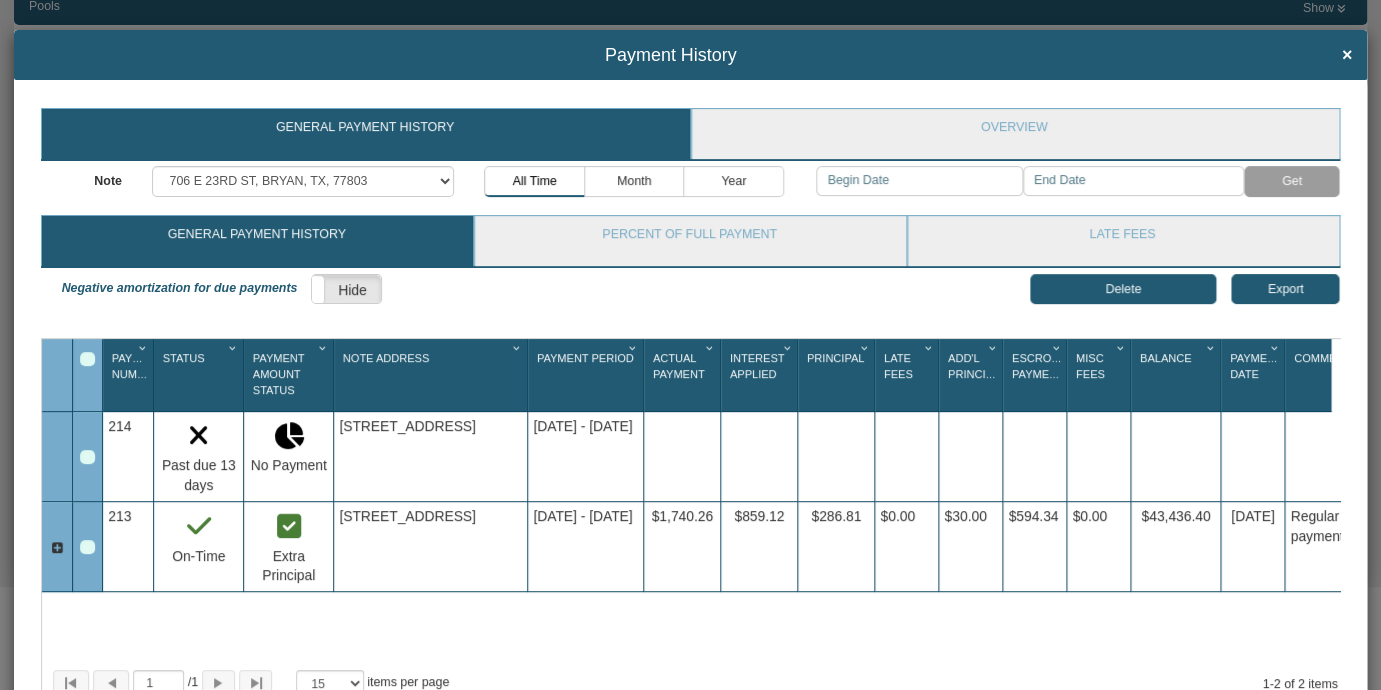 click at bounding box center (57, 548) 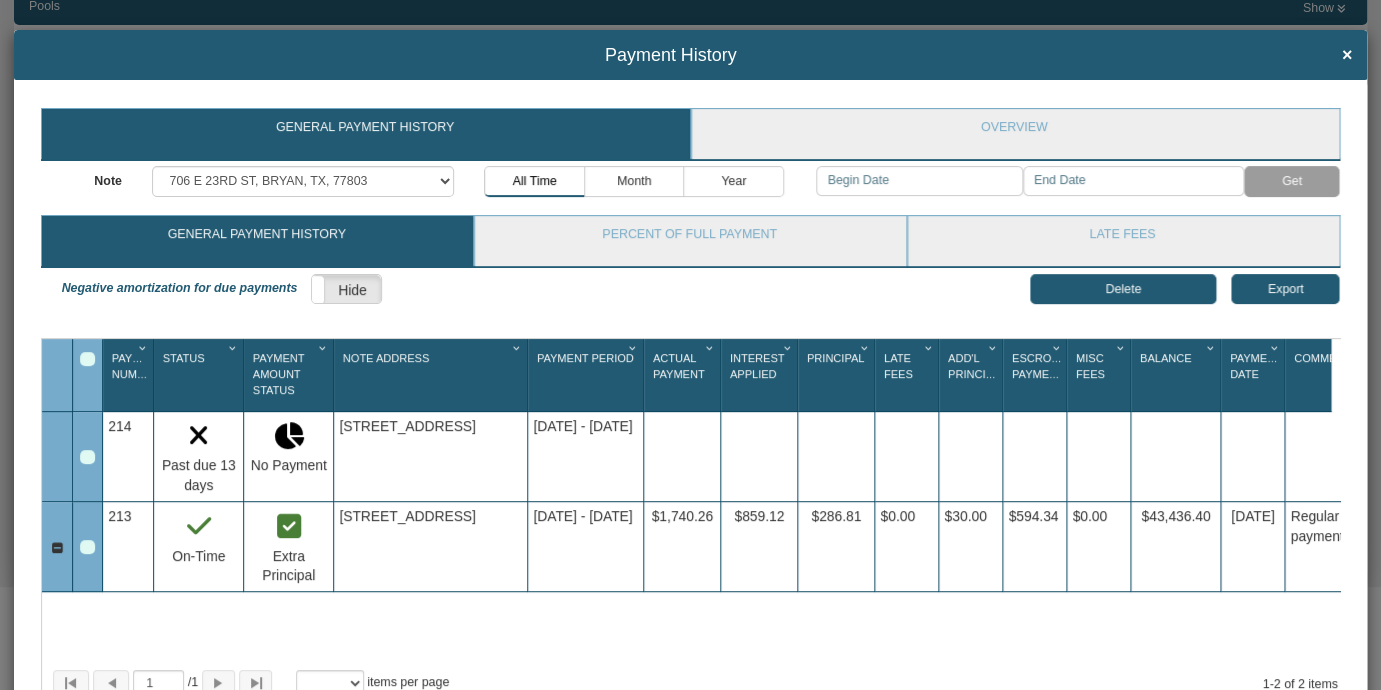 select on "?" 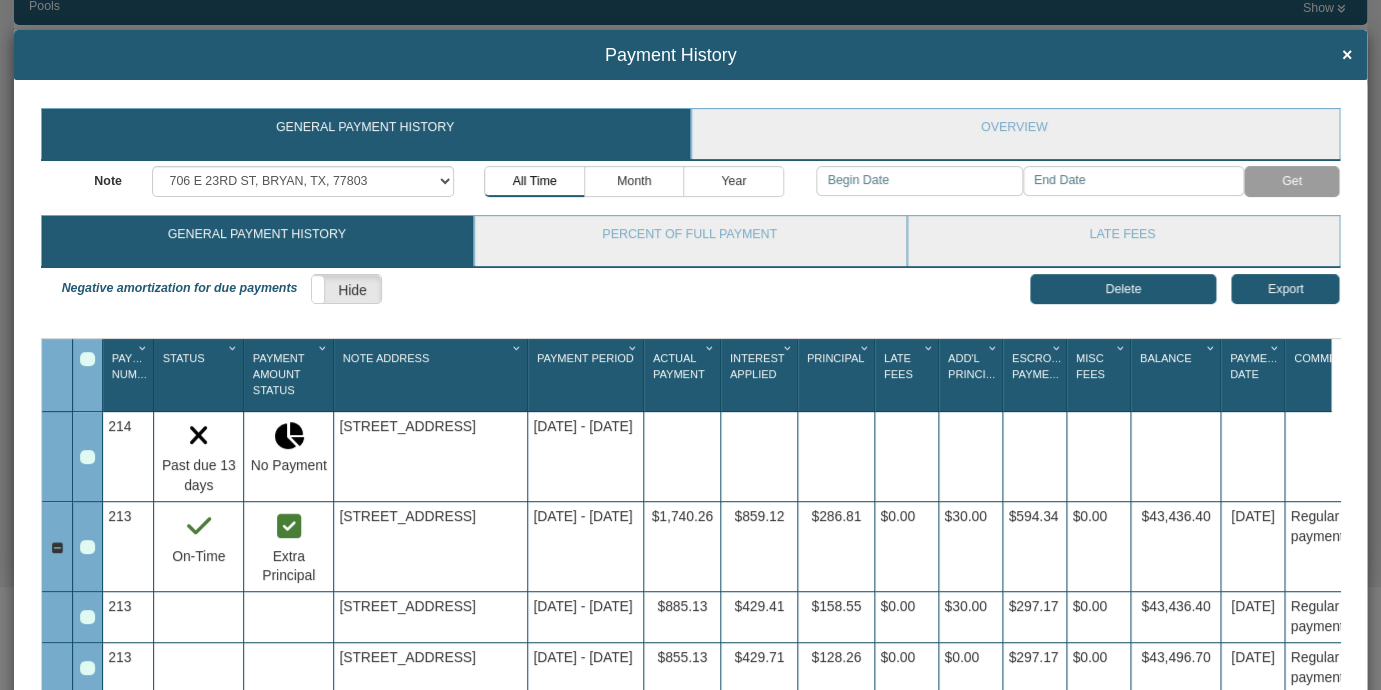 scroll, scrollTop: 170, scrollLeft: 0, axis: vertical 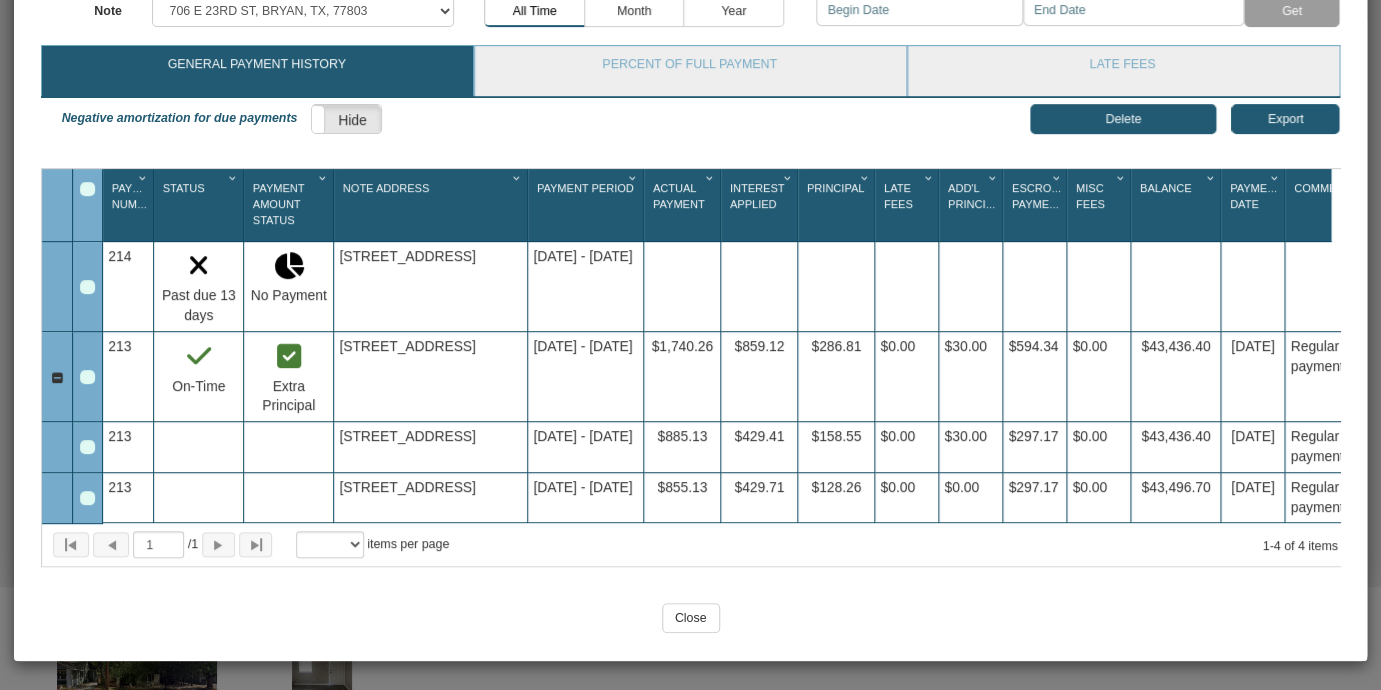 click at bounding box center (87, 377) 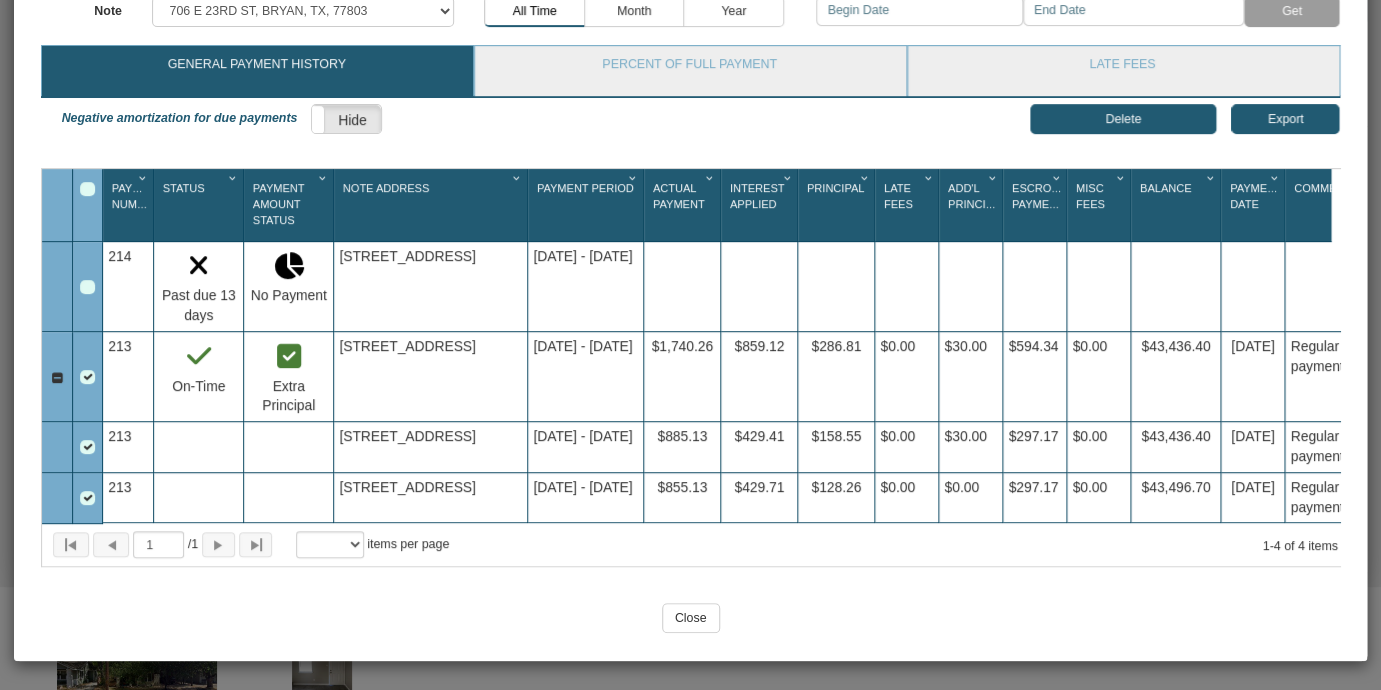click on "Delete" at bounding box center [1123, 119] 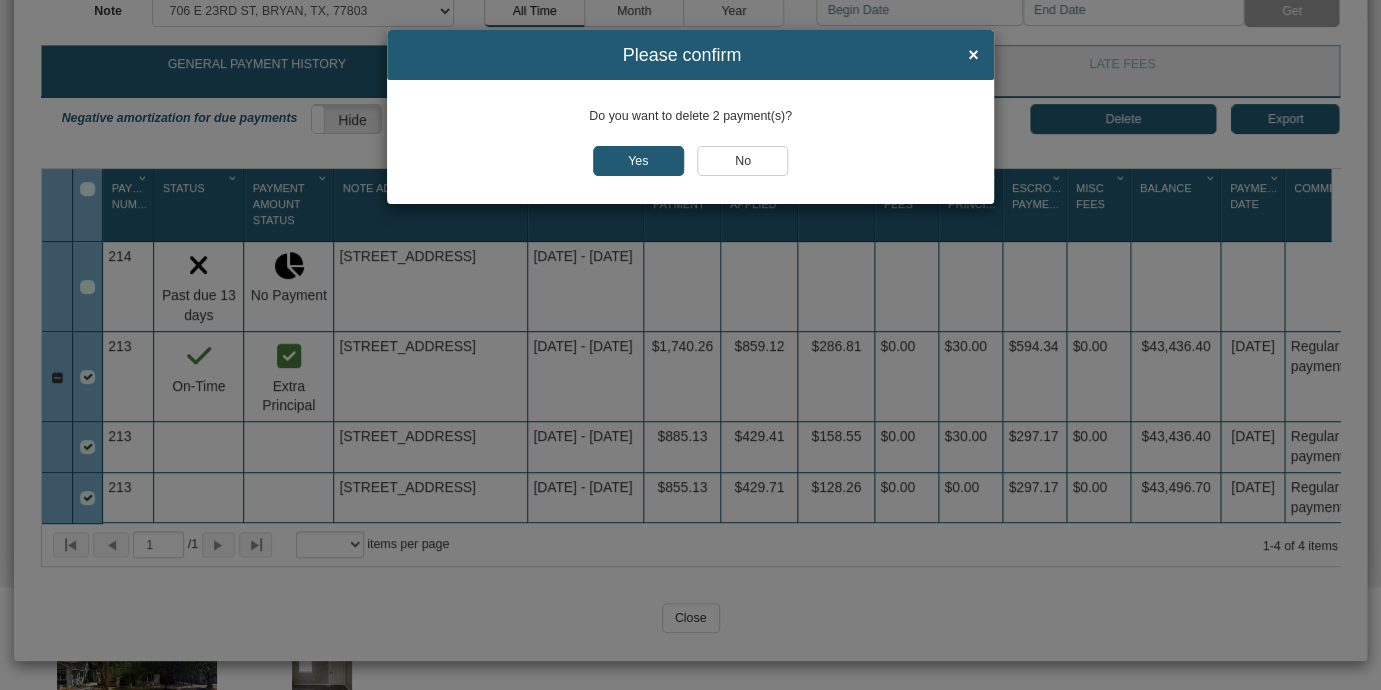 click on "Yes" at bounding box center [638, 161] 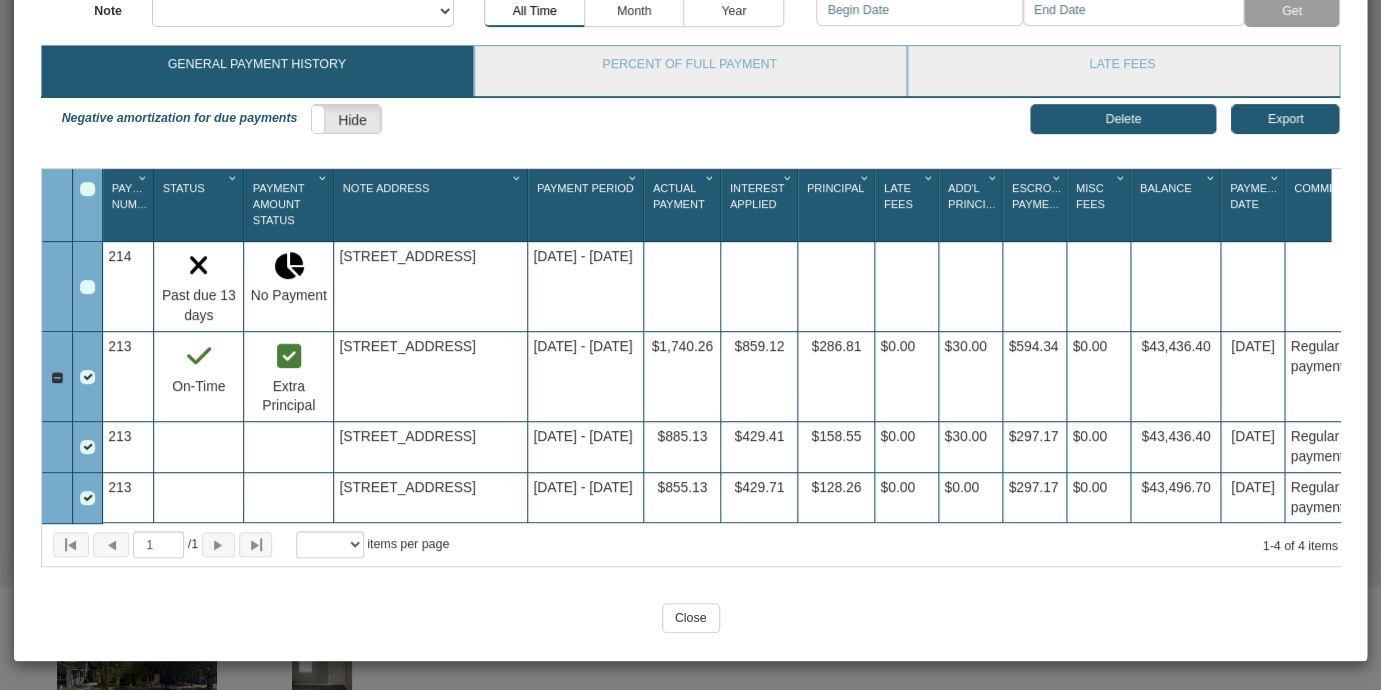 select on "object:115640" 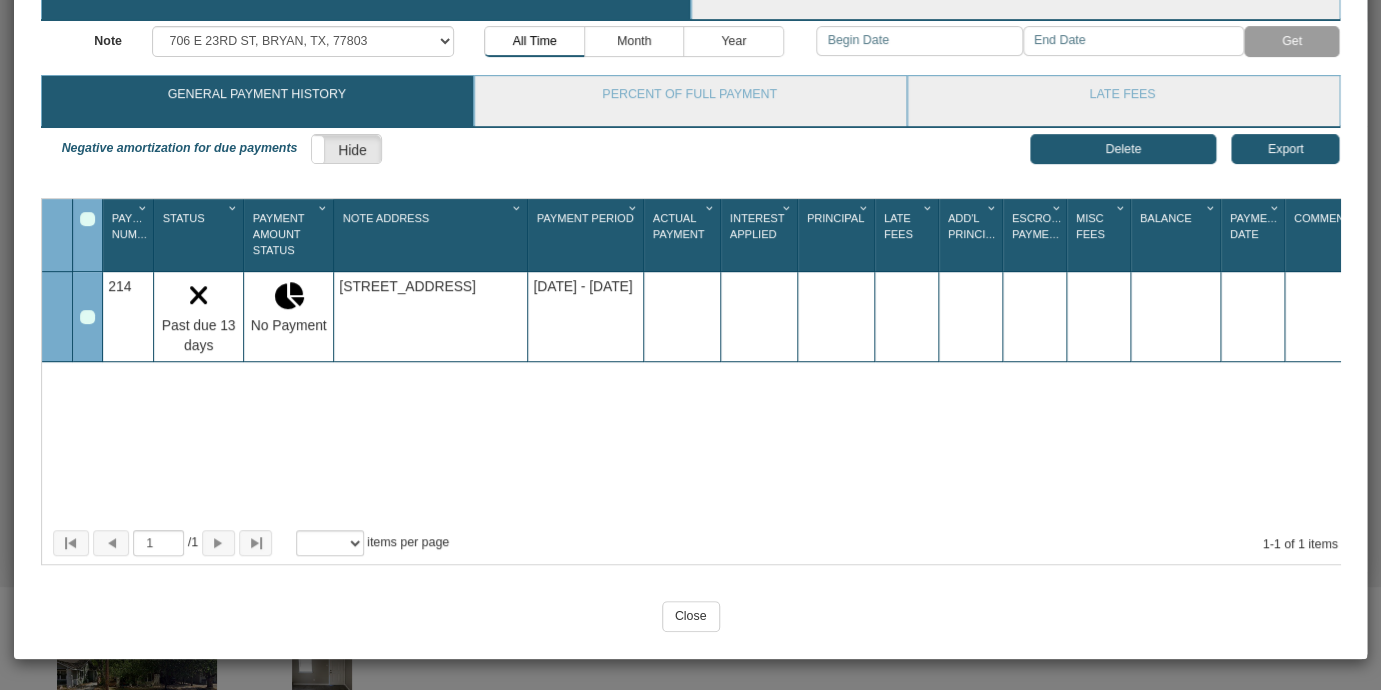 scroll, scrollTop: 139, scrollLeft: 0, axis: vertical 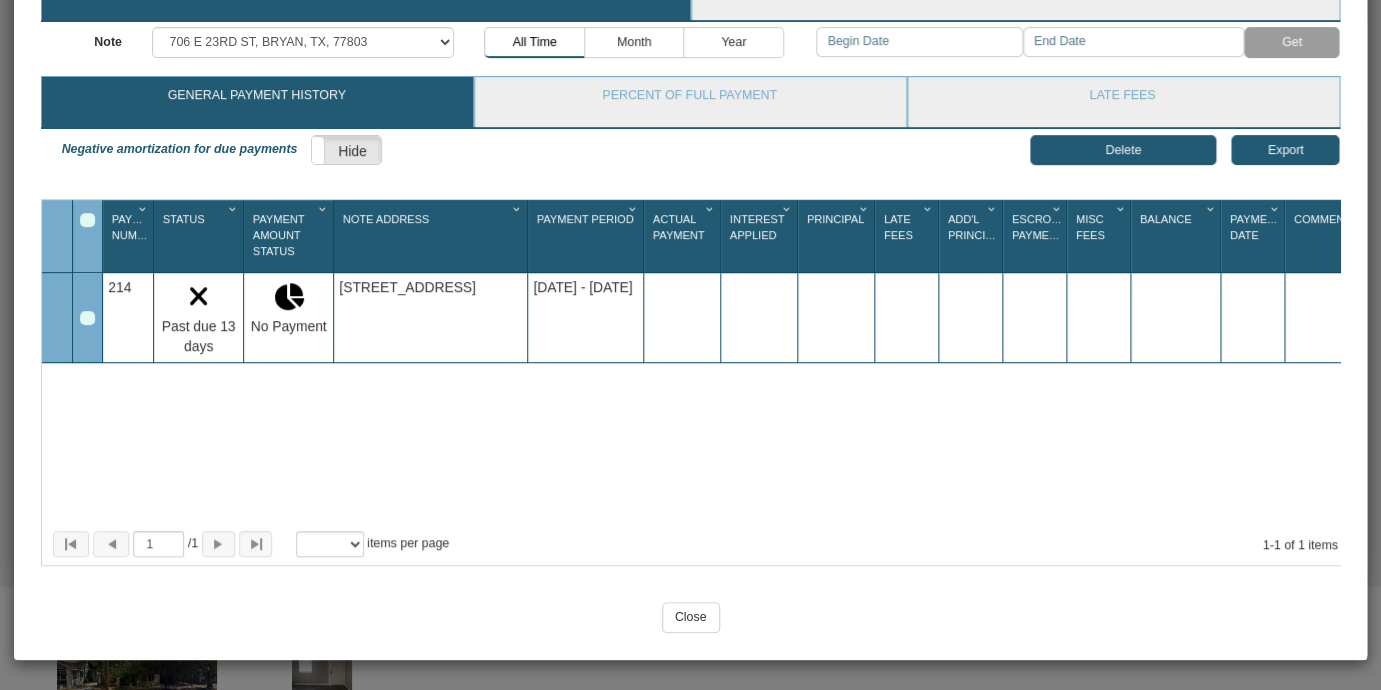 click at bounding box center [87, 318] 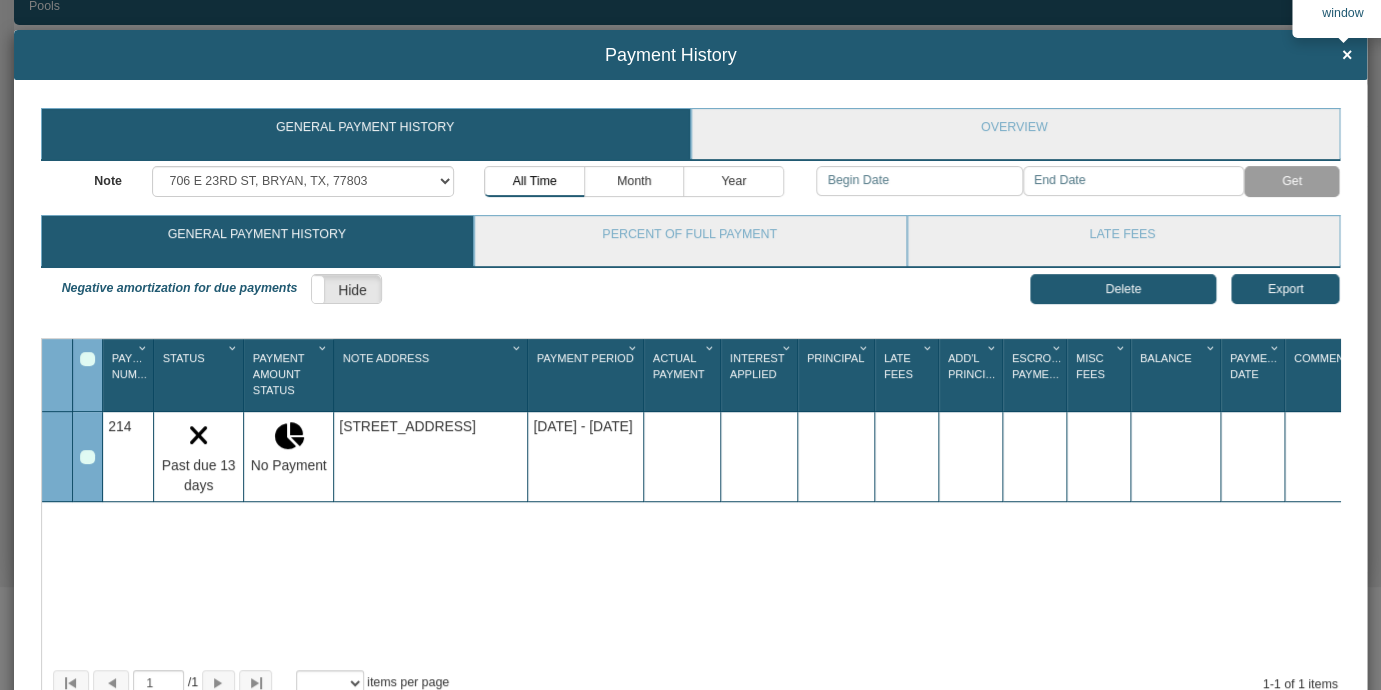 click on "×" at bounding box center [1347, 56] 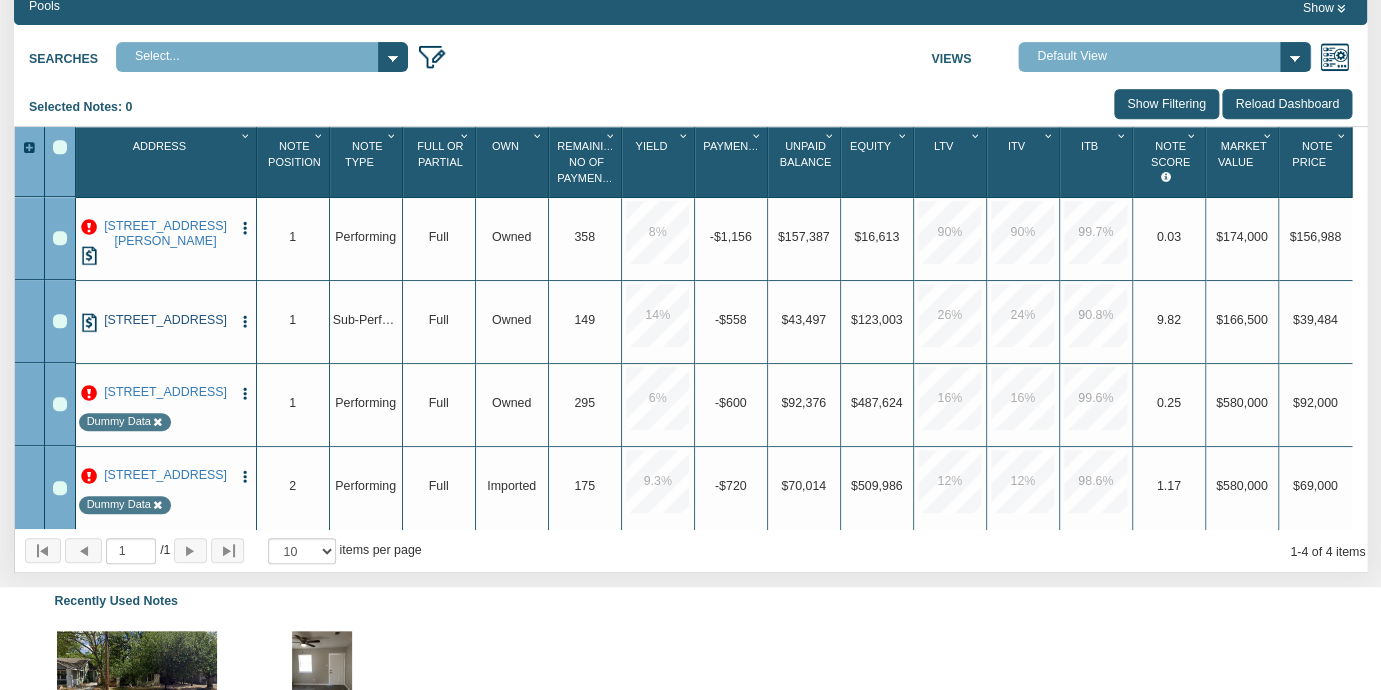 click on "[STREET_ADDRESS]" at bounding box center [165, 320] 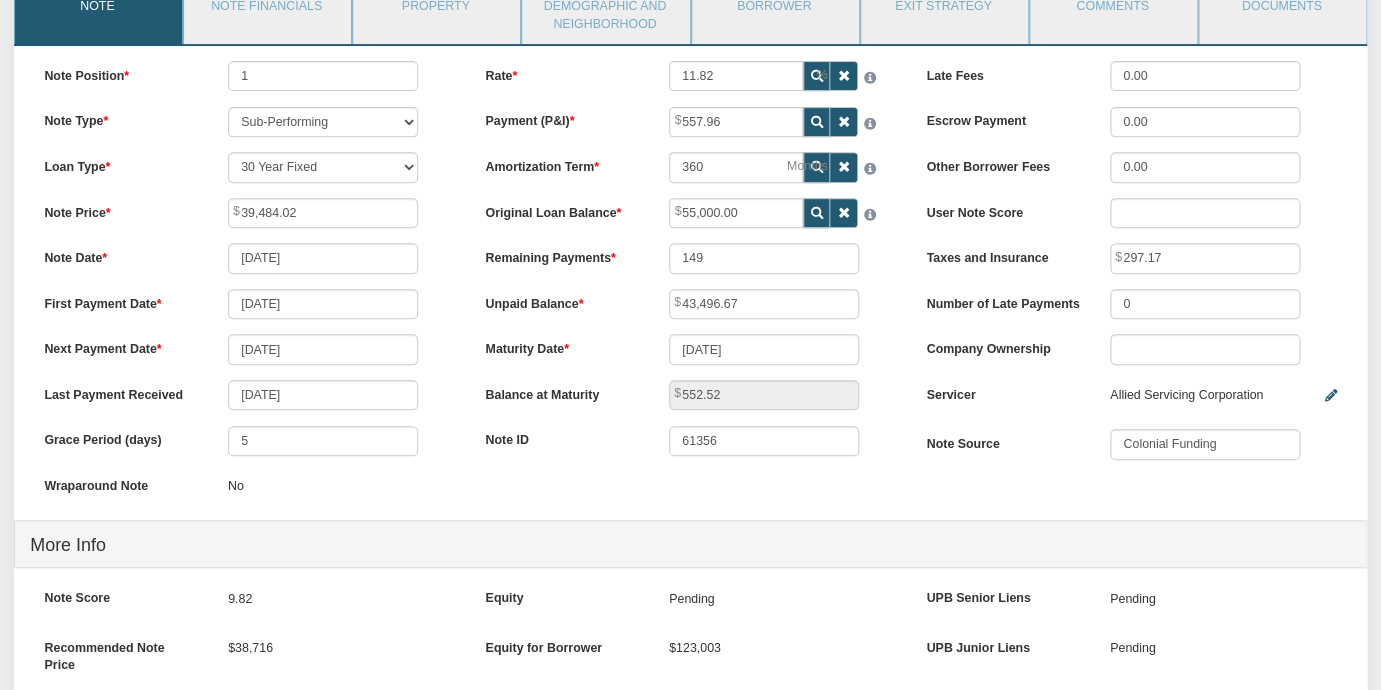 scroll, scrollTop: 275, scrollLeft: 0, axis: vertical 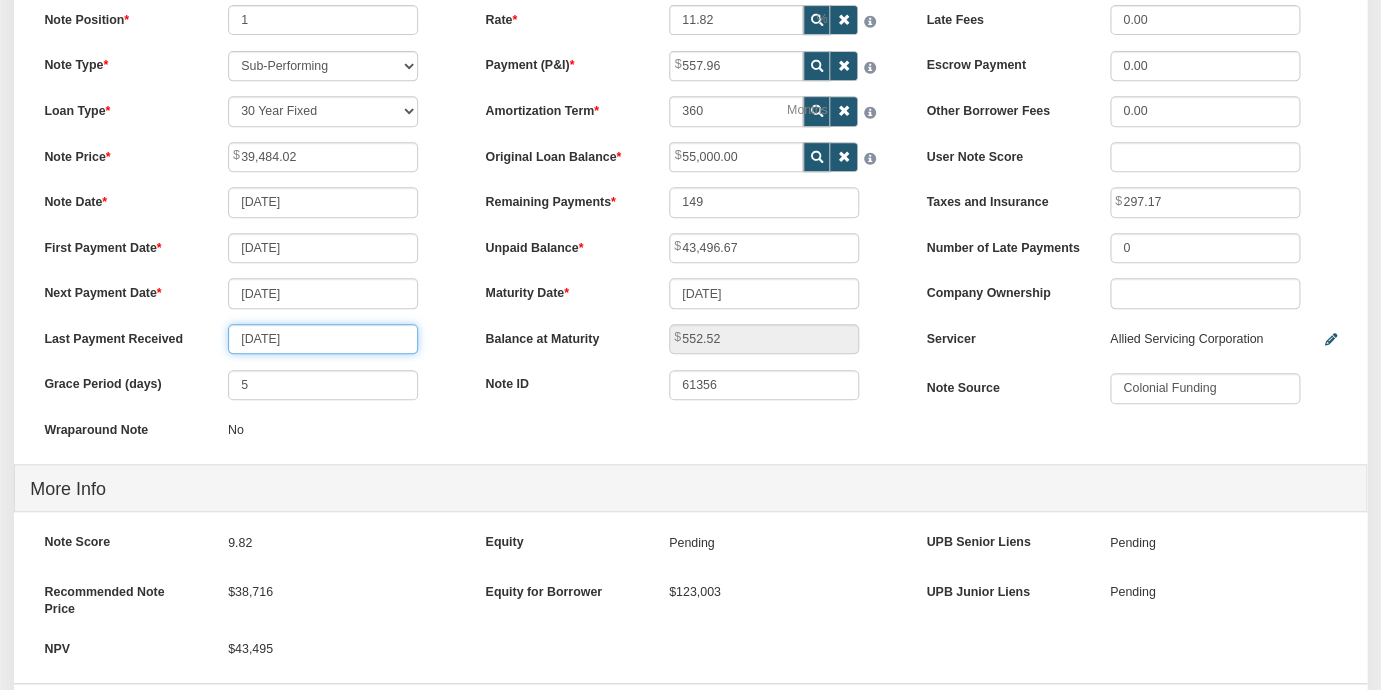 click on "[DATE]" at bounding box center [323, 339] 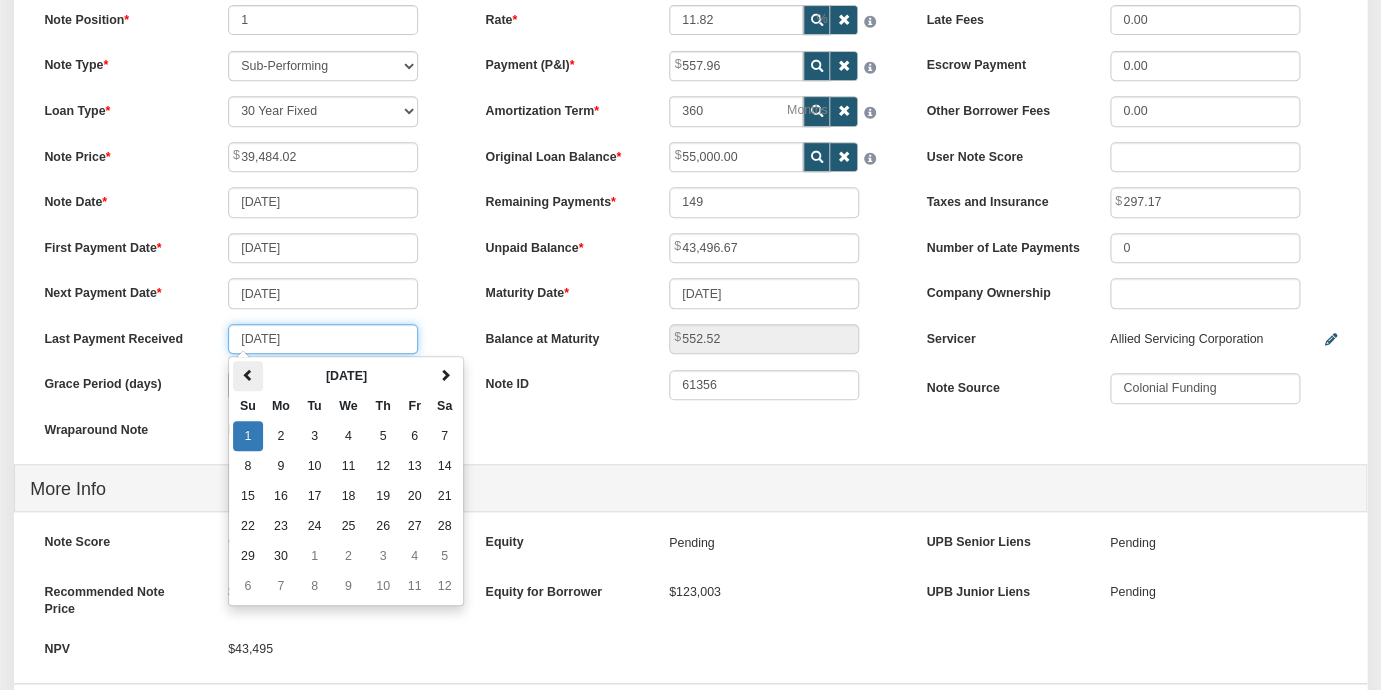 click at bounding box center (248, 375) 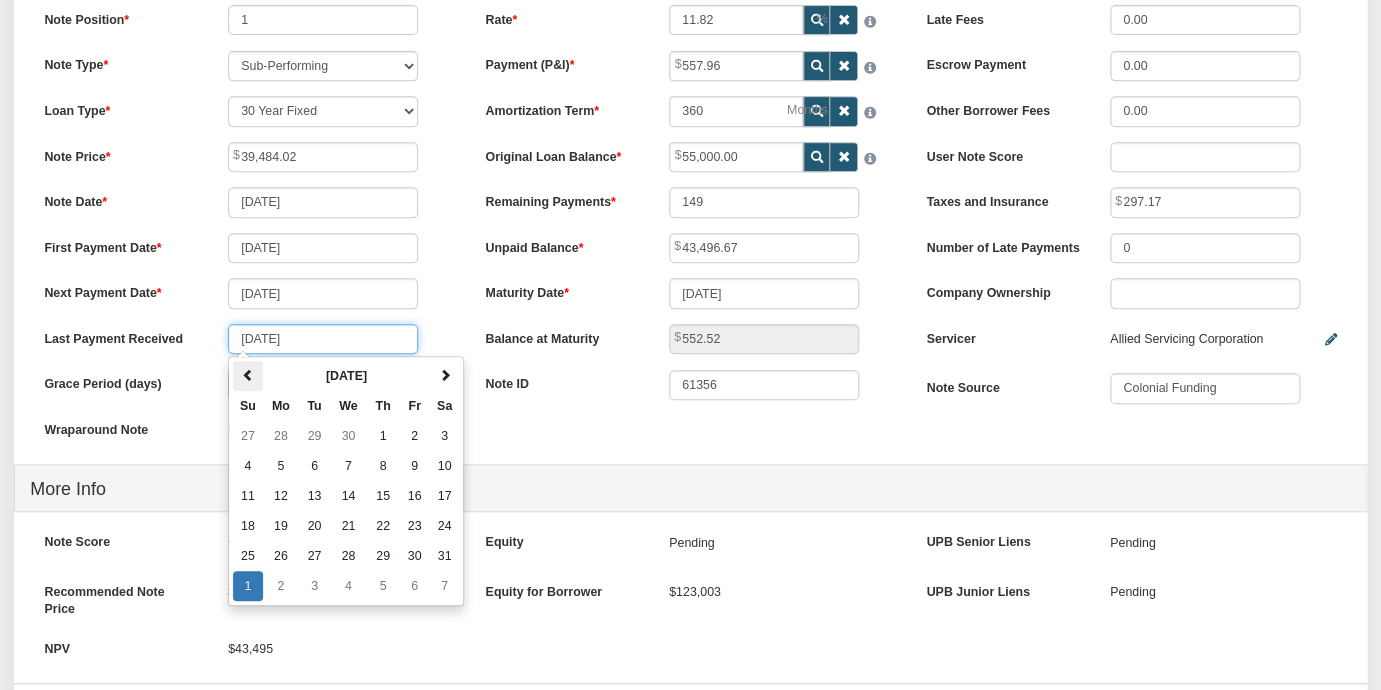 click at bounding box center [248, 375] 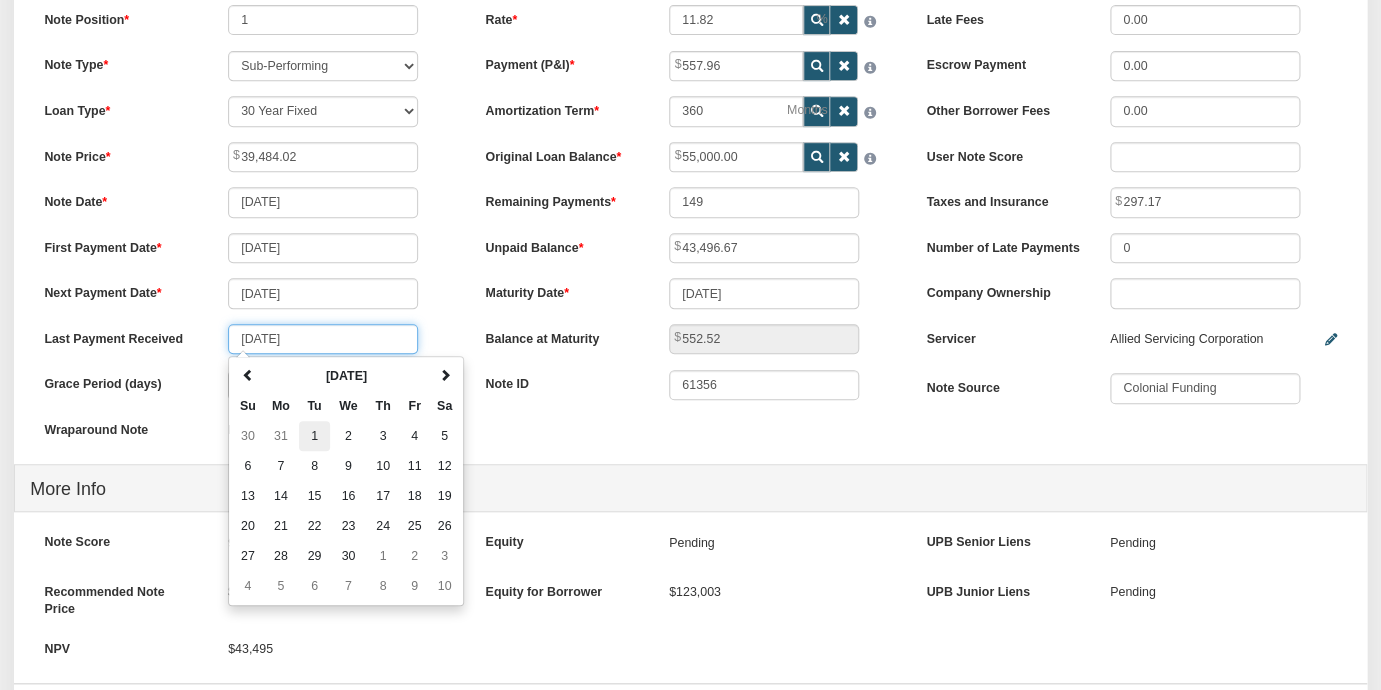 click on "1" at bounding box center [314, 436] 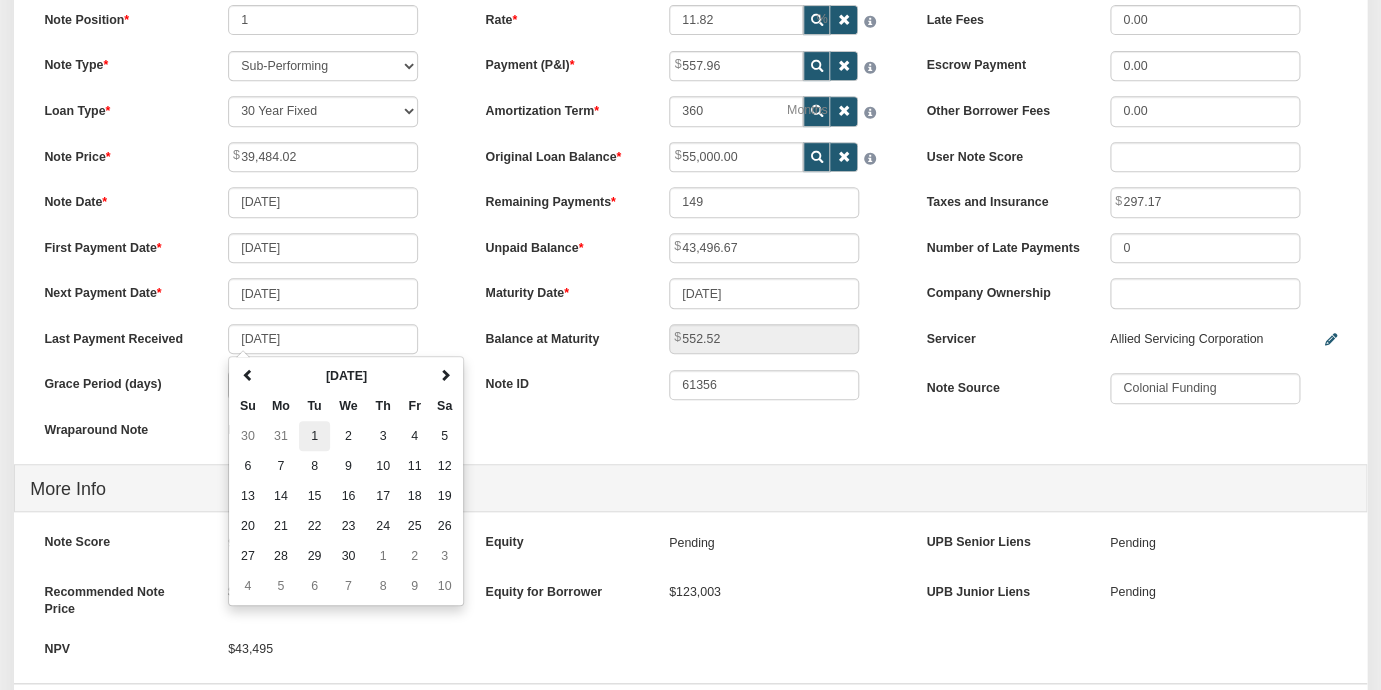 type on "[DATE]" 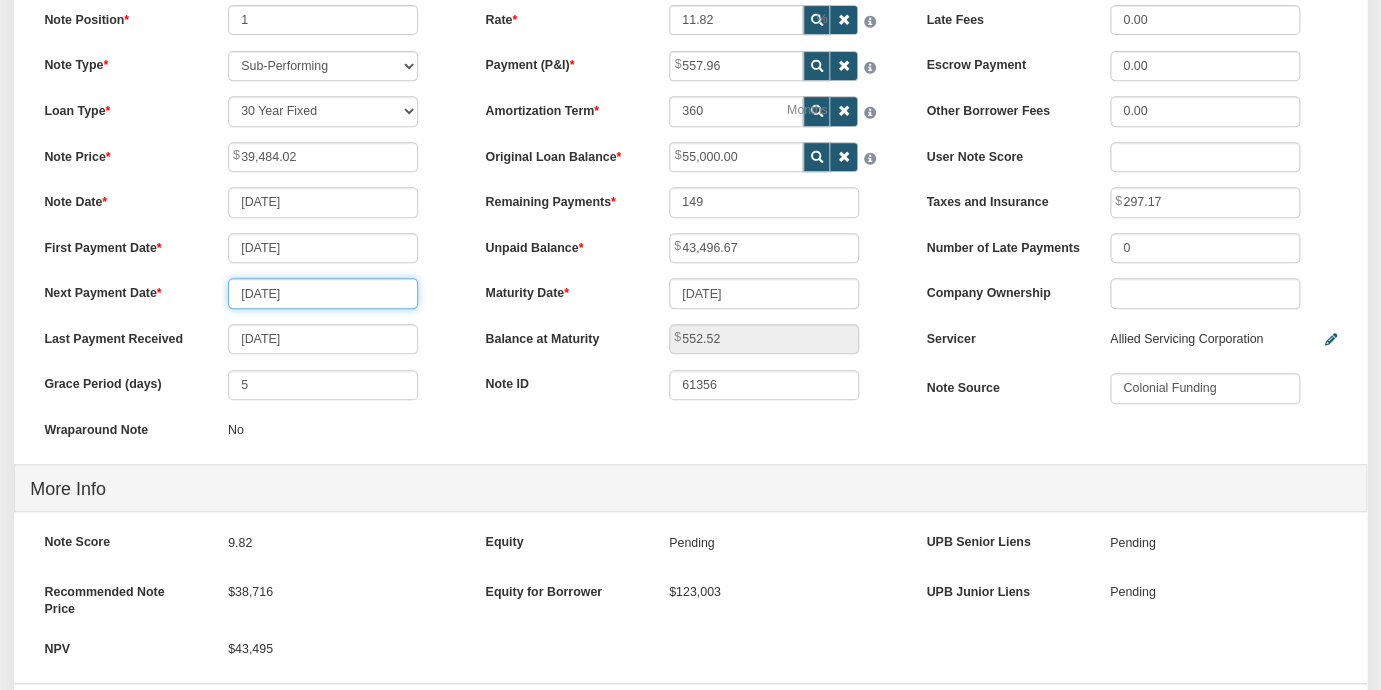 click on "[DATE]" at bounding box center [323, 293] 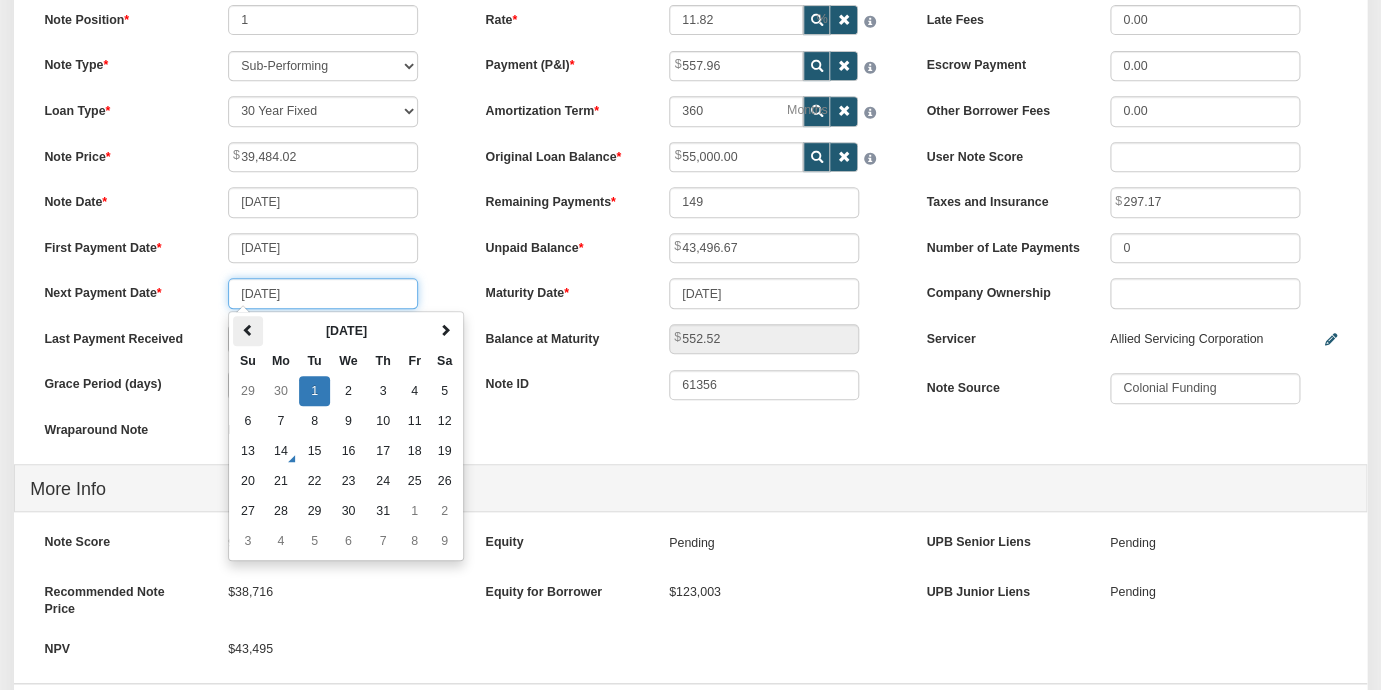 click at bounding box center [248, 331] 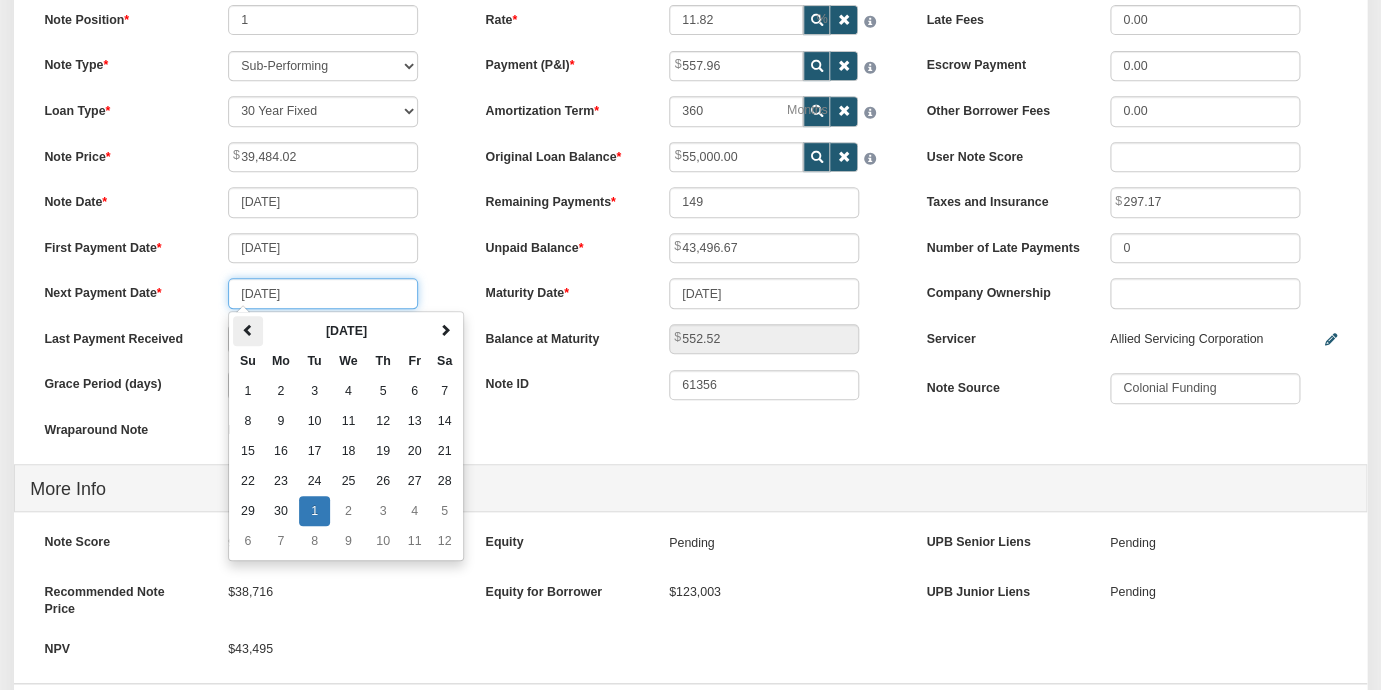 click at bounding box center [248, 331] 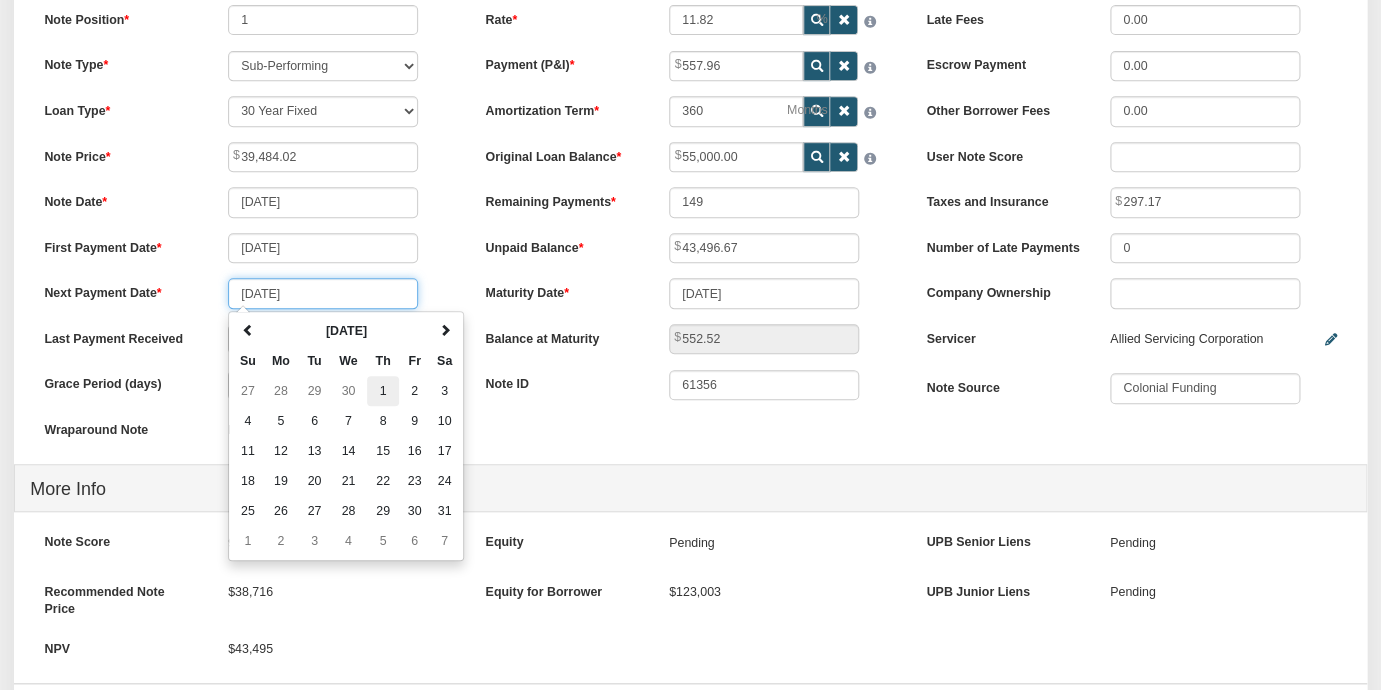 click on "1" at bounding box center [383, 391] 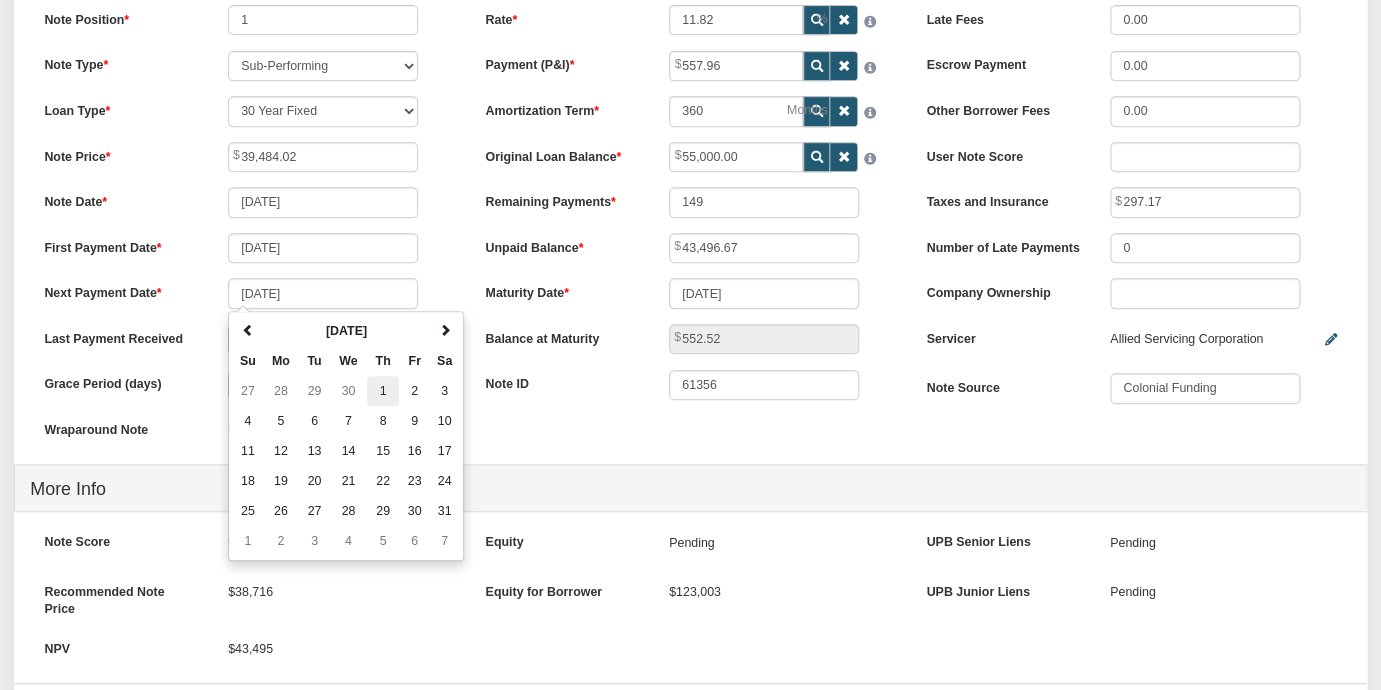 type on "[DATE]" 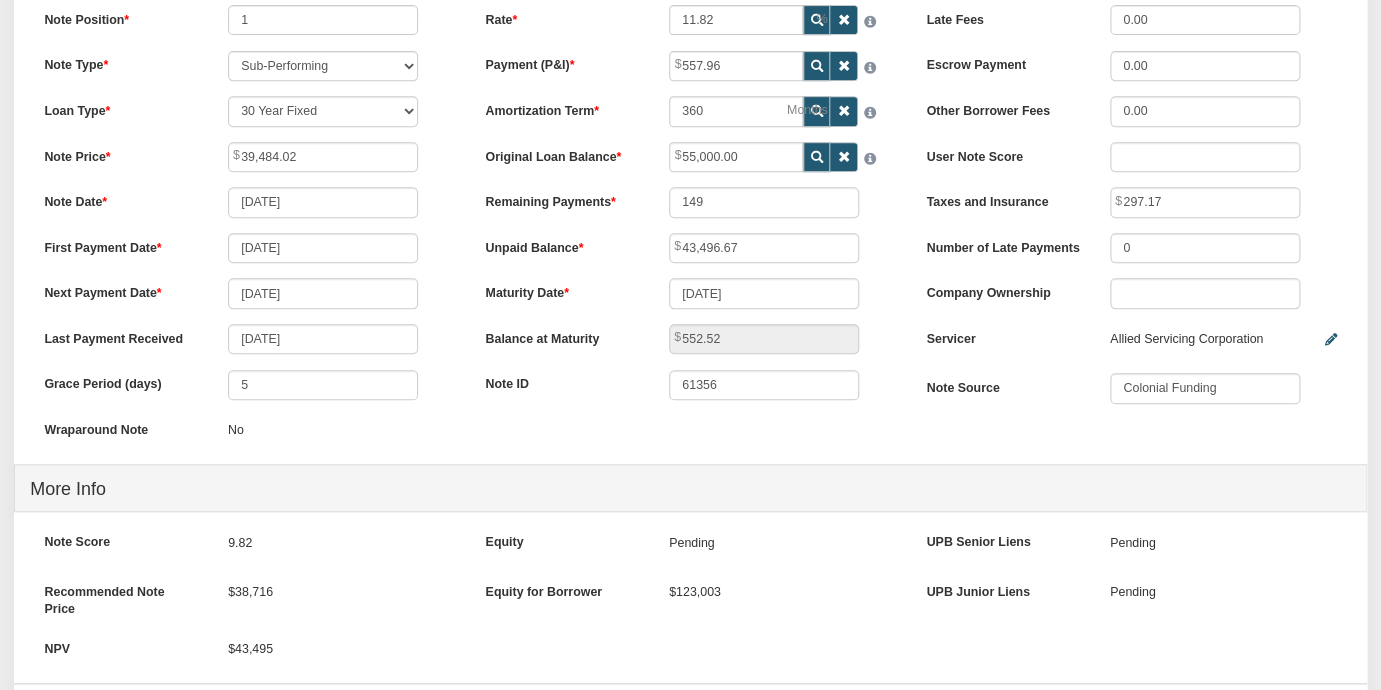 type on "151" 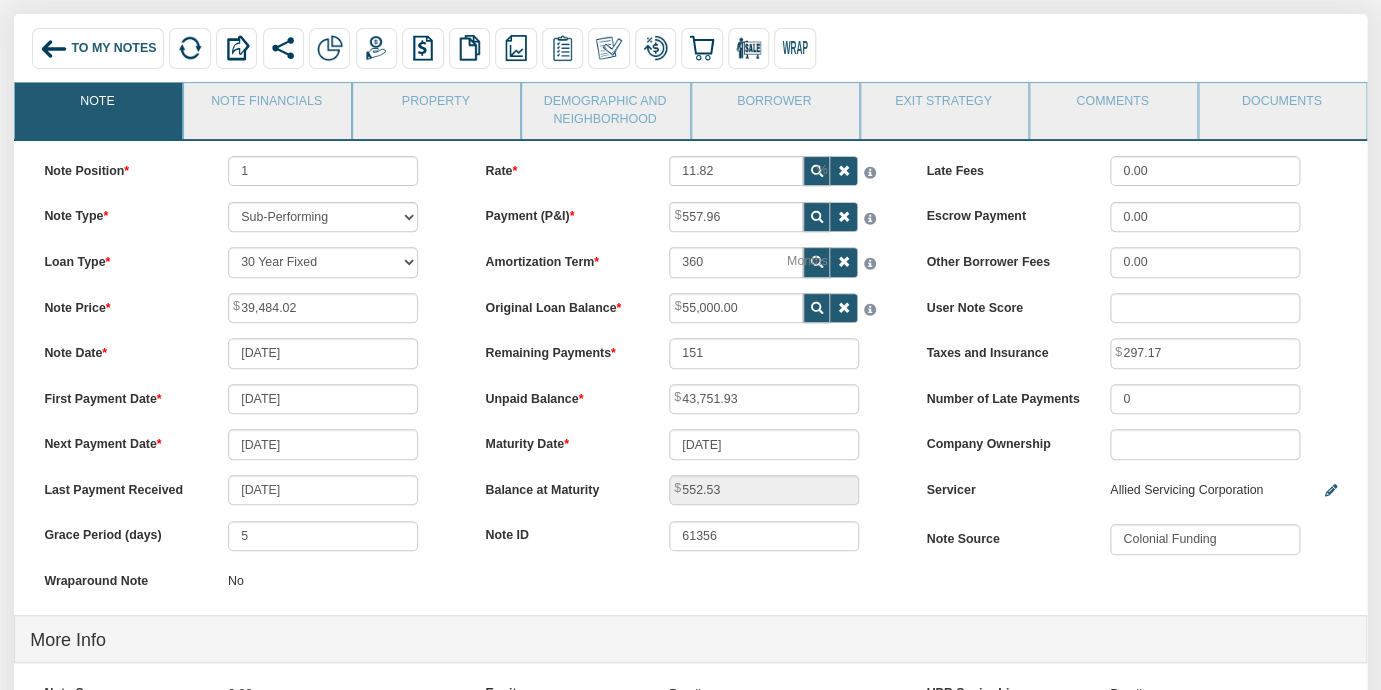 scroll, scrollTop: 122, scrollLeft: 0, axis: vertical 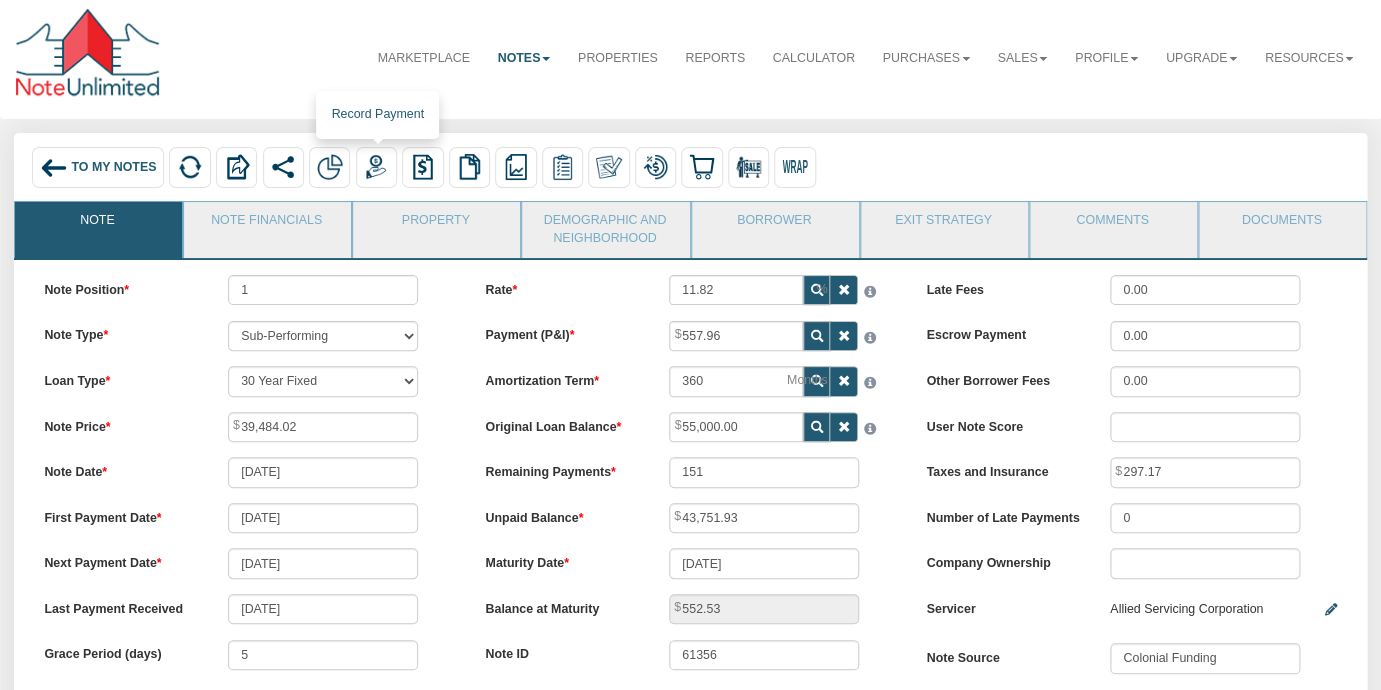 click at bounding box center (376, 167) 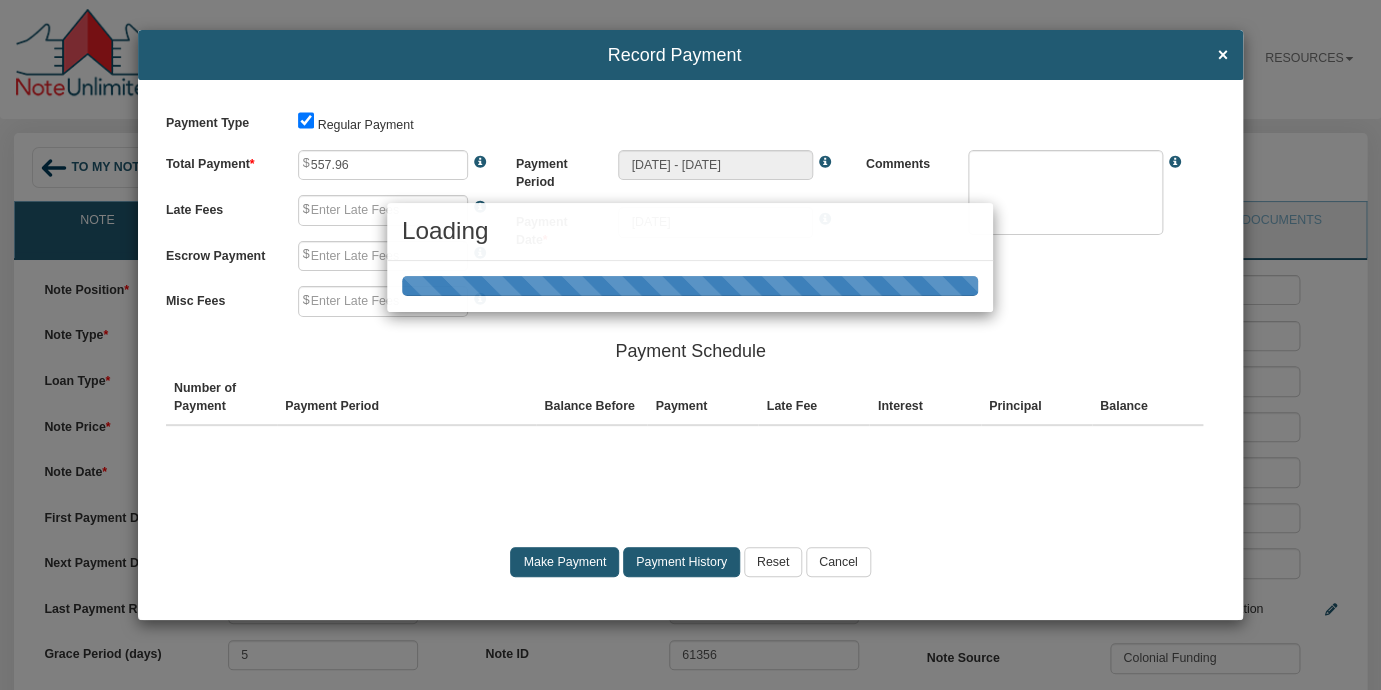 type on "0.00" 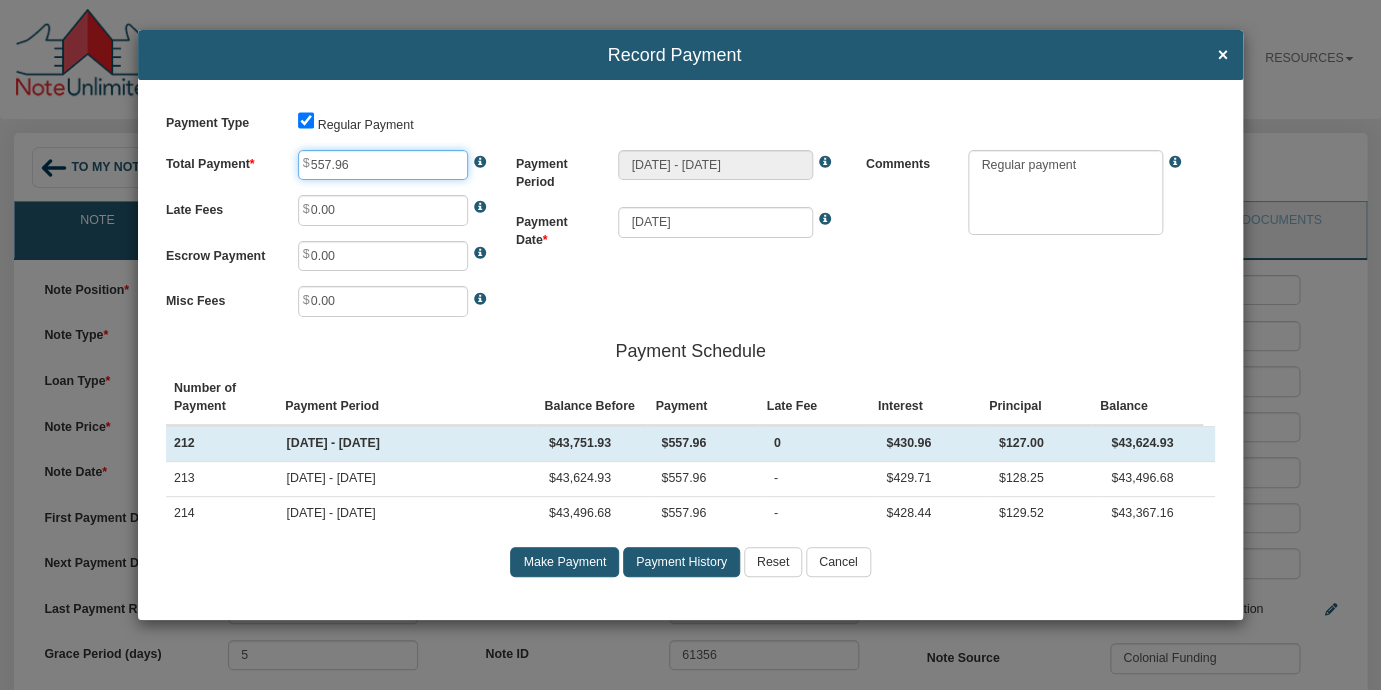 click on "557.96" at bounding box center [383, 165] 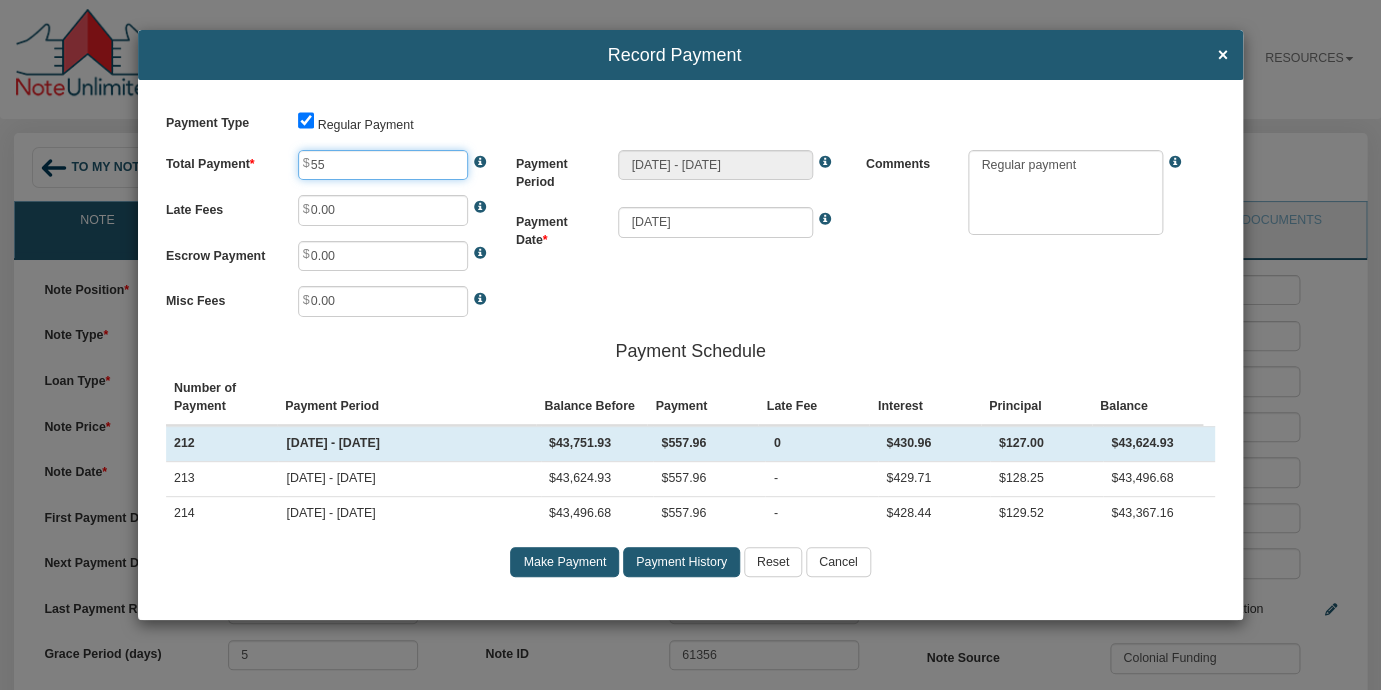 type on "5" 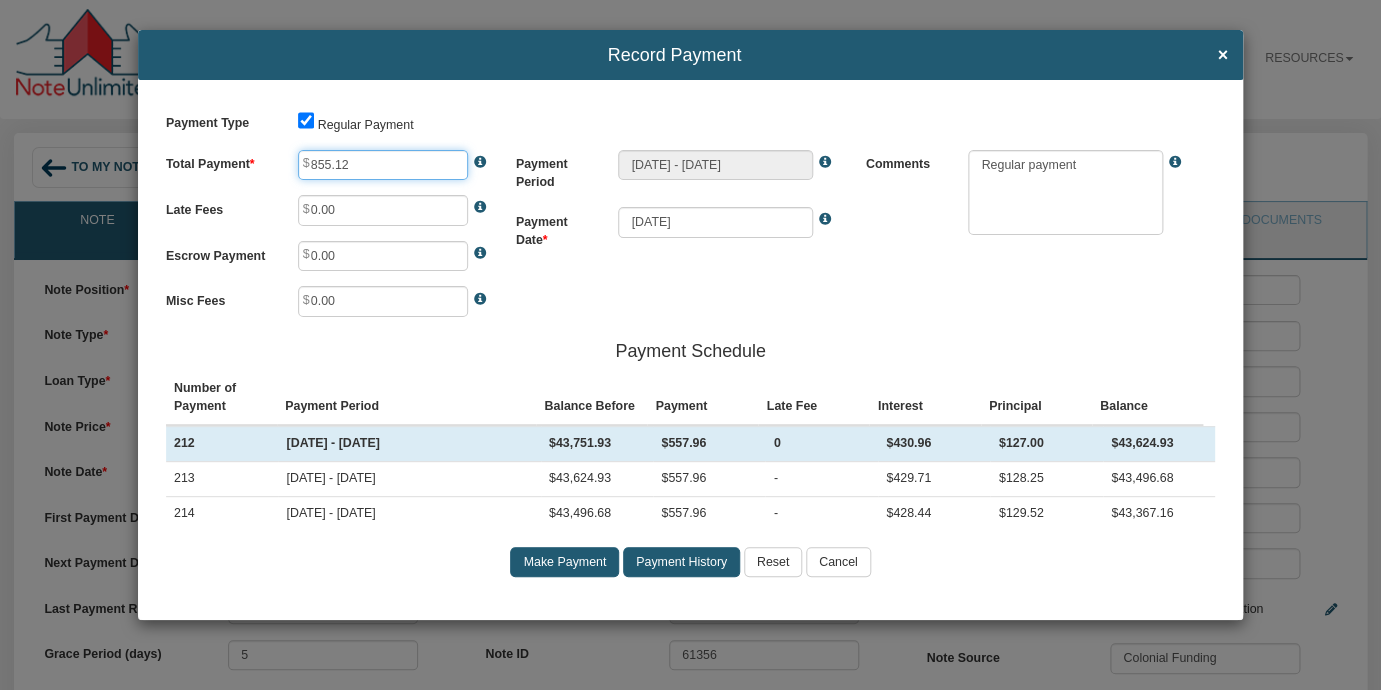 type on "855.12" 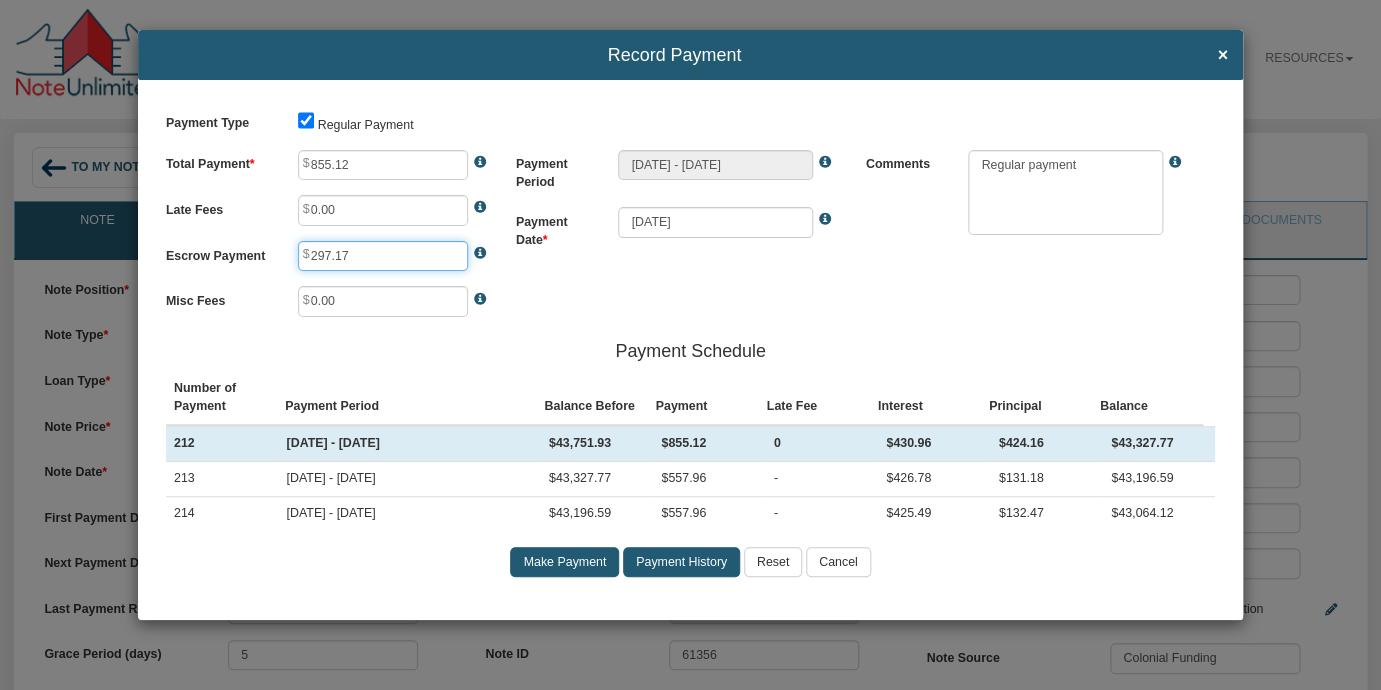 type on "297.17" 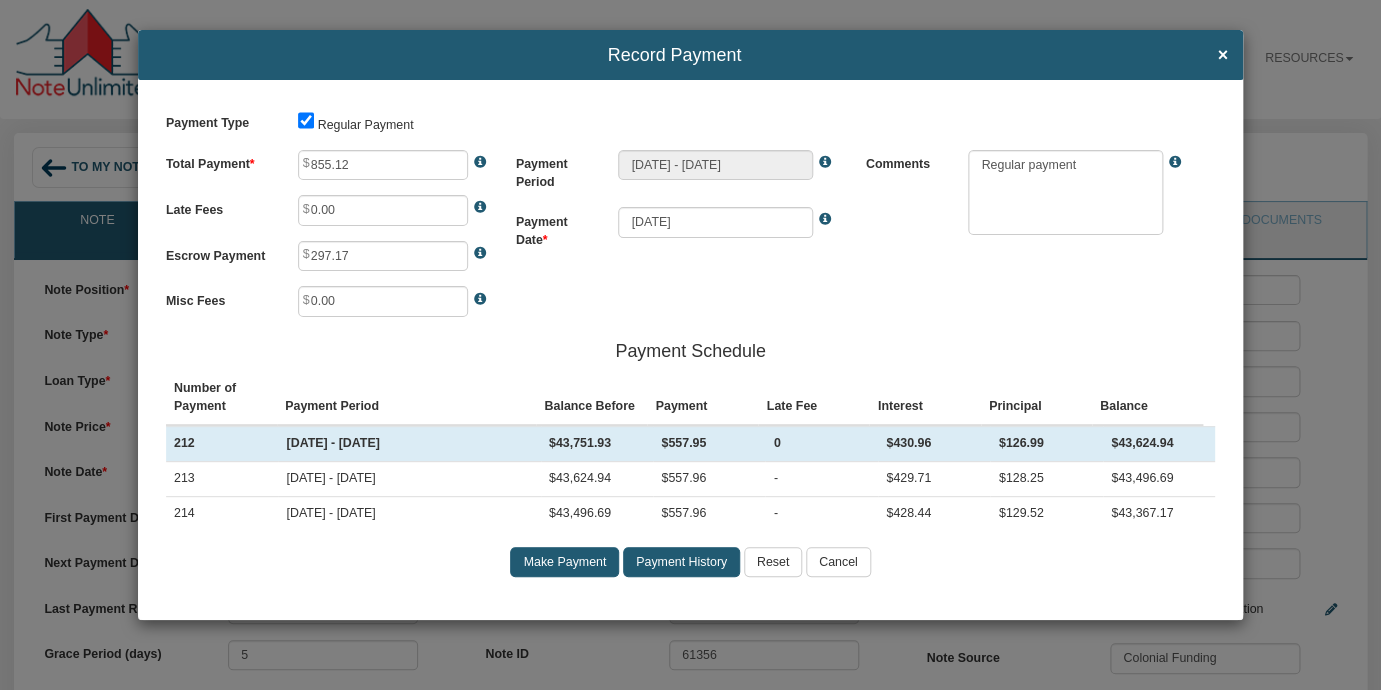 click on "Make Payment" at bounding box center (564, 562) 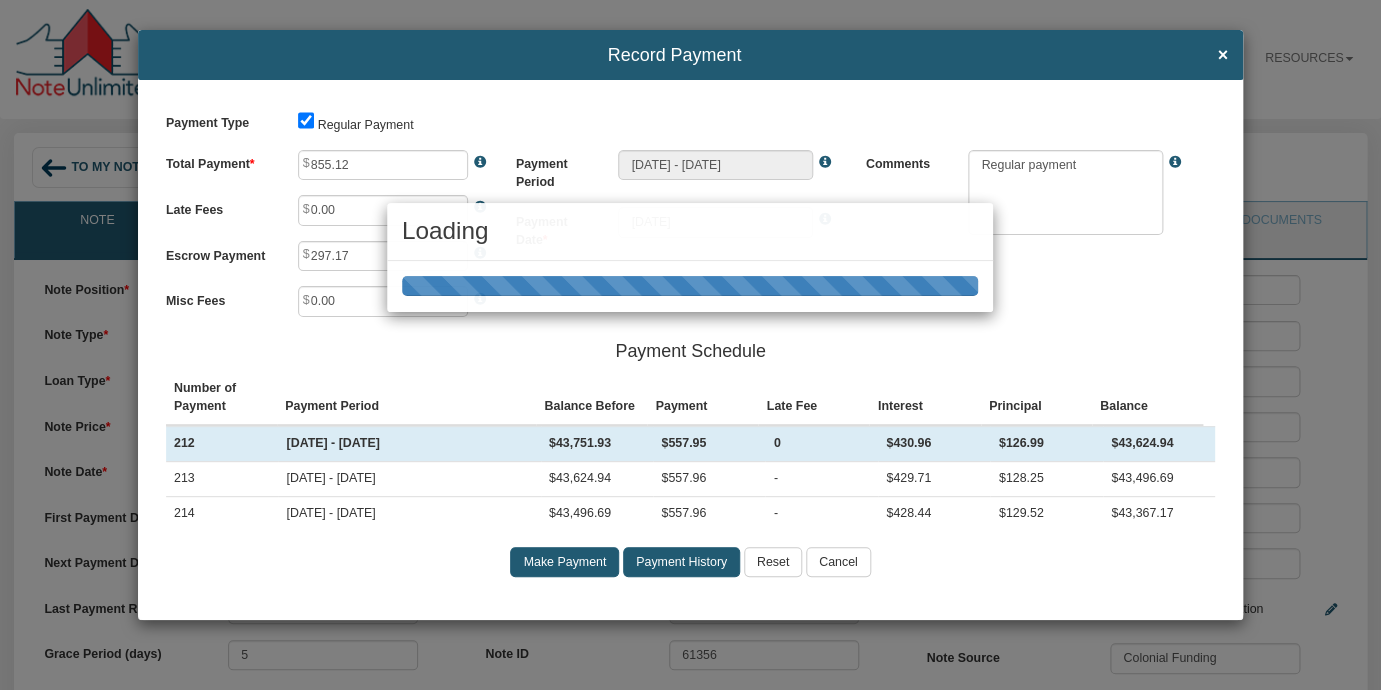 type on "[DATE] - [DATE]" 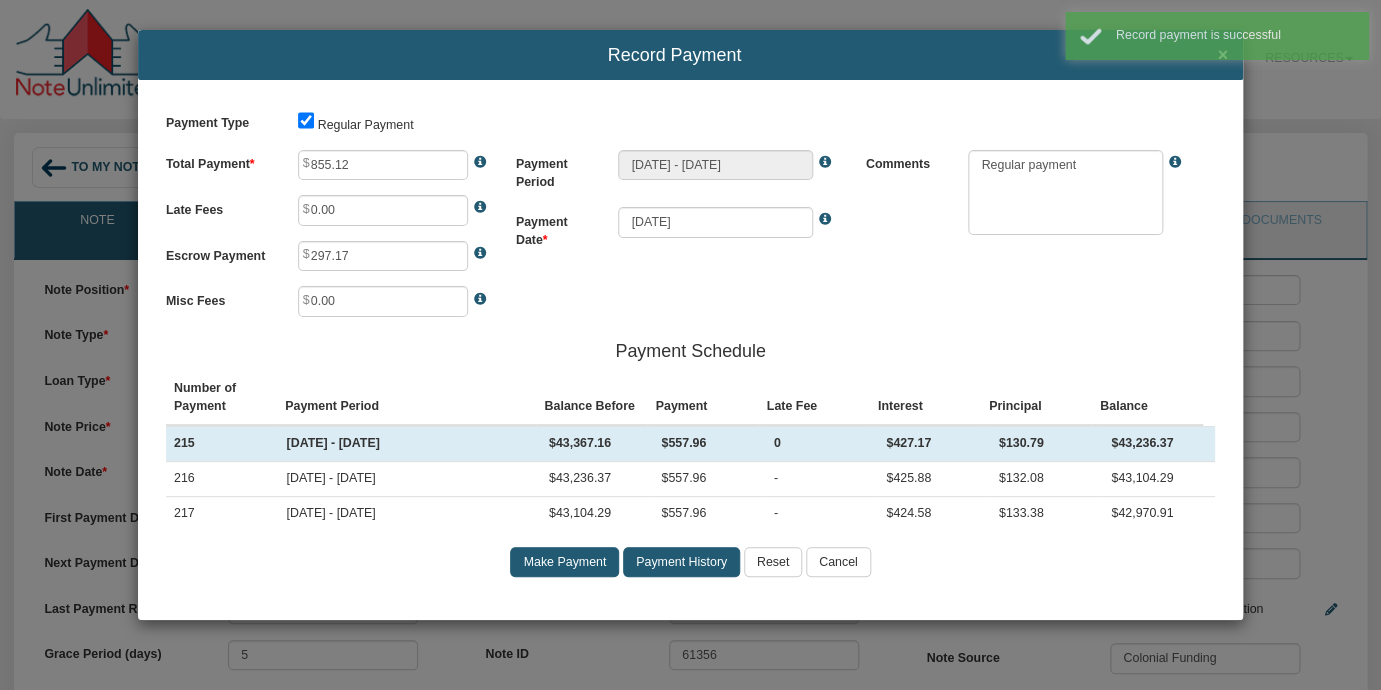 type on "557.96" 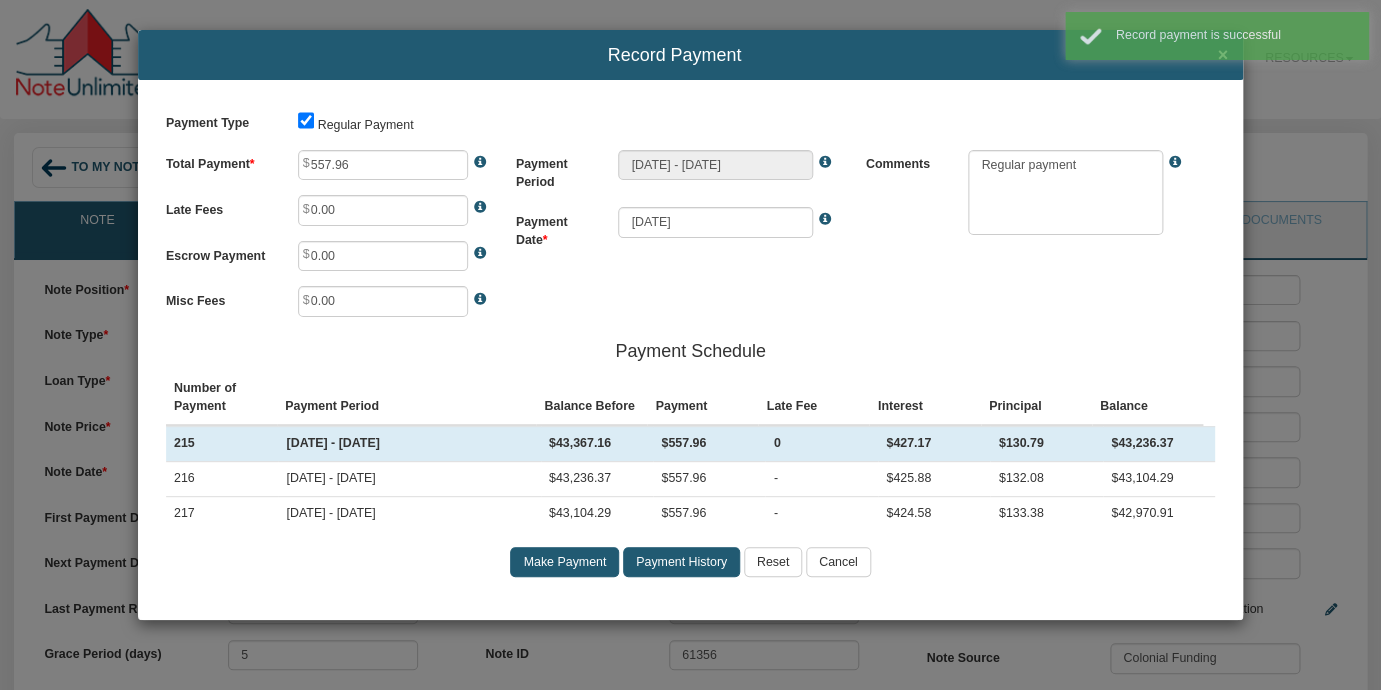 click on "Record payment is successful" at bounding box center (1217, 39) 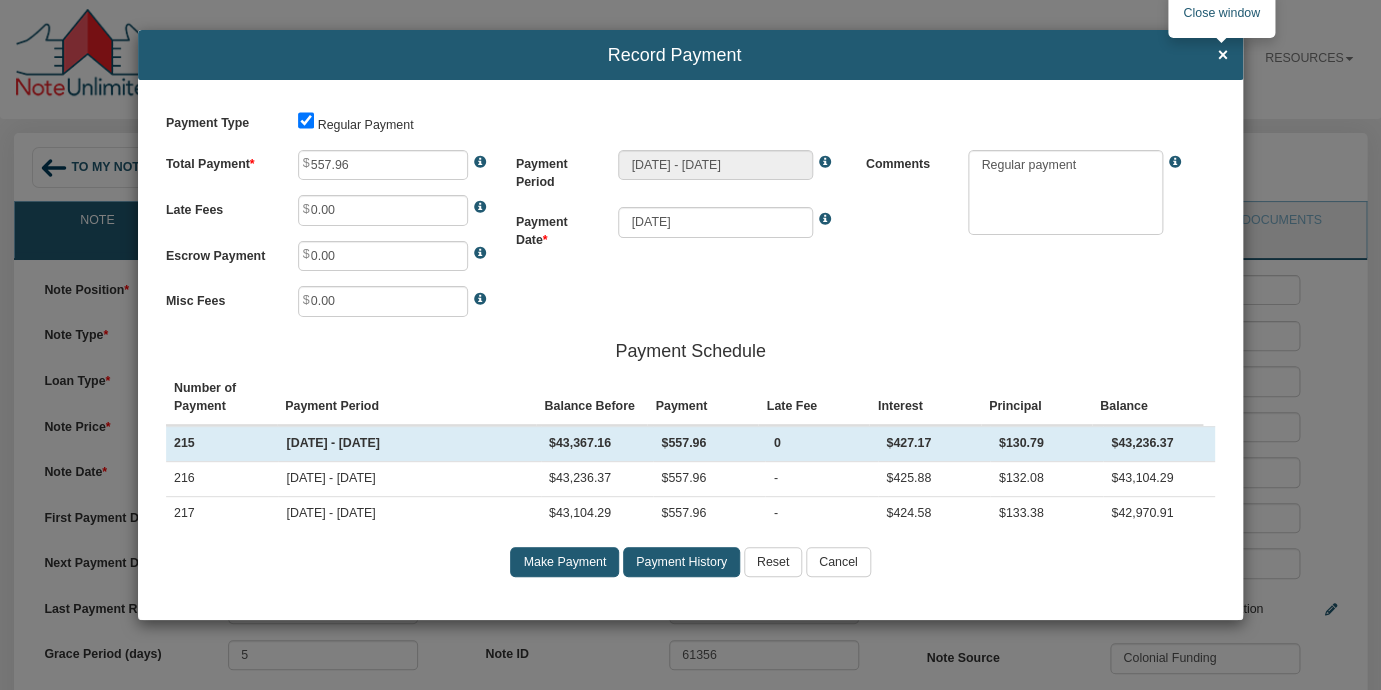click on "×" at bounding box center (1222, 56) 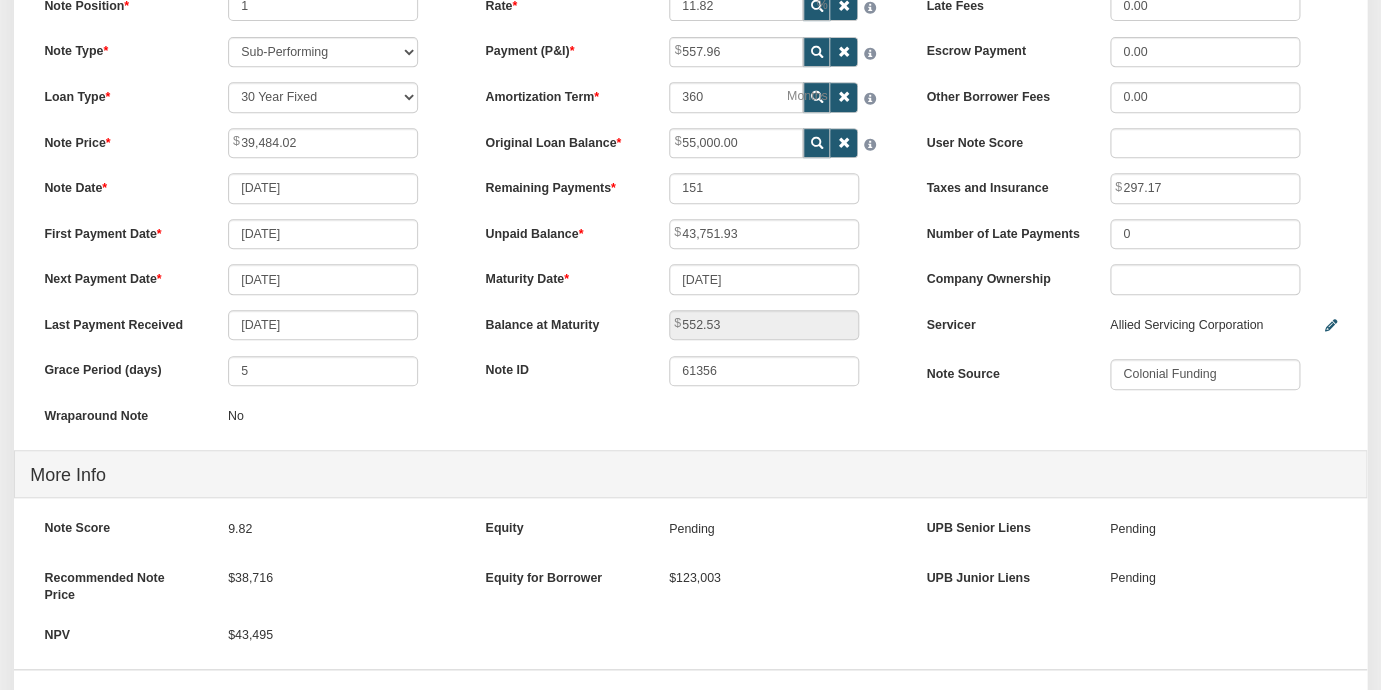 scroll, scrollTop: 762, scrollLeft: 0, axis: vertical 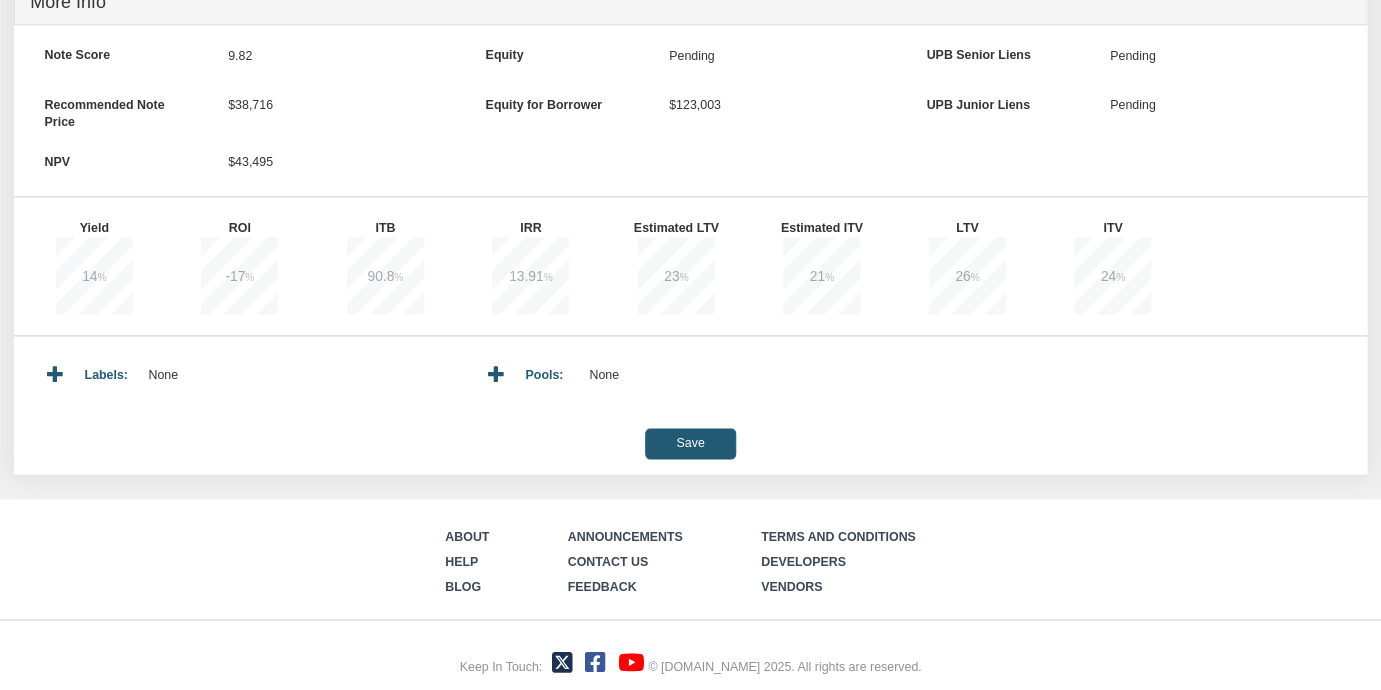 click on "Save" at bounding box center (690, 443) 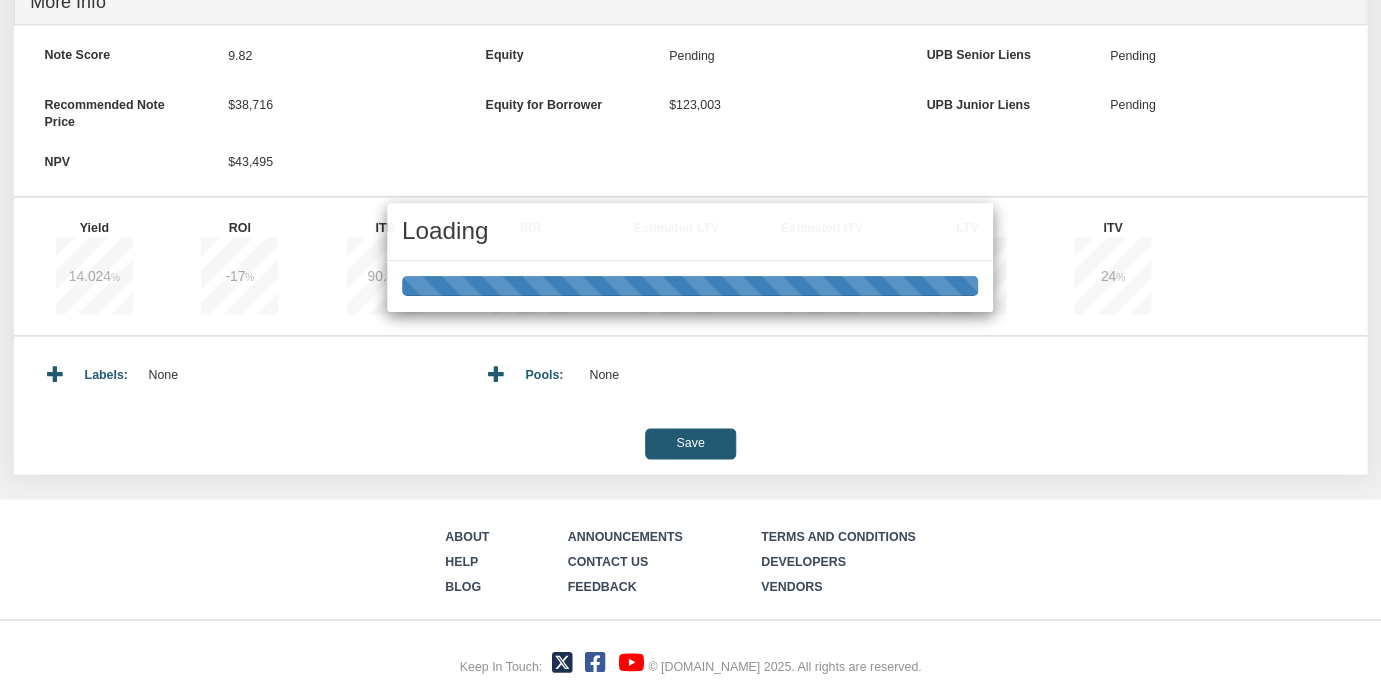 type on "552.51" 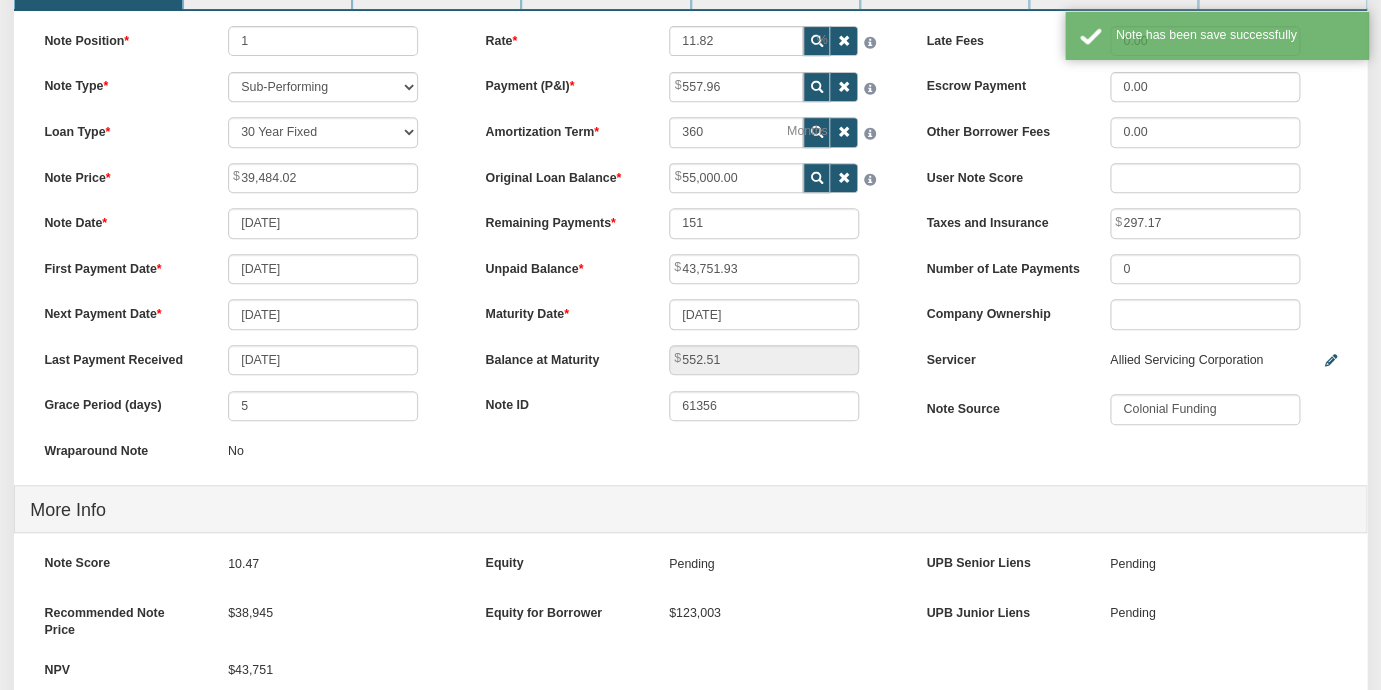 scroll, scrollTop: 252, scrollLeft: 0, axis: vertical 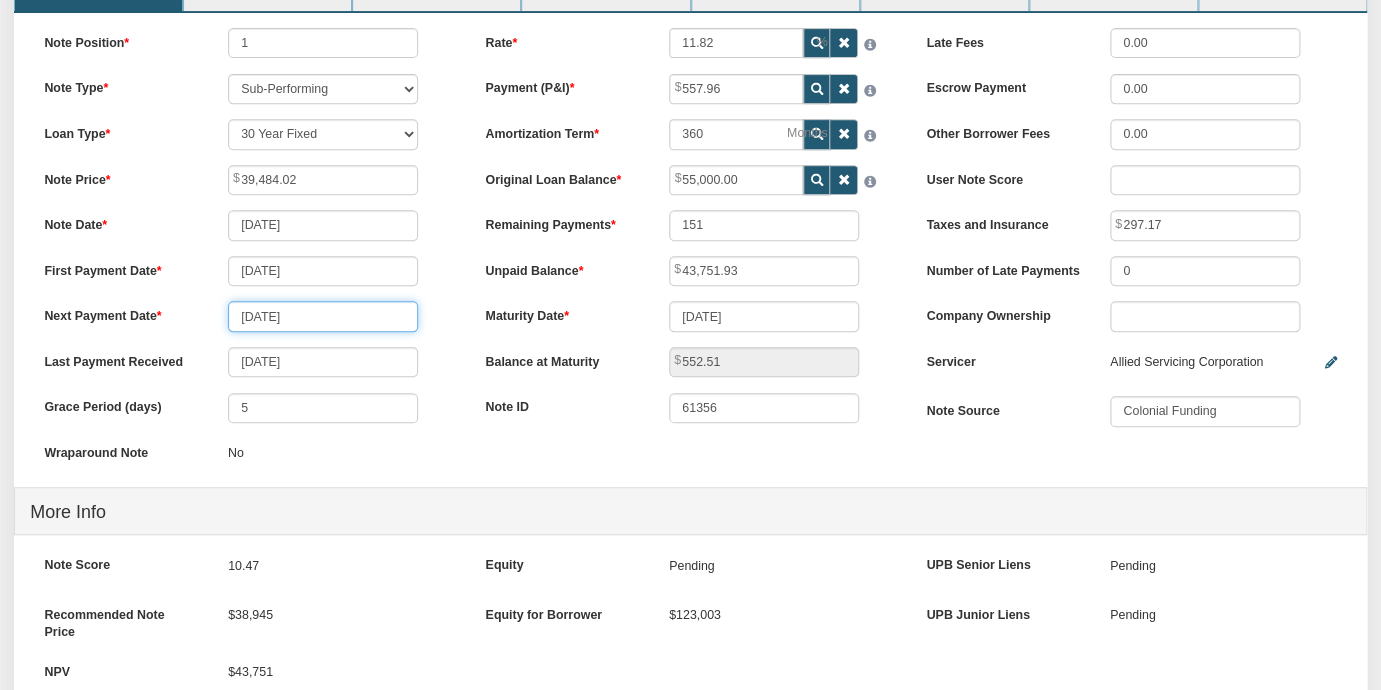click on "[DATE]" at bounding box center (323, 316) 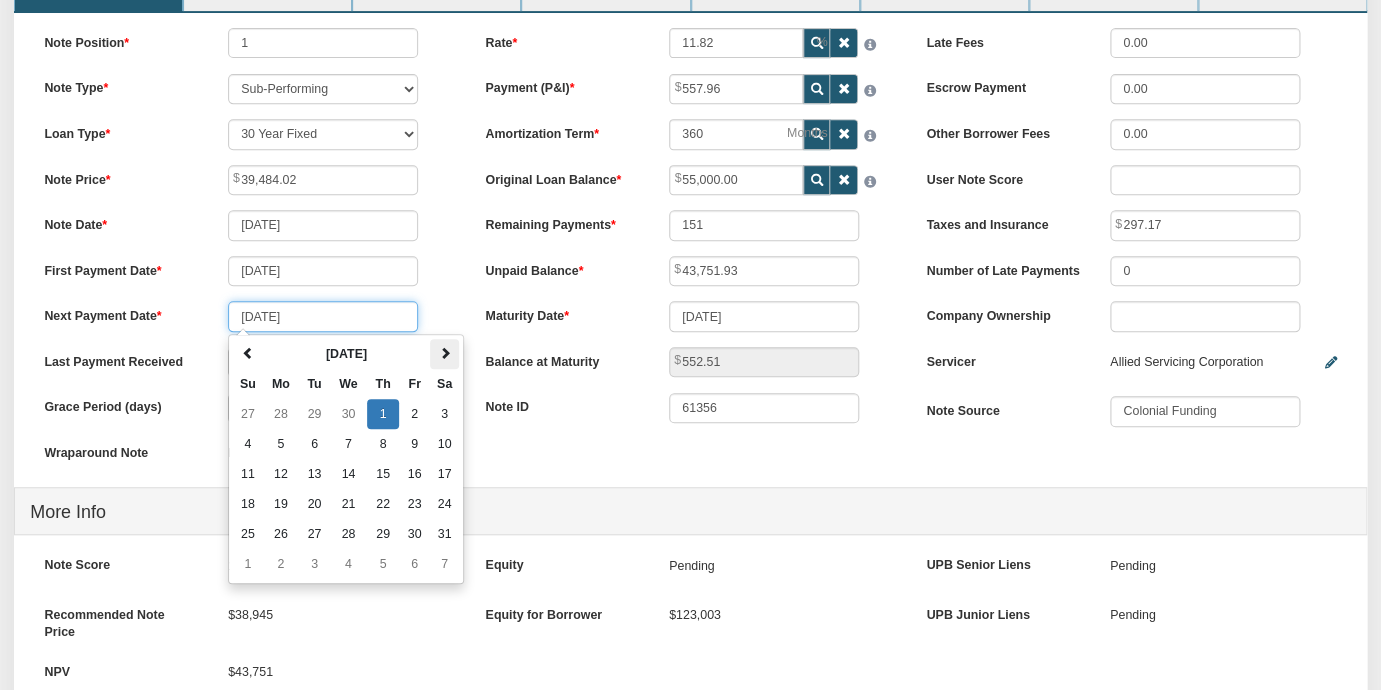 click at bounding box center (445, 353) 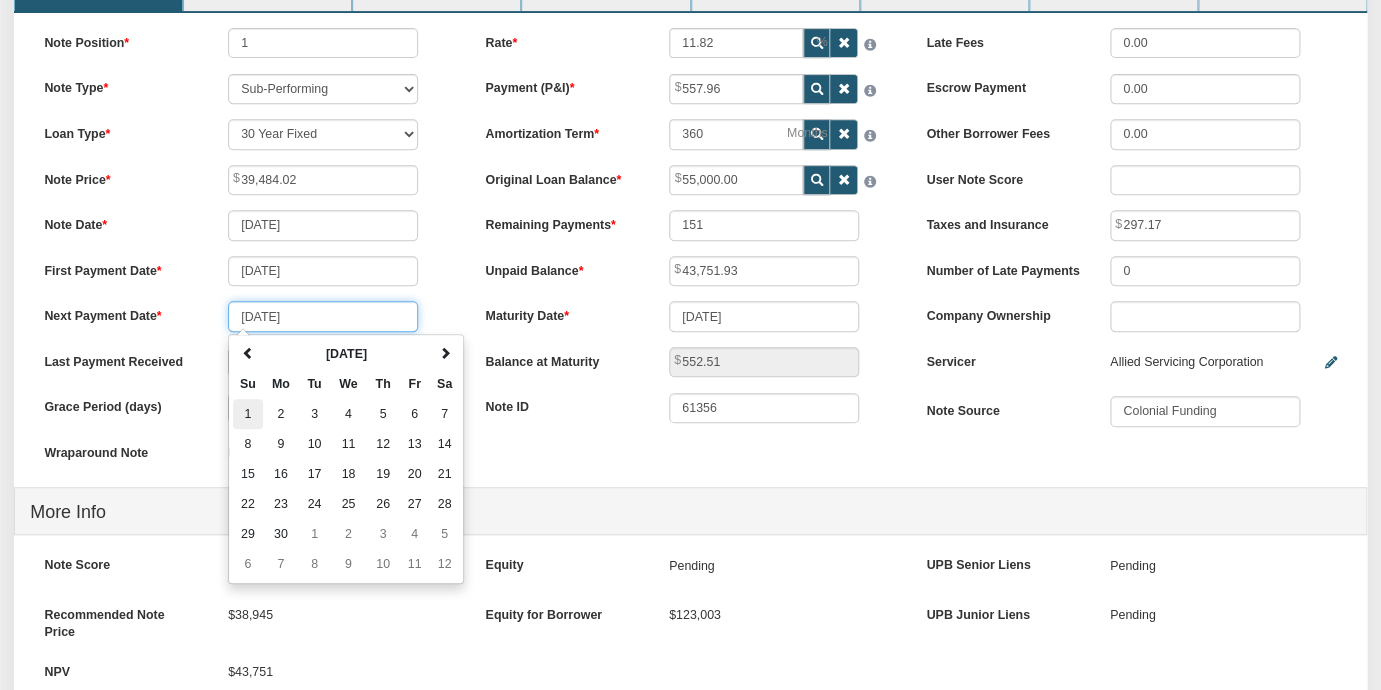 click on "1" at bounding box center (248, 414) 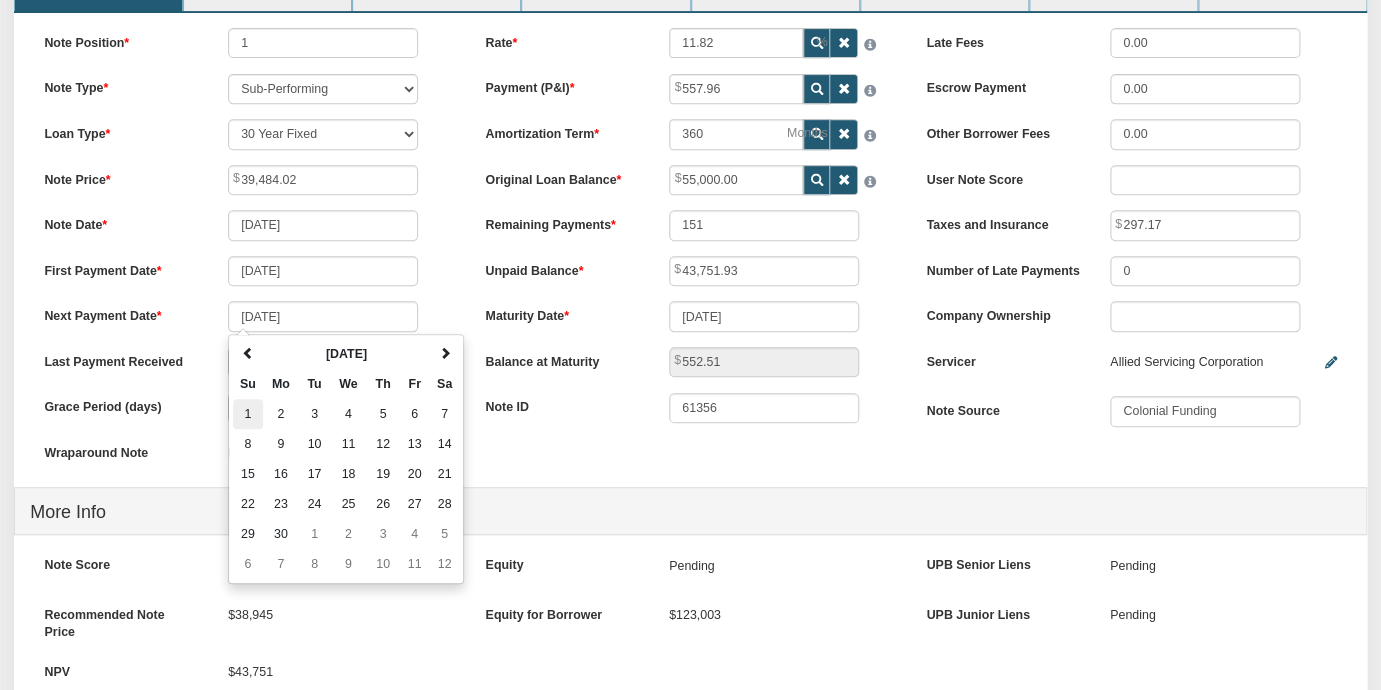 type on "[DATE]" 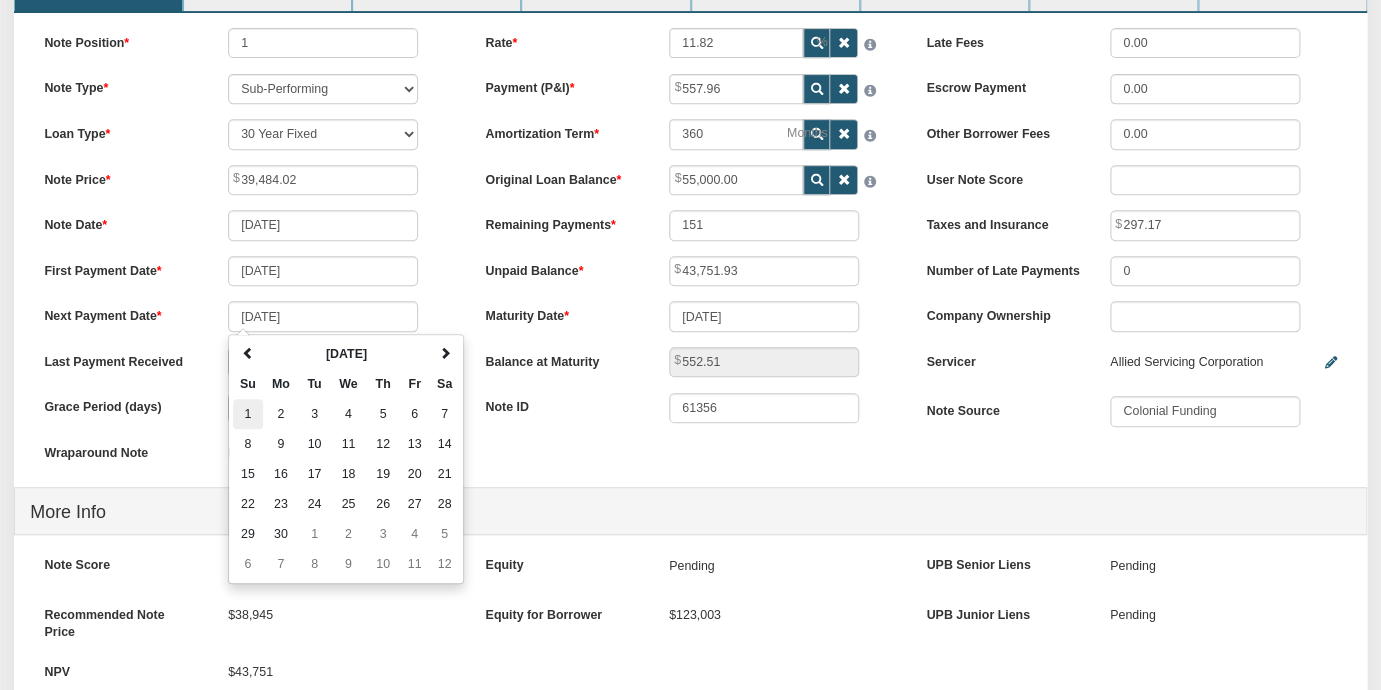 type on "150" 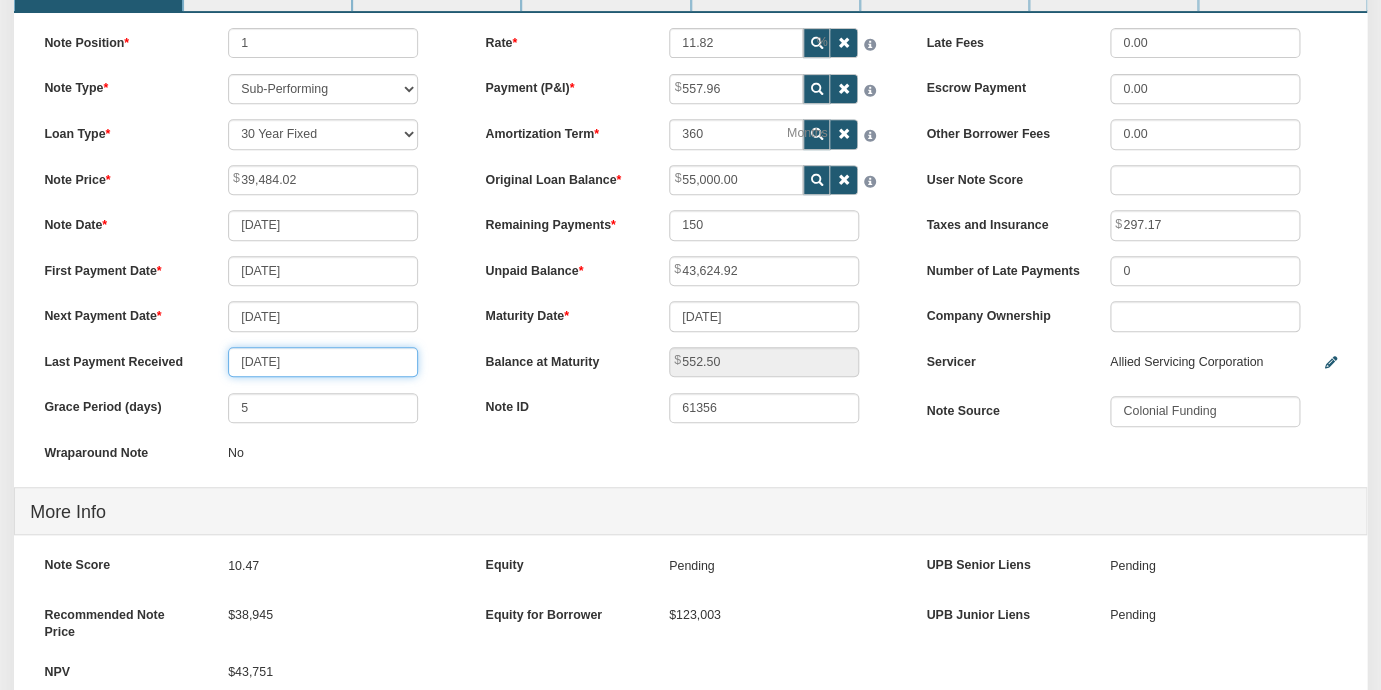 click on "[DATE]" at bounding box center (323, 362) 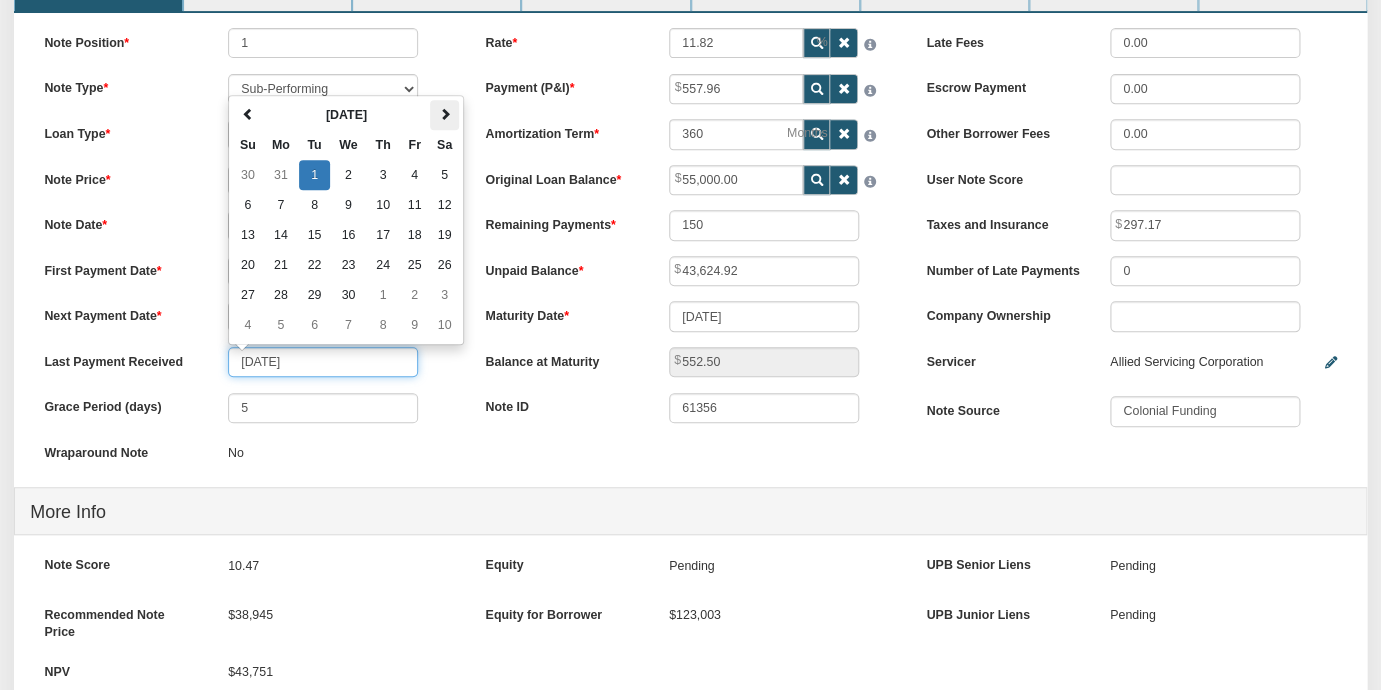 click at bounding box center [445, 114] 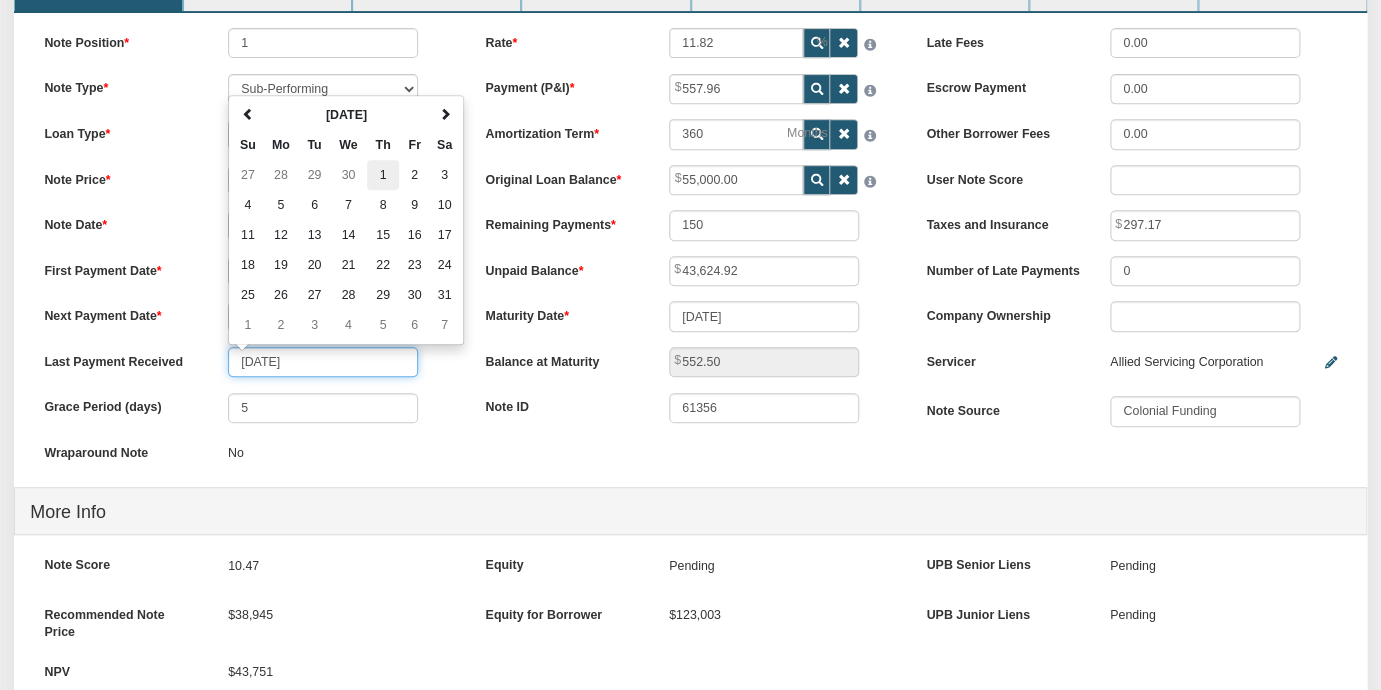 click on "1" at bounding box center [383, 175] 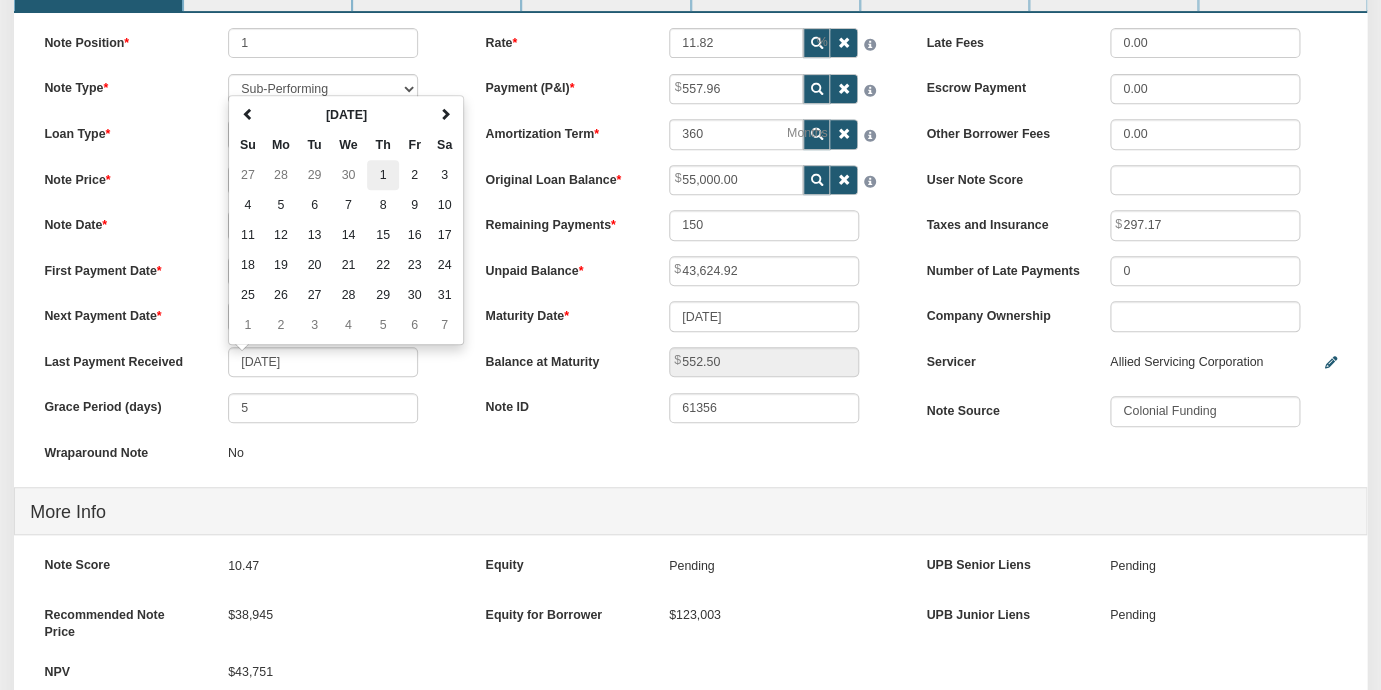 type on "[DATE]" 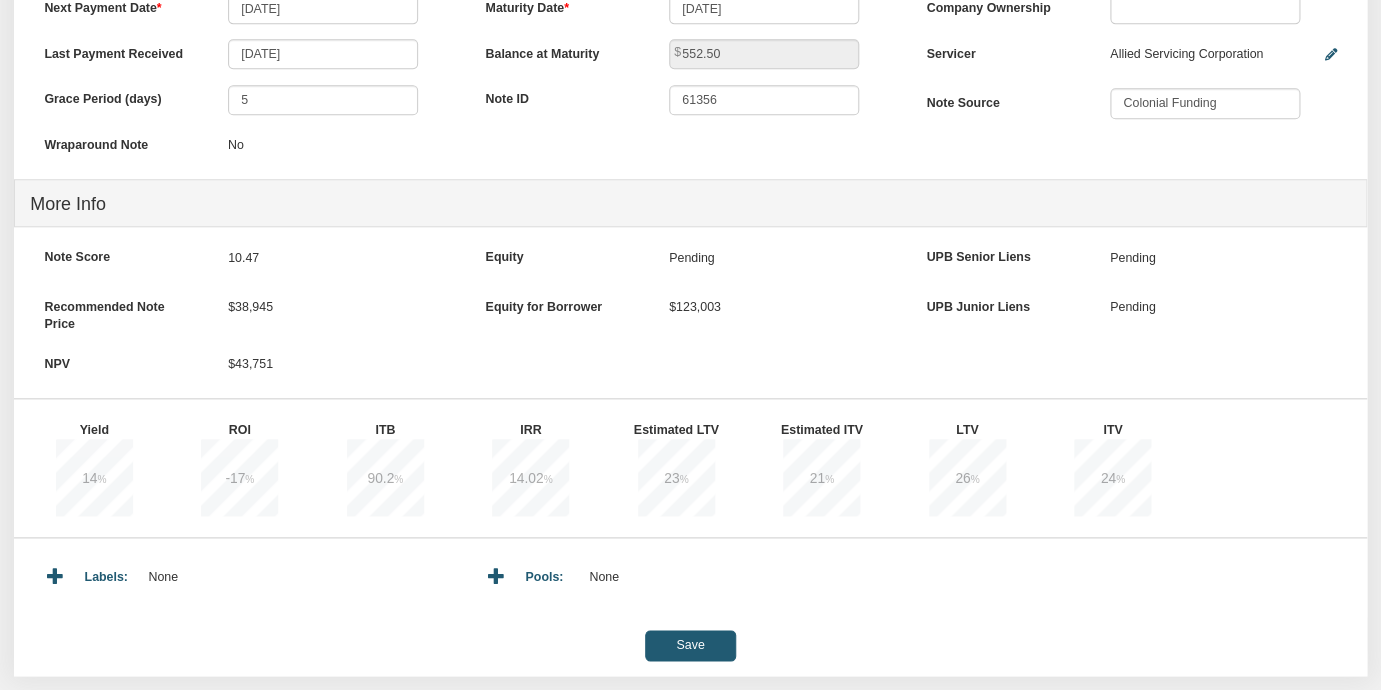 scroll, scrollTop: 561, scrollLeft: 0, axis: vertical 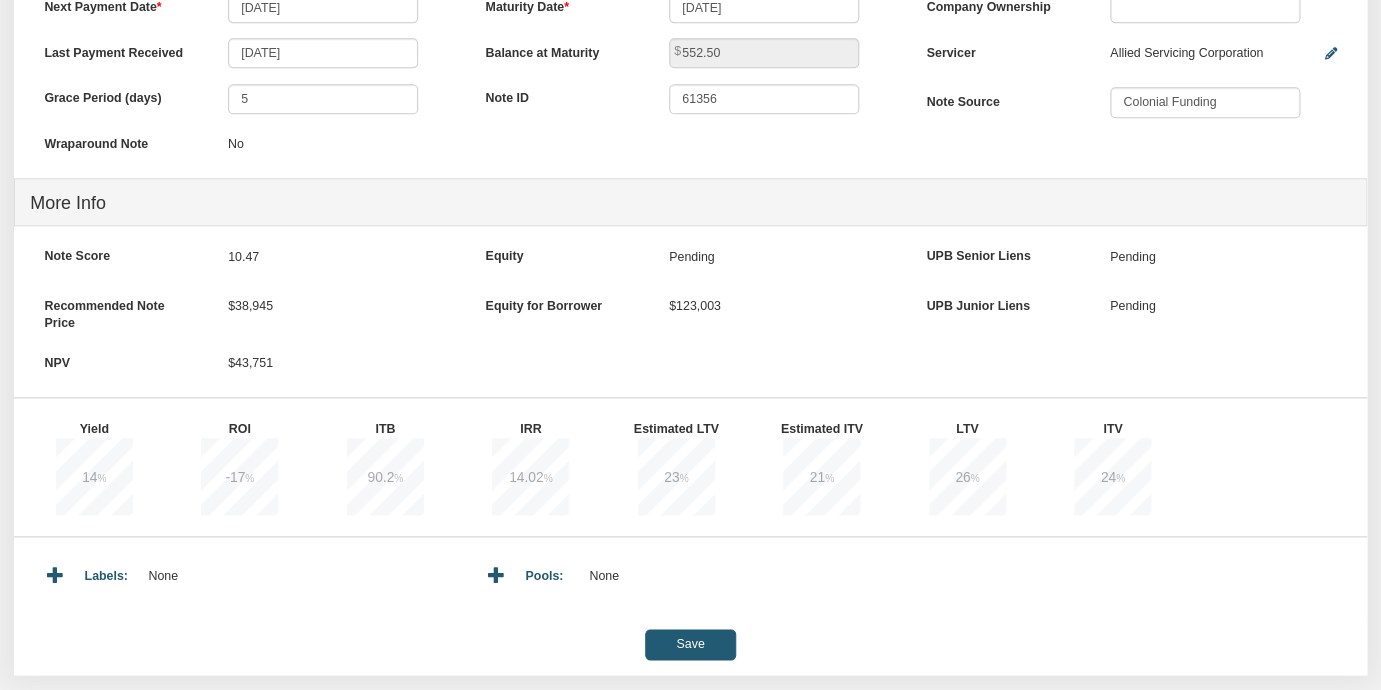 click on "Save" at bounding box center (690, 644) 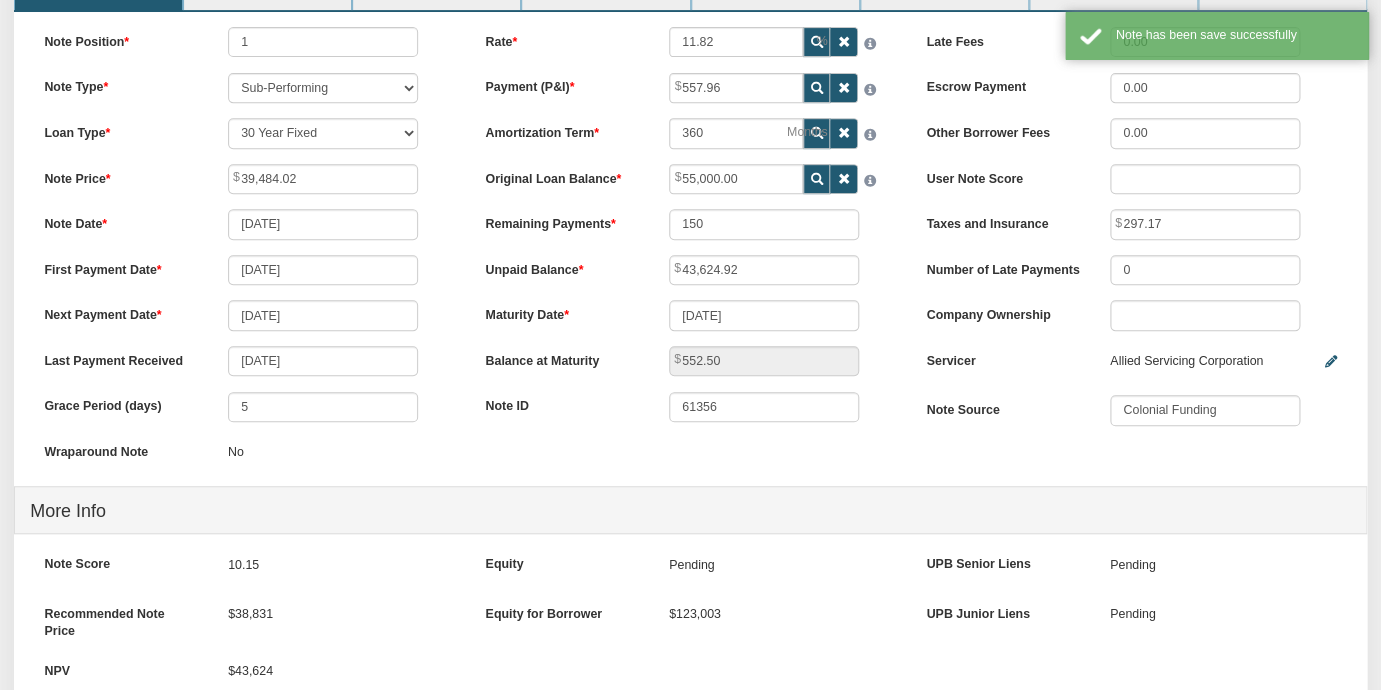 scroll, scrollTop: 0, scrollLeft: 0, axis: both 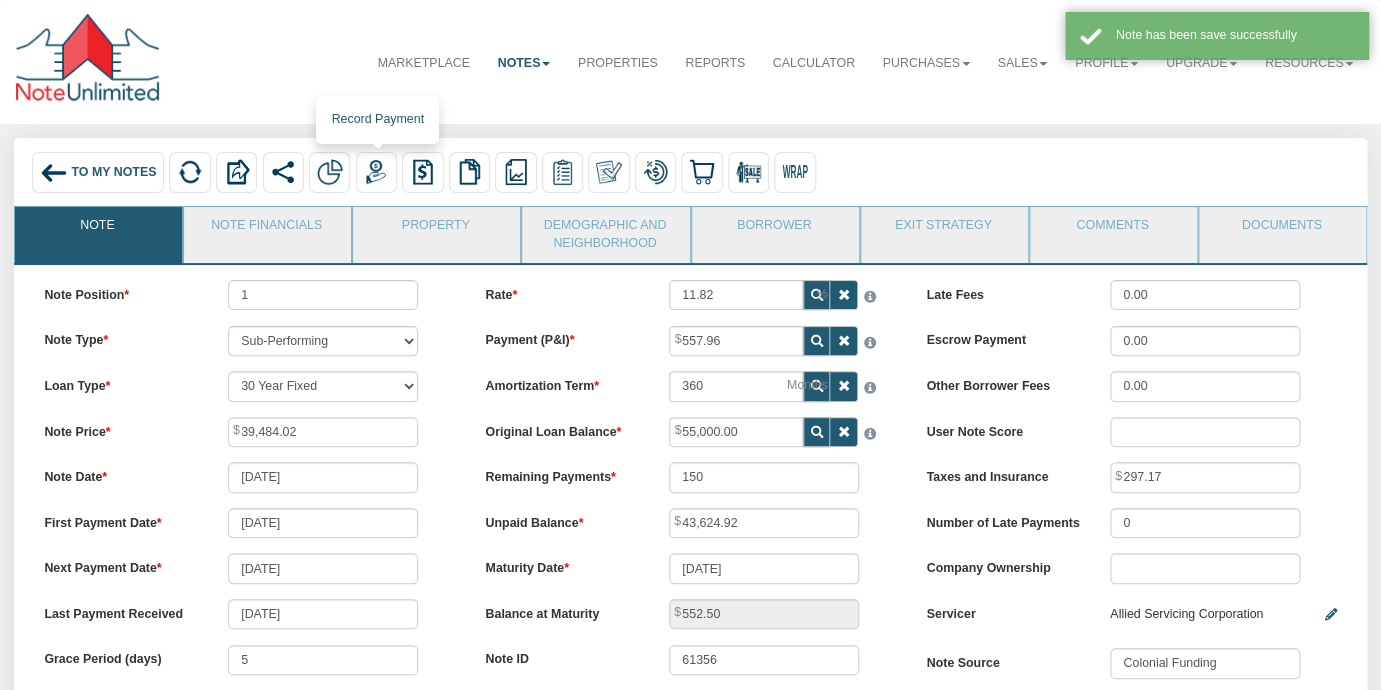 click at bounding box center [376, 172] 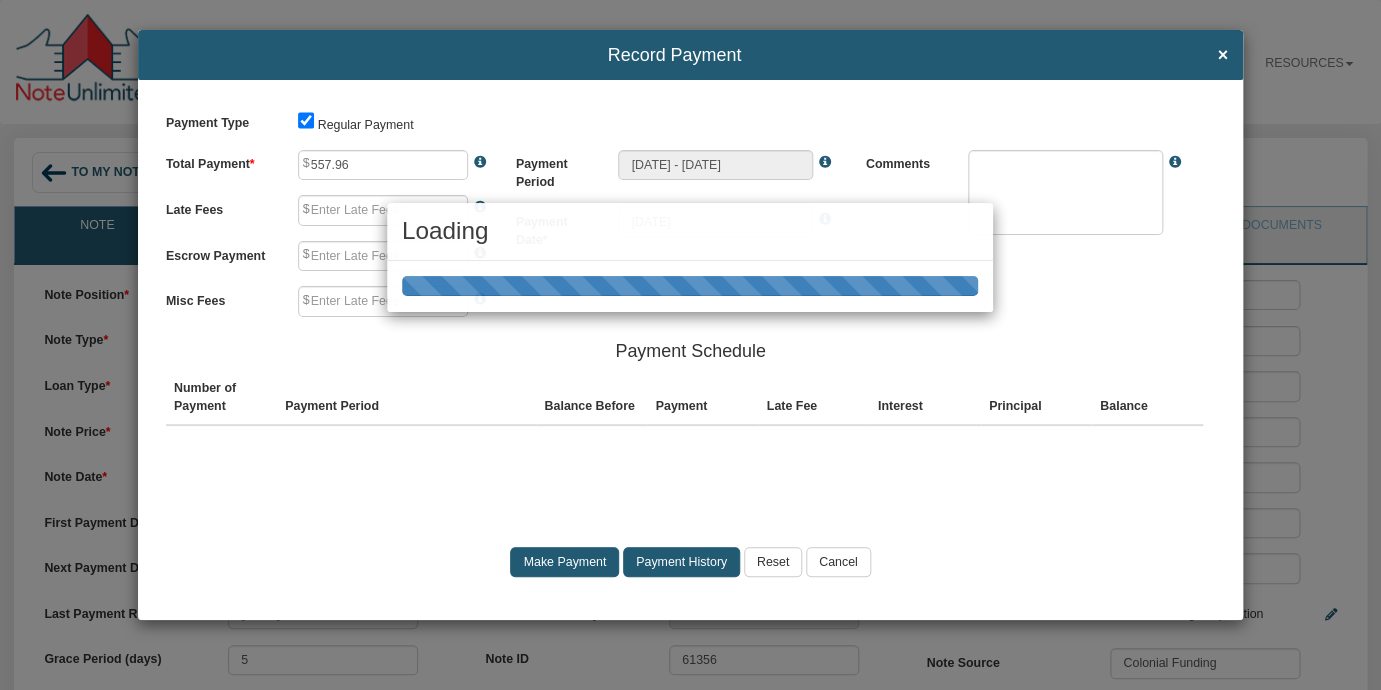 click on "Loading" at bounding box center [690, 345] 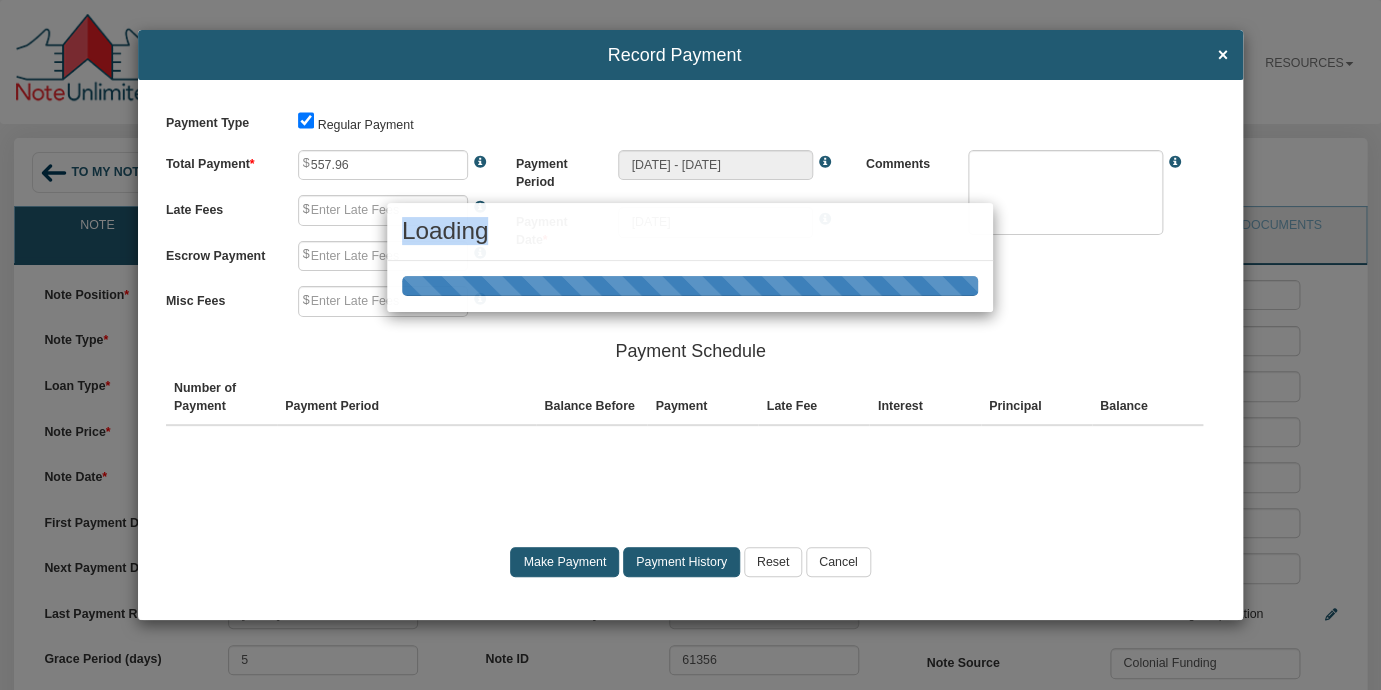 click on "Loading" at bounding box center (690, 345) 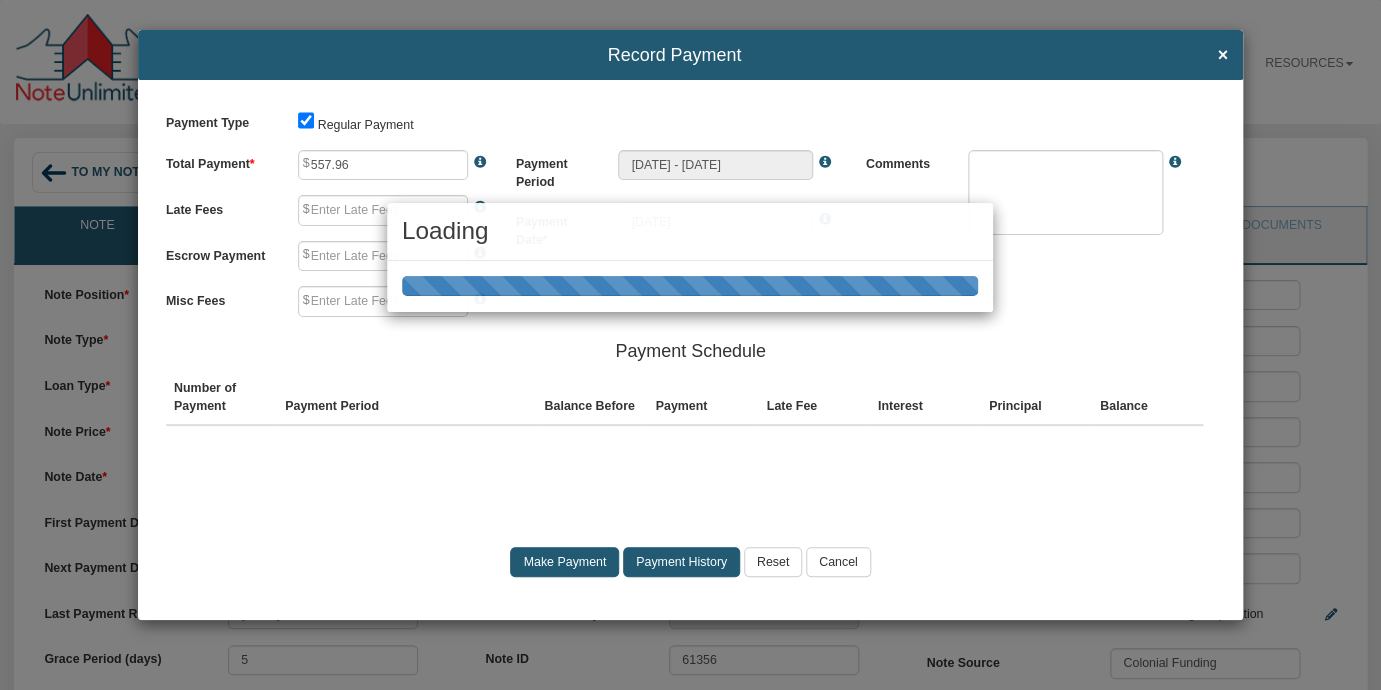 click on "Loading" at bounding box center [690, 345] 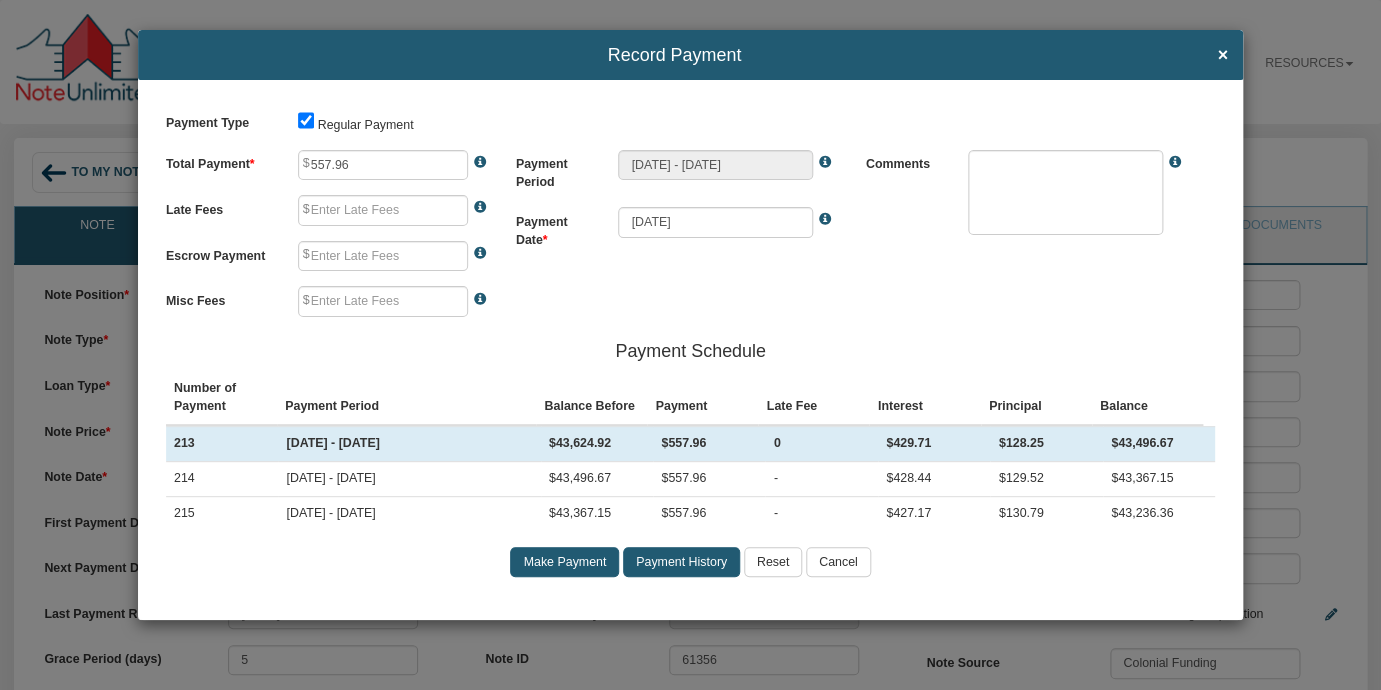 type on "0.00" 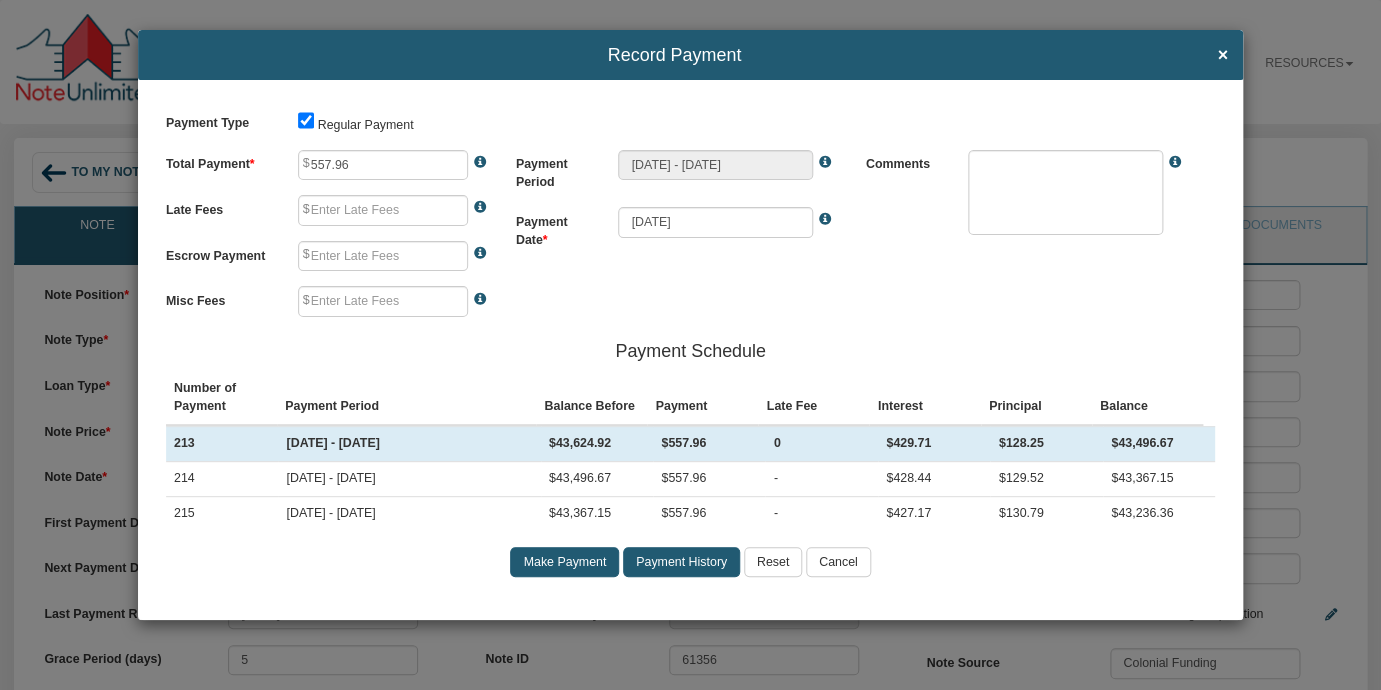 type on "0.00" 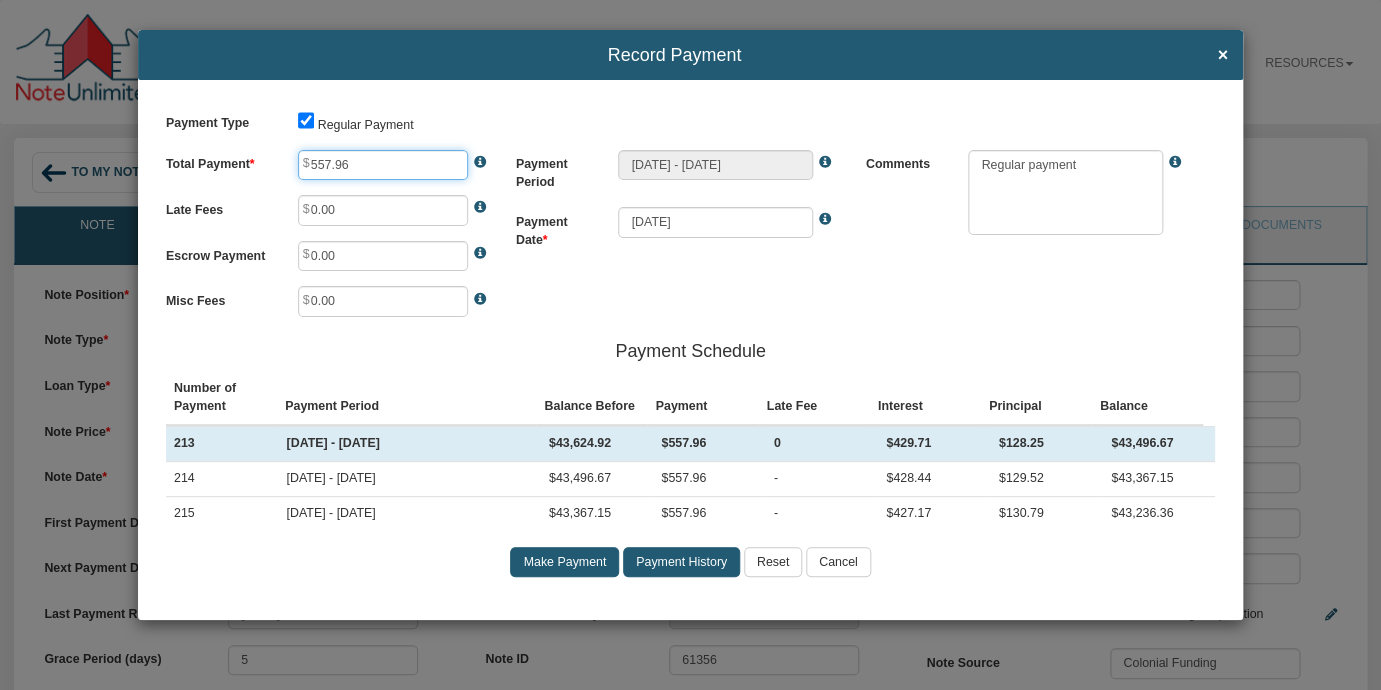 click on "557.96" at bounding box center [383, 165] 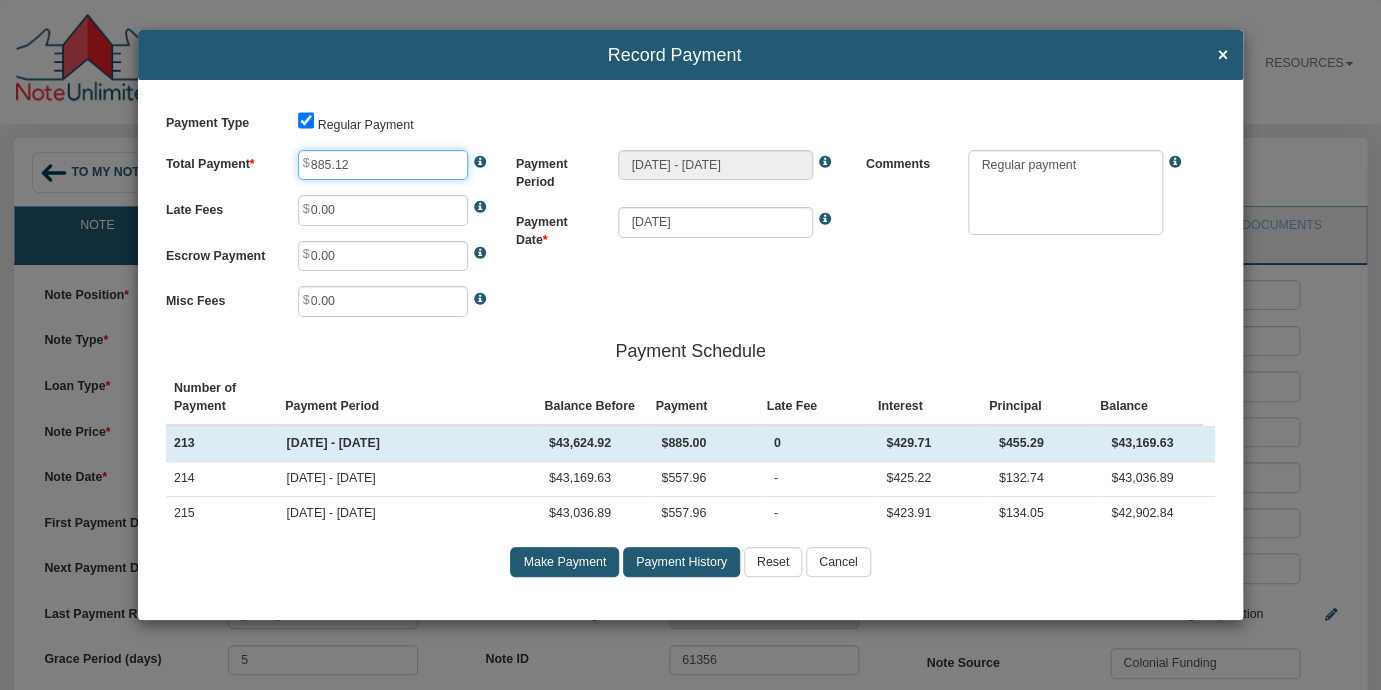 type on "885.12" 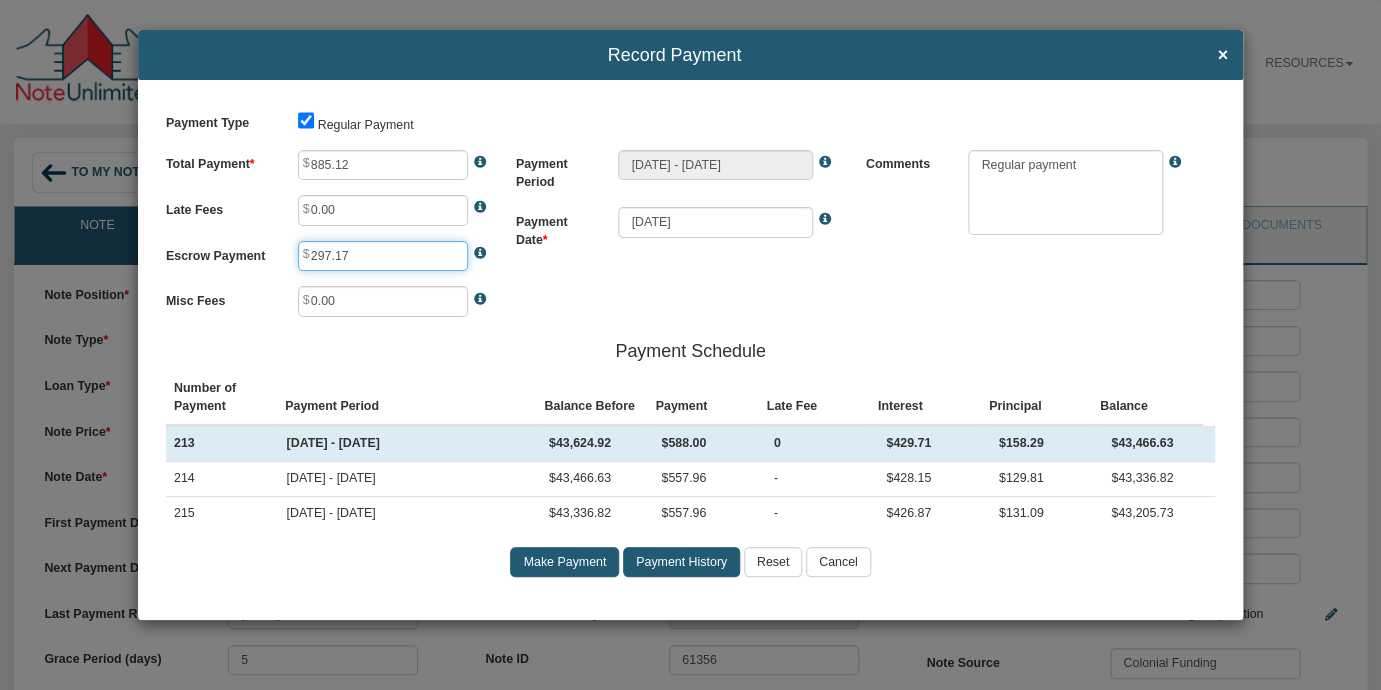type on "297.17" 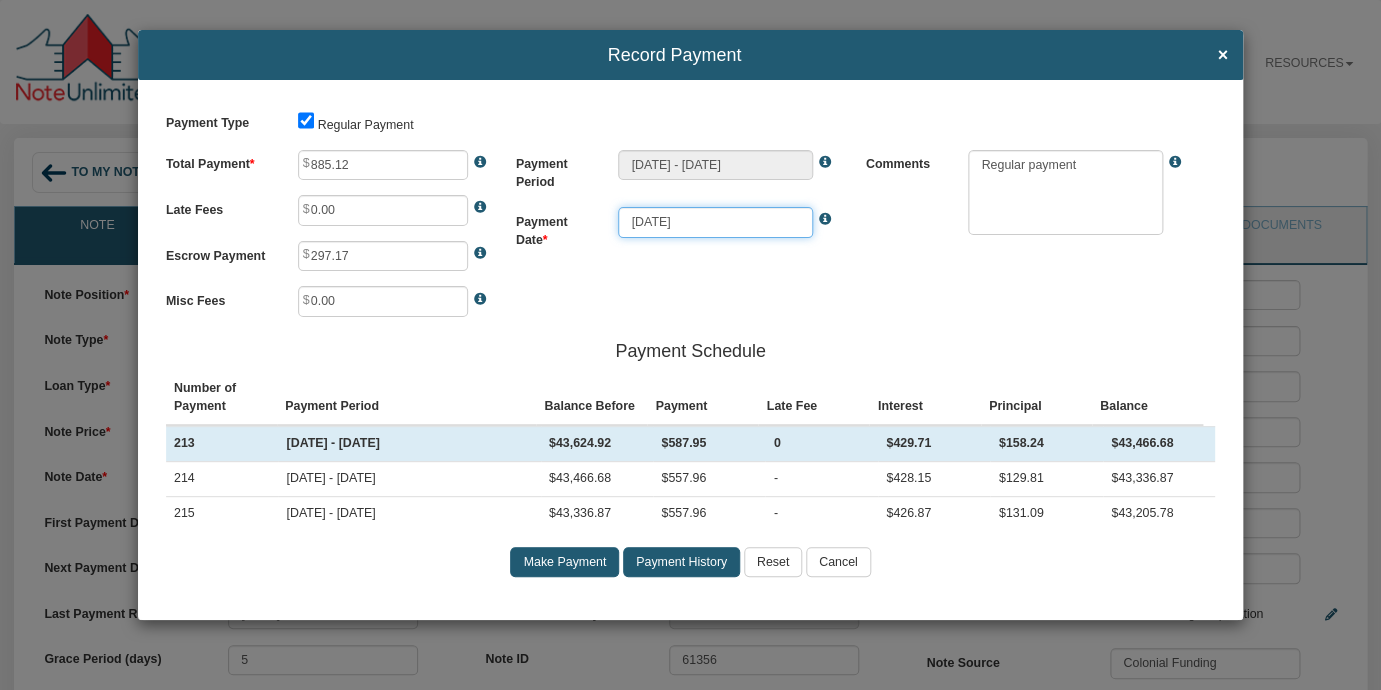 click on "[DATE]" at bounding box center (715, 222) 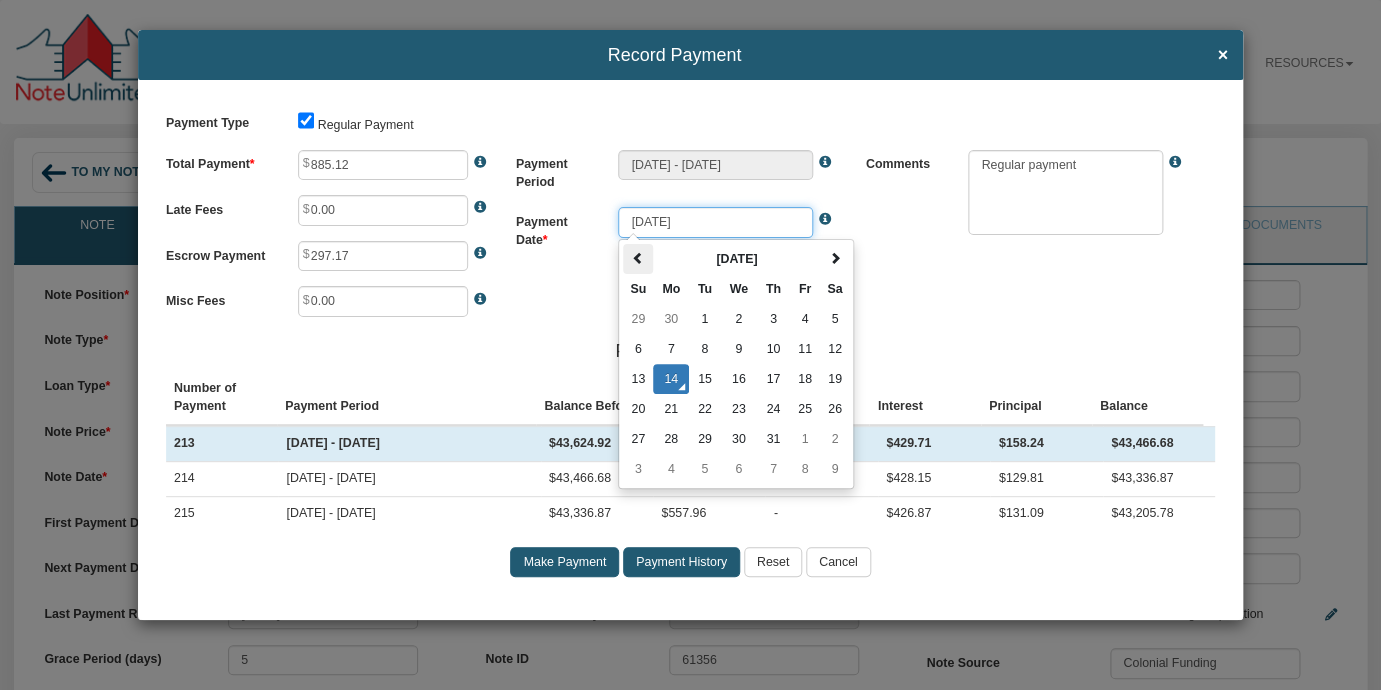 click at bounding box center (638, 258) 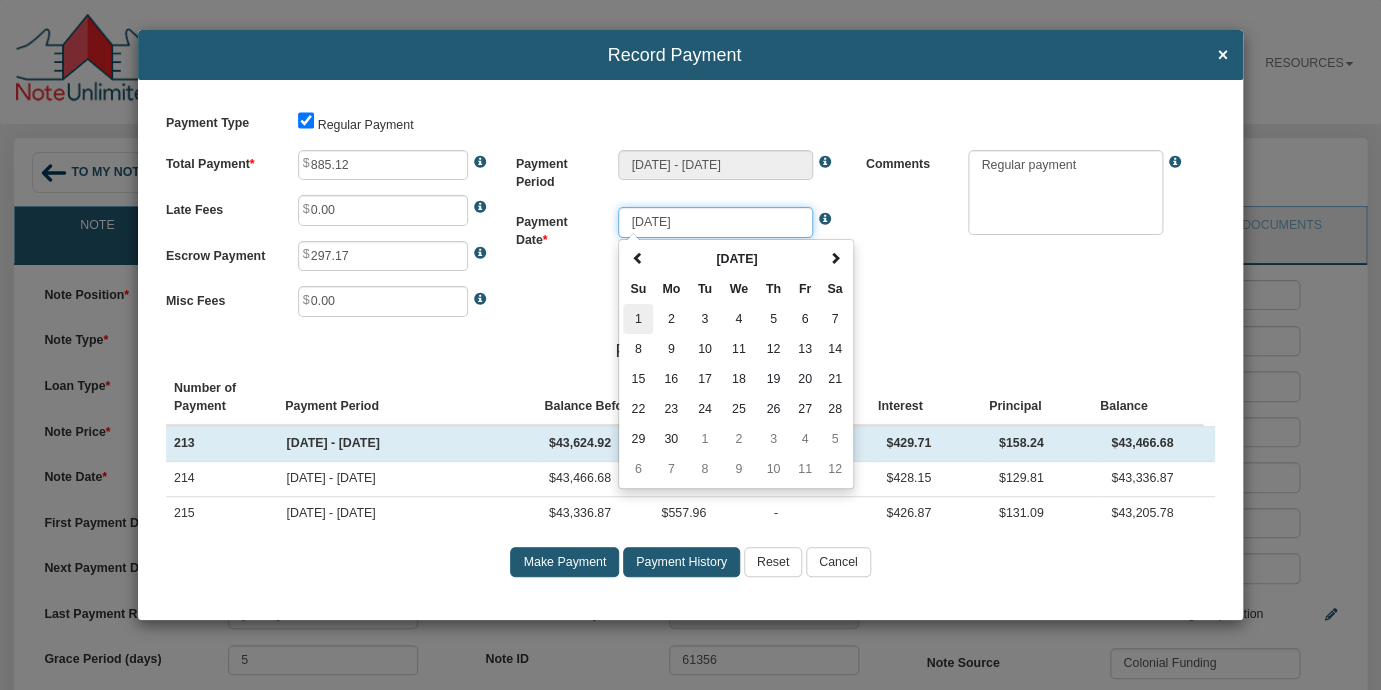 click on "1" at bounding box center [638, 319] 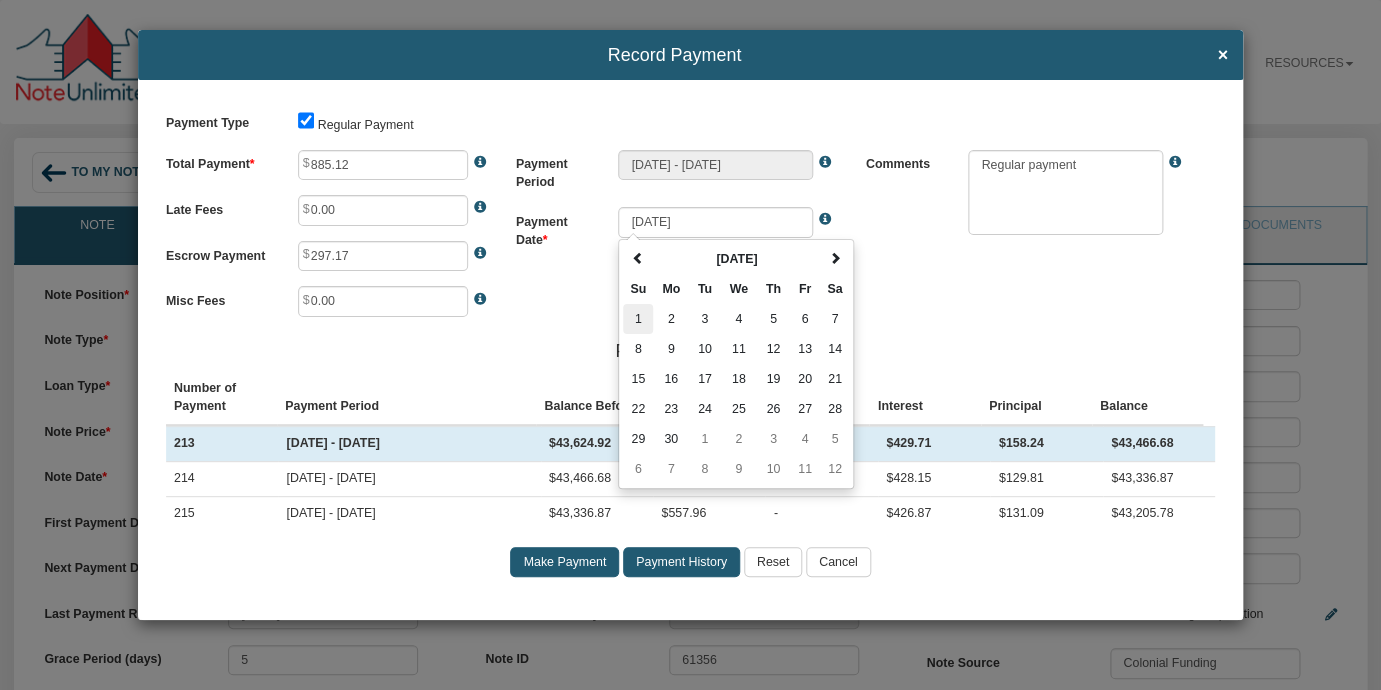 type on "[DATE]" 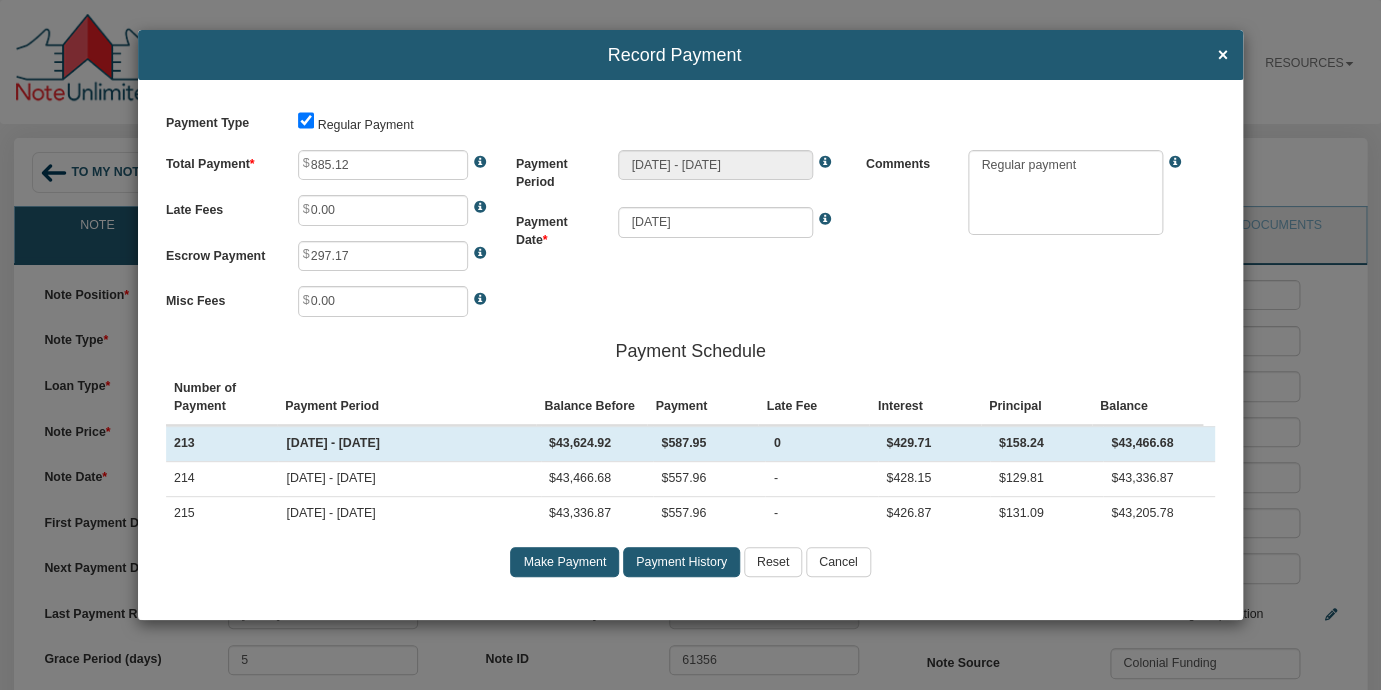click on "Make Payment" at bounding box center (564, 562) 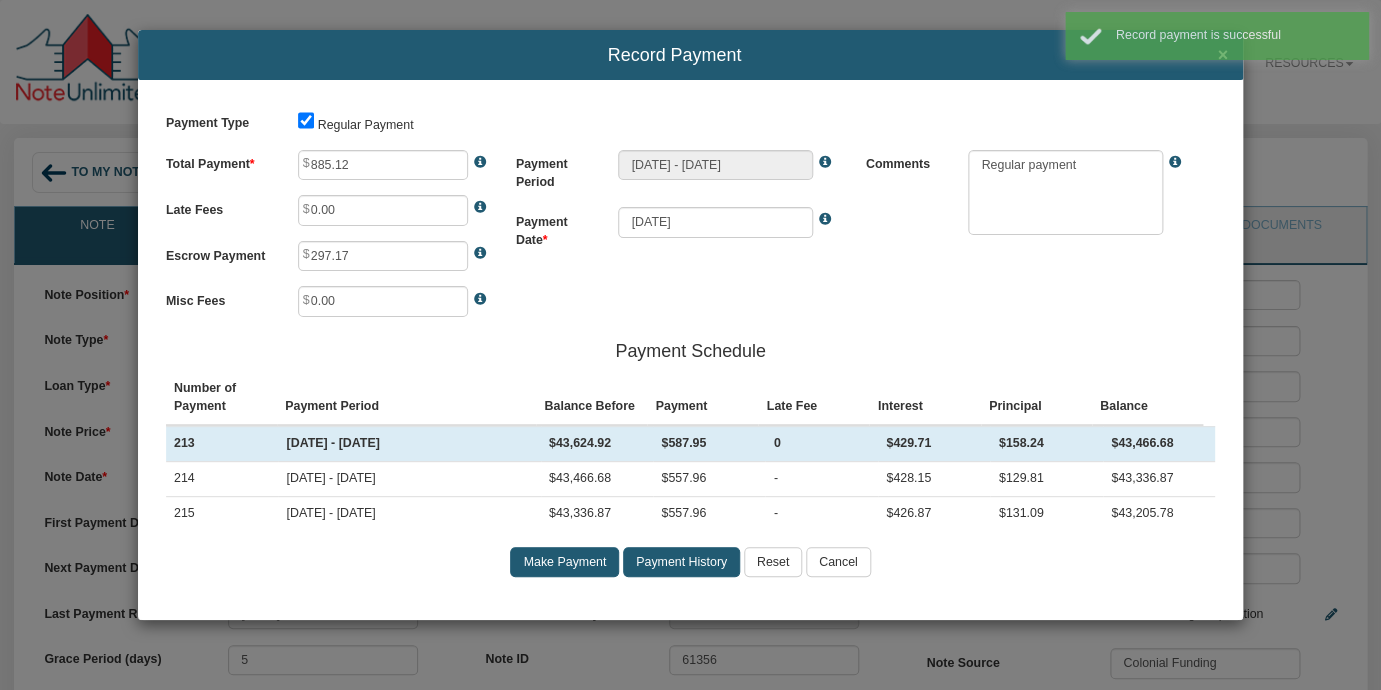 type on "557.96" 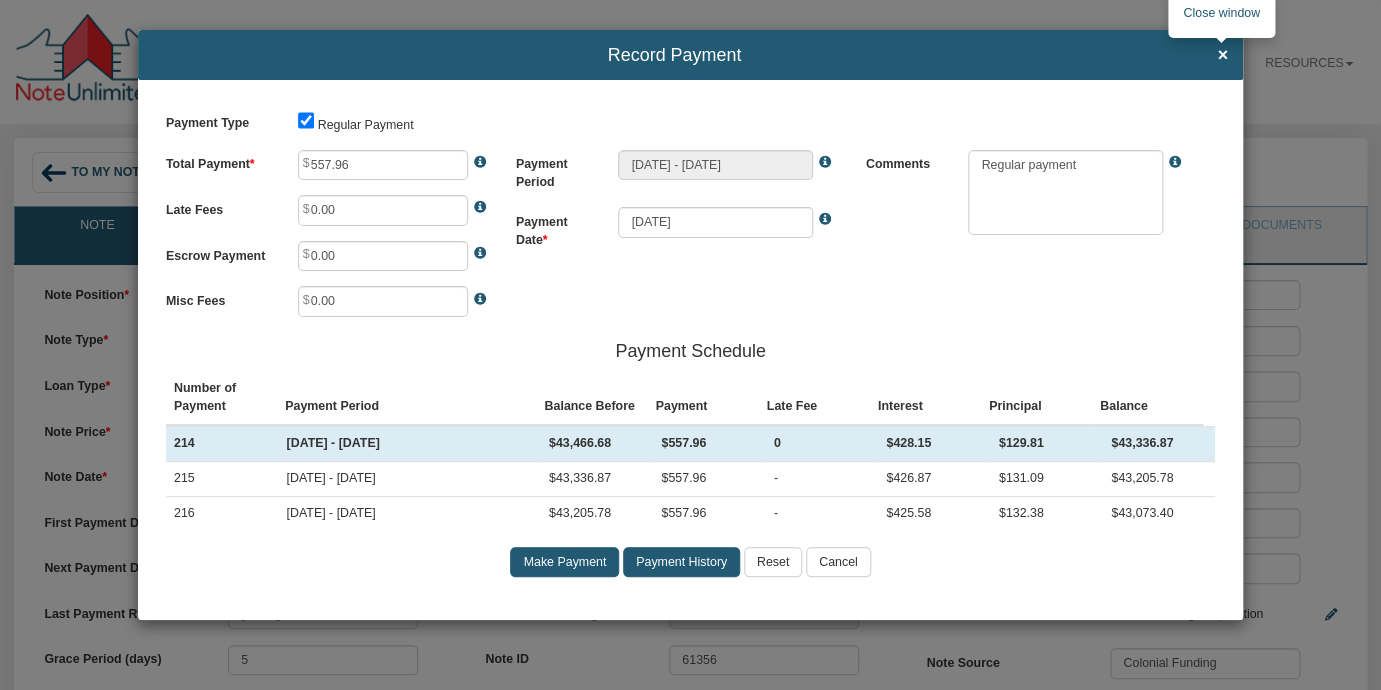 click on "×" at bounding box center [1222, 56] 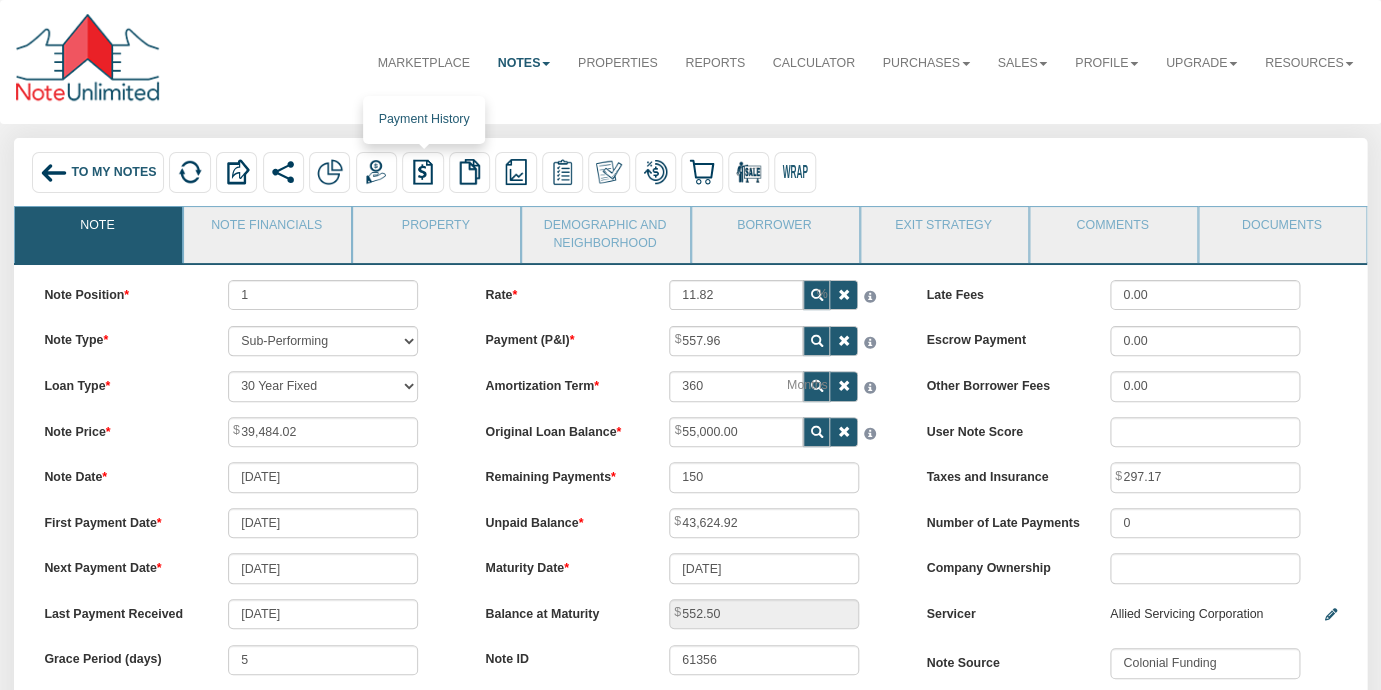 click at bounding box center [423, 172] 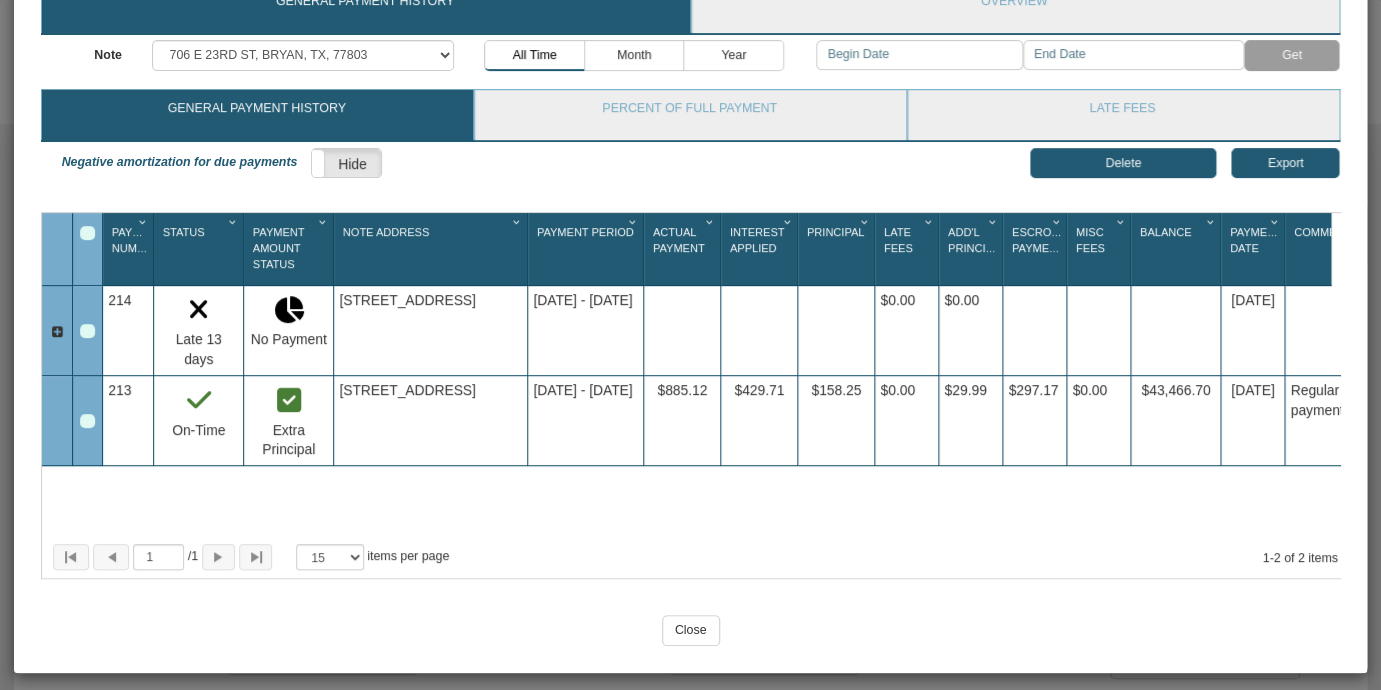 scroll, scrollTop: 139, scrollLeft: 0, axis: vertical 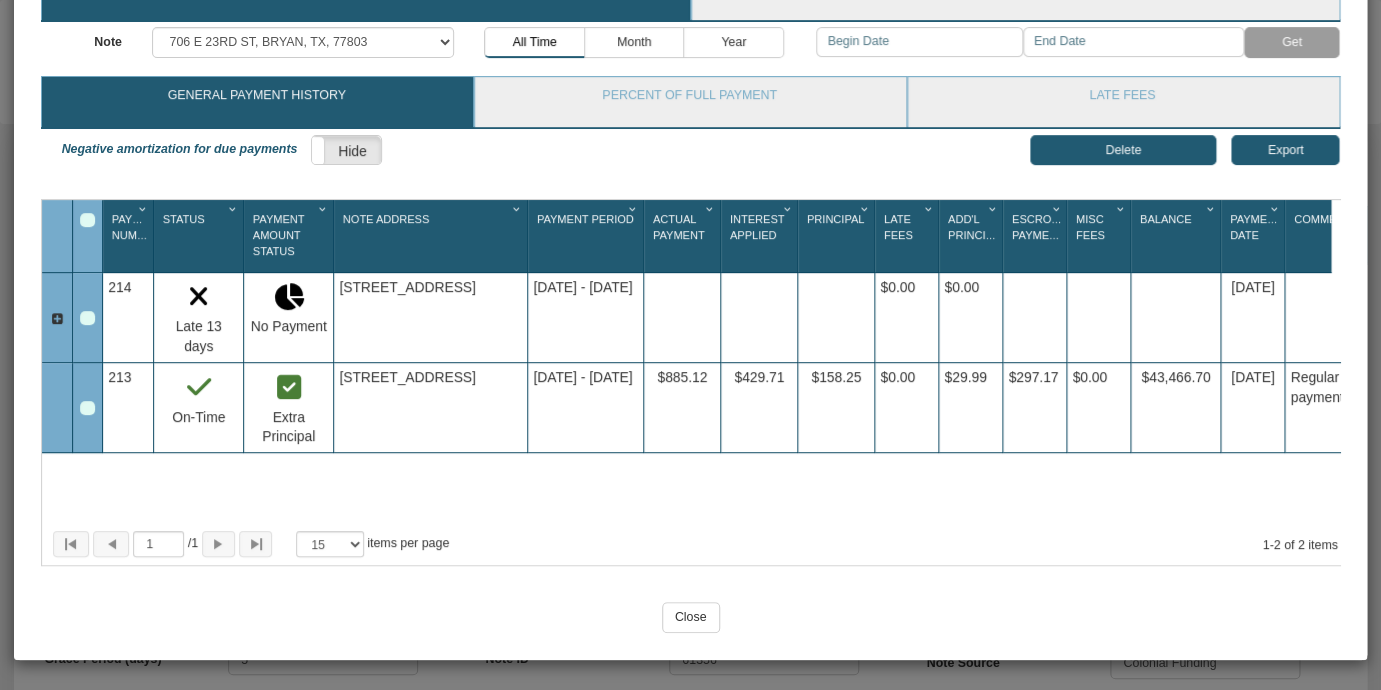 click at bounding box center (57, 319) 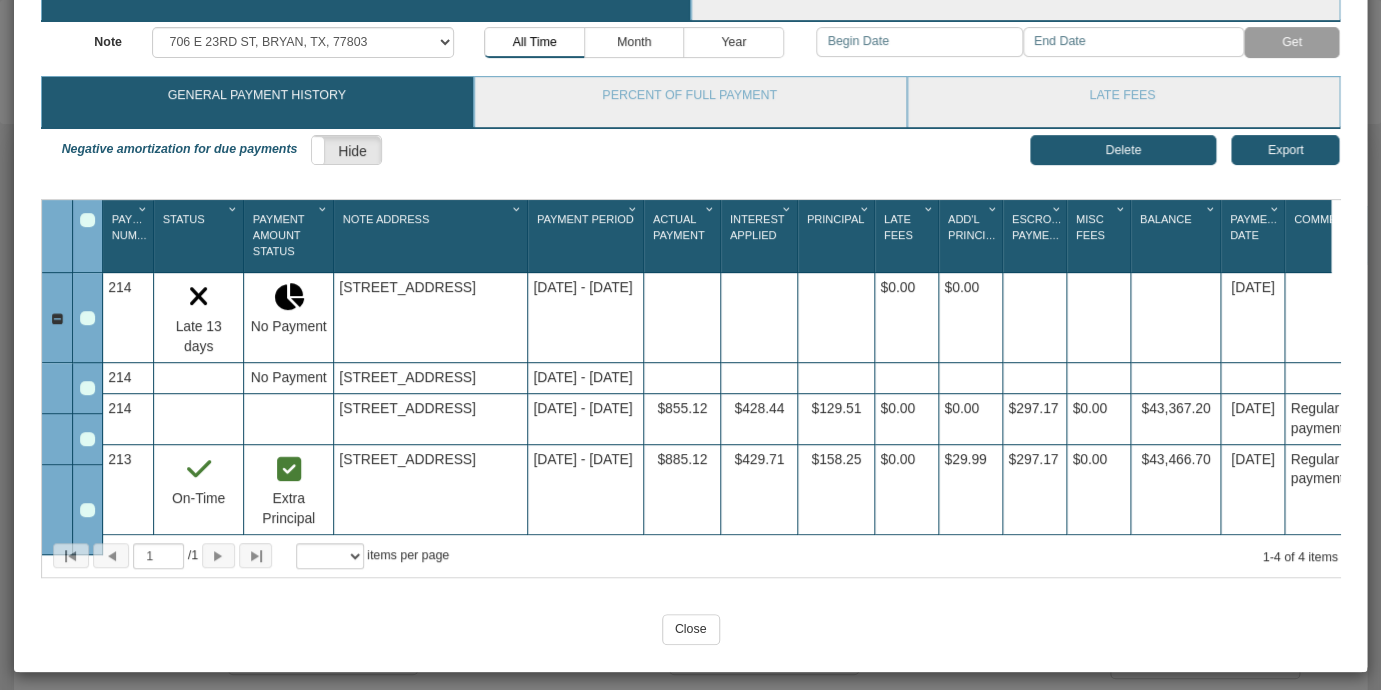 click at bounding box center (87, 388) 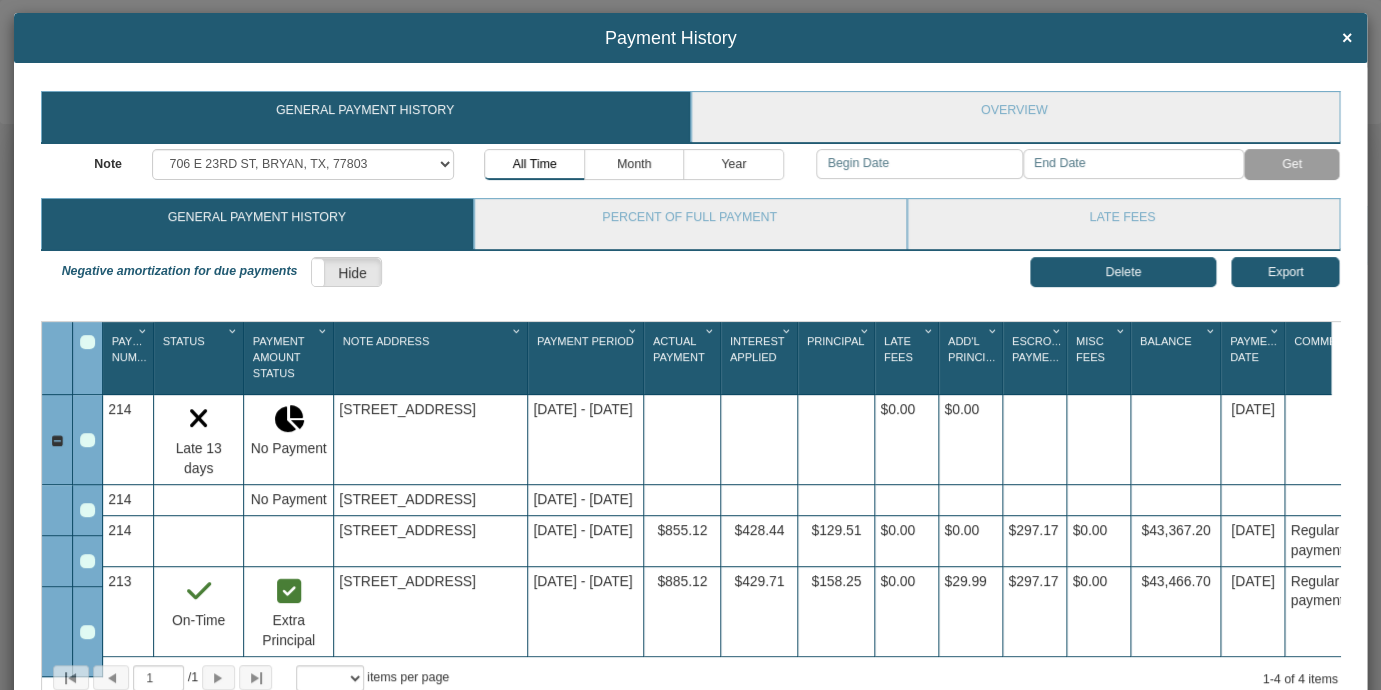 scroll, scrollTop: 14, scrollLeft: 0, axis: vertical 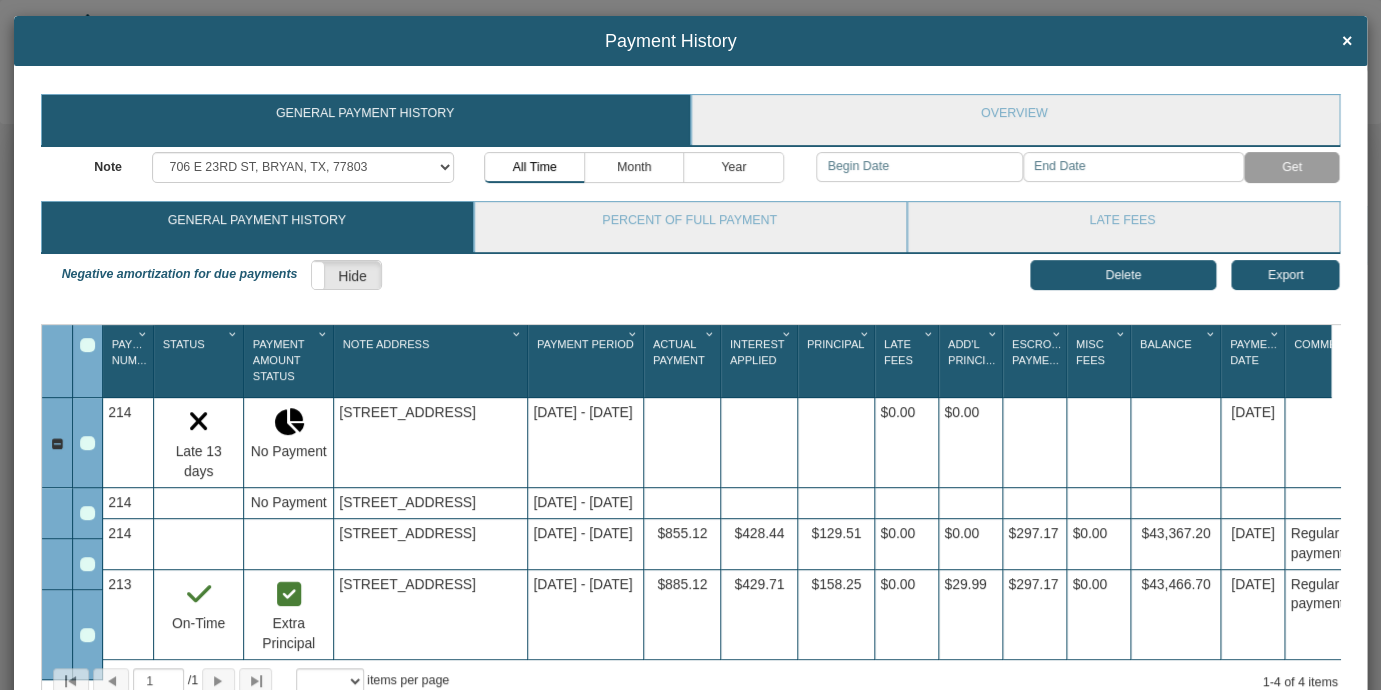 click at bounding box center [87, 345] 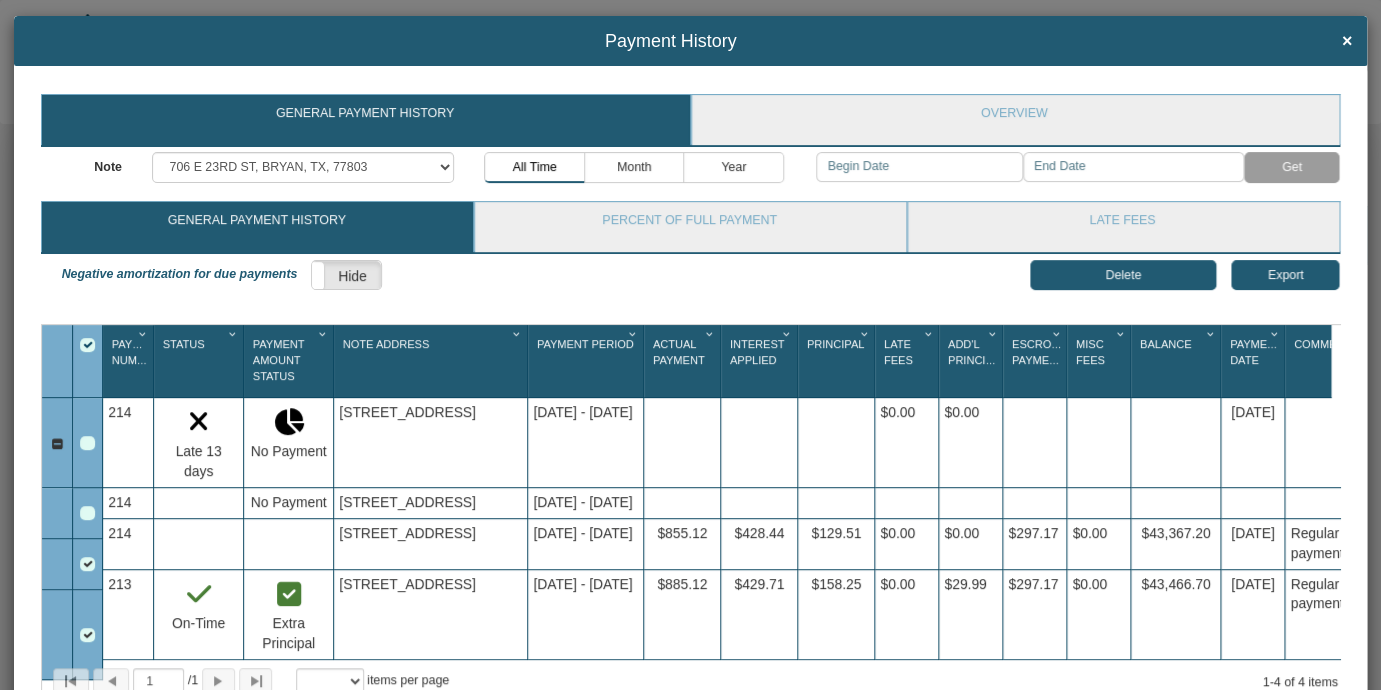 click at bounding box center [87, 564] 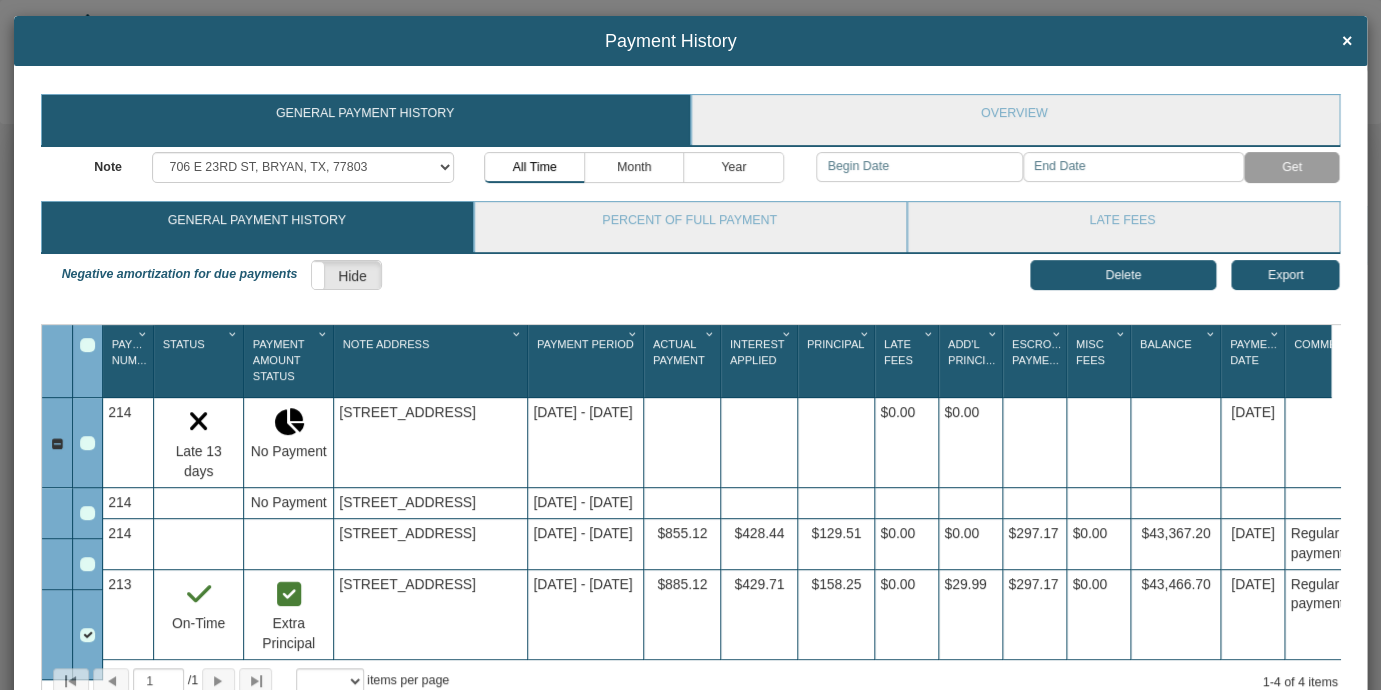 click at bounding box center (87, 635) 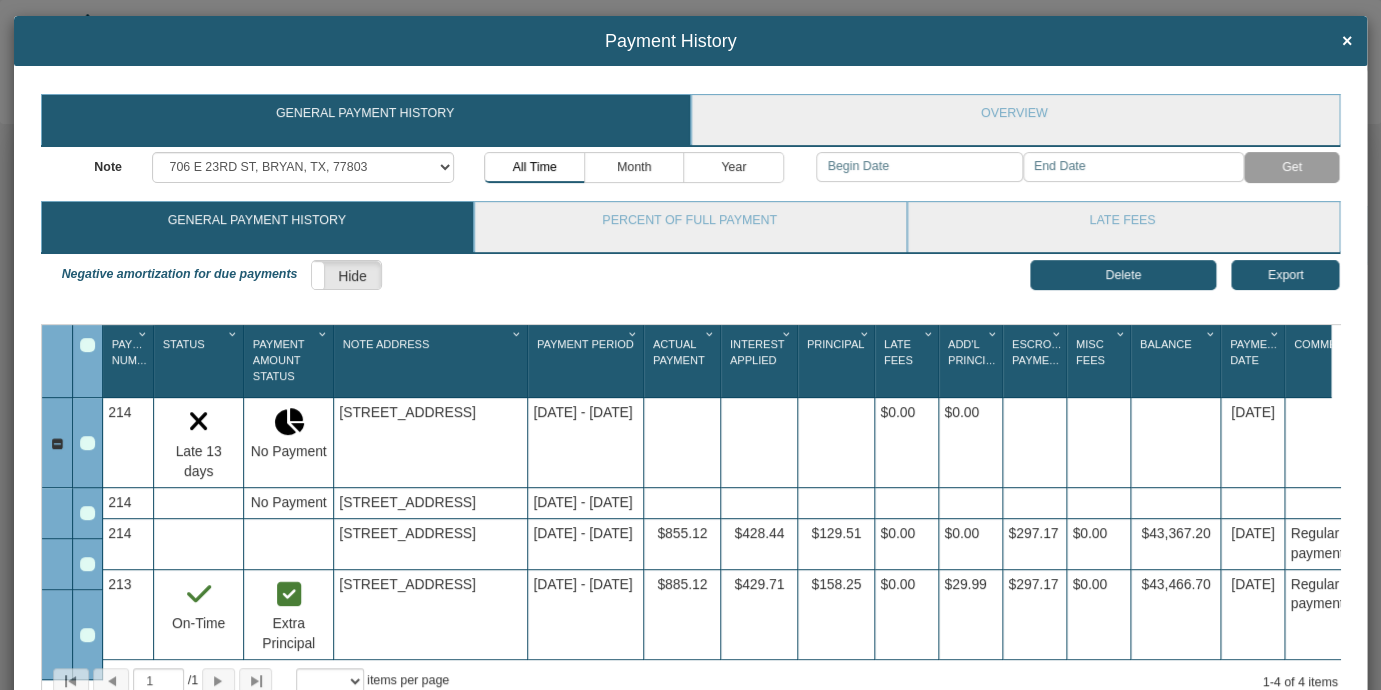 click at bounding box center (87, 564) 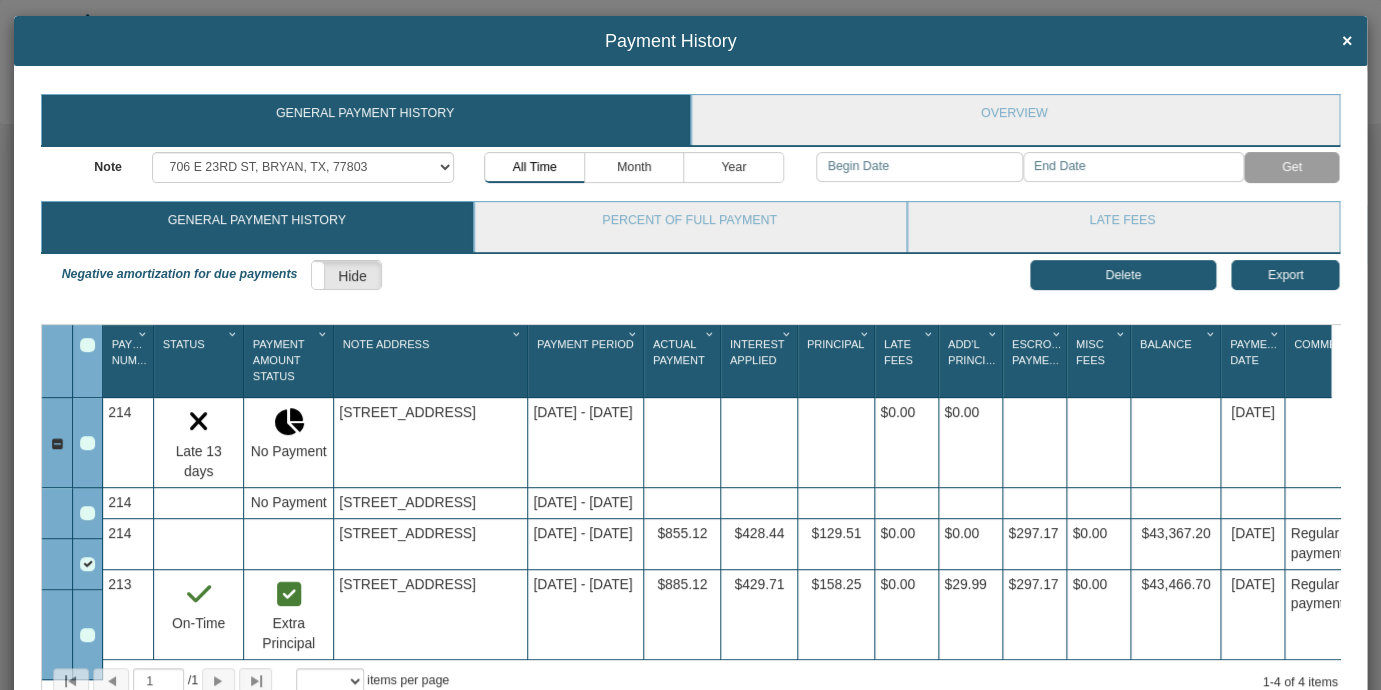 click on "Delete" at bounding box center [1123, 275] 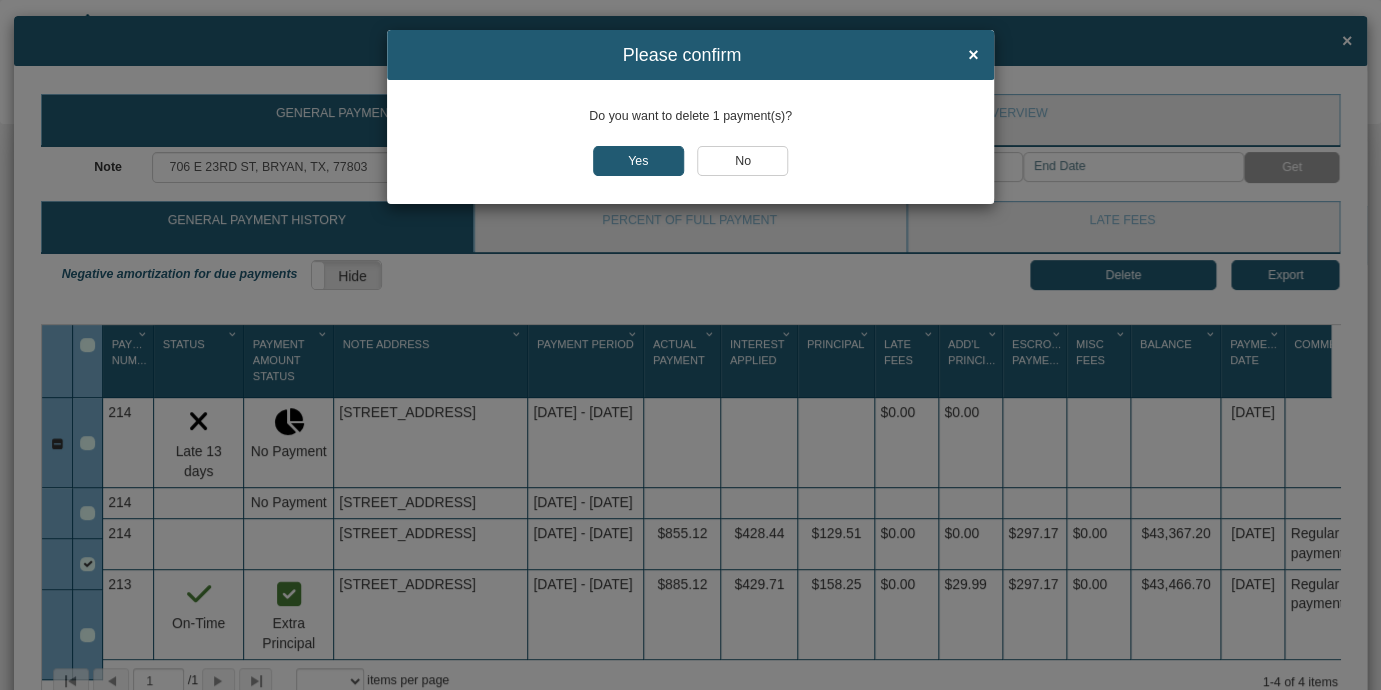 click on "Yes" at bounding box center (638, 161) 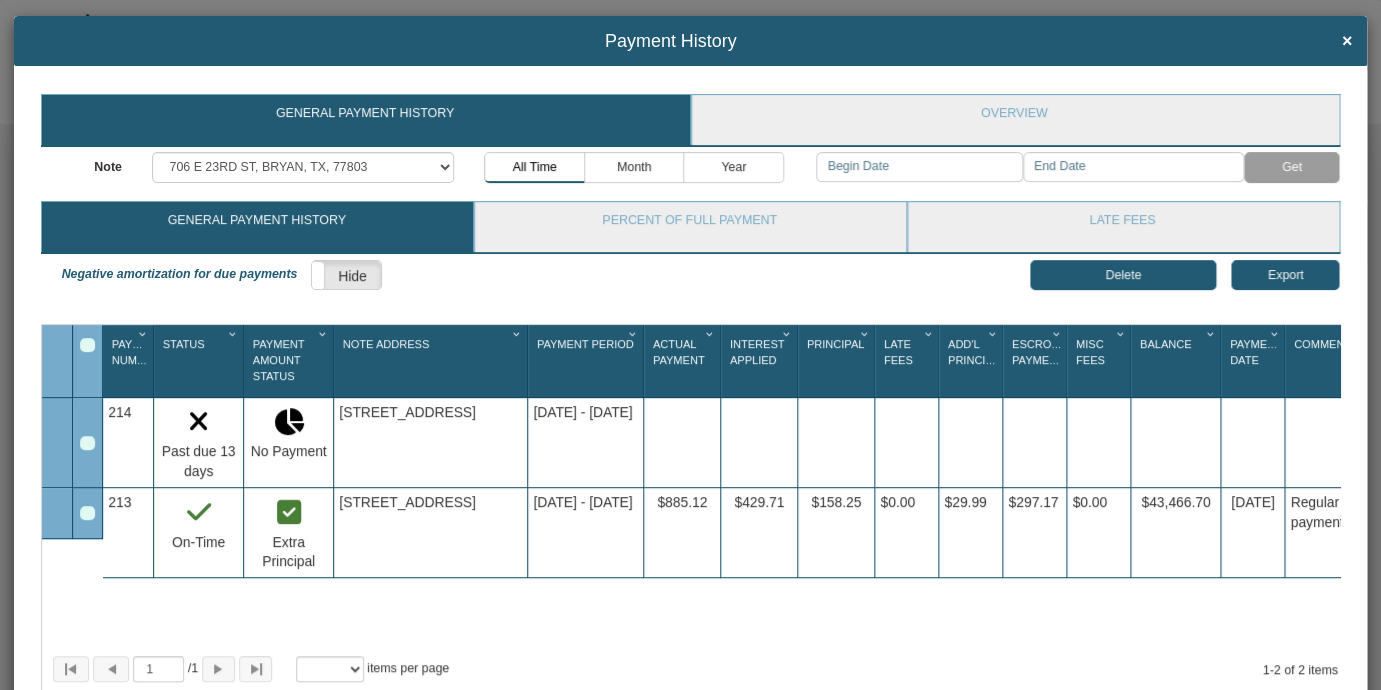 select on "object:134978" 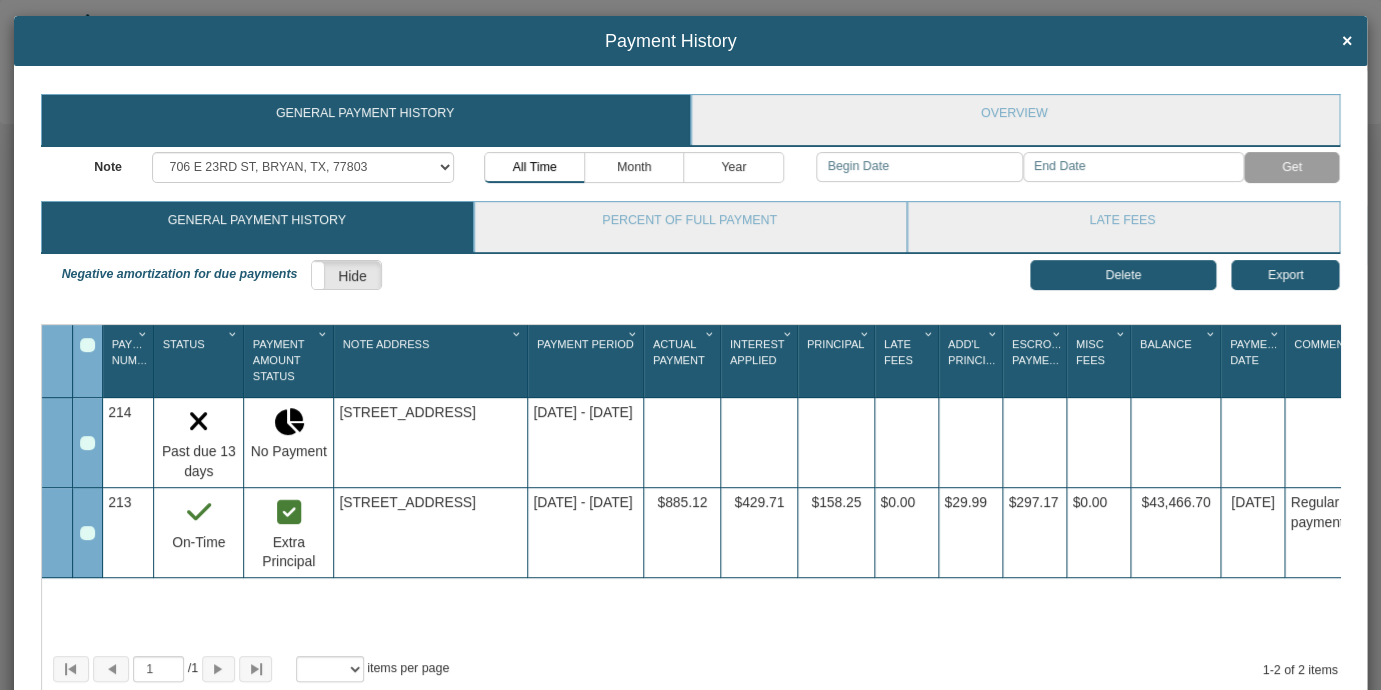 scroll, scrollTop: 0, scrollLeft: 0, axis: both 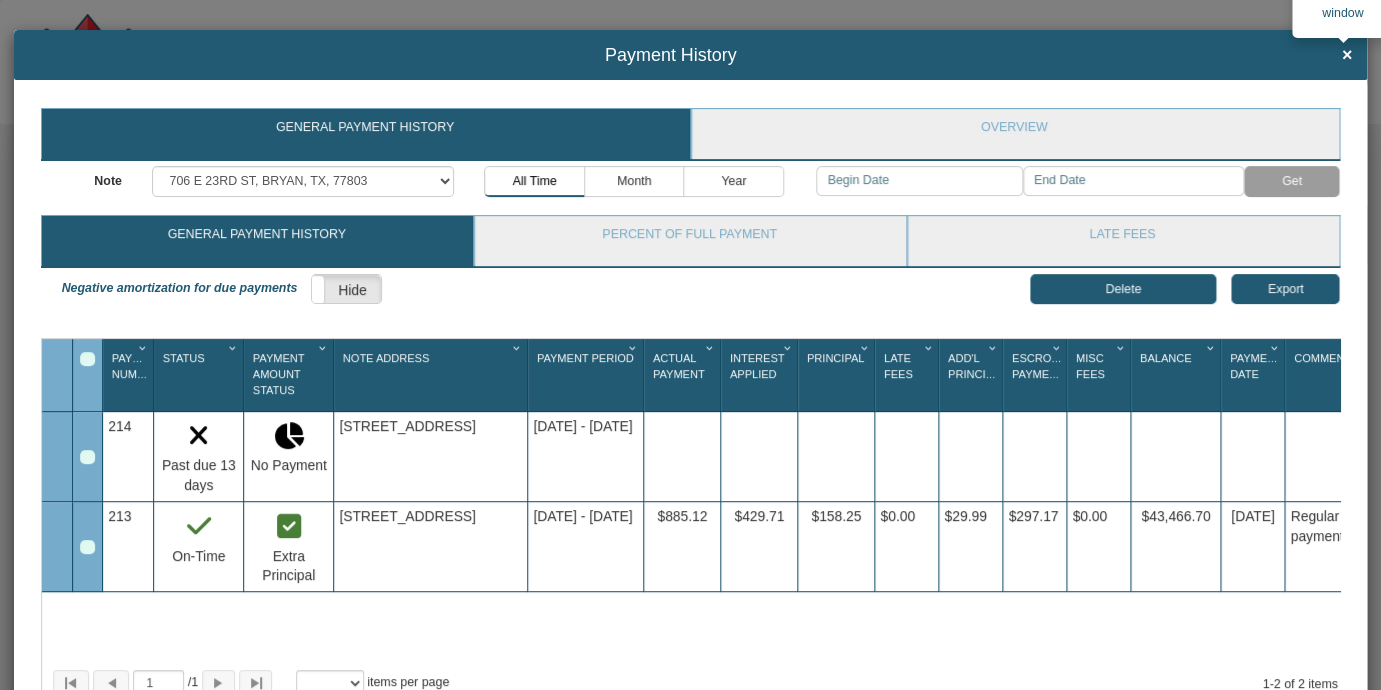 click on "×" at bounding box center (1347, 56) 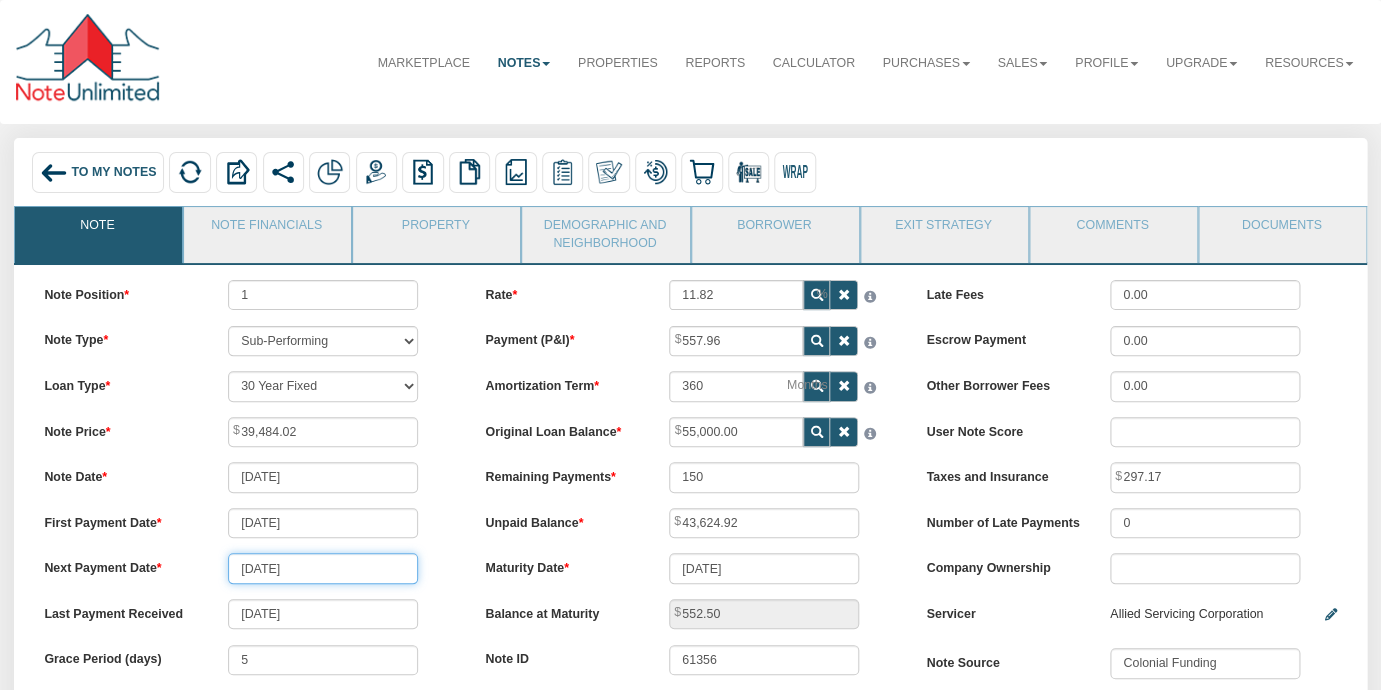 click on "[DATE]" at bounding box center (323, 568) 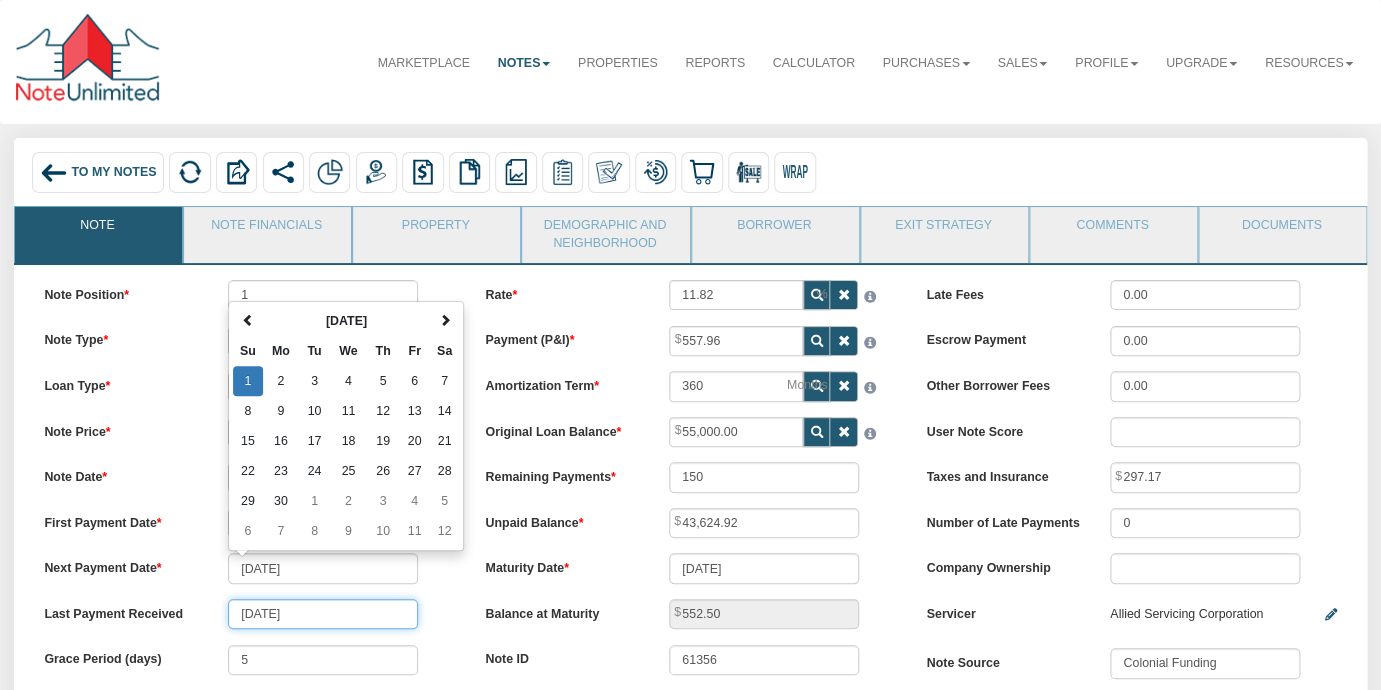 click on "[DATE]" at bounding box center (323, 614) 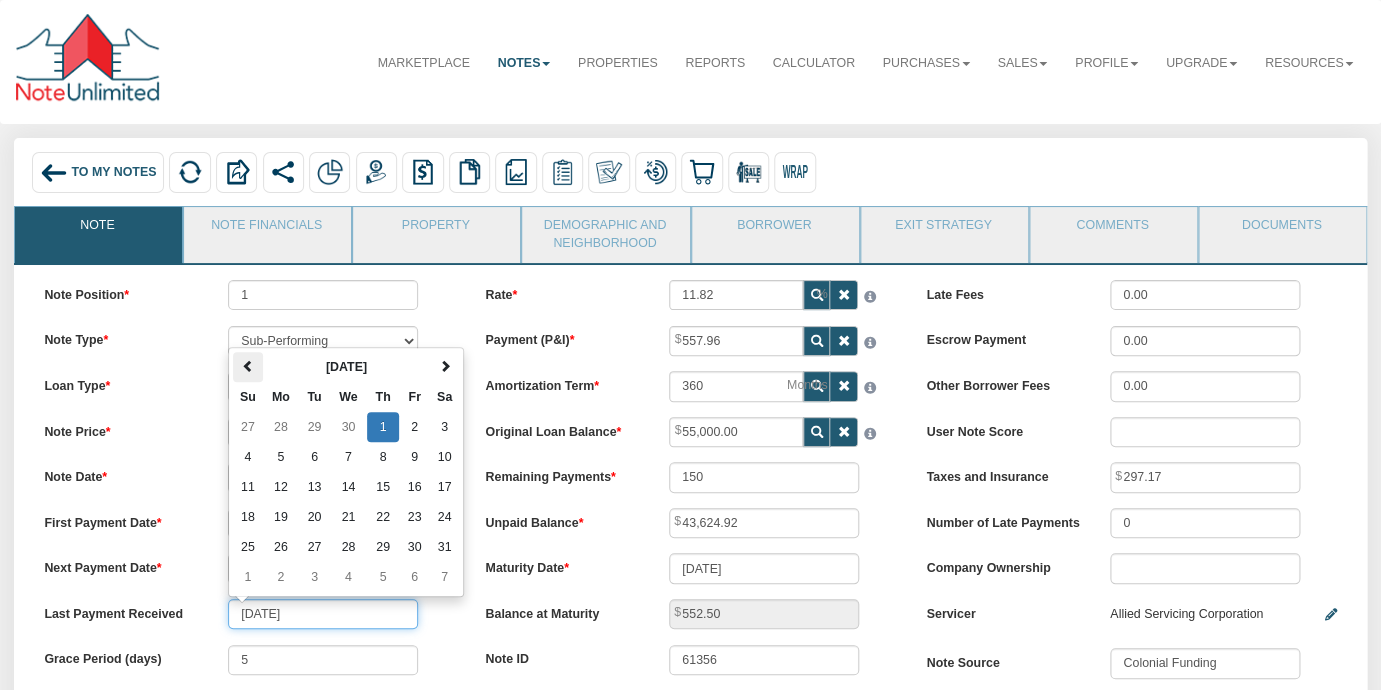 click at bounding box center (248, 366) 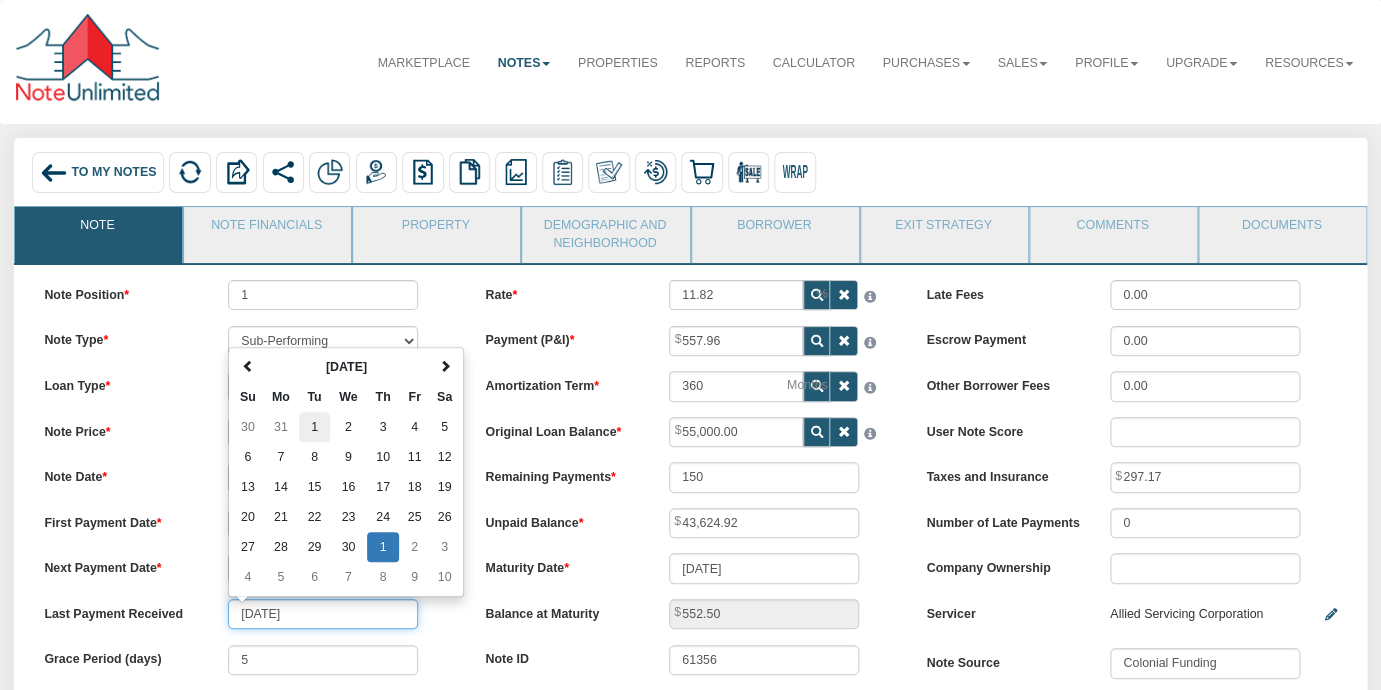 click on "1" at bounding box center (314, 427) 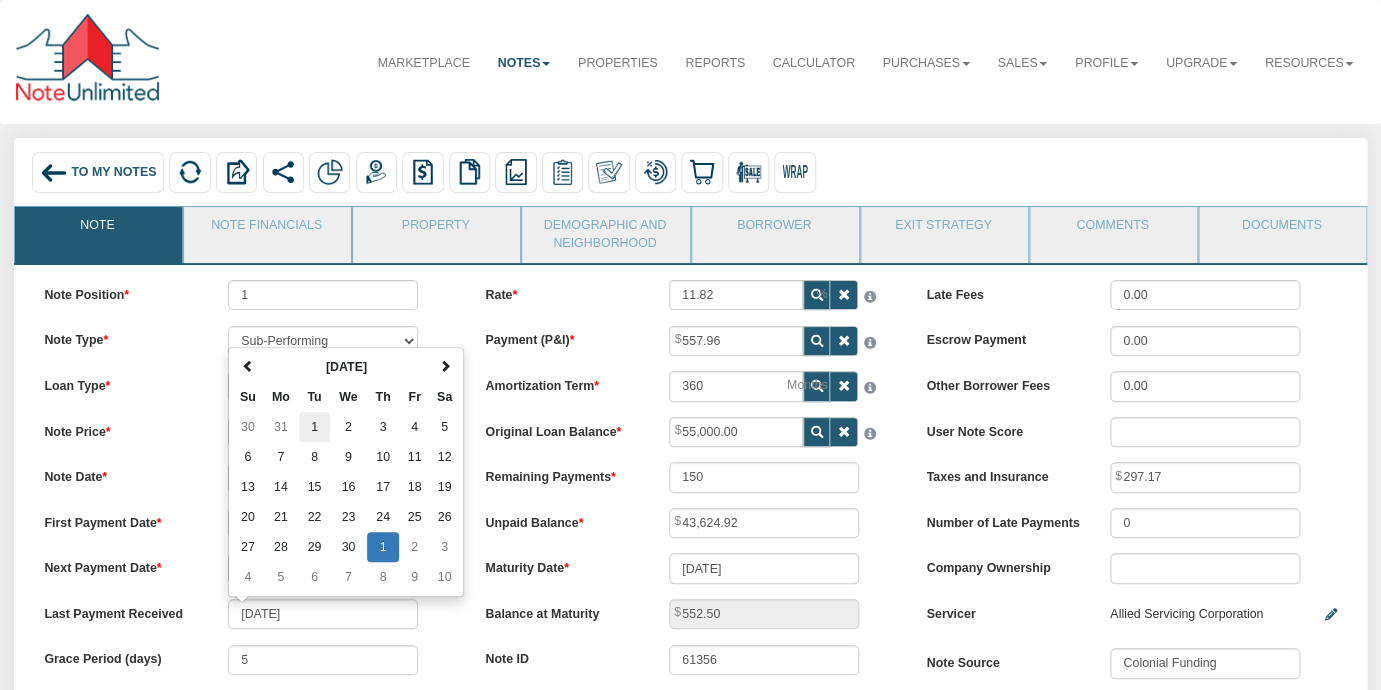 type on "[DATE]" 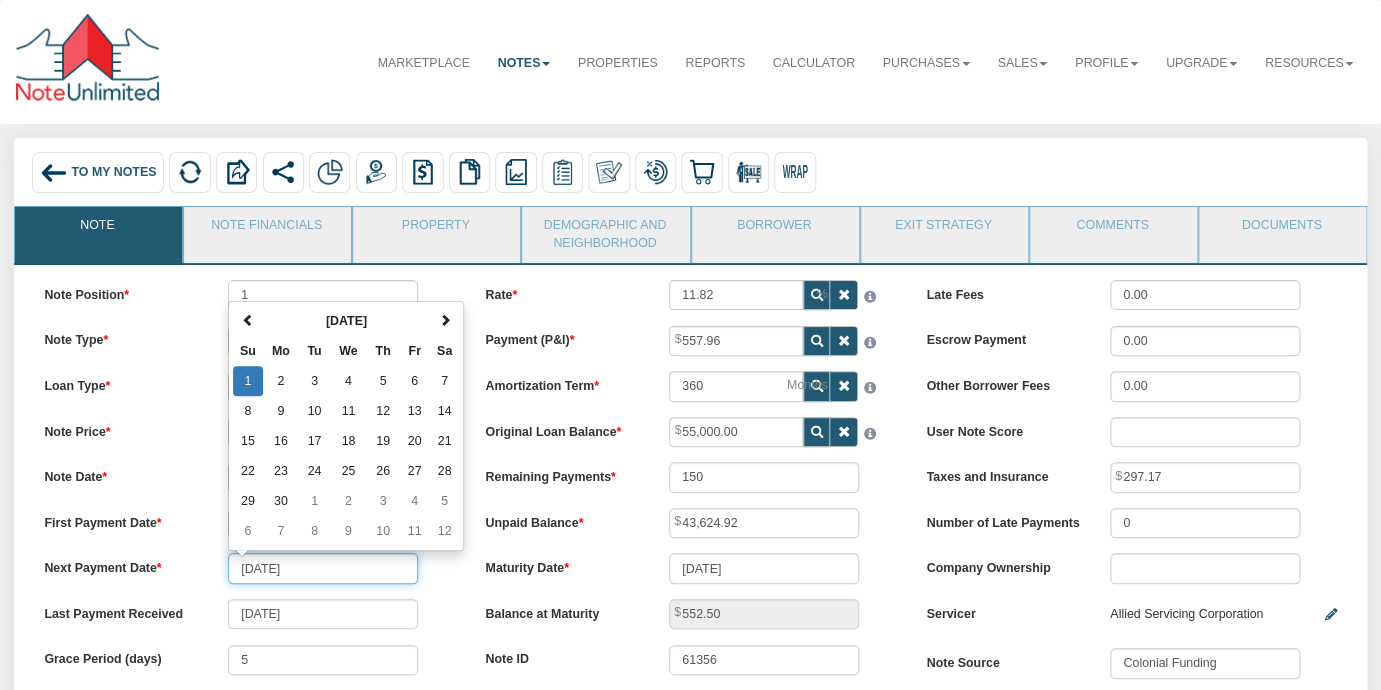 click on "[DATE]" at bounding box center (323, 568) 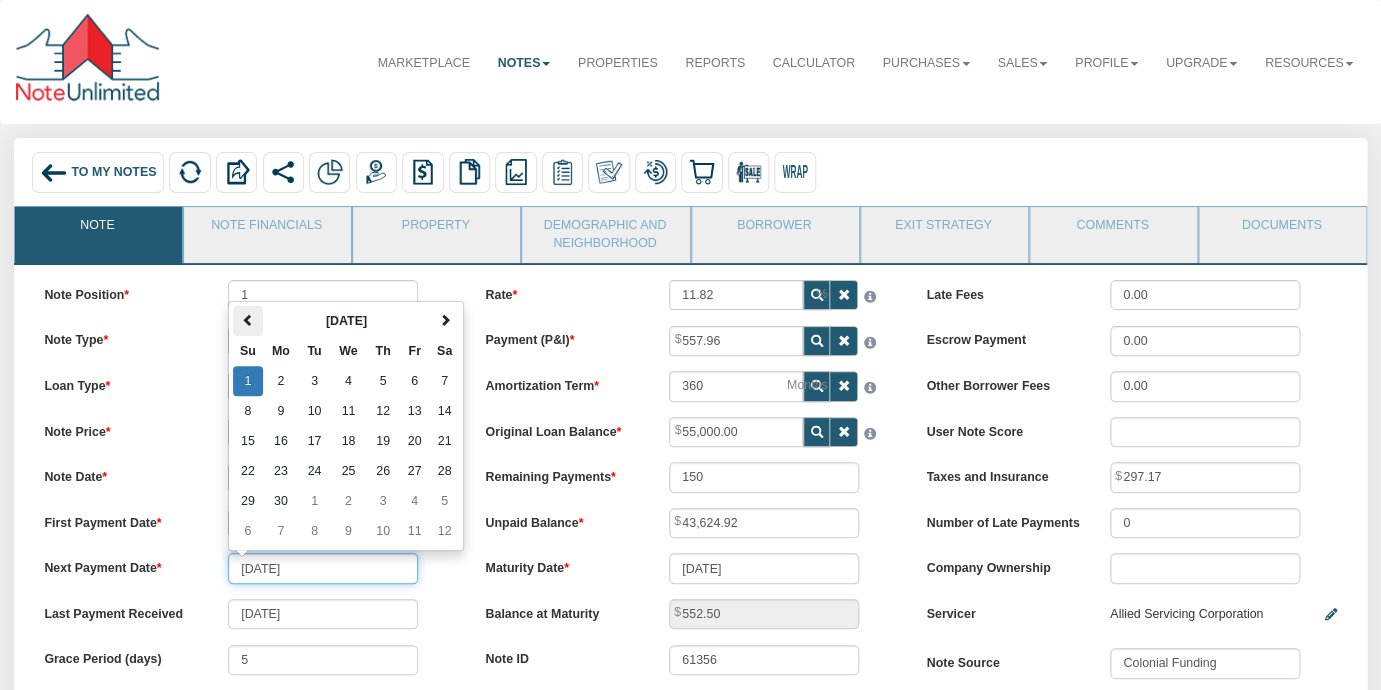 click at bounding box center (248, 320) 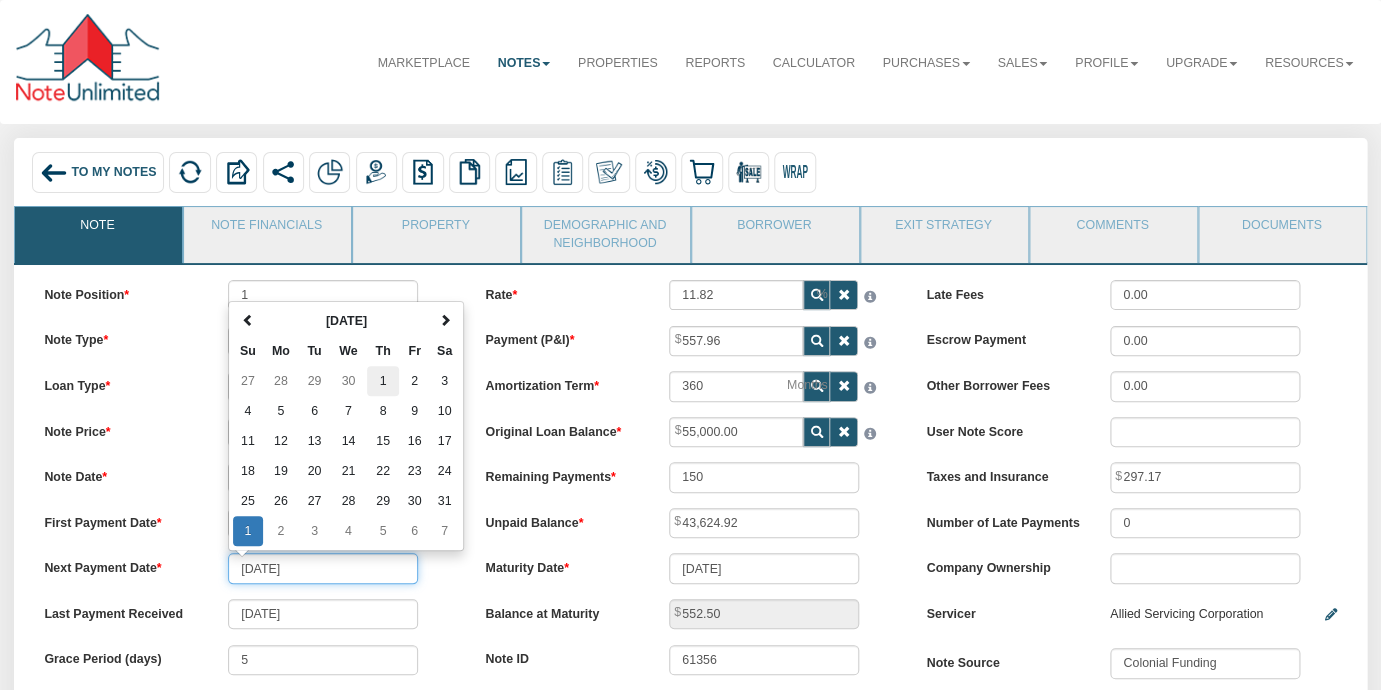 click on "1" at bounding box center (383, 381) 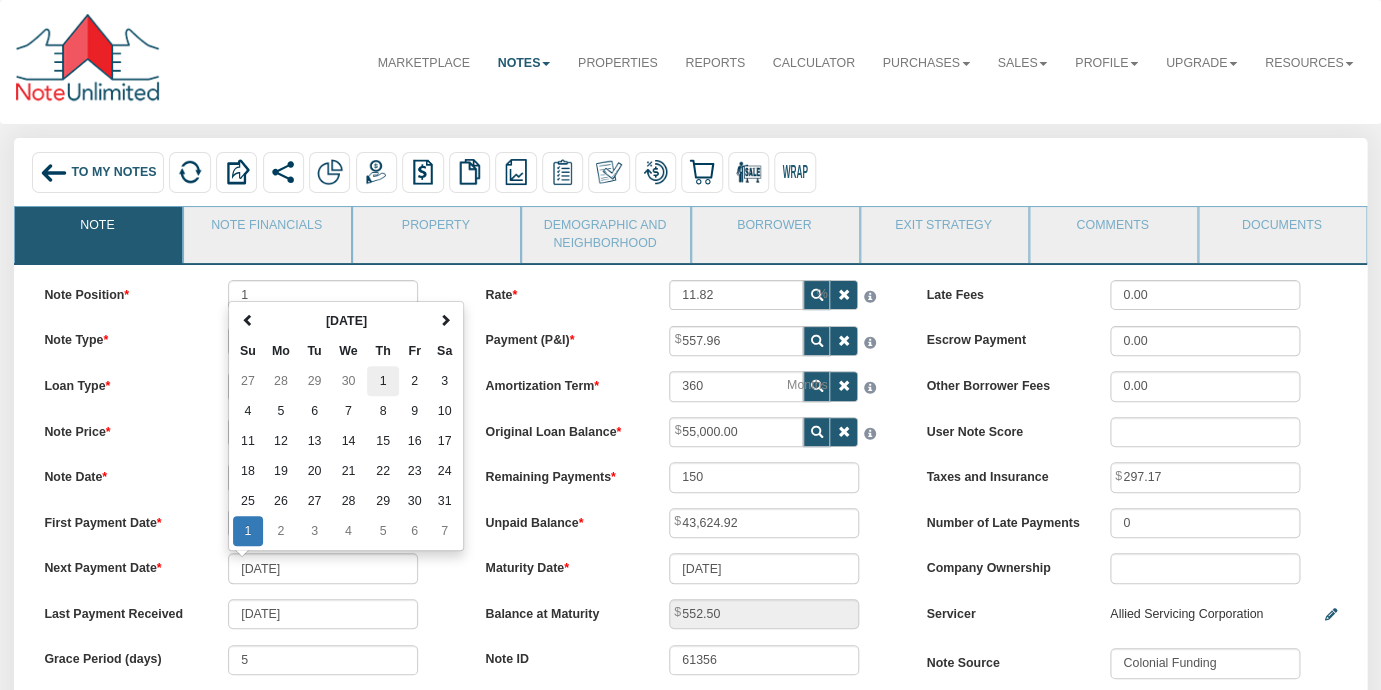 type on "[DATE]" 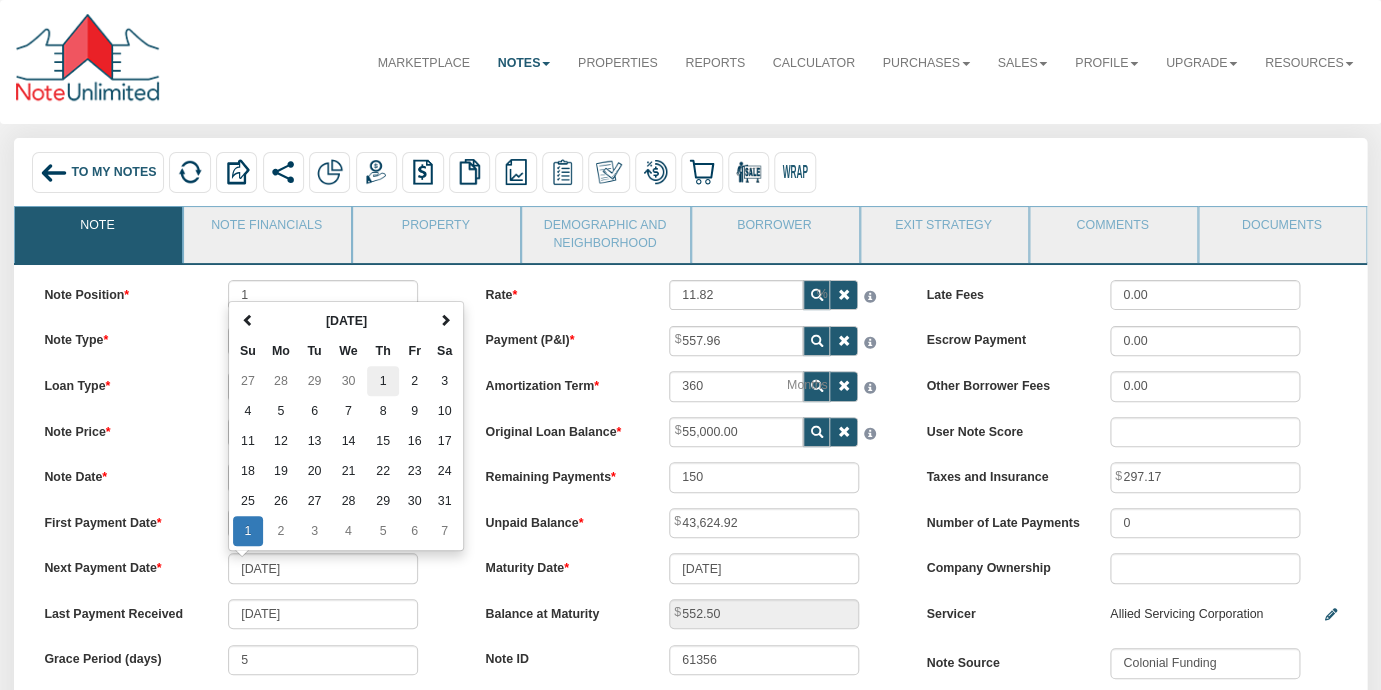 type on "151" 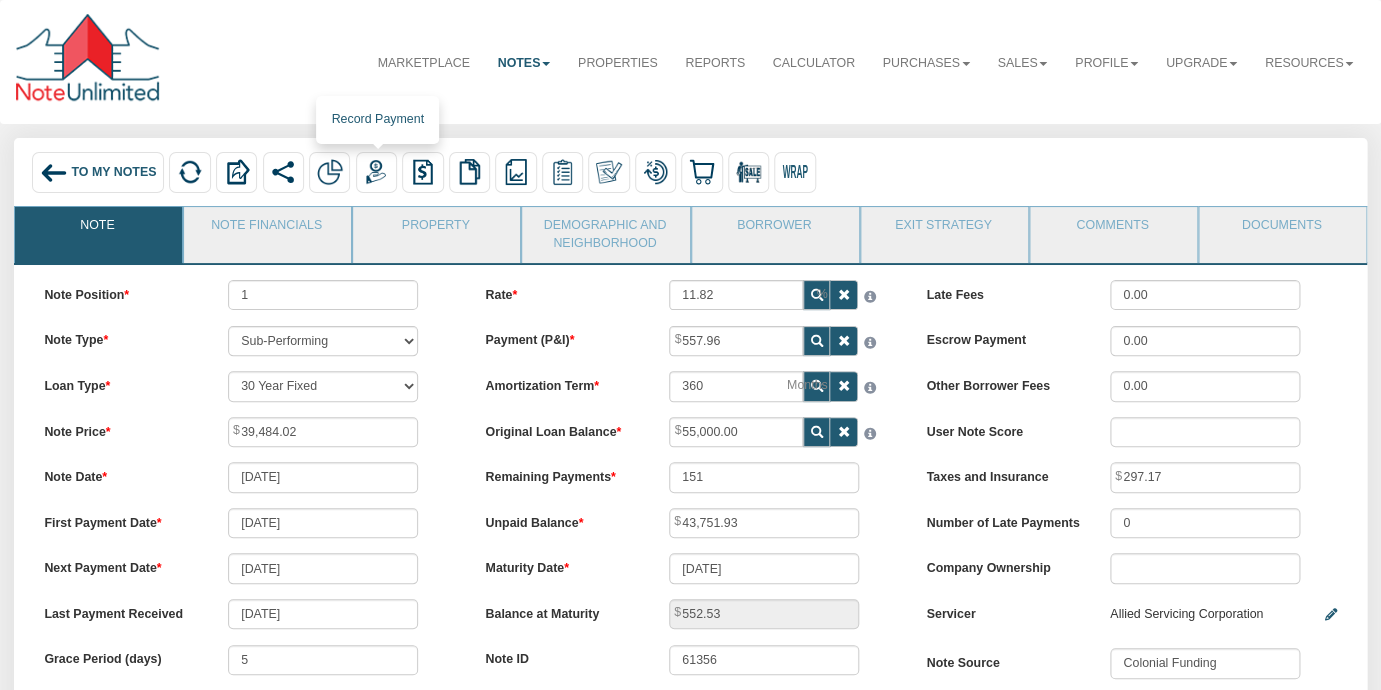 click at bounding box center (376, 172) 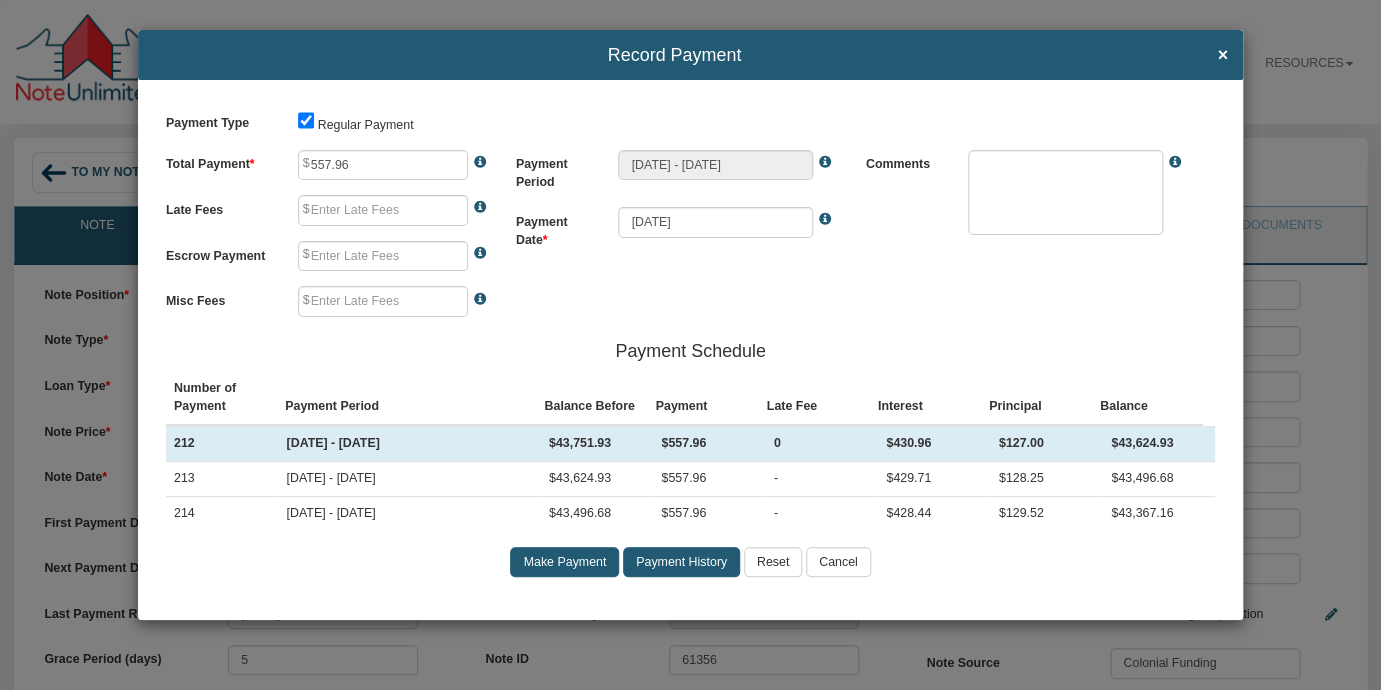 type on "0.00" 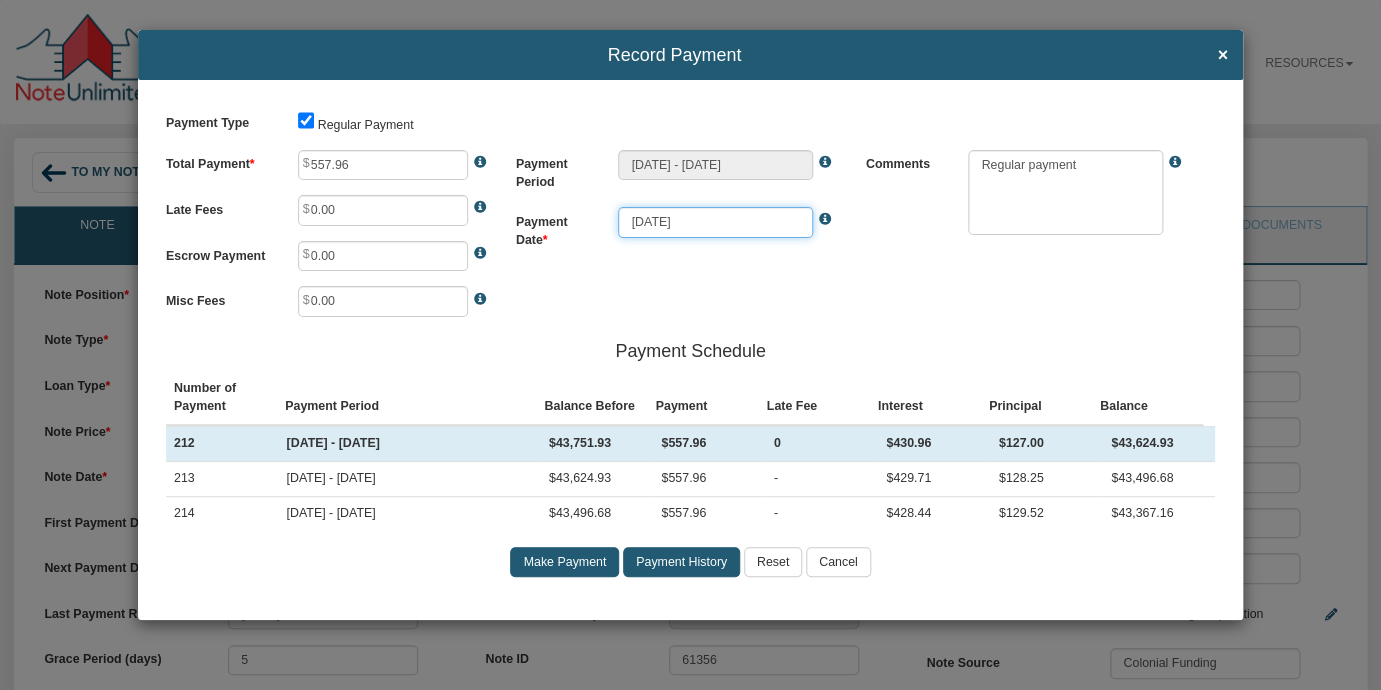 click on "[DATE]" at bounding box center (715, 222) 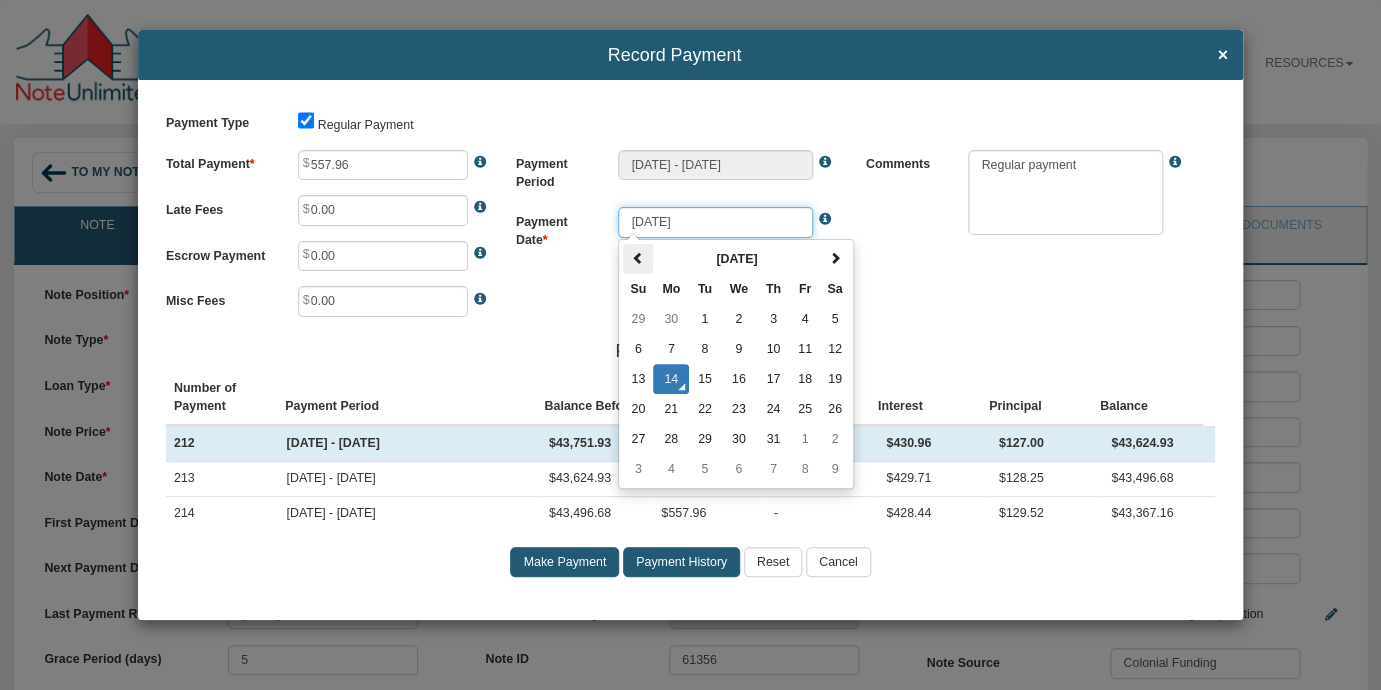 click at bounding box center (638, 258) 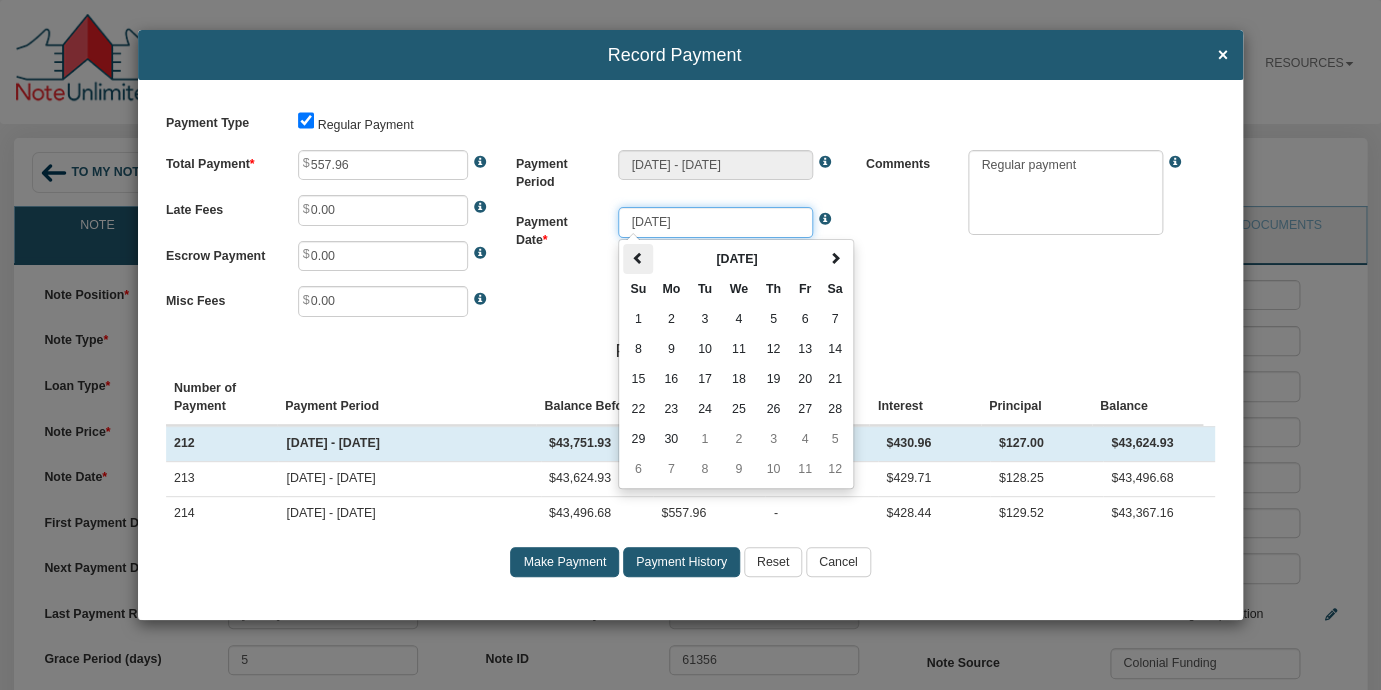 click at bounding box center [638, 258] 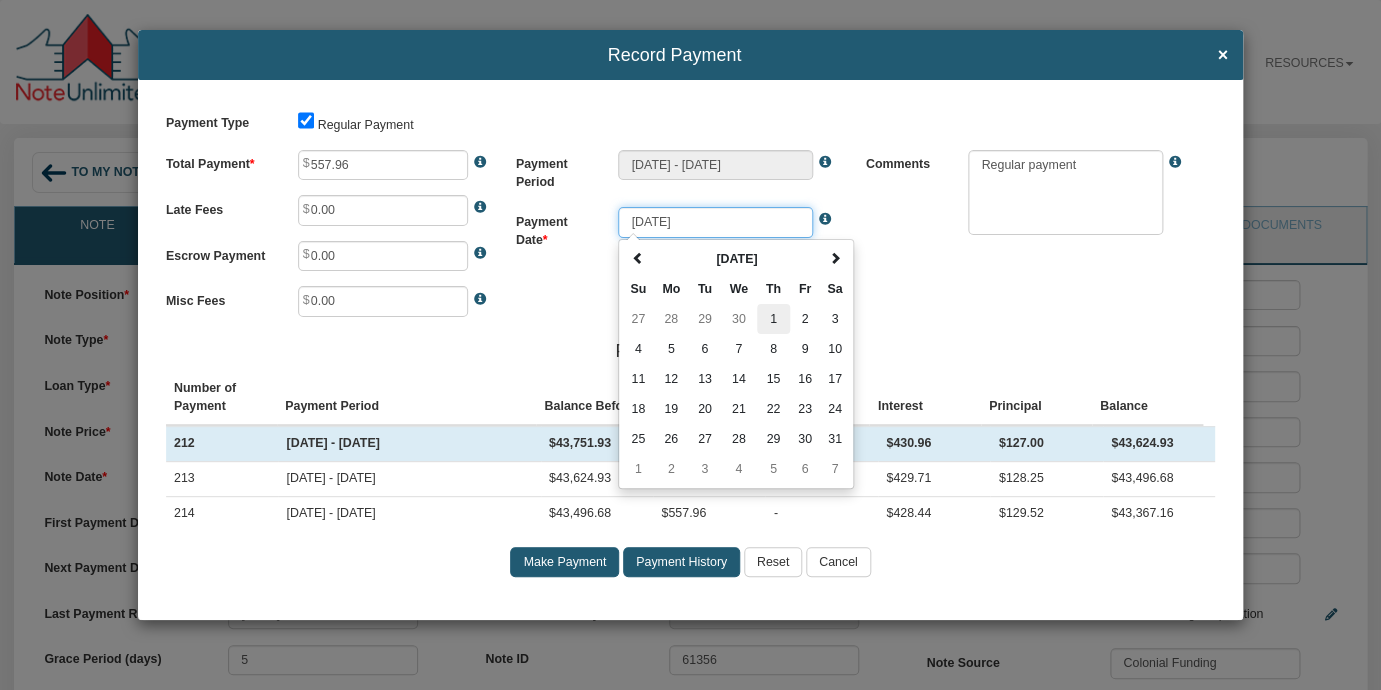 click on "1" at bounding box center (773, 319) 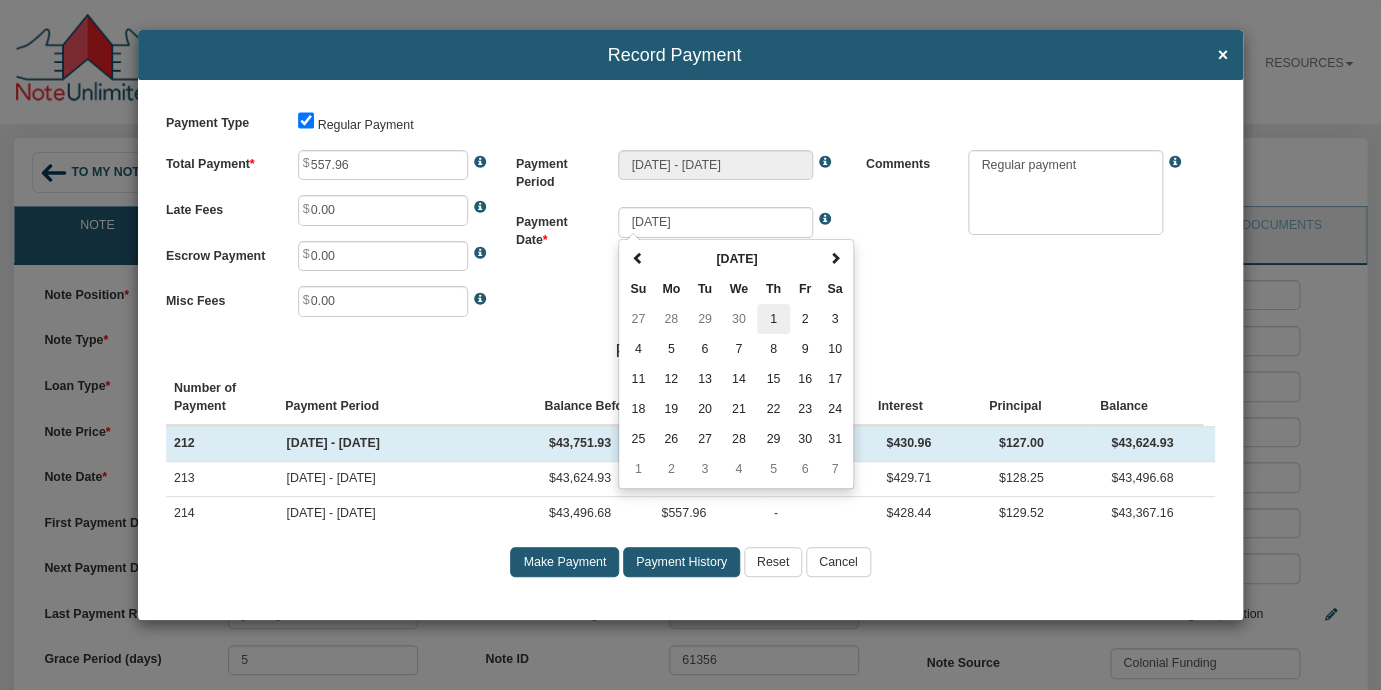 type on "[DATE]" 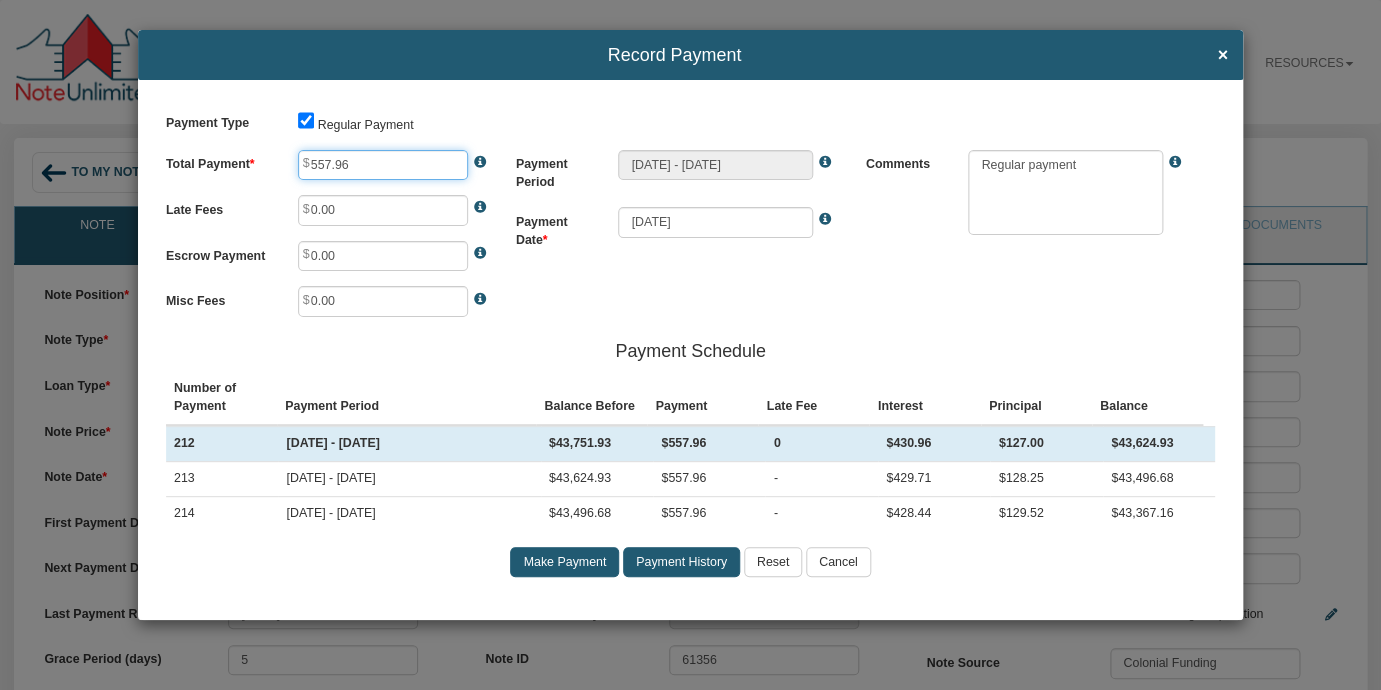 click on "557.96" at bounding box center [383, 165] 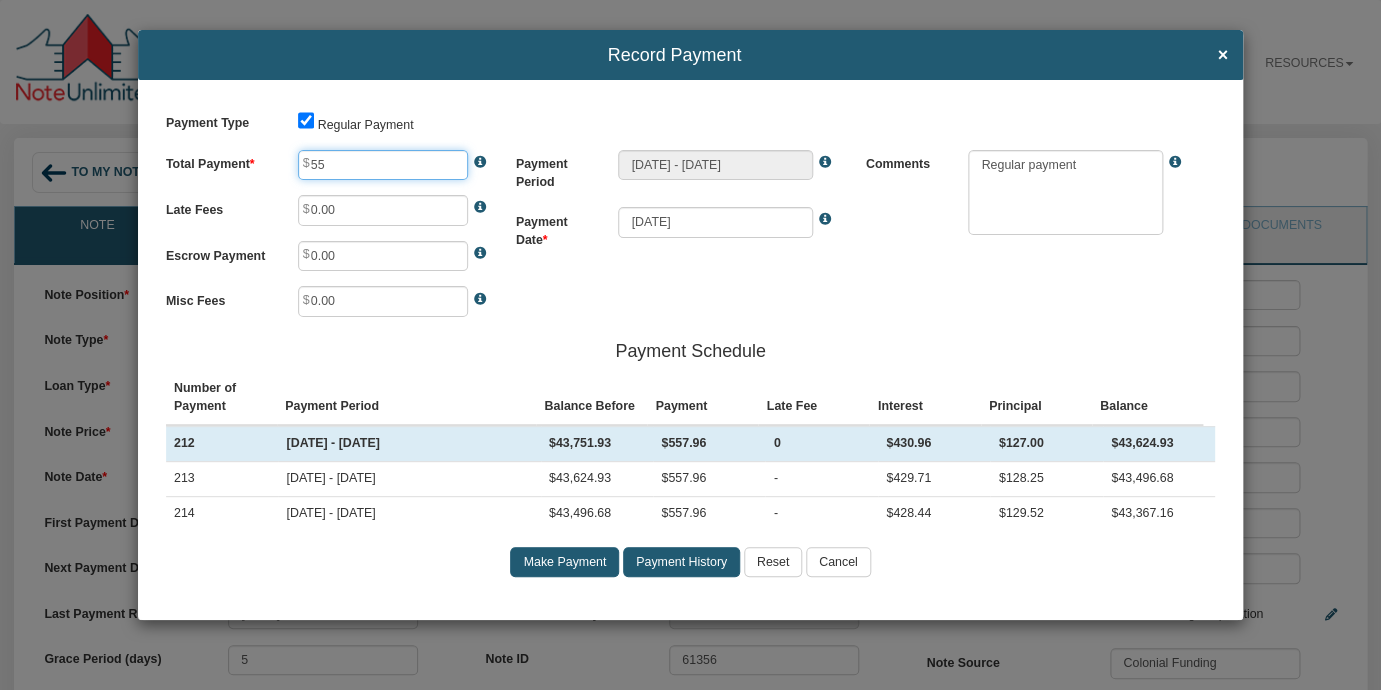 type on "5" 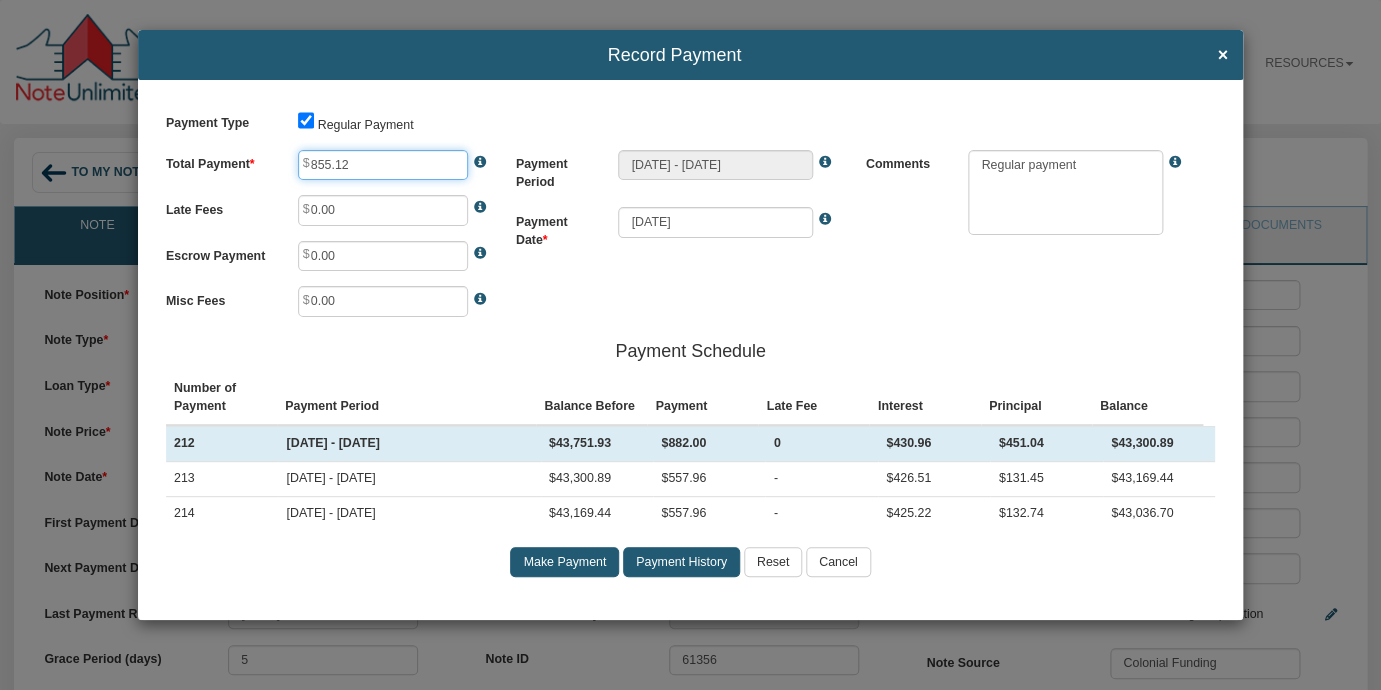 type on "855.12" 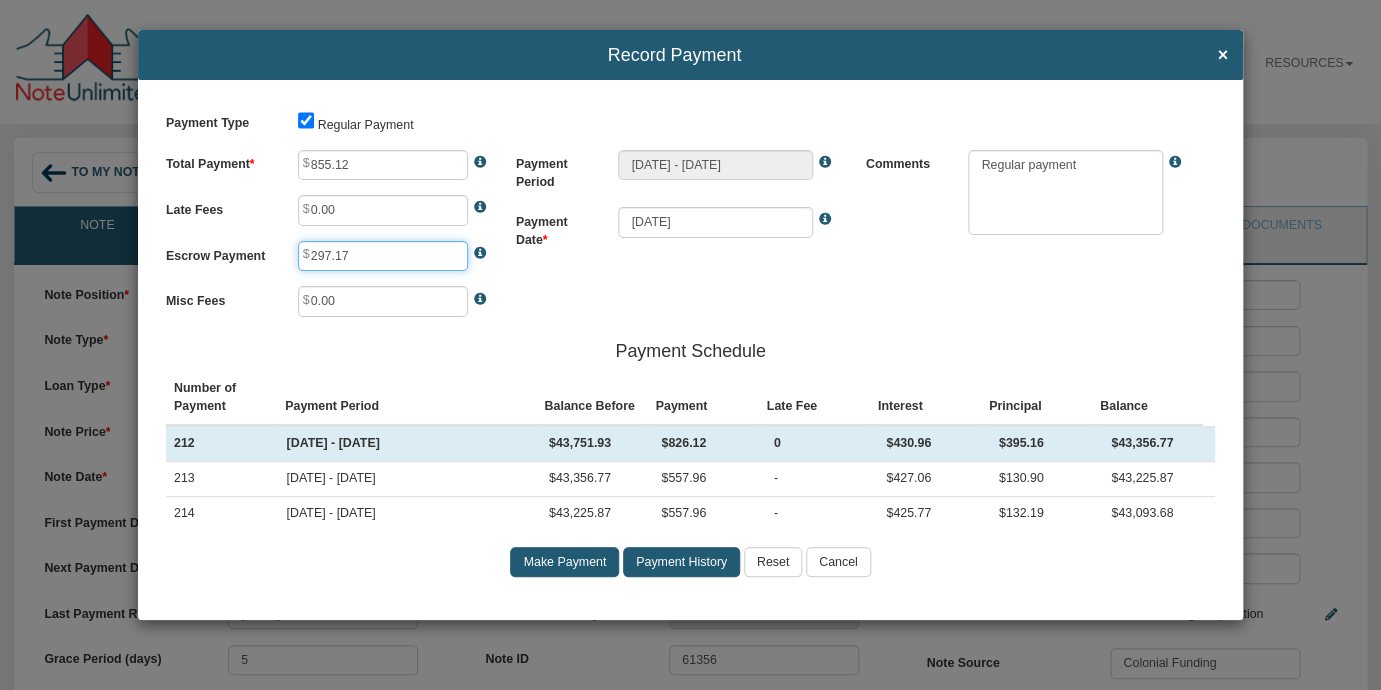 type on "297.17" 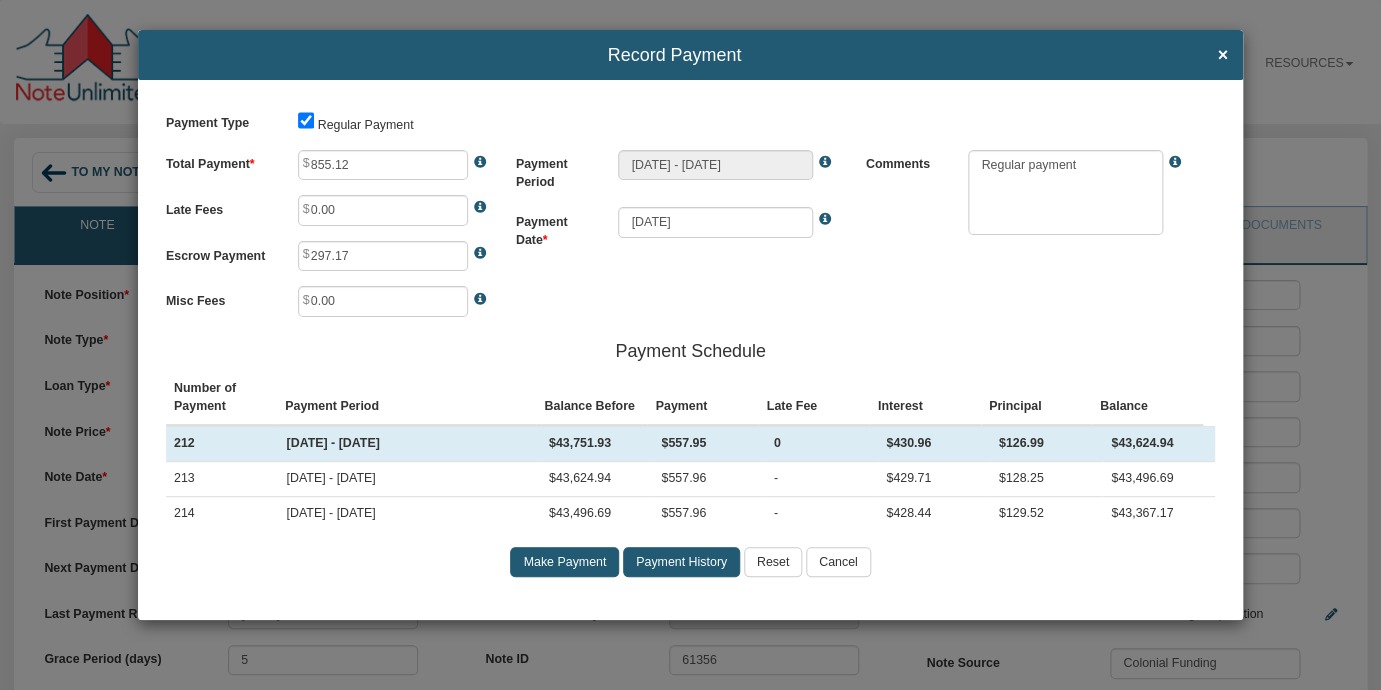 click on "Make Payment" at bounding box center (564, 562) 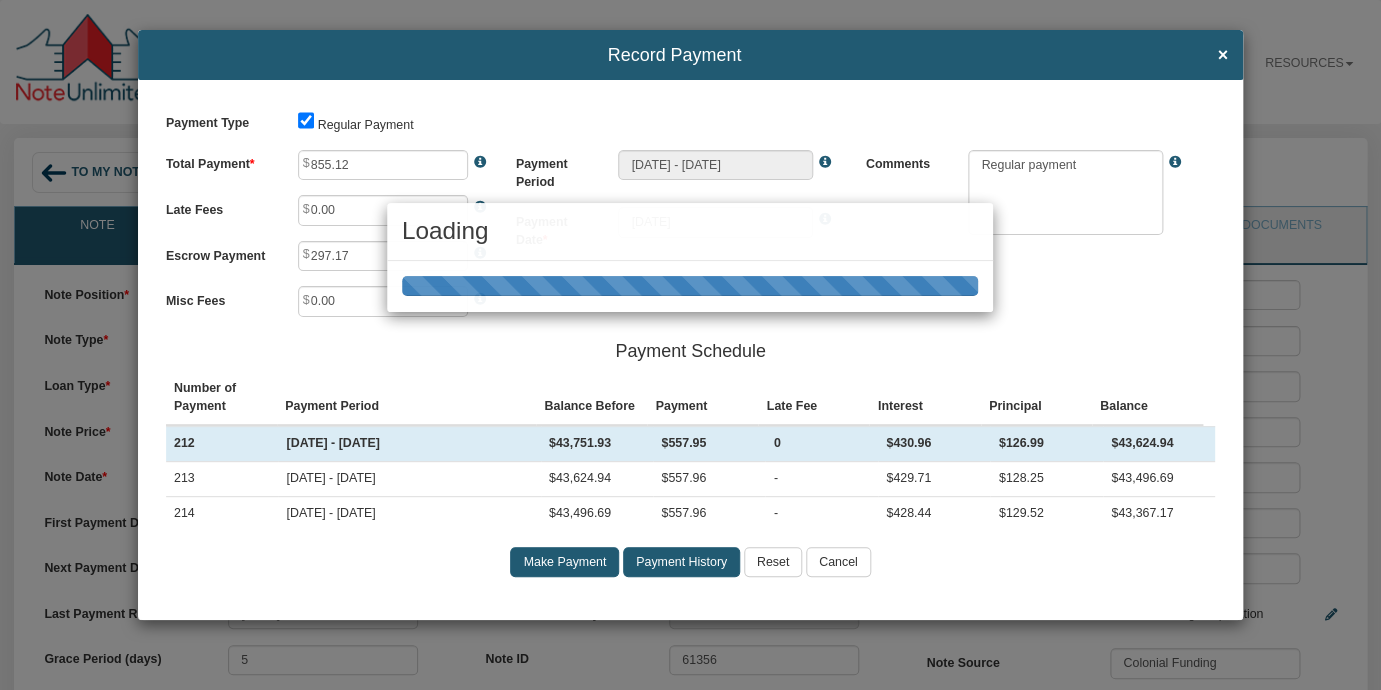 type on "[DATE] - [DATE]" 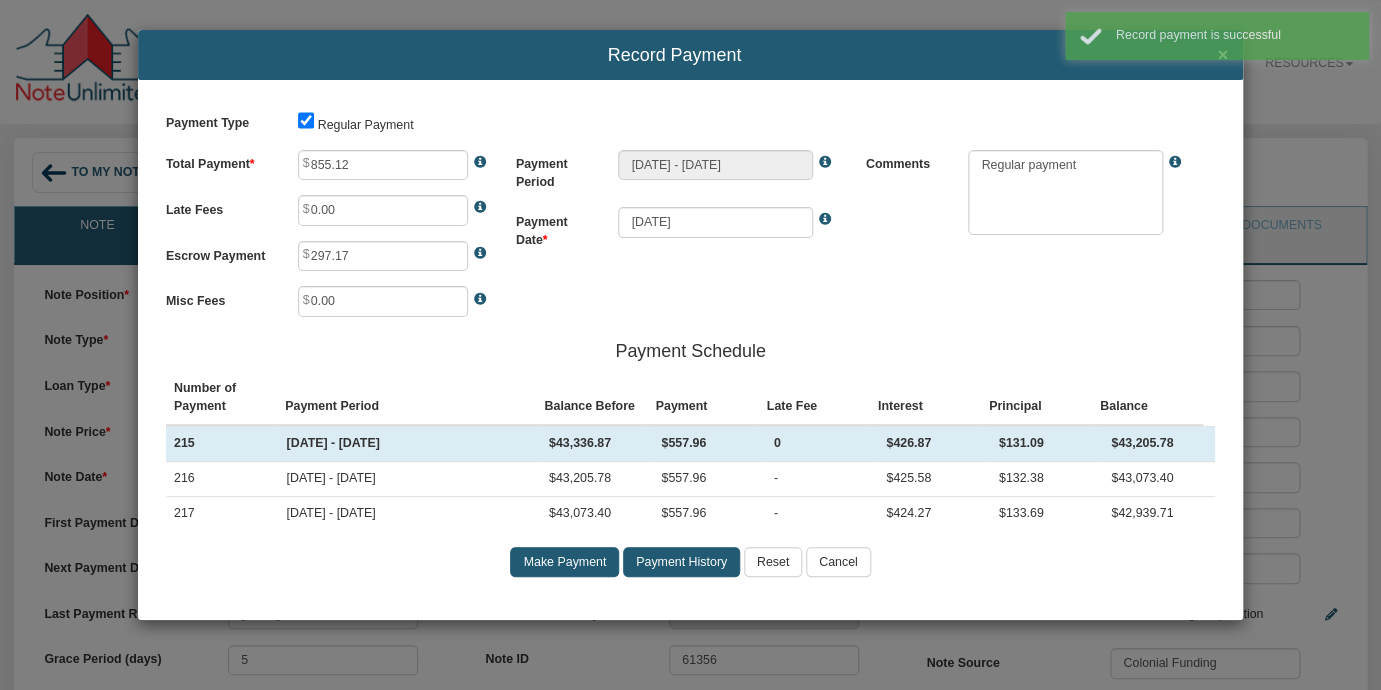 type on "557.96" 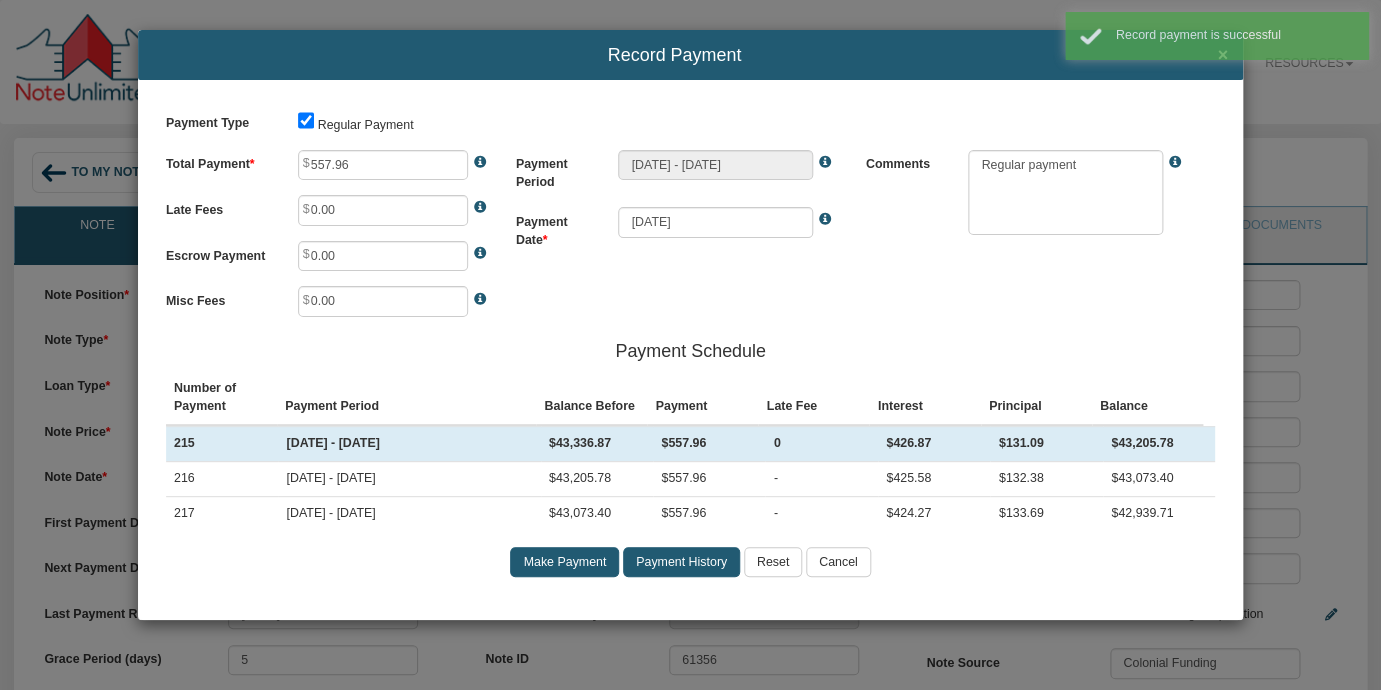 click on "Record payment is successful" at bounding box center [1217, 39] 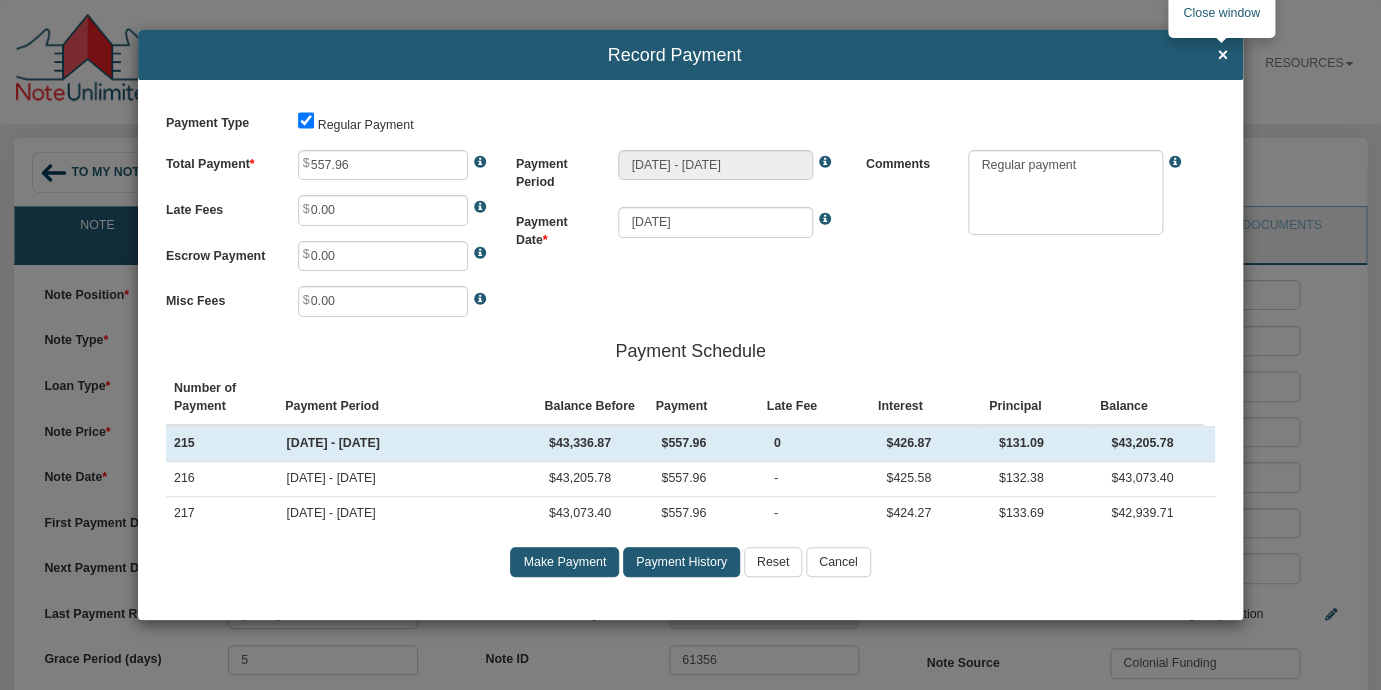 click on "×" at bounding box center (1222, 56) 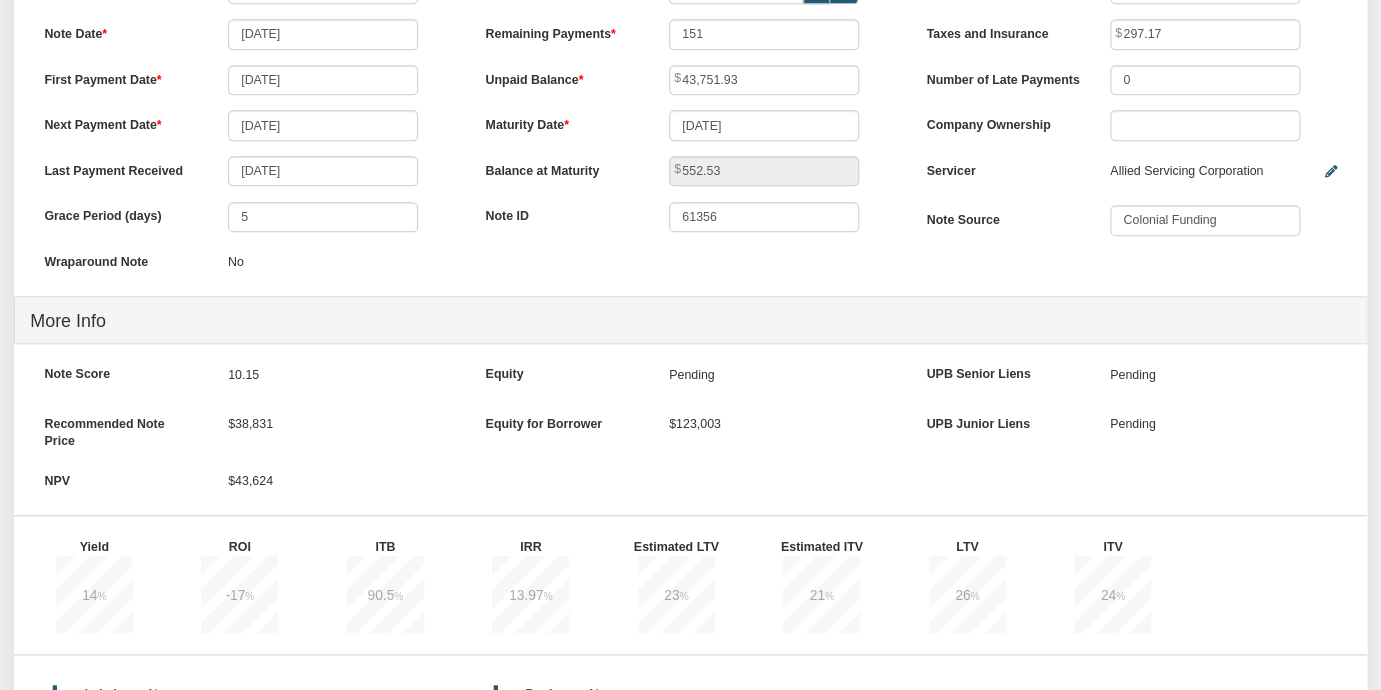 scroll, scrollTop: 762, scrollLeft: 0, axis: vertical 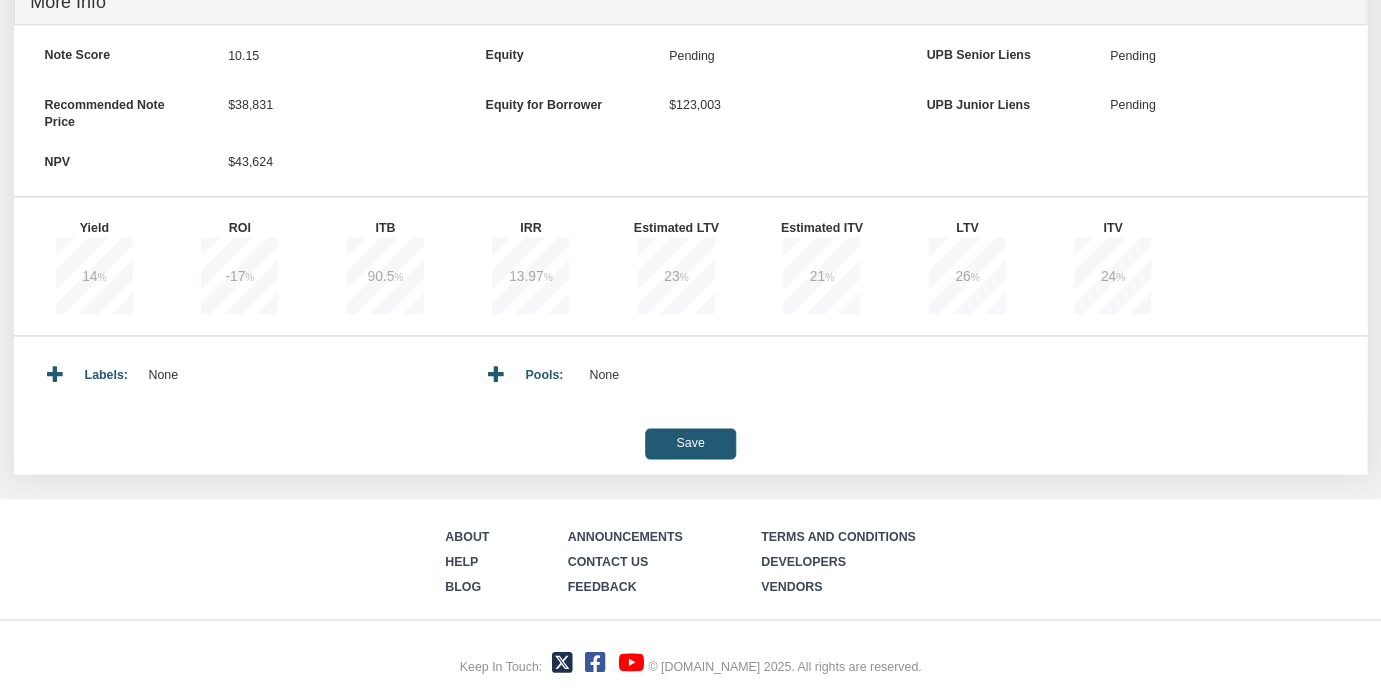click on "Save" at bounding box center (690, 443) 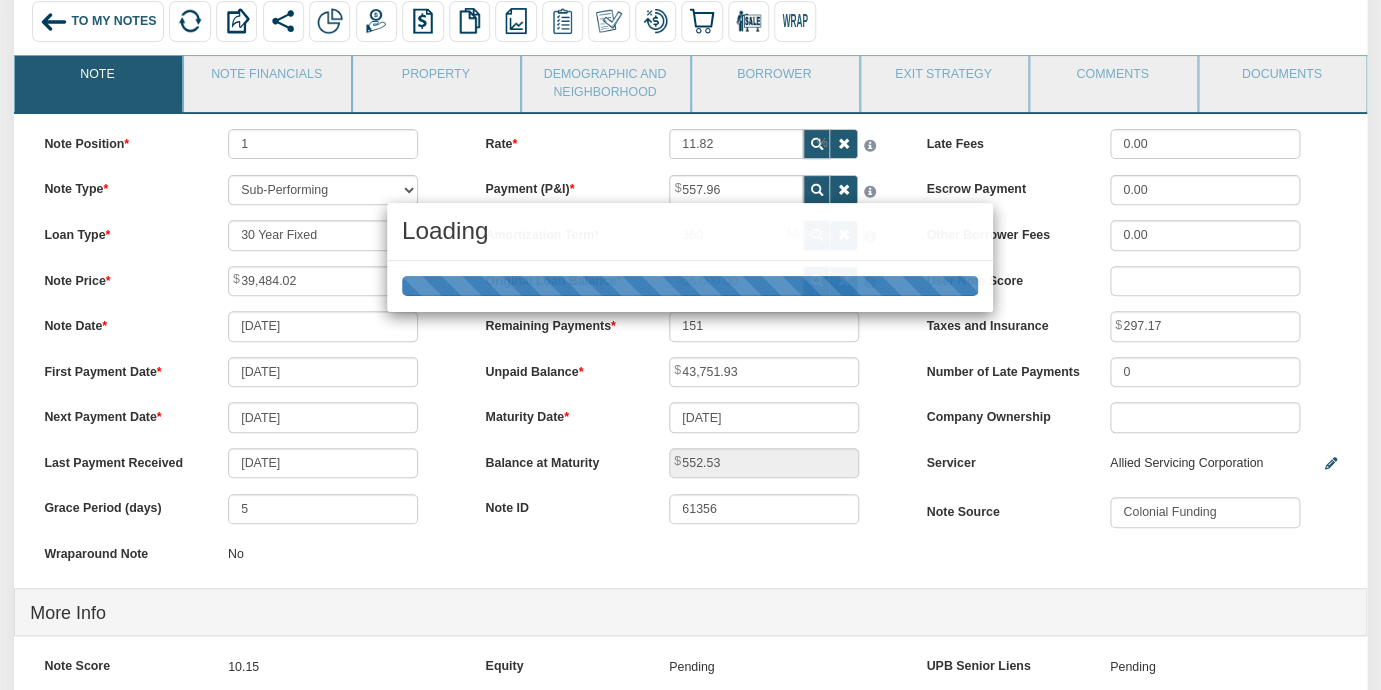 scroll, scrollTop: 147, scrollLeft: 0, axis: vertical 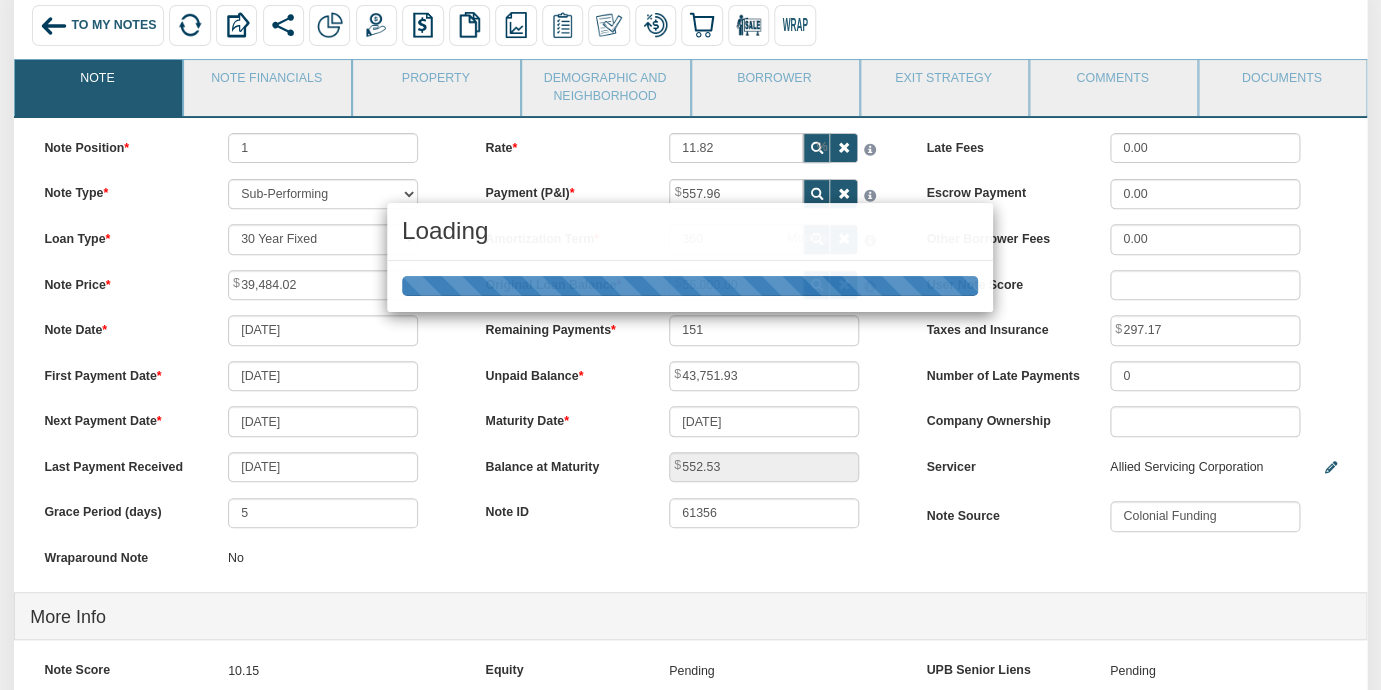 type on "552.51" 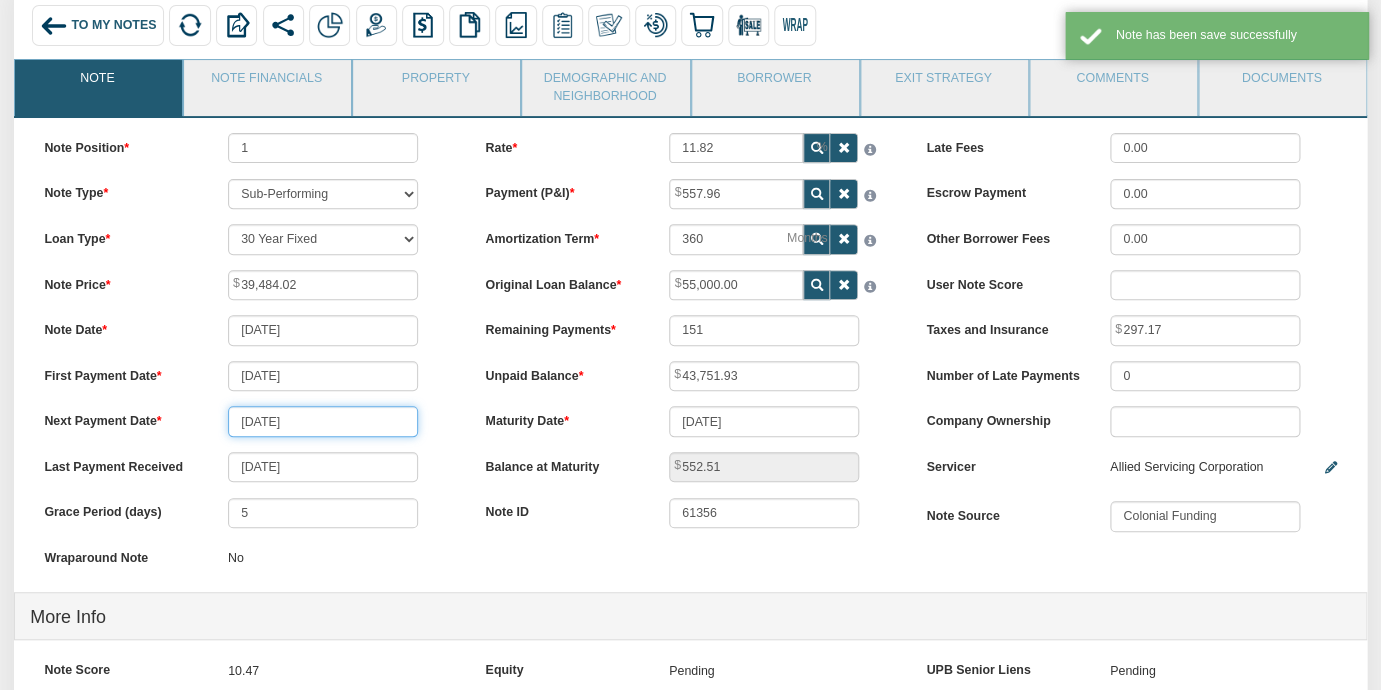 click on "[DATE]" at bounding box center [323, 421] 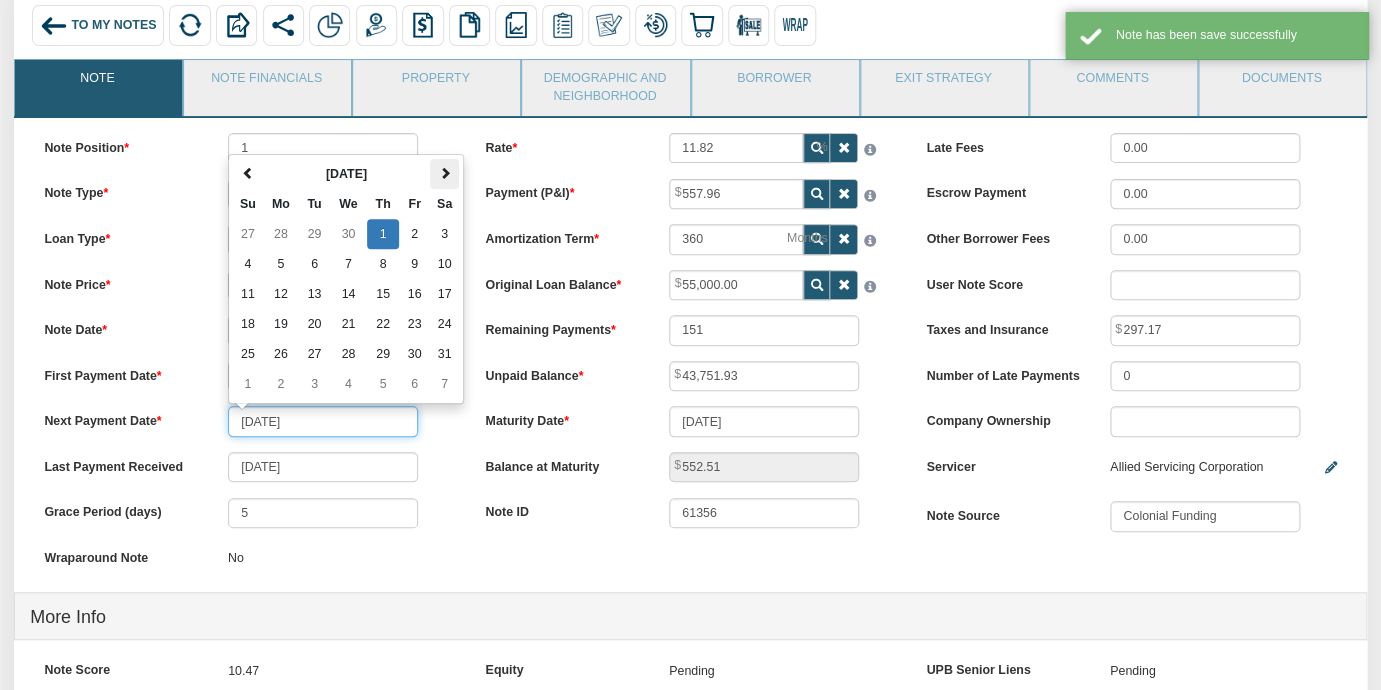 click at bounding box center [445, 173] 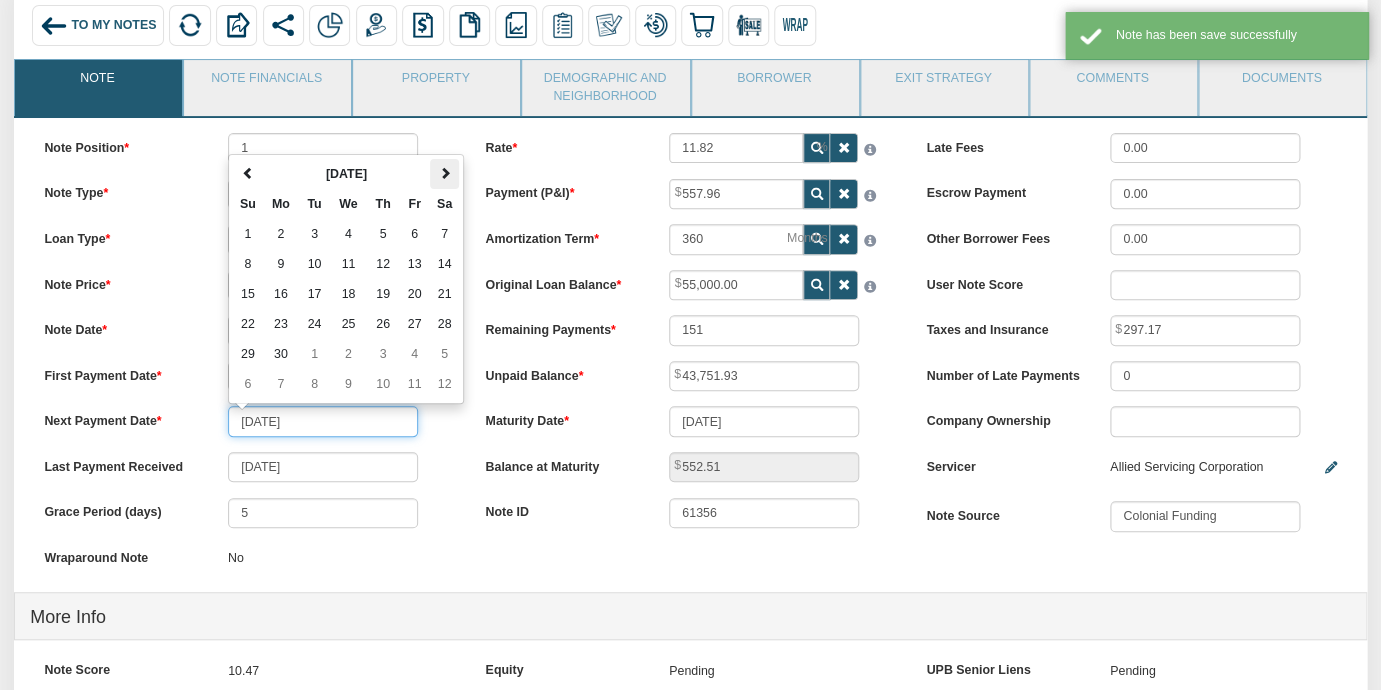 click at bounding box center [445, 173] 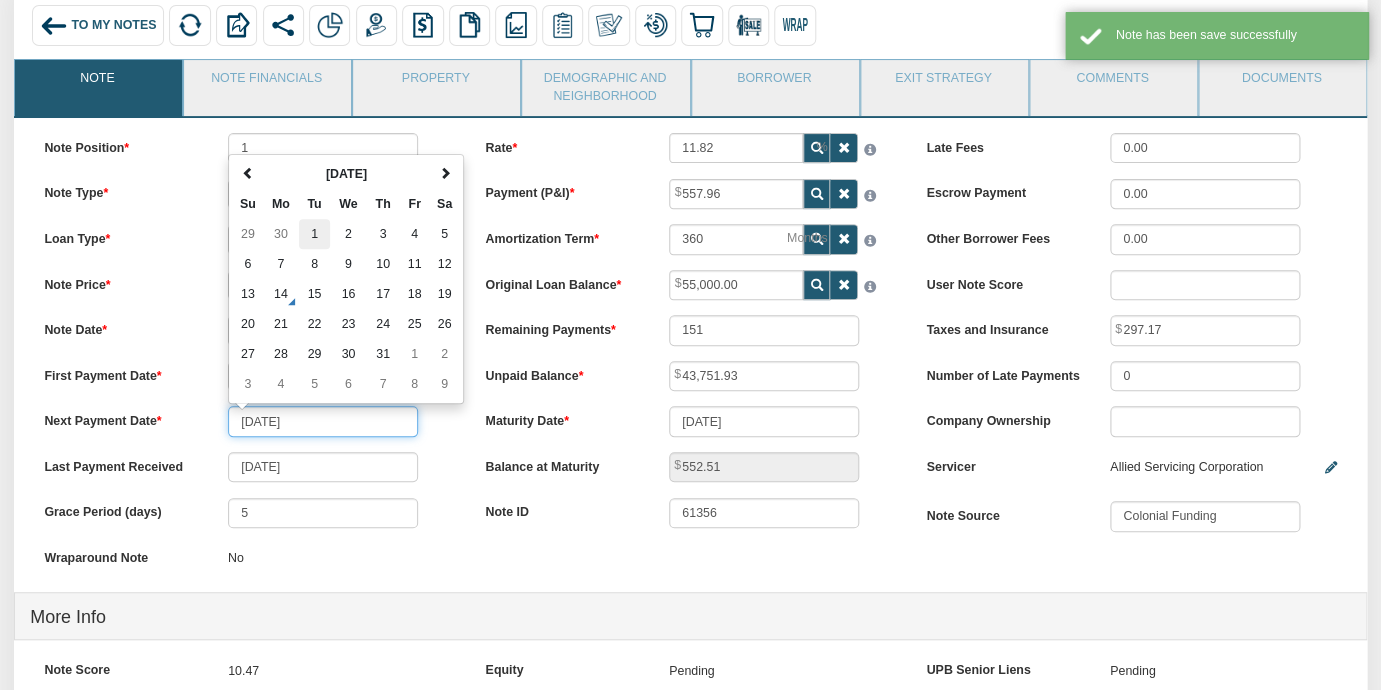click on "1" at bounding box center [314, 234] 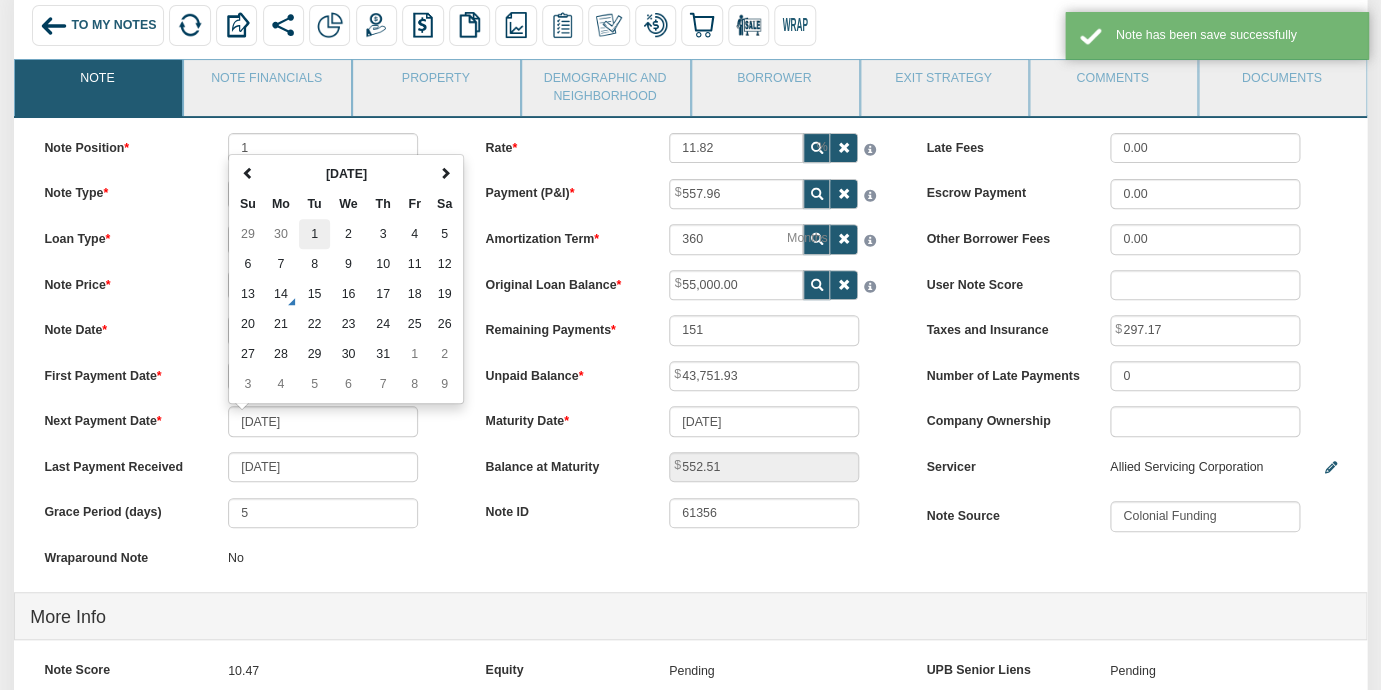 type on "[DATE]" 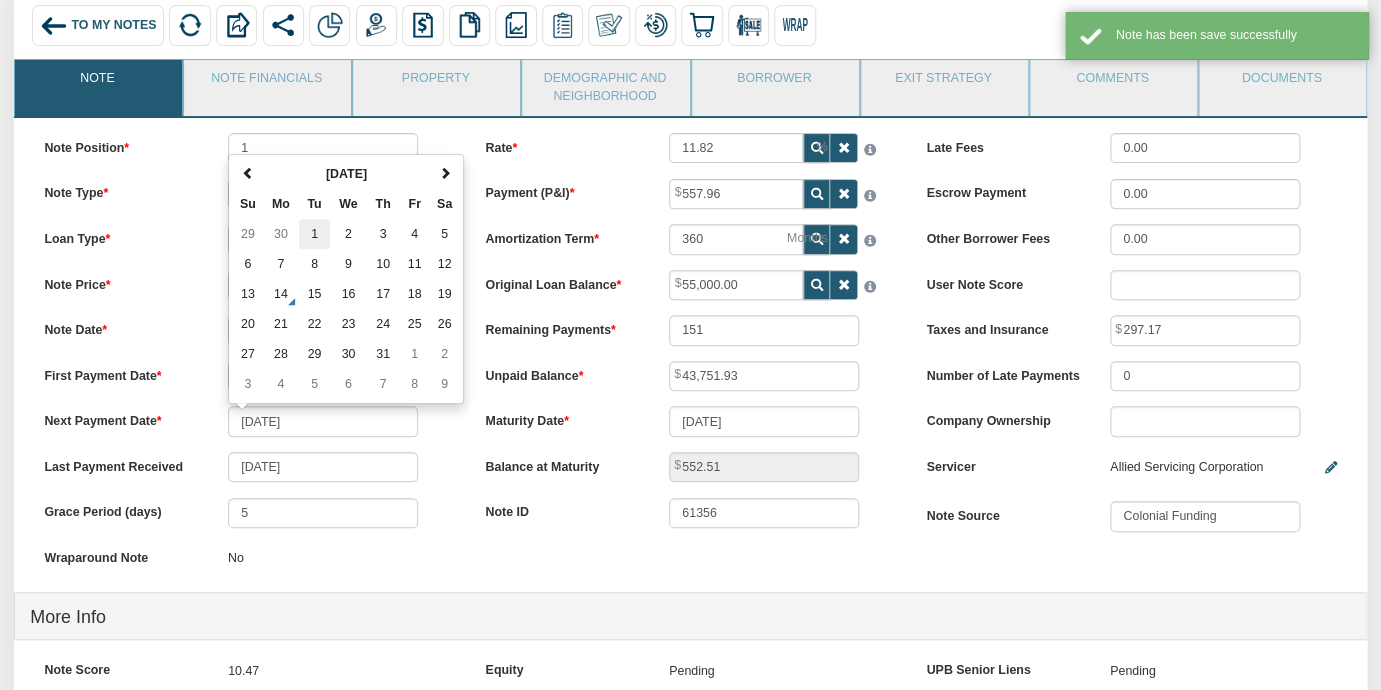 type on "149" 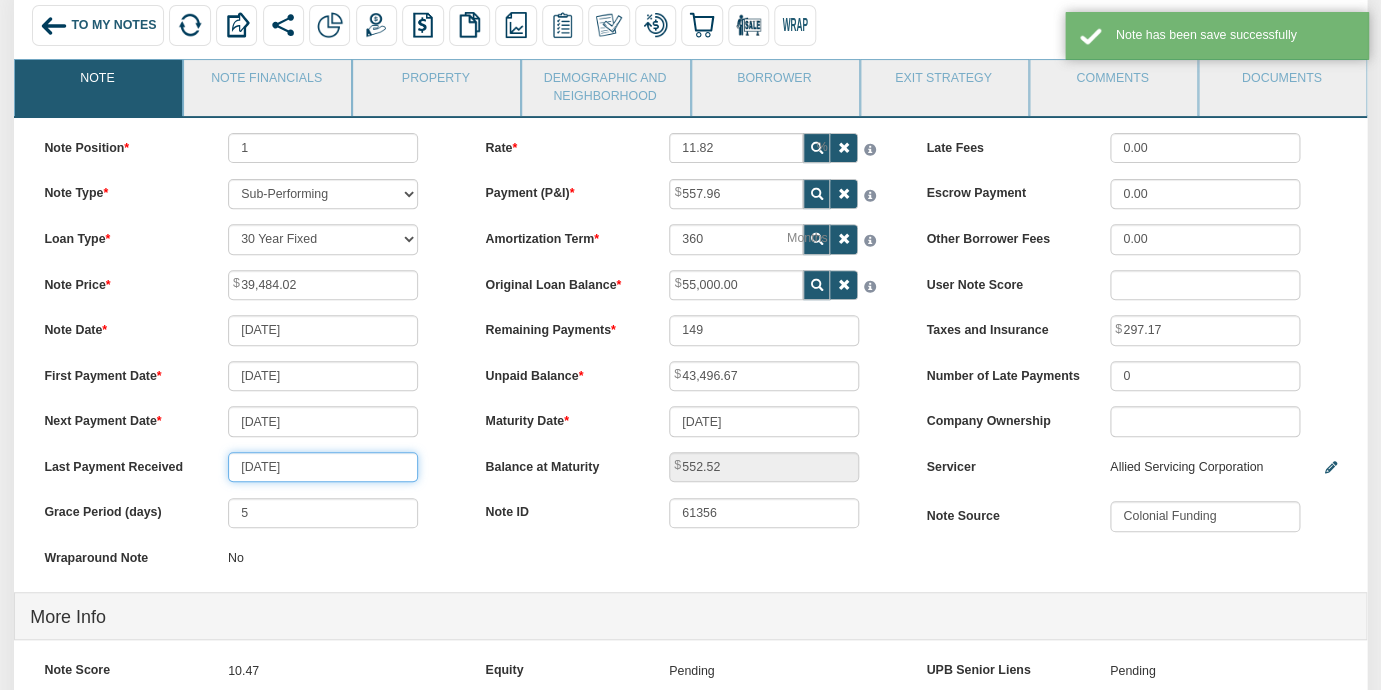 click on "[DATE]" at bounding box center (323, 467) 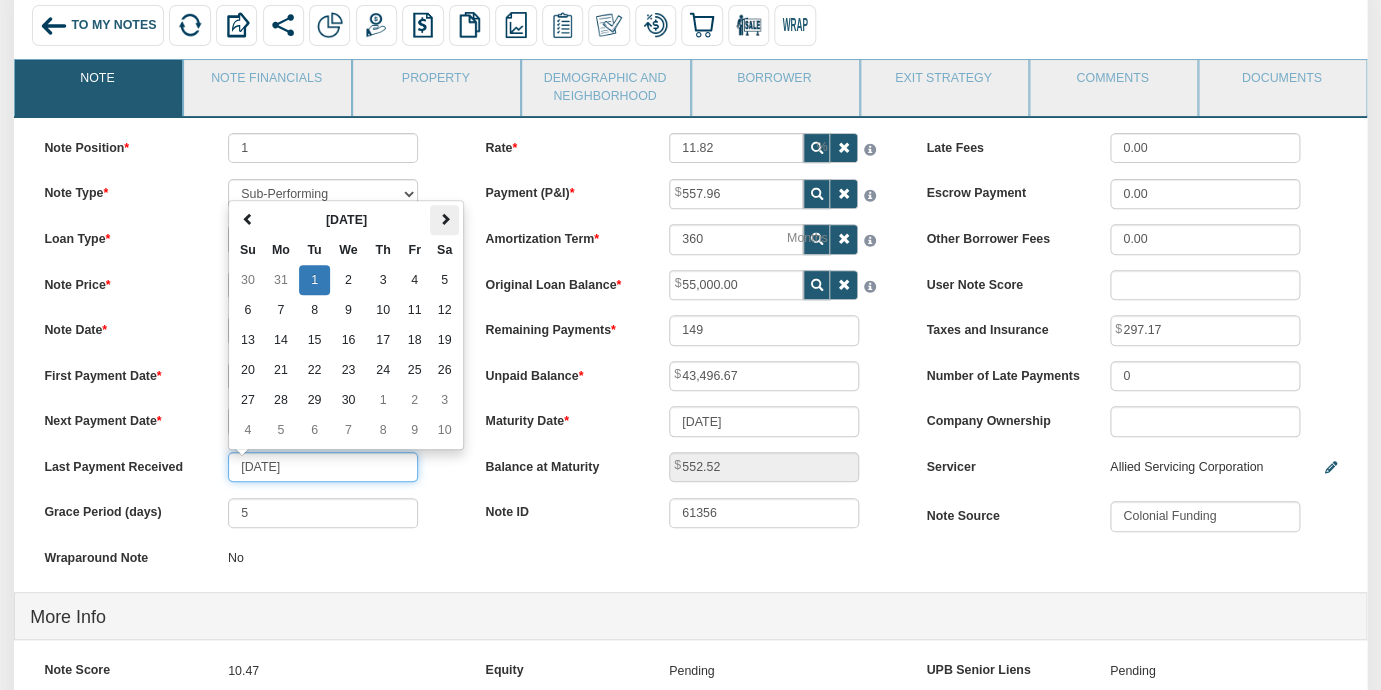click at bounding box center [445, 219] 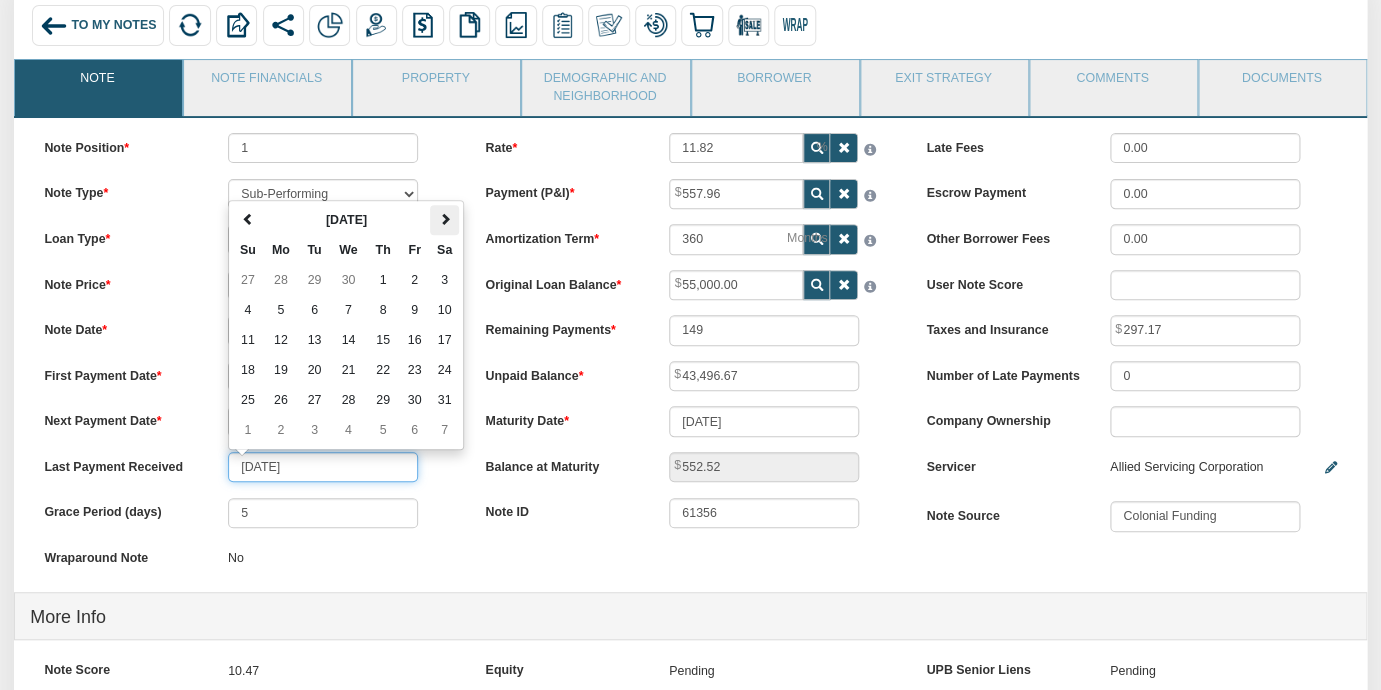 click at bounding box center [445, 219] 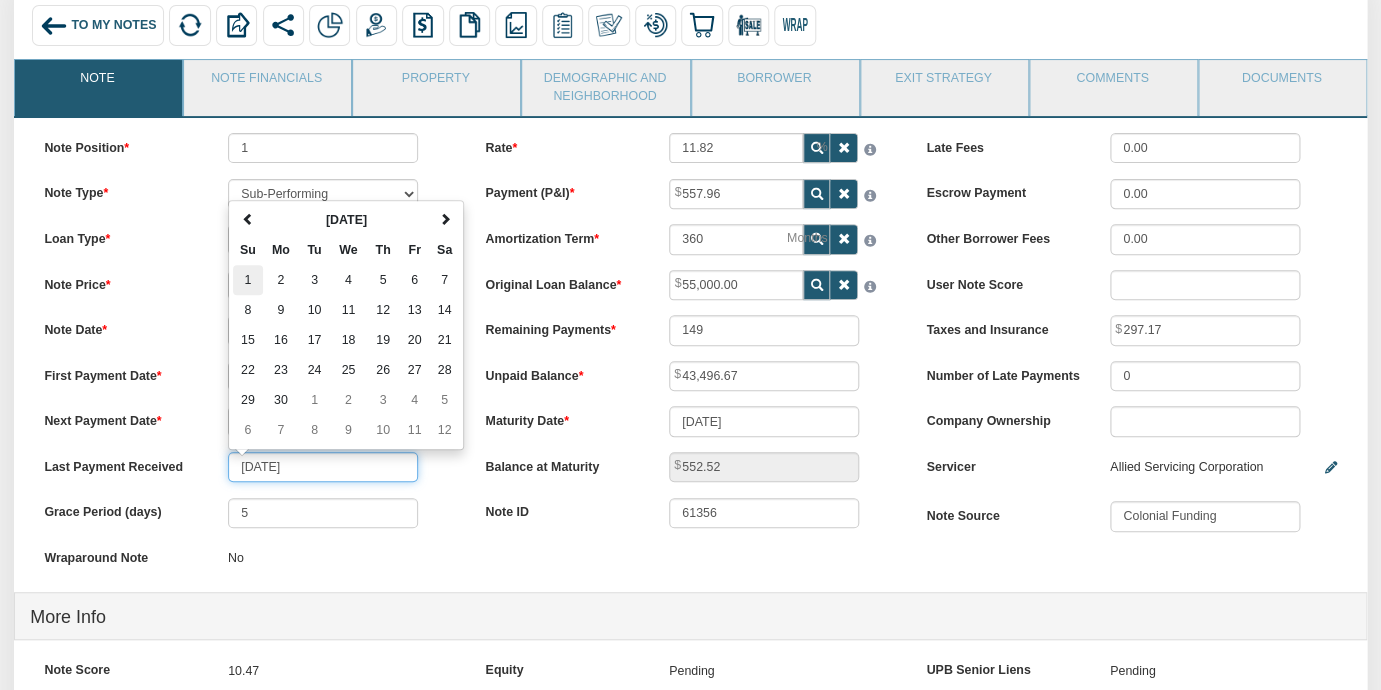 click on "1" at bounding box center (248, 280) 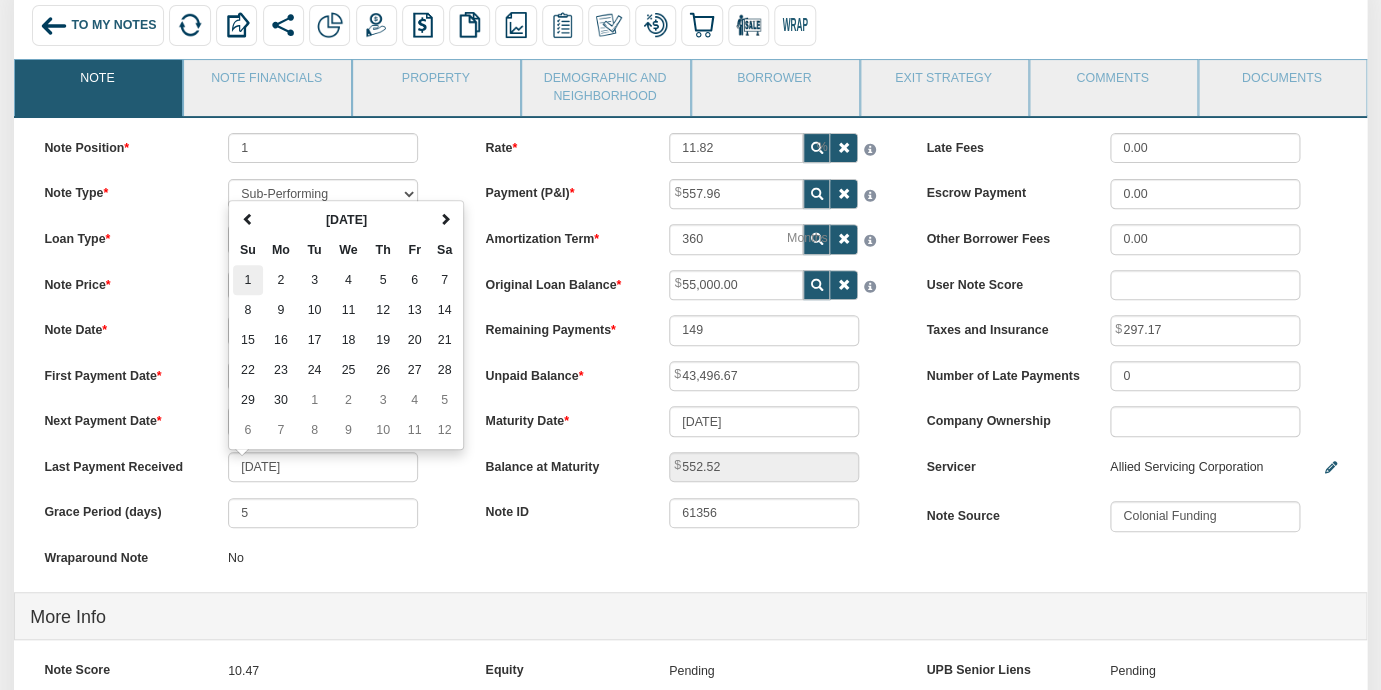 type on "[DATE]" 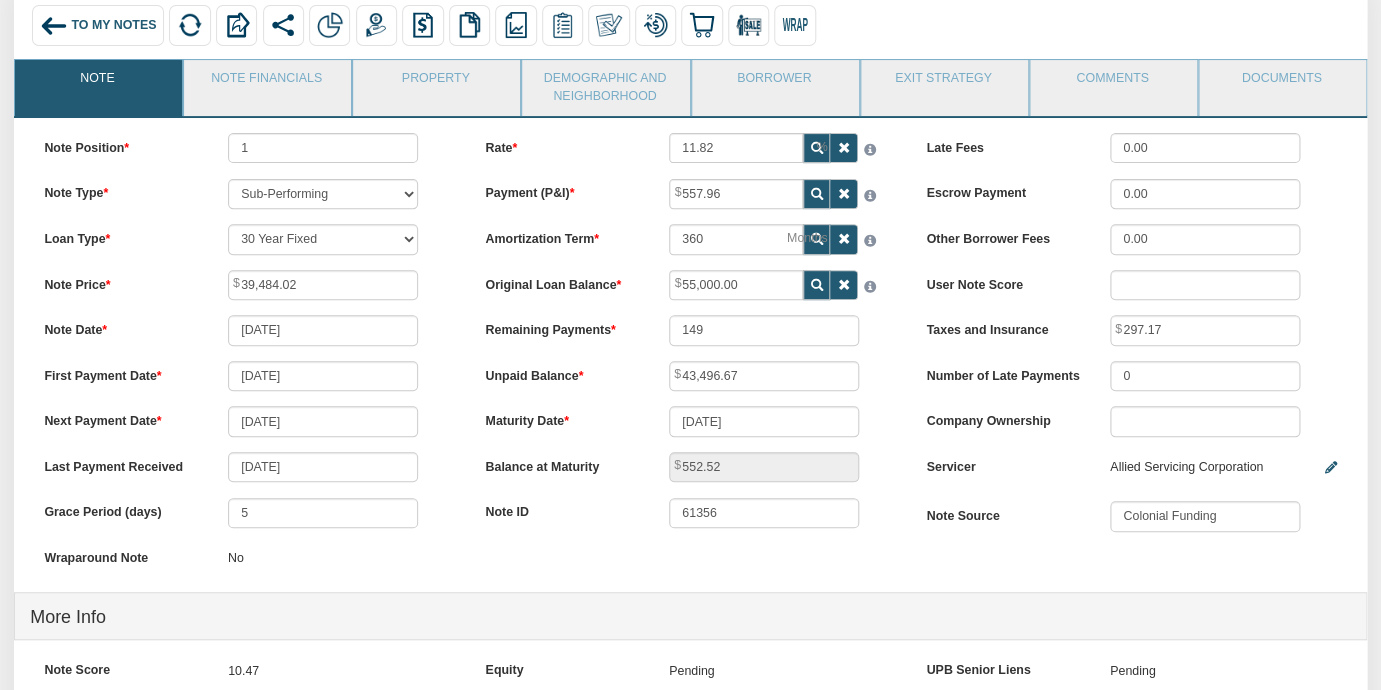 click on "First Payment Date
[DATE]" at bounding box center (249, 376) 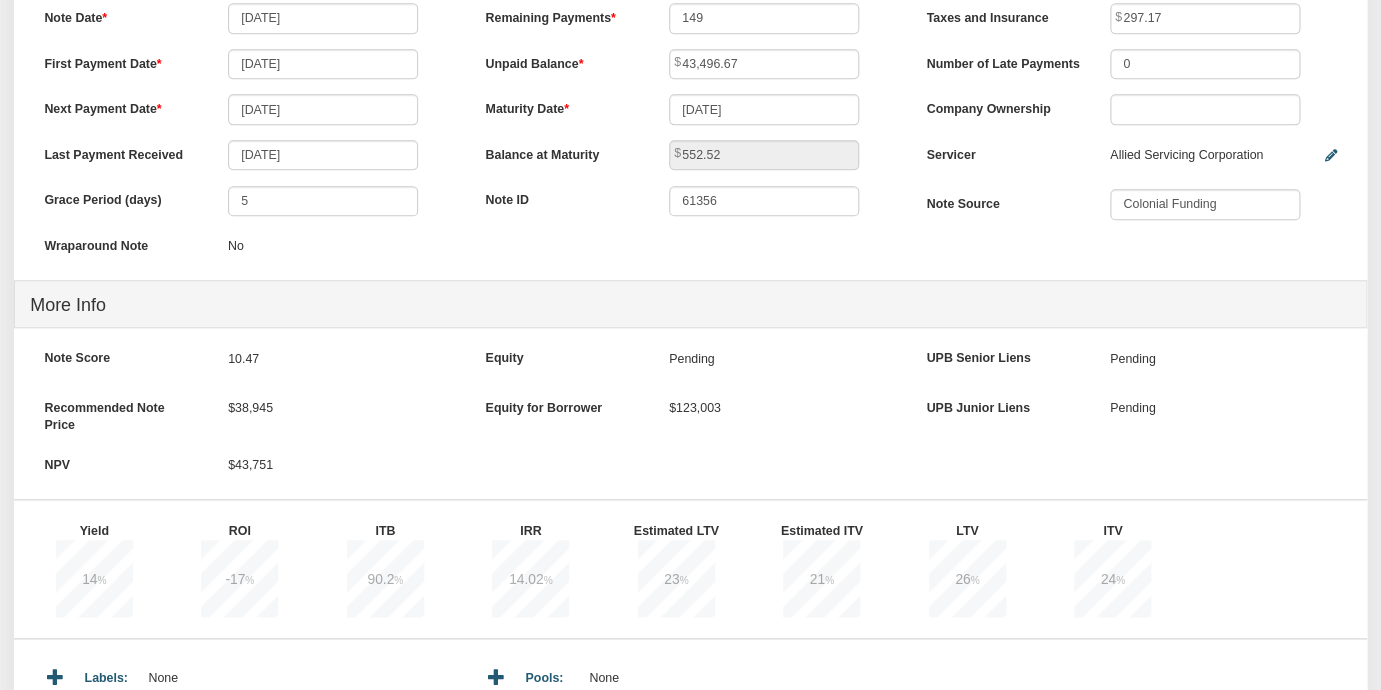 scroll, scrollTop: 762, scrollLeft: 0, axis: vertical 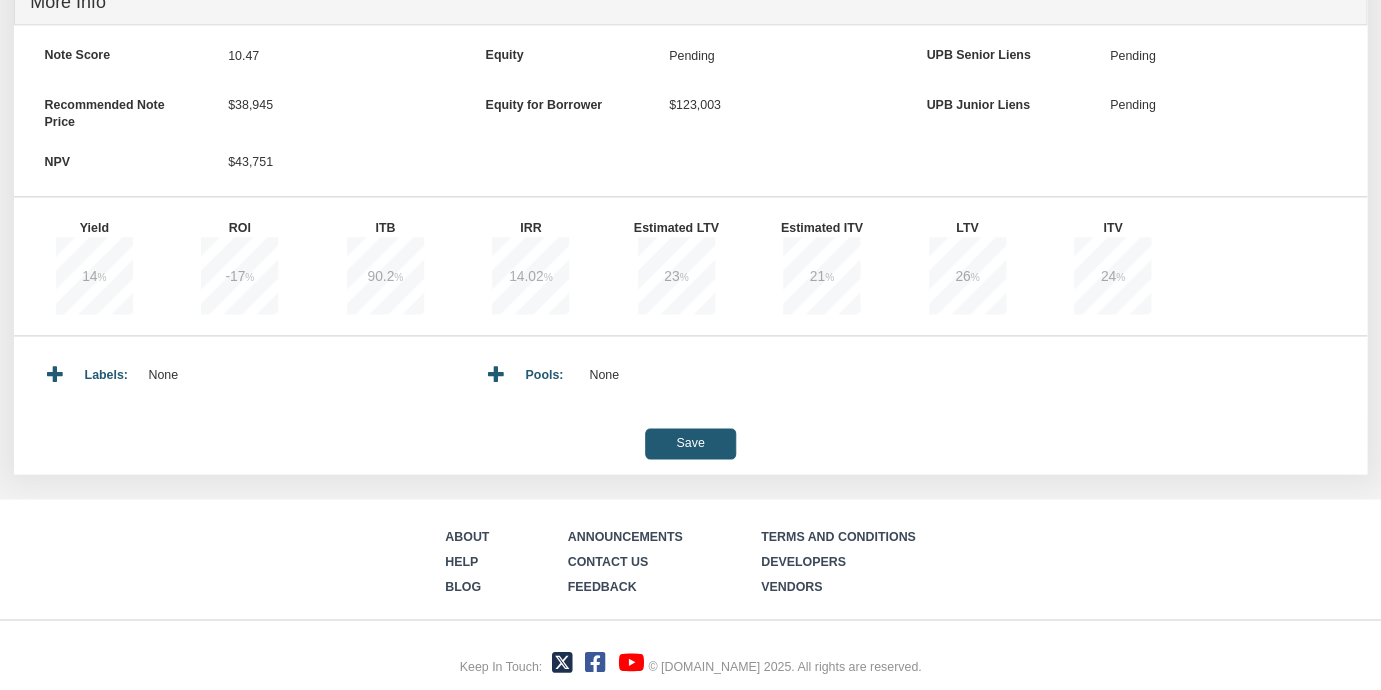click on "Save" at bounding box center (690, 443) 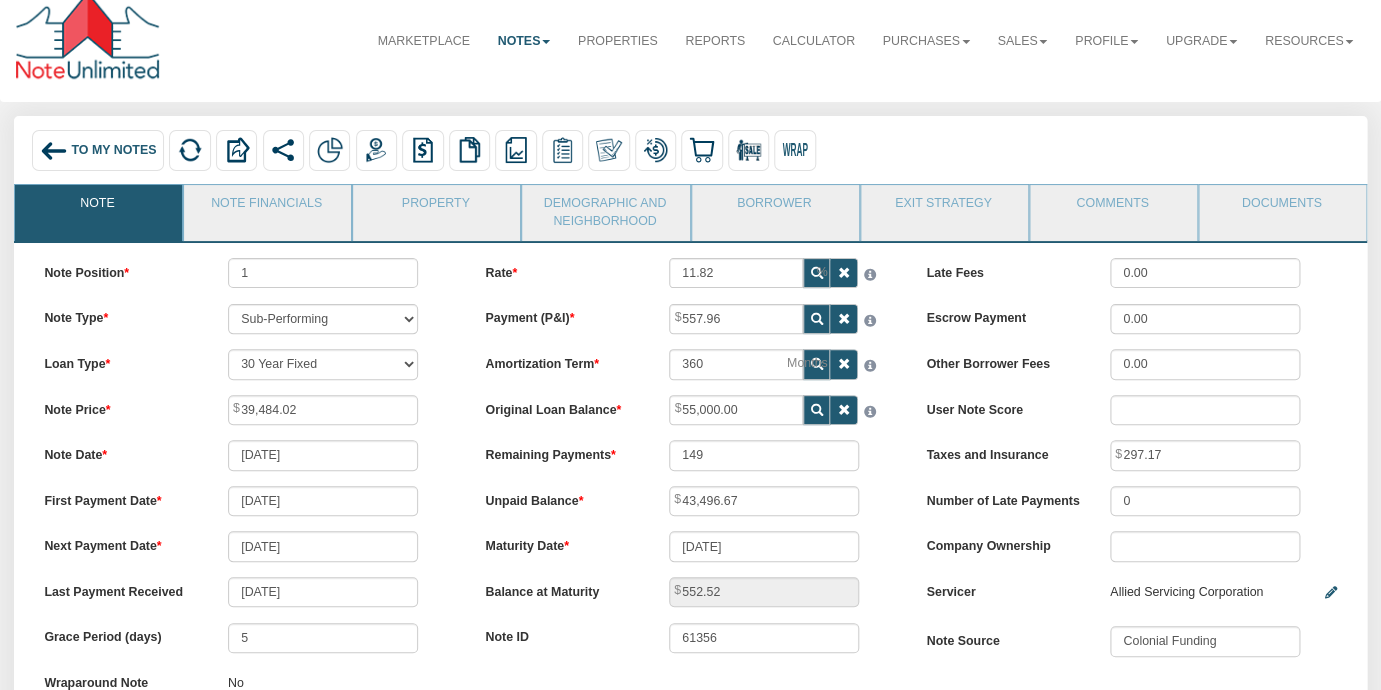 scroll, scrollTop: 18, scrollLeft: 0, axis: vertical 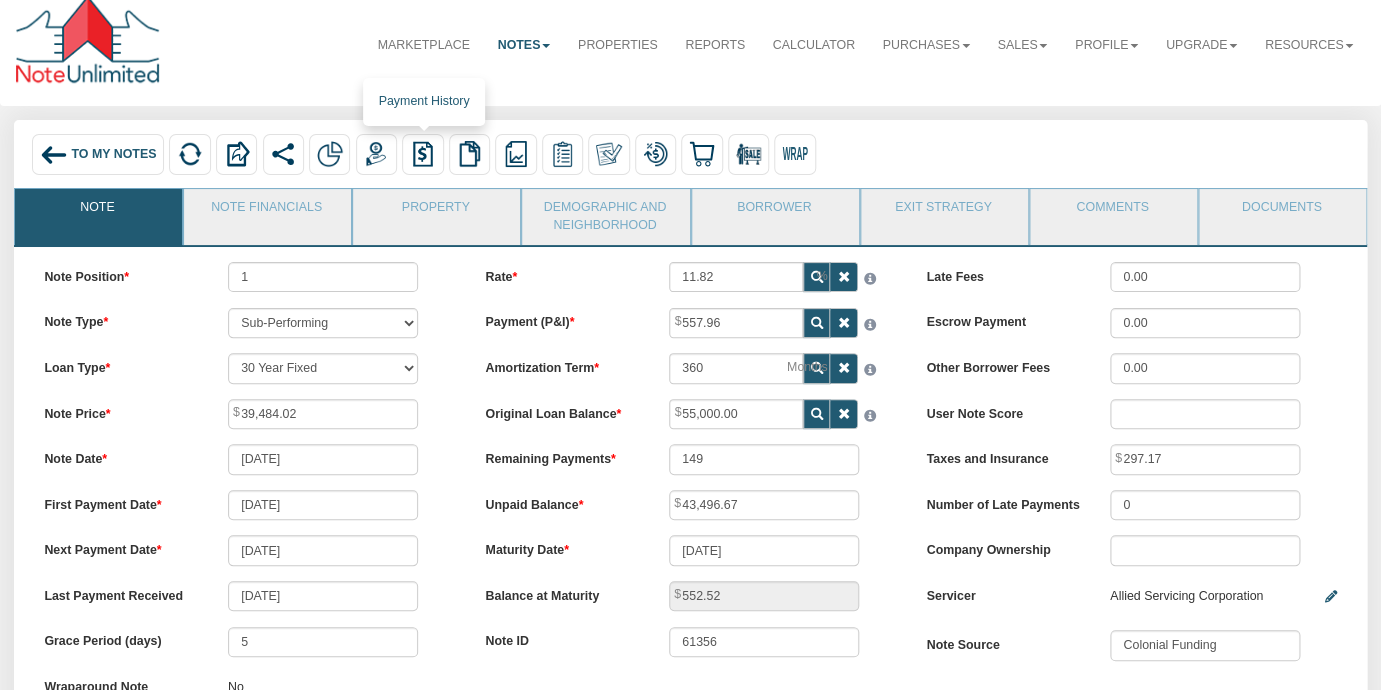 click at bounding box center (423, 154) 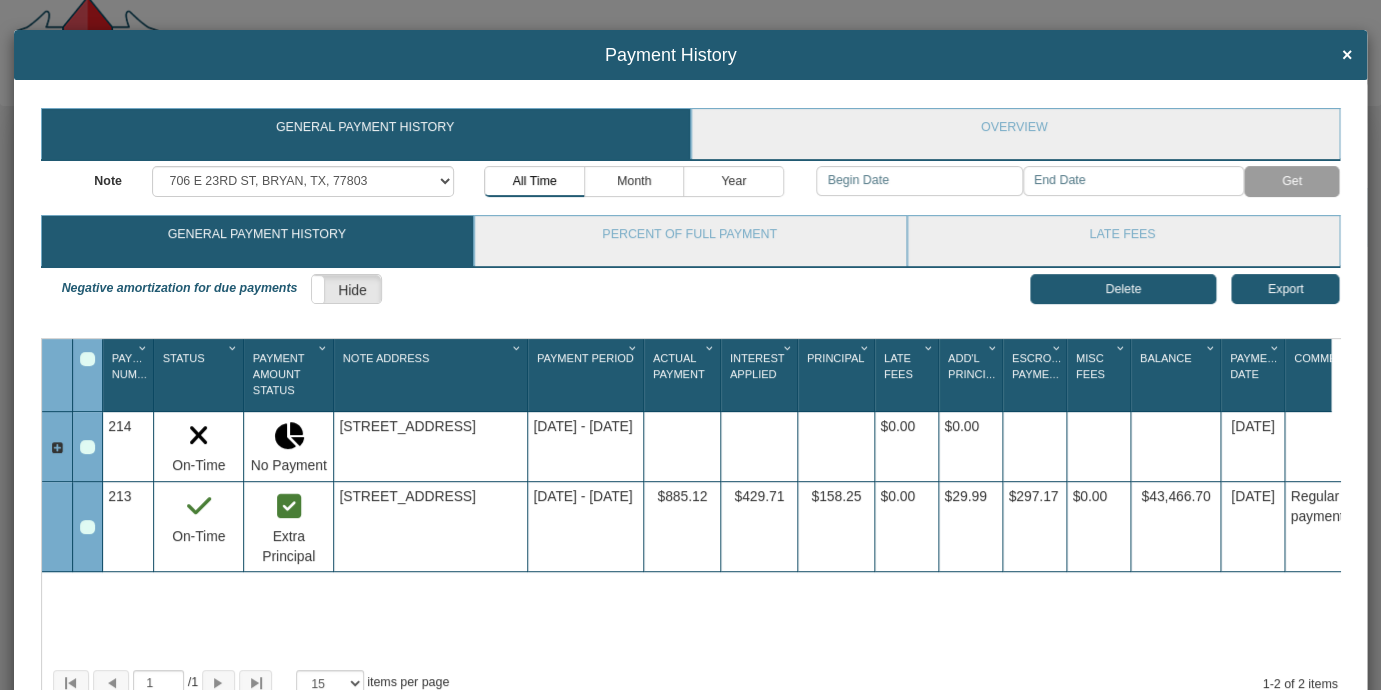 click at bounding box center [57, 448] 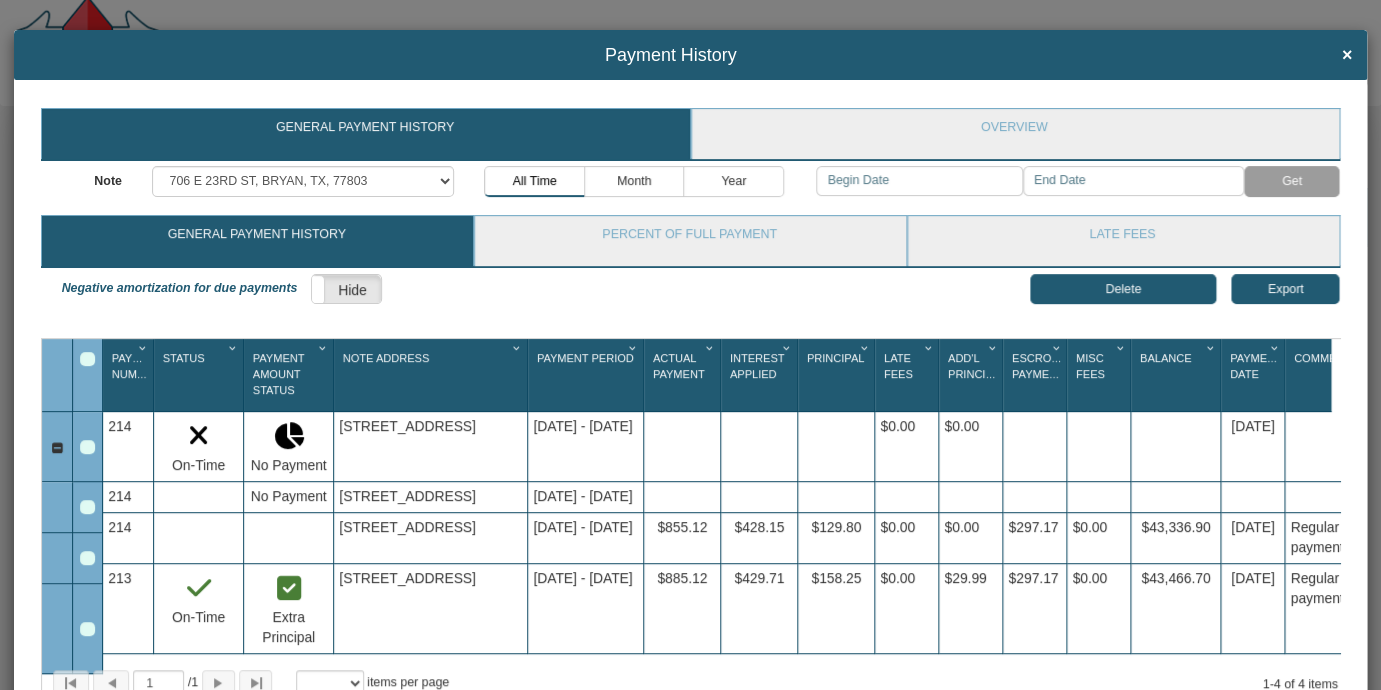 scroll, scrollTop: 0, scrollLeft: 48, axis: horizontal 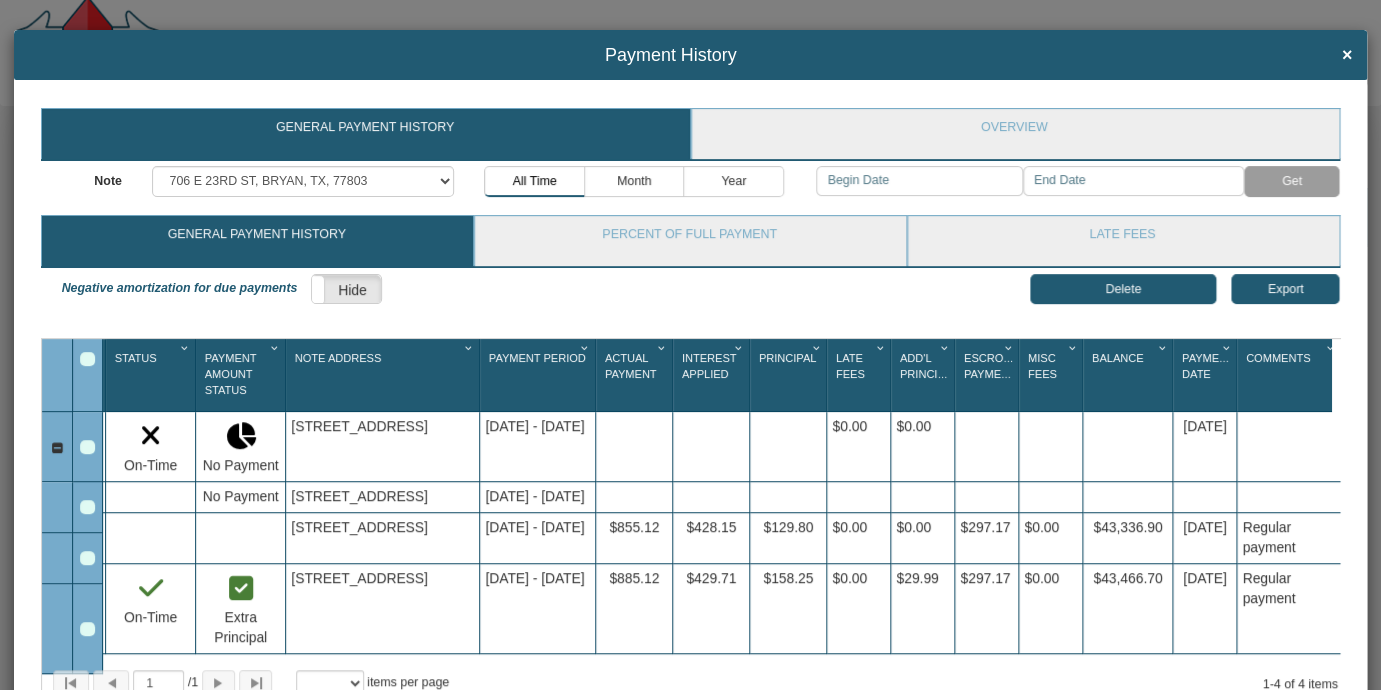 click at bounding box center [87, 558] 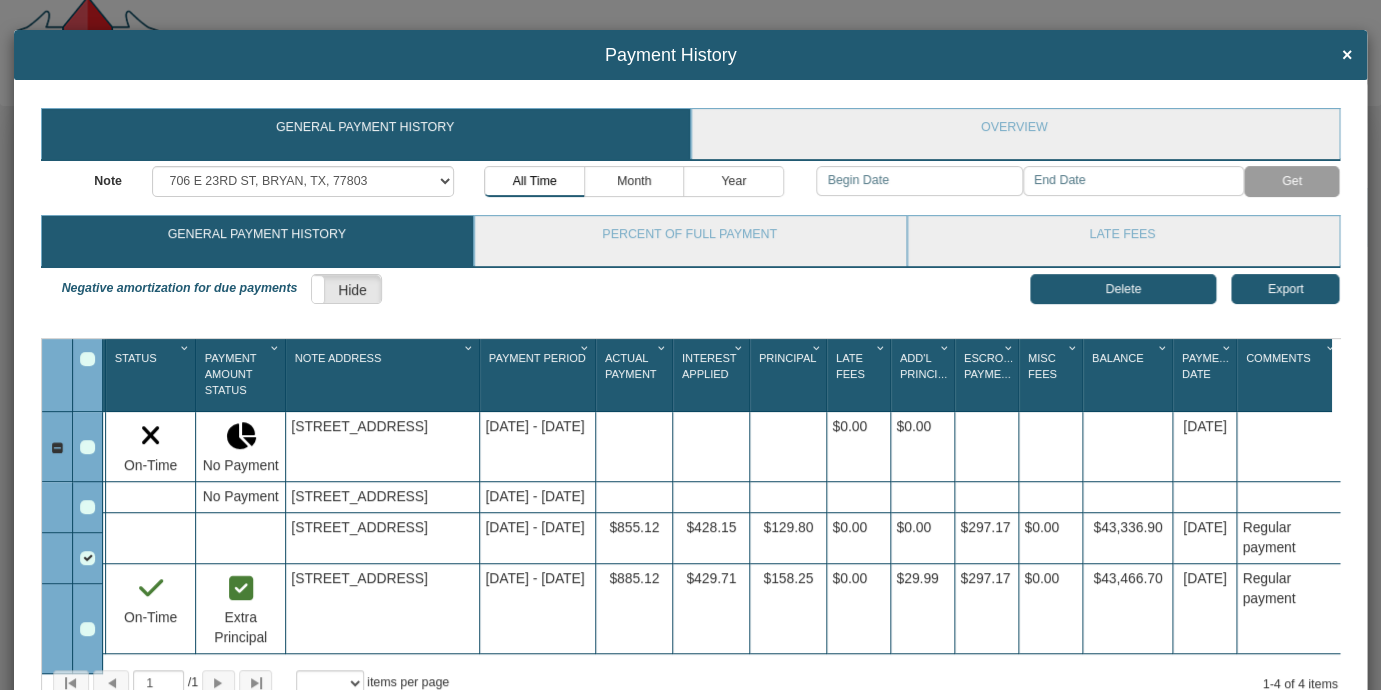 click on "Delete" at bounding box center (1123, 289) 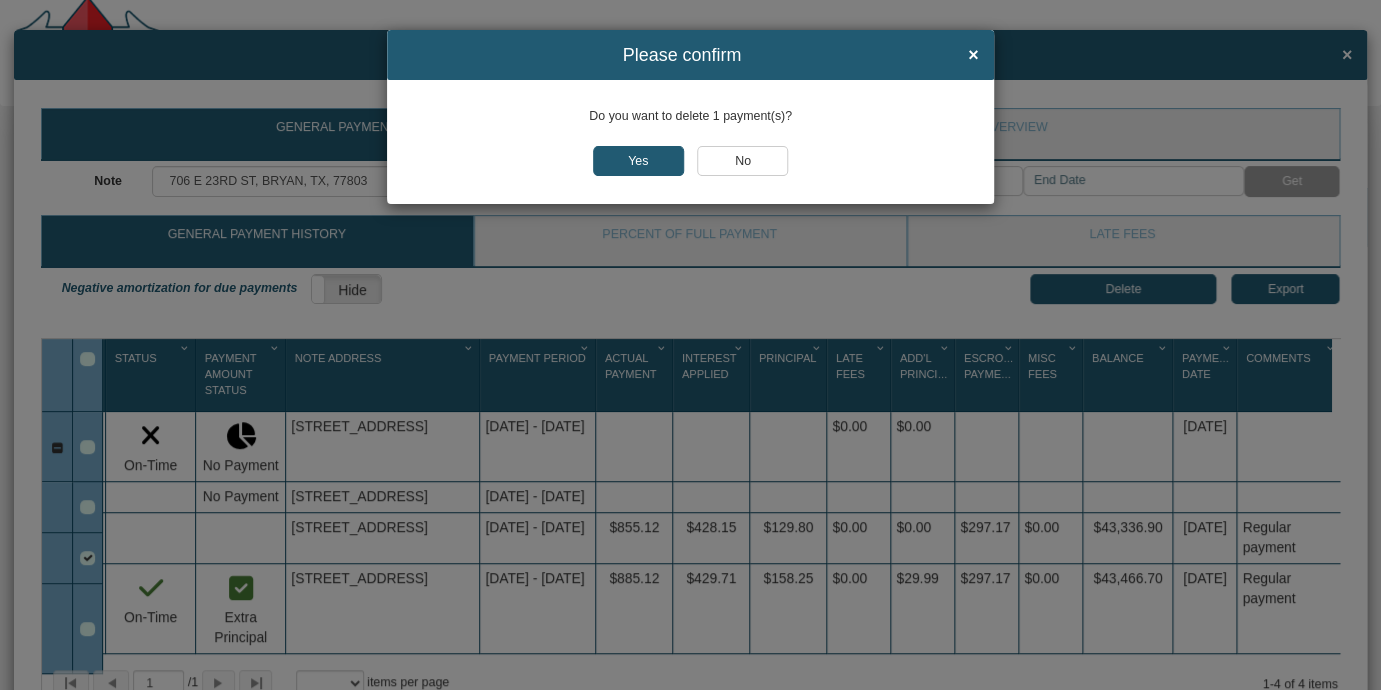 click on "Yes" at bounding box center [638, 161] 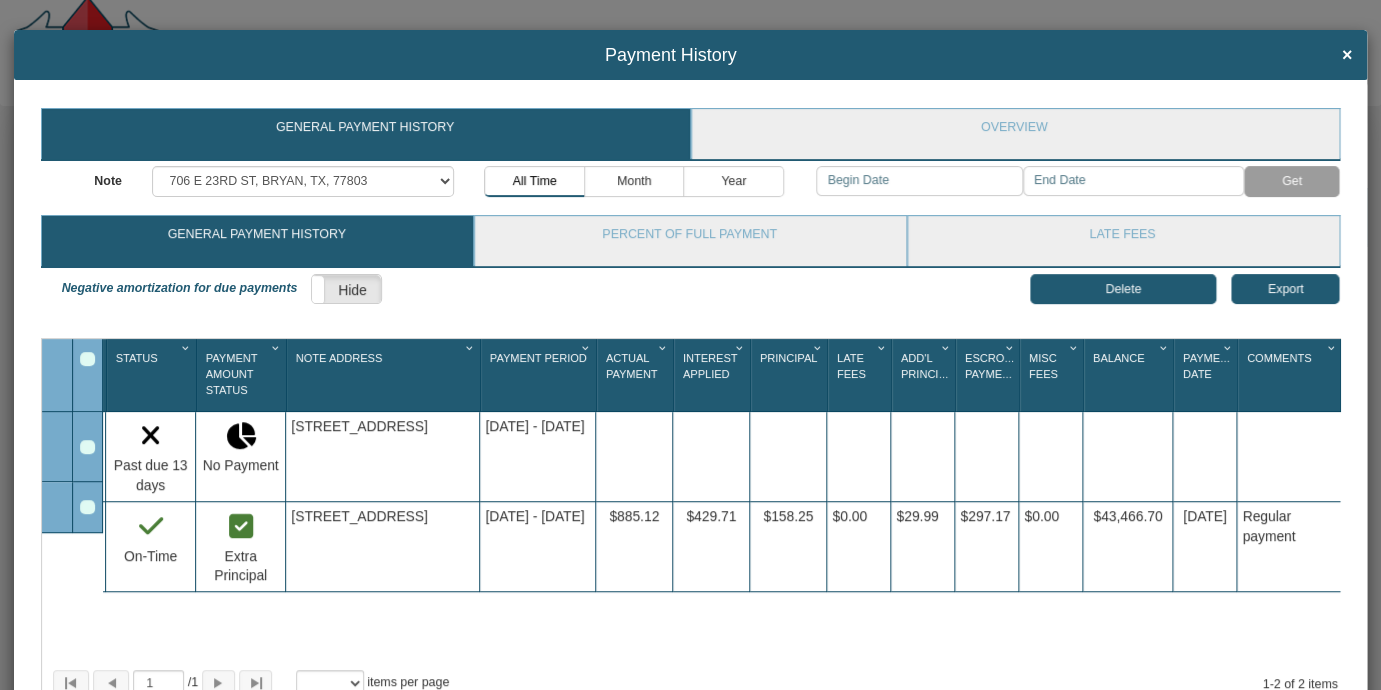 scroll, scrollTop: 0, scrollLeft: 47, axis: horizontal 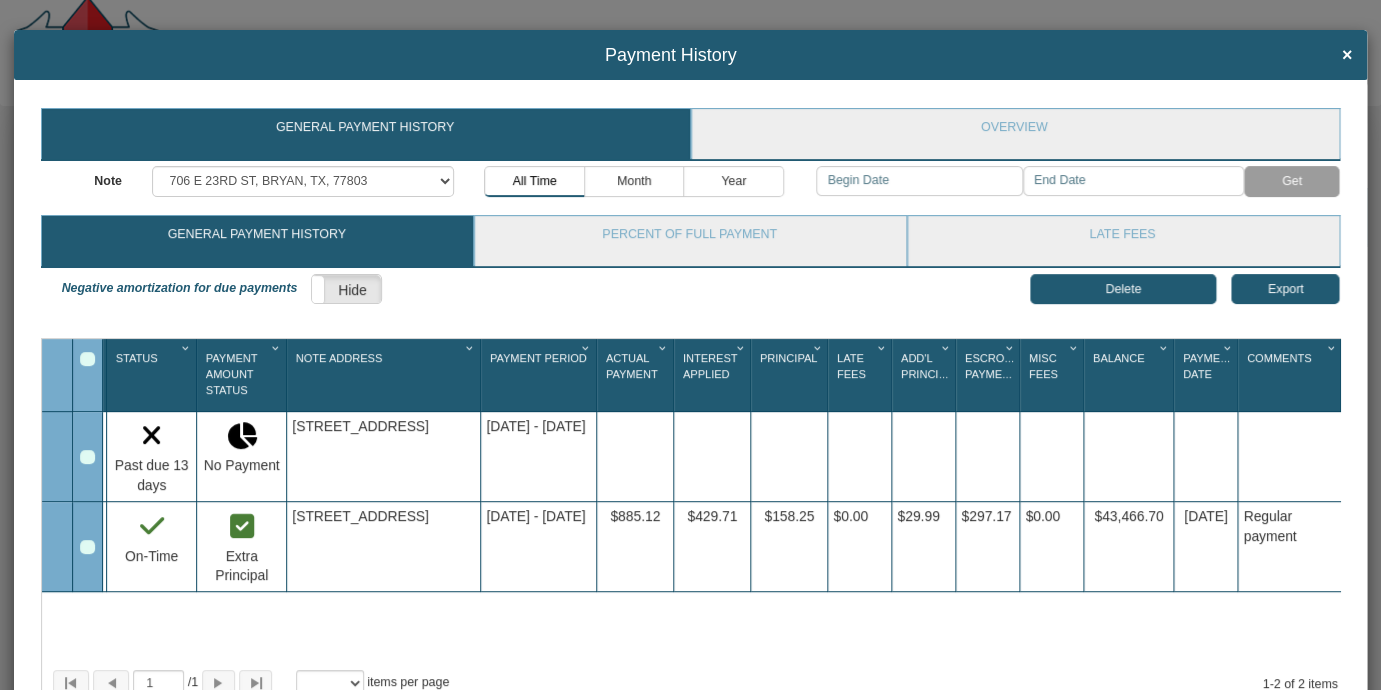 click at bounding box center [87, 547] 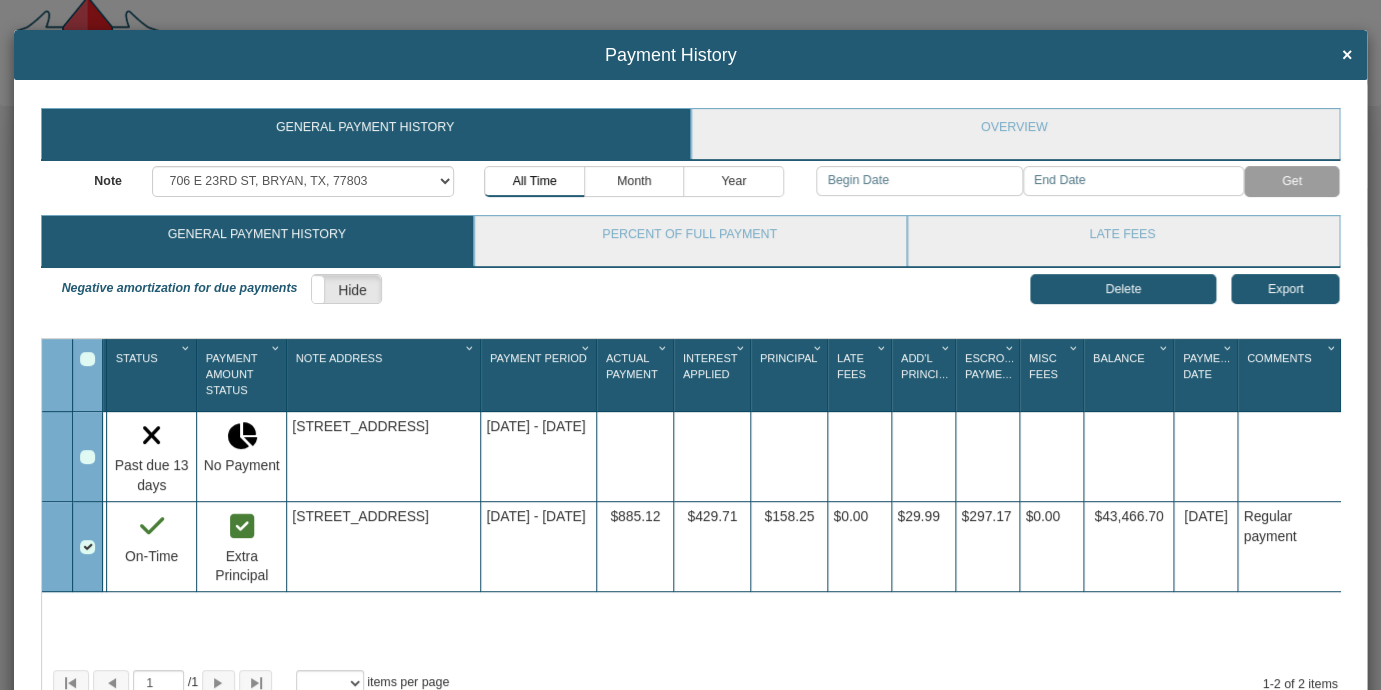 click on "Delete" at bounding box center (1123, 289) 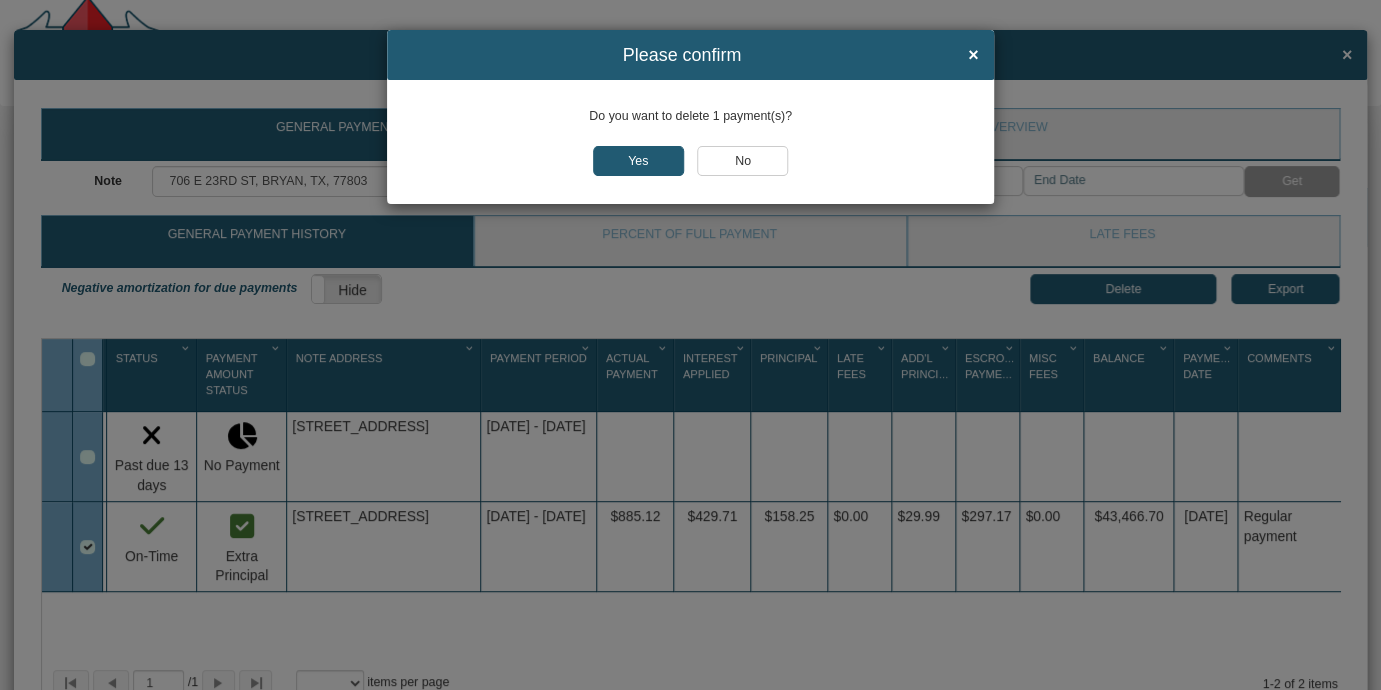 click on "Yes" at bounding box center [638, 161] 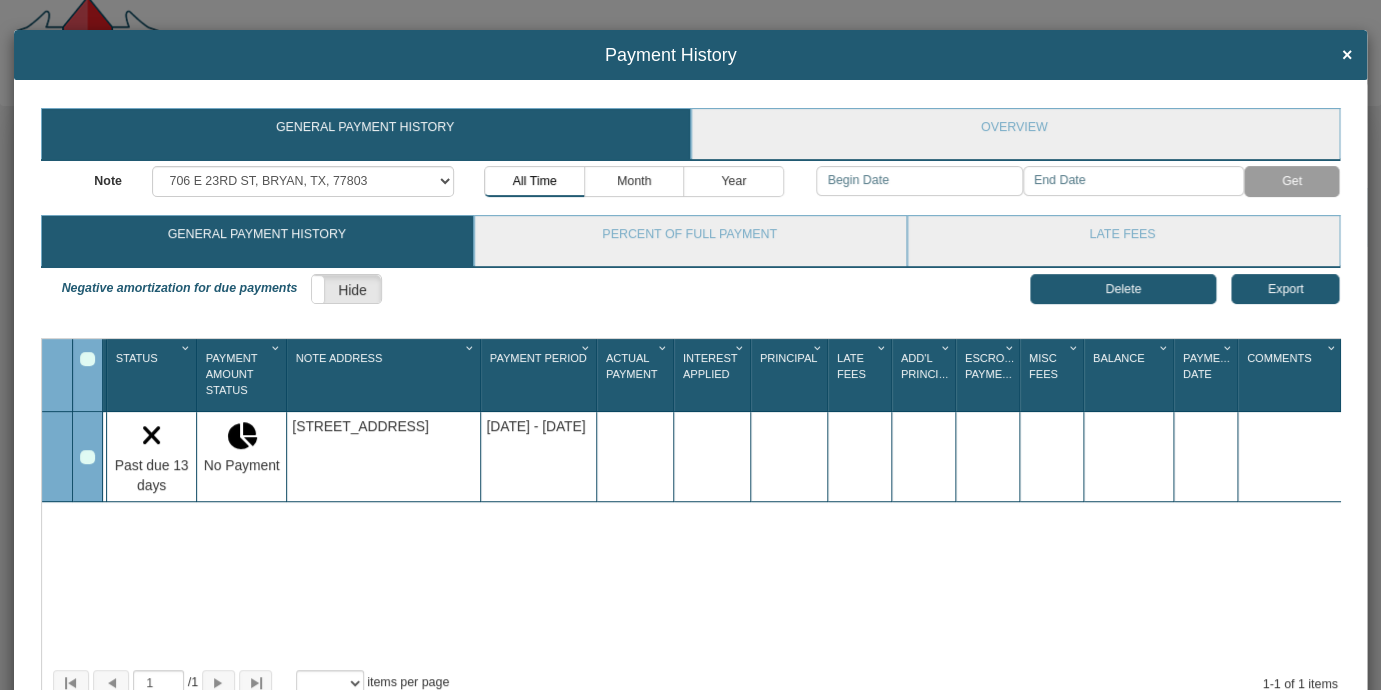 select on "object:145212" 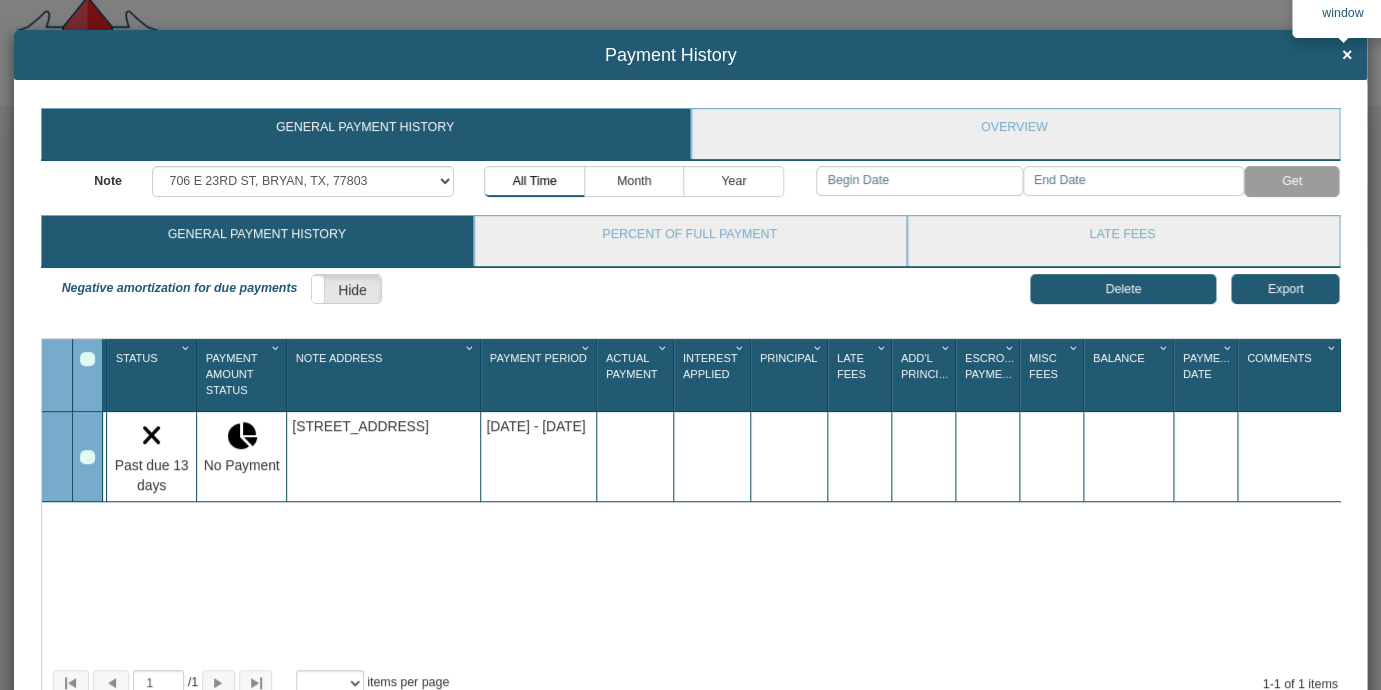 click on "×" at bounding box center (1347, 56) 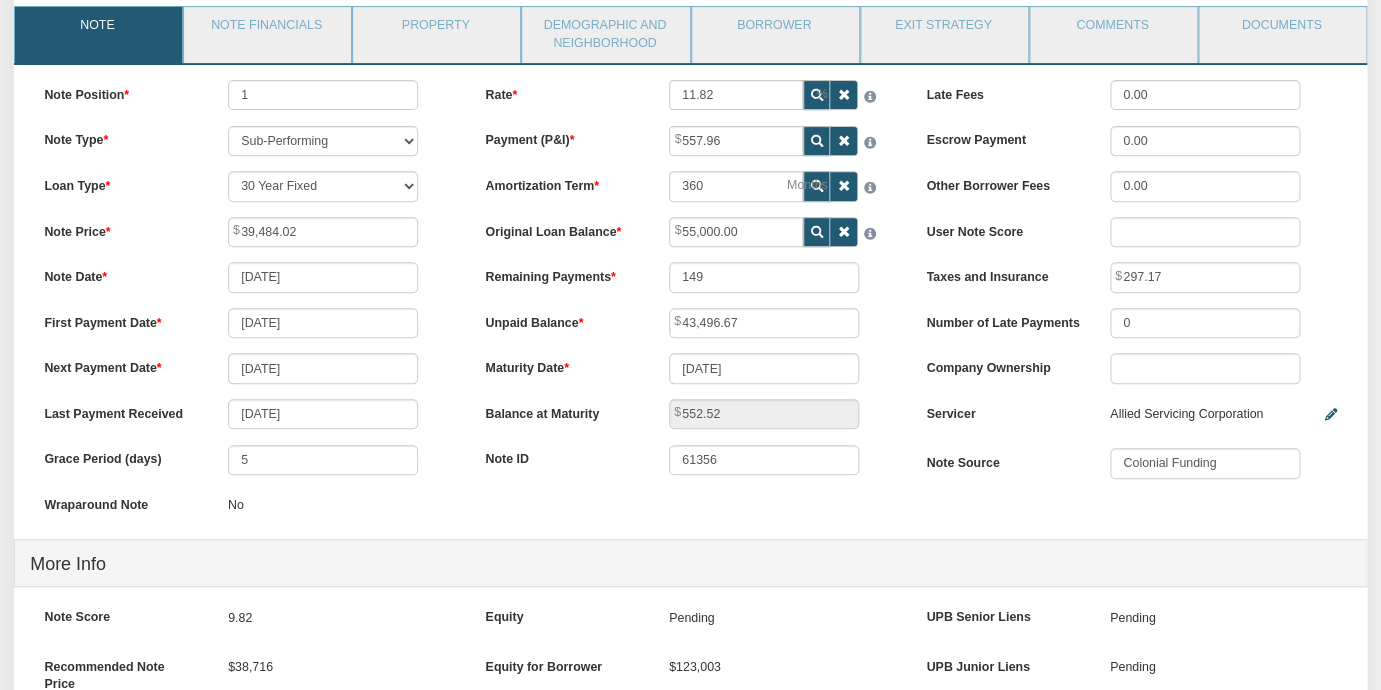 scroll, scrollTop: 0, scrollLeft: 0, axis: both 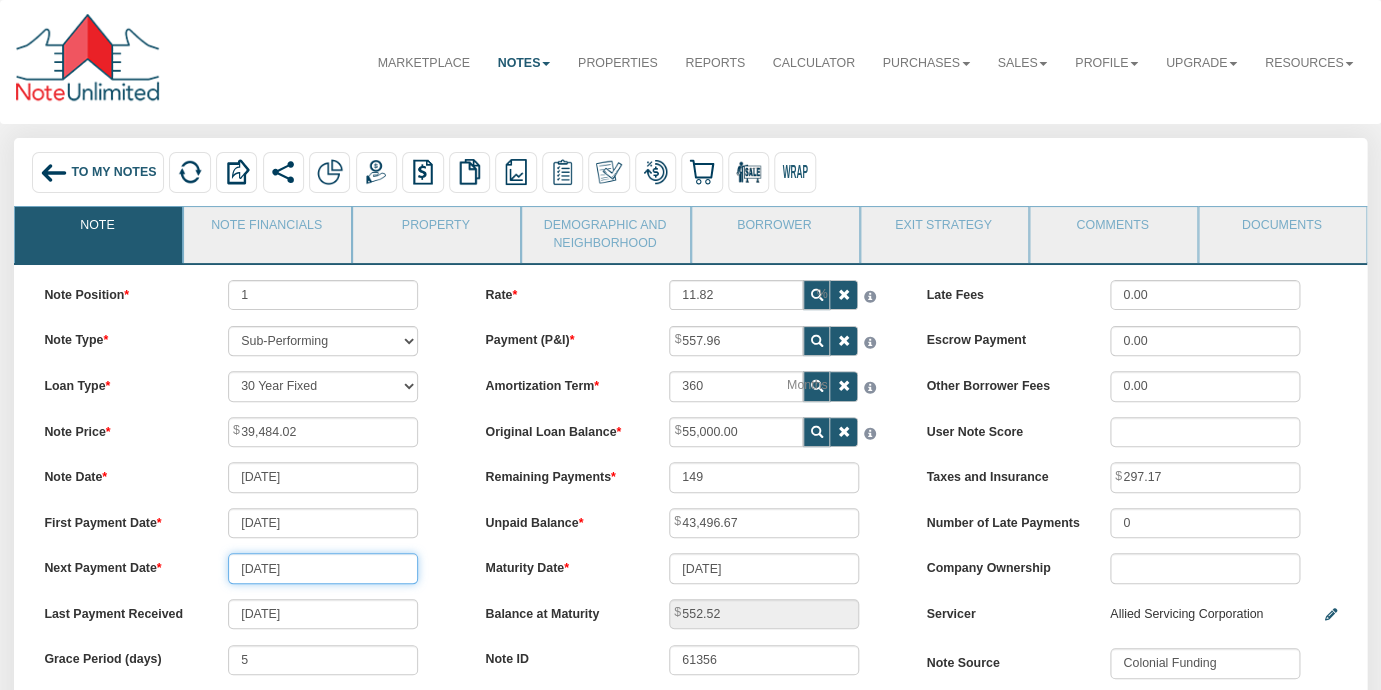 click on "[DATE]" at bounding box center [323, 568] 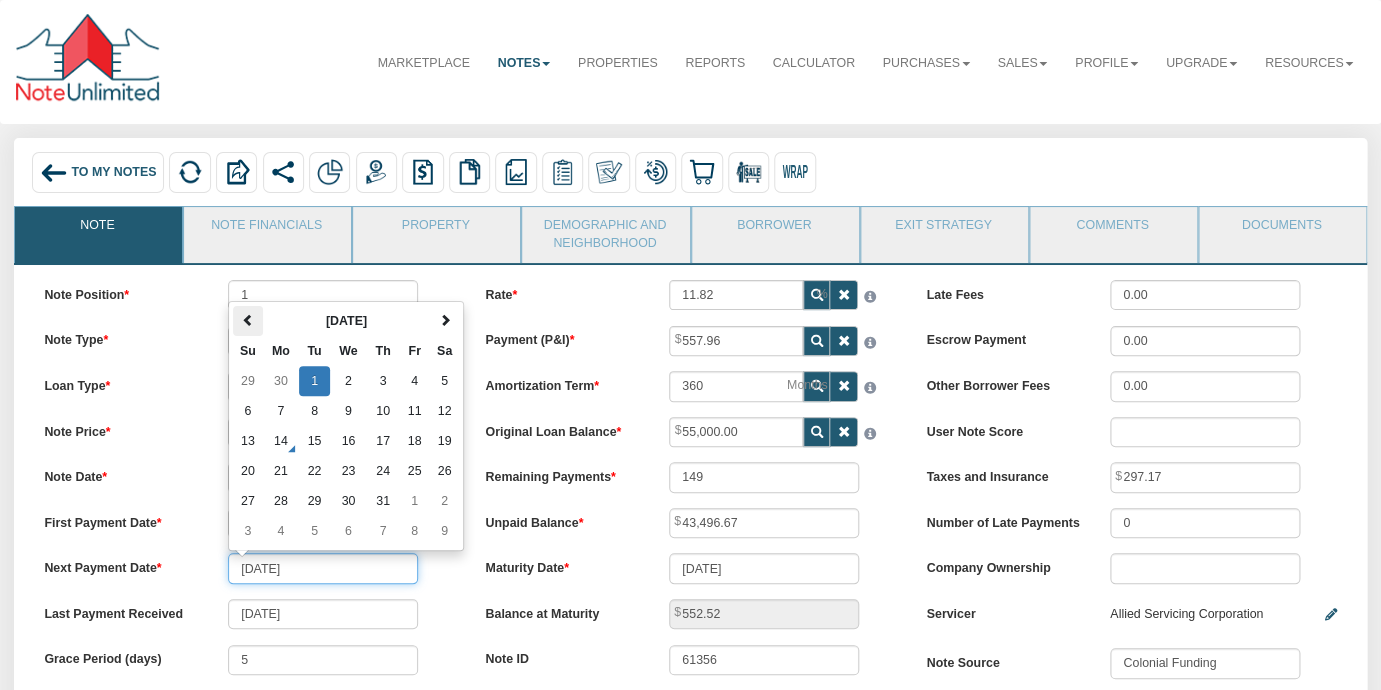 click at bounding box center (248, 320) 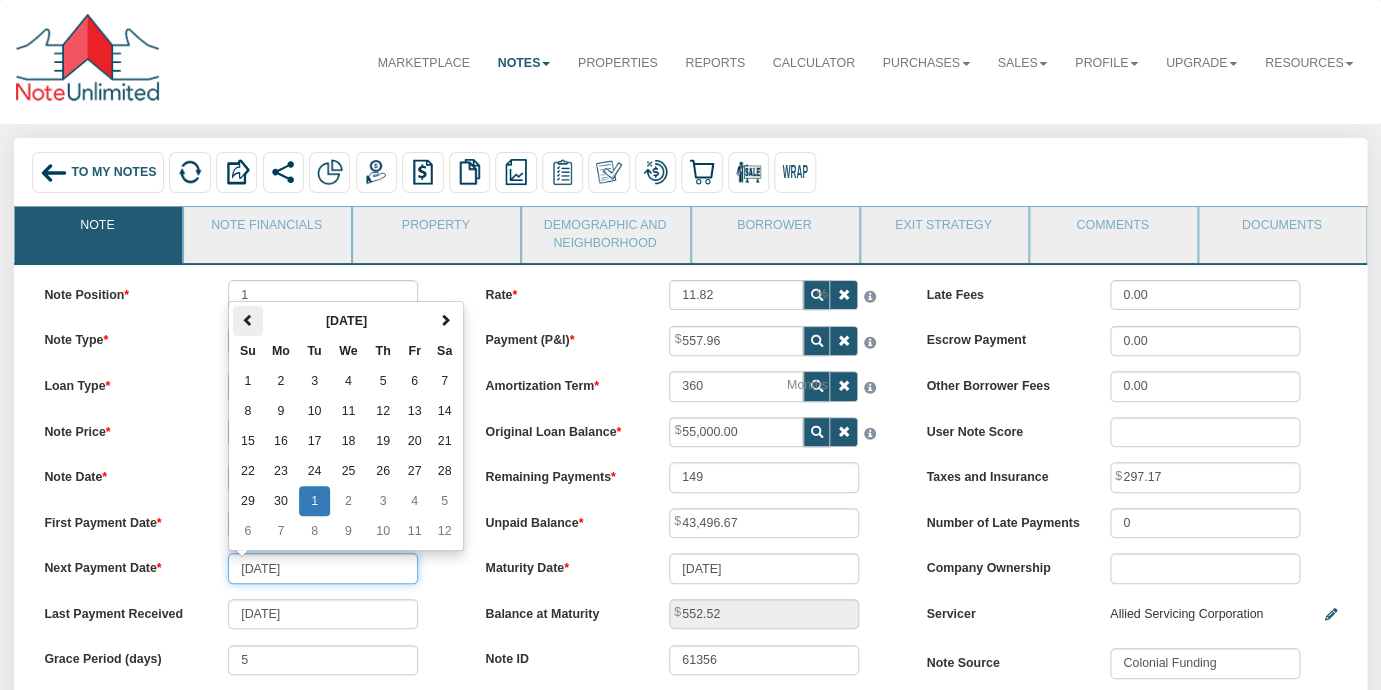 click at bounding box center [248, 320] 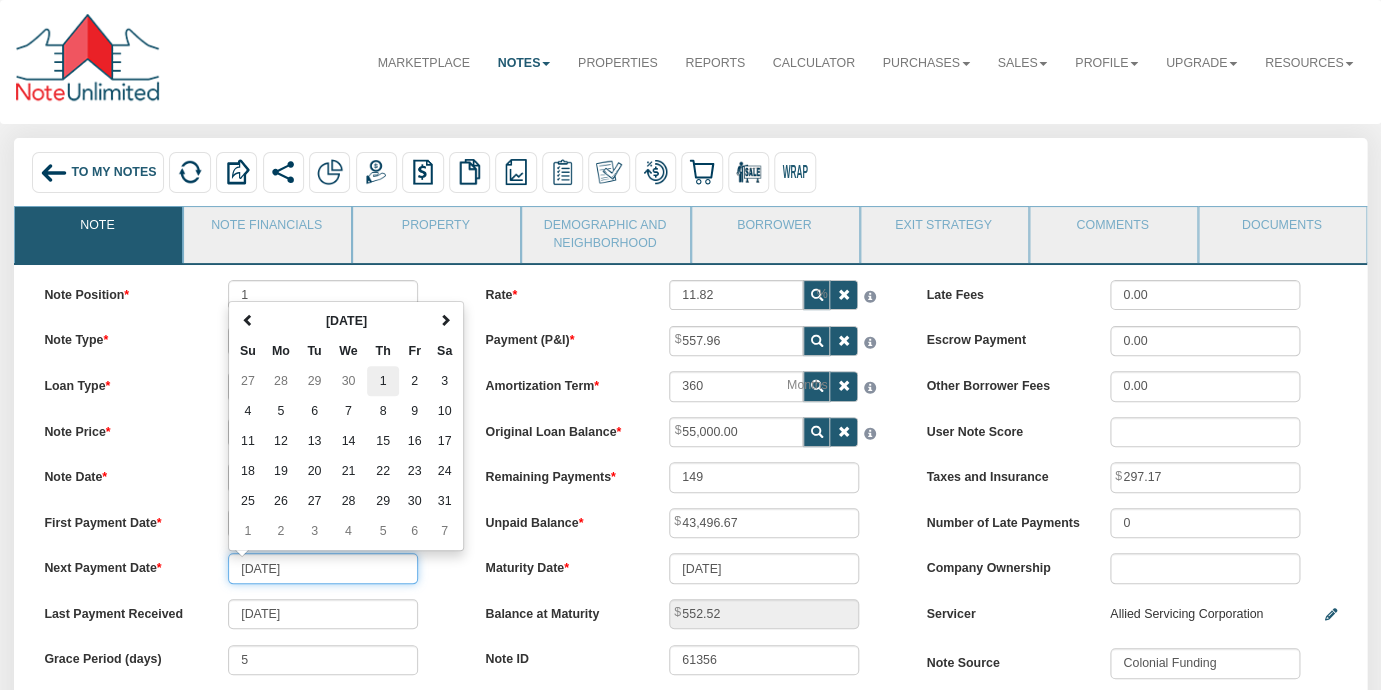 click on "1" at bounding box center (383, 381) 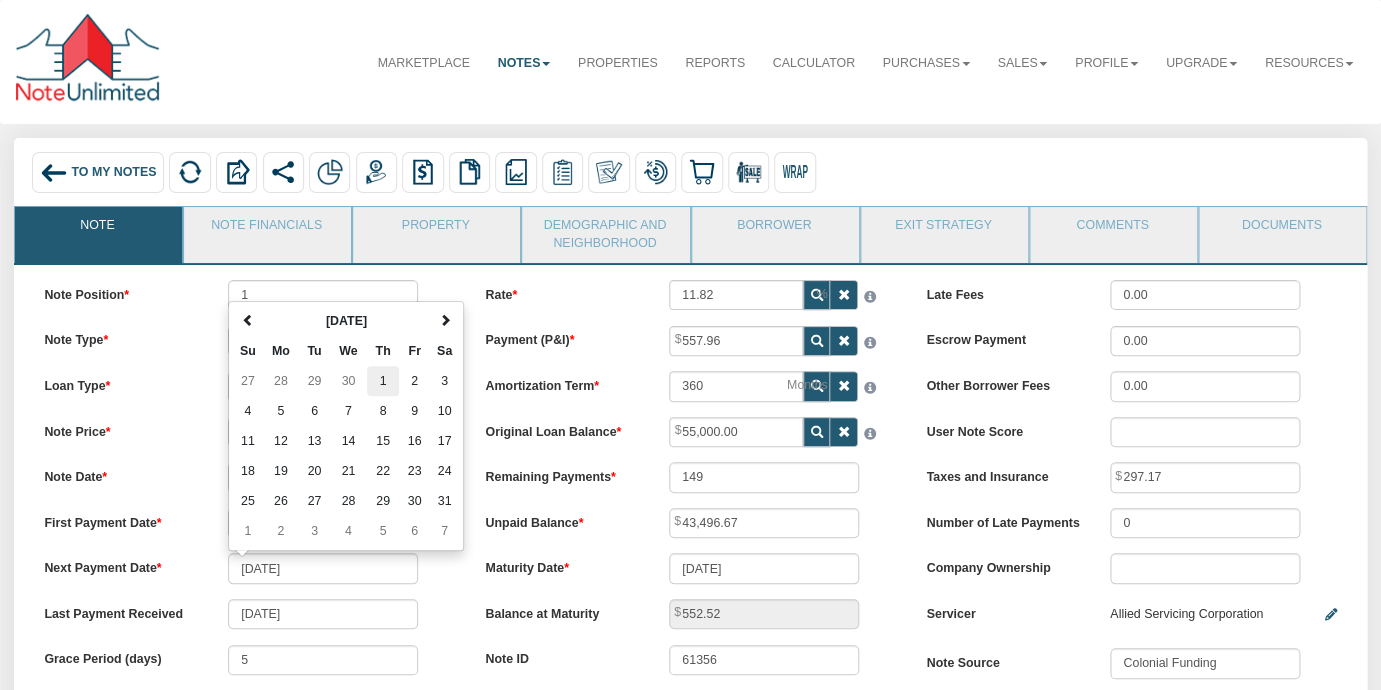 type on "[DATE]" 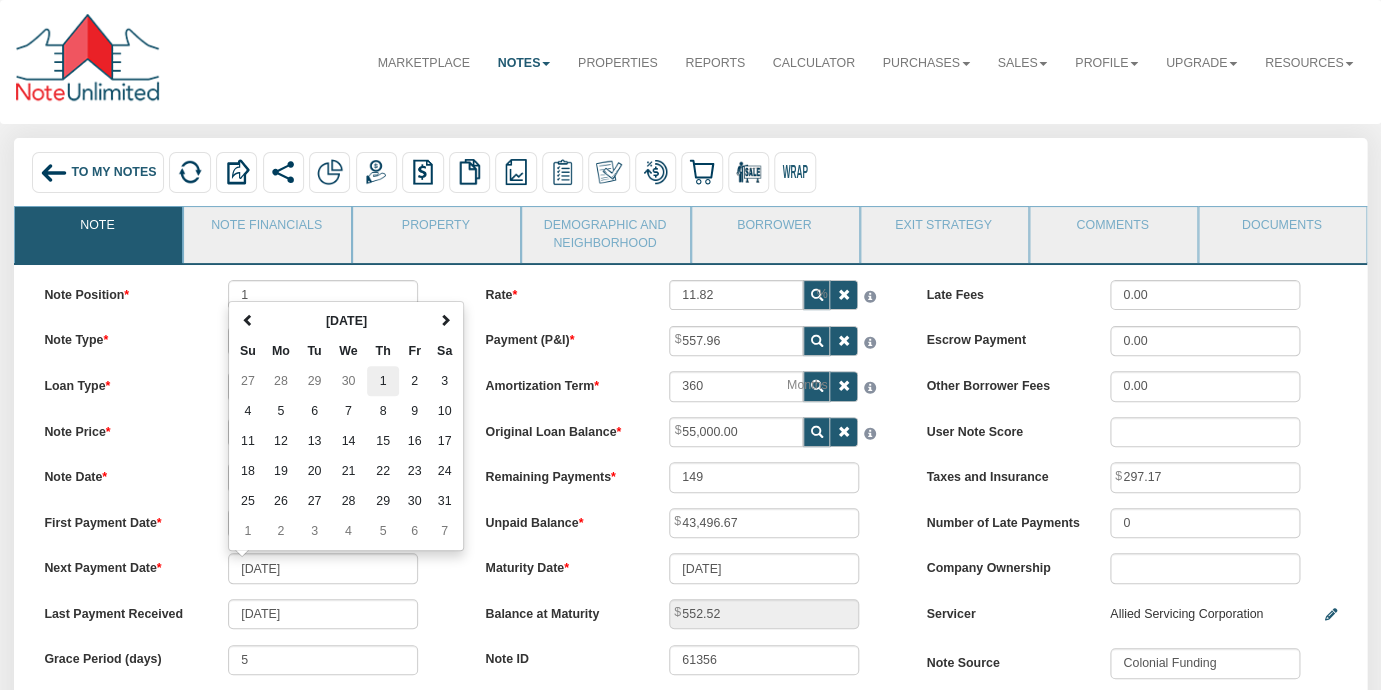 type on "151" 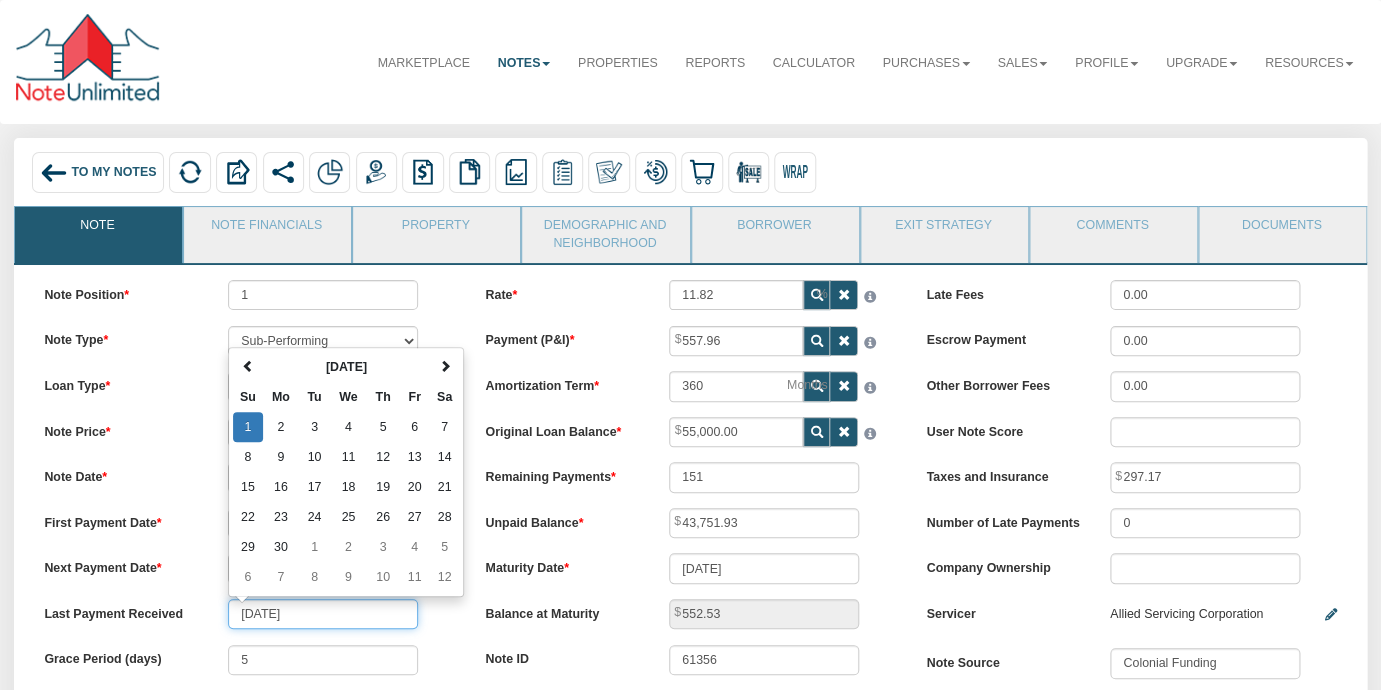 click on "[DATE]" at bounding box center (323, 614) 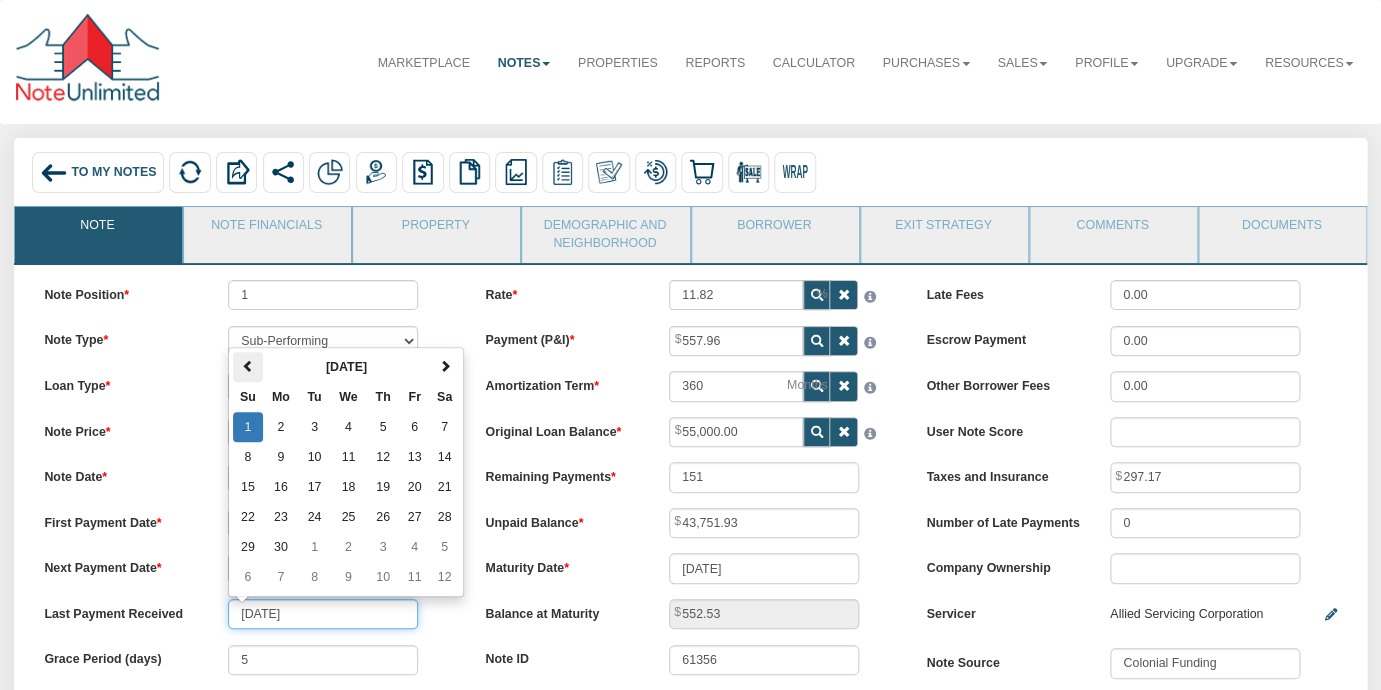 click at bounding box center (248, 366) 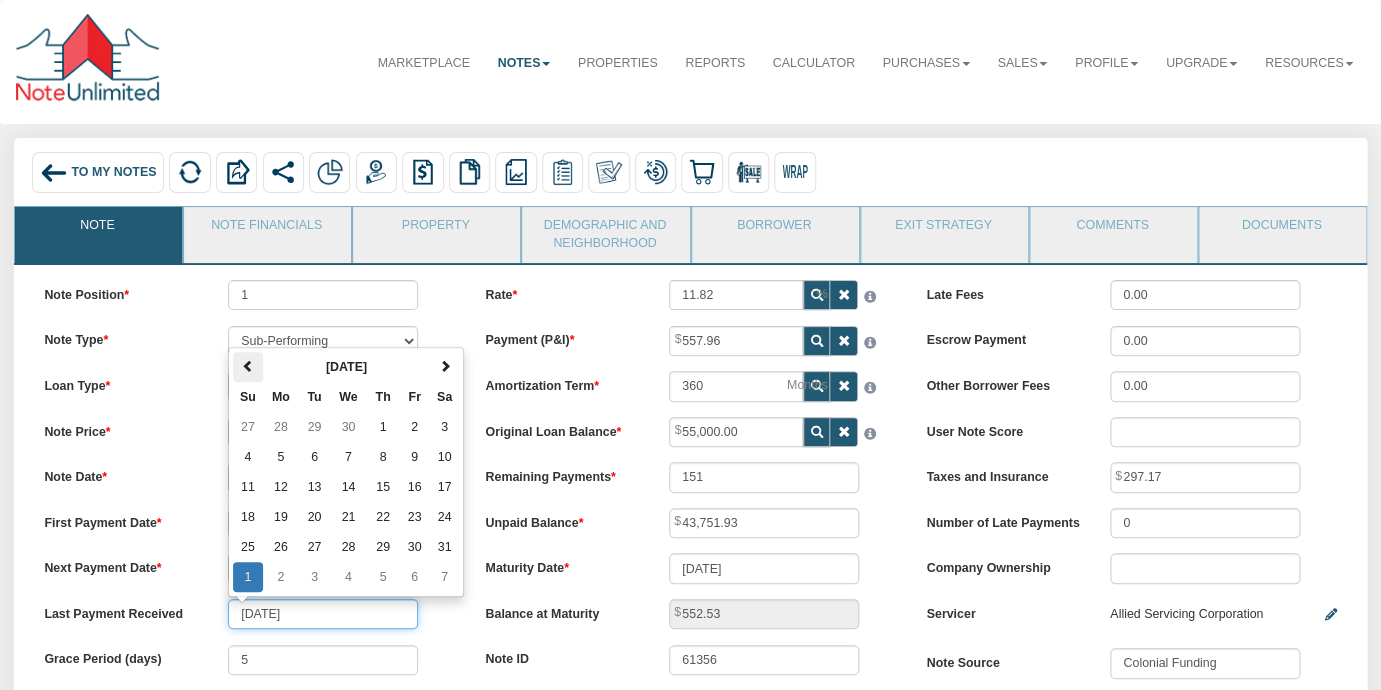 click at bounding box center [248, 366] 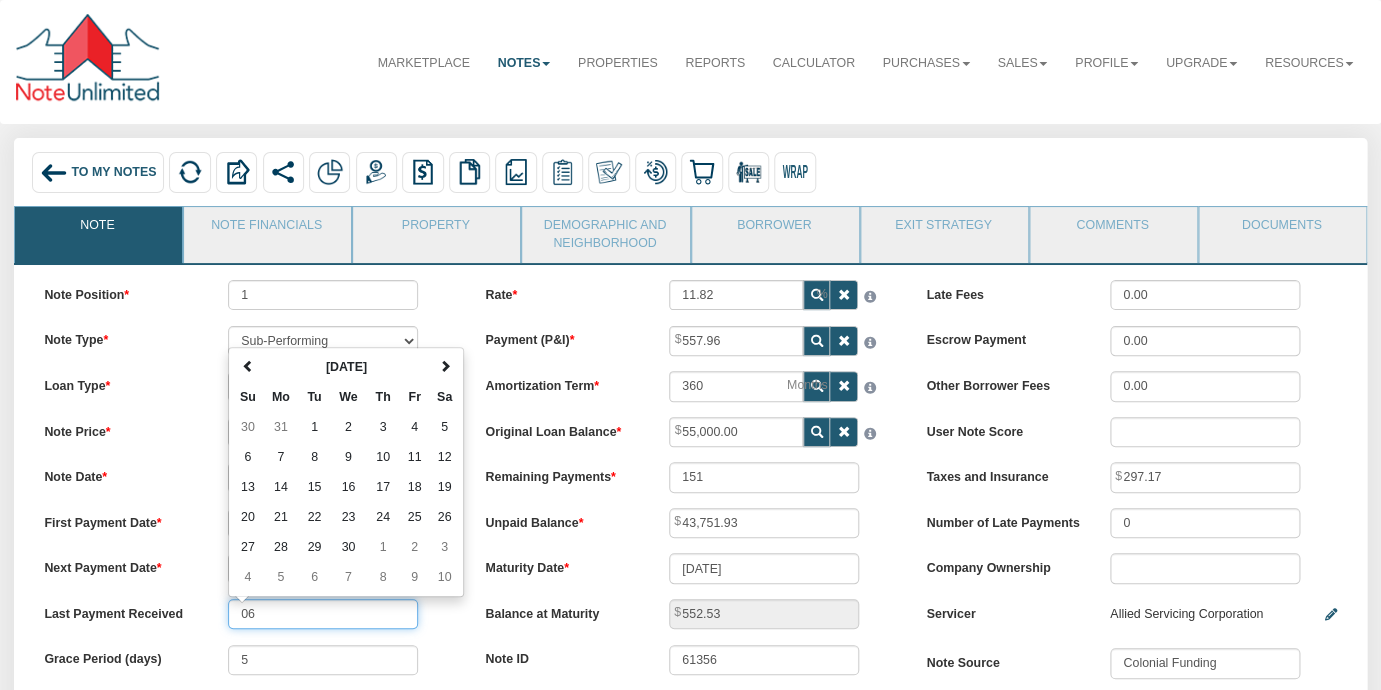 type on "0" 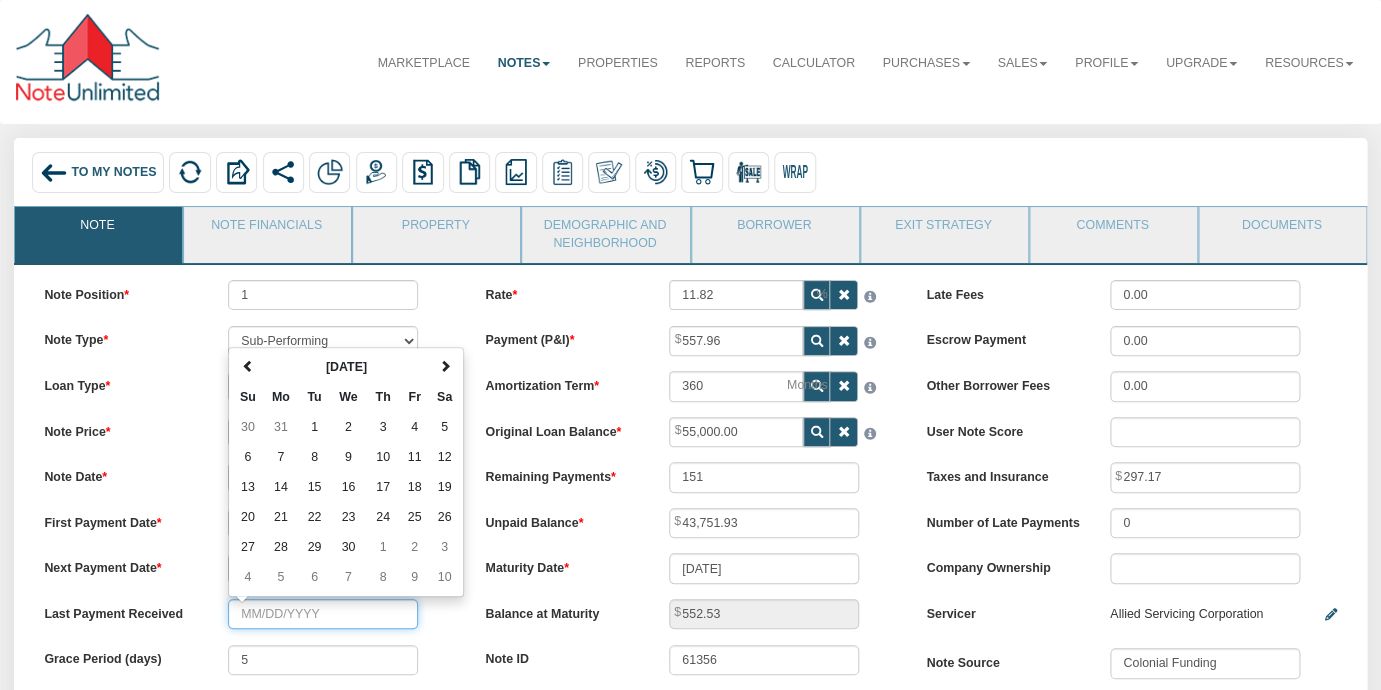 type 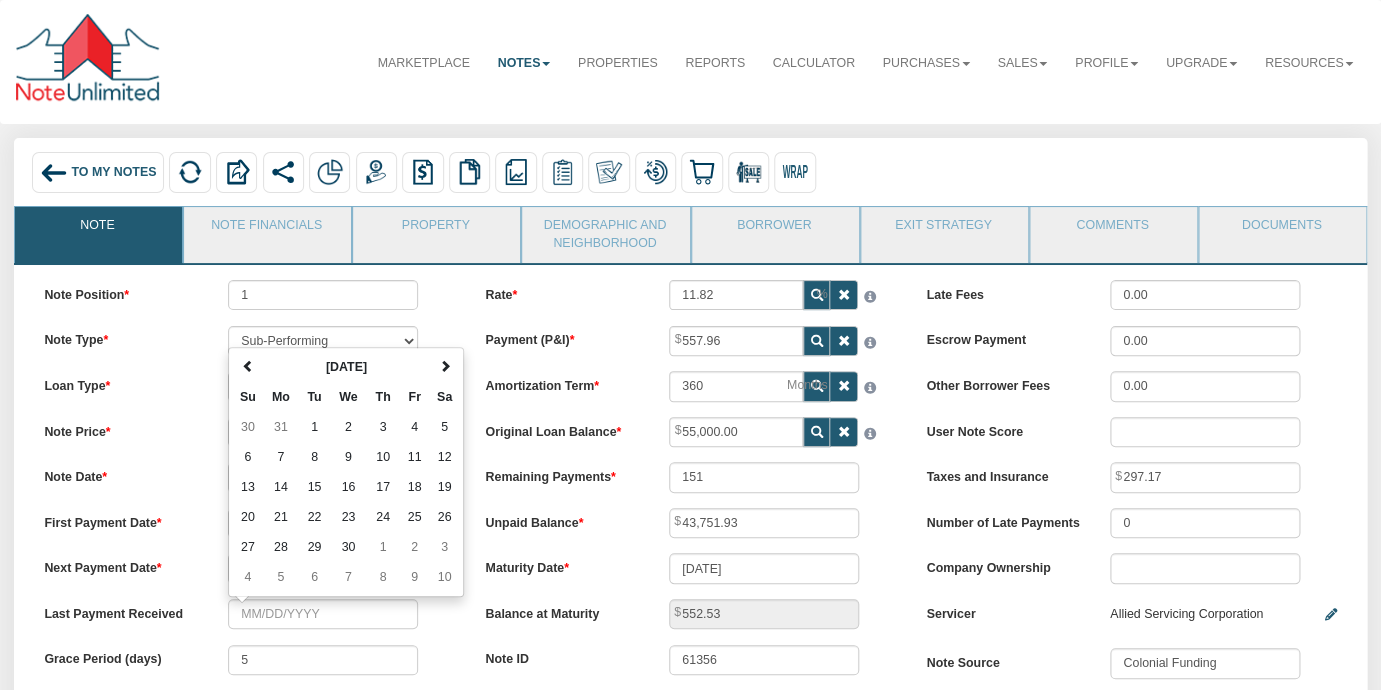 click on "Last Payment Received
[DATE] Su Mo Tu We Th Fr Sa 30 31 1 2 3 4 5 6 7 8 9 10 11 12 13 14 15 16 17 18 19 20 21 22 23 24 25 26 27 28 29 30 1 2 3 4 5 6 7 8 [DATE] Jan Feb Mar Apr May Jun [DATE] Aug Sep Oct Nov Dec [DATE]-[DATE] 2020 2021 2022 2023 2024 2025 2026 2027 2028 2029 2030 2031 [DATE]-2107 [DATE] - [DATE] [DATE] - [DATE] [DATE] - [DATE] [DATE] - [DATE] [DATE] - [DATE] [DATE] - [DATE] [DATE] - [DATE] [DATE] - [DATE] [DATE] - 2107" at bounding box center [249, 614] 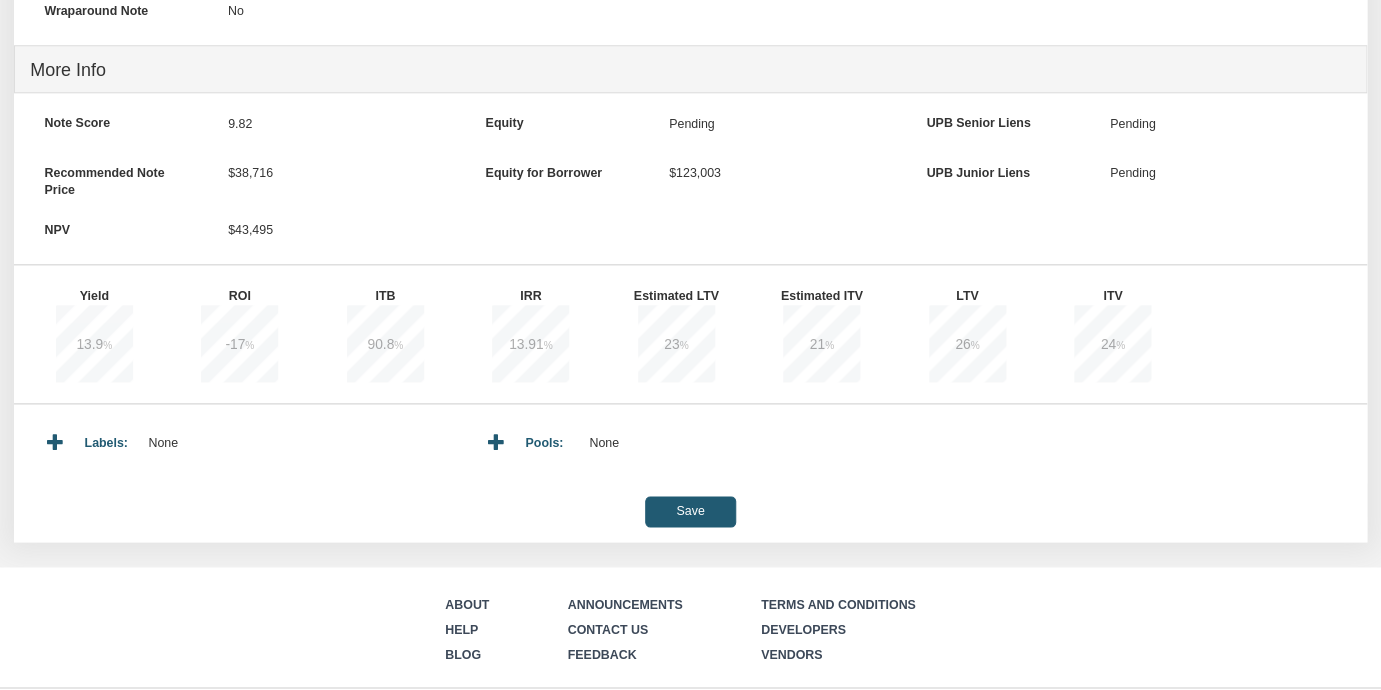 scroll, scrollTop: 762, scrollLeft: 0, axis: vertical 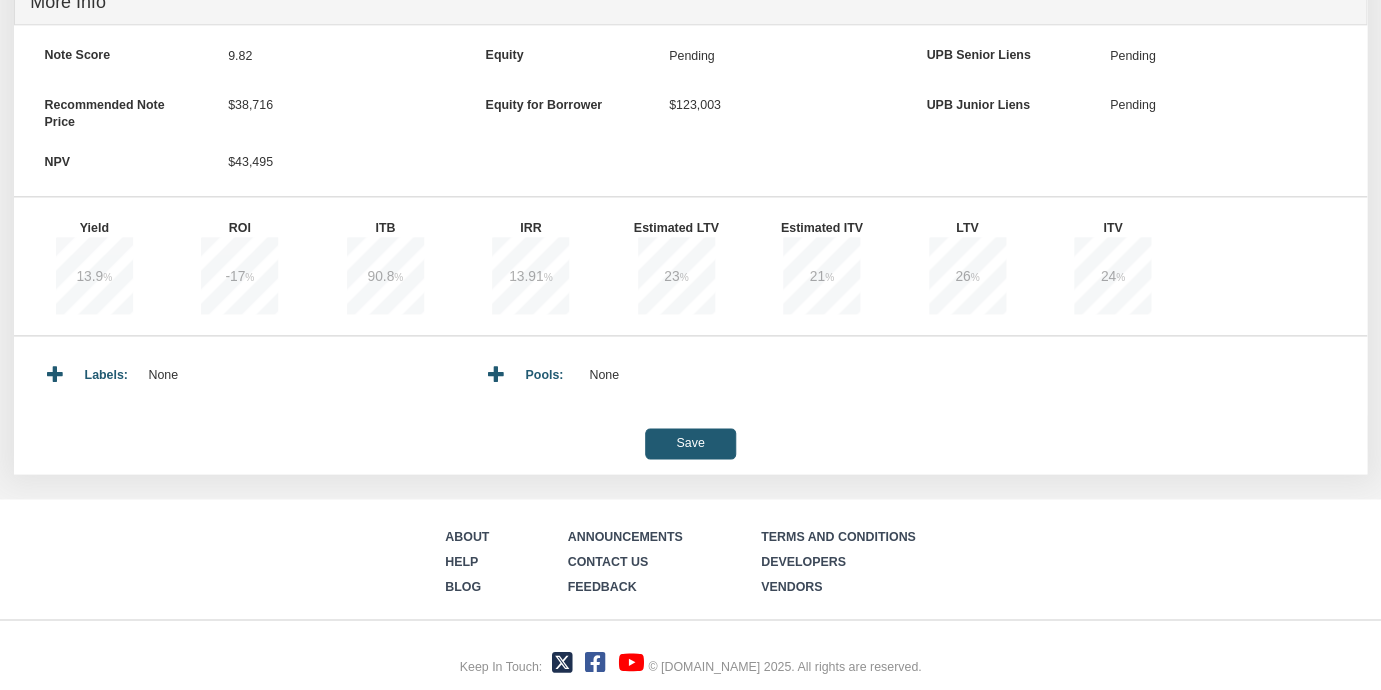 click on "Save" at bounding box center [690, 443] 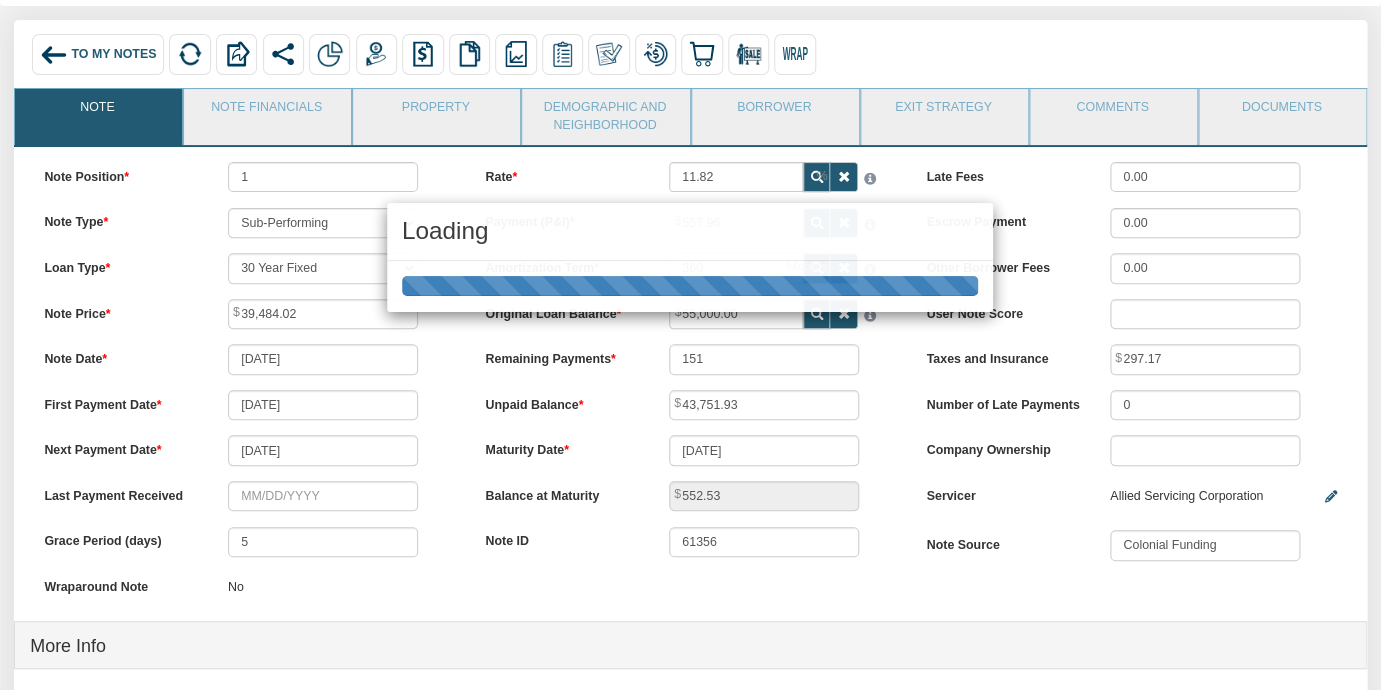 scroll, scrollTop: 0, scrollLeft: 0, axis: both 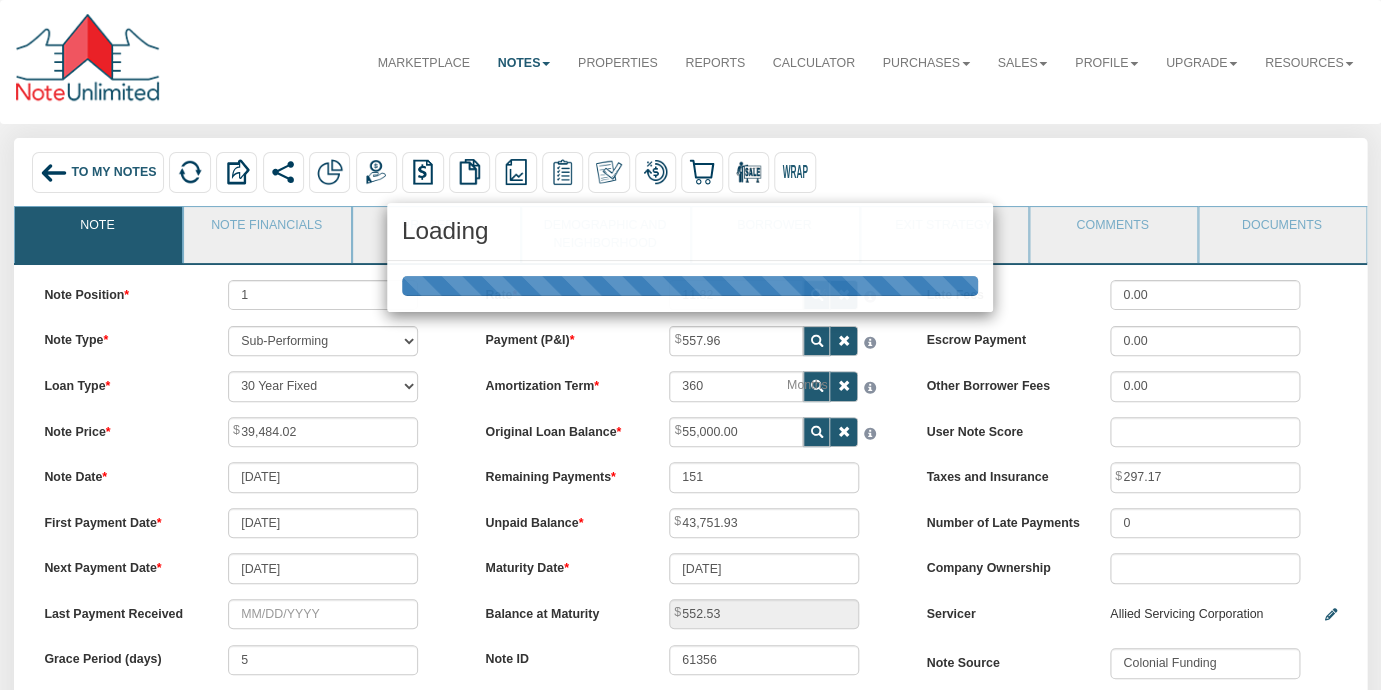type on "552.51" 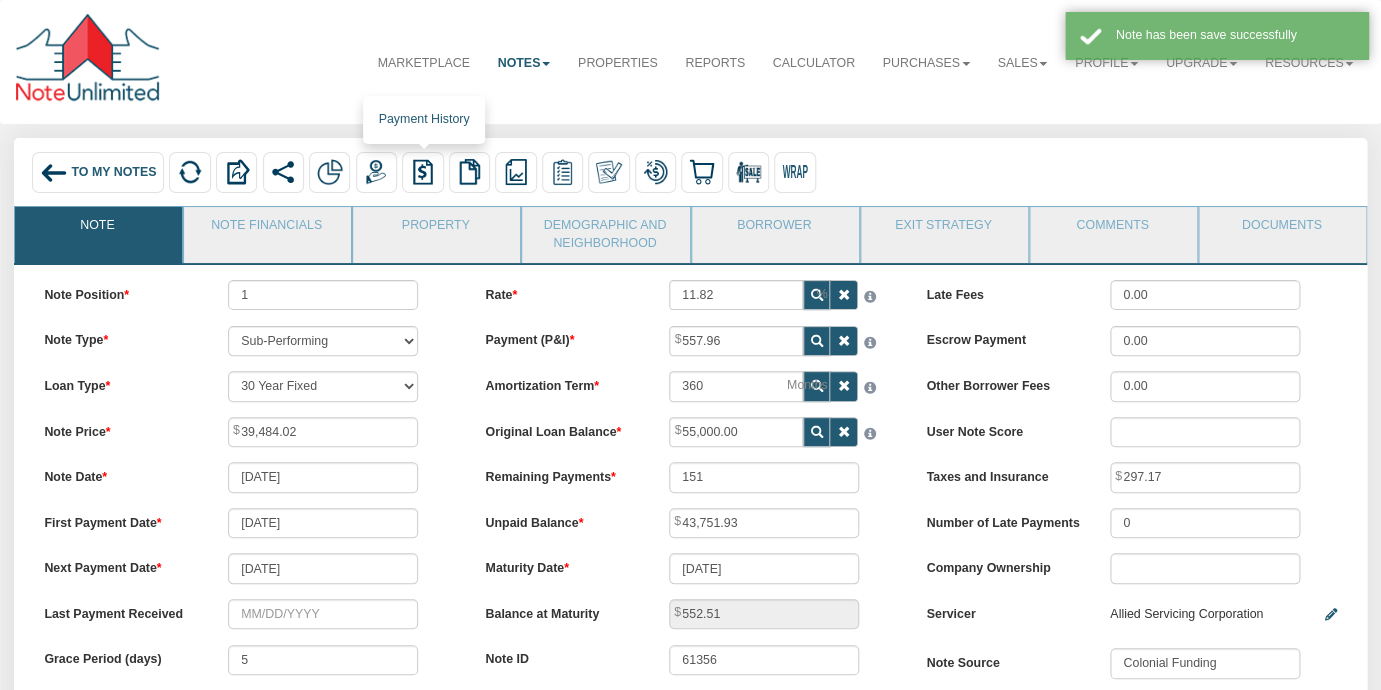 click at bounding box center [423, 172] 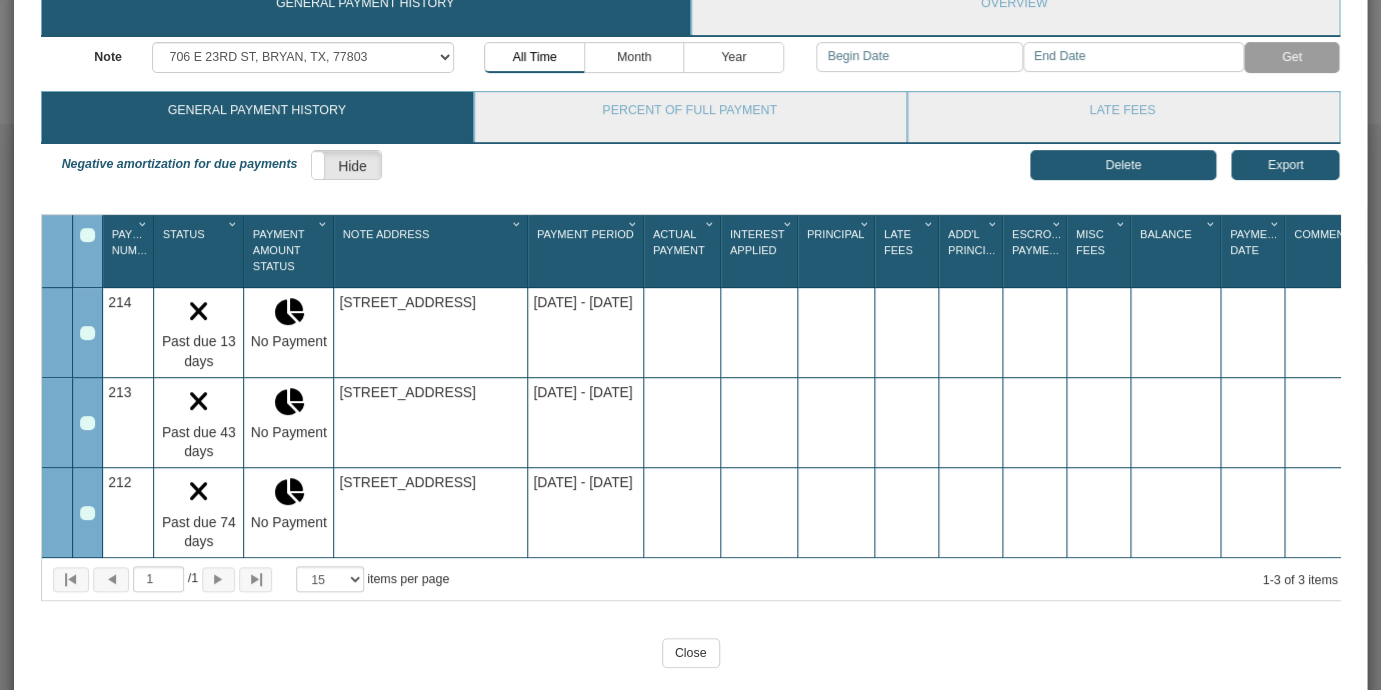scroll, scrollTop: 159, scrollLeft: 0, axis: vertical 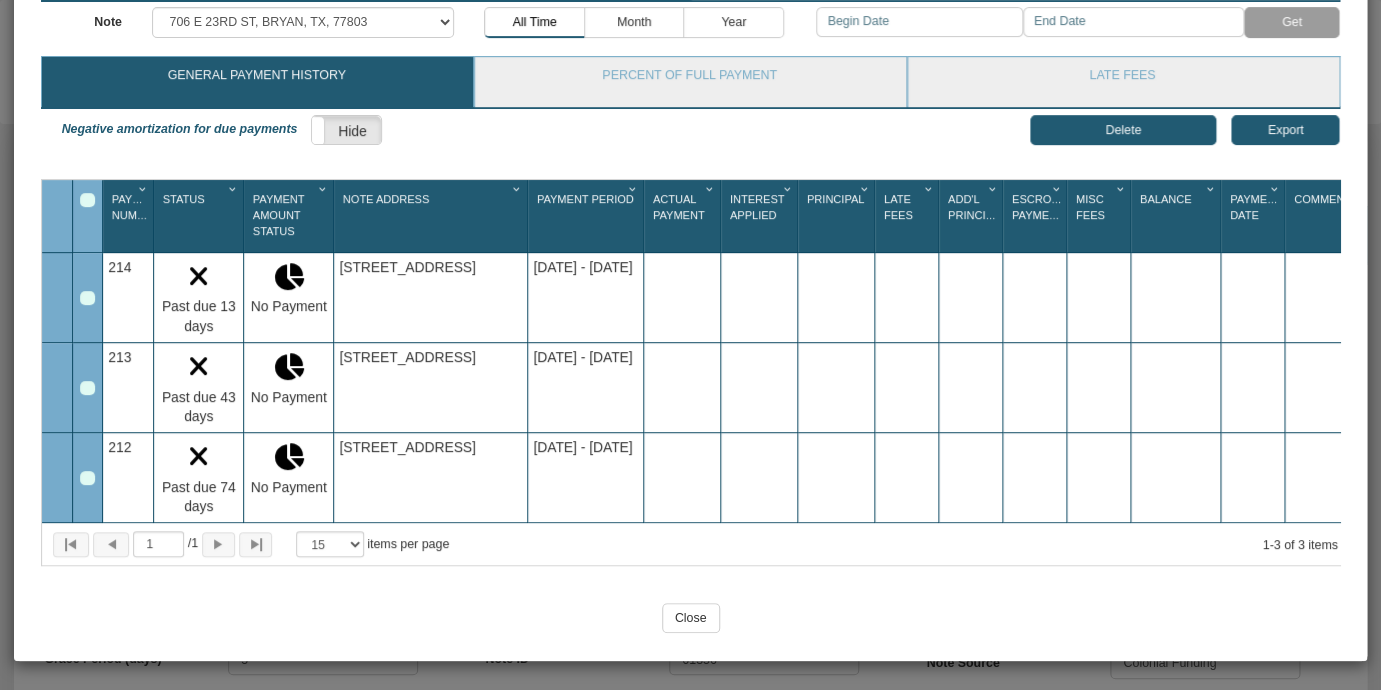 click at bounding box center (87, 478) 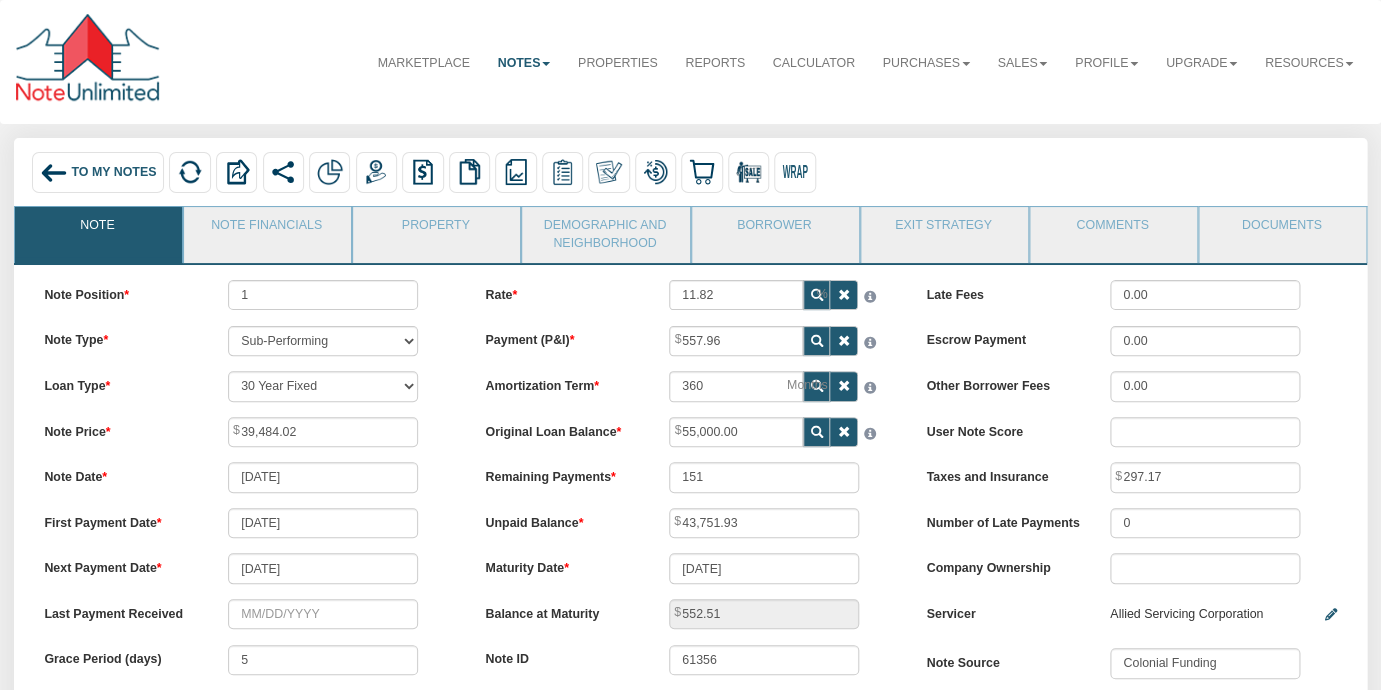 scroll, scrollTop: 0, scrollLeft: 0, axis: both 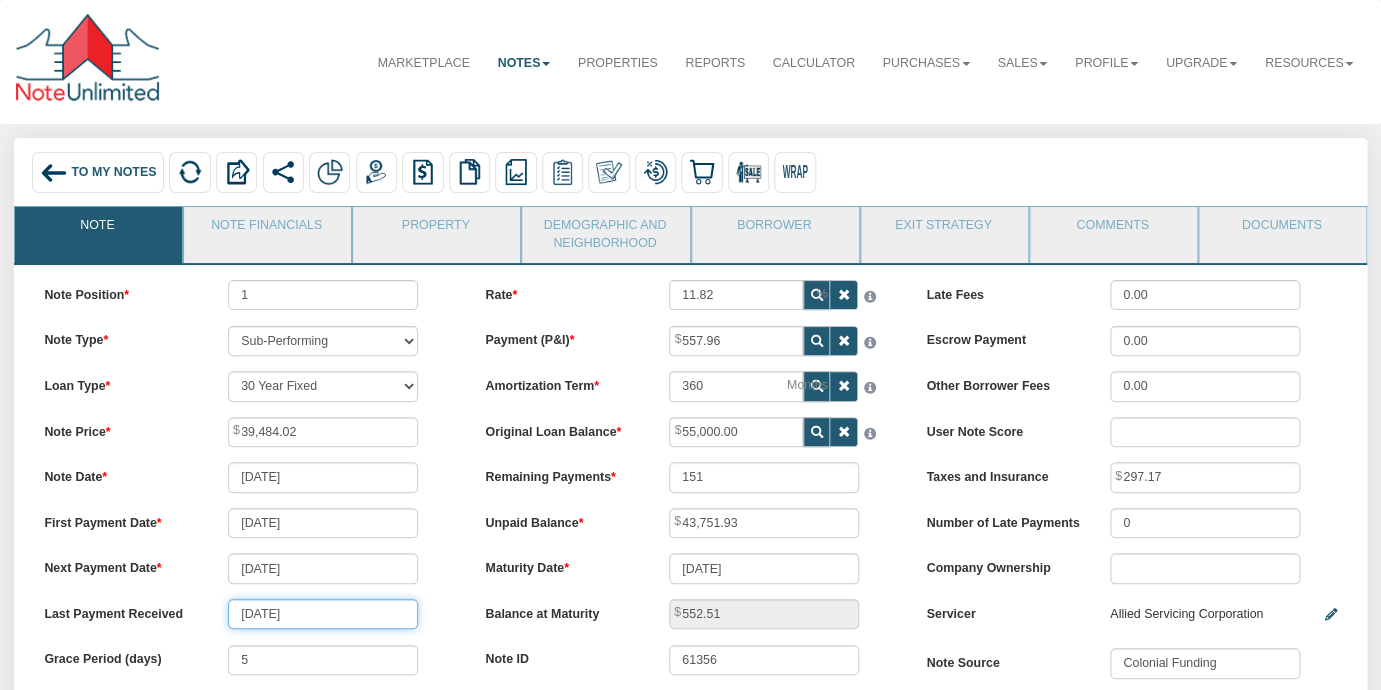 click on "[DATE]" at bounding box center (323, 614) 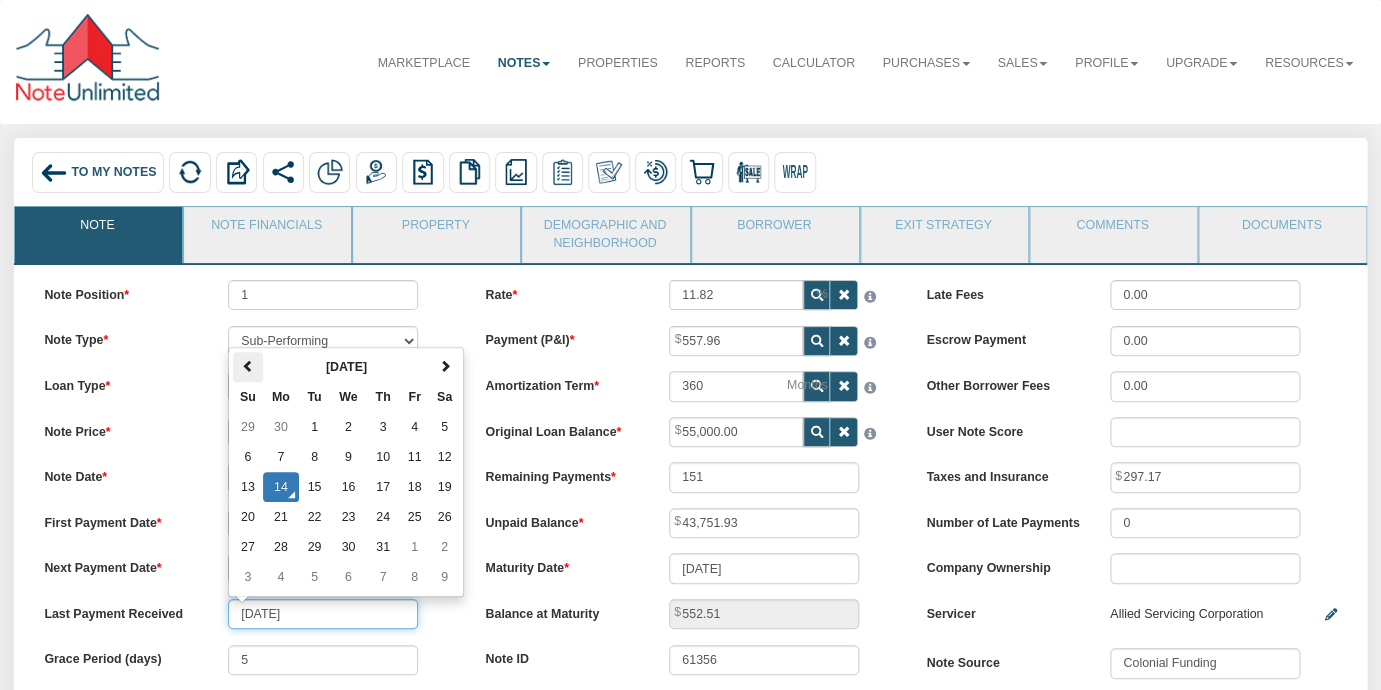 click at bounding box center (248, 366) 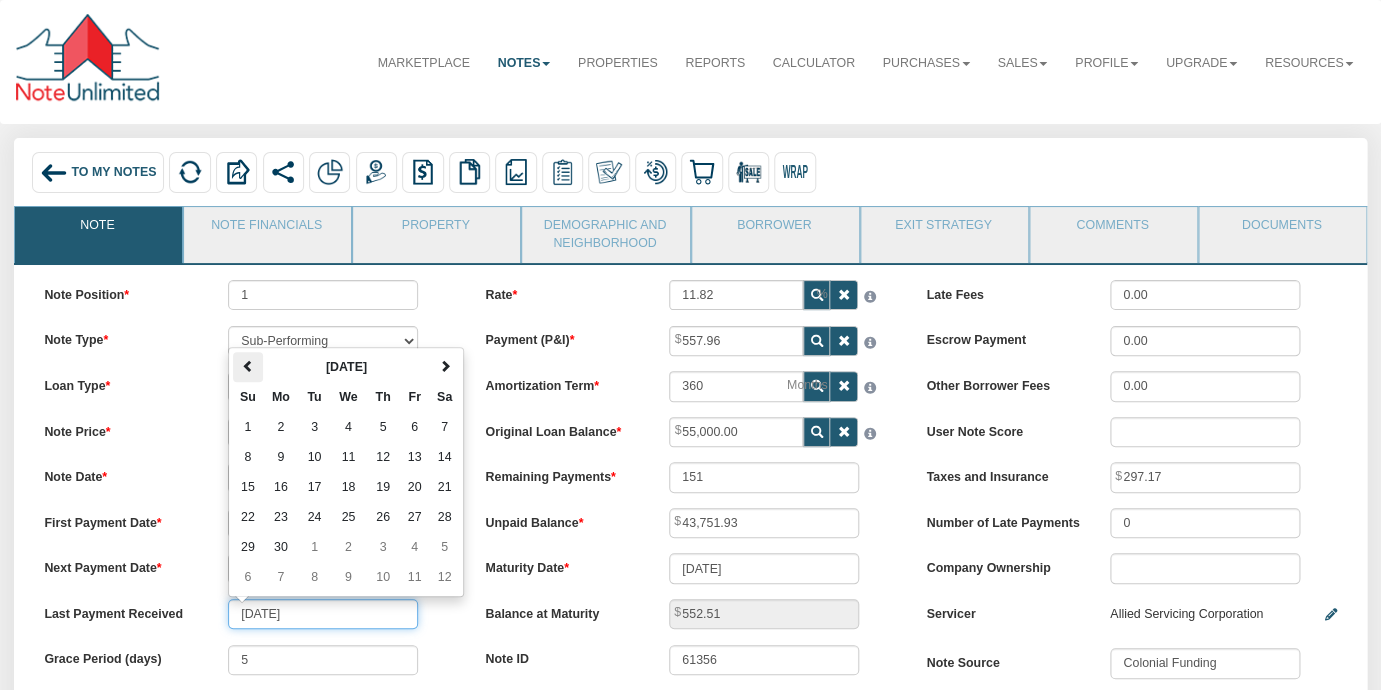 click at bounding box center [248, 366] 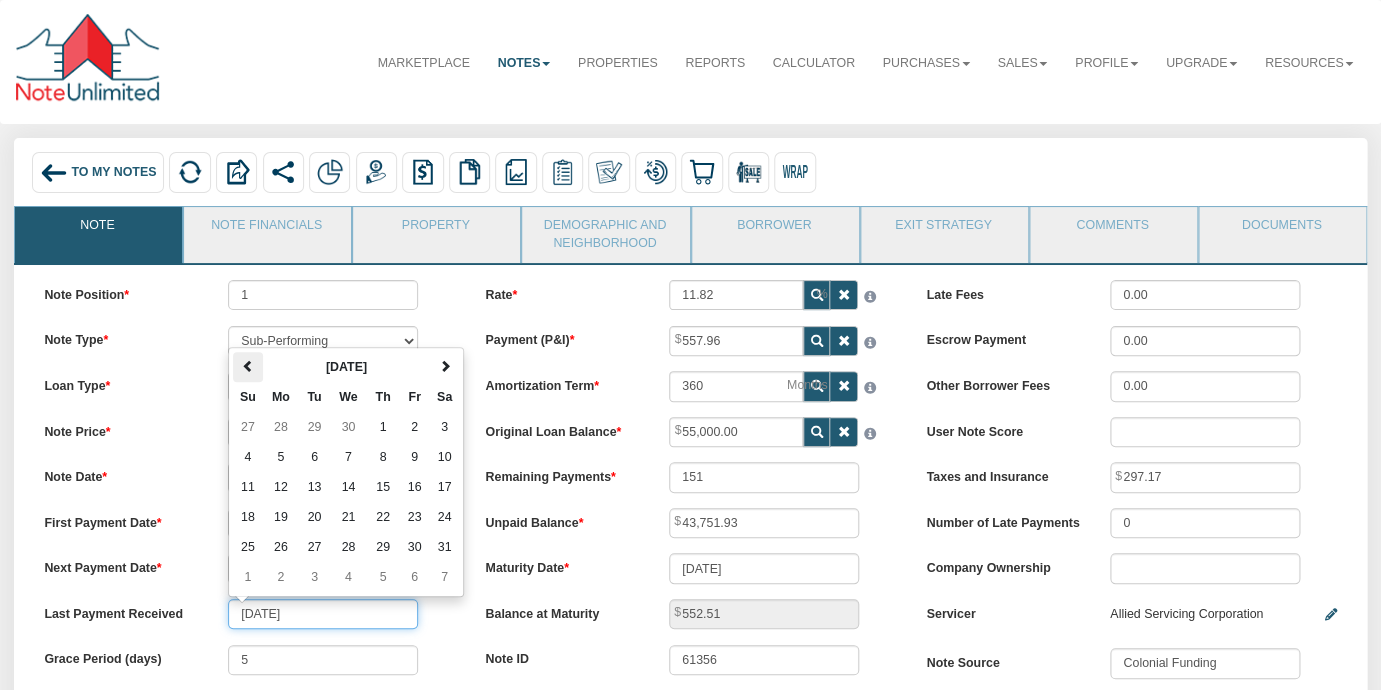 click at bounding box center (248, 366) 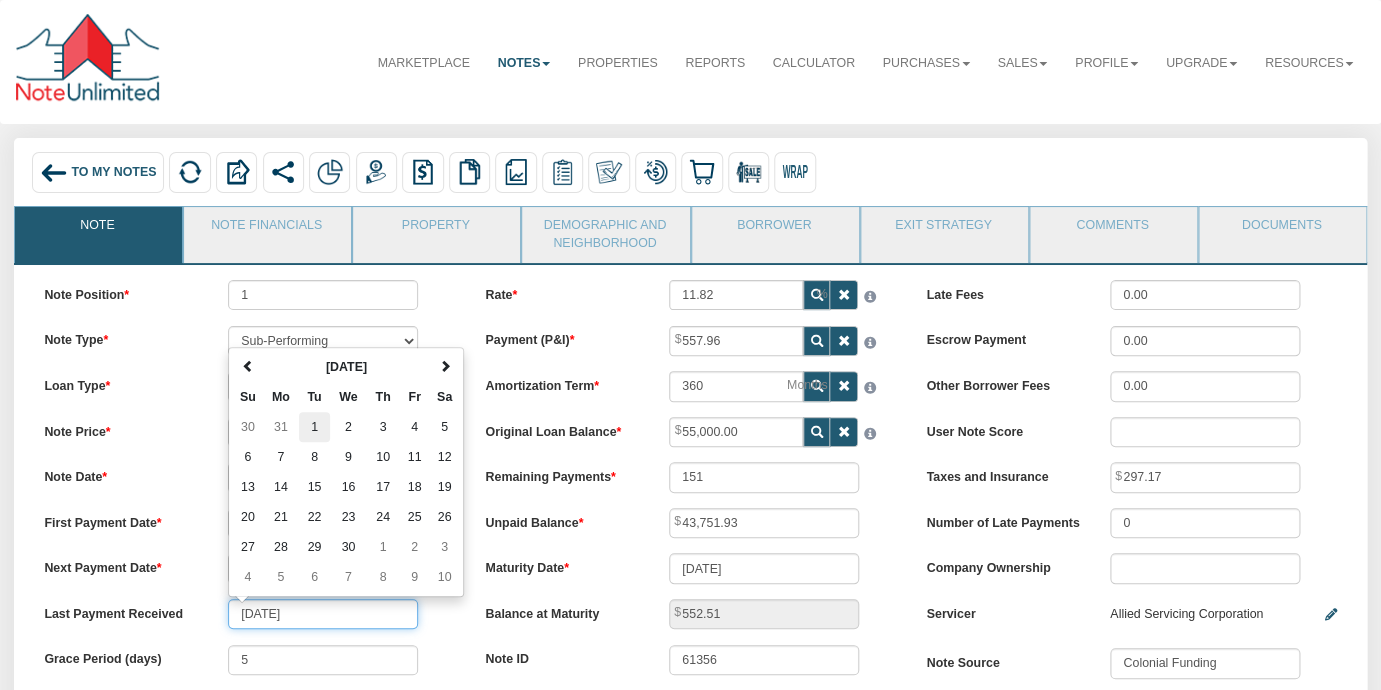 click on "1" at bounding box center [314, 427] 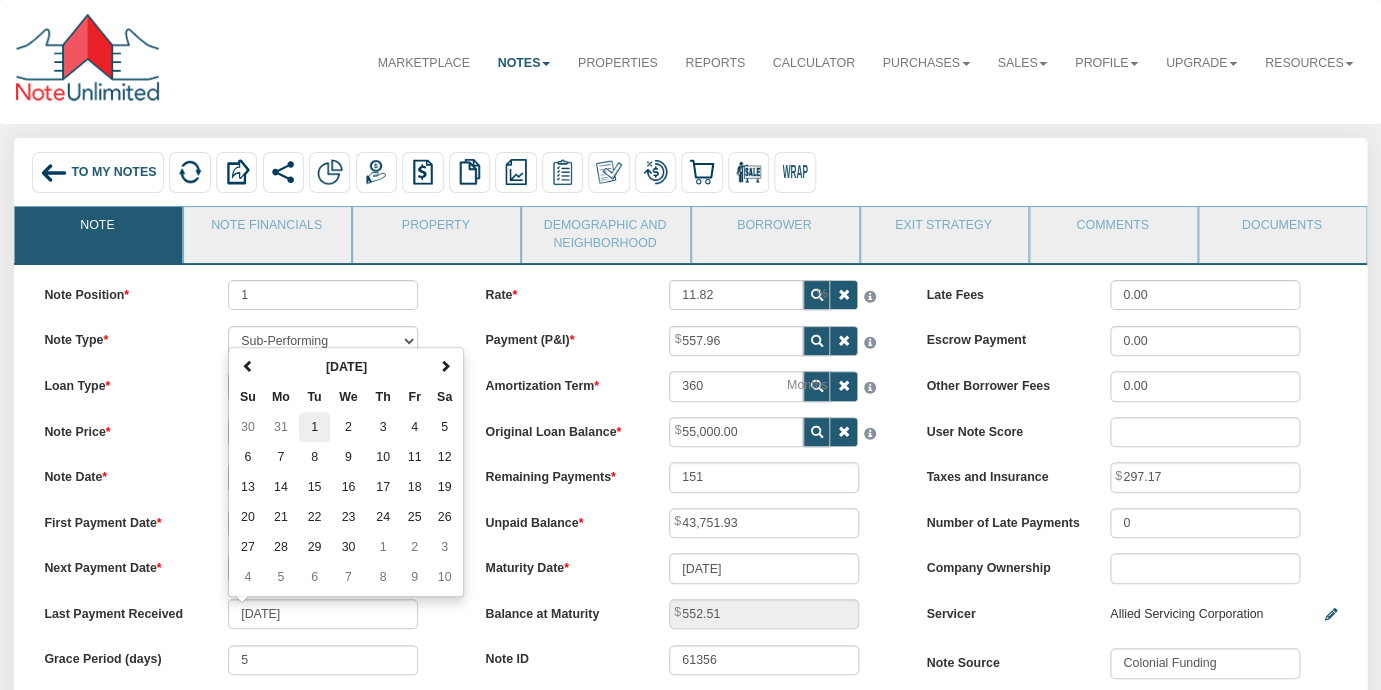 type on "[DATE]" 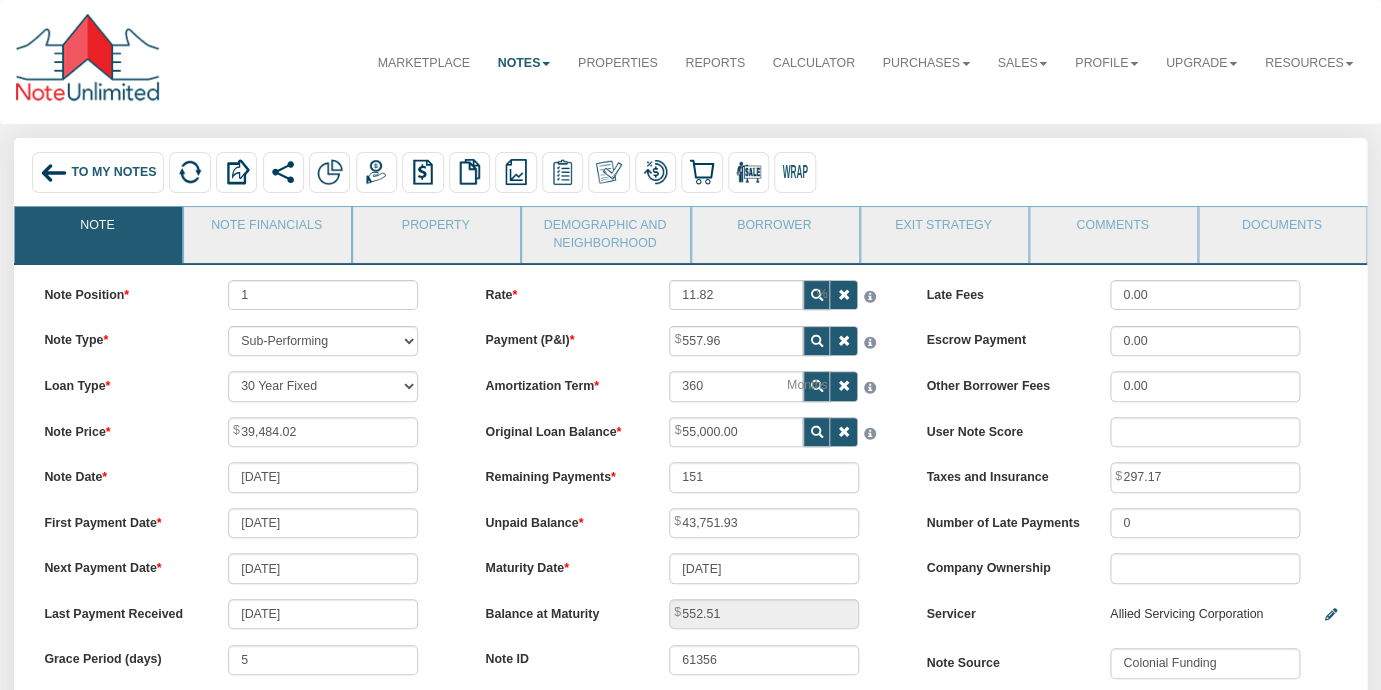 click on "Note Position
1
Note Type
Performing Forthcoming Non-Performing REO Sub-Performing Unknown
Loan Type
30 Year Fixed 15 Year Fixed 20 Year Fixed 40 Year Fixed 5 years balloon loan with 30 years amortization 7 years balloon loan with 30 years amortization Cash payment No loan Custom Fixed Custom loan with balloon
Note Price
39,484.02
Note Date
[DATE]
5 No" at bounding box center (249, 509) 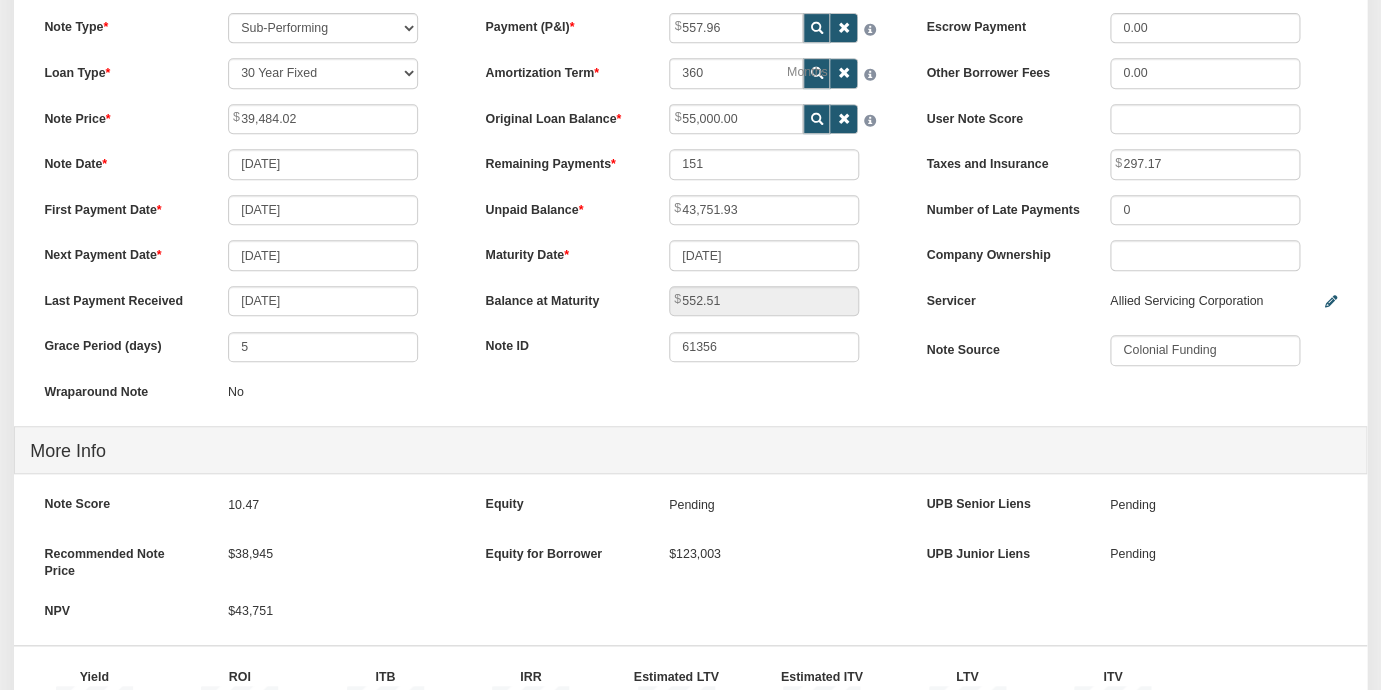 scroll, scrollTop: 762, scrollLeft: 0, axis: vertical 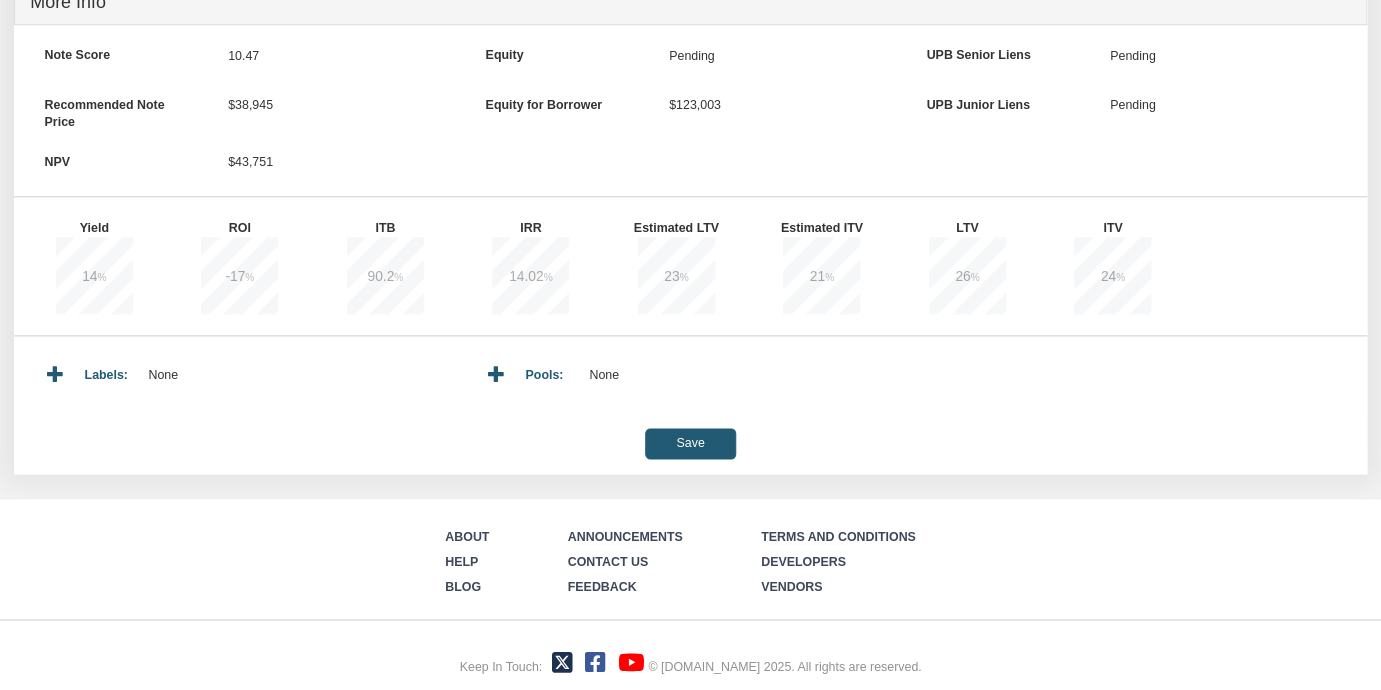 click on "Save" at bounding box center (690, 443) 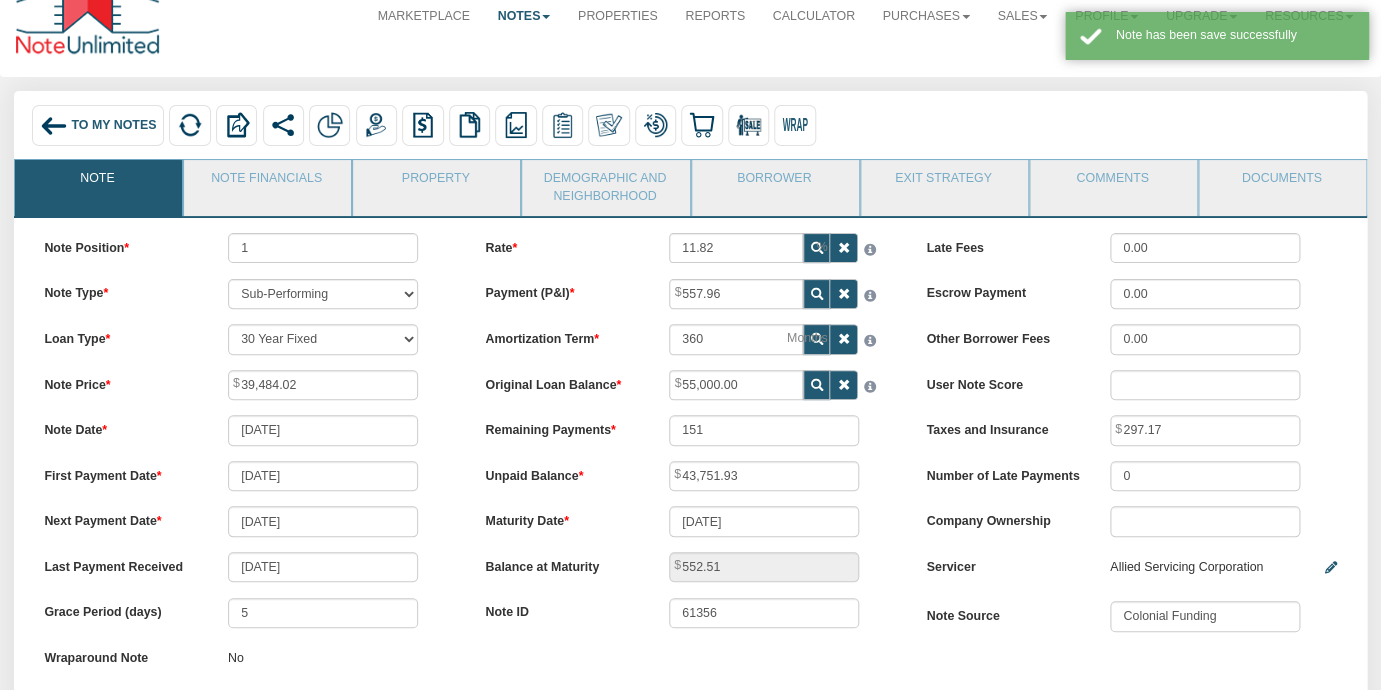scroll, scrollTop: 0, scrollLeft: 0, axis: both 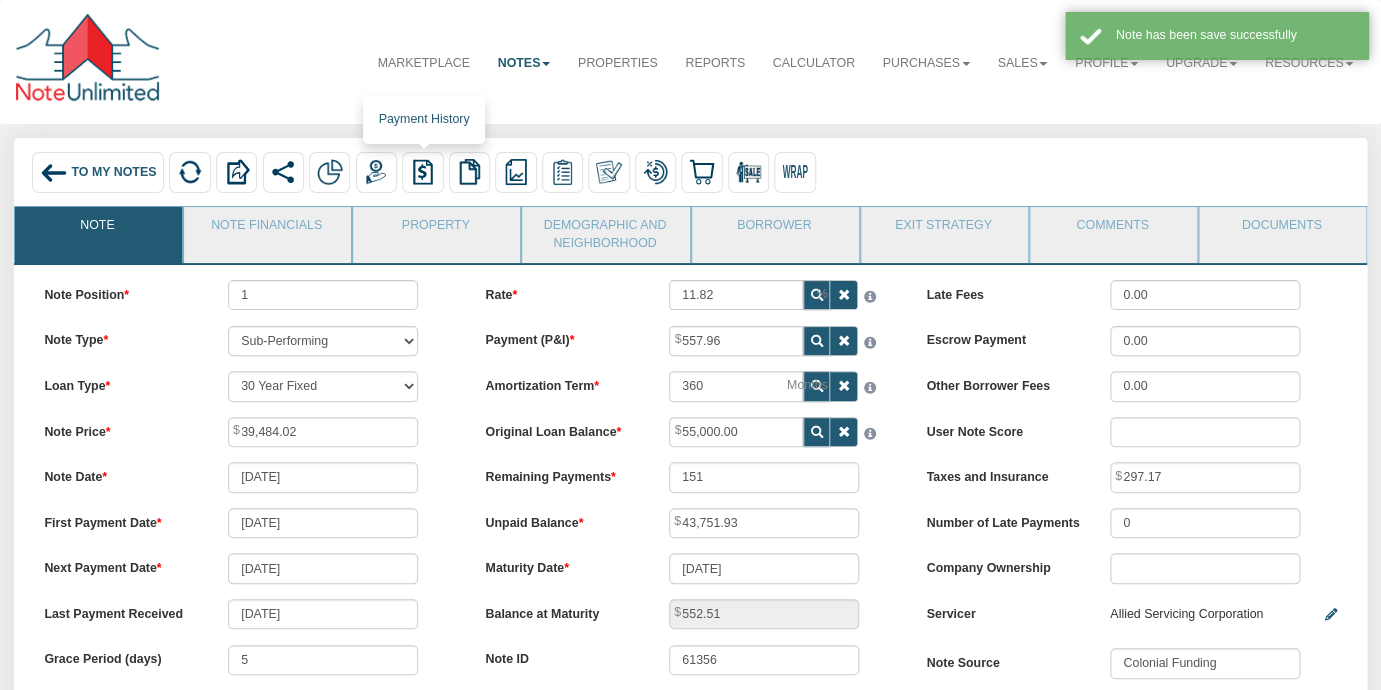 click at bounding box center (423, 172) 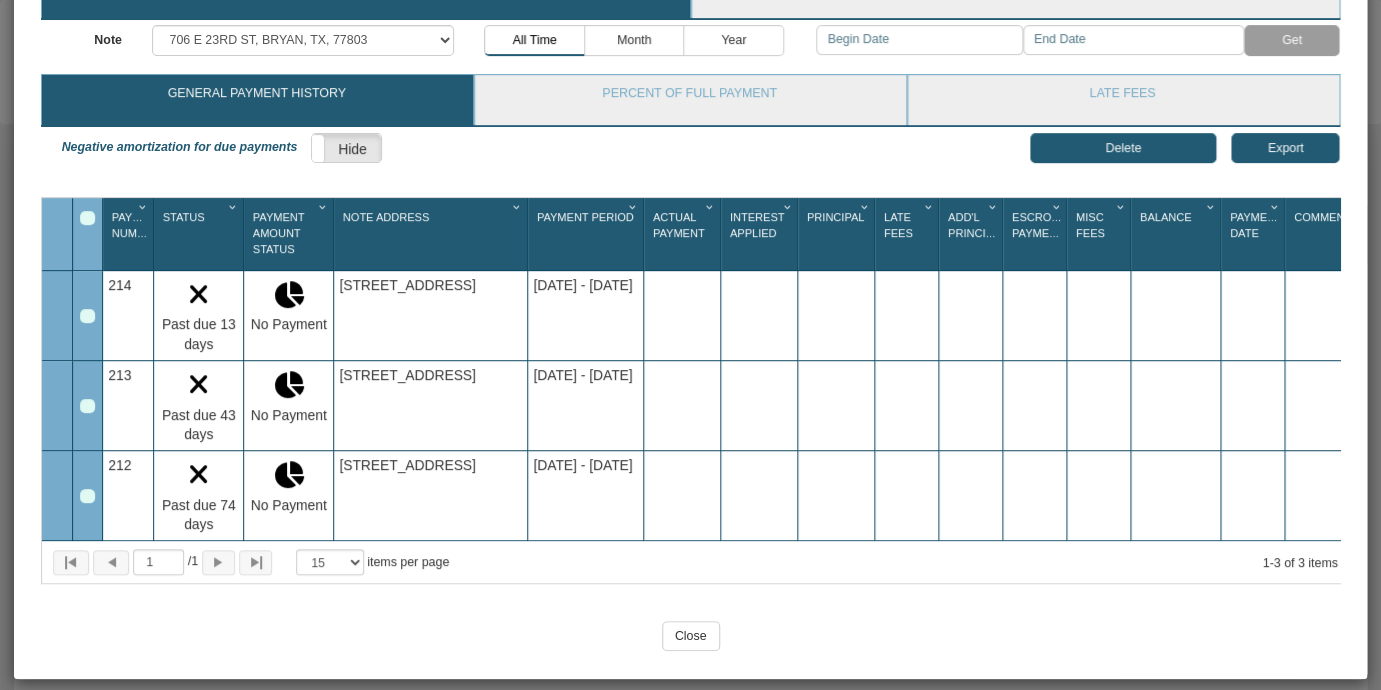 scroll, scrollTop: 159, scrollLeft: 0, axis: vertical 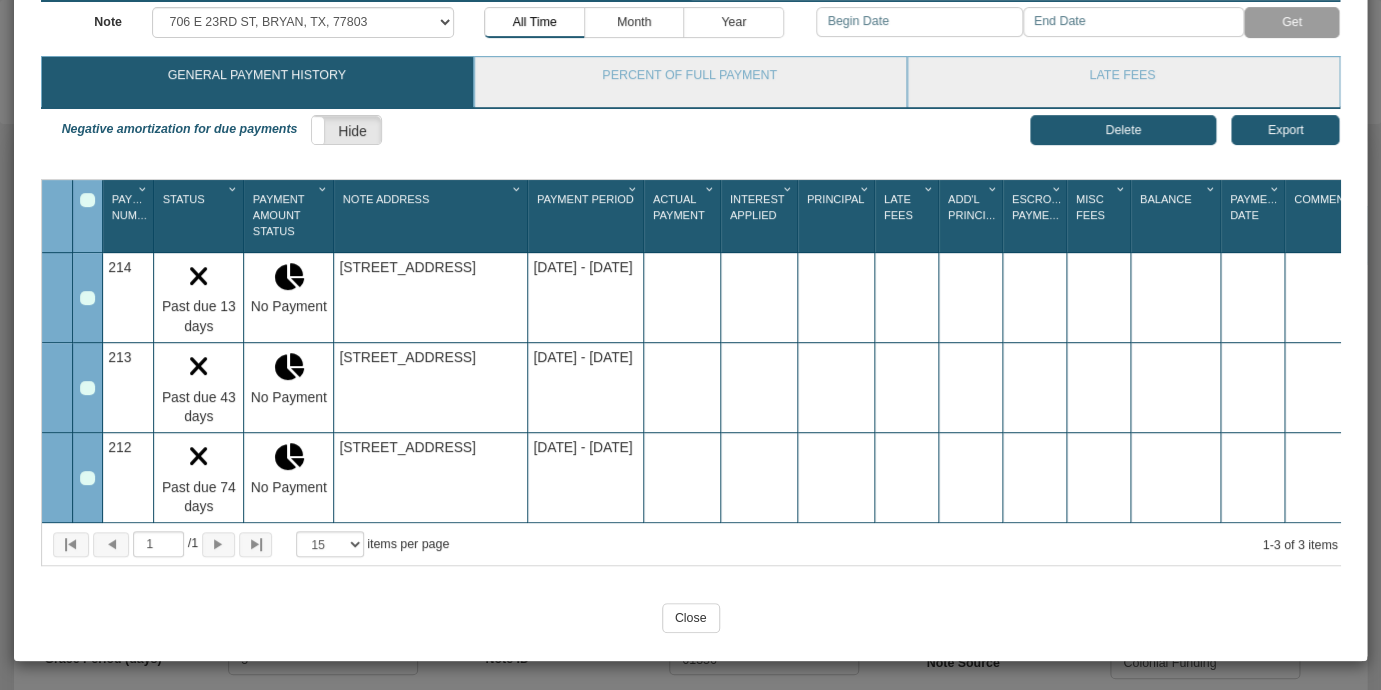click on "Close" at bounding box center (691, 618) 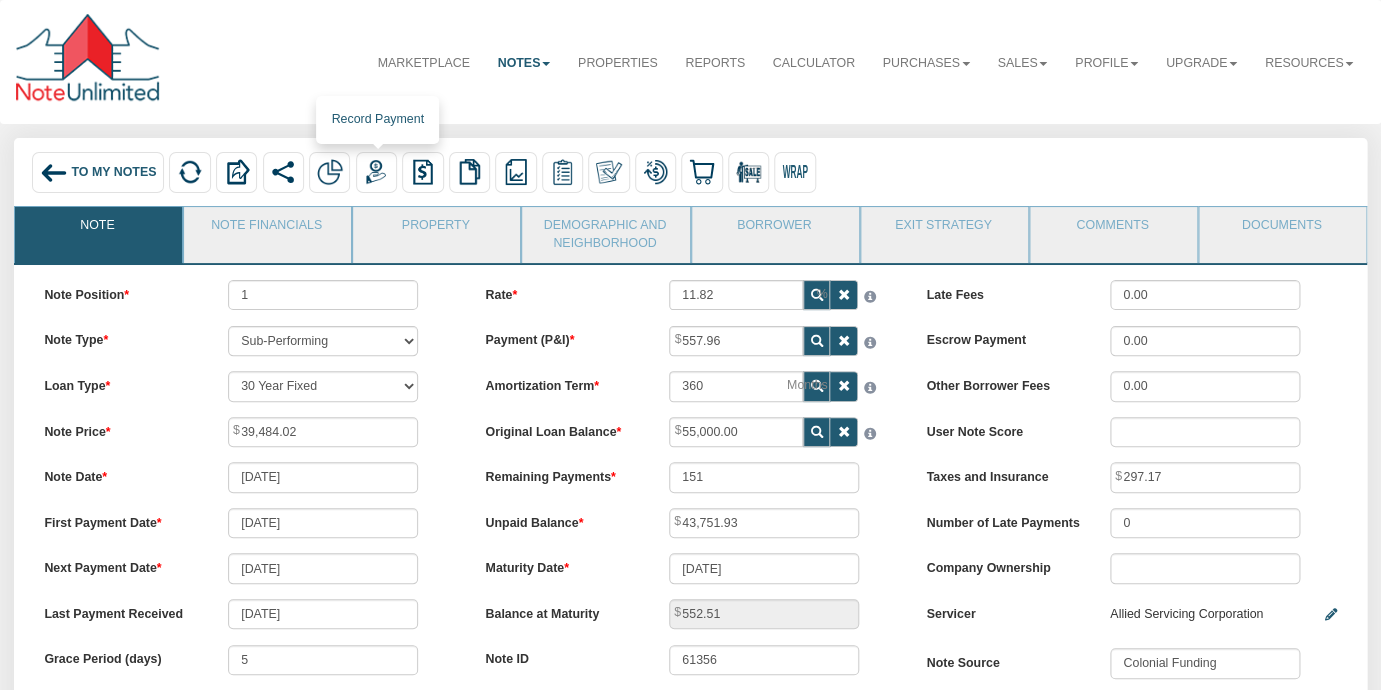 click at bounding box center (376, 172) 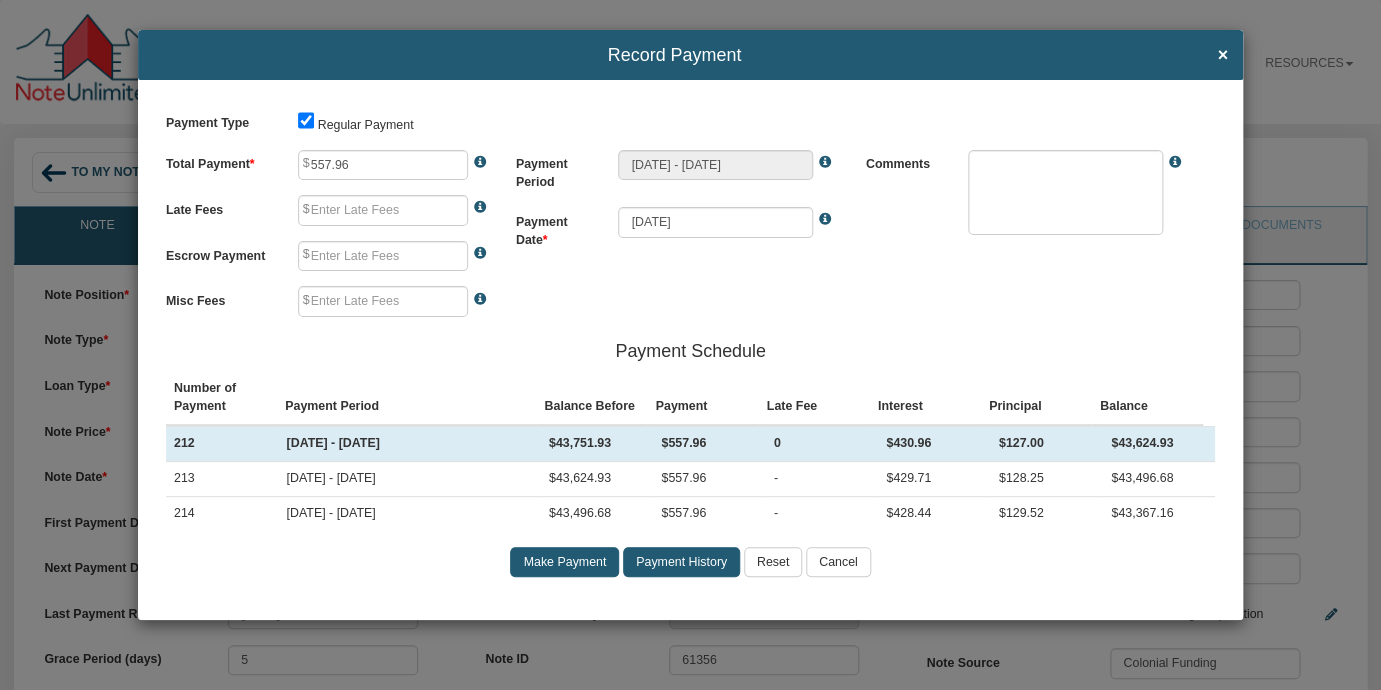 type on "0.00" 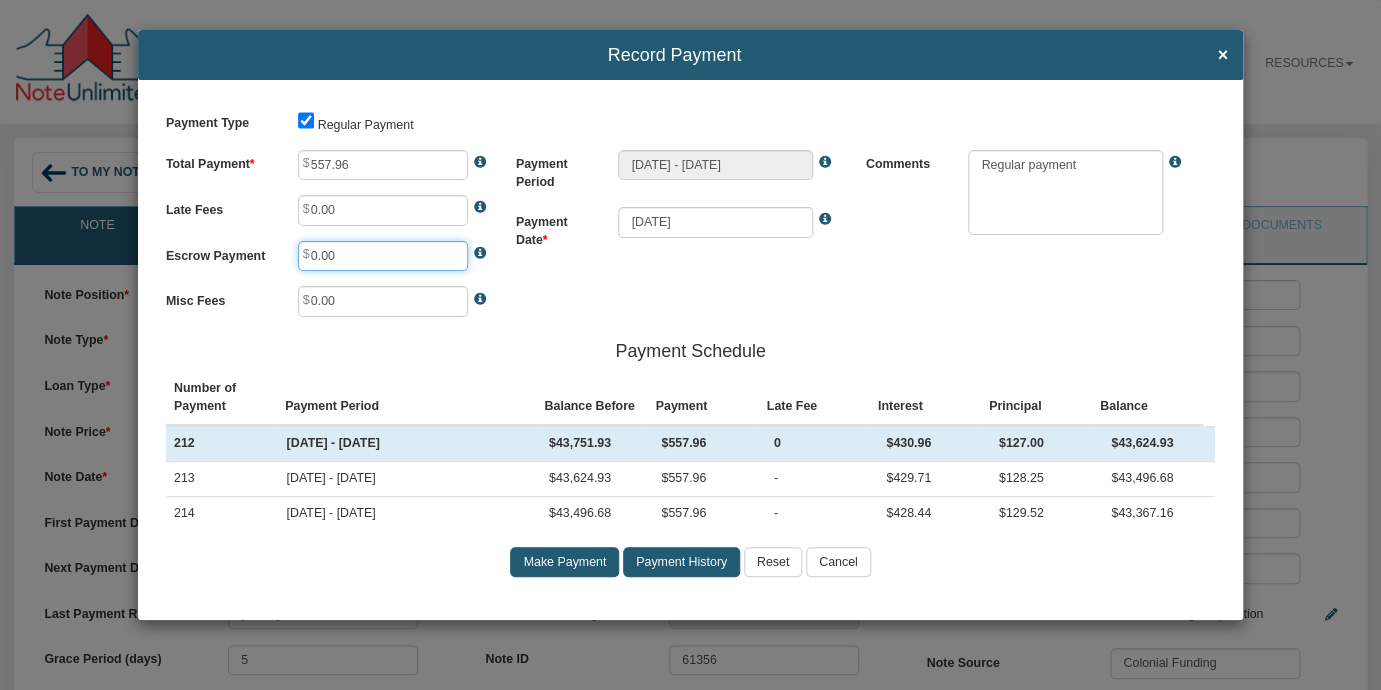 click on "0.00" at bounding box center [383, 256] 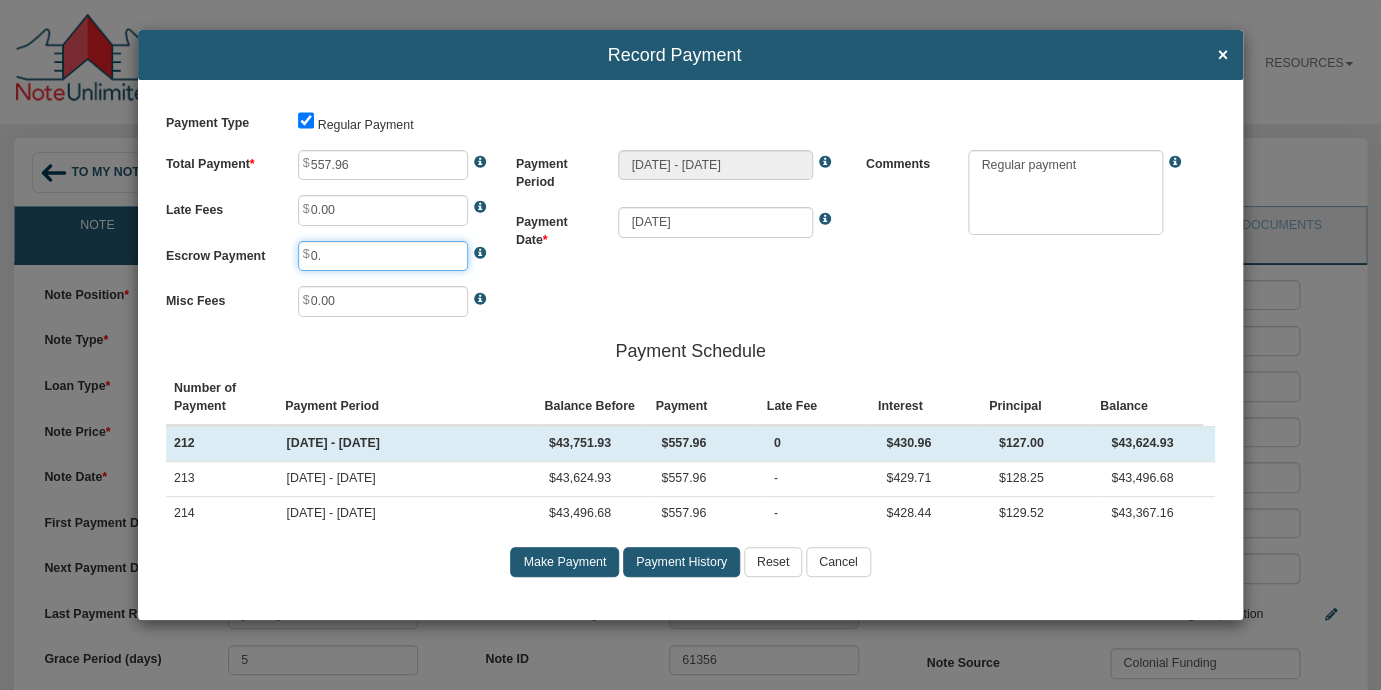 type on "0" 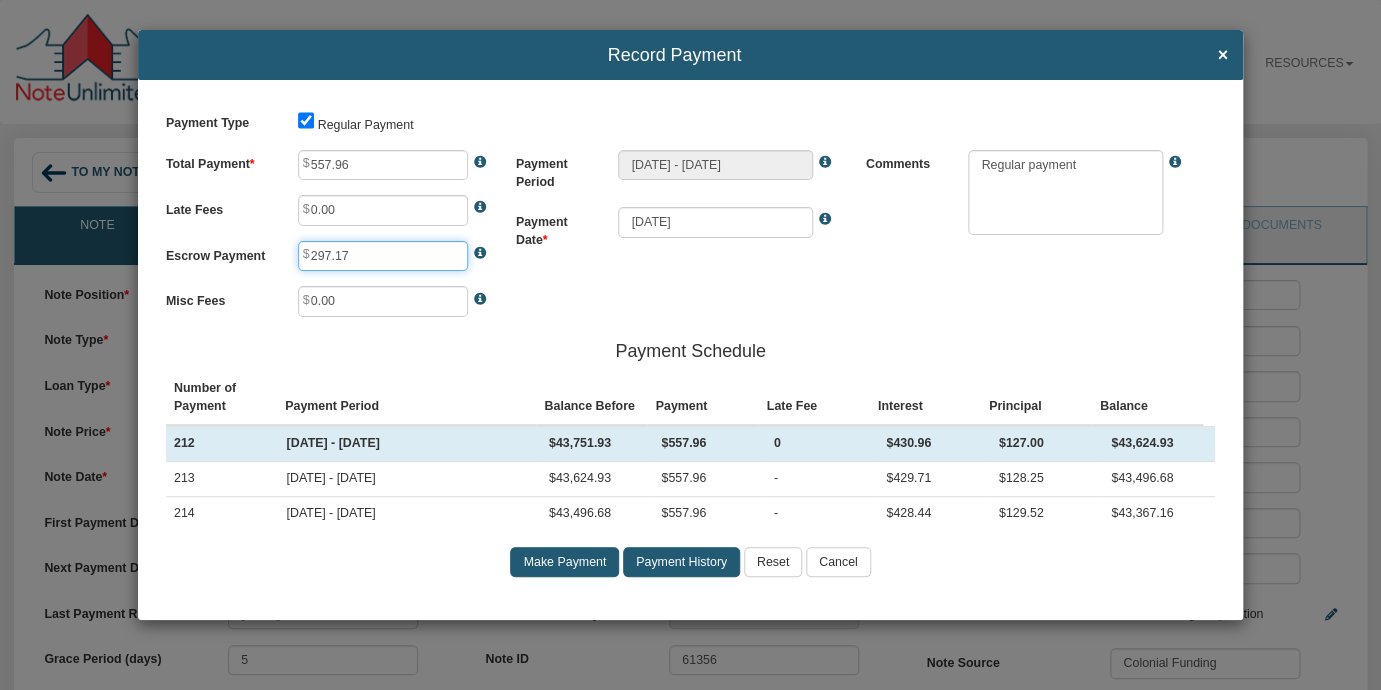 type on "297.17" 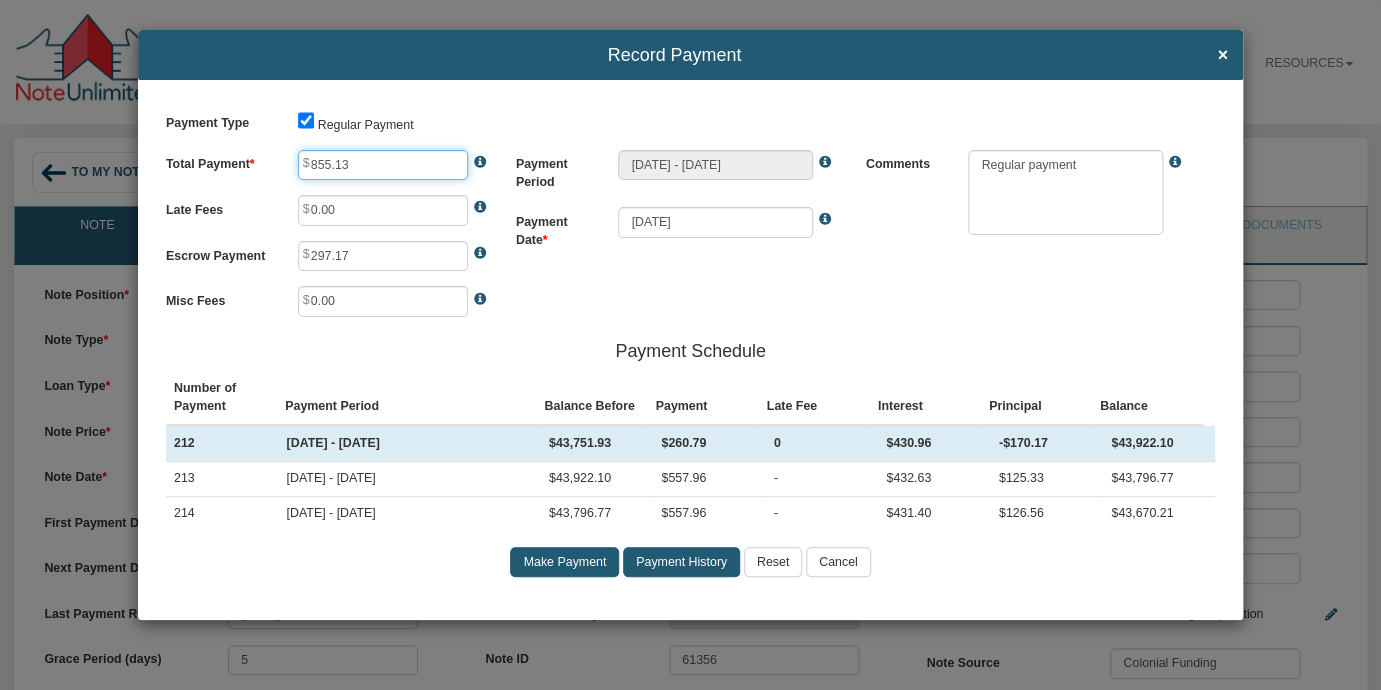 type on "855.13" 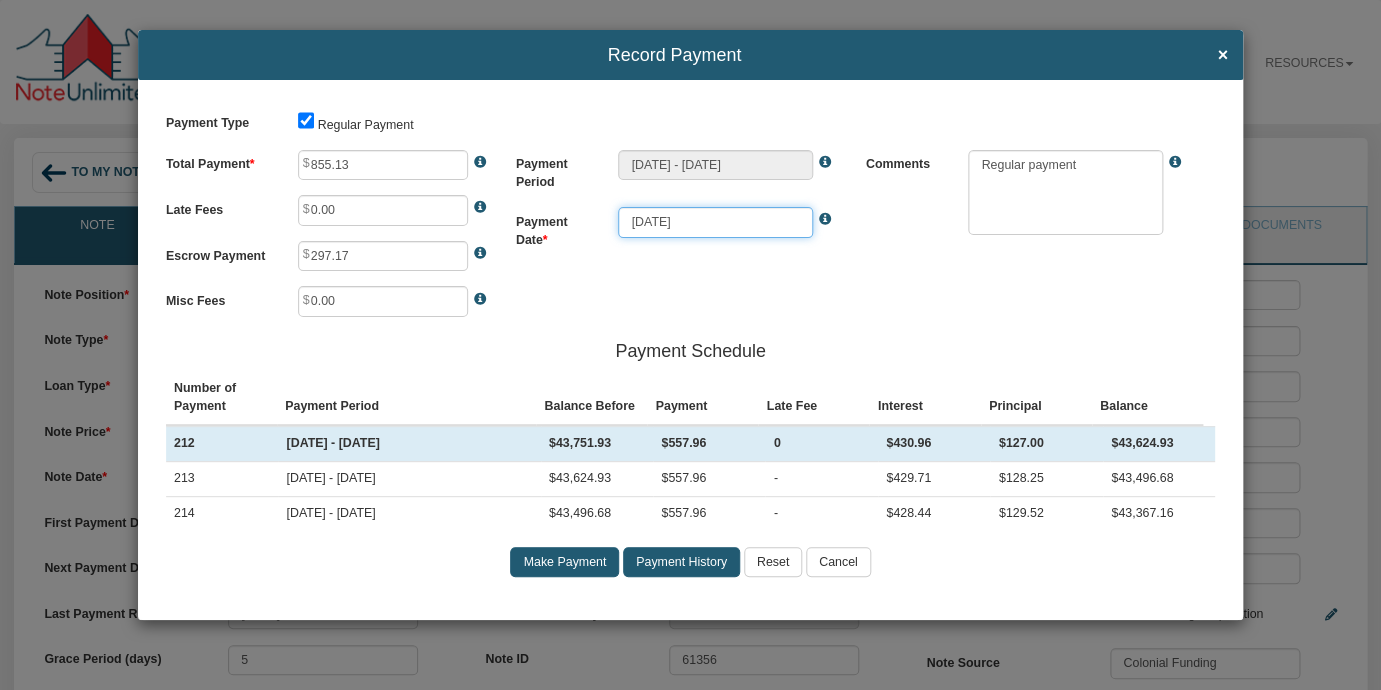 click on "[DATE]" at bounding box center [715, 222] 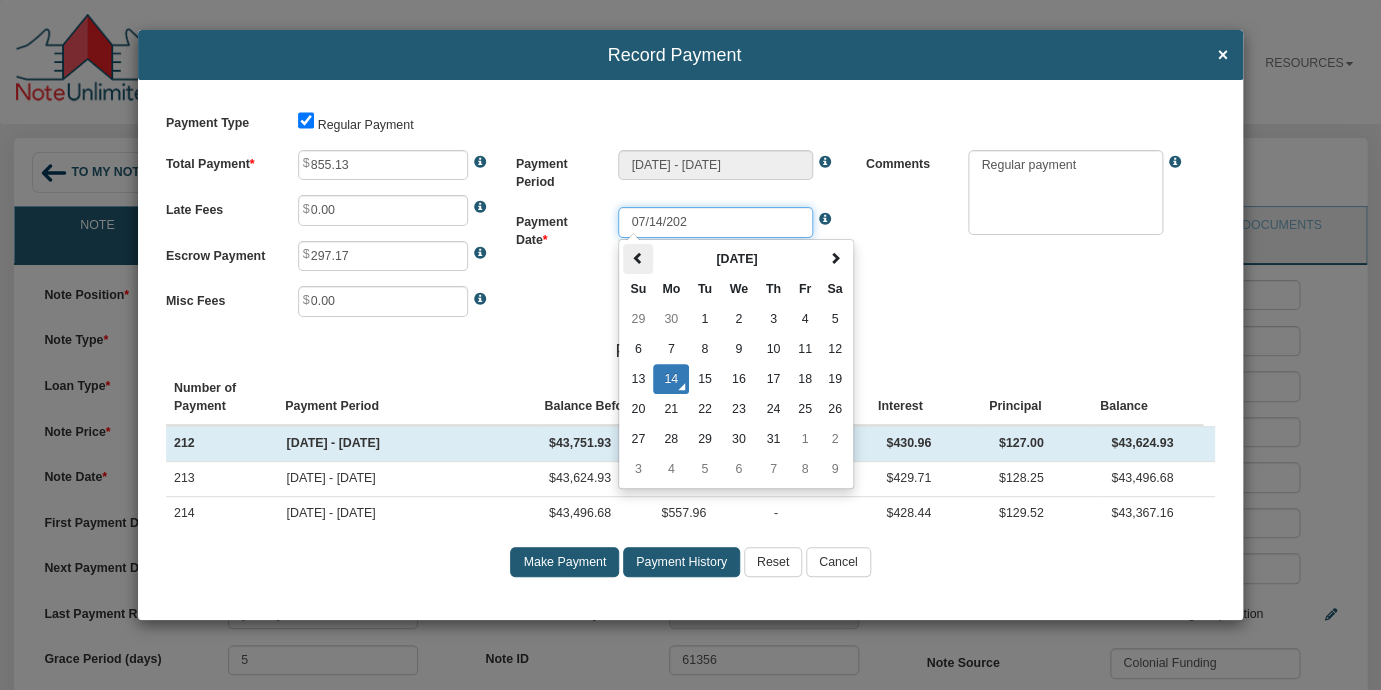 click at bounding box center [638, 258] 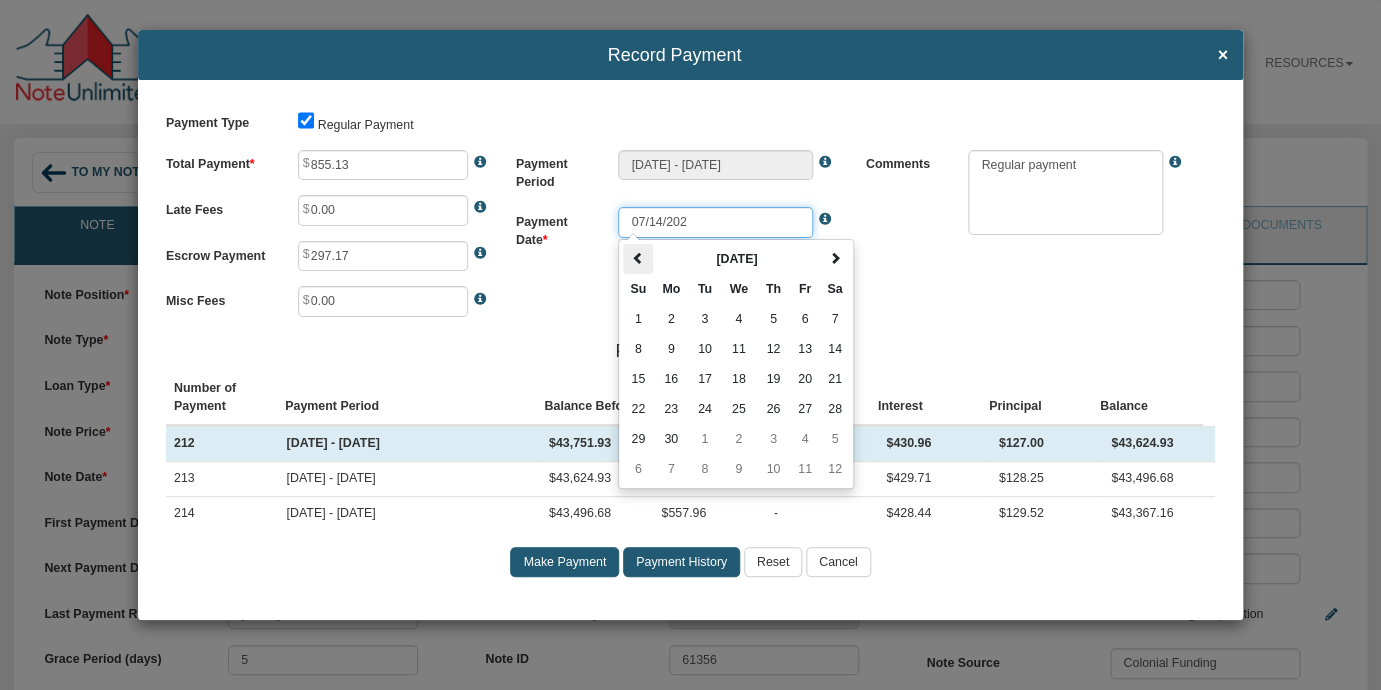 click at bounding box center [638, 258] 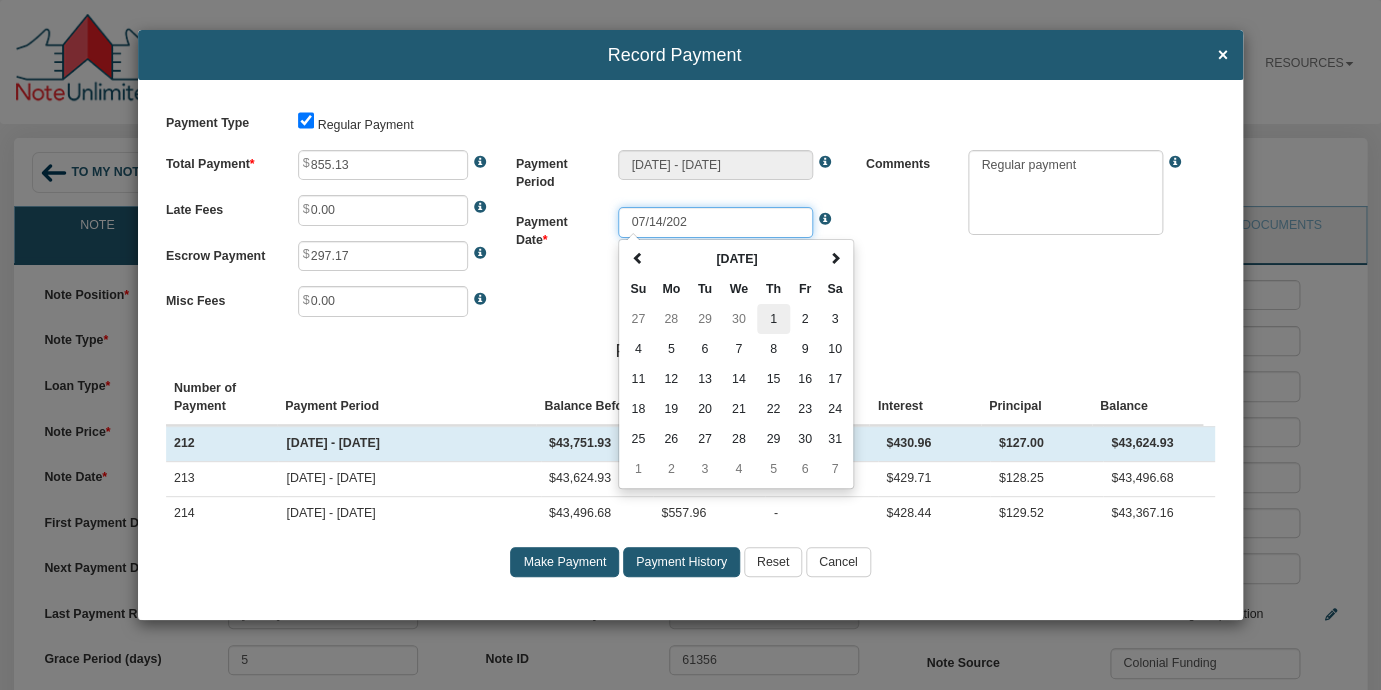 click on "1" at bounding box center (773, 319) 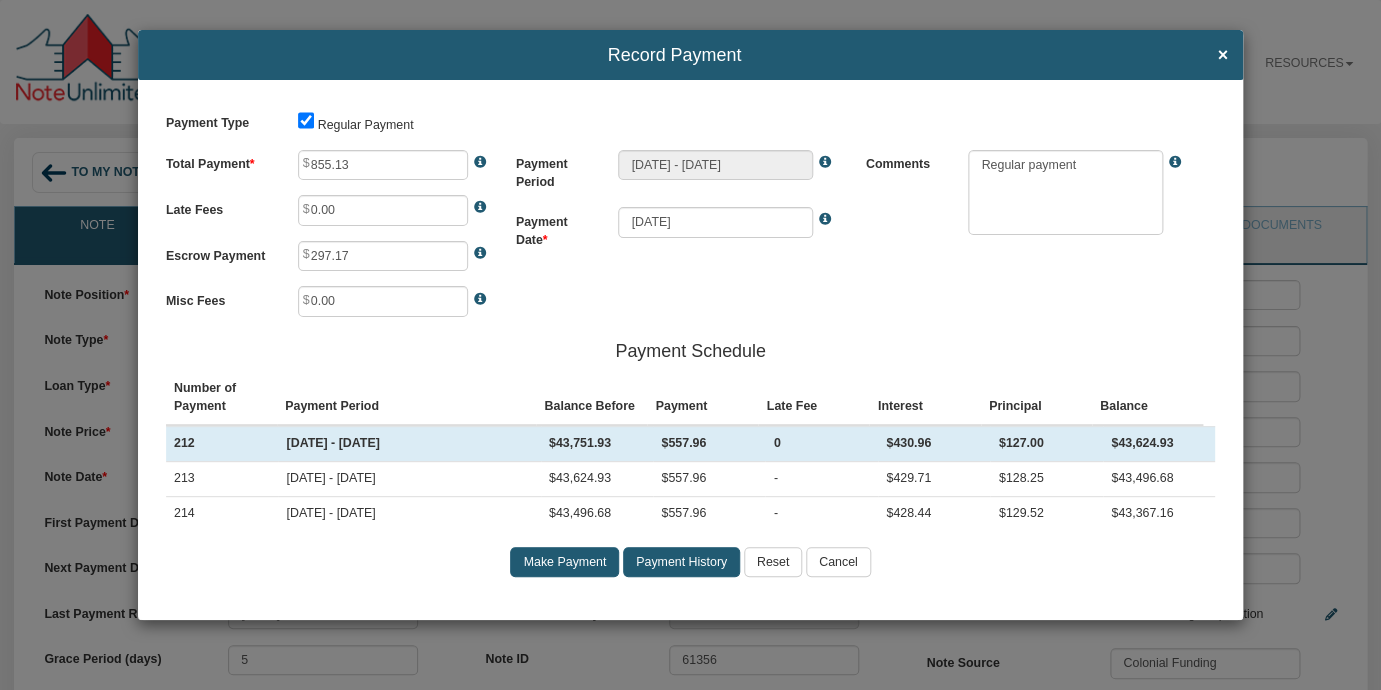 click on "Payment Type
Regular Payment
Total Payment
855.13
Late Fees
0.00
Escrow Payment
297.17
0" at bounding box center (690, 349) 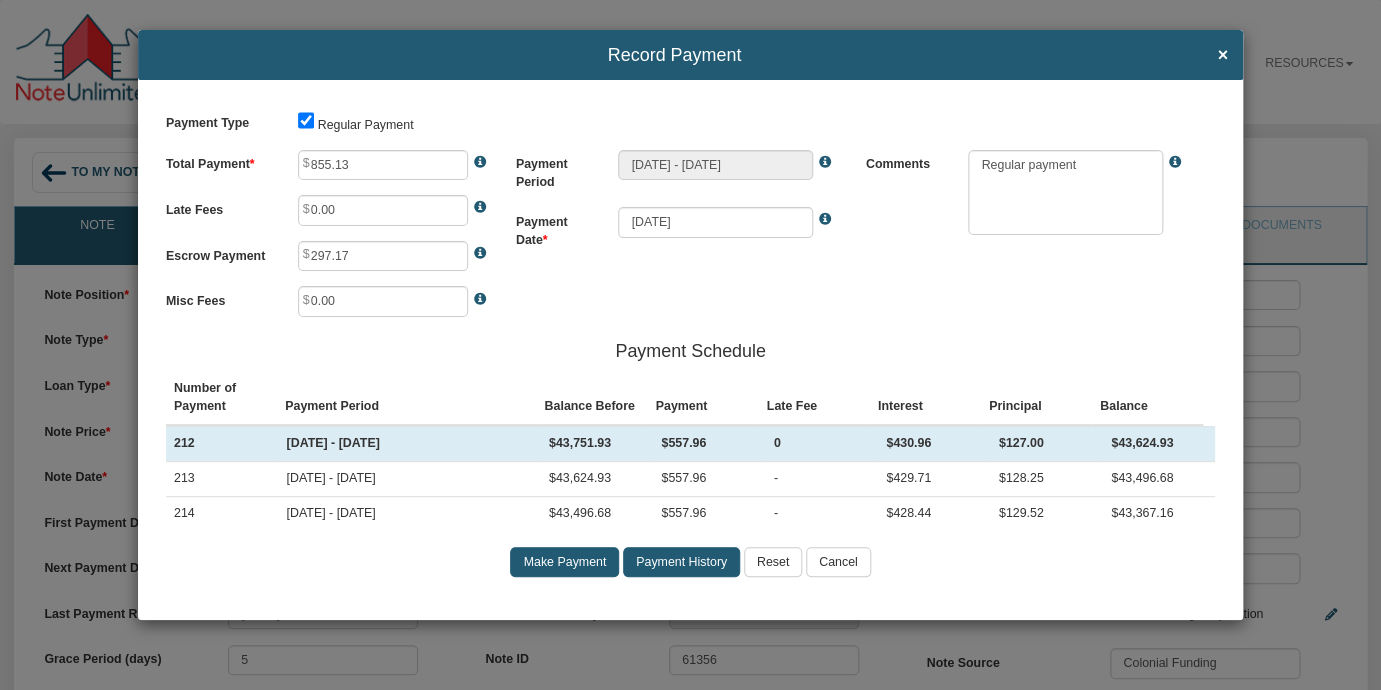 click on "Make Payment" at bounding box center (564, 562) 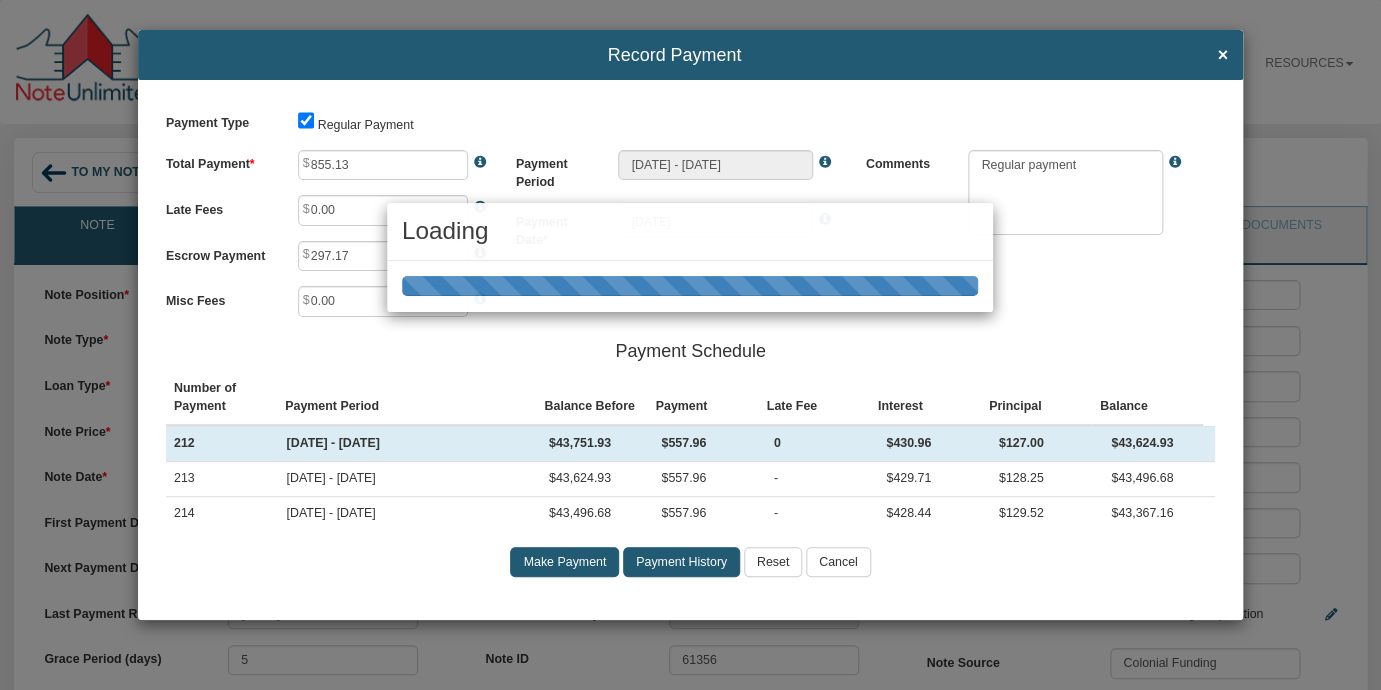 type on "[DATE] - [DATE]" 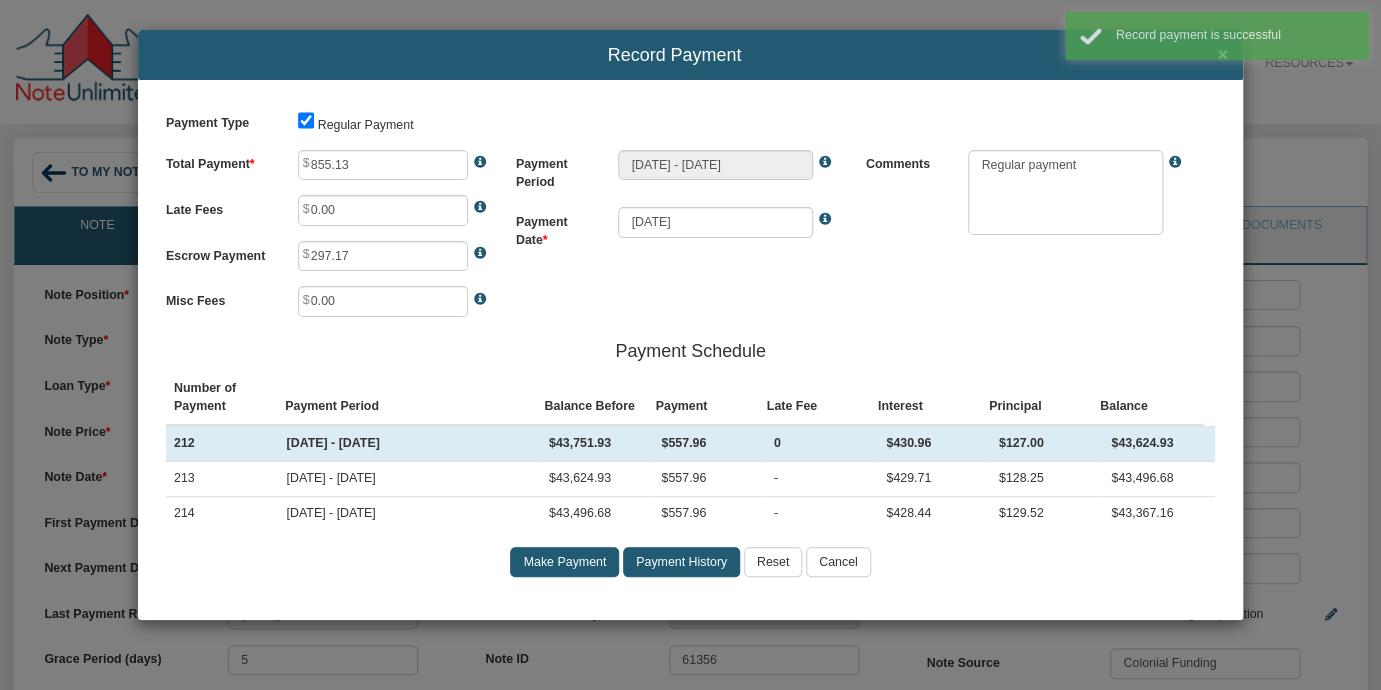 type on "557.96" 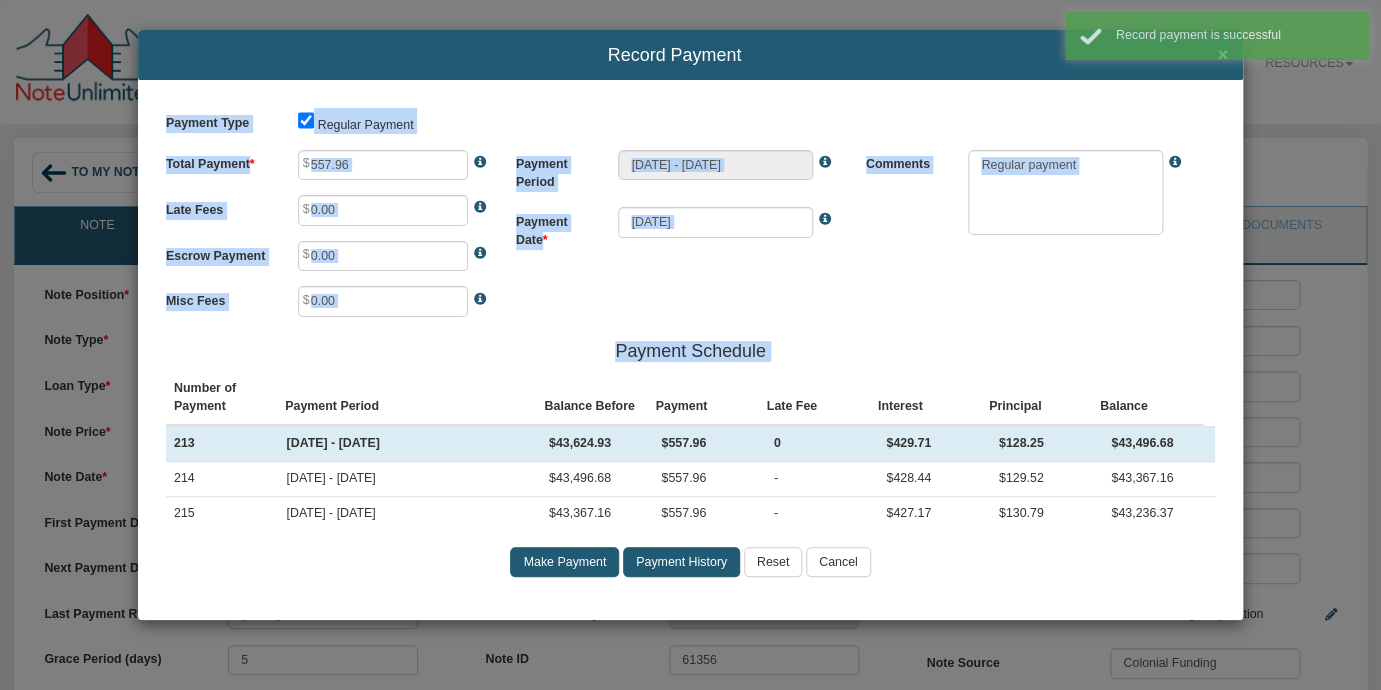 drag, startPoint x: 967, startPoint y: 69, endPoint x: 967, endPoint y: 93, distance: 24 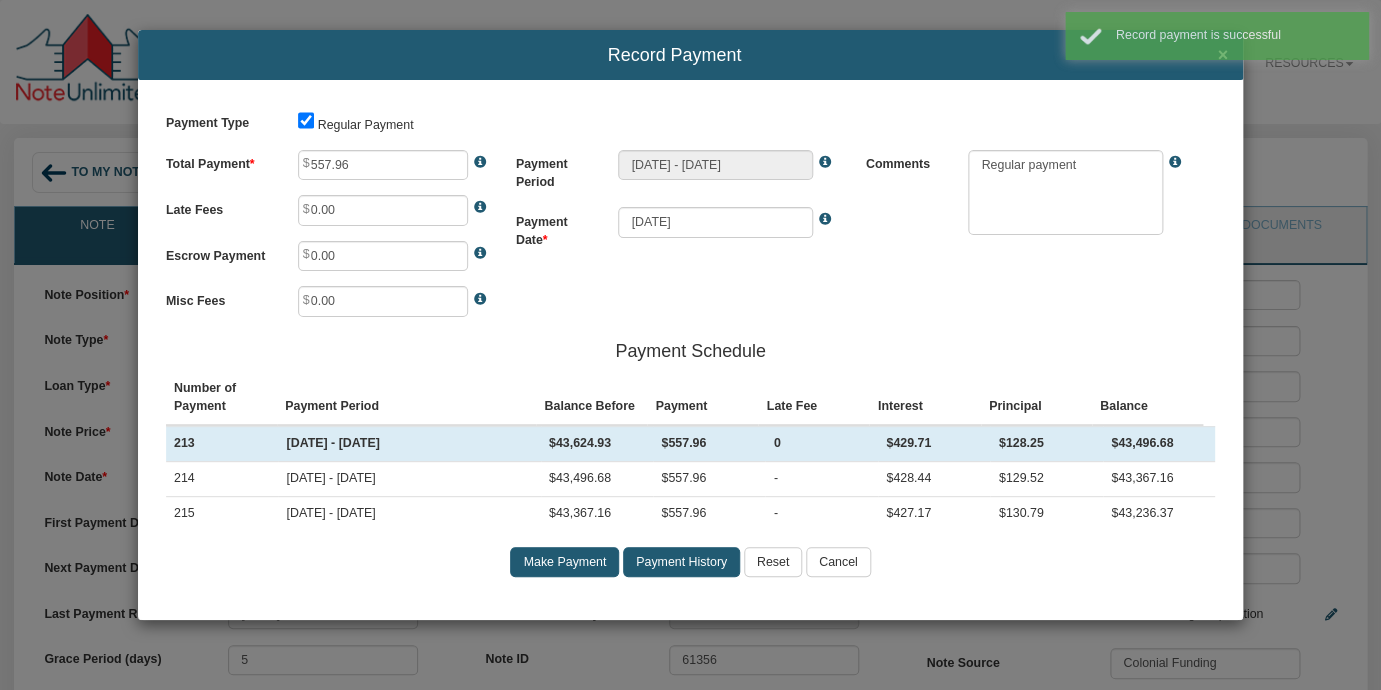 click on "Payment Type
Regular Payment
Total Payment
557.96
Late Fees
0.00
Escrow Payment
0.00
0 -" at bounding box center (690, 349) 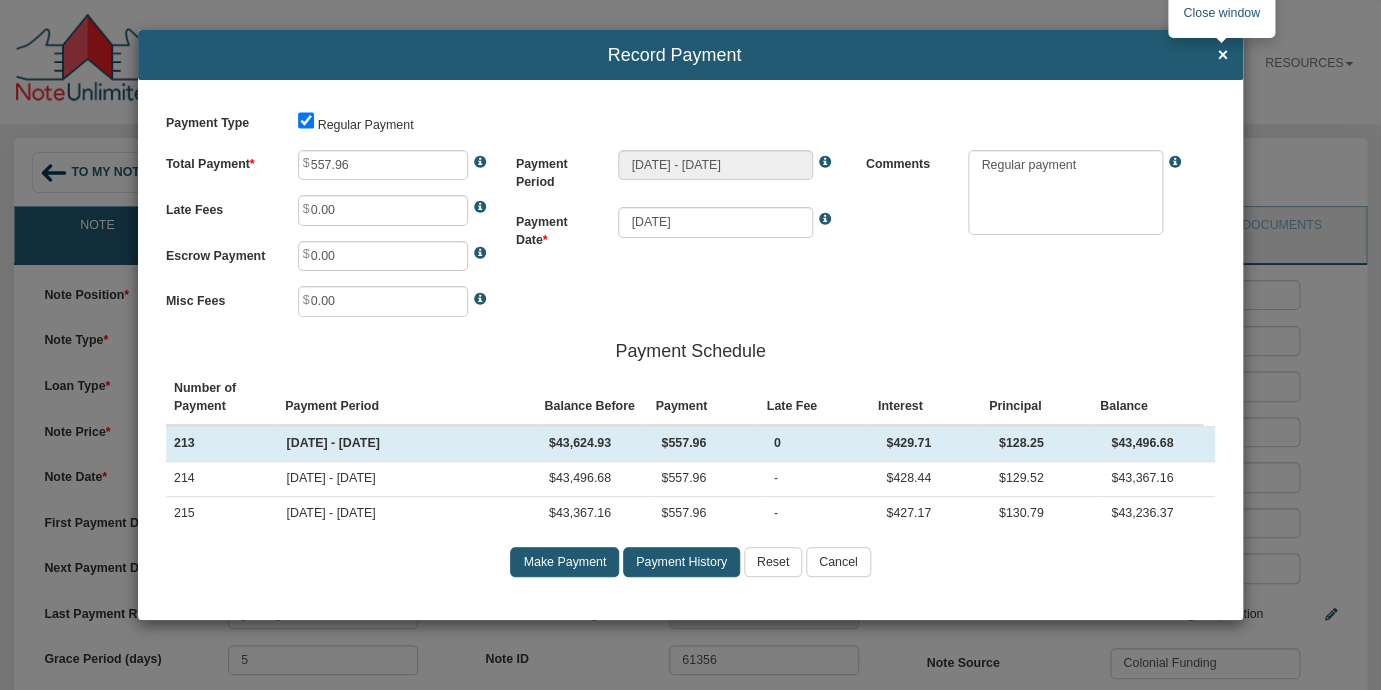 click on "×" at bounding box center (1222, 56) 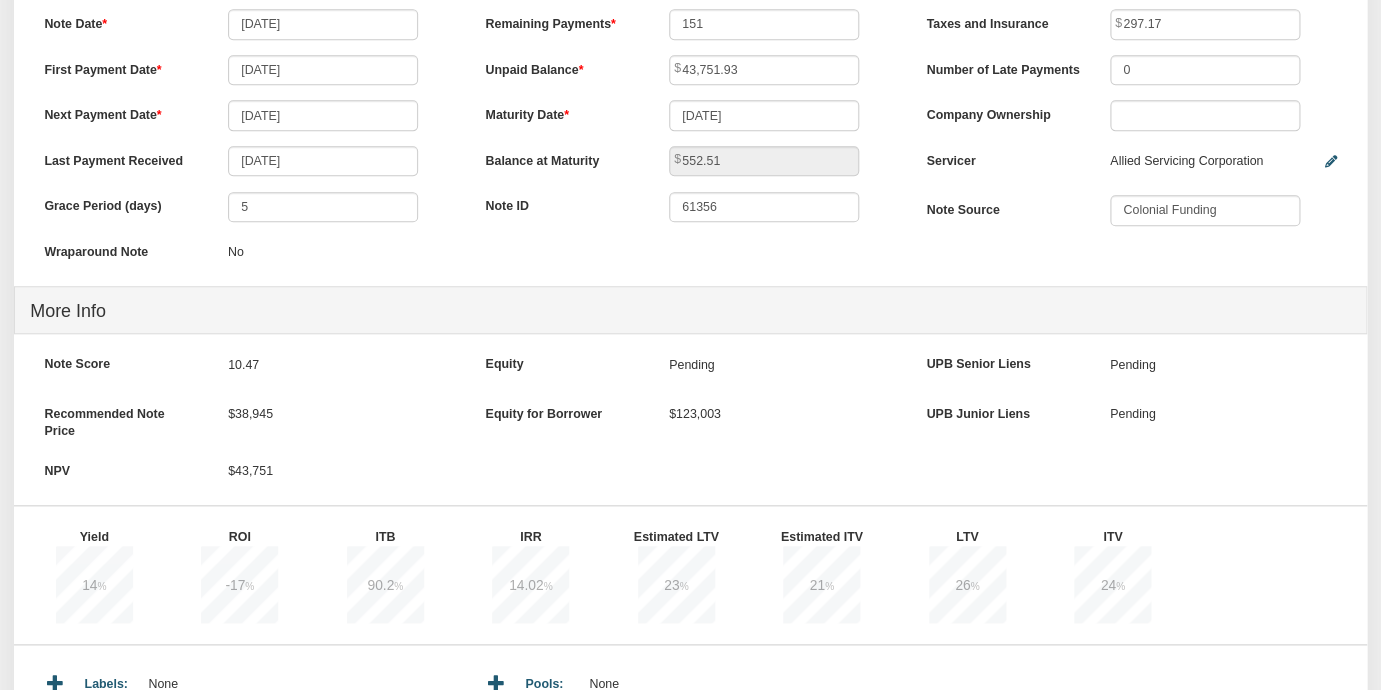 scroll, scrollTop: 762, scrollLeft: 0, axis: vertical 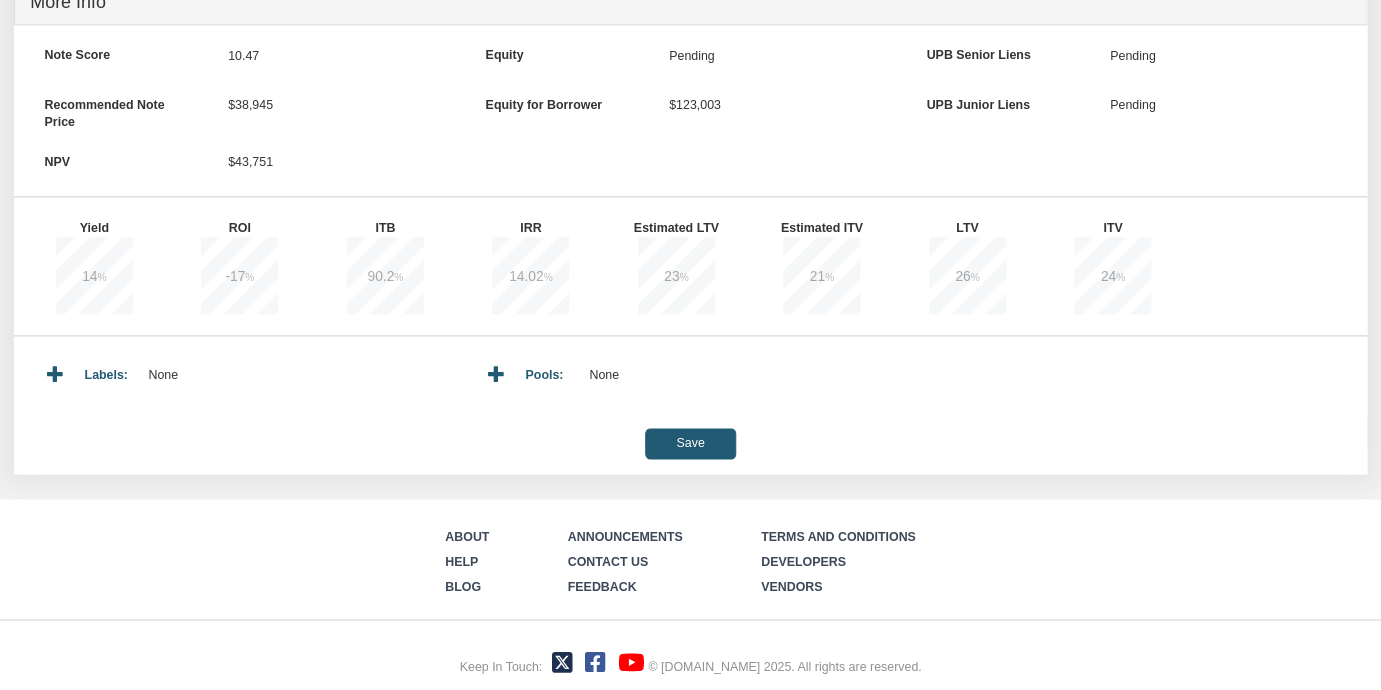 click on "Save" at bounding box center [690, 443] 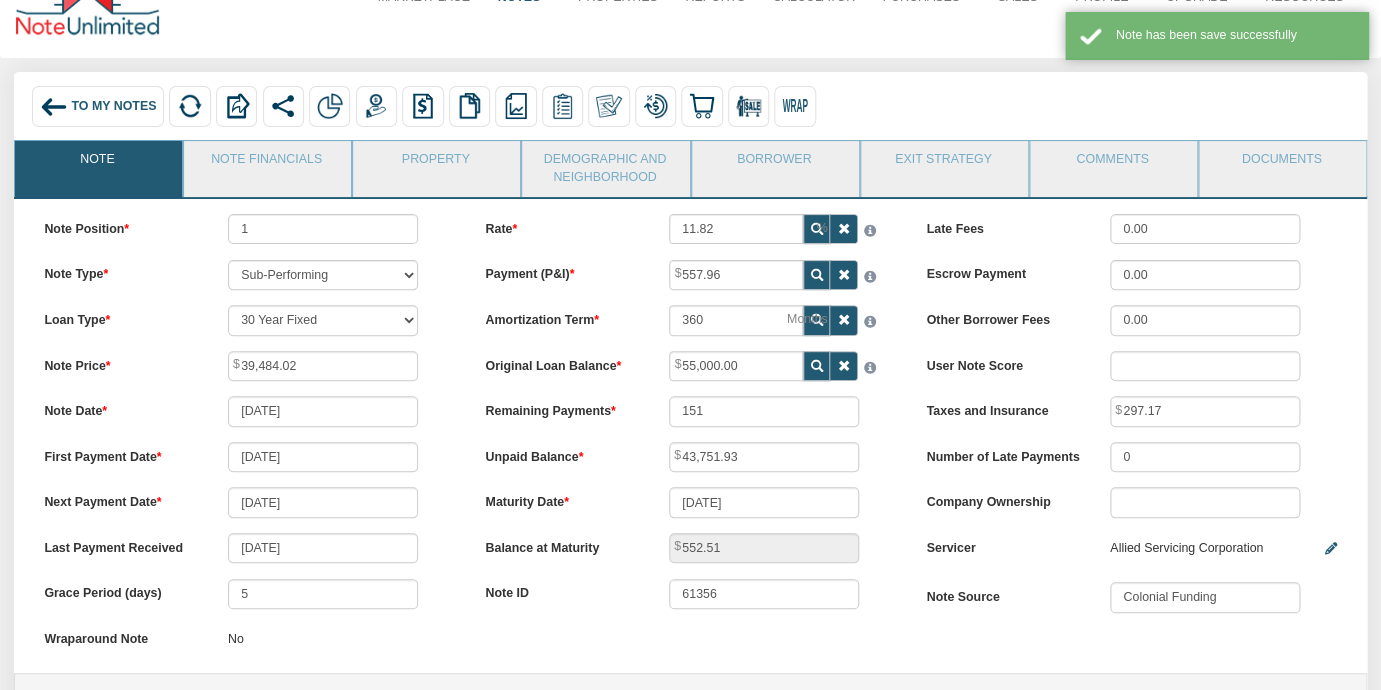 scroll, scrollTop: 0, scrollLeft: 0, axis: both 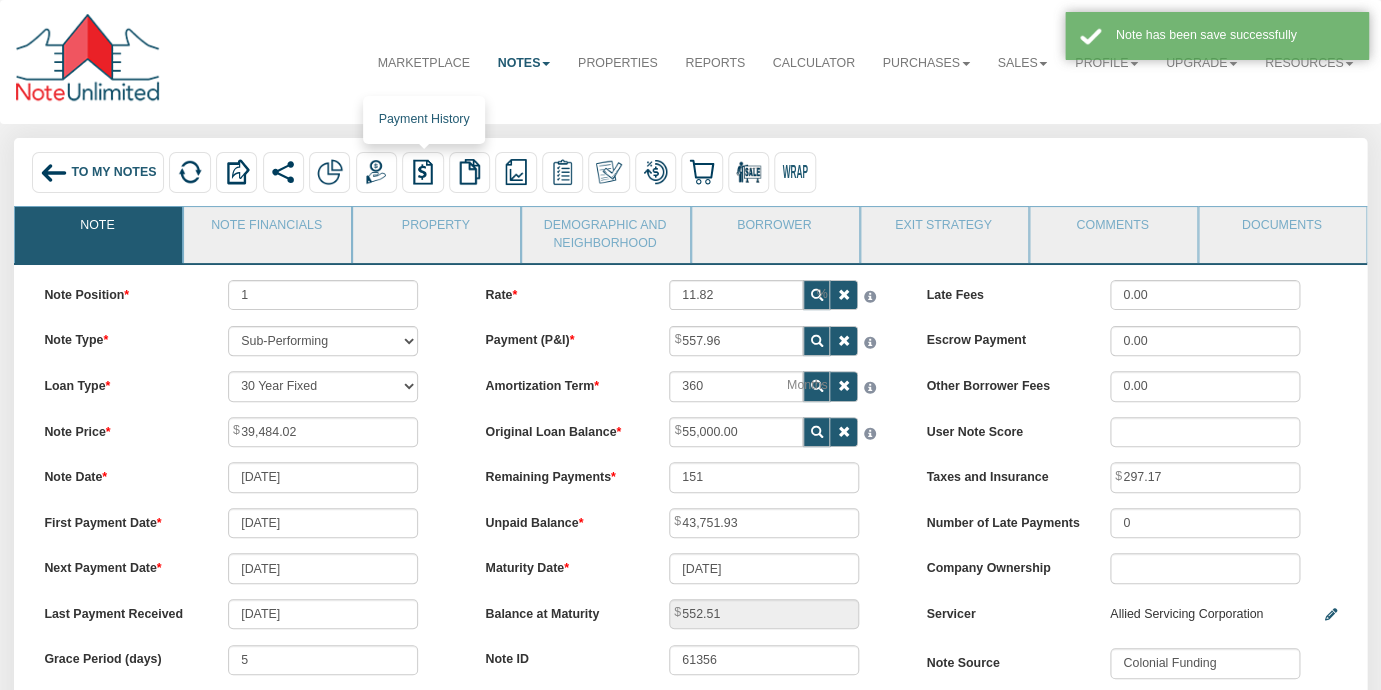 click at bounding box center (423, 172) 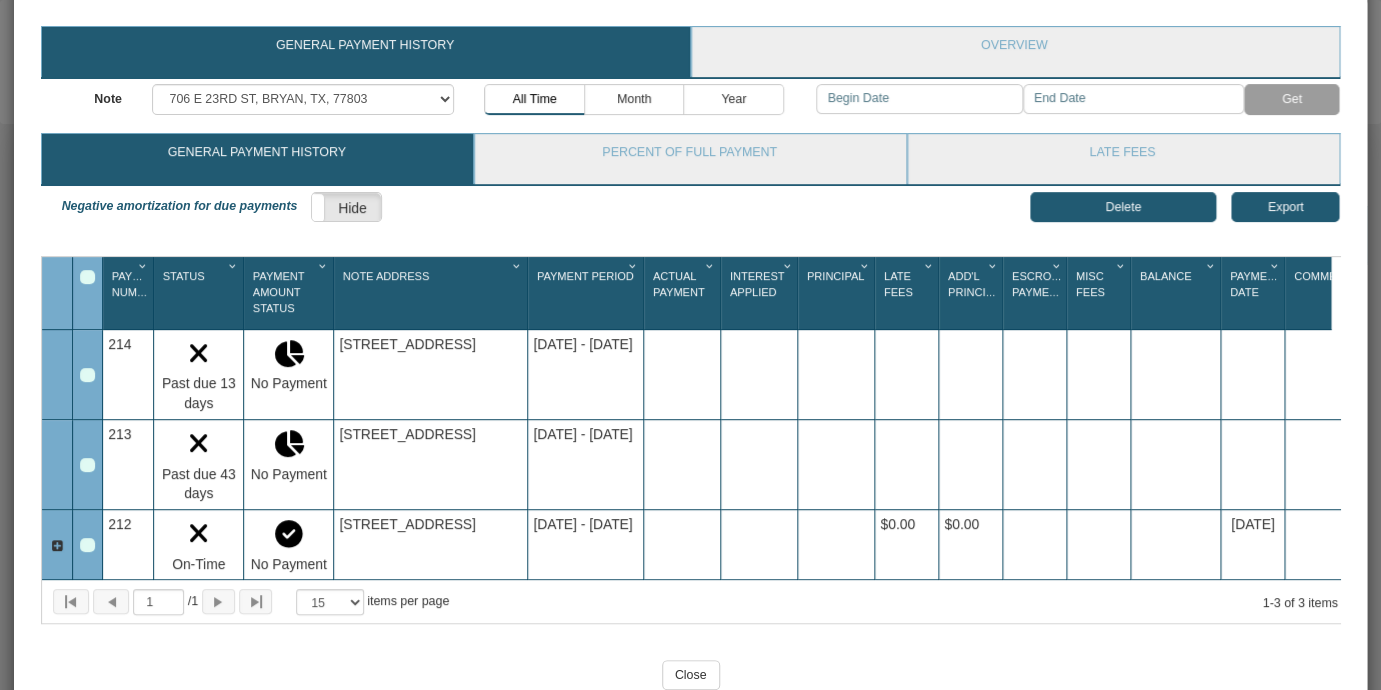 scroll, scrollTop: 0, scrollLeft: 0, axis: both 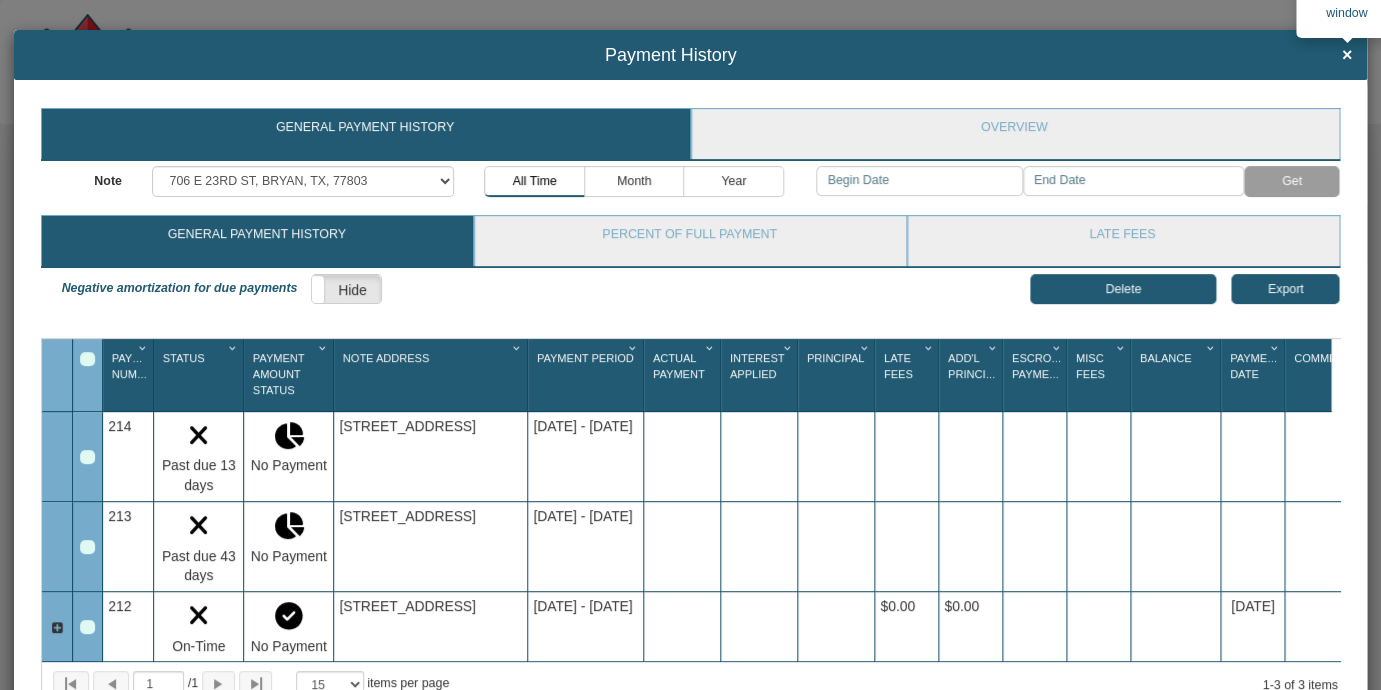 click on "×" at bounding box center [1347, 56] 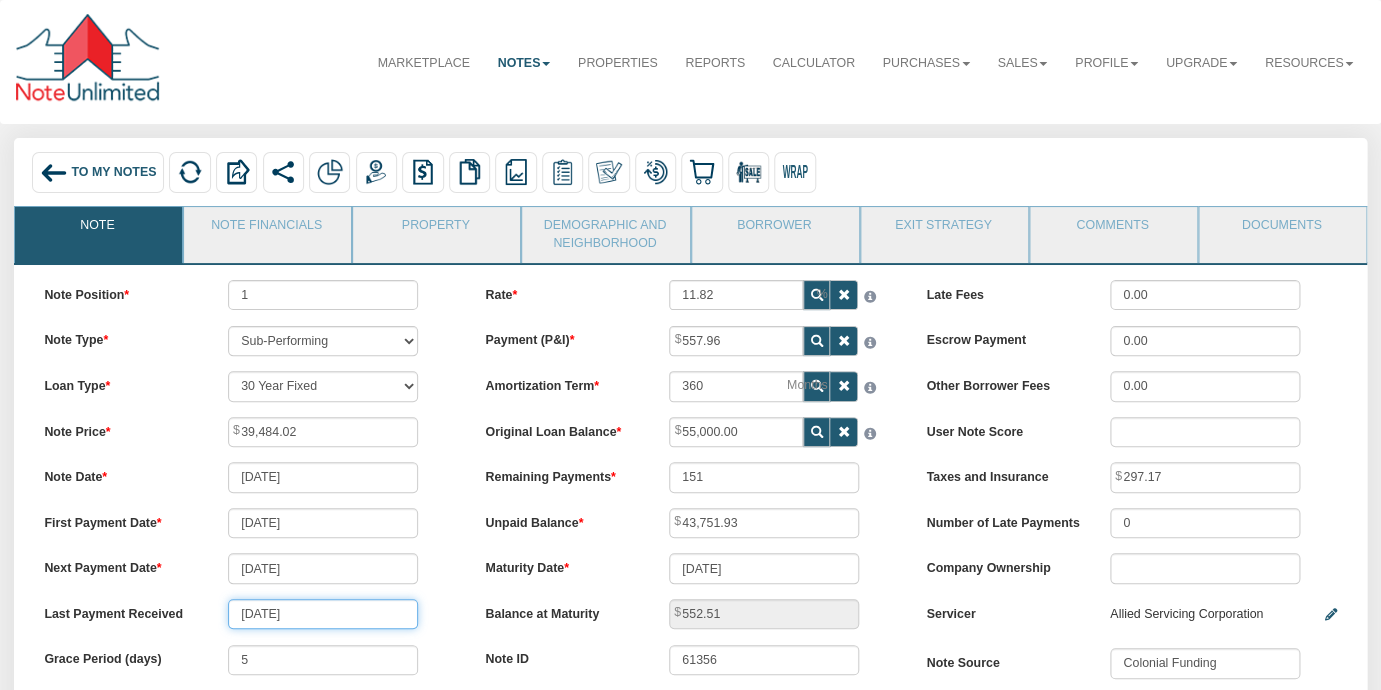 click on "[DATE]" at bounding box center [323, 614] 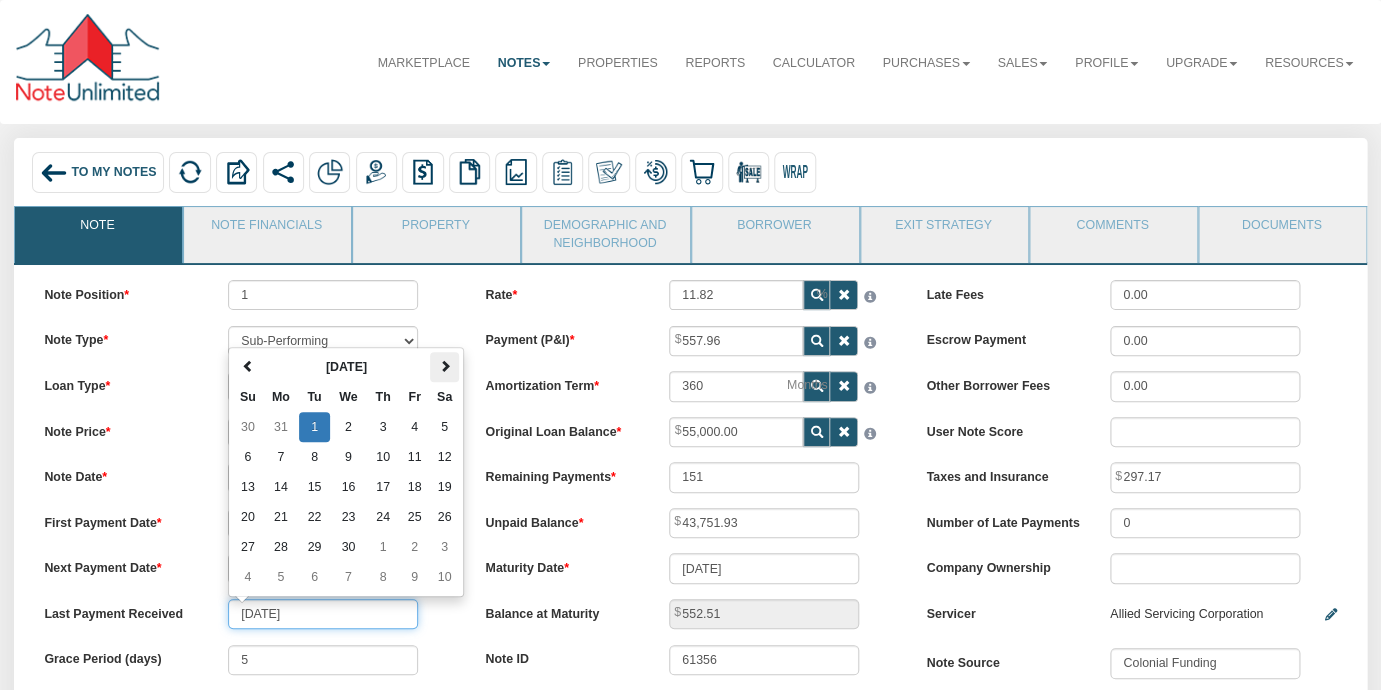 scroll, scrollTop: 1, scrollLeft: 0, axis: vertical 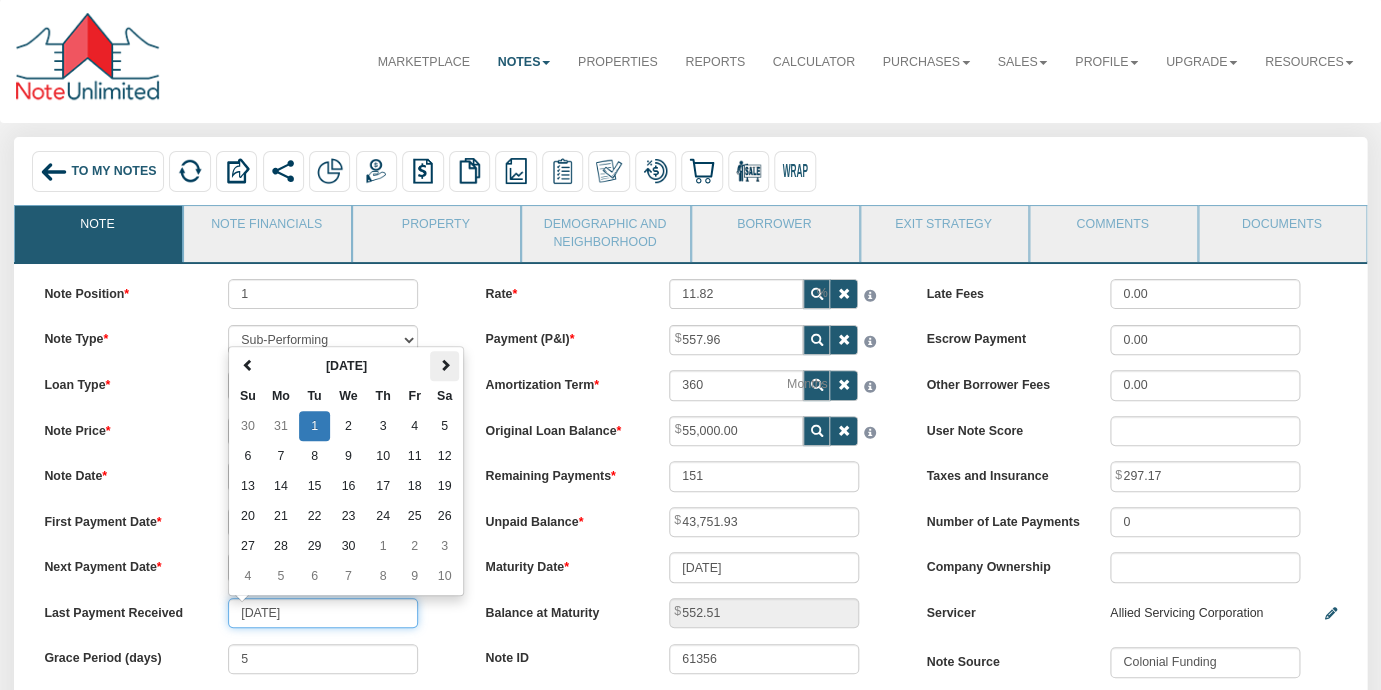 click at bounding box center [445, 365] 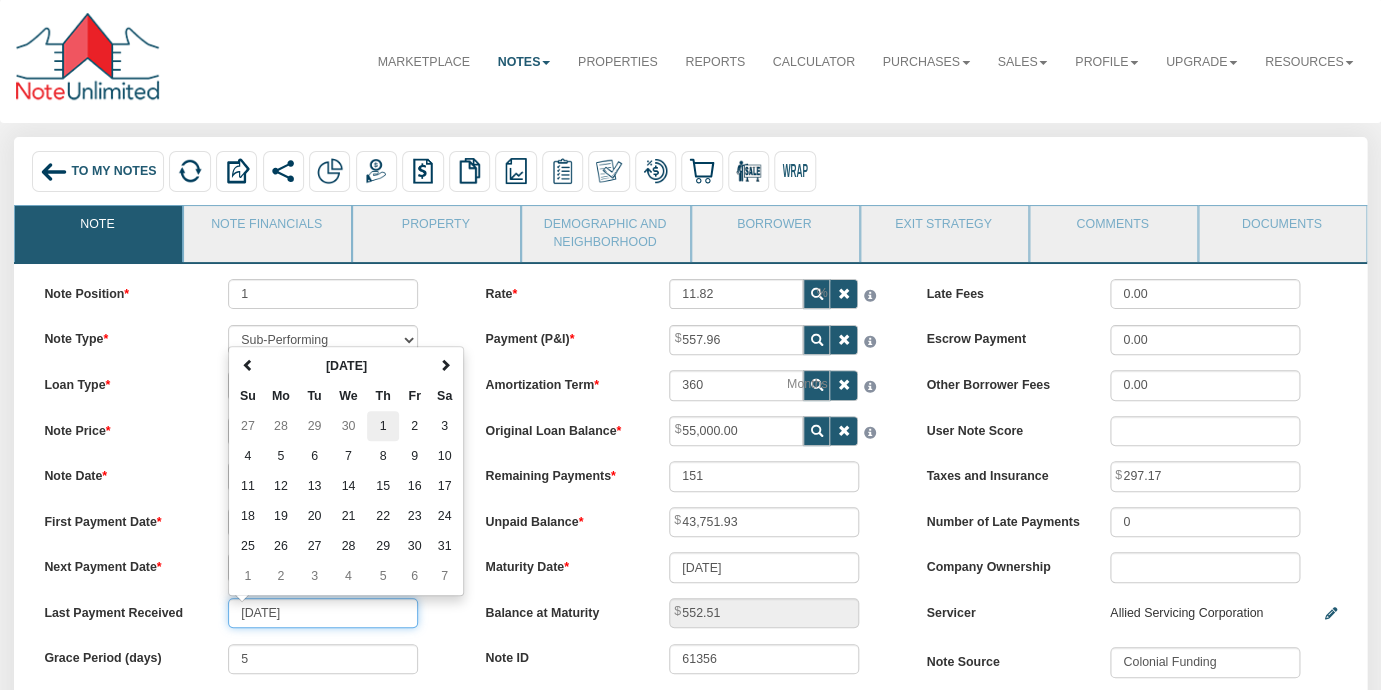 click on "1" at bounding box center (383, 426) 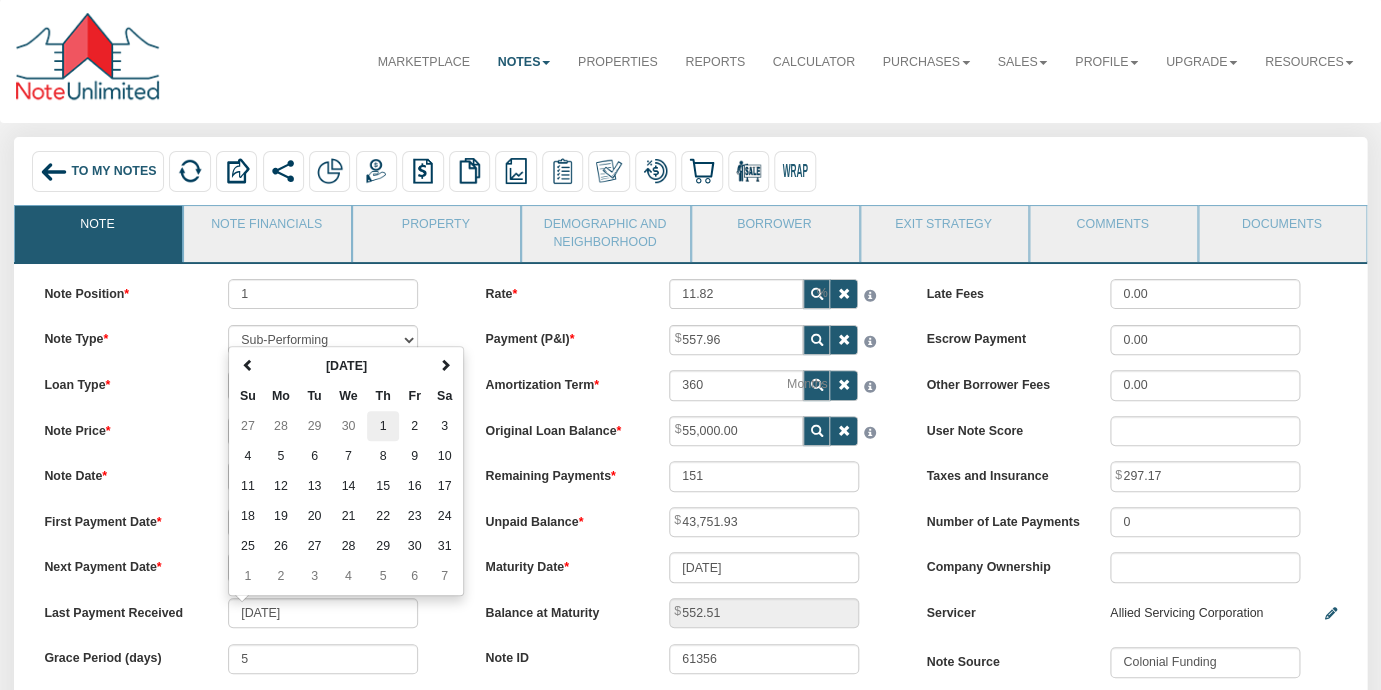 type on "[DATE]" 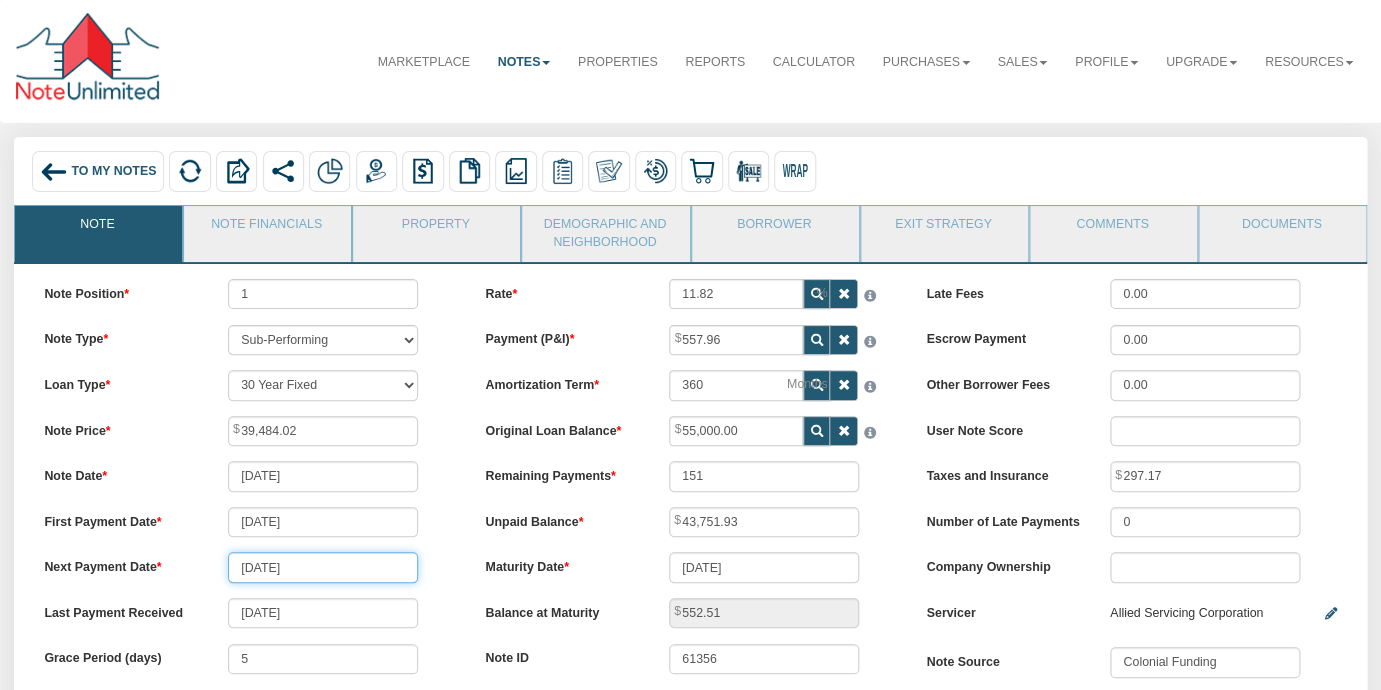 click on "[DATE]" at bounding box center (323, 567) 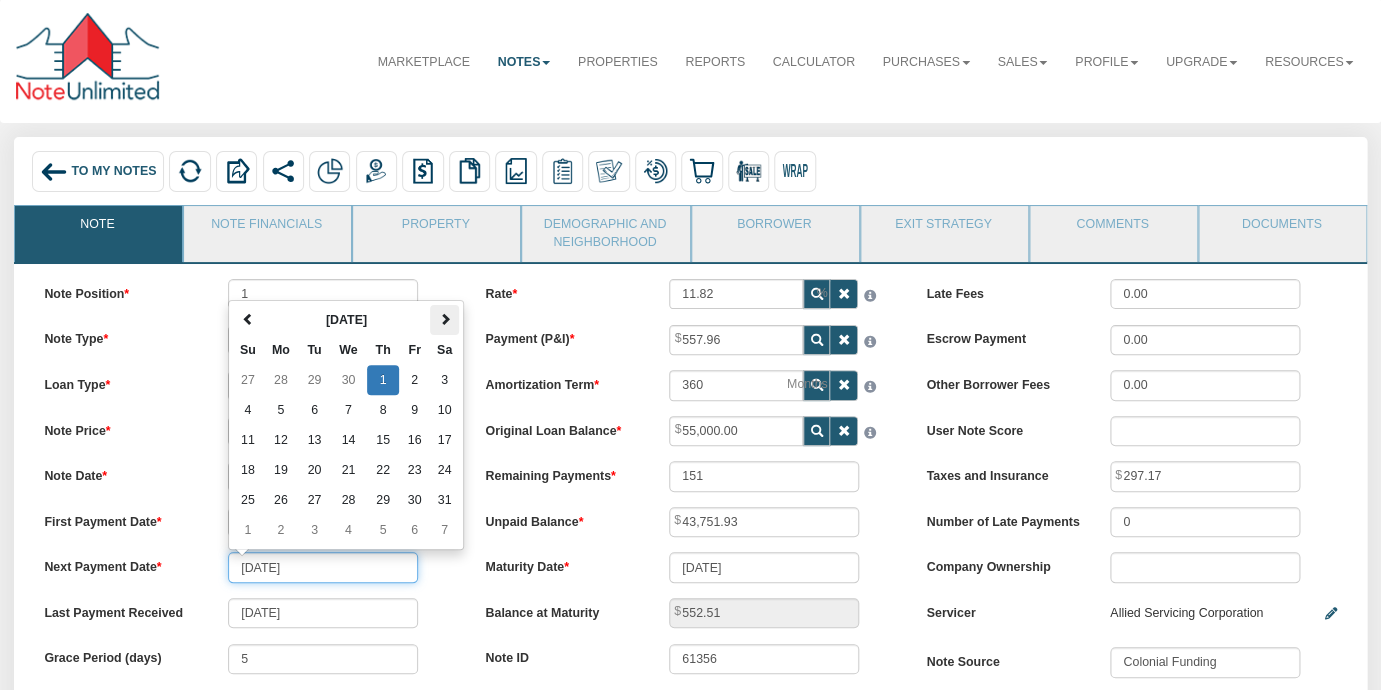 click at bounding box center (445, 319) 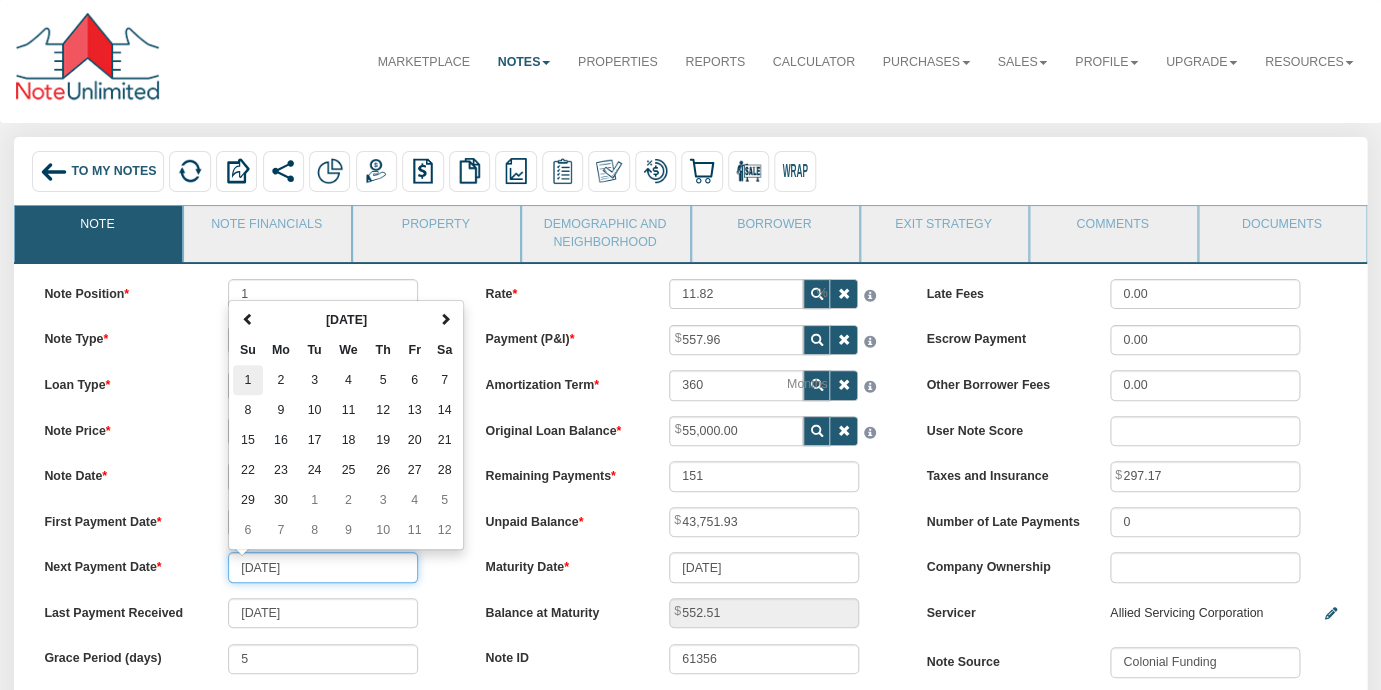 click on "1" at bounding box center (248, 380) 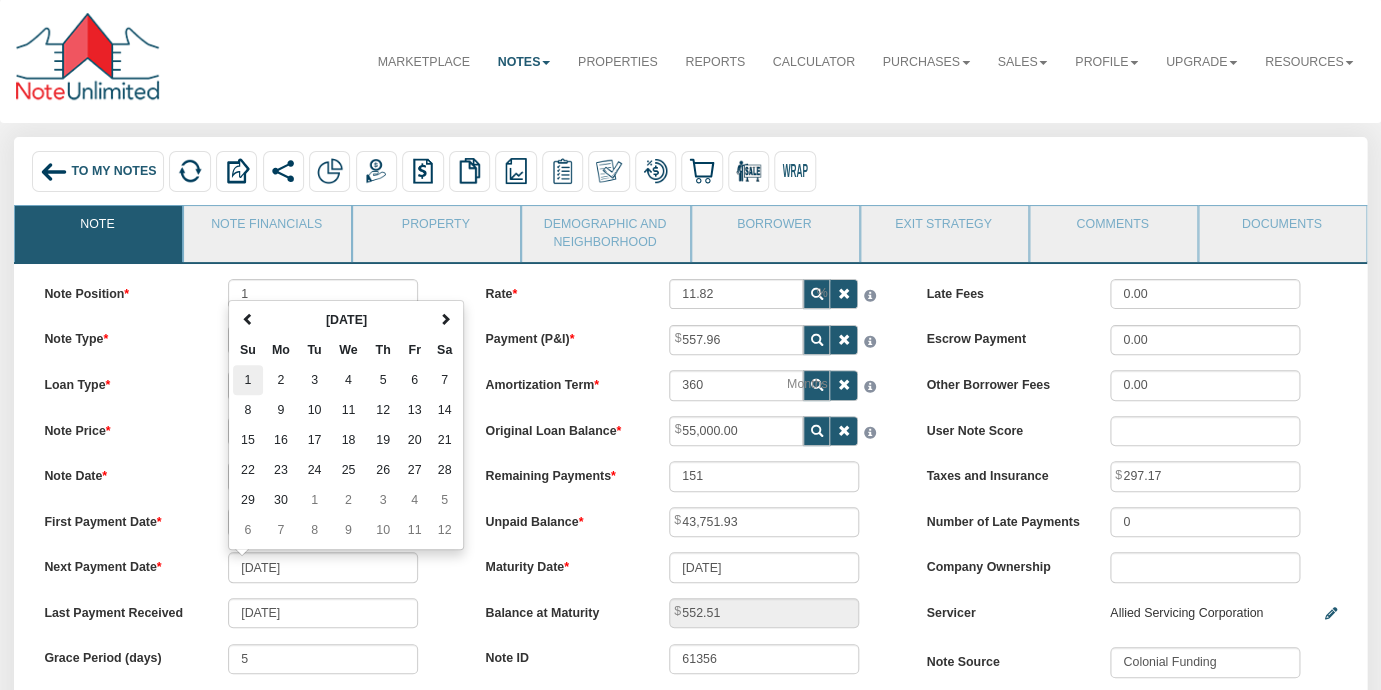 type on "[DATE]" 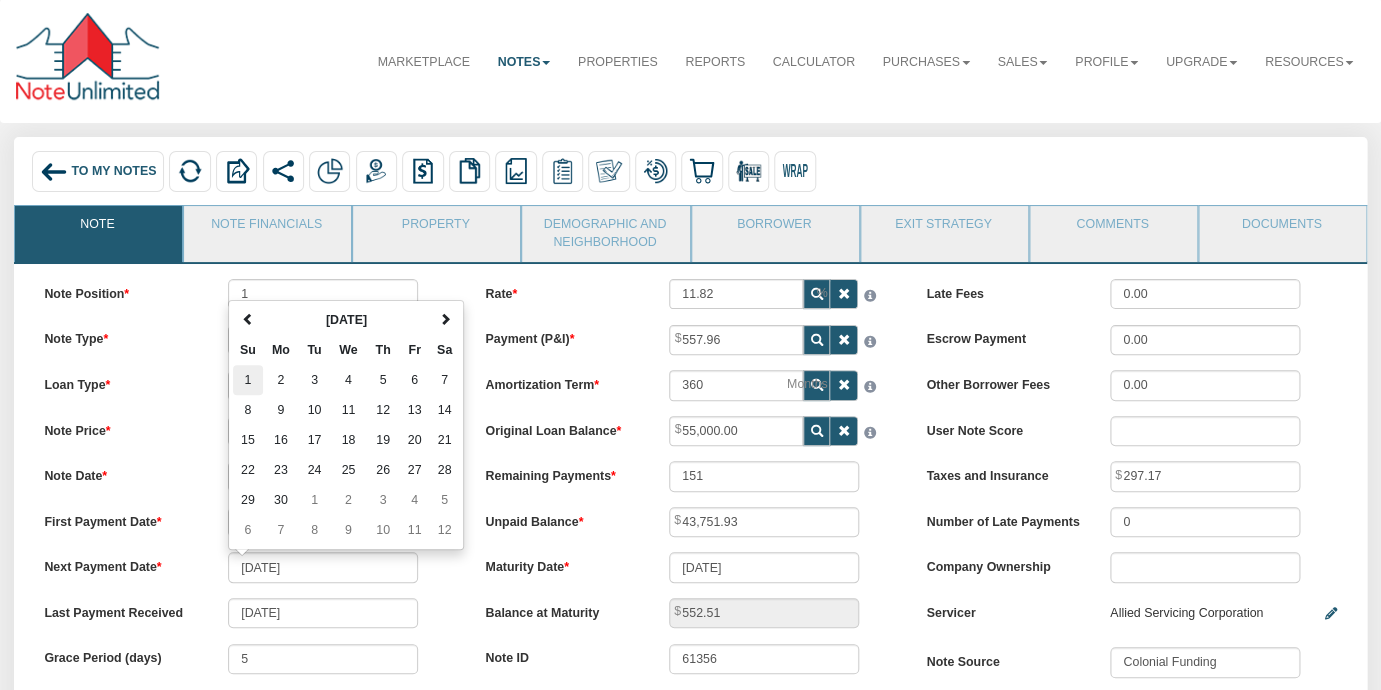type on "150" 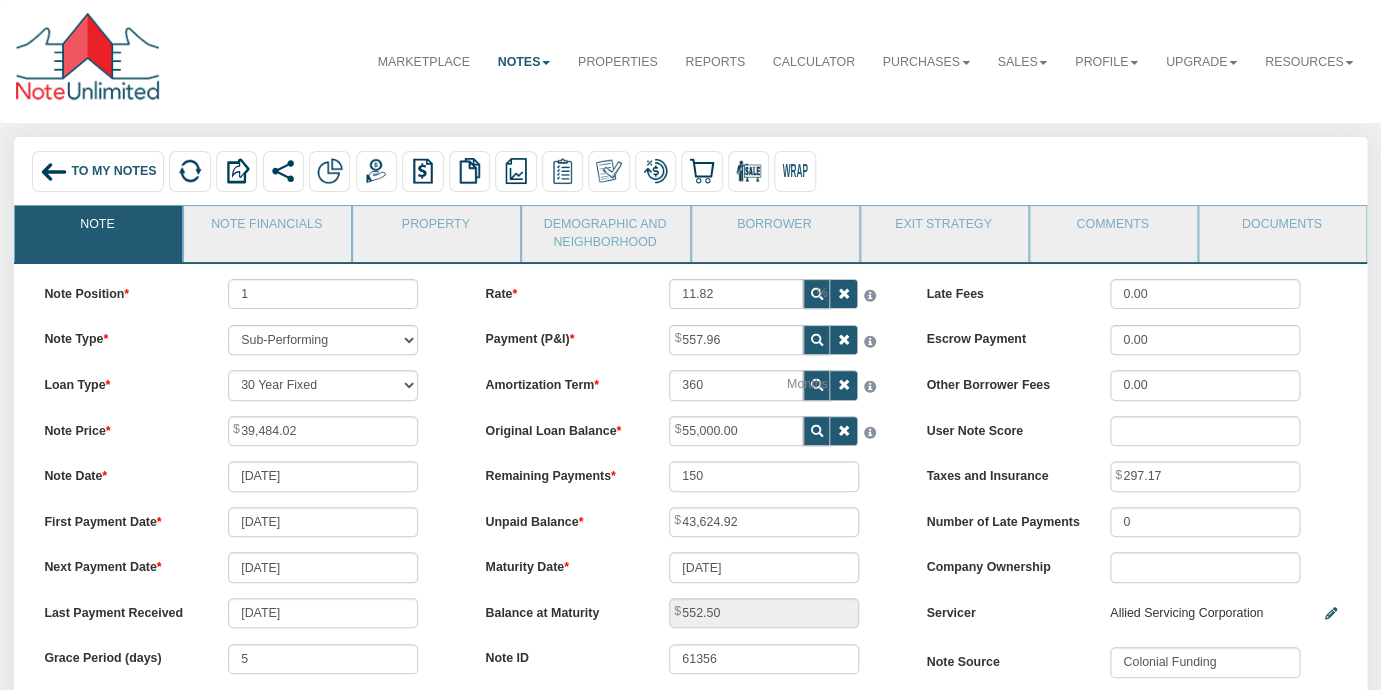 click on "Note Price
39,484.02" at bounding box center [249, 431] 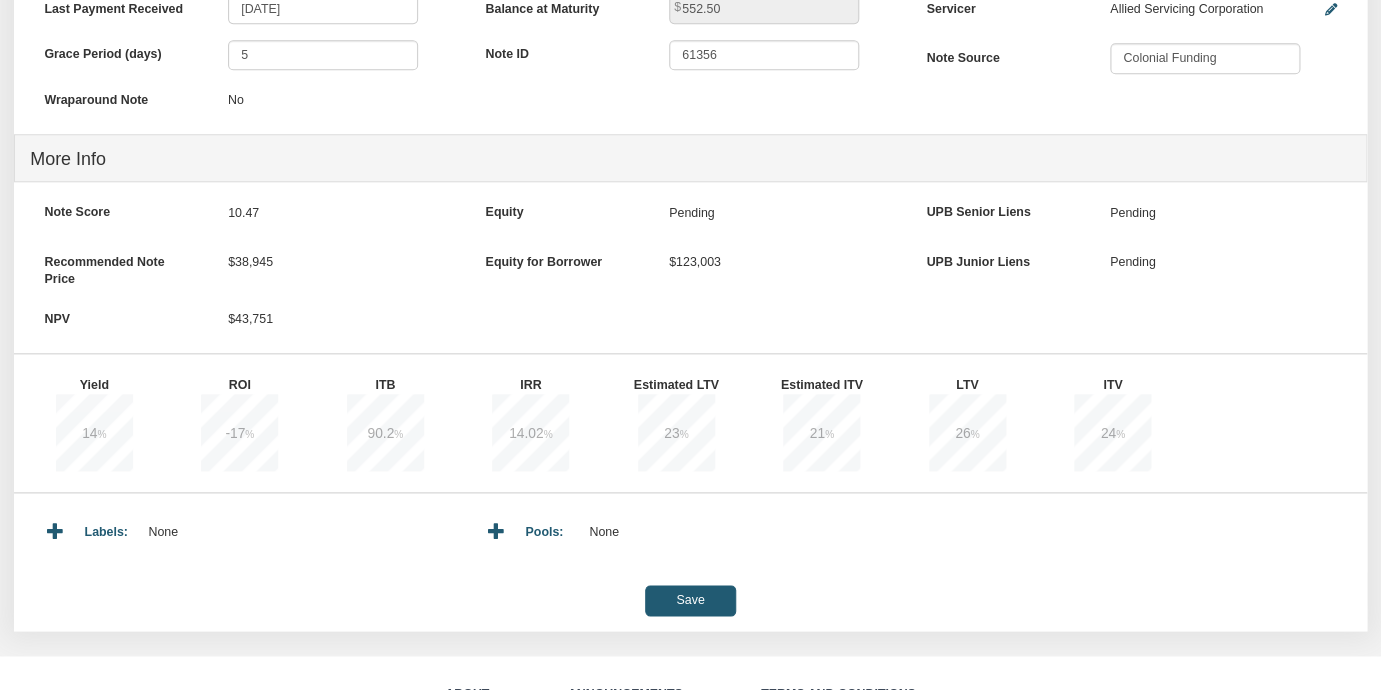 scroll, scrollTop: 762, scrollLeft: 0, axis: vertical 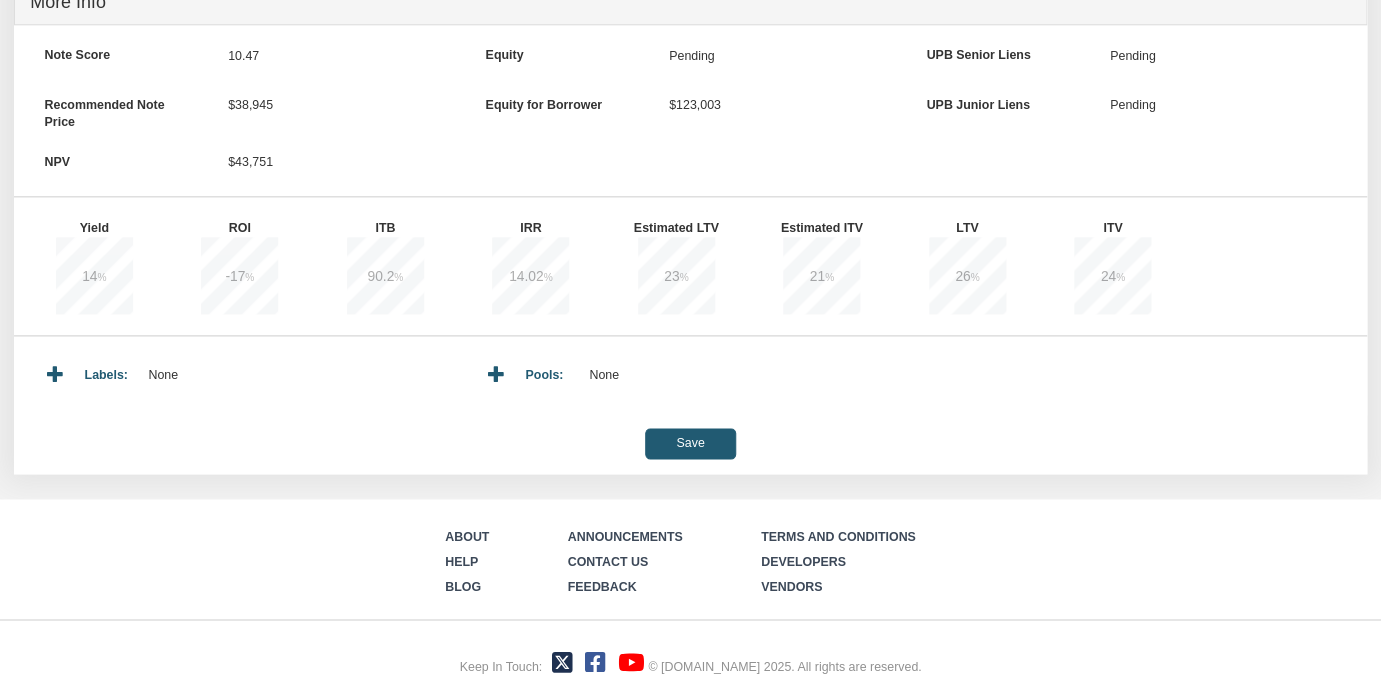 click on "Save" at bounding box center [690, 443] 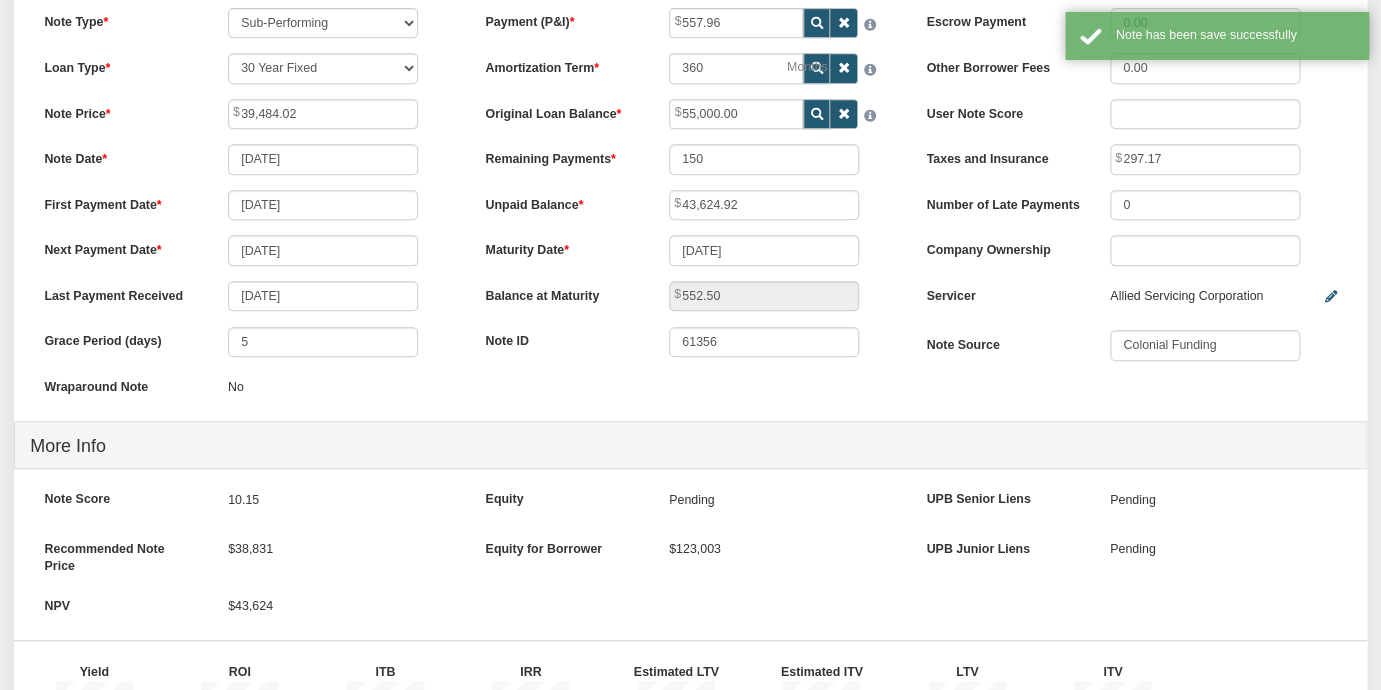 scroll, scrollTop: 0, scrollLeft: 0, axis: both 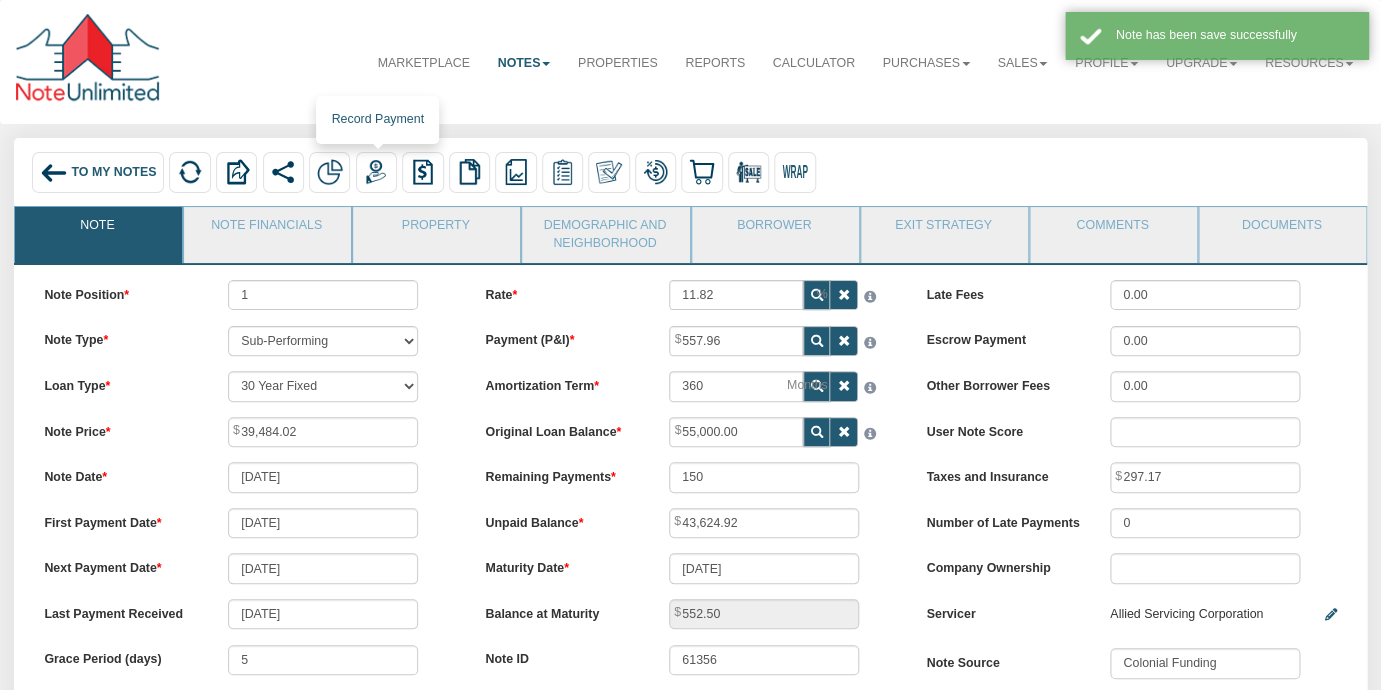 click at bounding box center (376, 172) 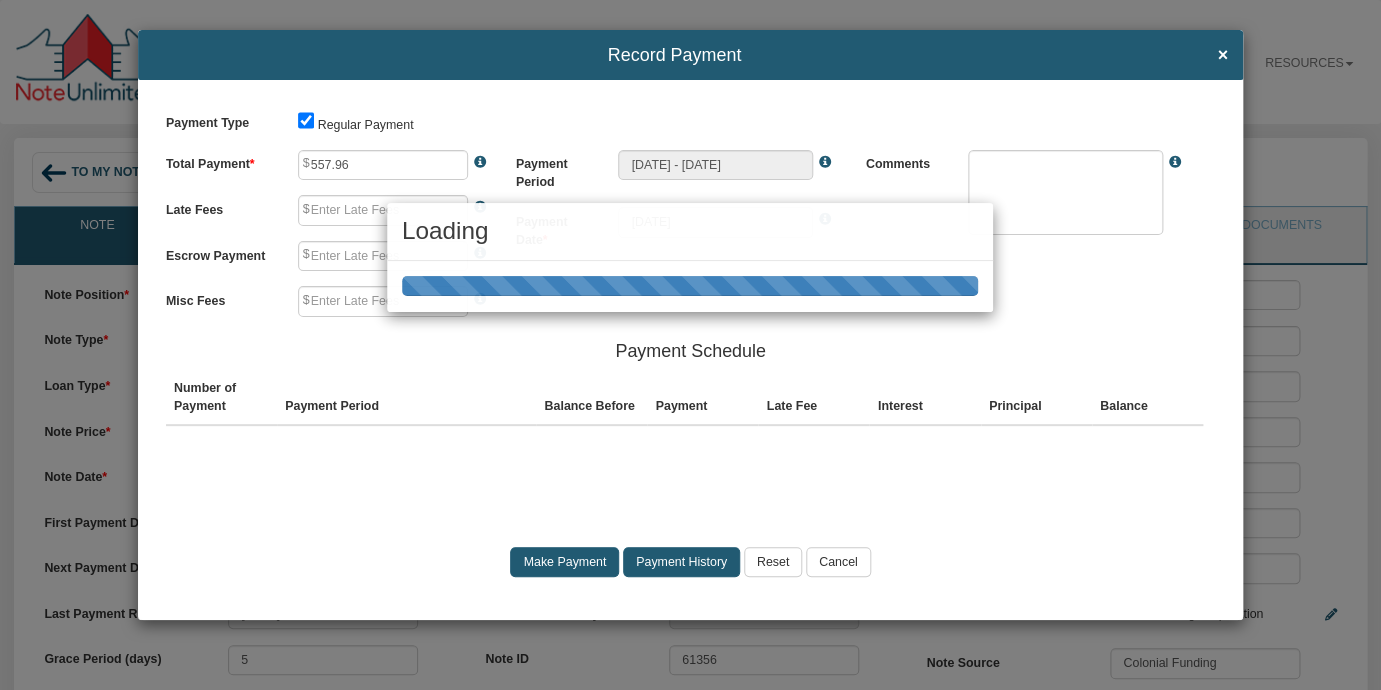 type on "0.00" 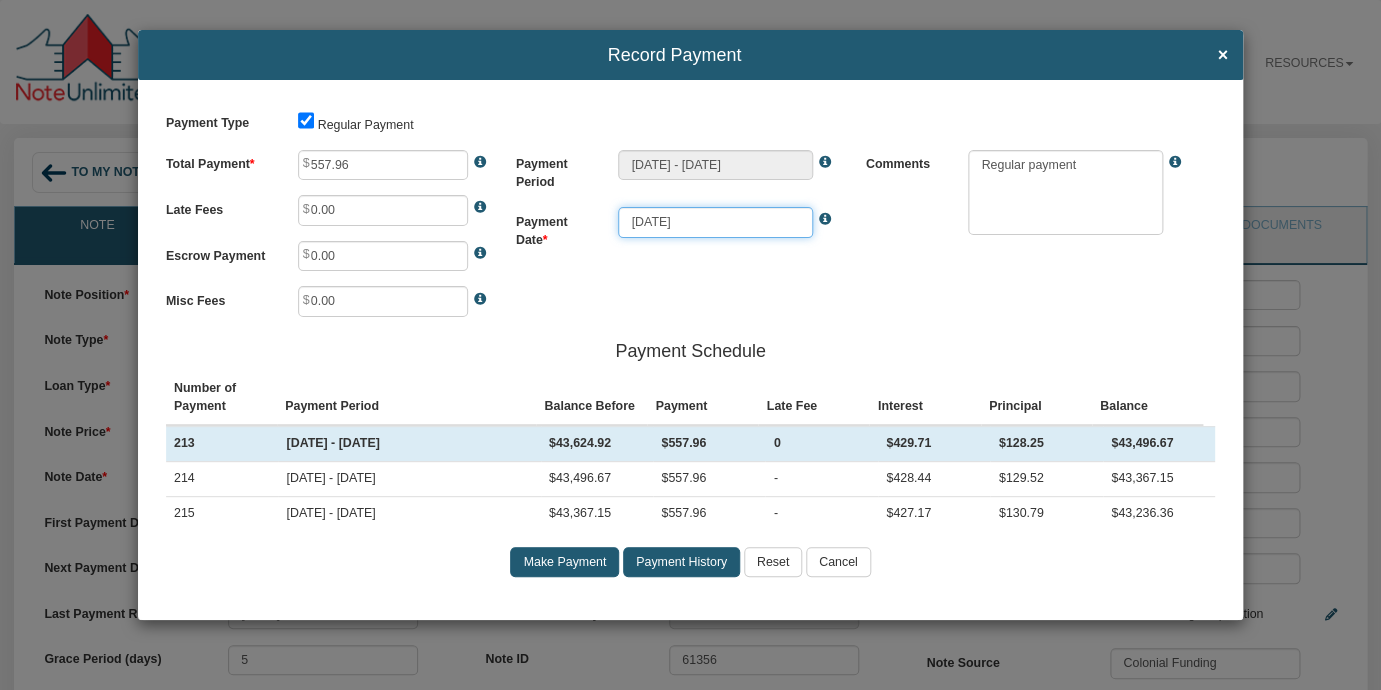 click on "[DATE]" at bounding box center (715, 222) 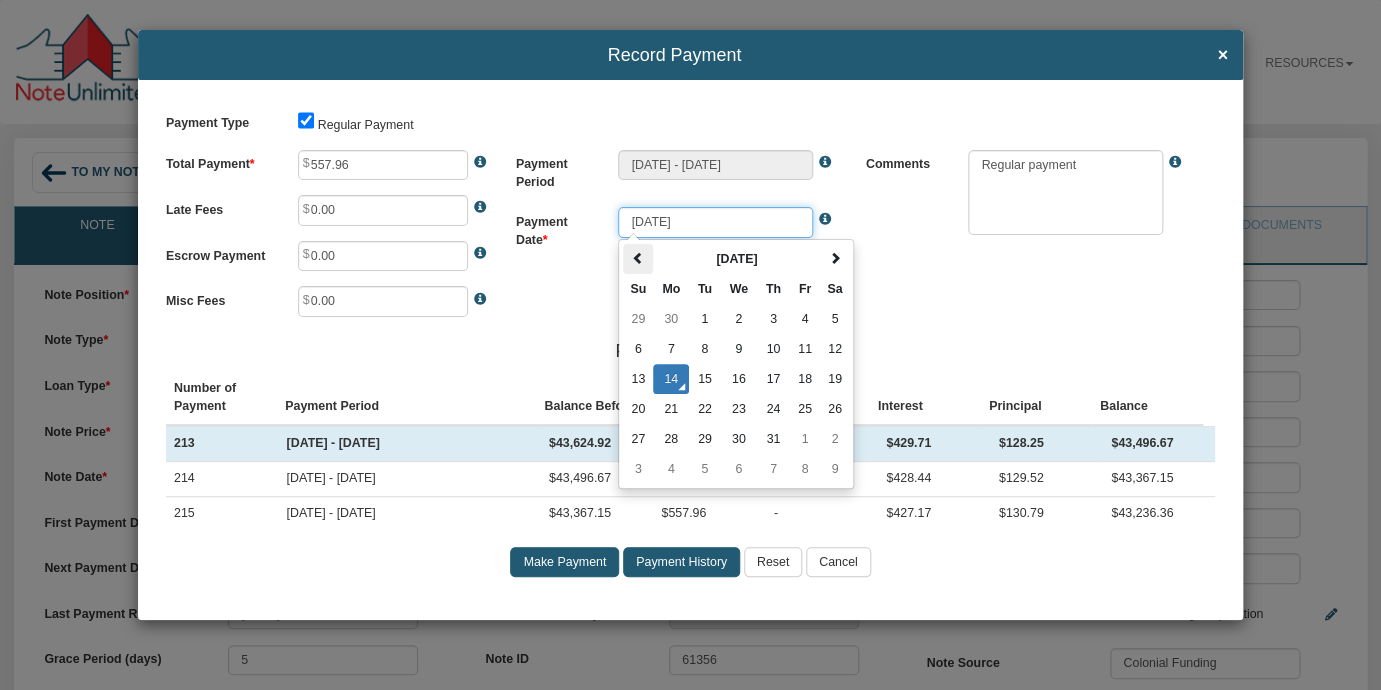 click at bounding box center (638, 259) 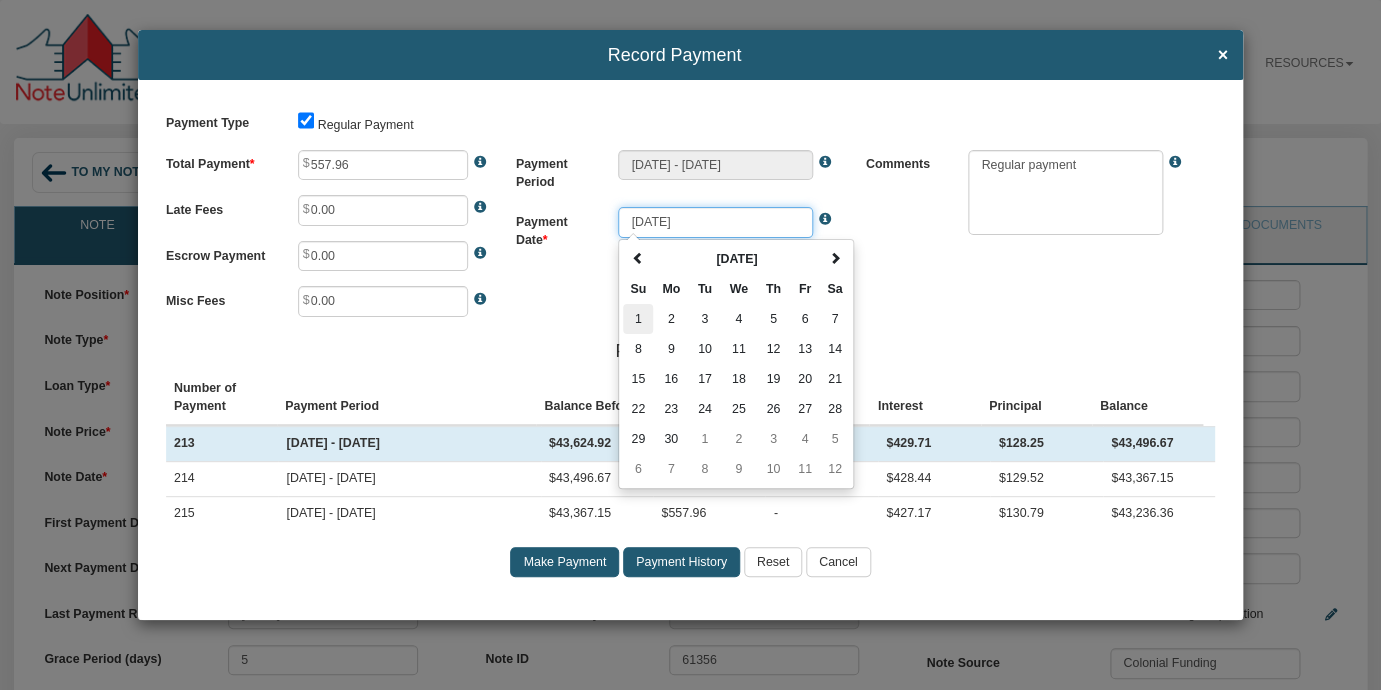 click on "1" at bounding box center [638, 319] 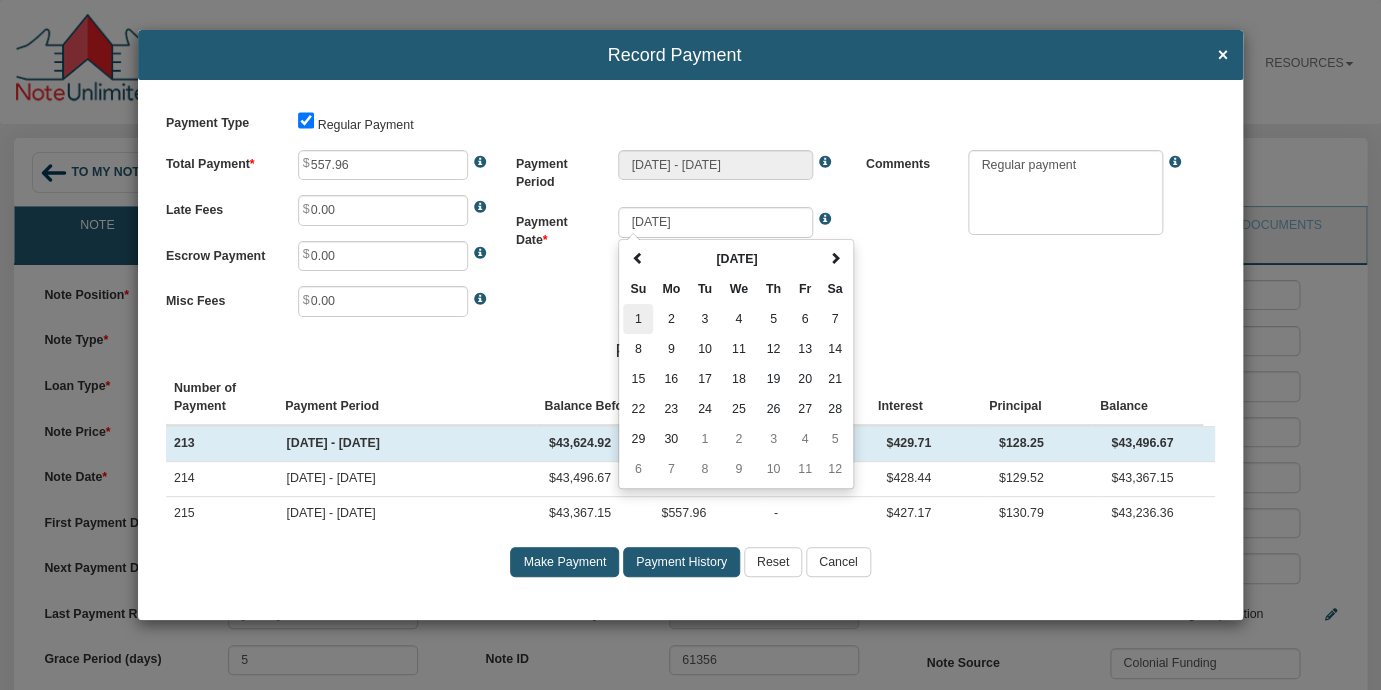 type on "[DATE]" 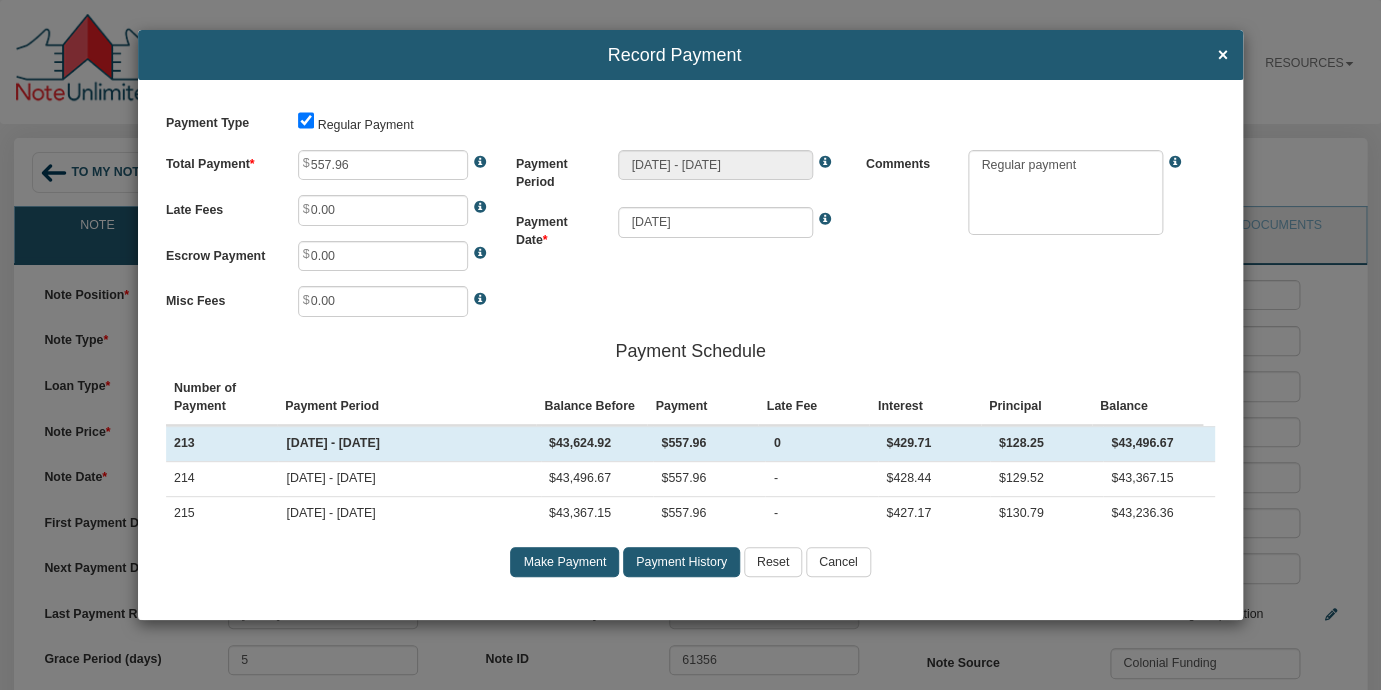 click on "Payment Type
Regular Payment
Total Payment
557.96
Late Fees
0.00
Escrow Payment
0.00
0 -" at bounding box center (690, 349) 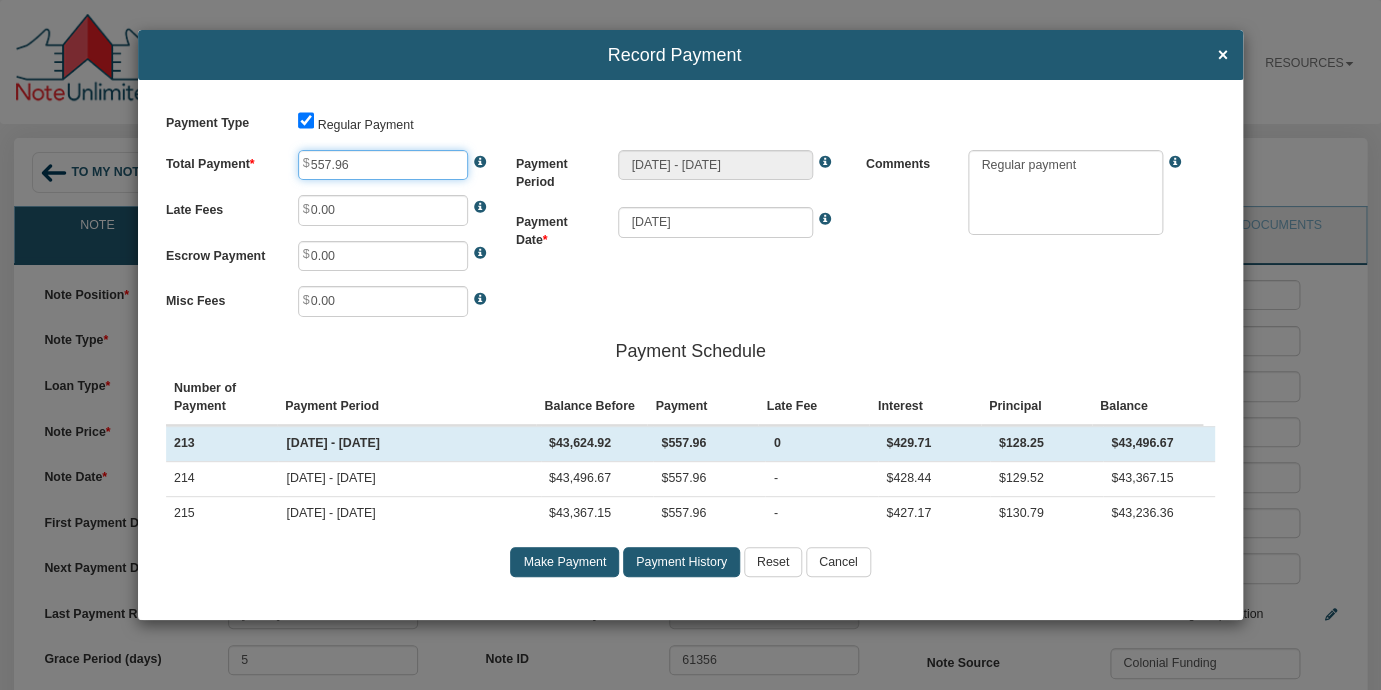 click on "557.96" at bounding box center [383, 165] 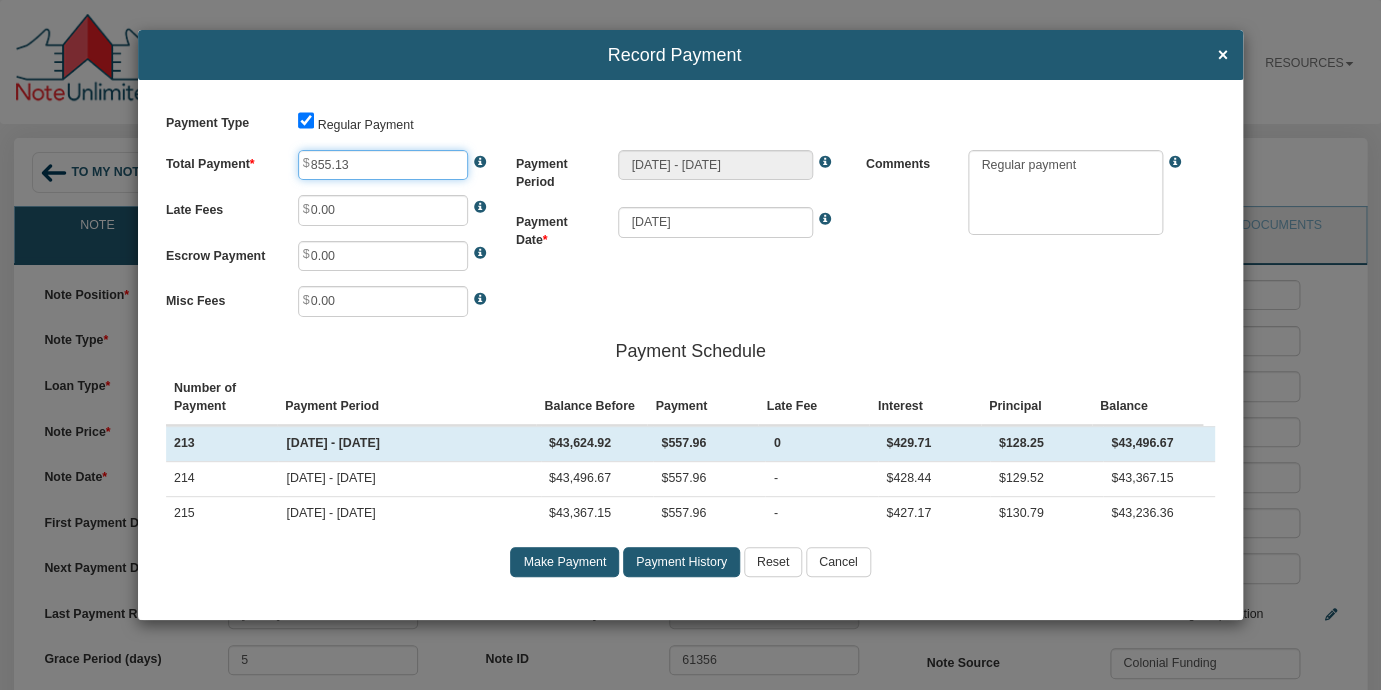 type on "855.13" 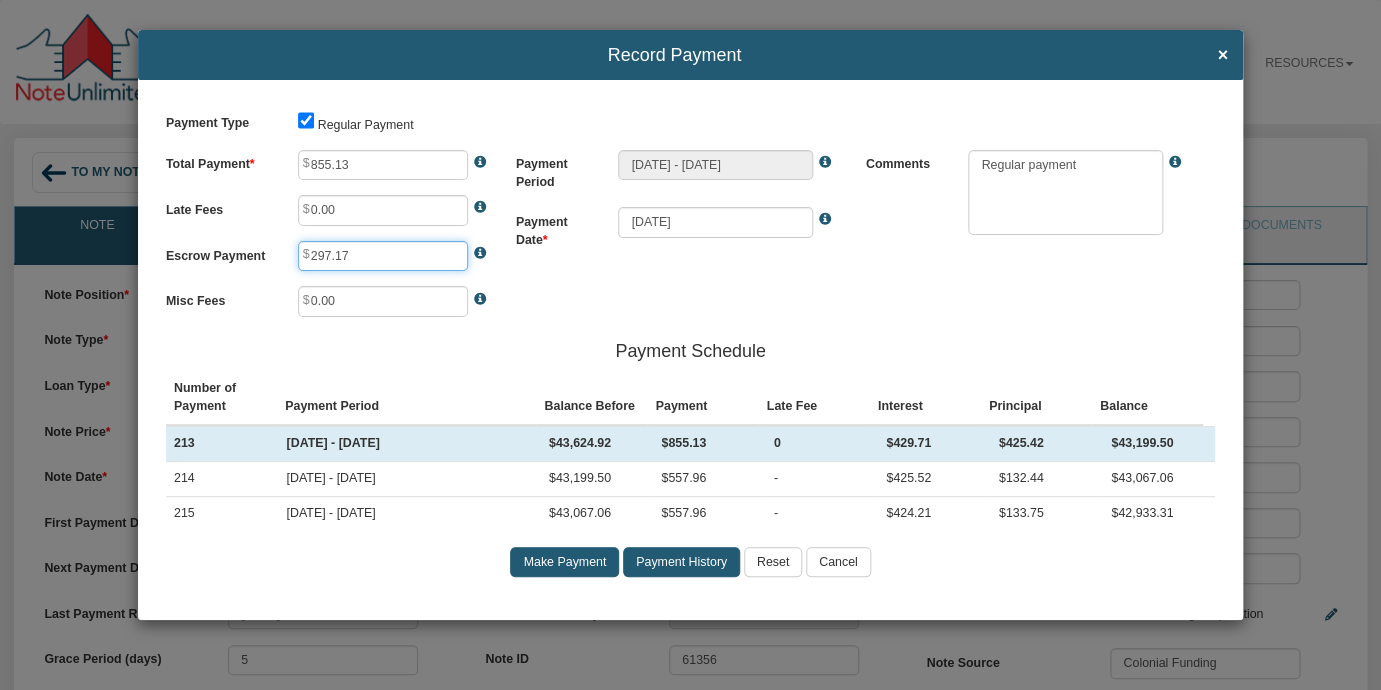 type on "297.17" 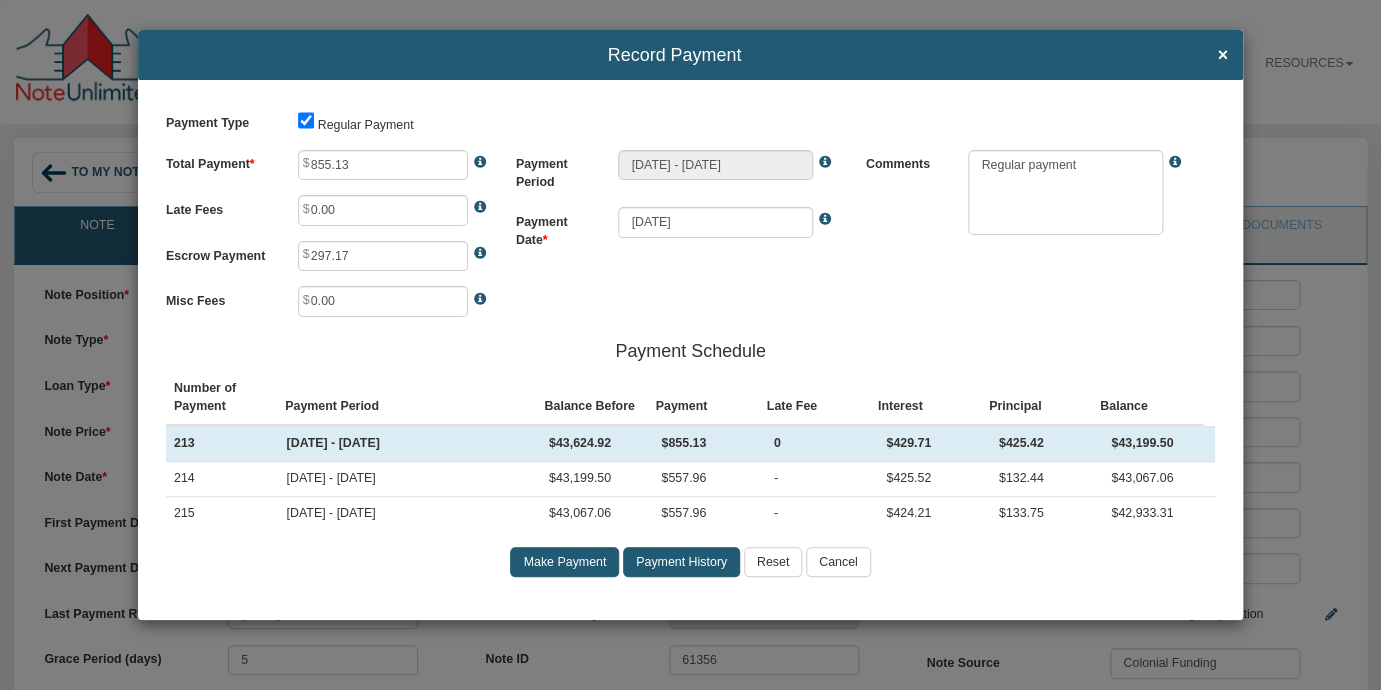 click on "Payment Type
Regular Payment
Total Payment
855.13
Late Fees
0.00
Escrow Payment
297.17
0" at bounding box center [690, 349] 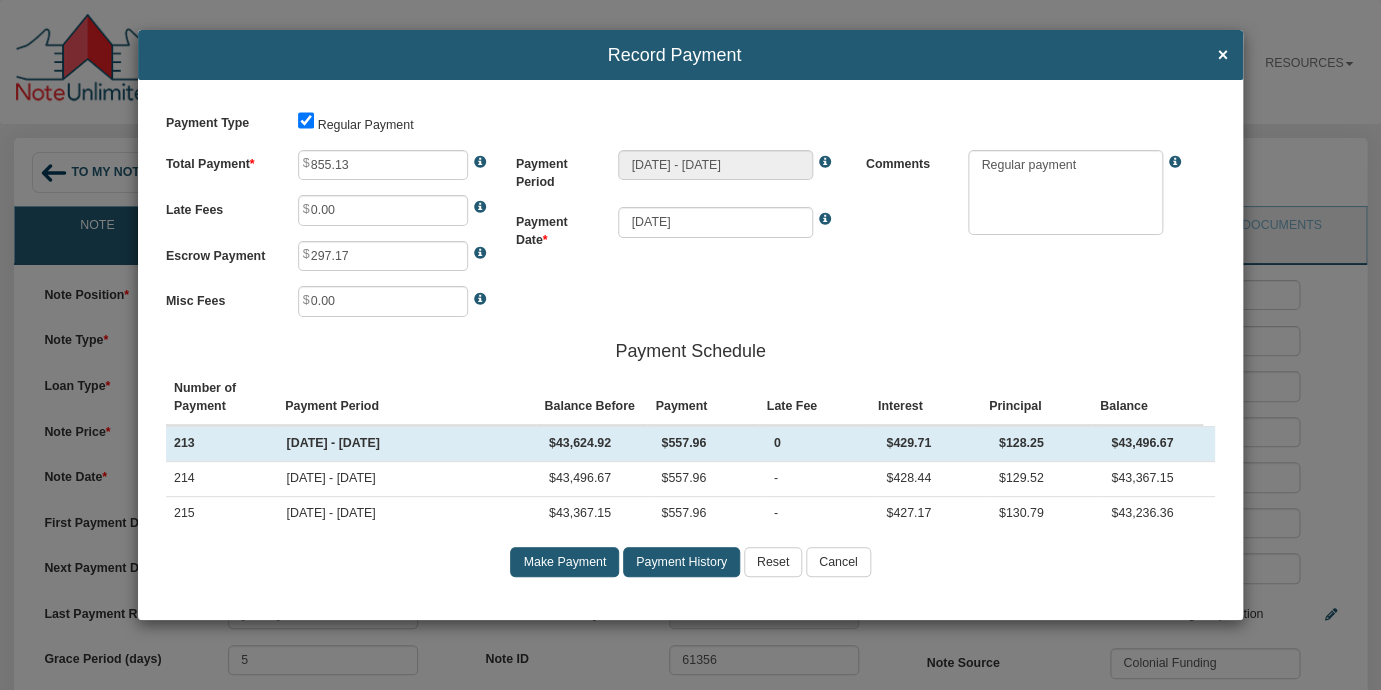 click on "Make Payment" at bounding box center [564, 562] 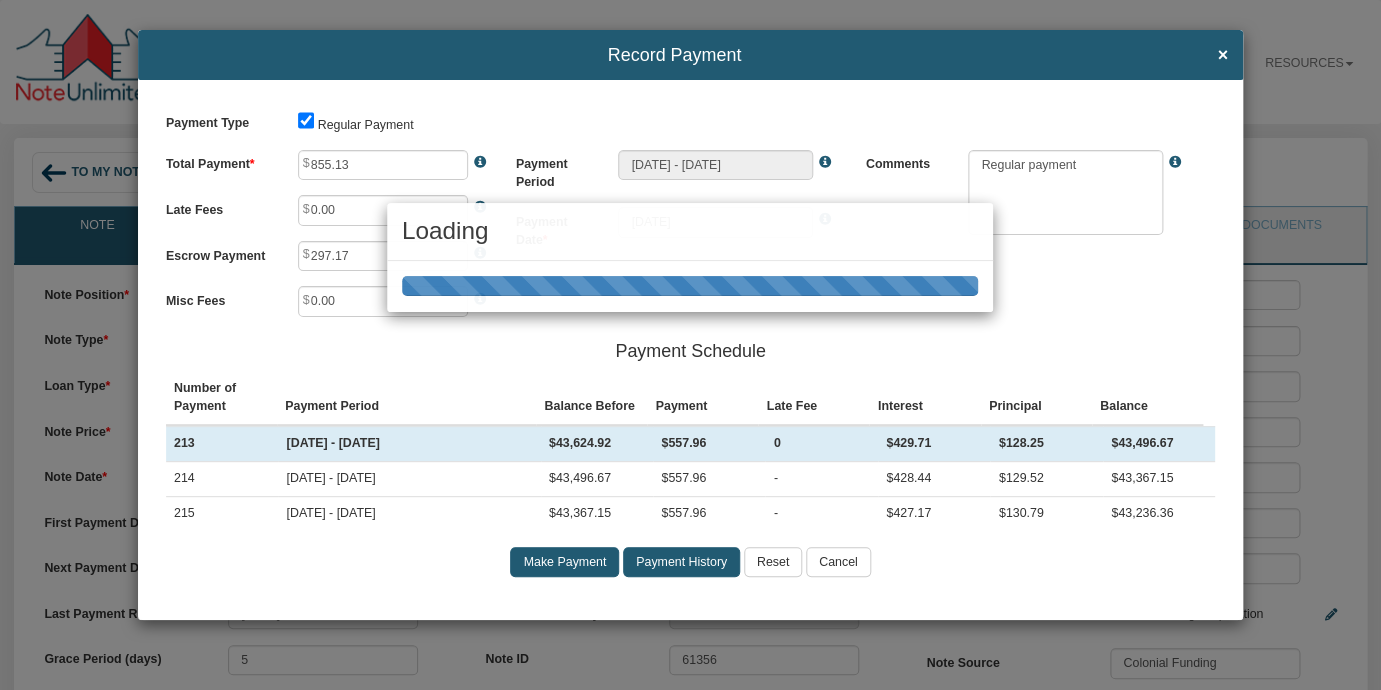 type on "[DATE] - [DATE]" 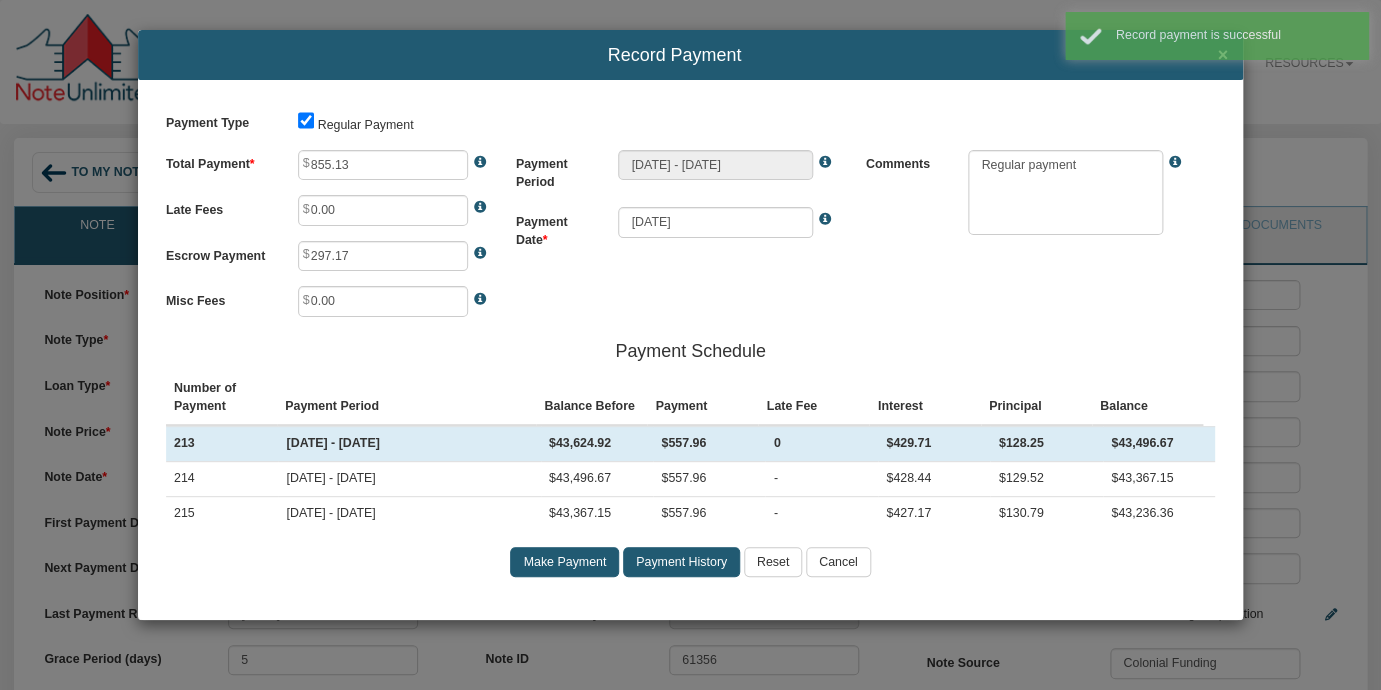 type on "557.96" 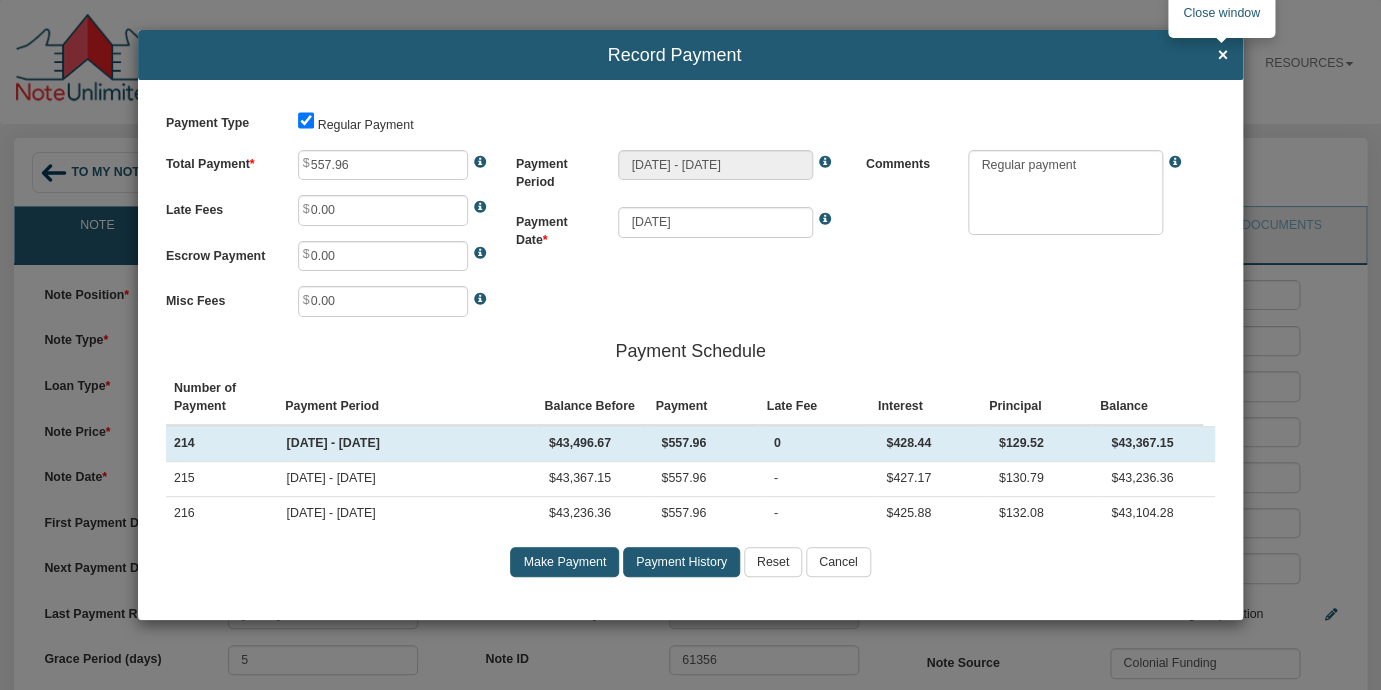 click on "×" at bounding box center (1222, 56) 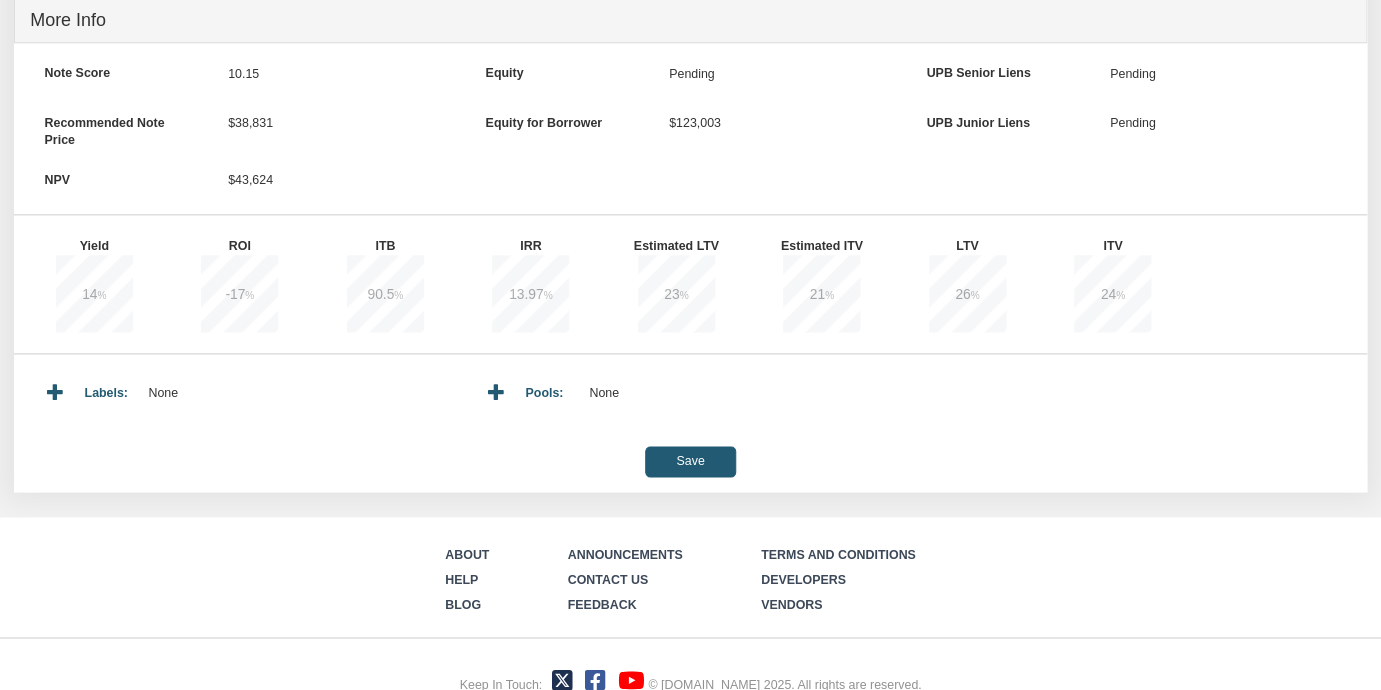 scroll, scrollTop: 762, scrollLeft: 0, axis: vertical 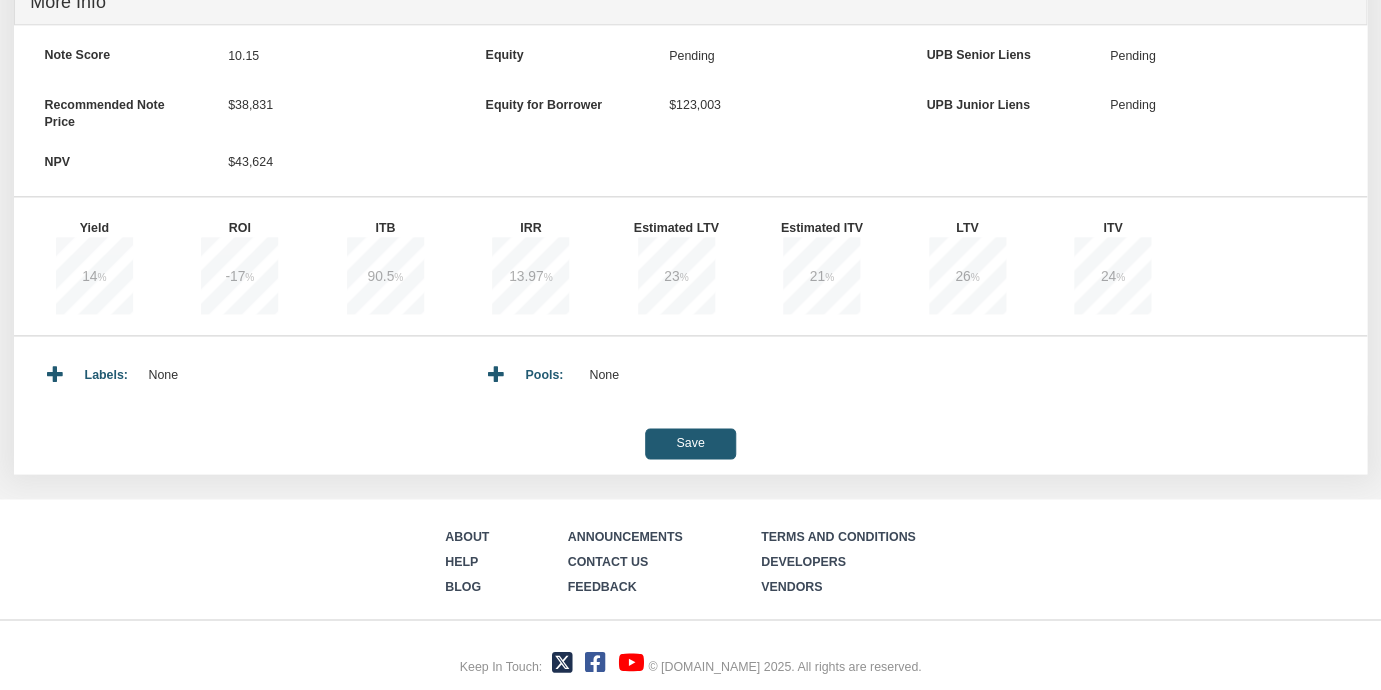click on "Save" at bounding box center [690, 443] 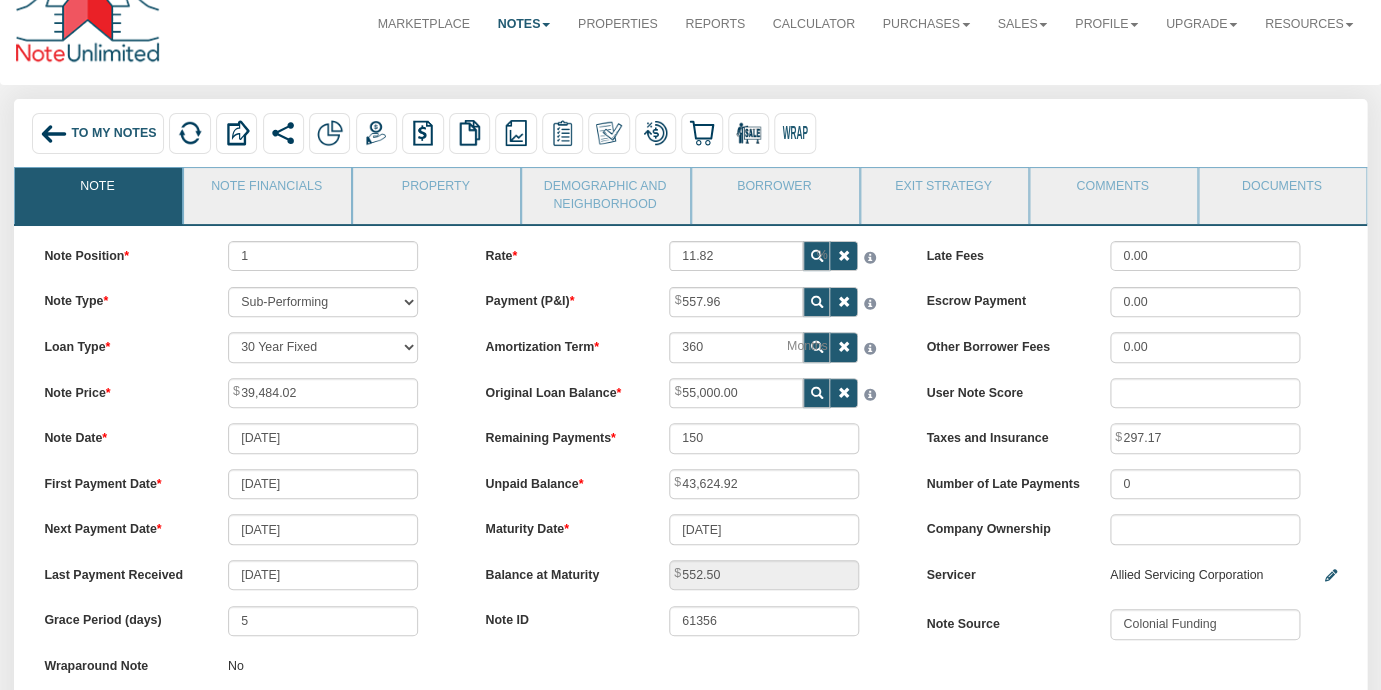 scroll, scrollTop: 0, scrollLeft: 0, axis: both 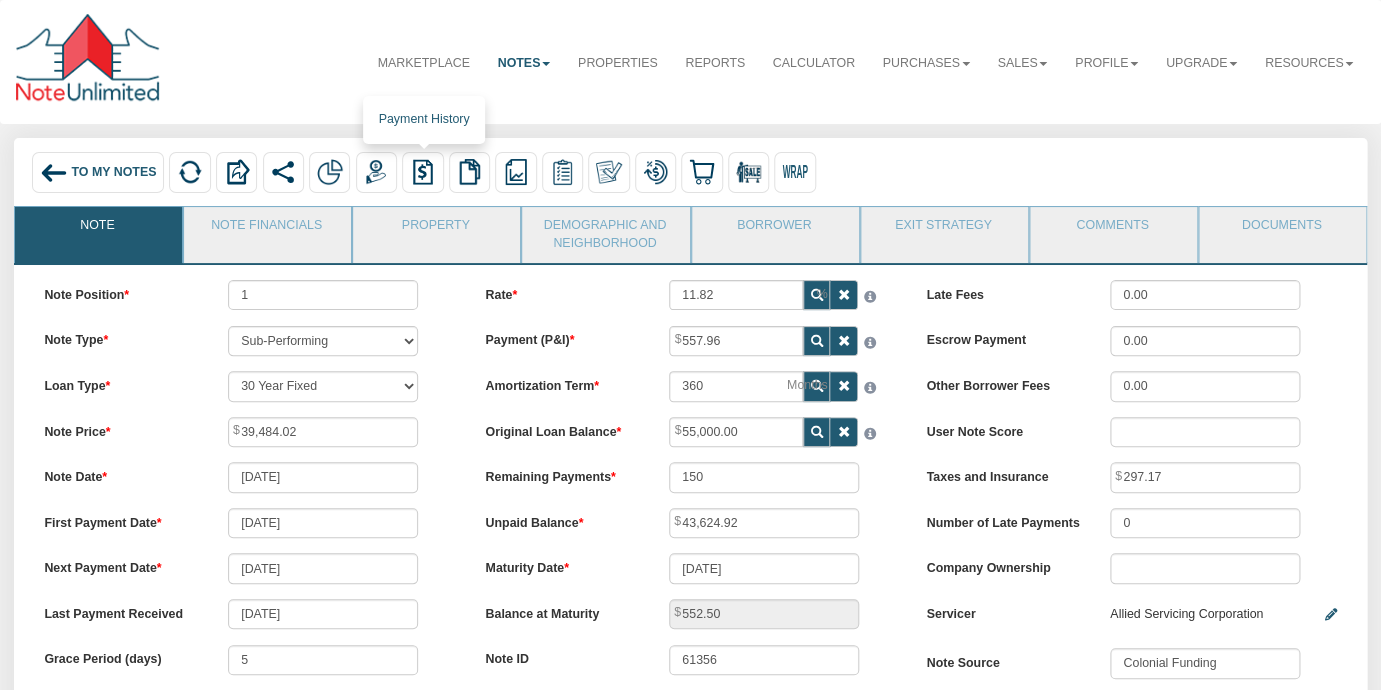 click at bounding box center (423, 172) 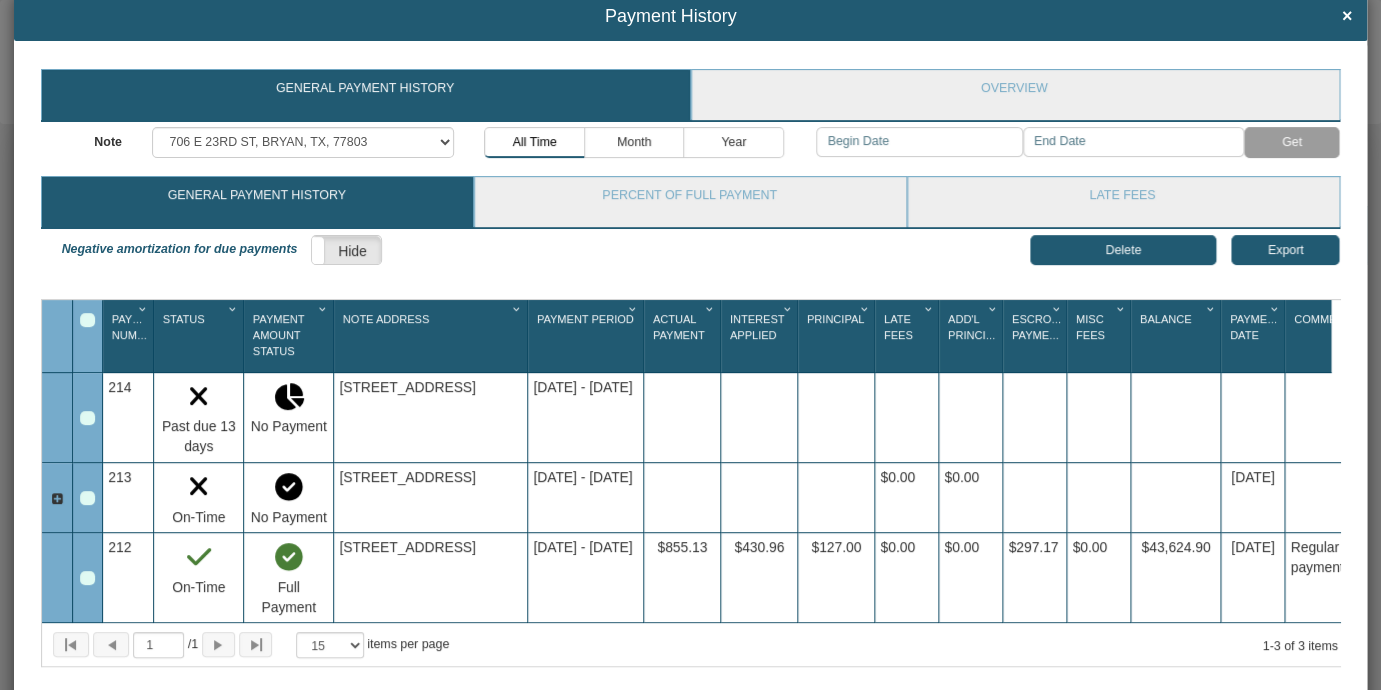 scroll, scrollTop: 139, scrollLeft: 0, axis: vertical 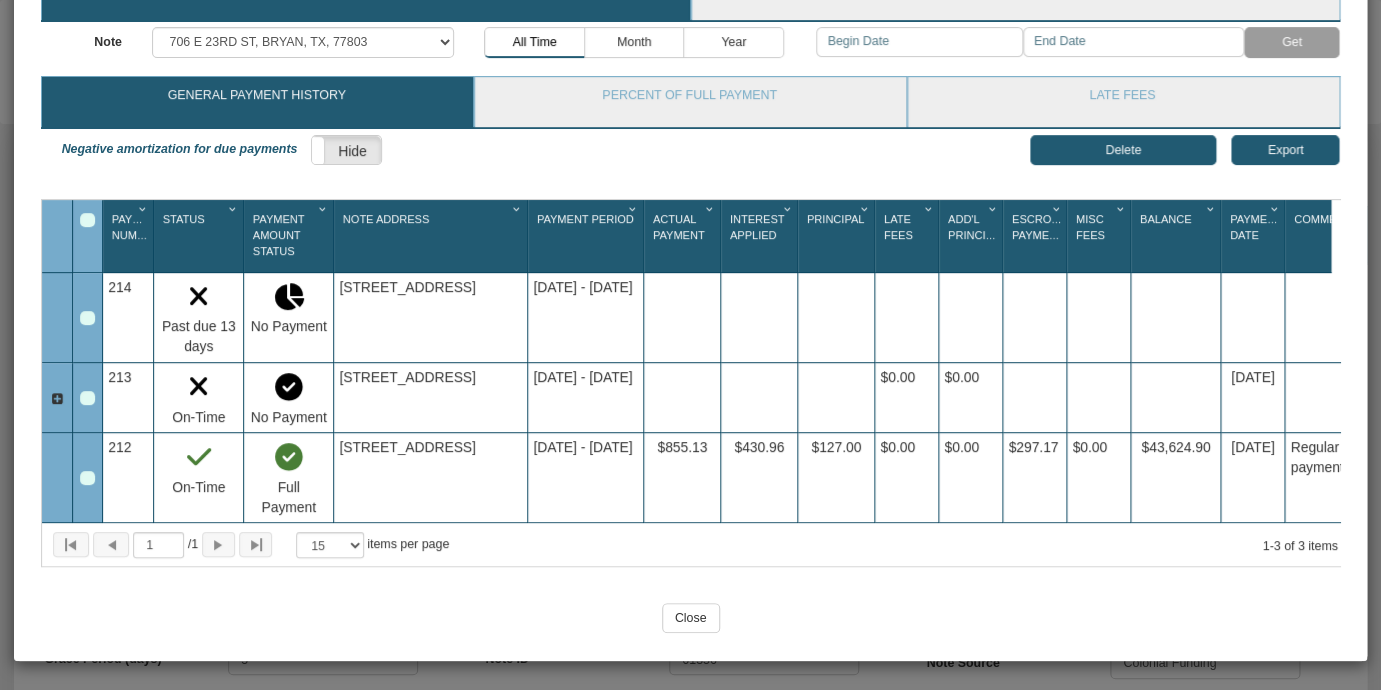 click on "Close" at bounding box center [691, 618] 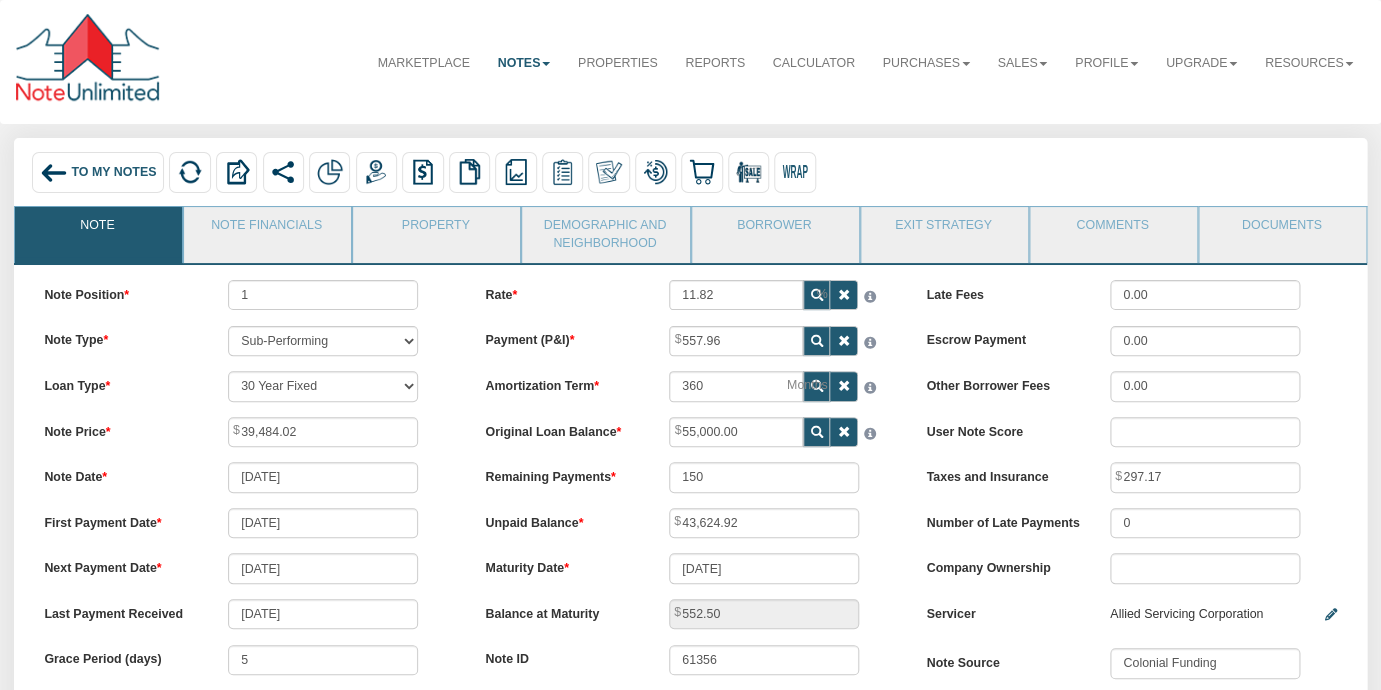 scroll, scrollTop: 0, scrollLeft: 0, axis: both 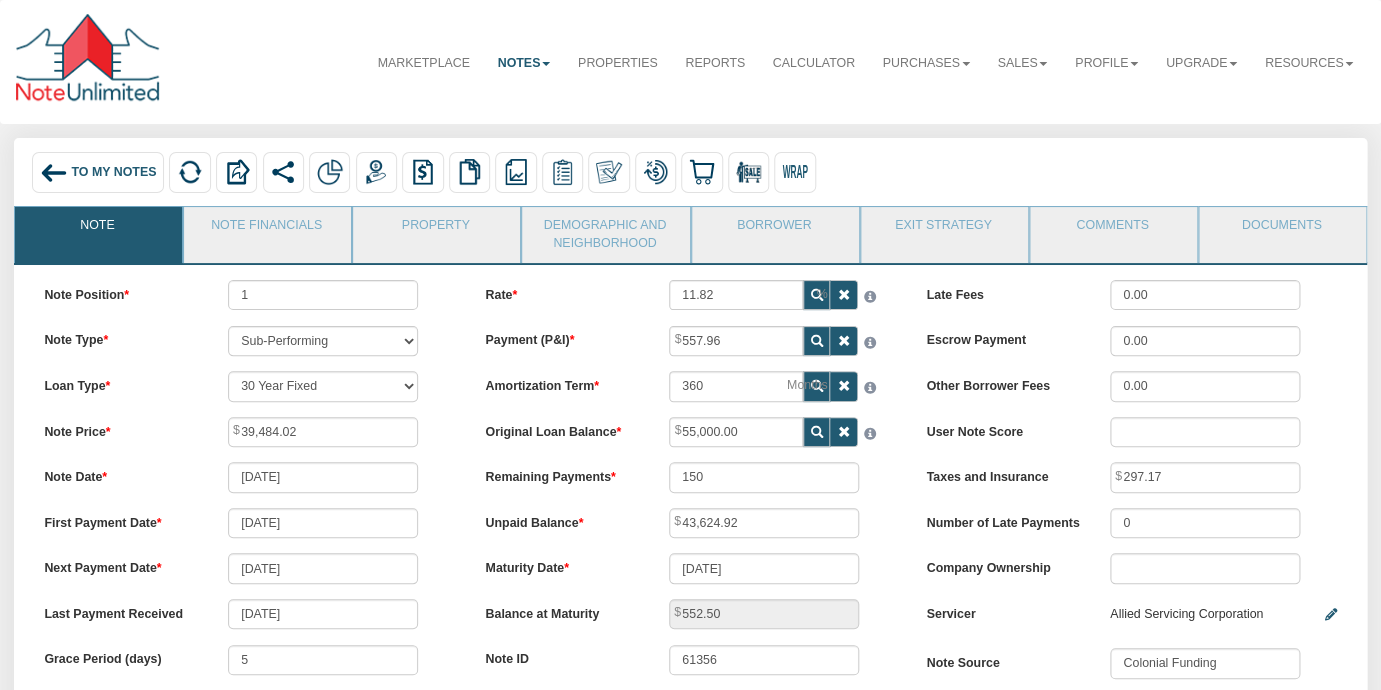 click on "Note Position
1
Note Type
Performing Forthcoming Non-Performing REO Sub-Performing Unknown
Loan Type
30 Year Fixed 15 Year Fixed 20 Year Fixed 40 Year Fixed 5 years balloon loan with 30 years amortization 7 years balloon loan with 30 years amortization Cash payment No loan Custom Fixed Custom loan with balloon
Note Price
39,484.02
Note Date
[DATE]
5 No" at bounding box center [249, 509] 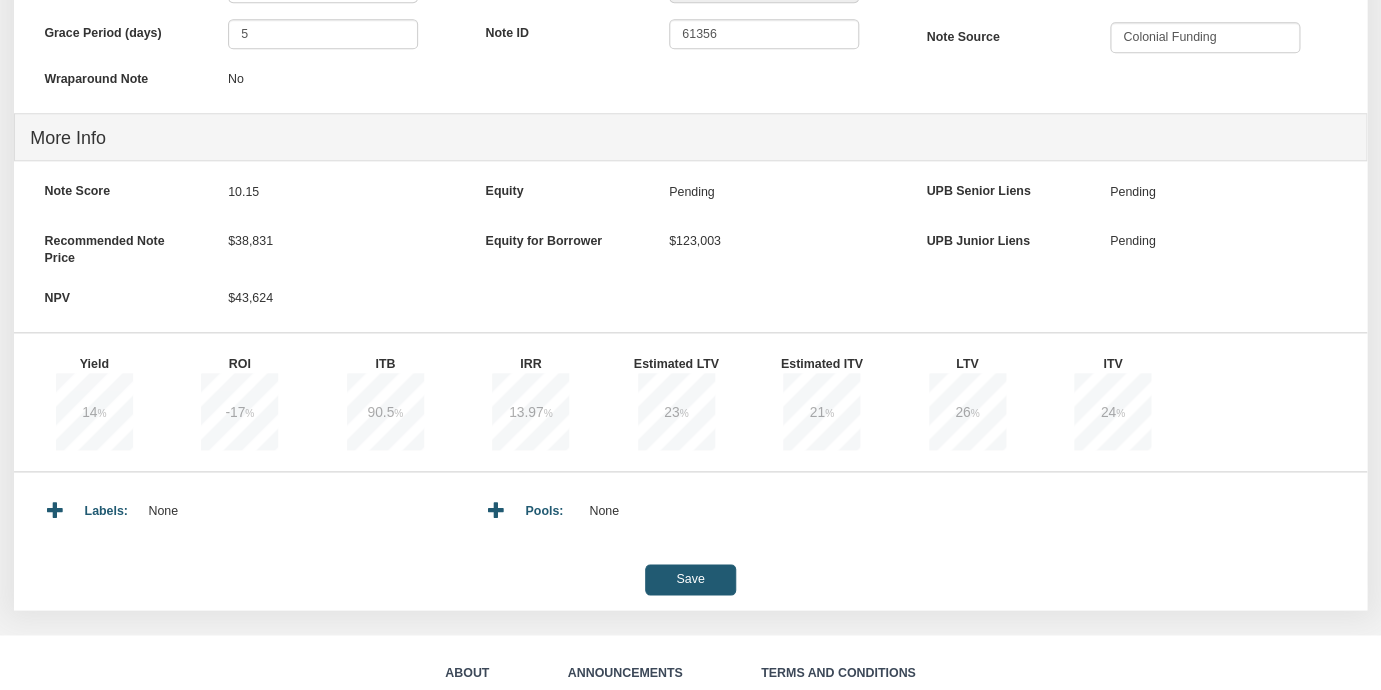 scroll, scrollTop: 705, scrollLeft: 0, axis: vertical 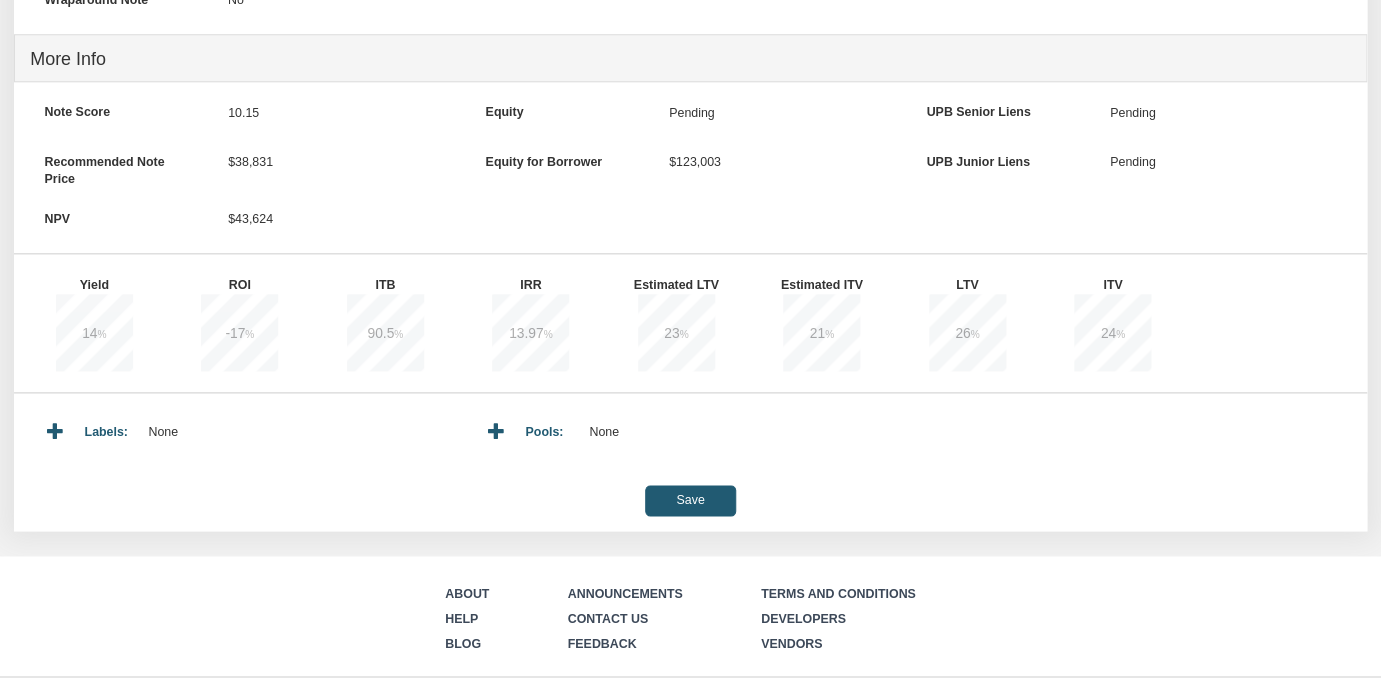 click on "Save" at bounding box center (690, 500) 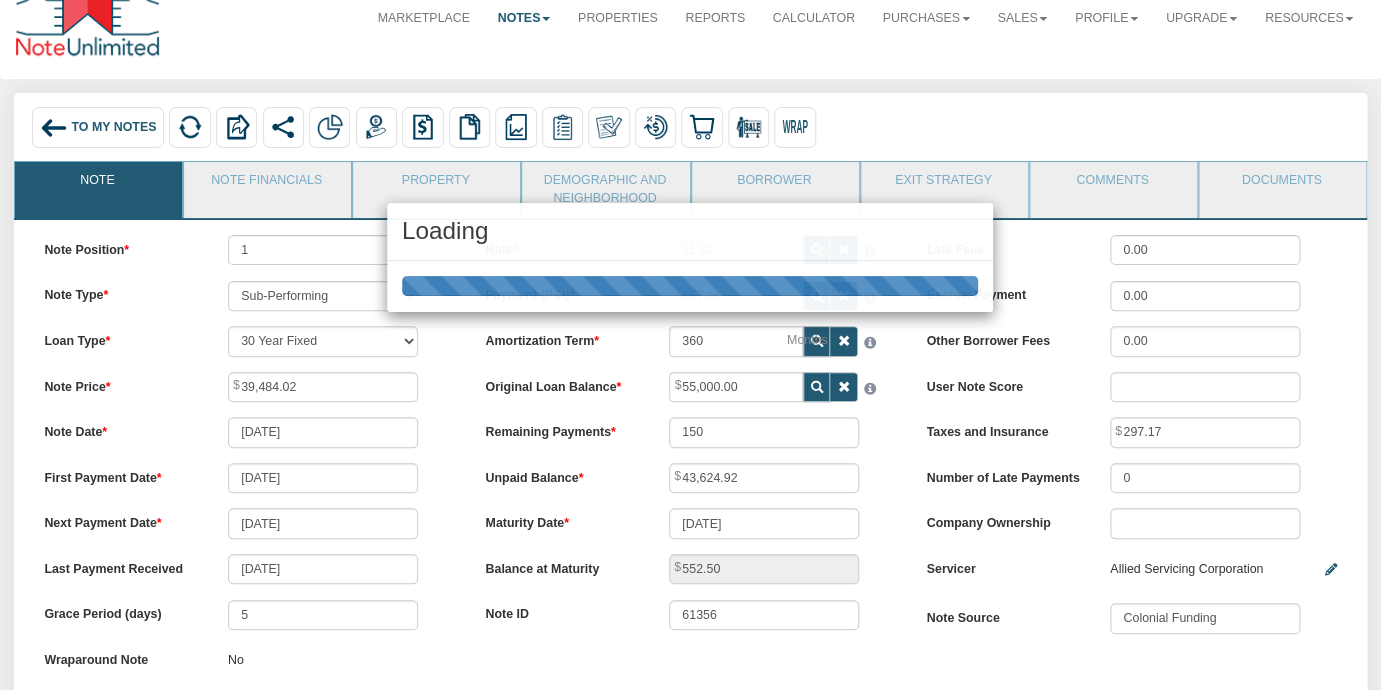 scroll, scrollTop: 0, scrollLeft: 0, axis: both 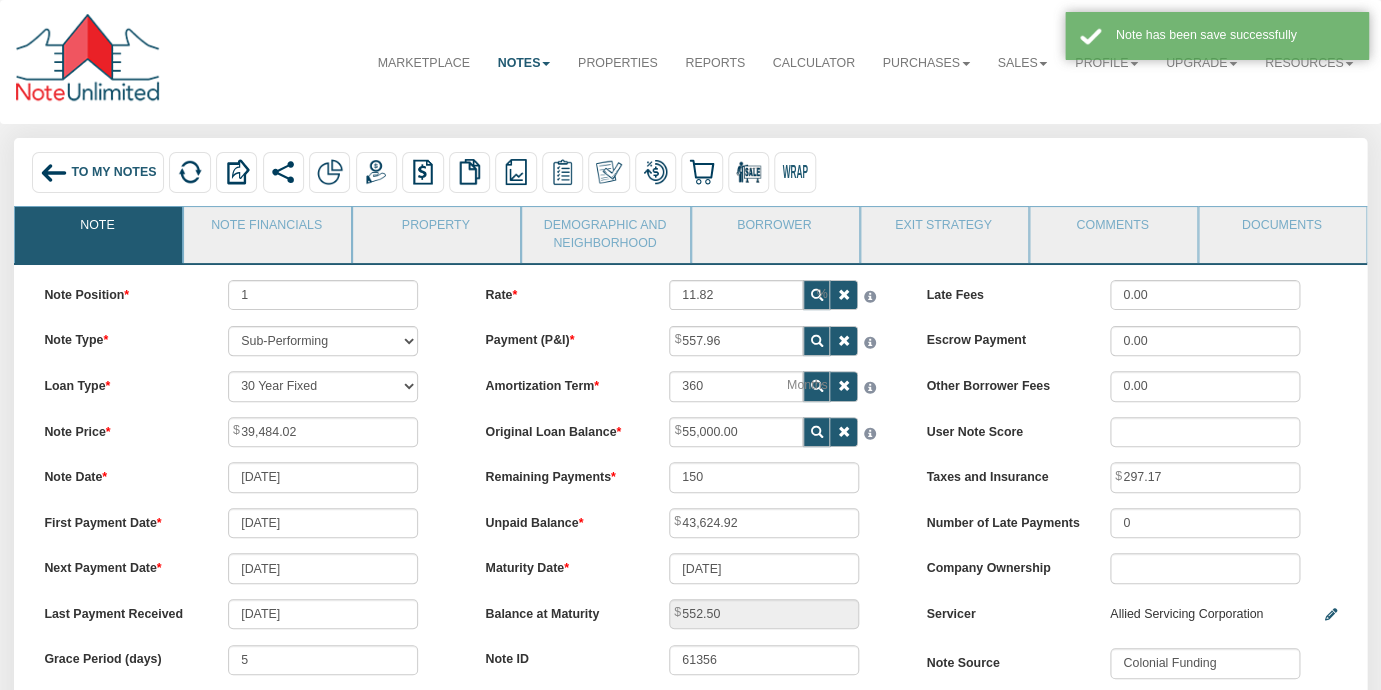 click on "To My Notes" at bounding box center [113, 173] 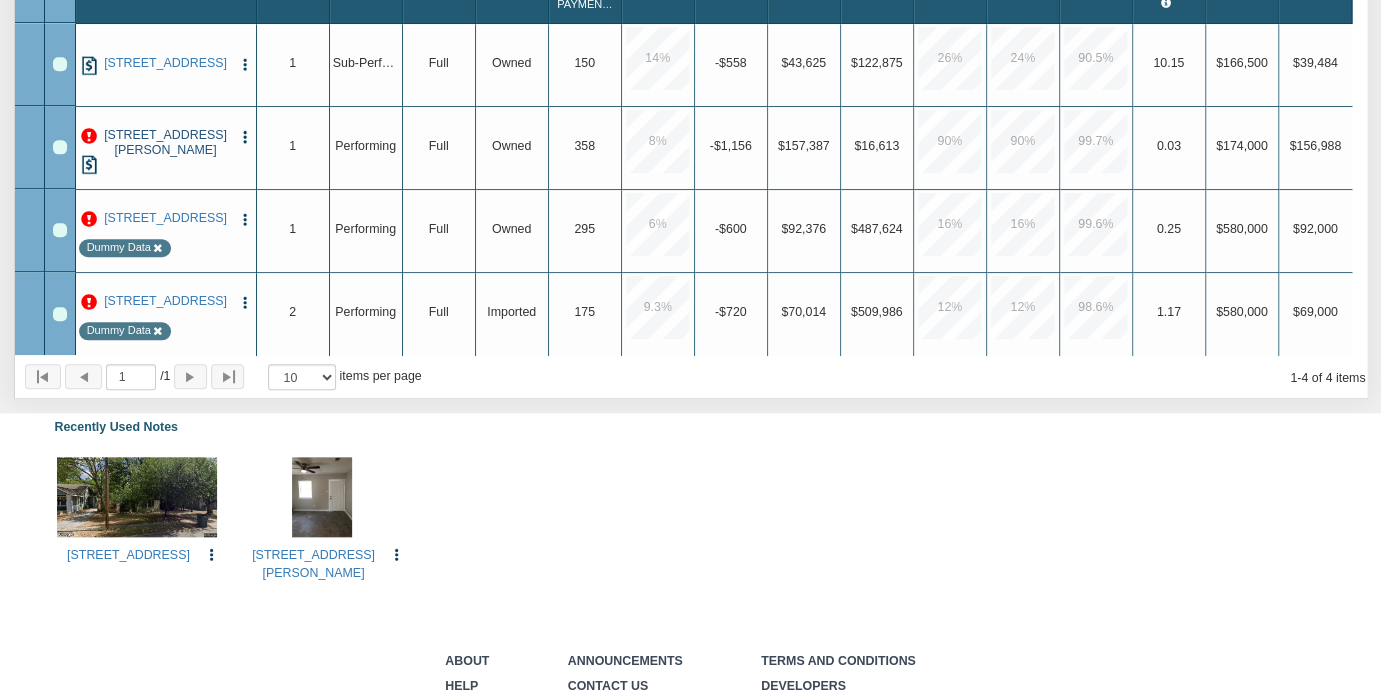 scroll, scrollTop: 432, scrollLeft: 0, axis: vertical 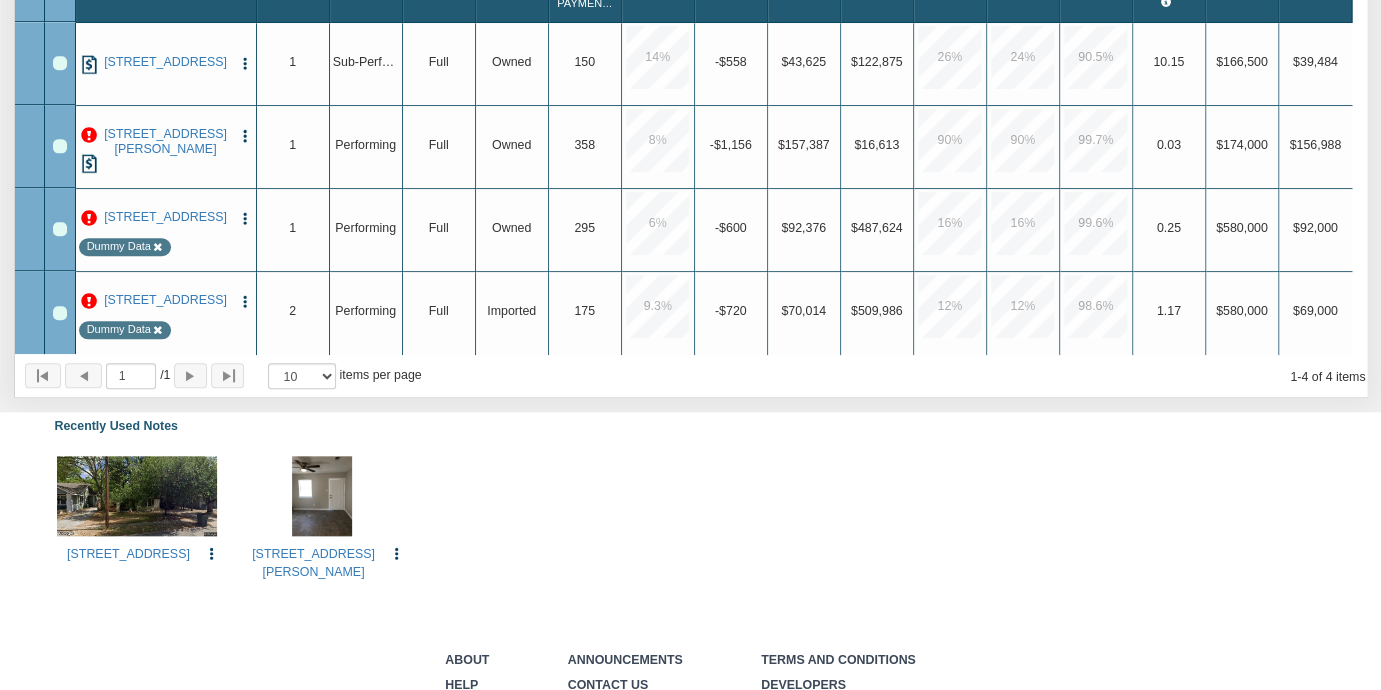 click at bounding box center [89, 136] 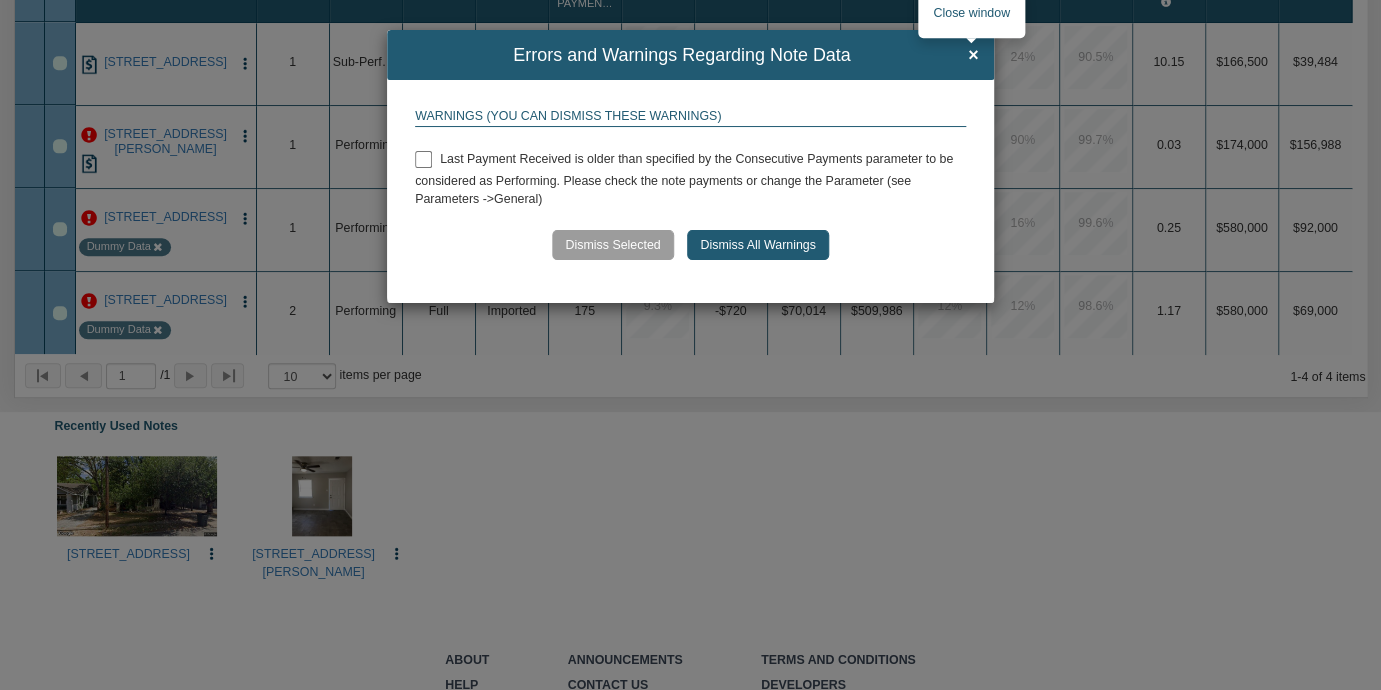 click on "×" at bounding box center [973, 56] 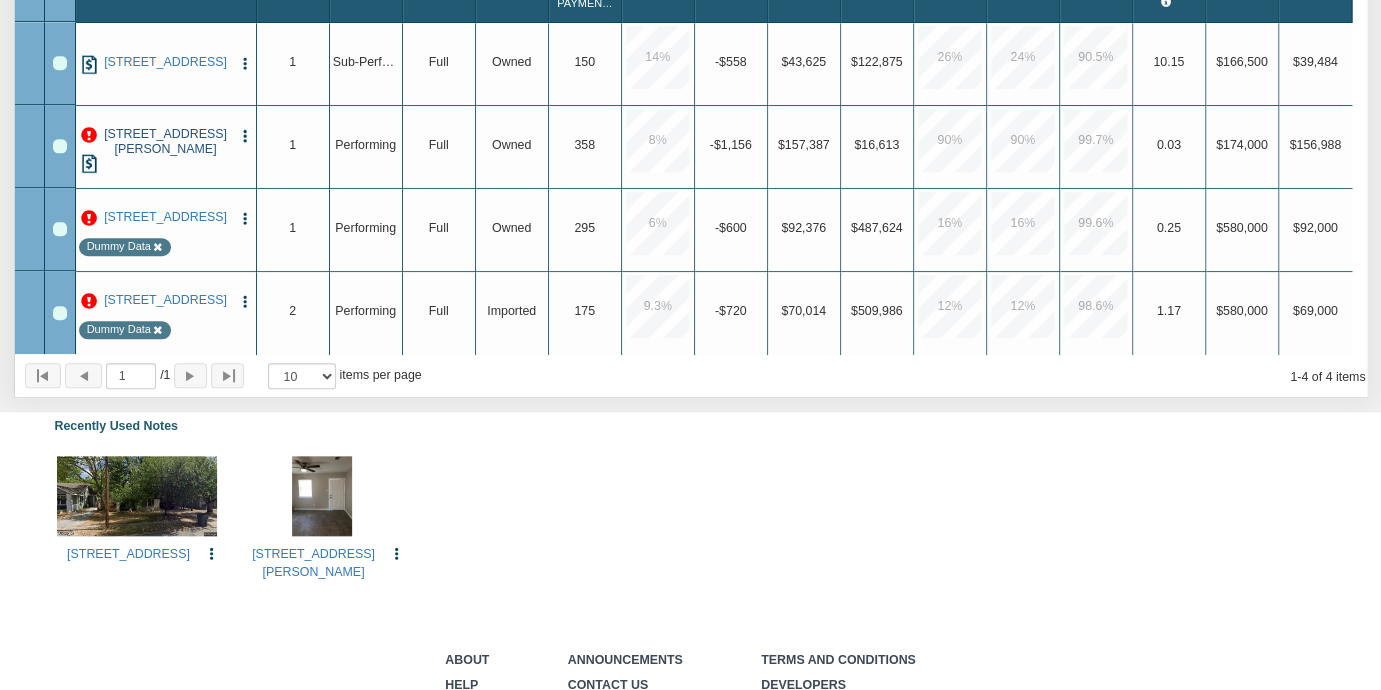 click on "[STREET_ADDRESS][PERSON_NAME]" at bounding box center (165, 142) 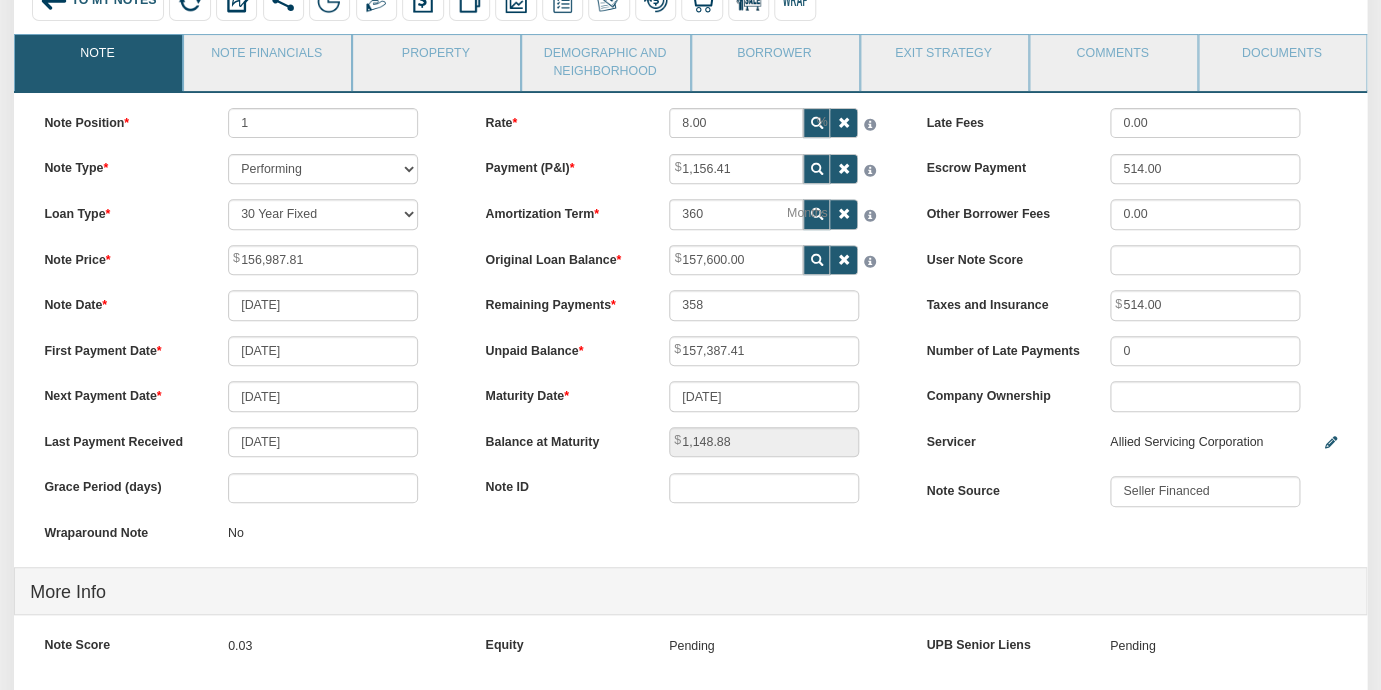 scroll, scrollTop: 185, scrollLeft: 0, axis: vertical 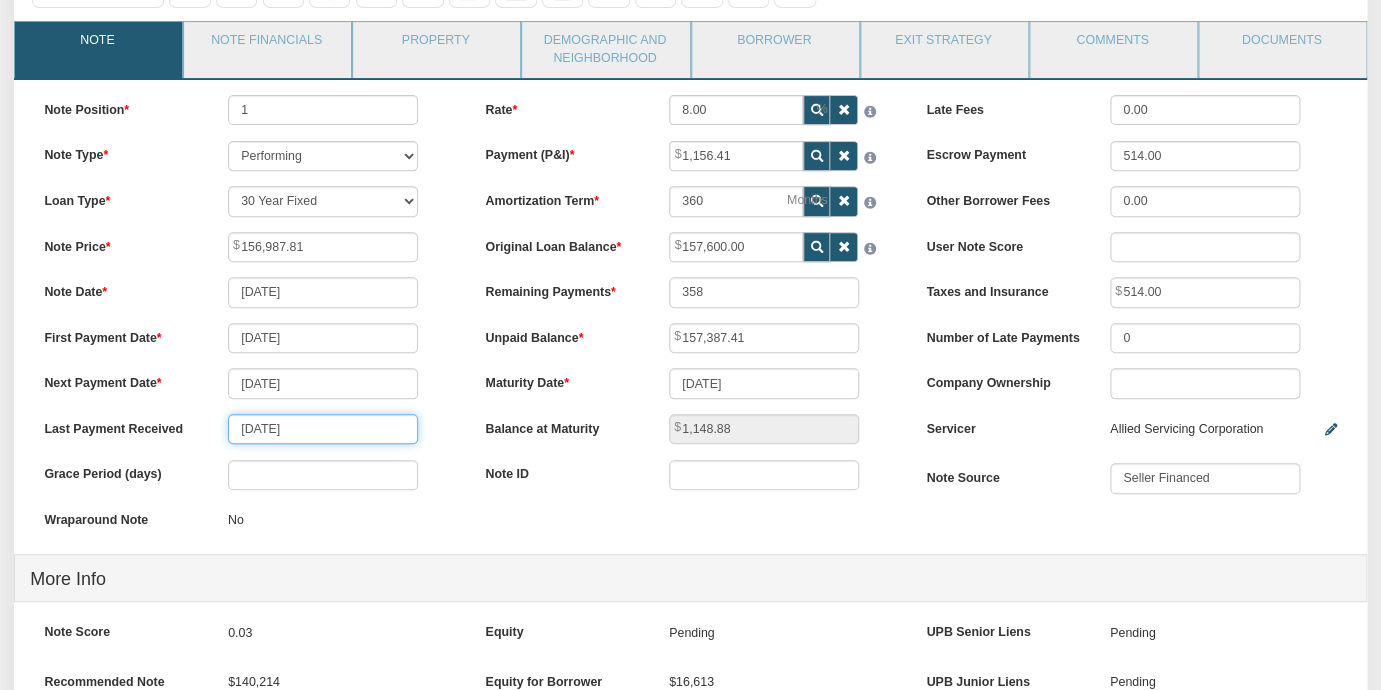 click on "[DATE]" at bounding box center (323, 429) 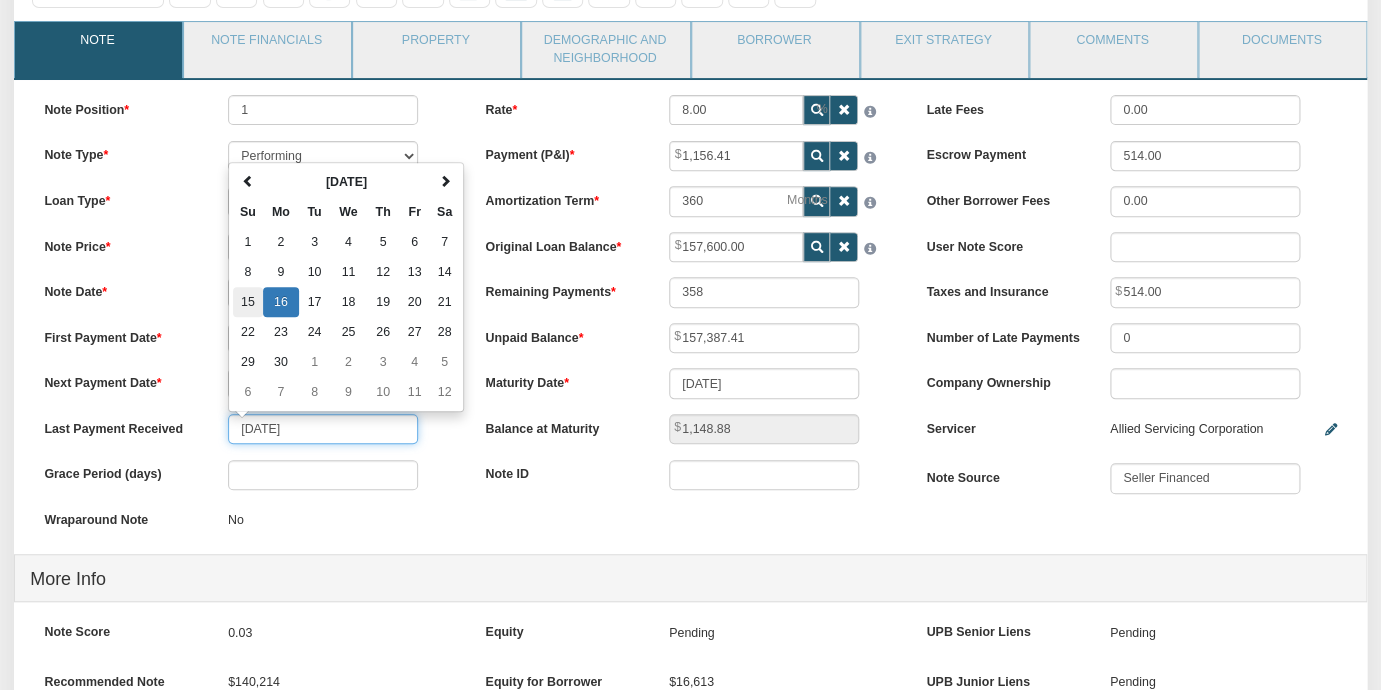 click on "15" at bounding box center [248, 302] 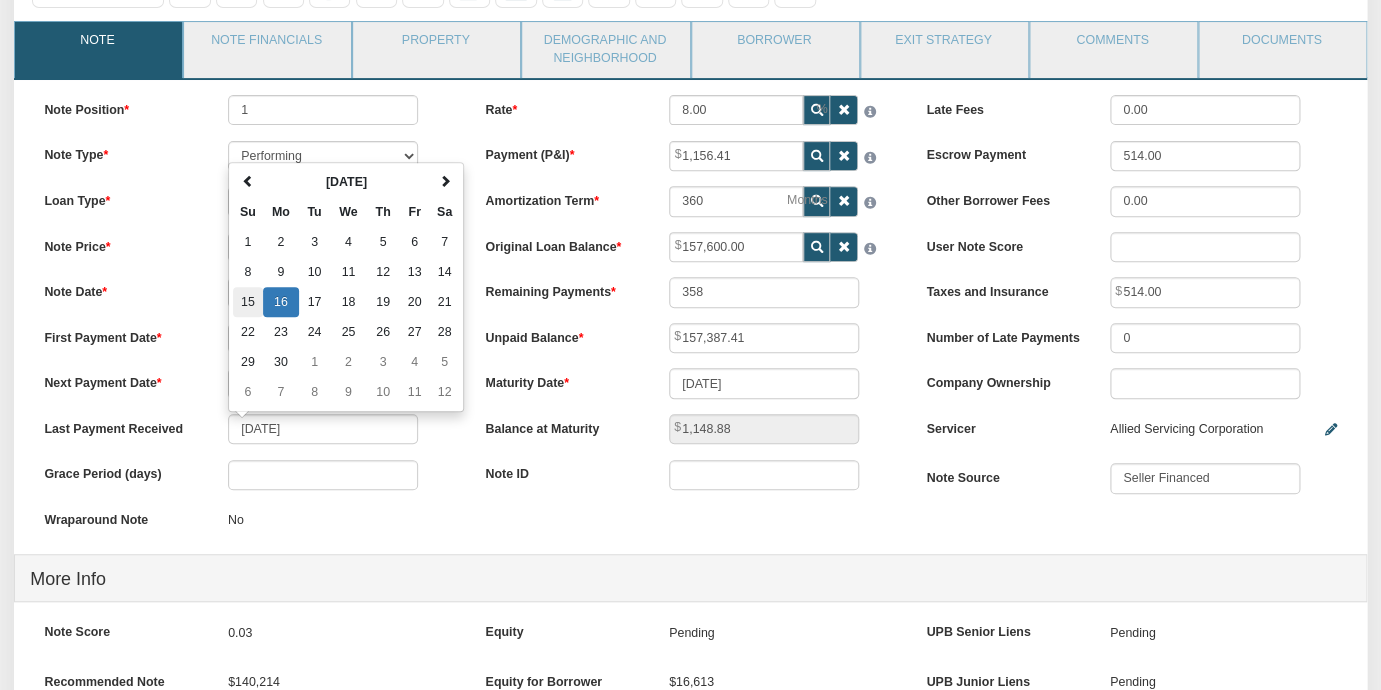 type on "[DATE]" 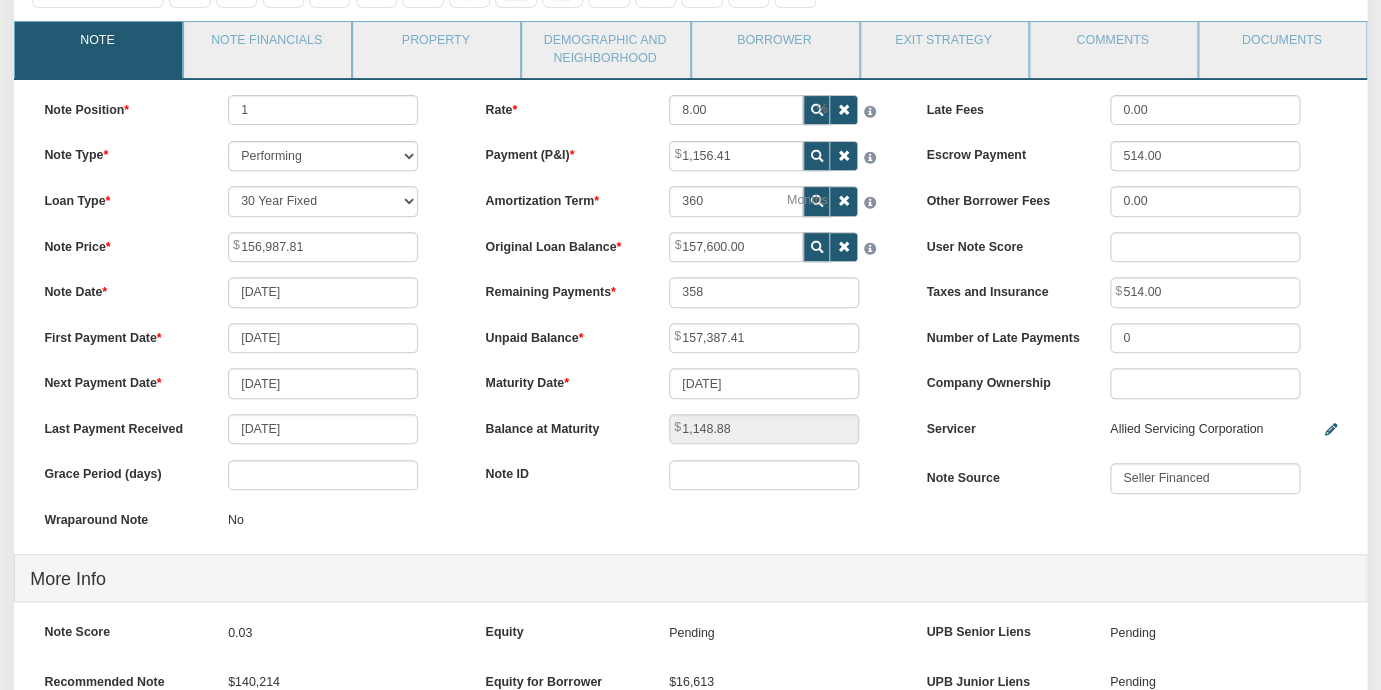 click on "Last Payment Received
[DATE]" at bounding box center [249, 429] 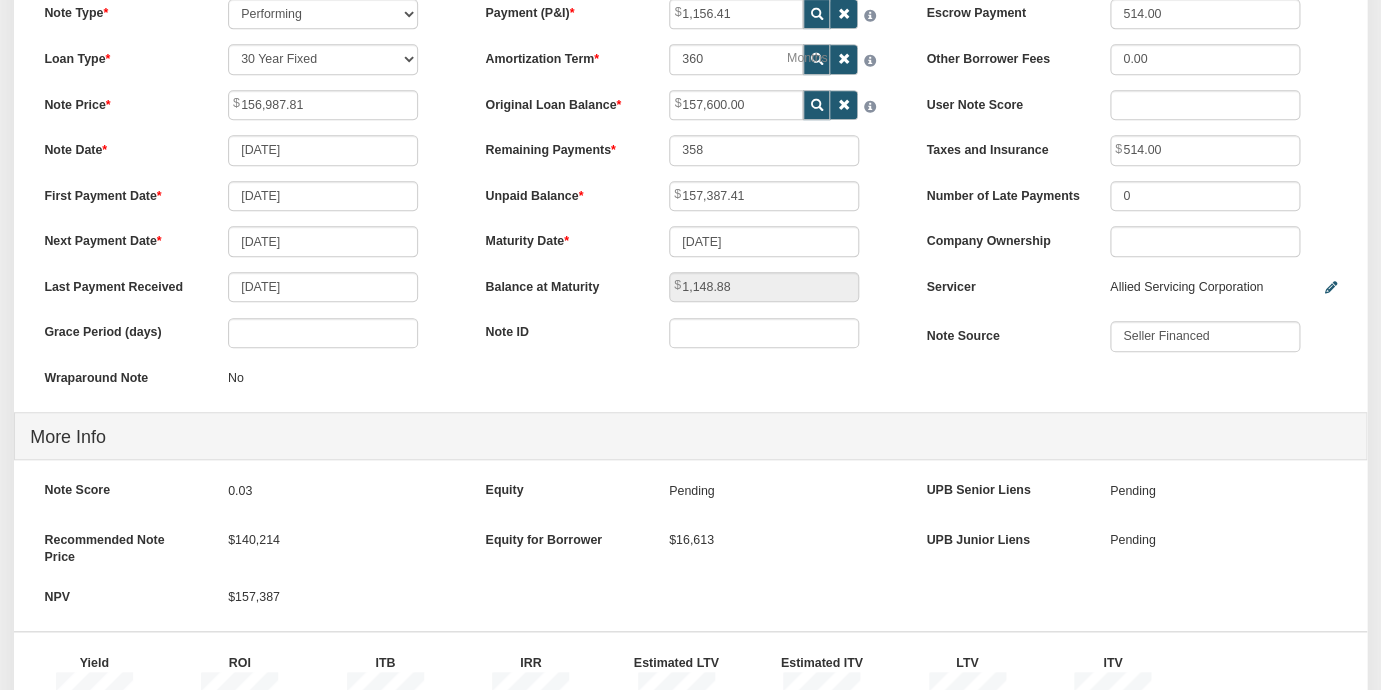 scroll, scrollTop: 762, scrollLeft: 0, axis: vertical 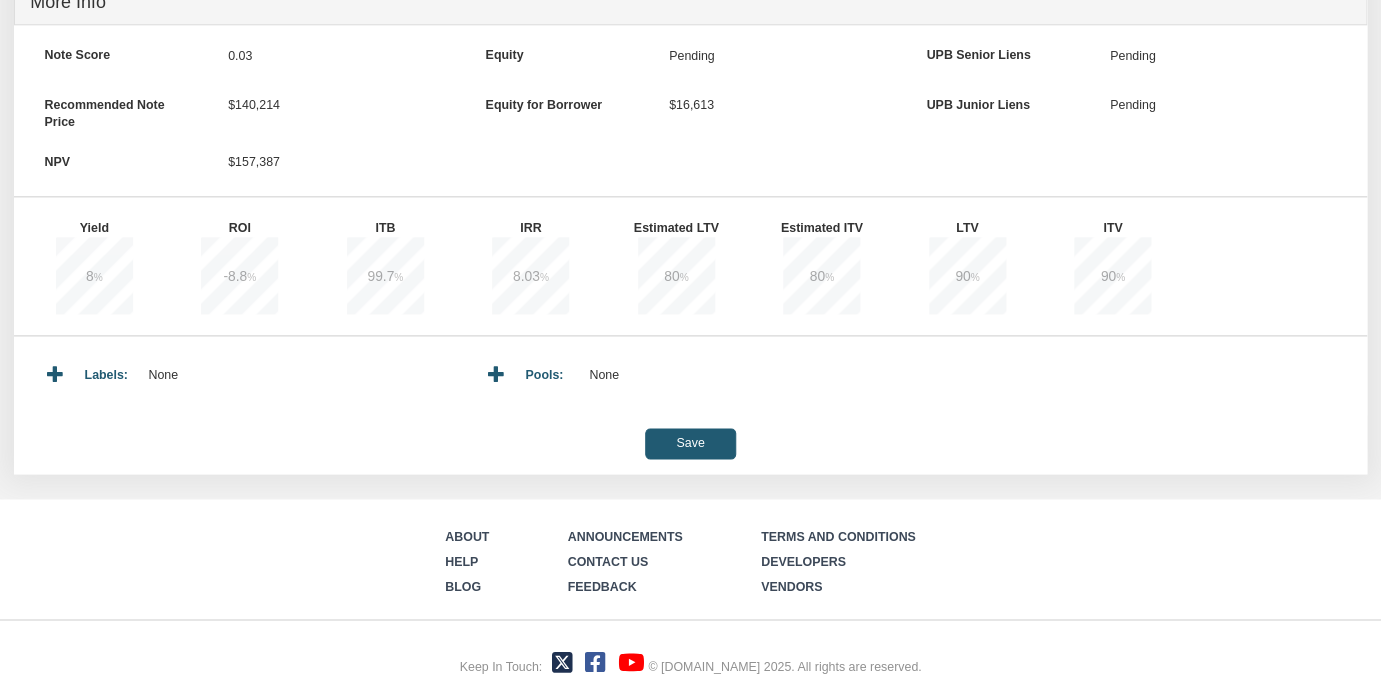 click on "Save" at bounding box center (690, 443) 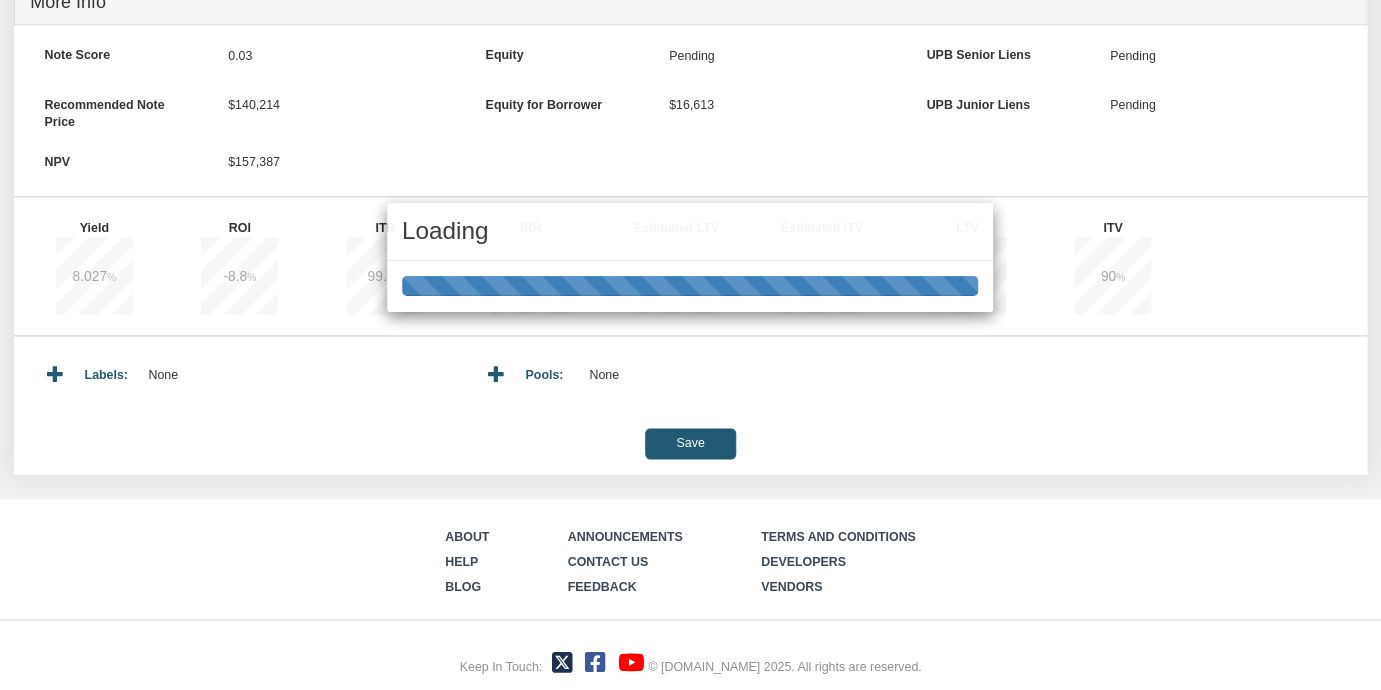 type on "1,148.76" 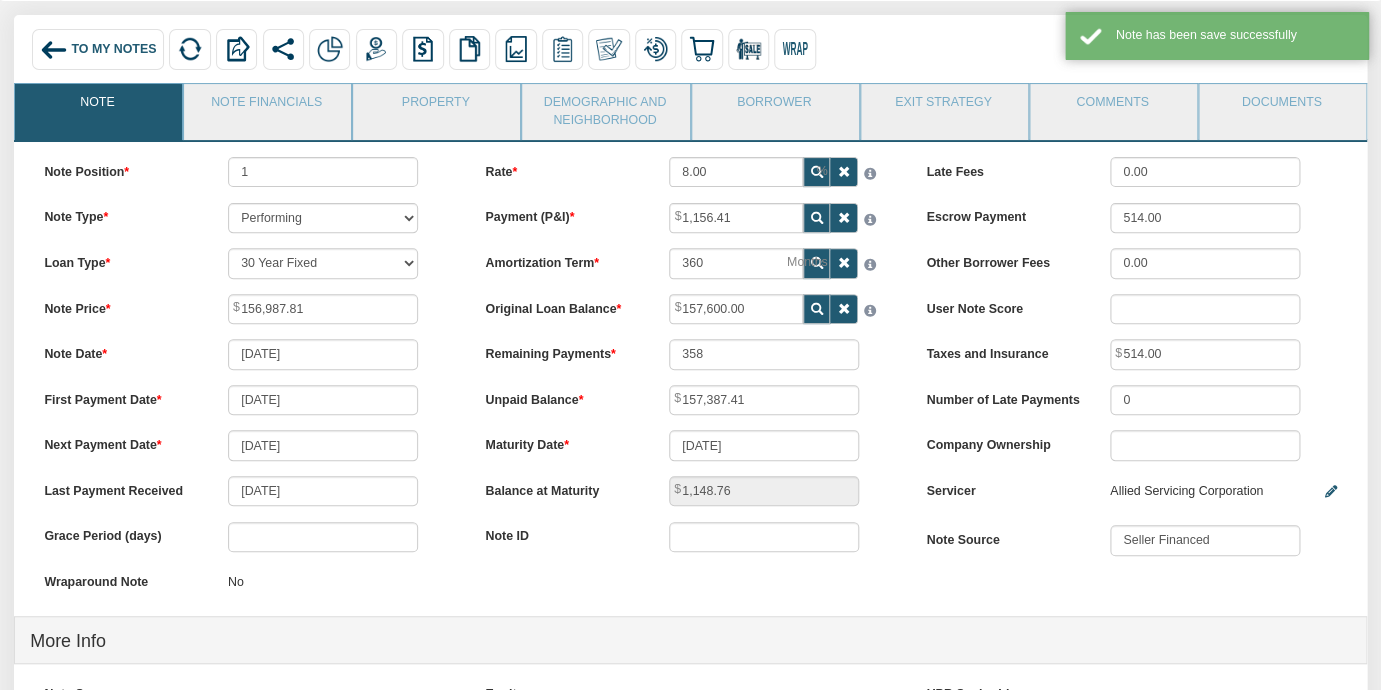 scroll, scrollTop: 0, scrollLeft: 0, axis: both 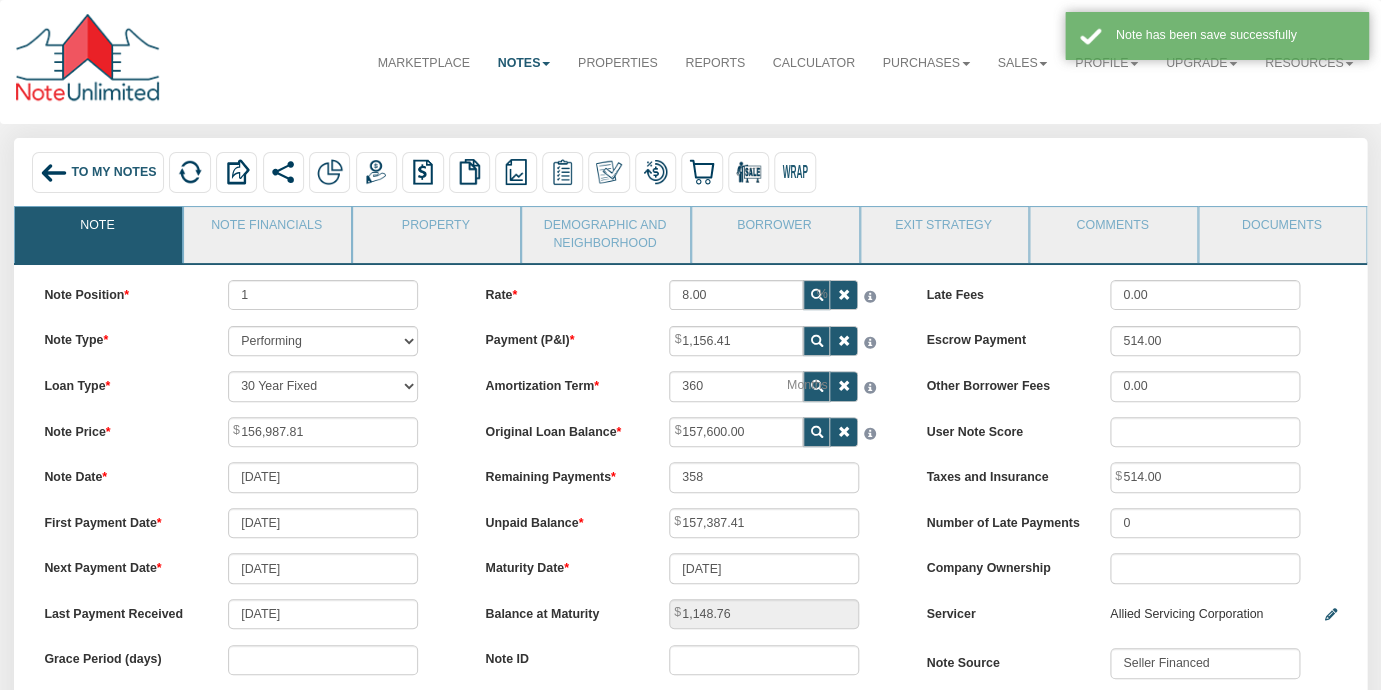 click on "To My Notes" at bounding box center (113, 173) 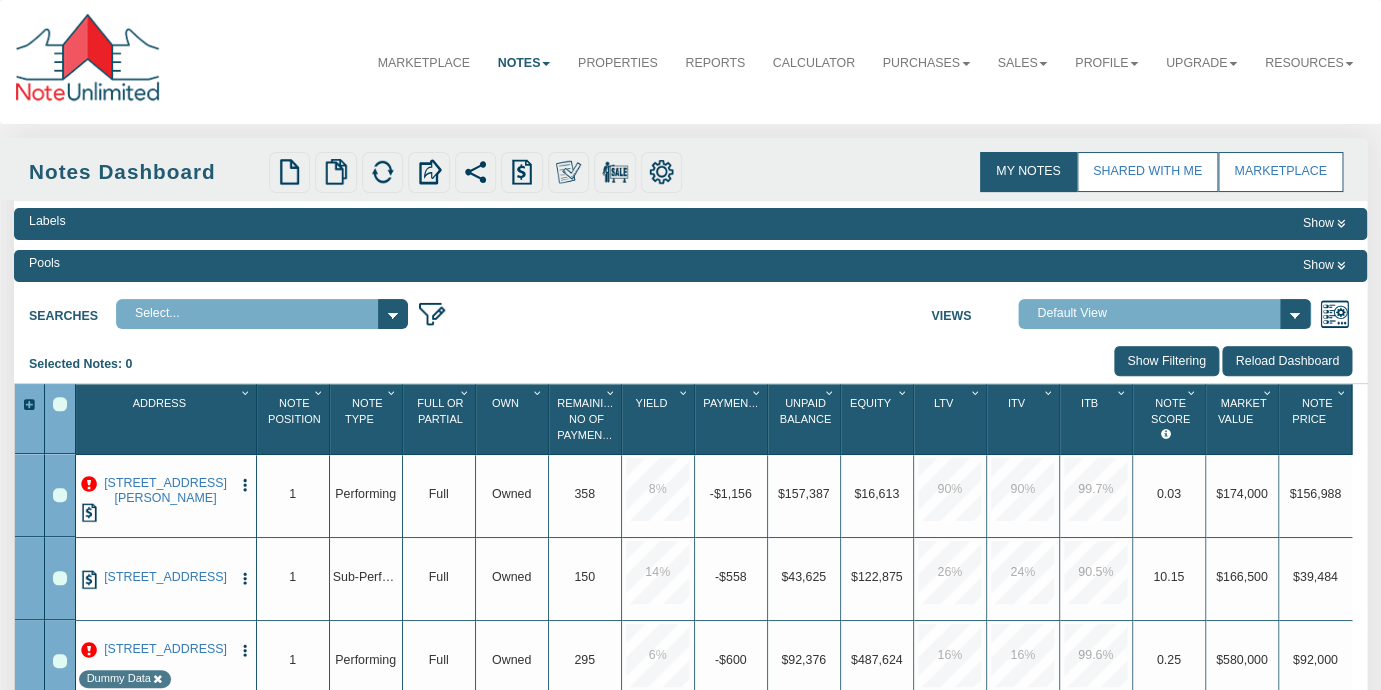 click at bounding box center (89, 485) 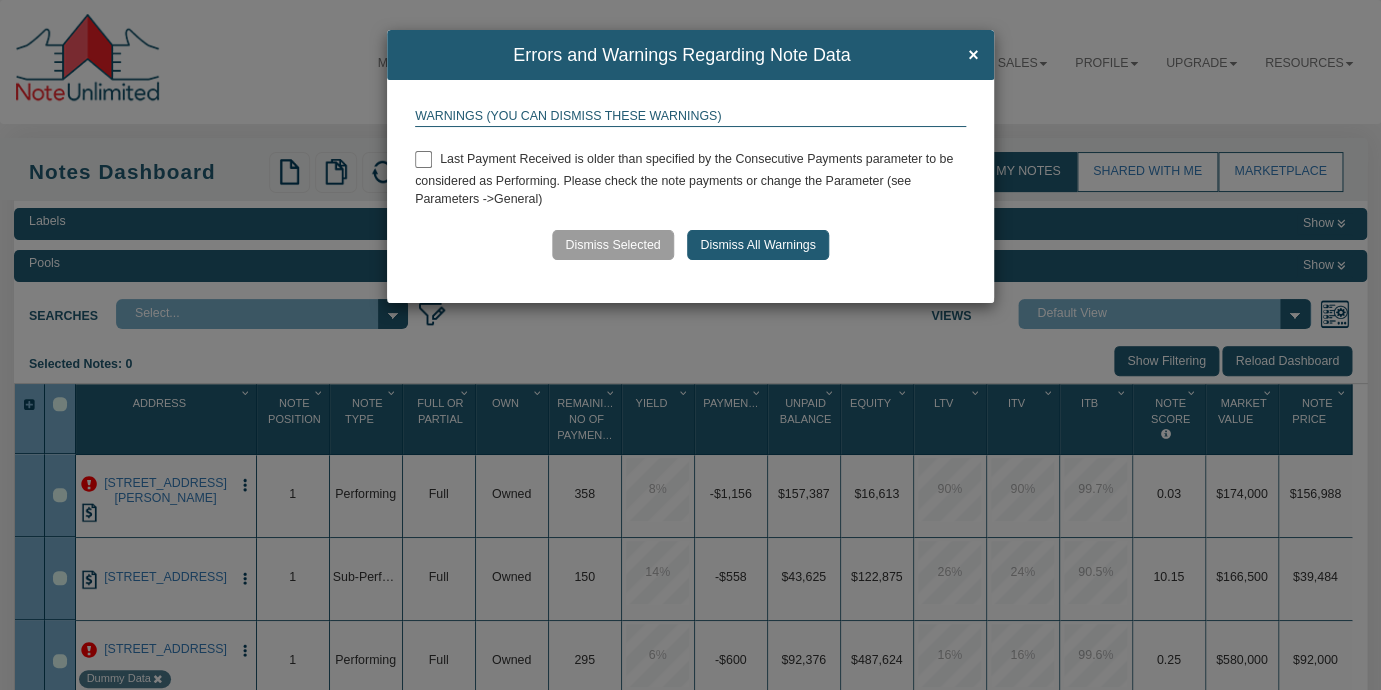 click at bounding box center [423, 159] 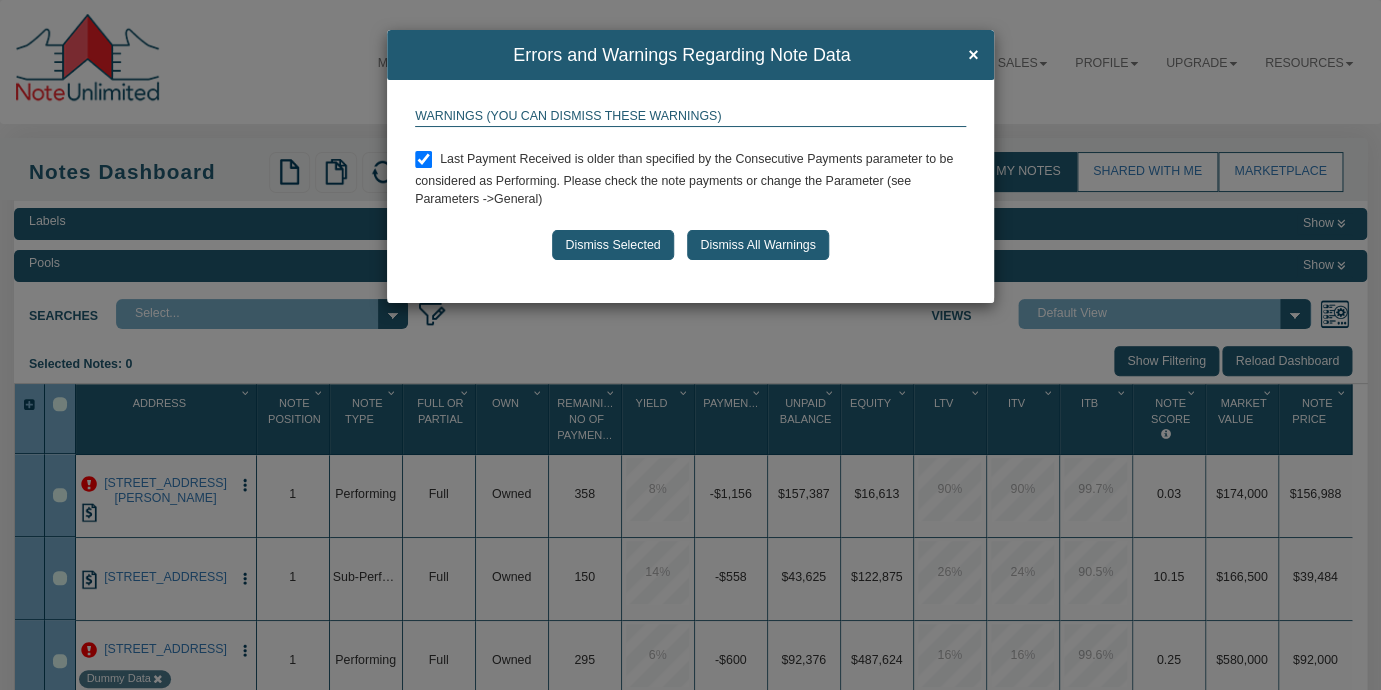 click at bounding box center (423, 159) 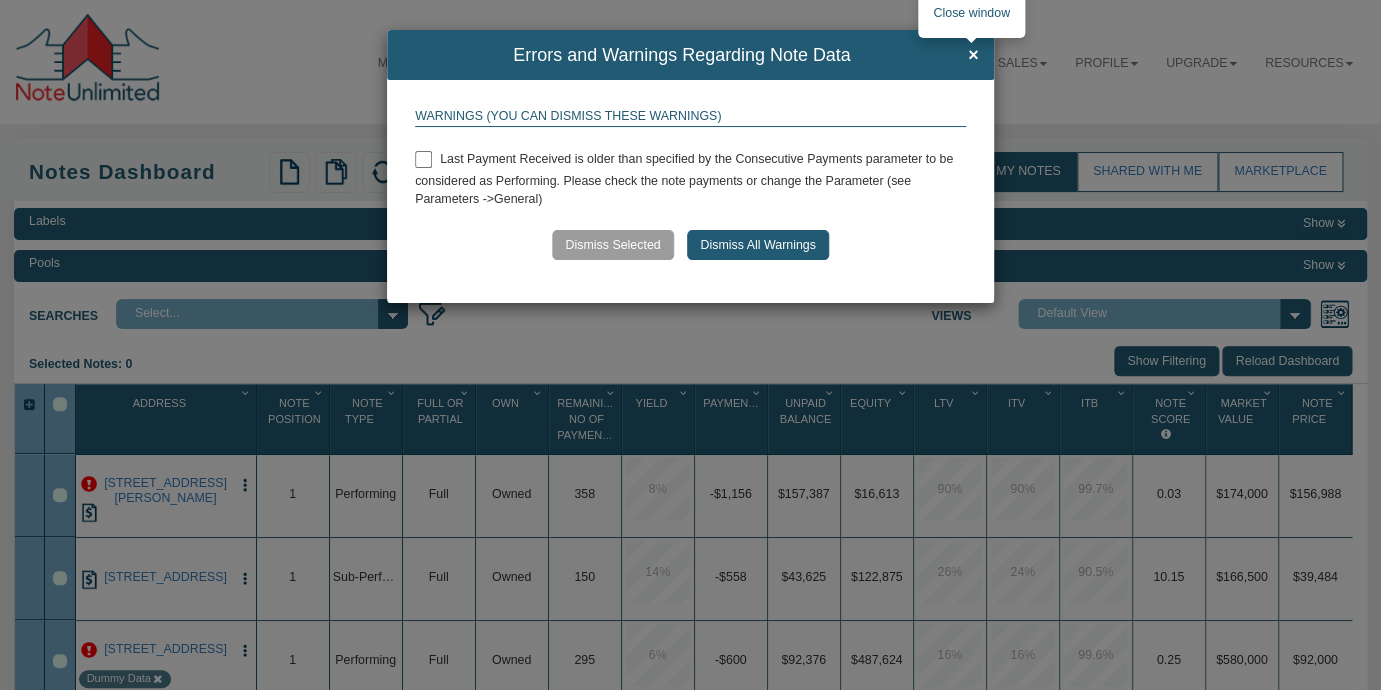 click on "×" at bounding box center (973, 56) 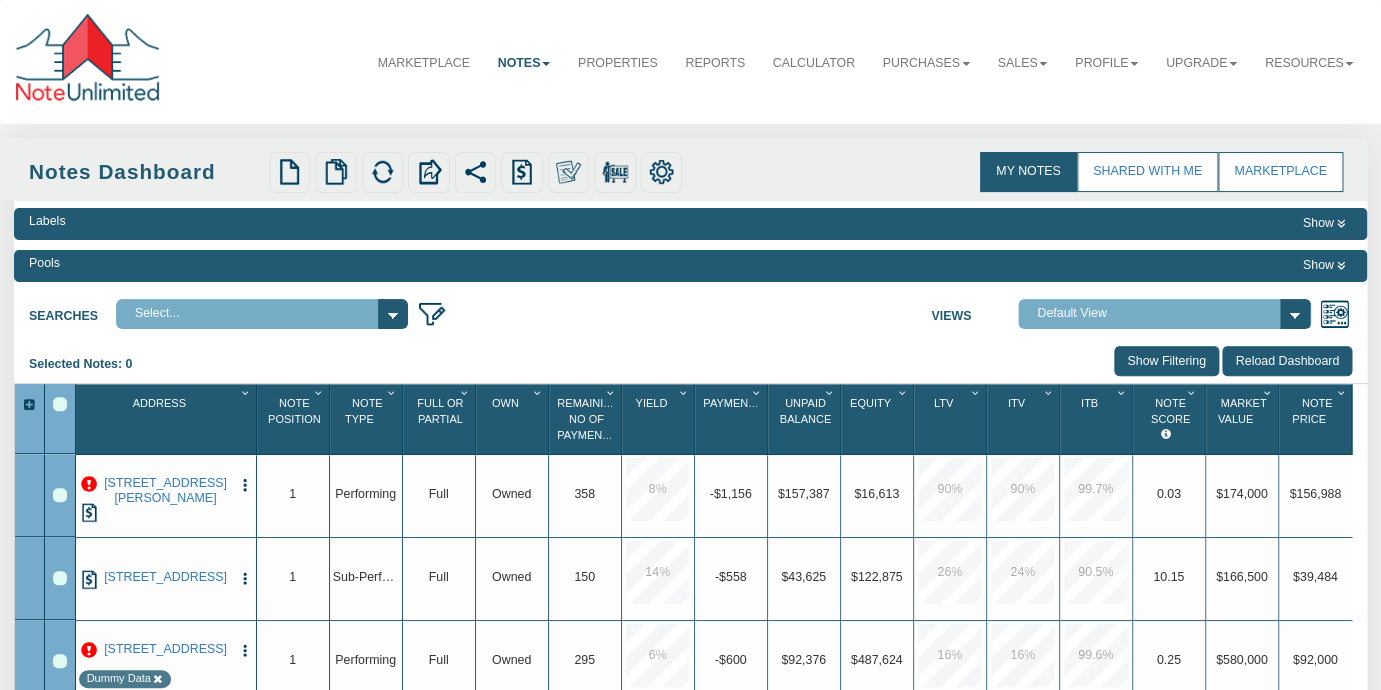 click at bounding box center (244, 484) 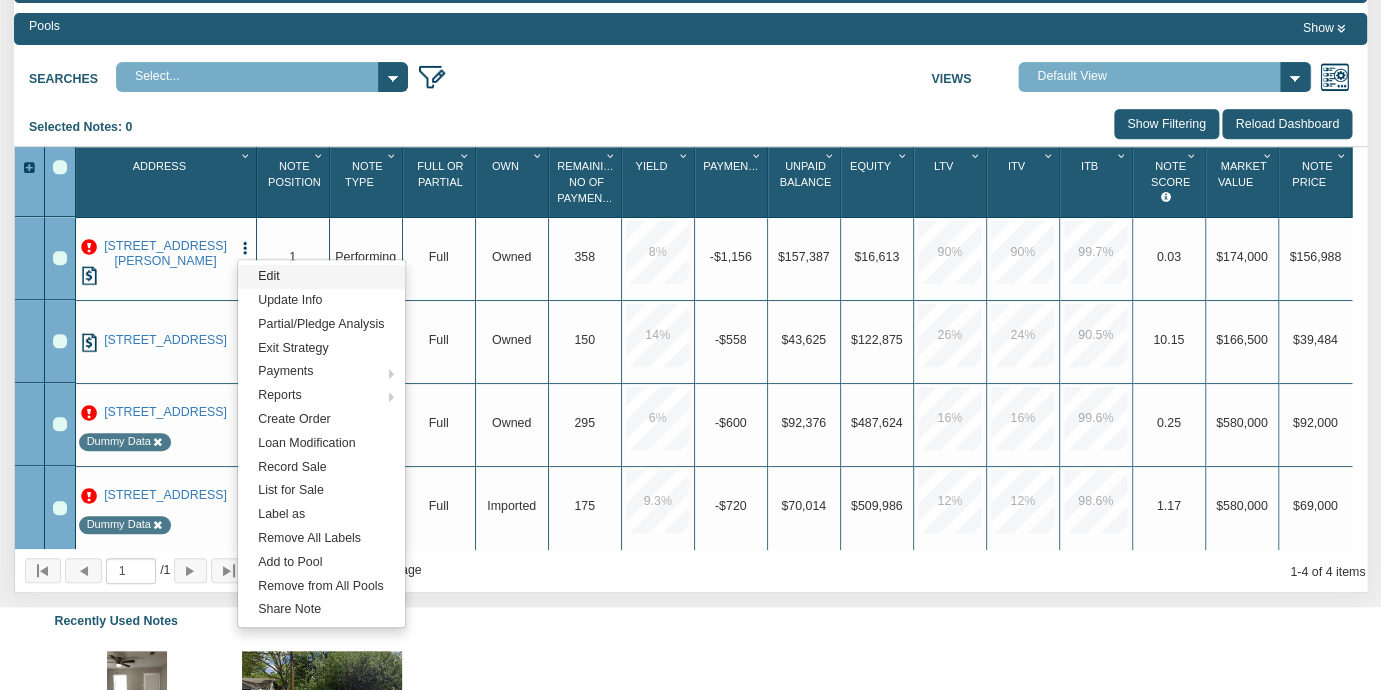 scroll, scrollTop: 240, scrollLeft: 0, axis: vertical 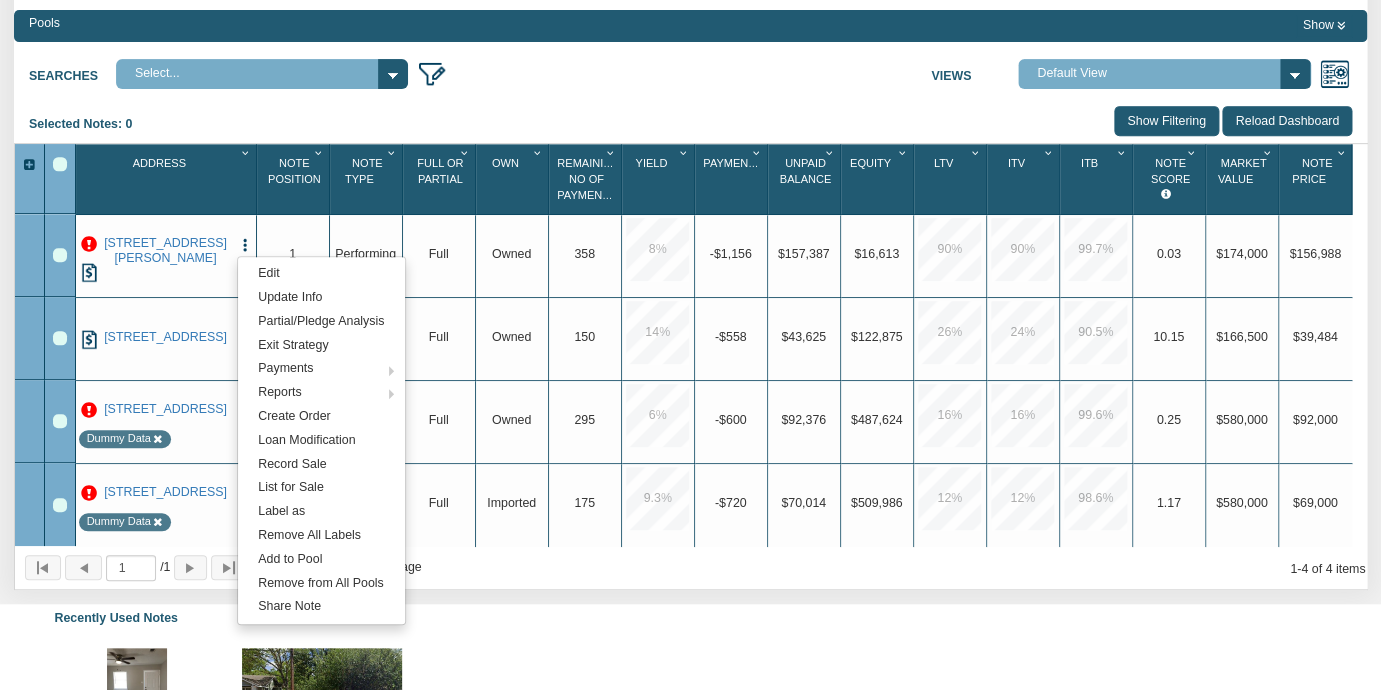 click on "Recently Used Notes" at bounding box center [690, 619] 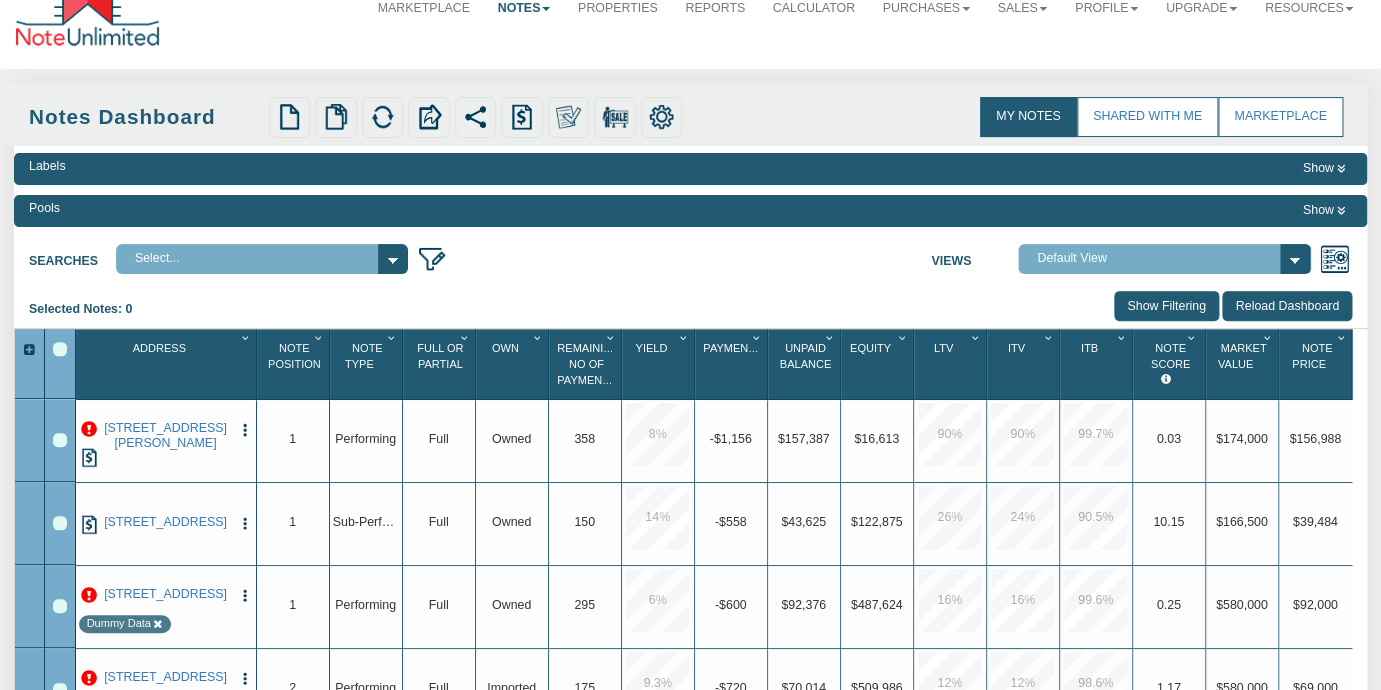 scroll, scrollTop: 0, scrollLeft: 0, axis: both 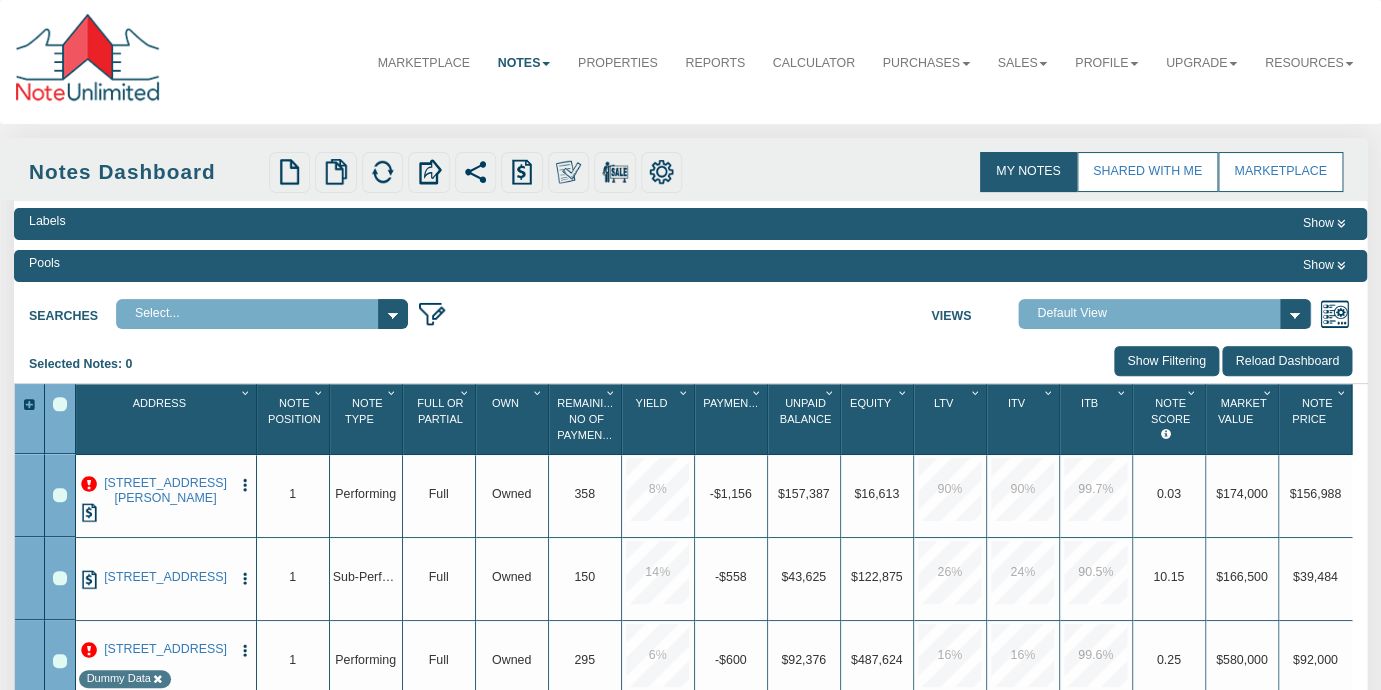 click at bounding box center [89, 485] 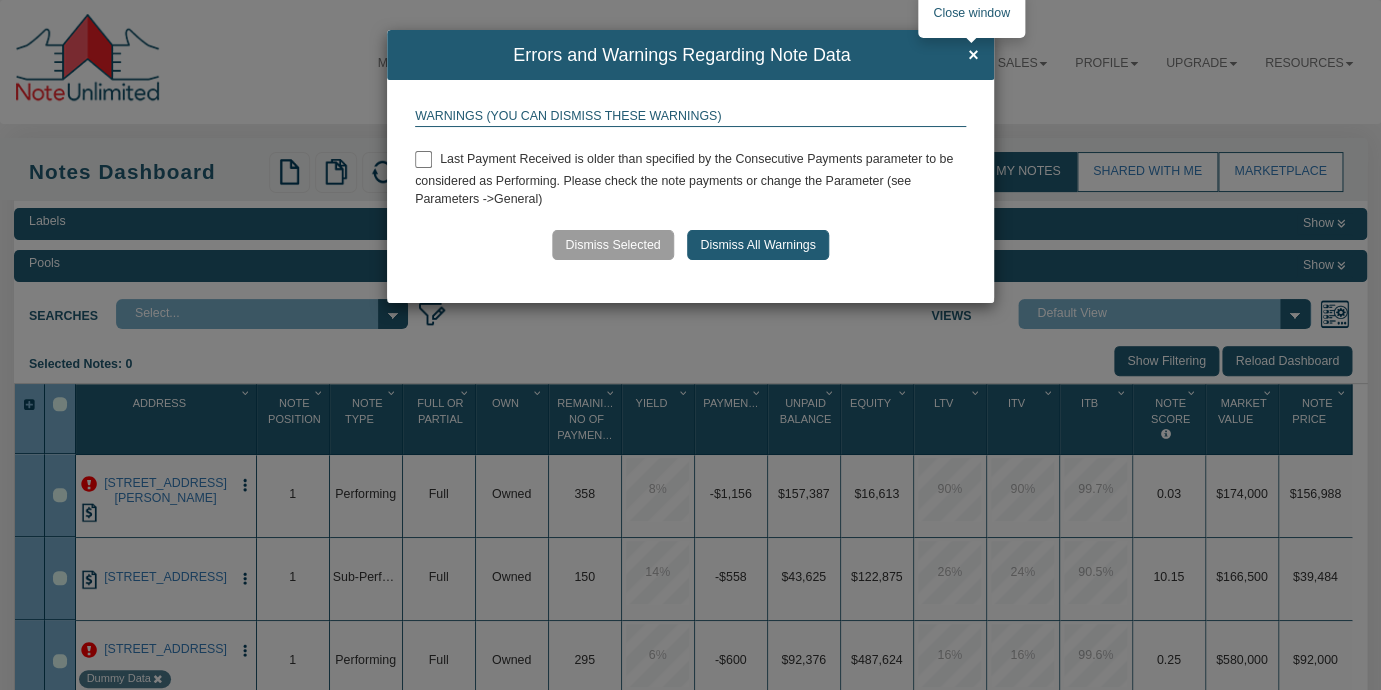 click on "×" at bounding box center (973, 56) 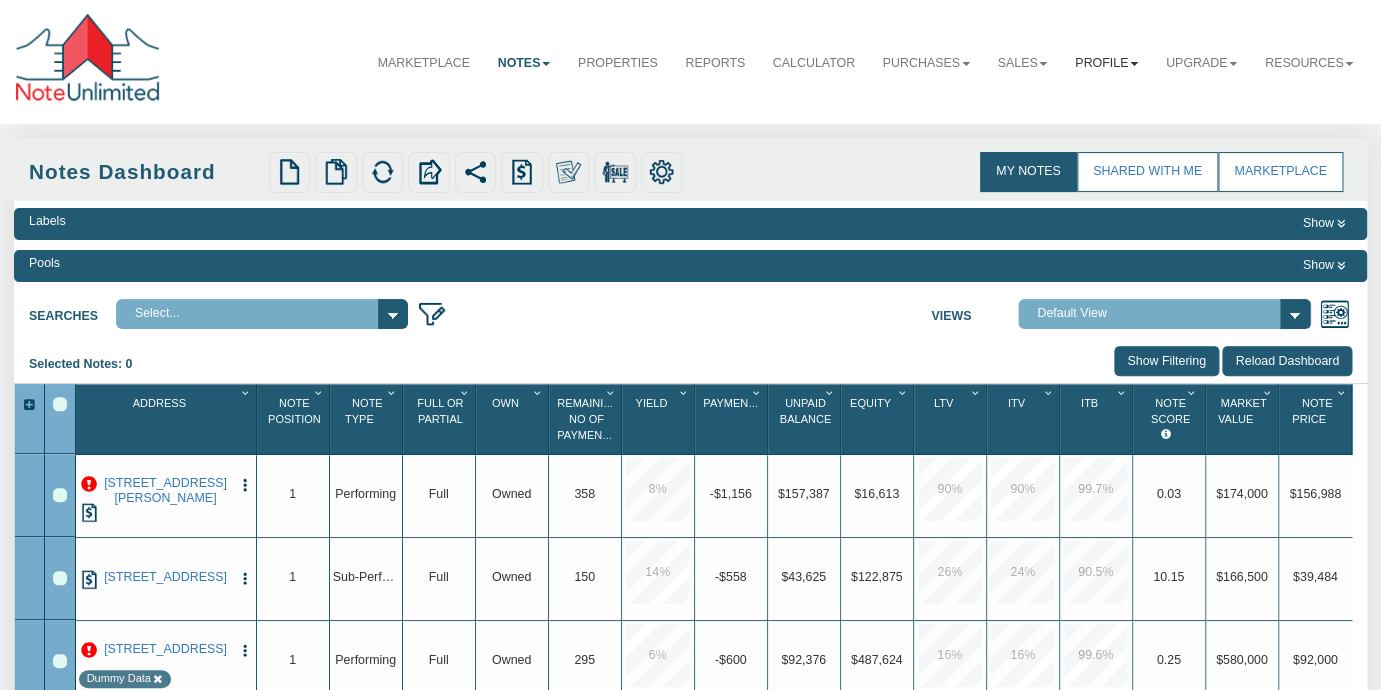 click on "Profile" at bounding box center [1106, 63] 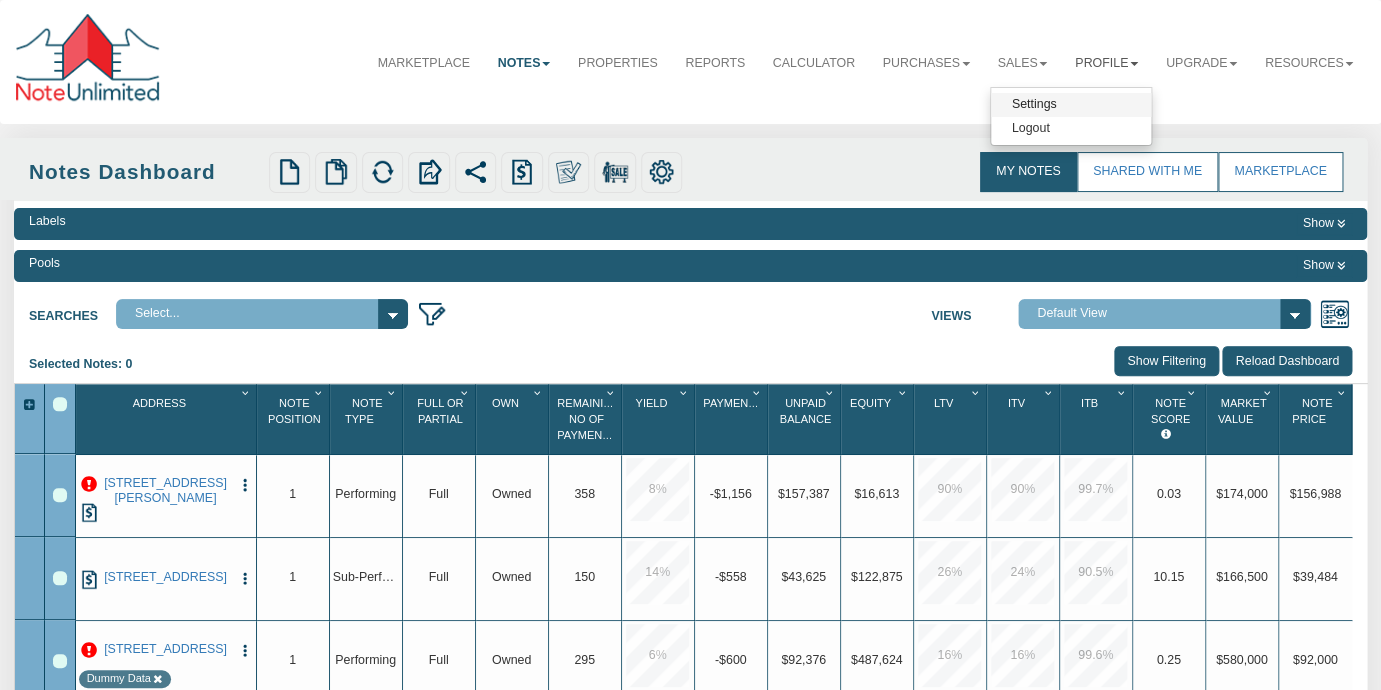 click on "Settings" at bounding box center (1071, 105) 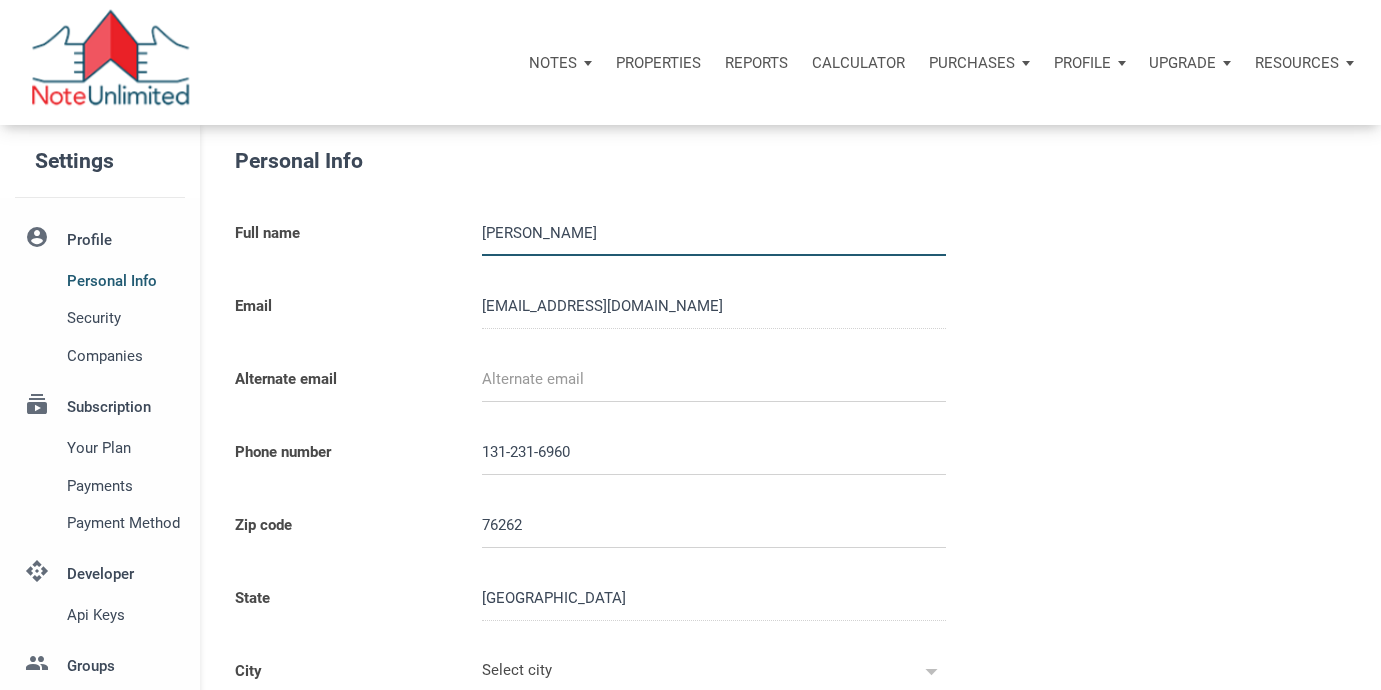 scroll, scrollTop: 0, scrollLeft: 0, axis: both 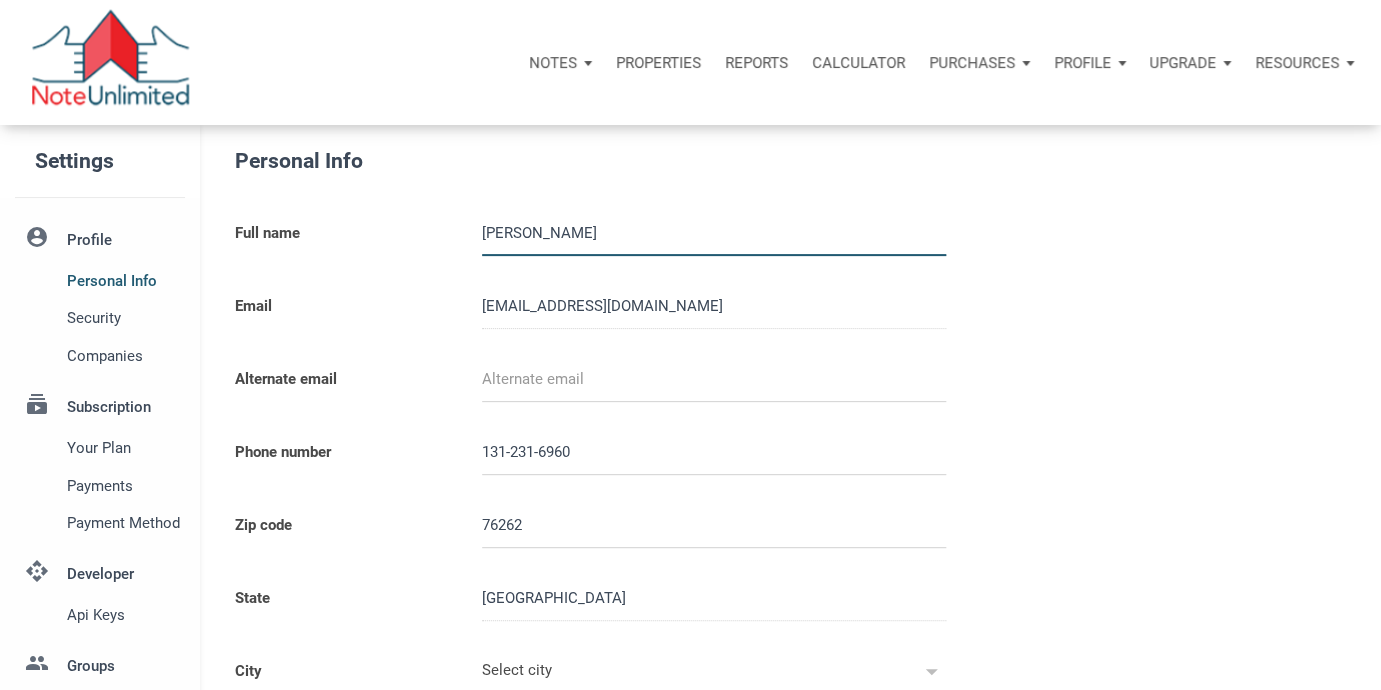 type on "WESTLAKE" 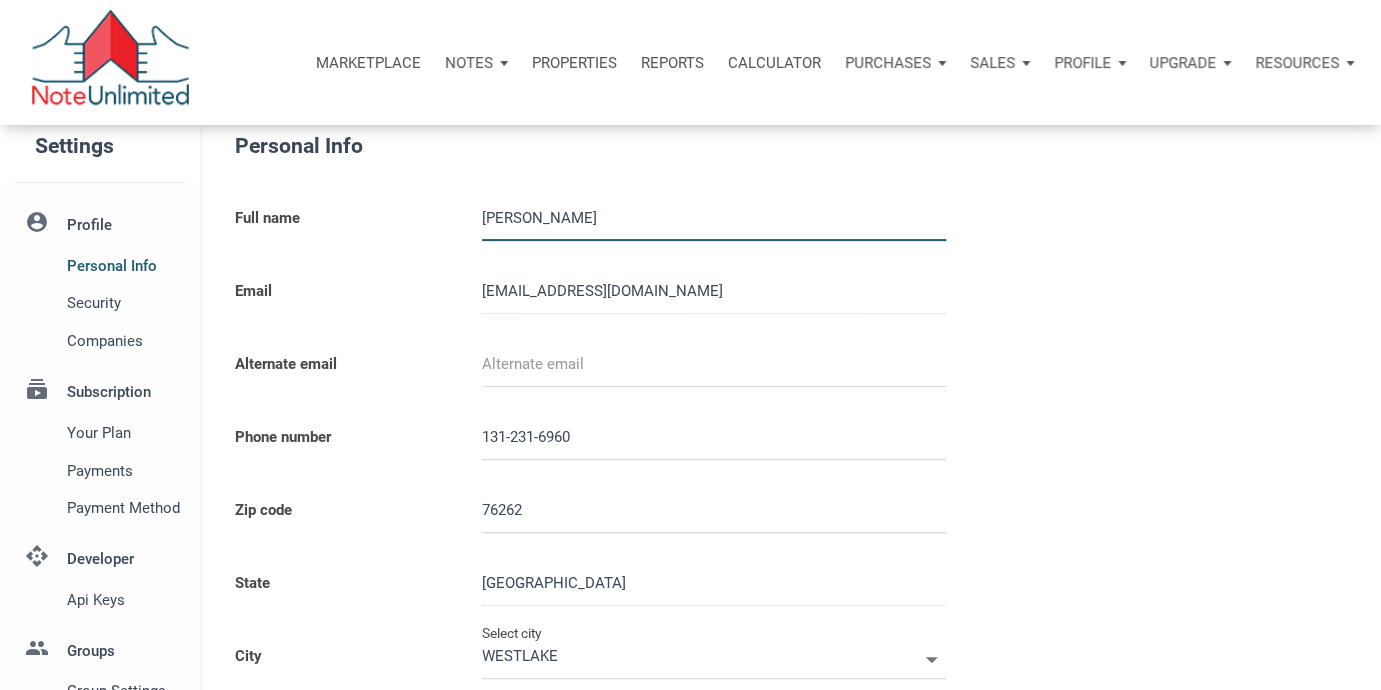 scroll, scrollTop: 0, scrollLeft: 0, axis: both 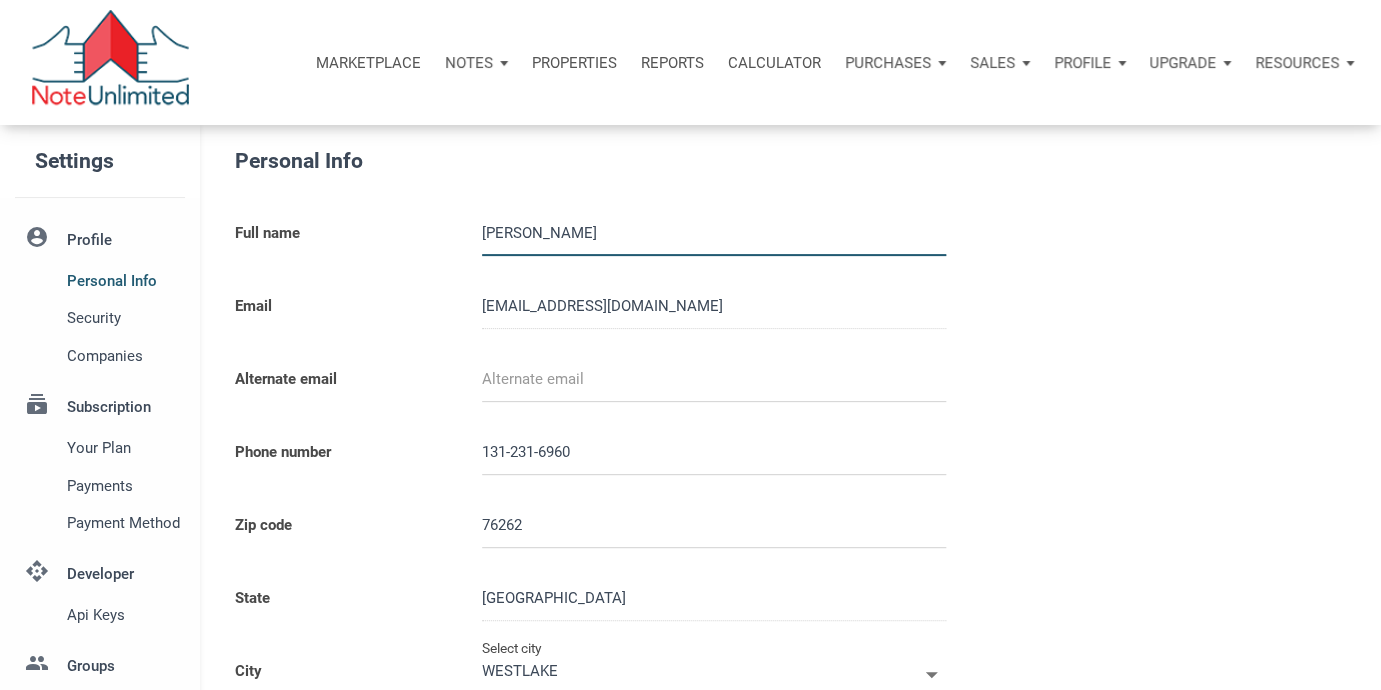 type on "[PHONE_NUMBER]" 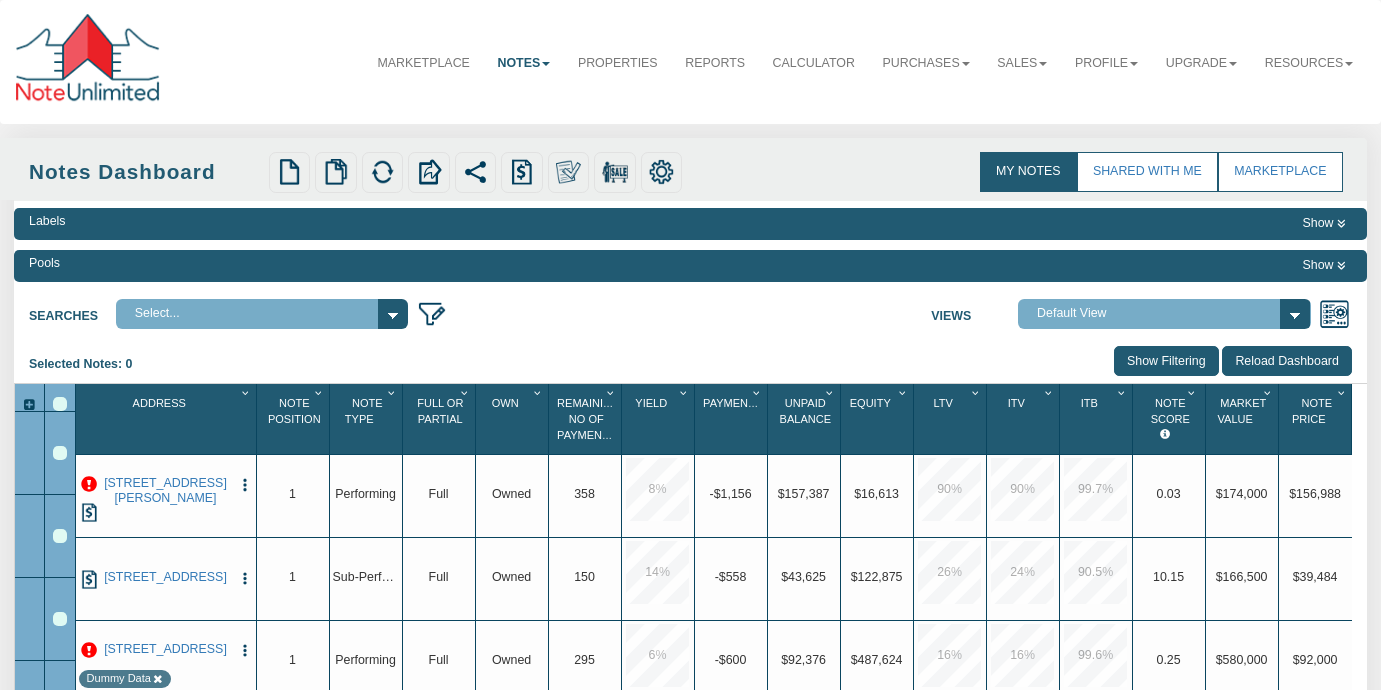scroll, scrollTop: 0, scrollLeft: 0, axis: both 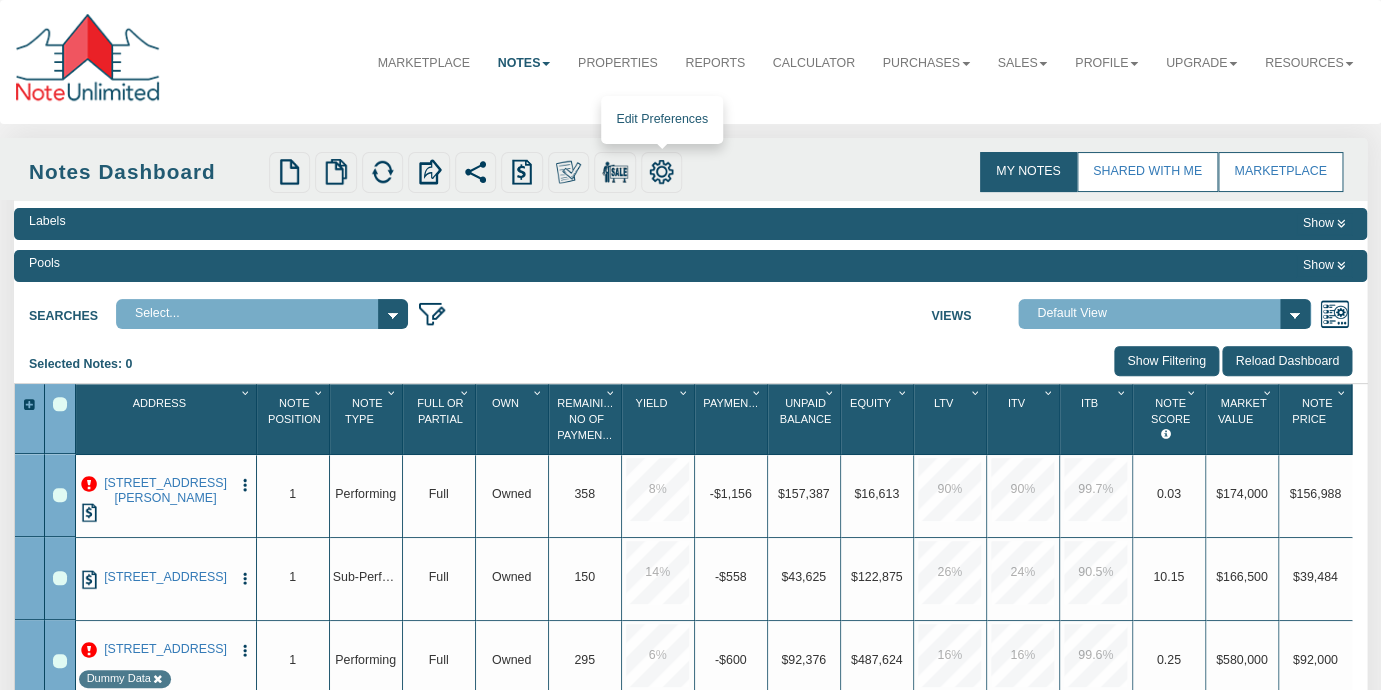 click at bounding box center (662, 172) 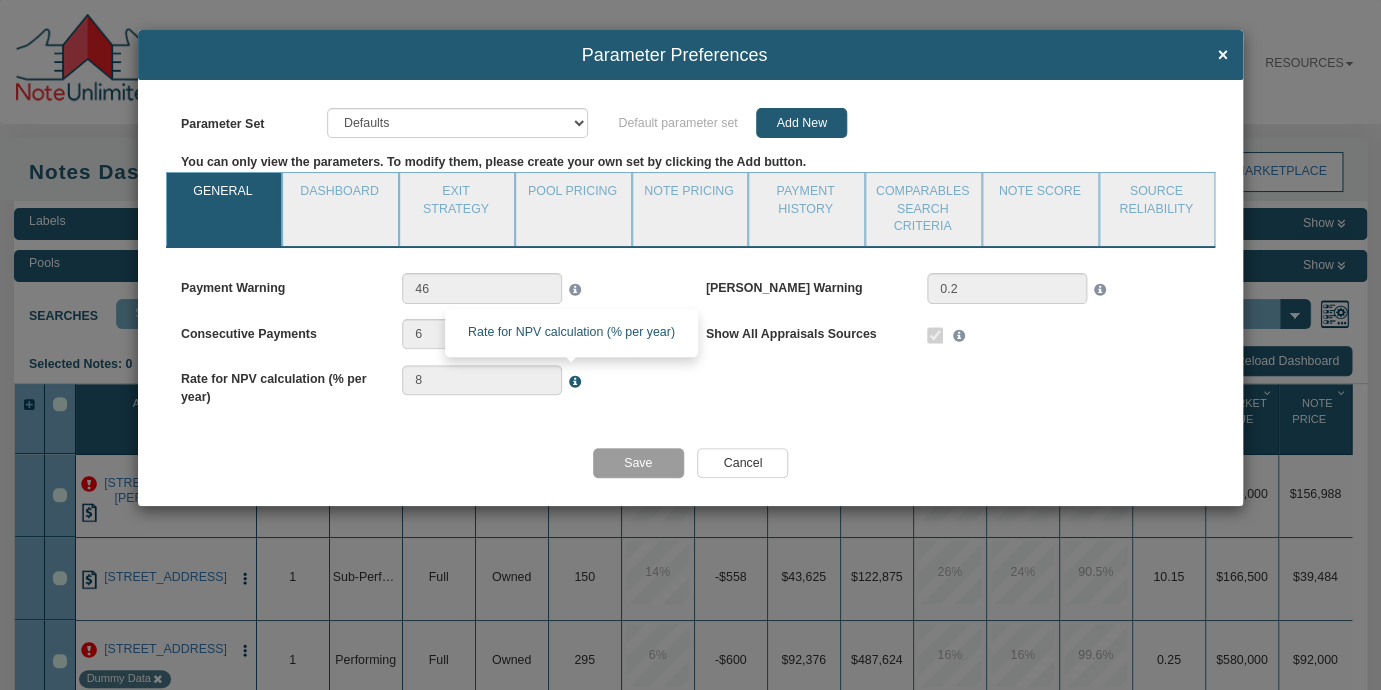 click at bounding box center (571, 377) 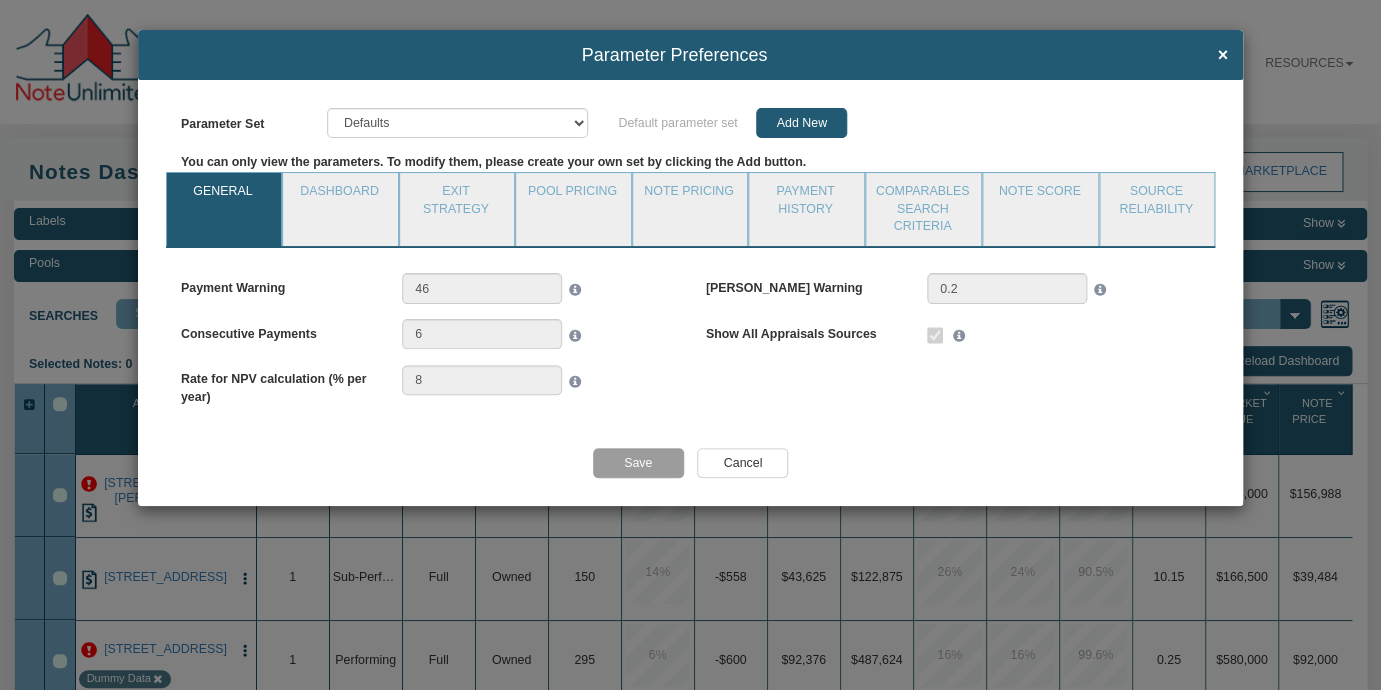 click on "Payment Warning
46
Max Yield Warning
6" at bounding box center (691, 347) 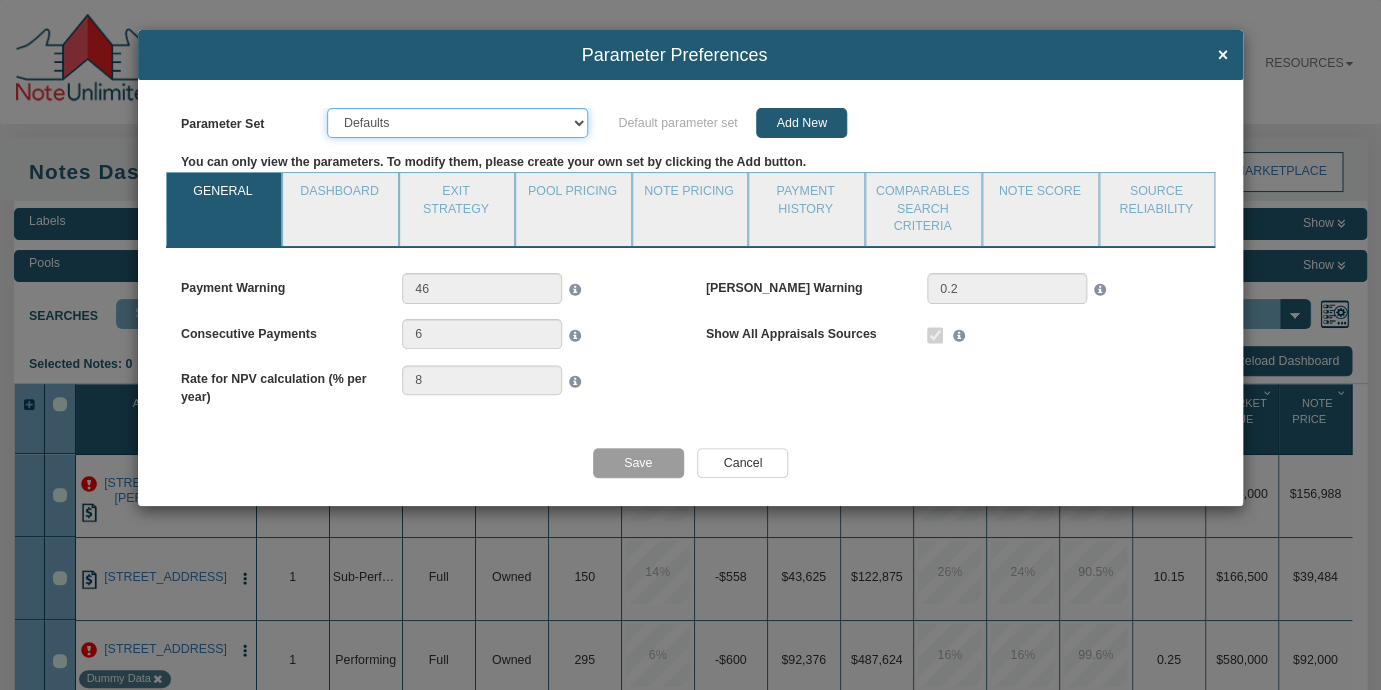 select on "object:1521" 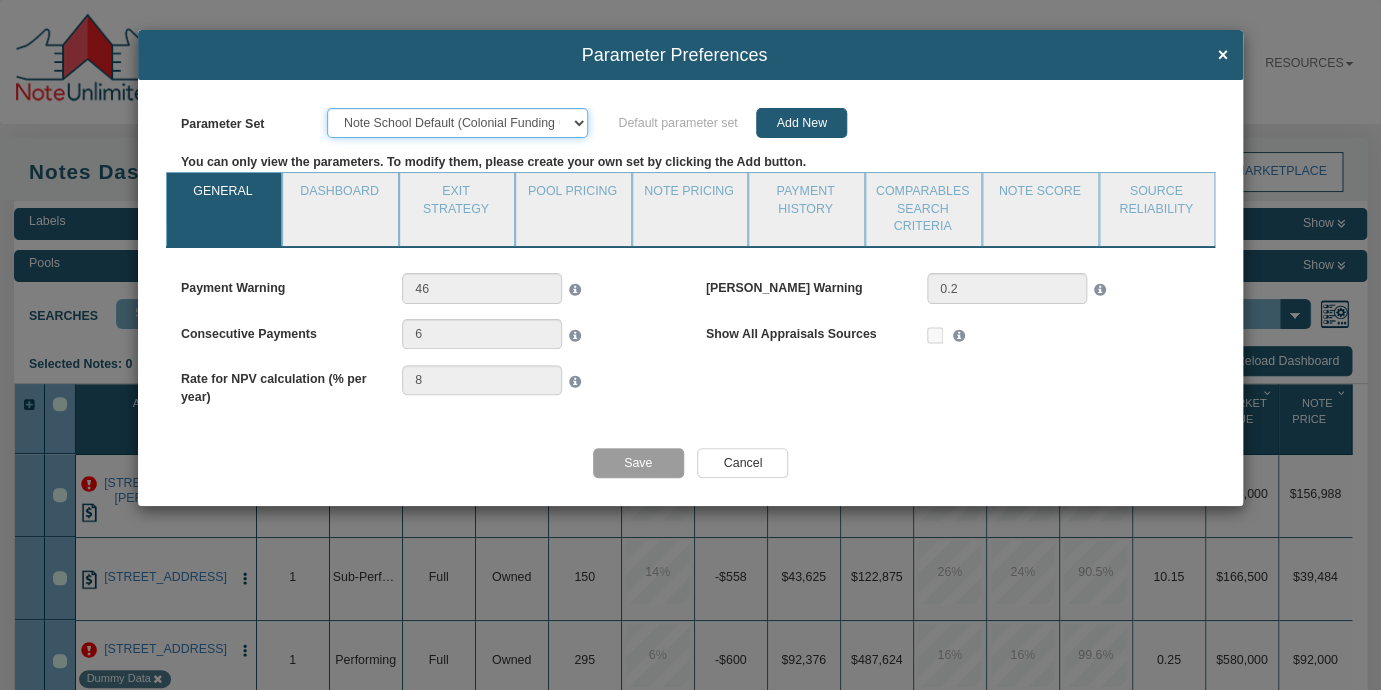 click on "Note School Default (Colonial Funding Group)" at bounding box center (0, 0) 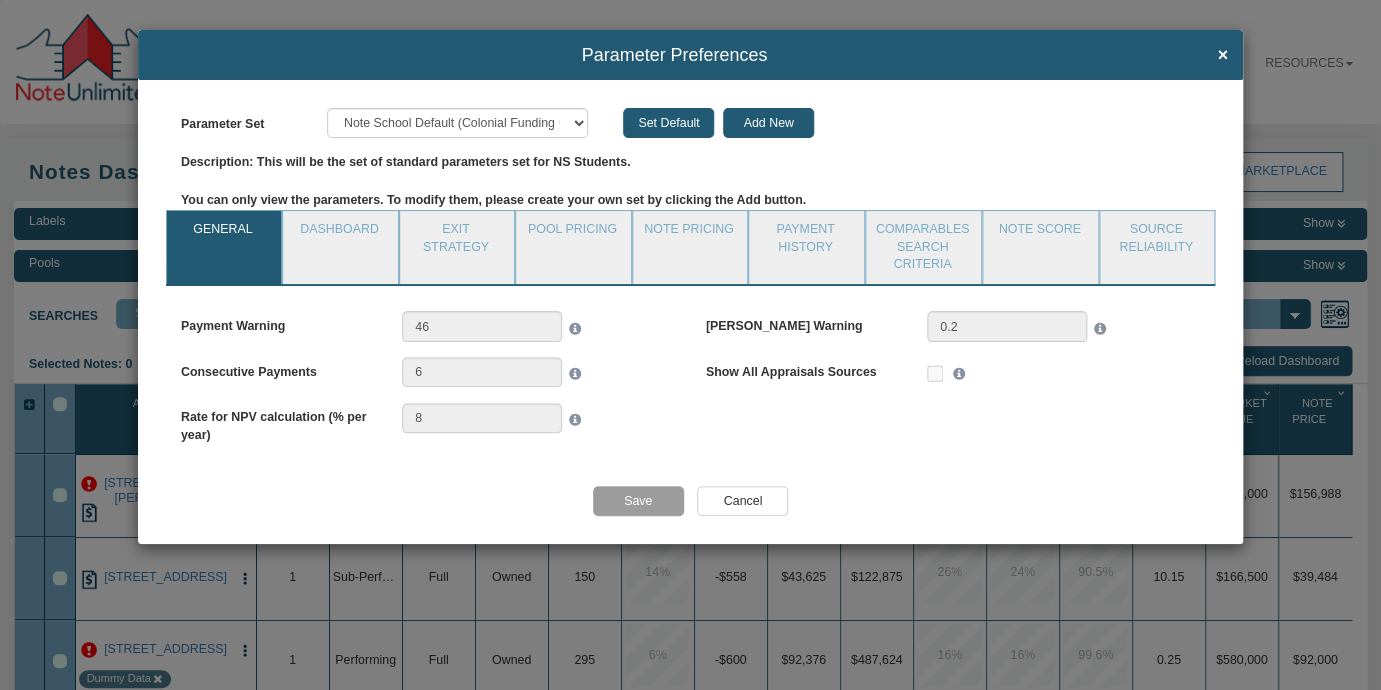click on "Consecutive Payments
6" at bounding box center (428, 372) 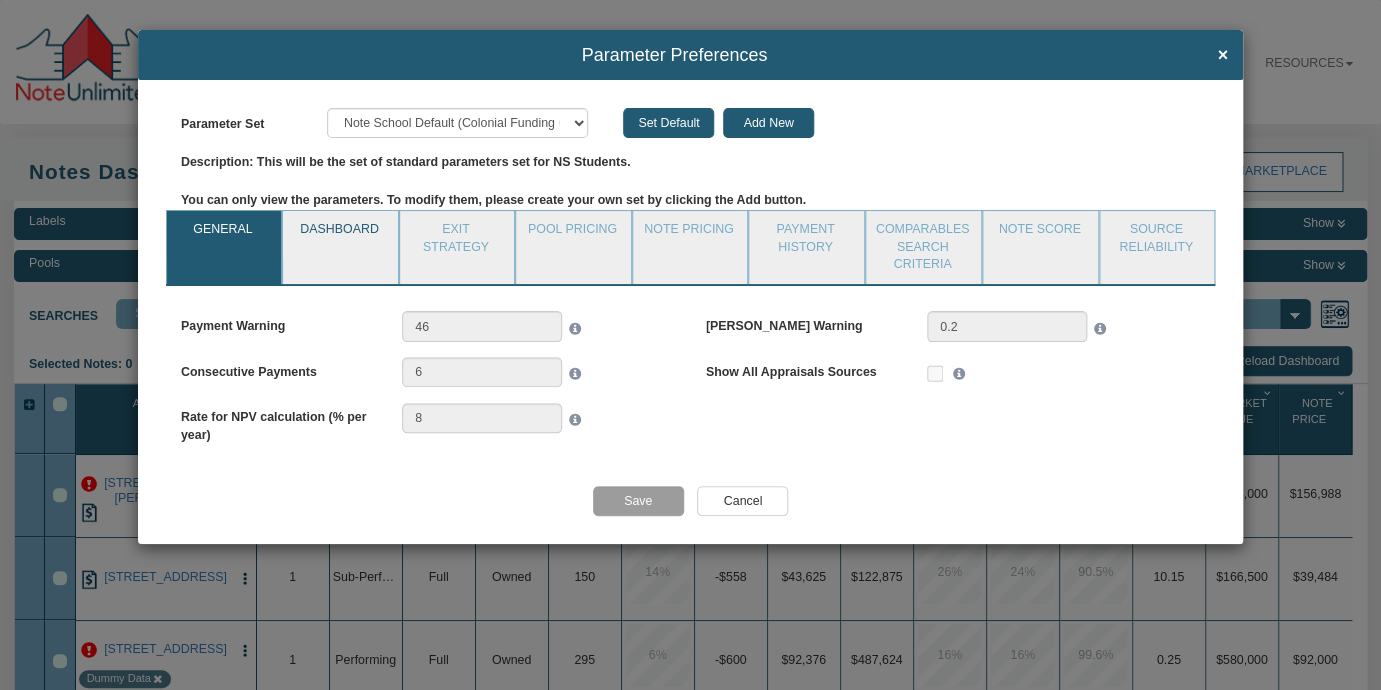 click on "Dashboard" at bounding box center [339, 236] 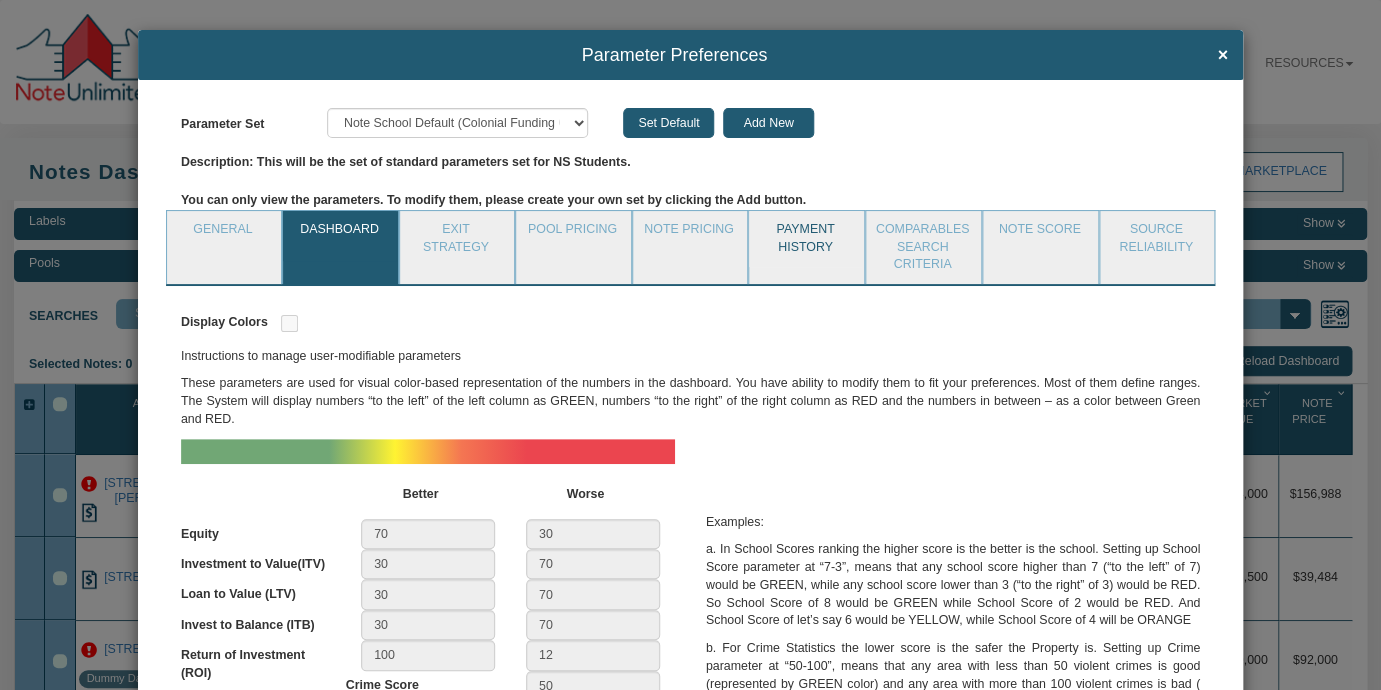 click on "Payment History" at bounding box center [805, 239] 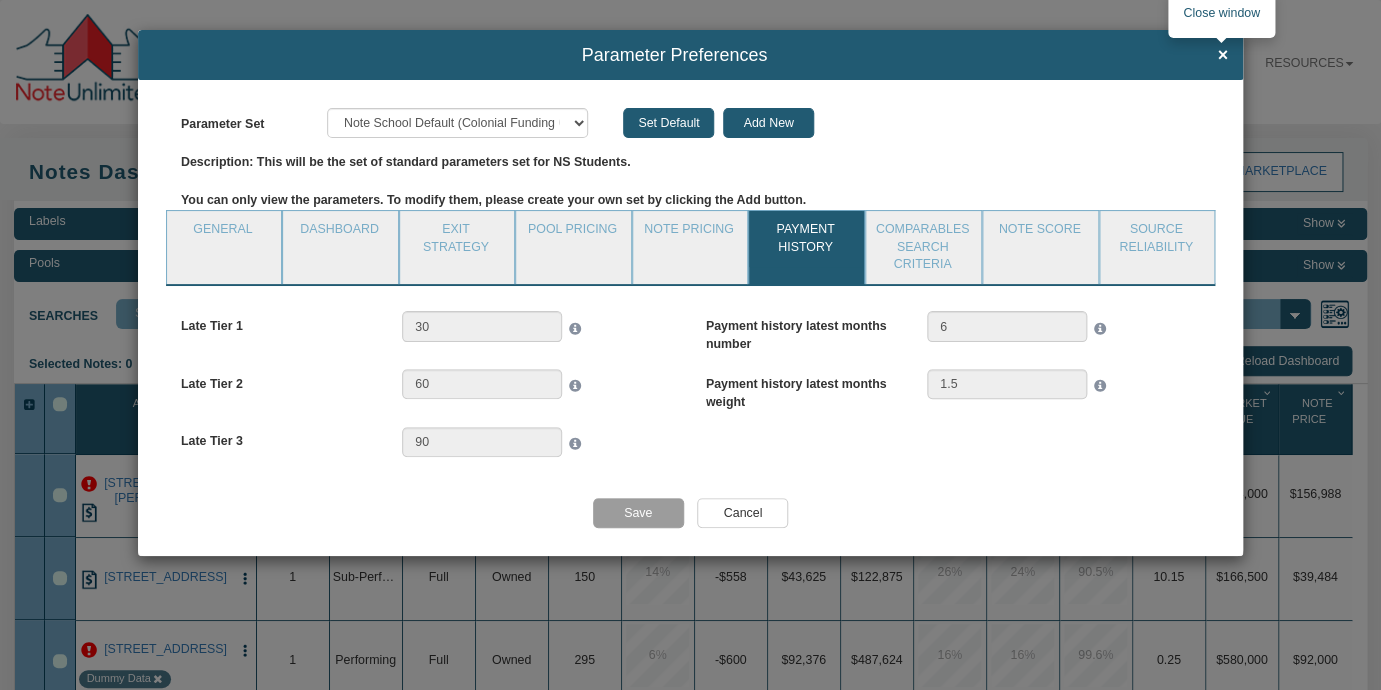 click on "×" at bounding box center [1222, 56] 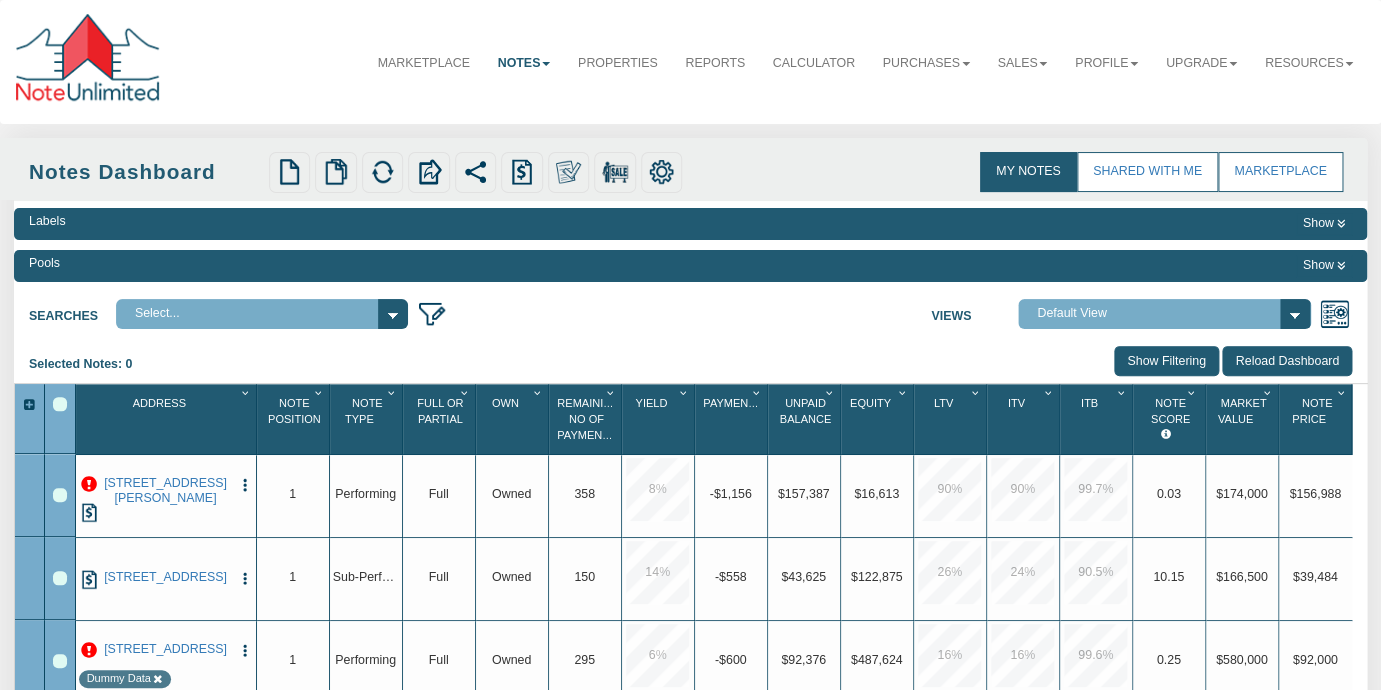 click at bounding box center (89, 485) 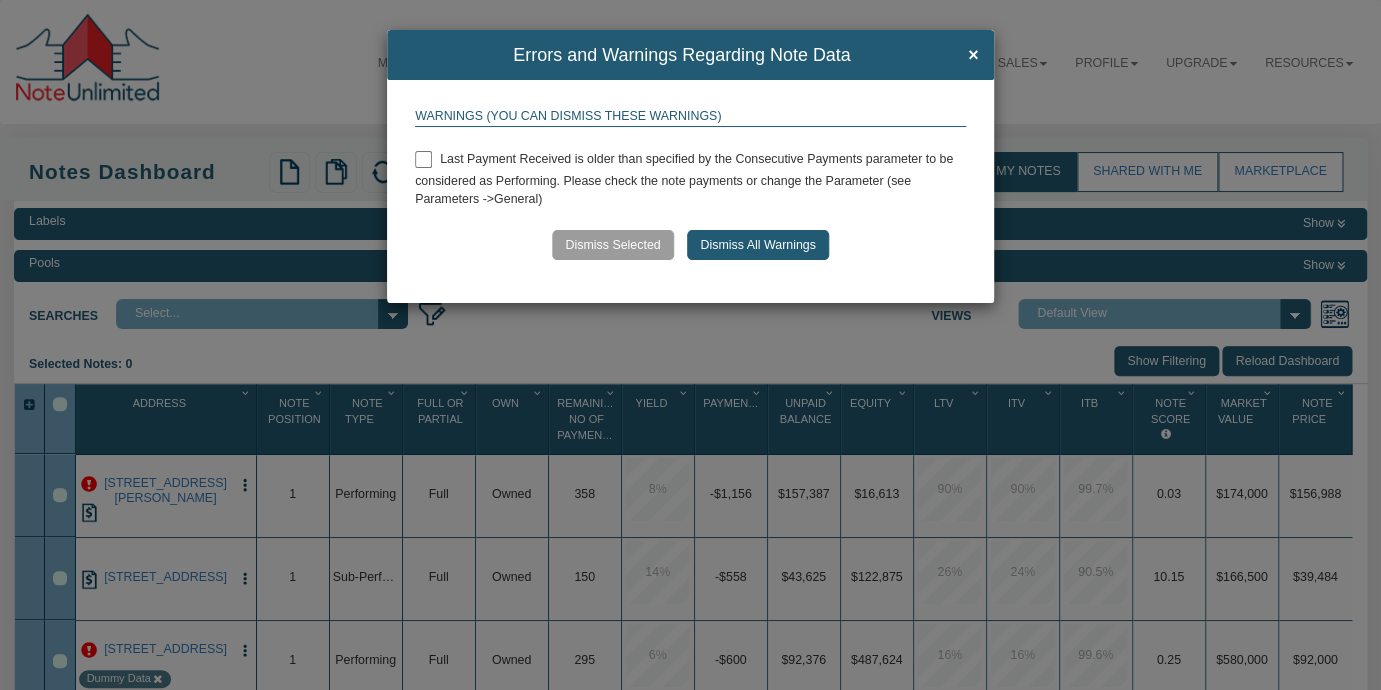 click at bounding box center (423, 159) 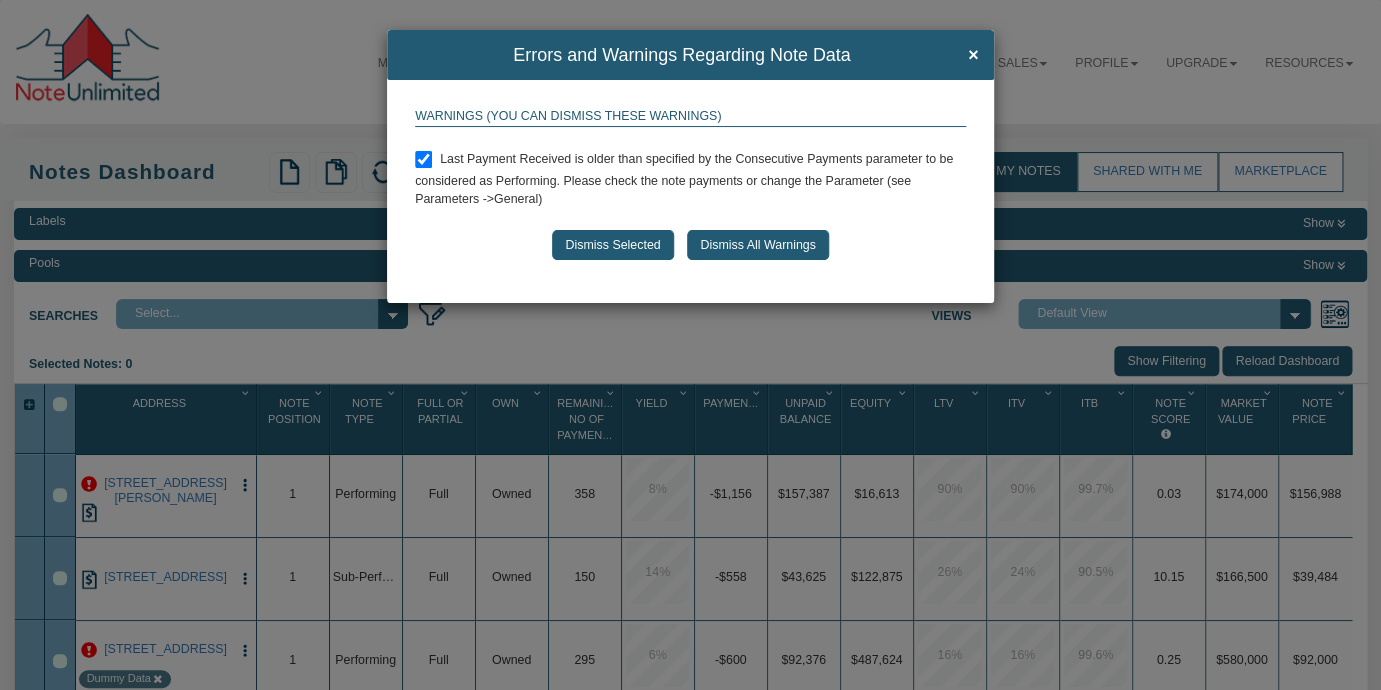 click on "Dismiss Selected" at bounding box center (612, 245) 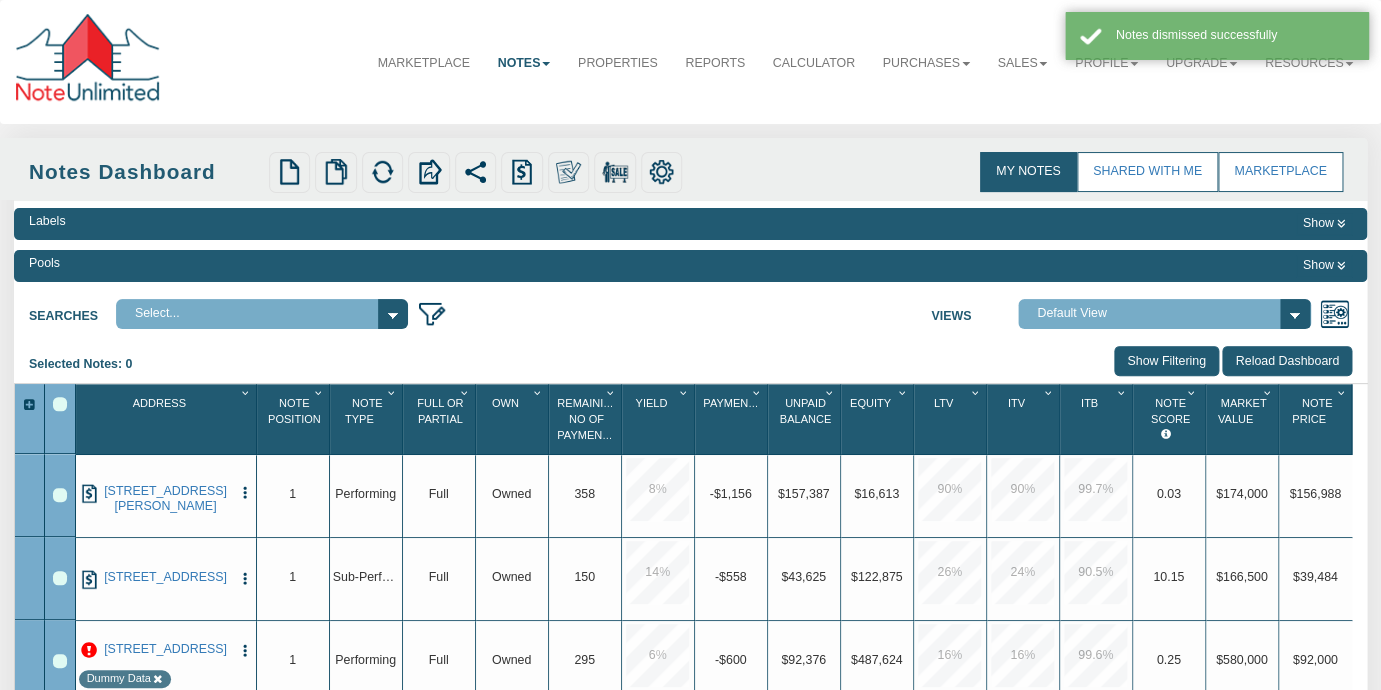 click on "Labels
Show
Pools
Show
Searches
Select...
Views Default View" at bounding box center (690, 515) 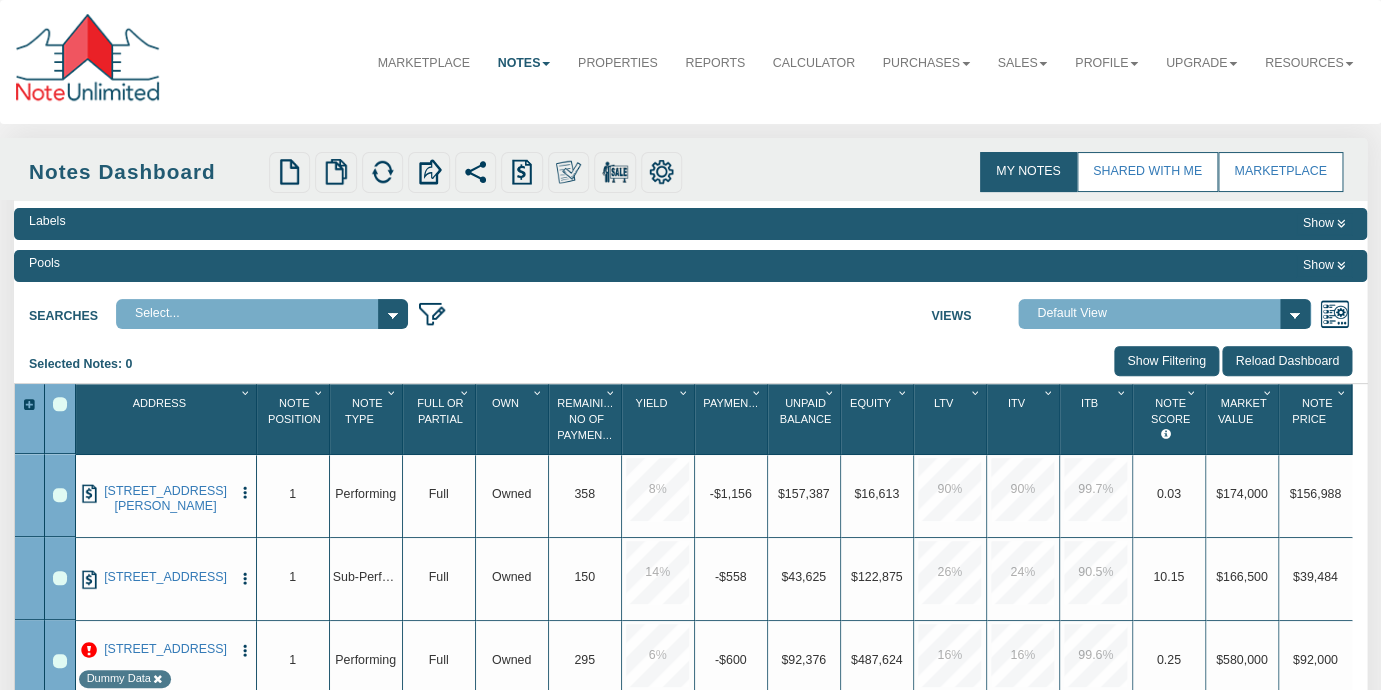 click on "Searches
Select...
Views
Default View NS Default (Colonial Funding Group) (Colonial Funding Group)" at bounding box center (690, 311) 